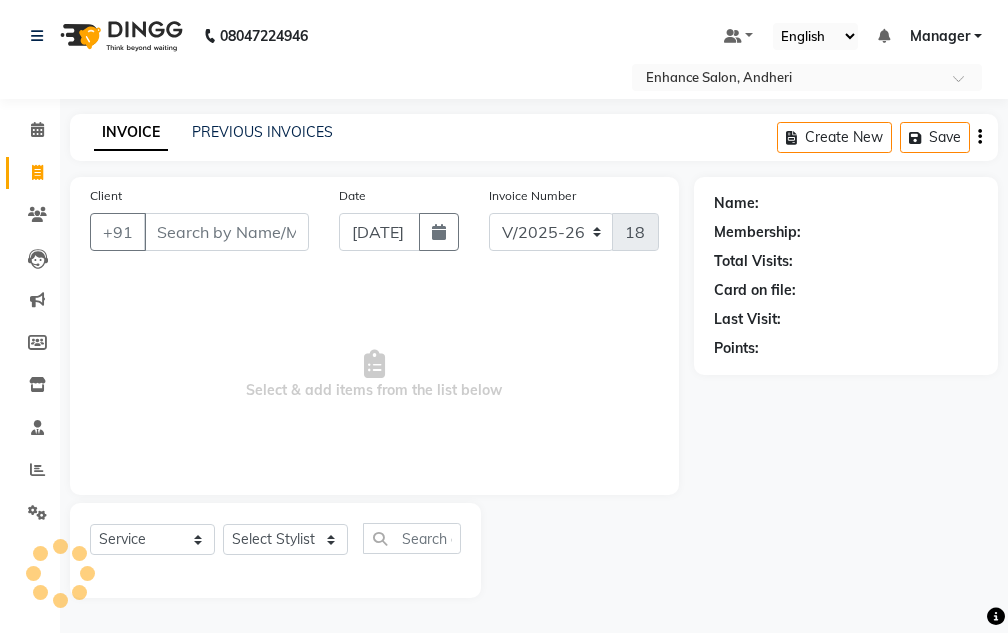 select on "7236" 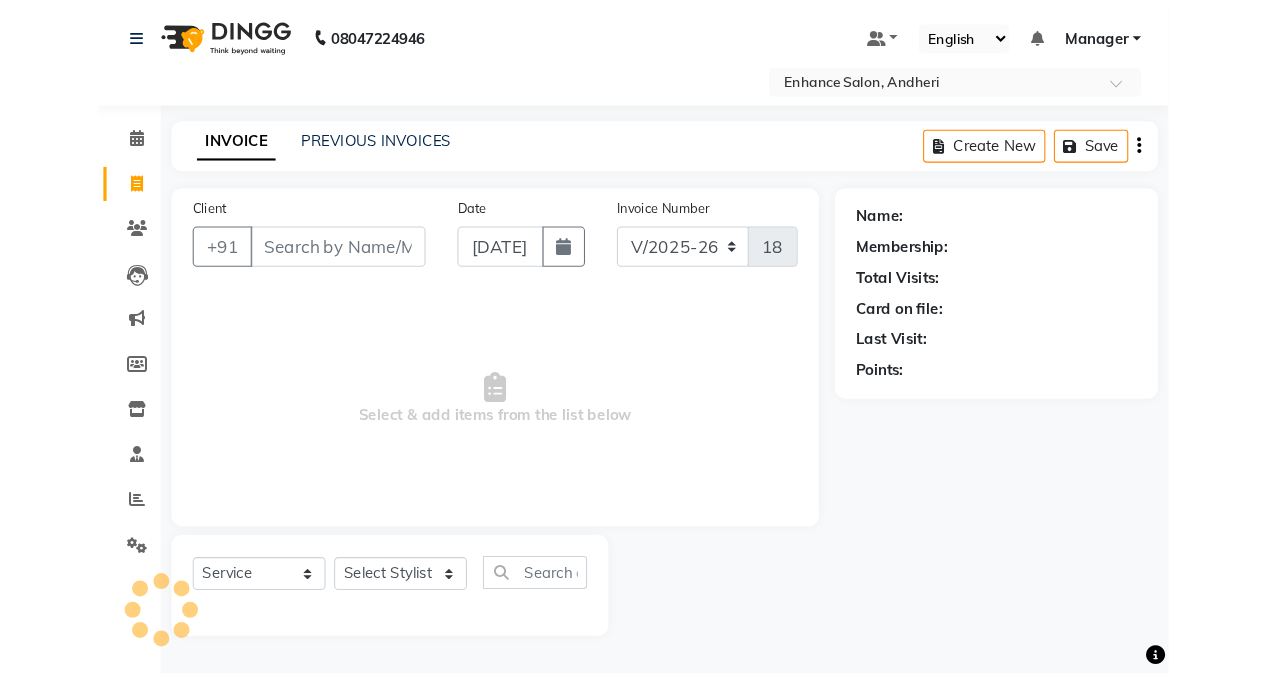 scroll, scrollTop: 0, scrollLeft: 0, axis: both 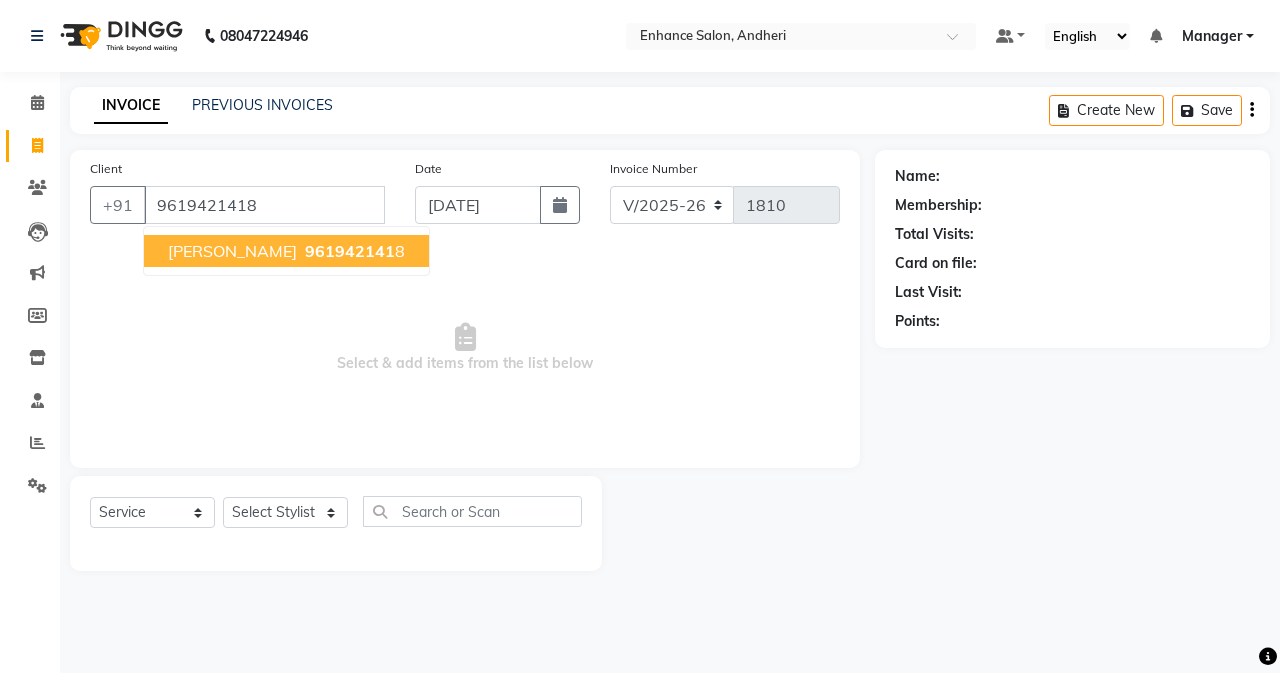 type on "9619421418" 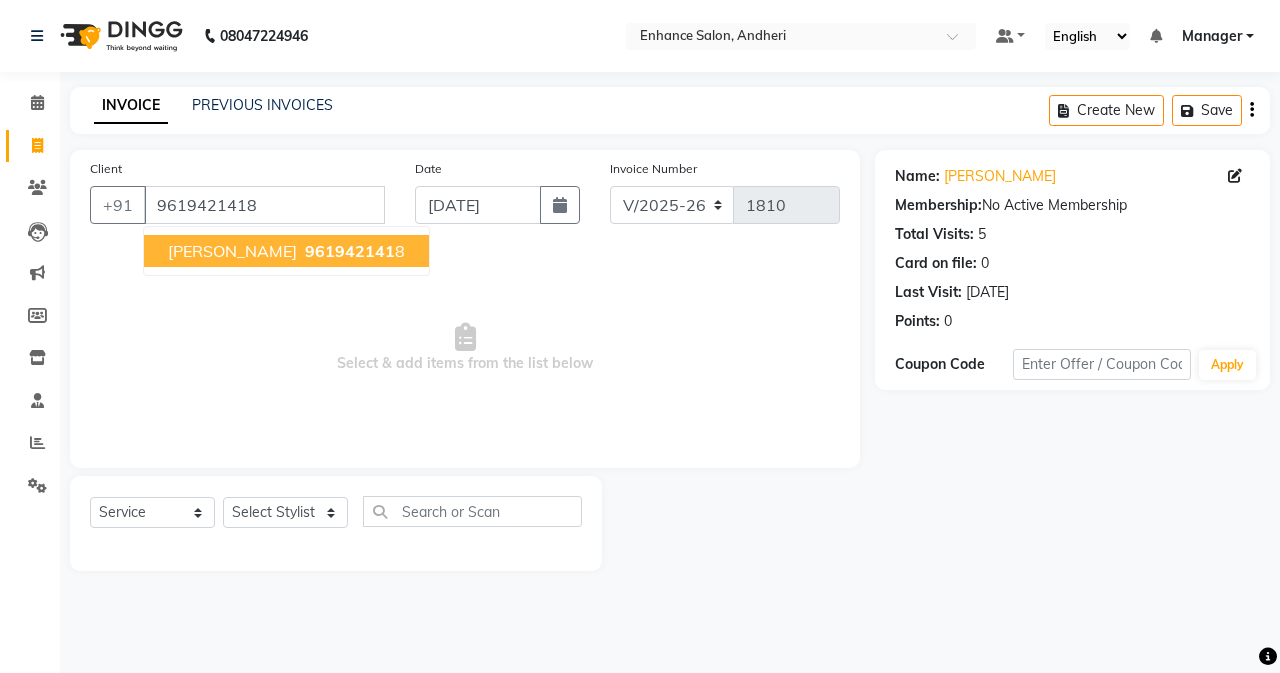 click on "961942141" at bounding box center [350, 251] 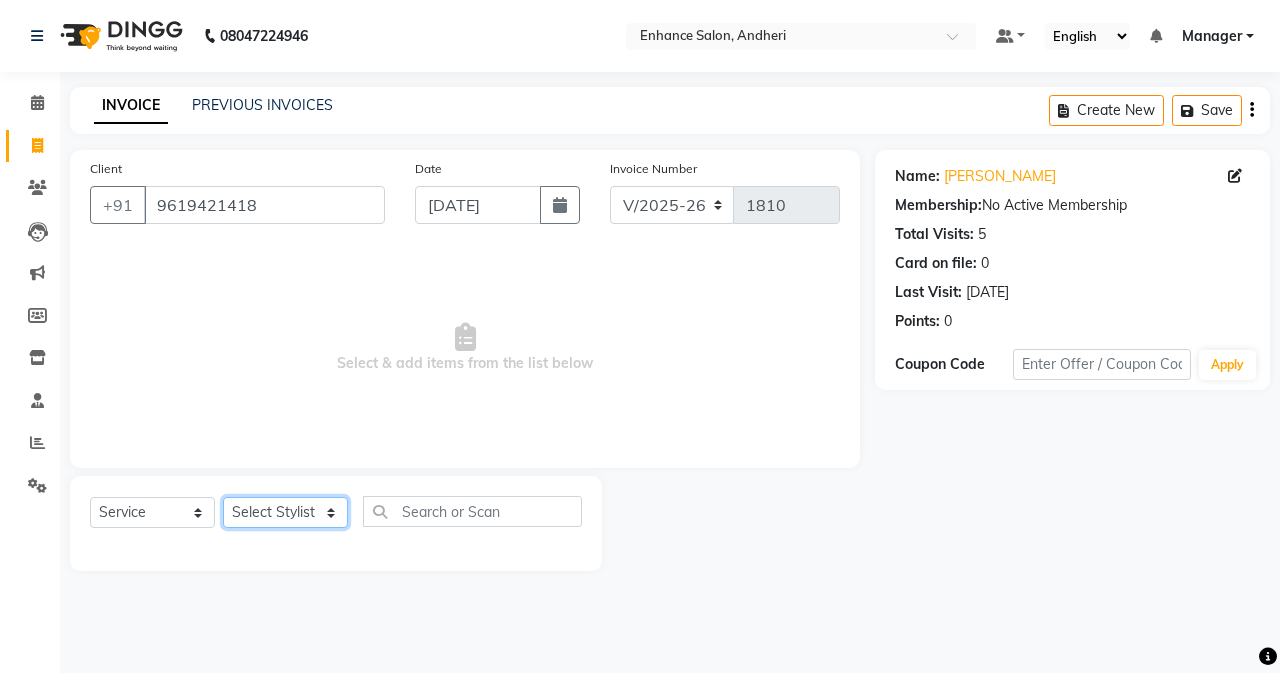 click on "Select Stylist Admin [PERSON_NAME] [PERSON_NAME] Manager [PERSON_NAME] [PERSON_NAME] [PERSON_NAME] POONAM [PERSON_NAME] [PERSON_NAME] nails [PERSON_NAME] MANGELA [PERSON_NAME] [PERSON_NAME] [PERSON_NAME] [PERSON_NAME]" 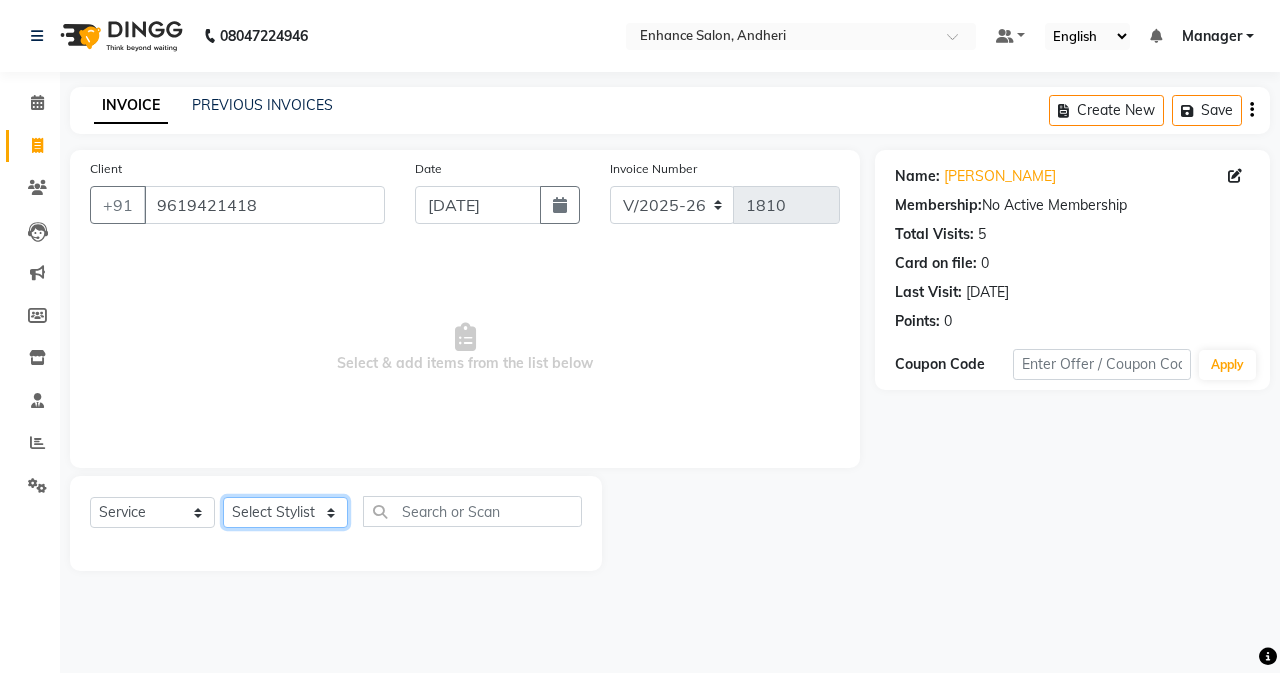 select on "79056" 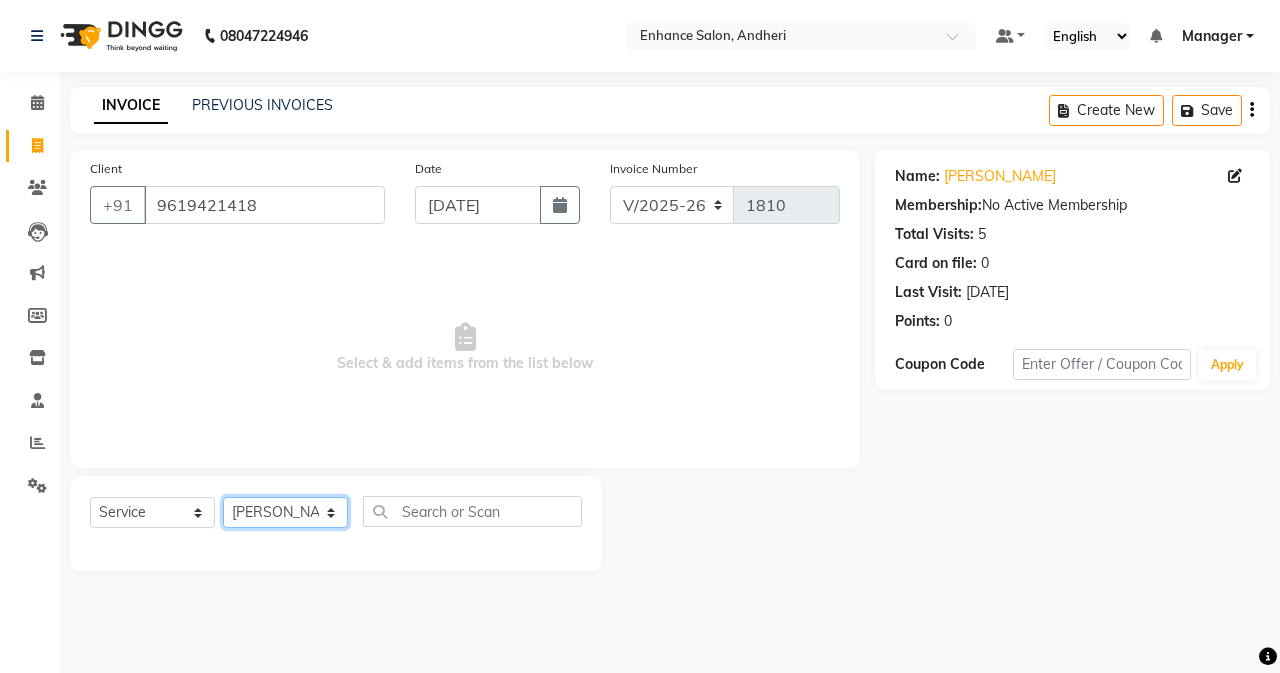 click on "Select Stylist Admin [PERSON_NAME] [PERSON_NAME] Manager [PERSON_NAME] [PERSON_NAME] [PERSON_NAME] POONAM [PERSON_NAME] [PERSON_NAME] nails [PERSON_NAME] MANGELA [PERSON_NAME] [PERSON_NAME] [PERSON_NAME] [PERSON_NAME]" 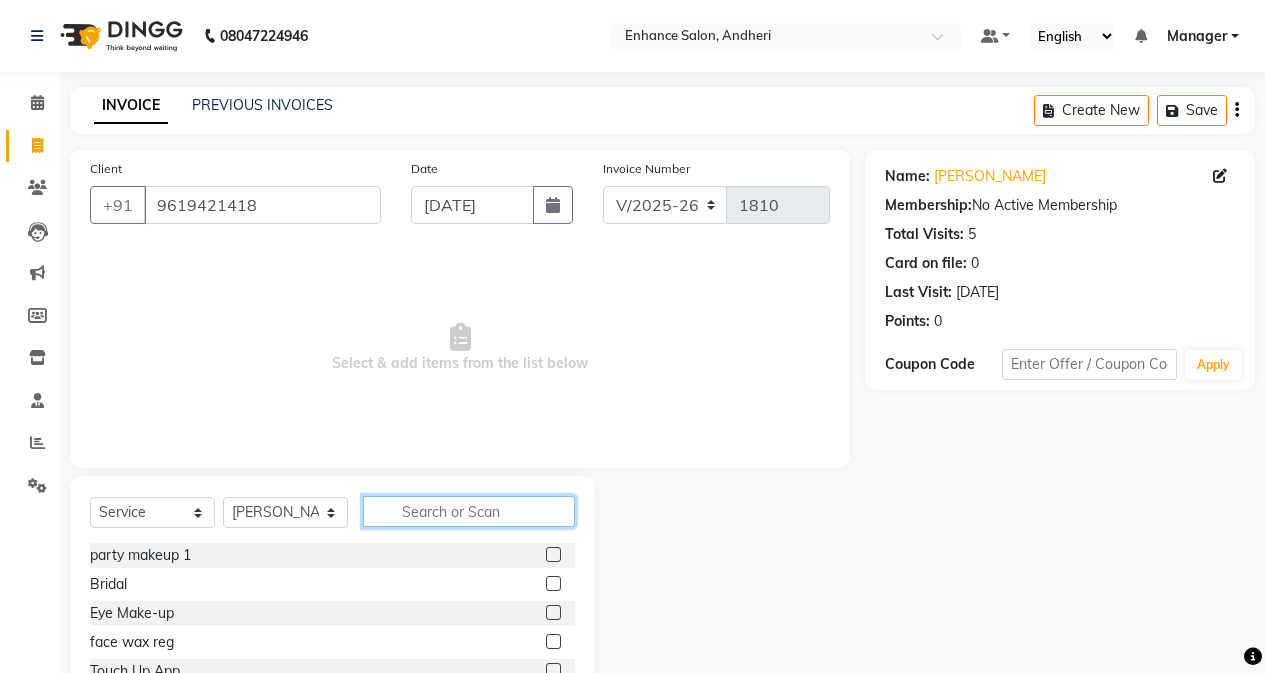 click 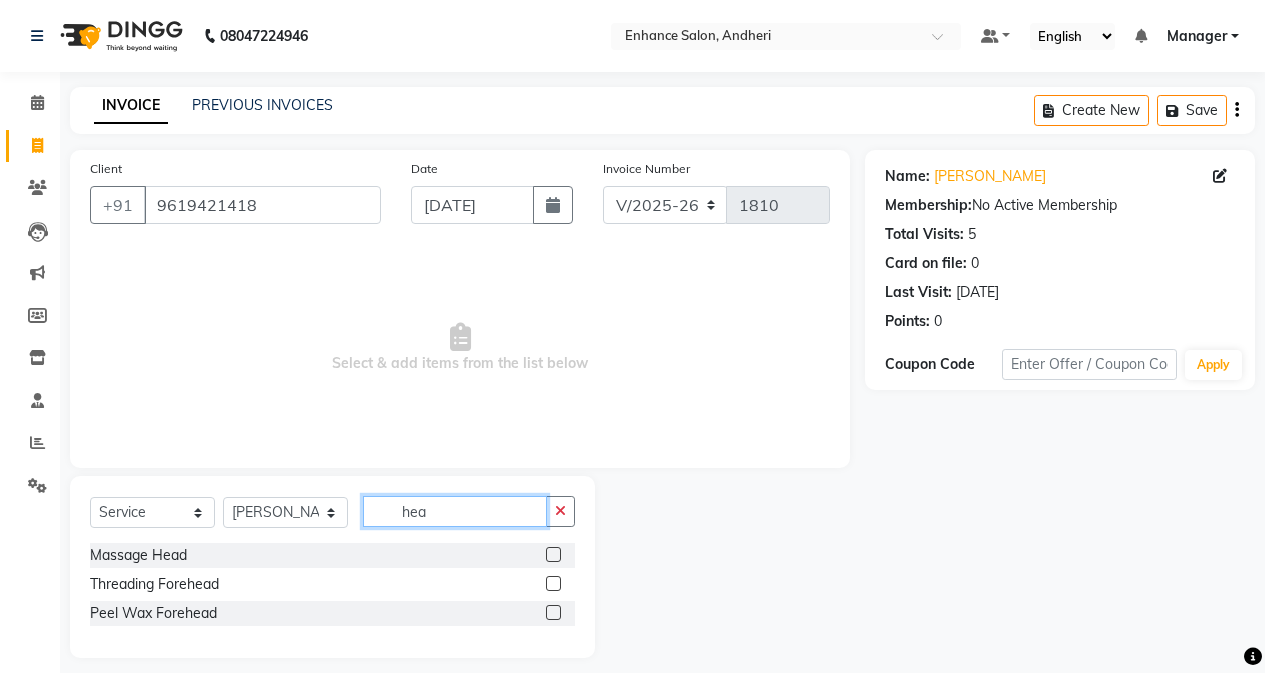 type on "hea" 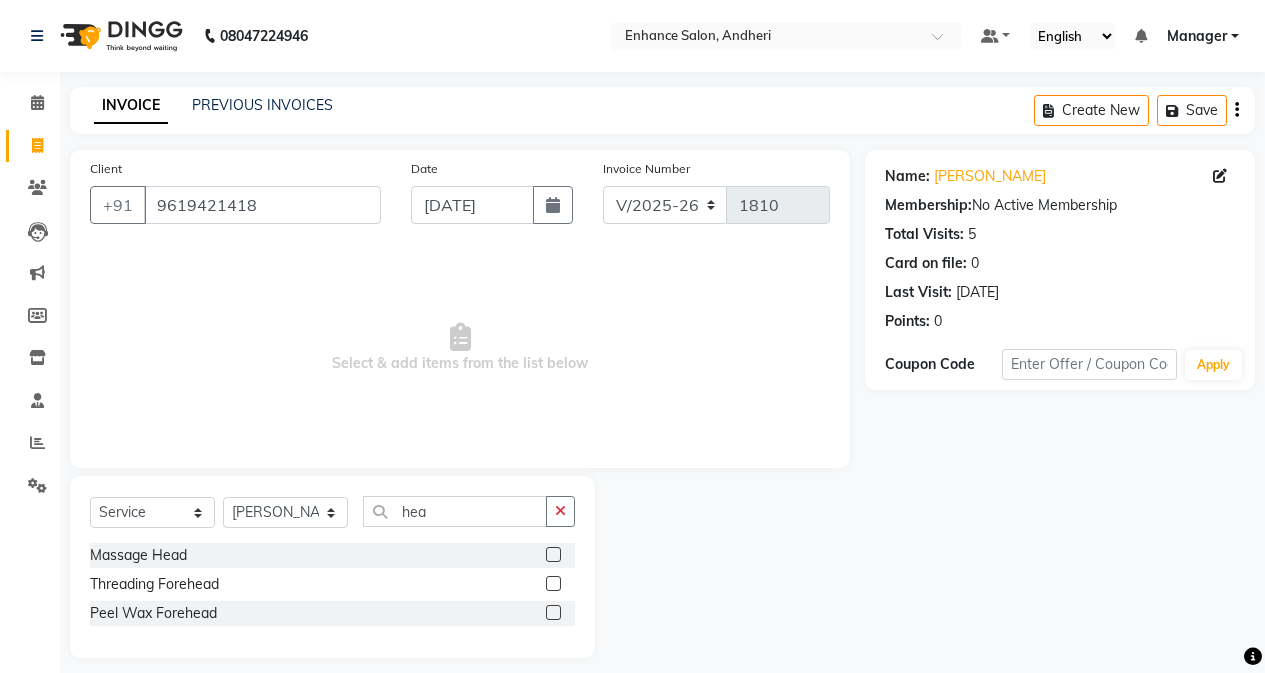 click 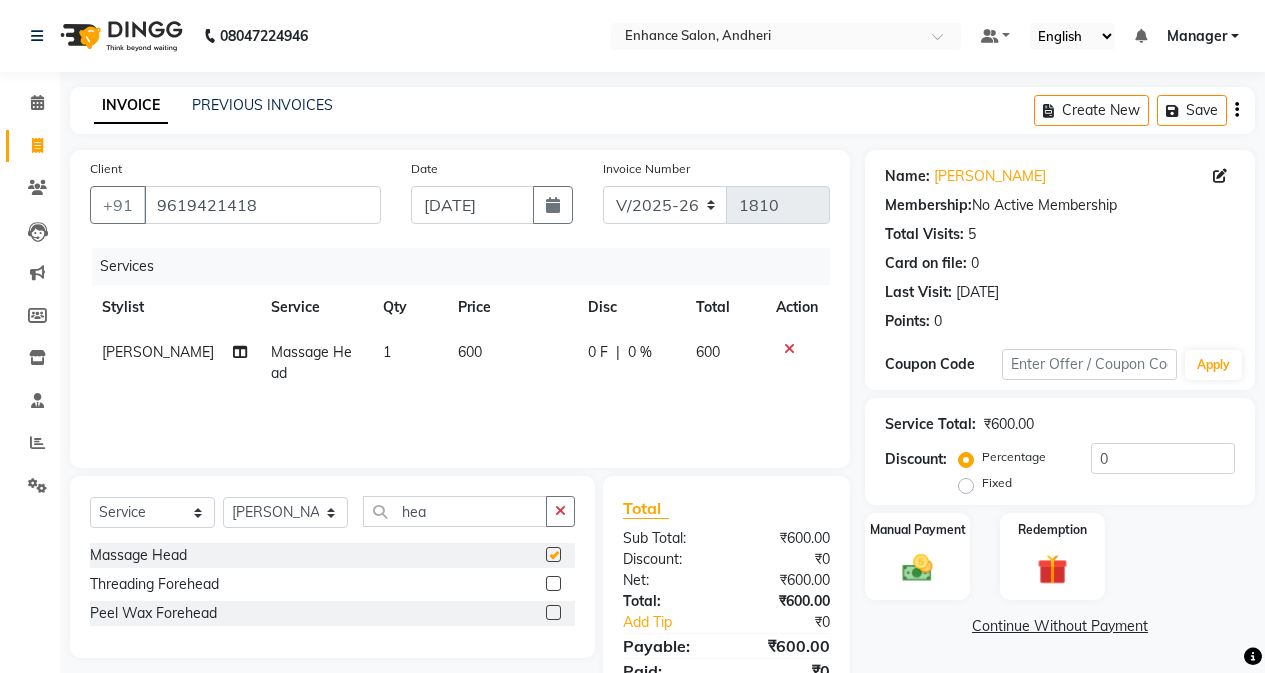 checkbox on "false" 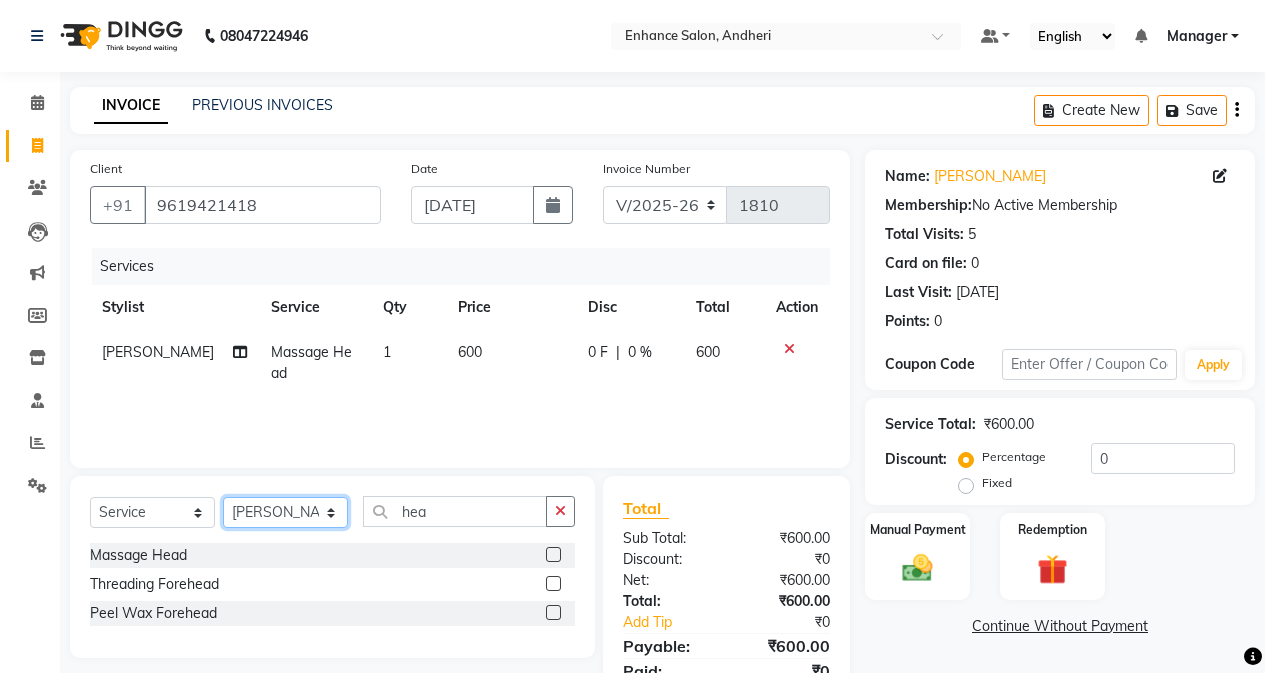 click on "Select Stylist Admin [PERSON_NAME] [PERSON_NAME] Manager [PERSON_NAME] [PERSON_NAME] [PERSON_NAME] POONAM [PERSON_NAME] [PERSON_NAME] nails [PERSON_NAME] MANGELA [PERSON_NAME] [PERSON_NAME] [PERSON_NAME] [PERSON_NAME]" 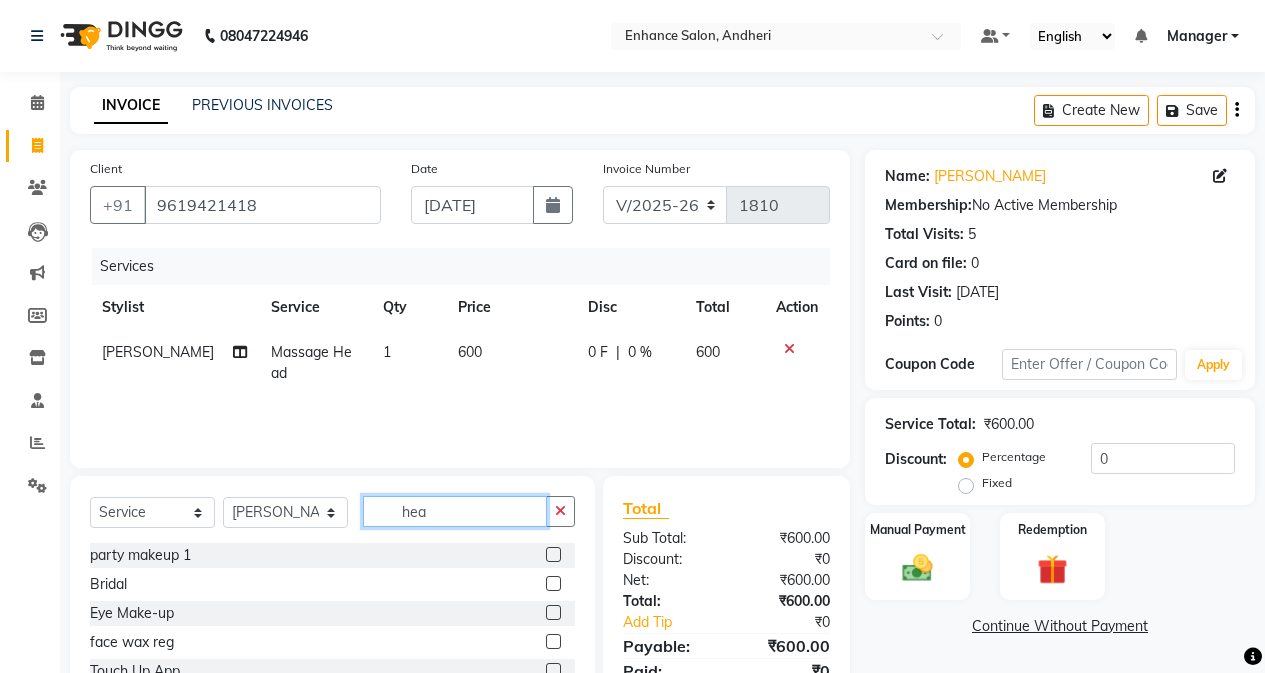 drag, startPoint x: 526, startPoint y: 496, endPoint x: 503, endPoint y: 527, distance: 38.600517 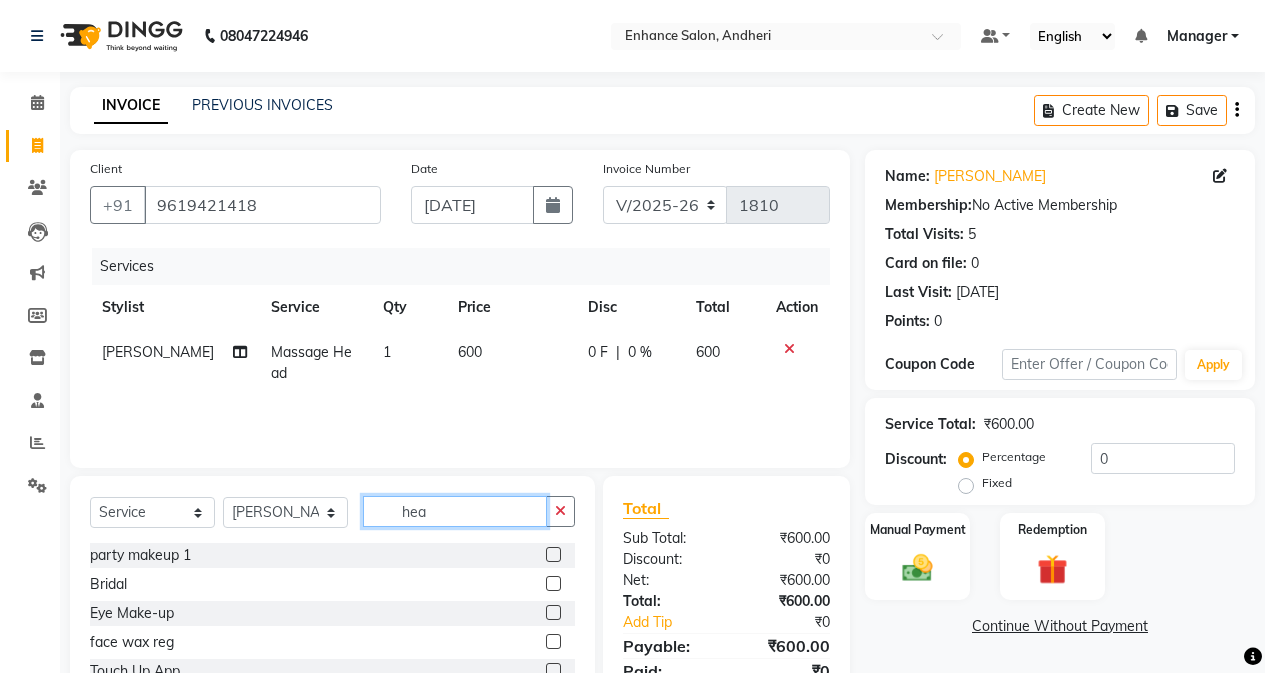 click on "hea" 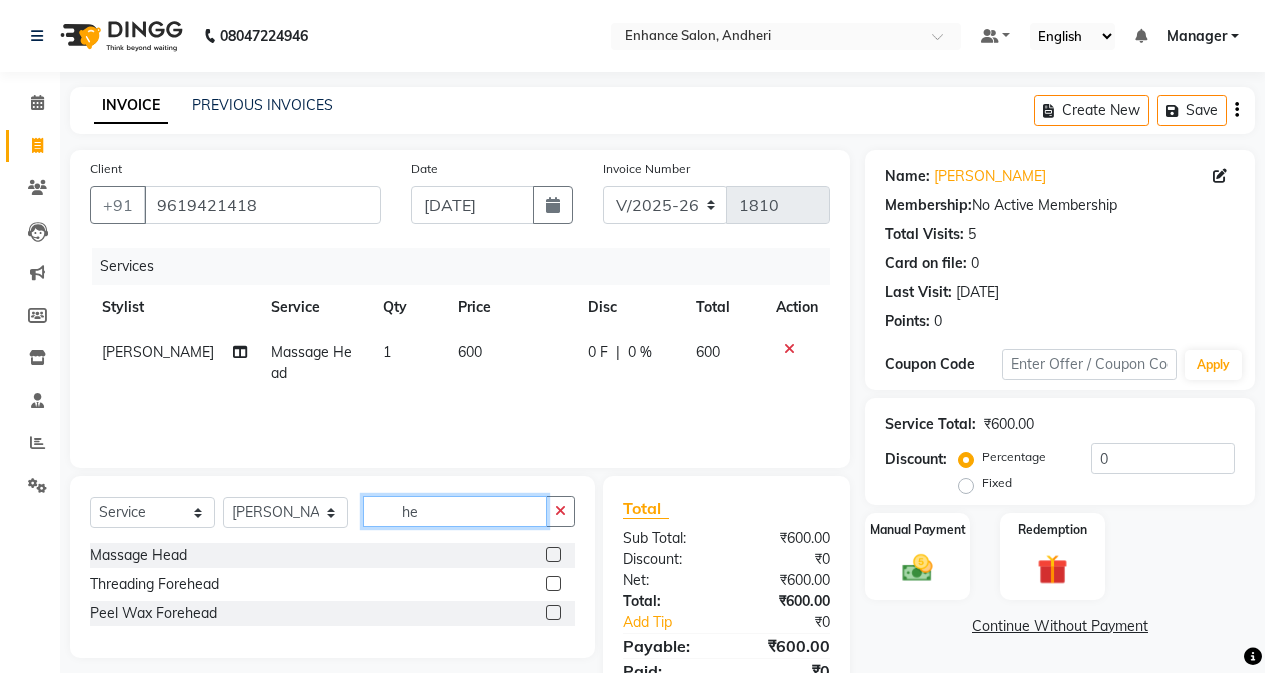 type on "h" 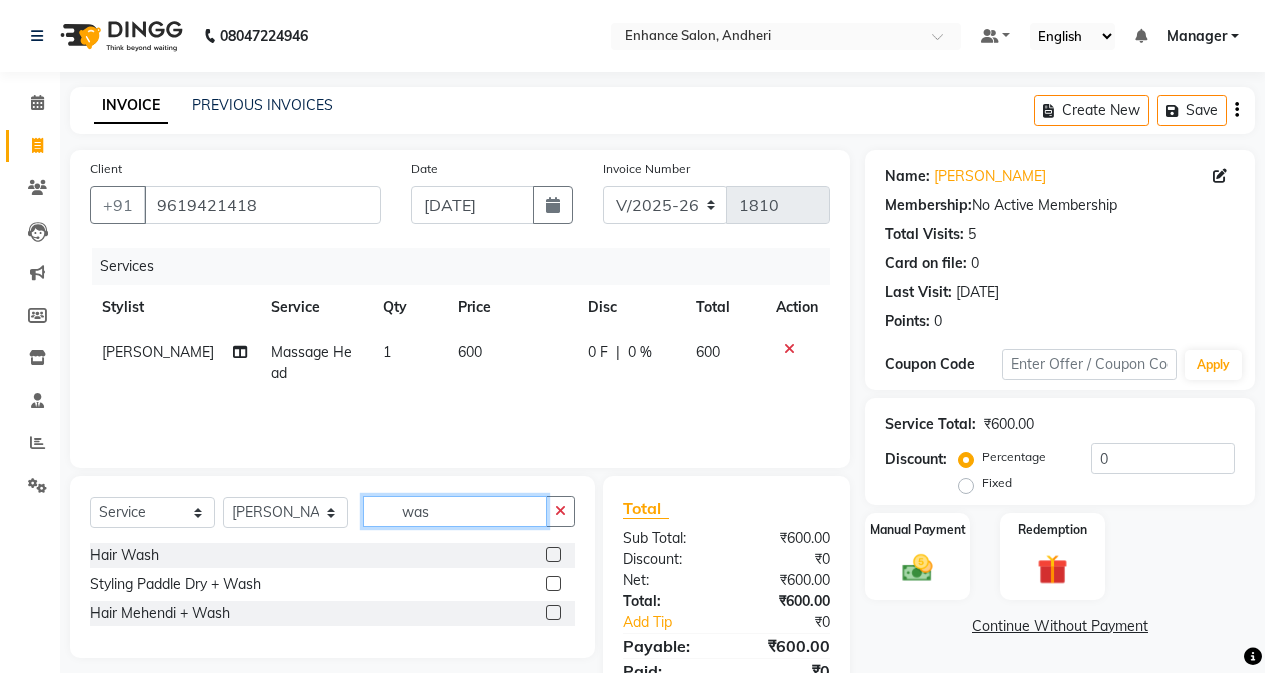 type on "was" 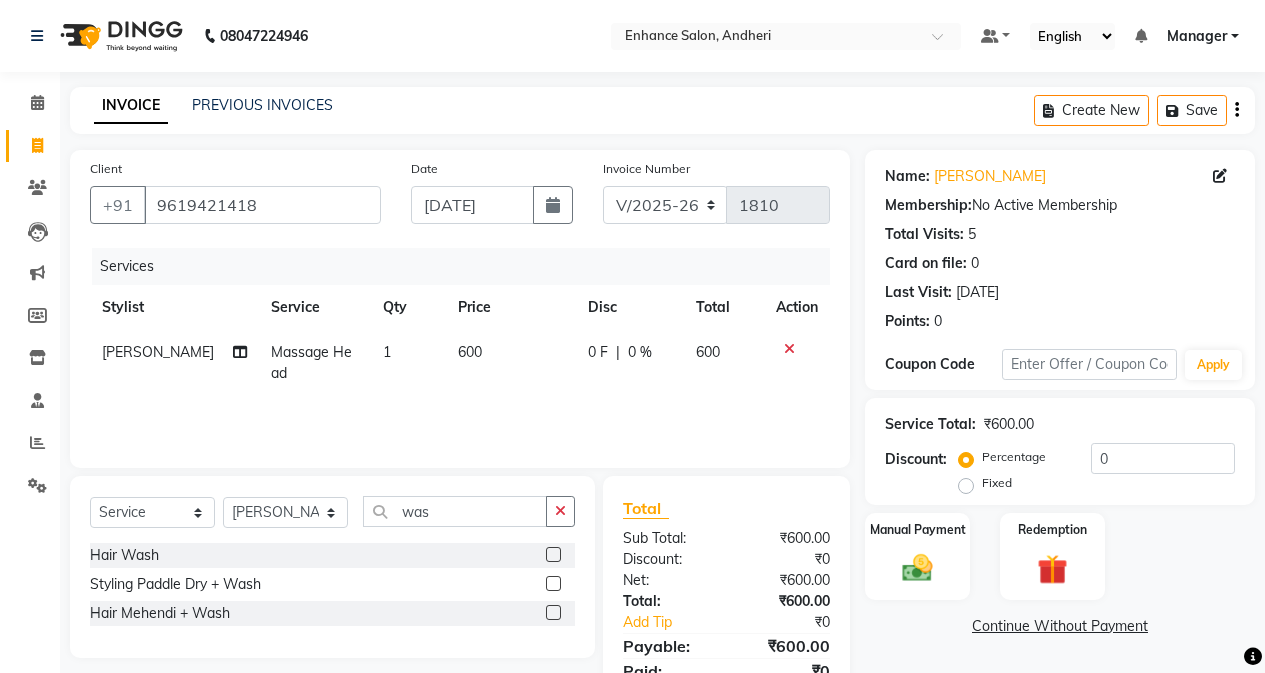 click 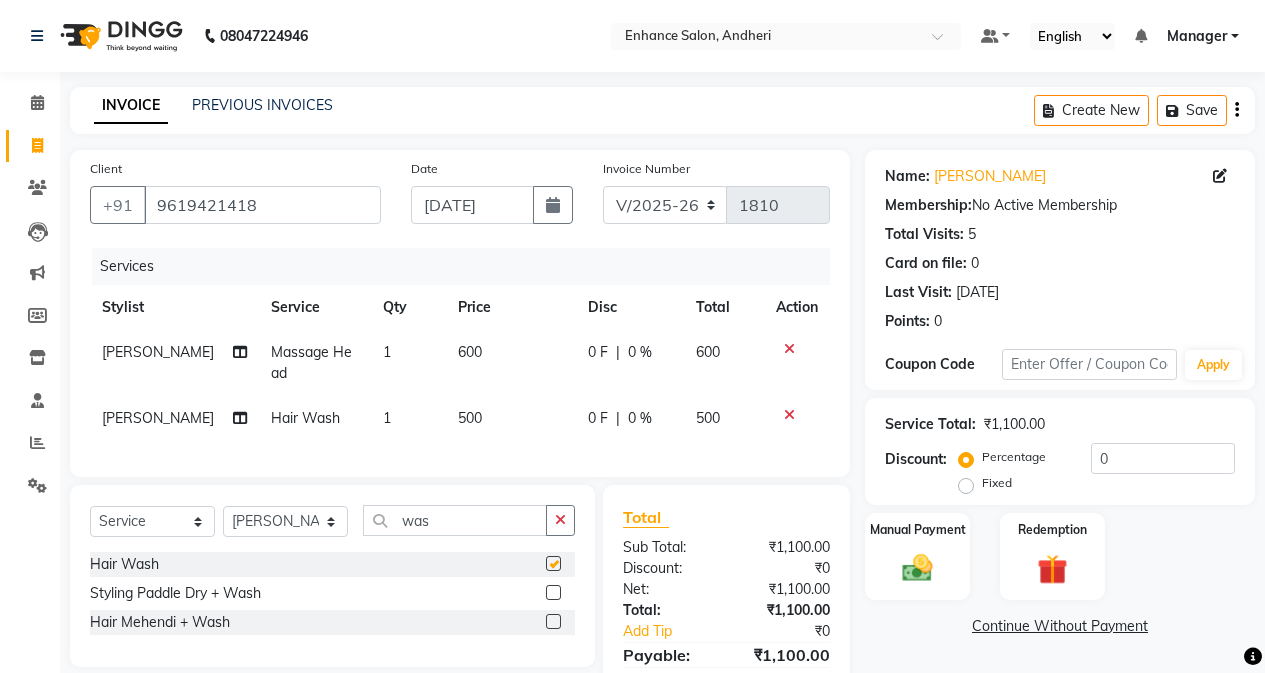 checkbox on "false" 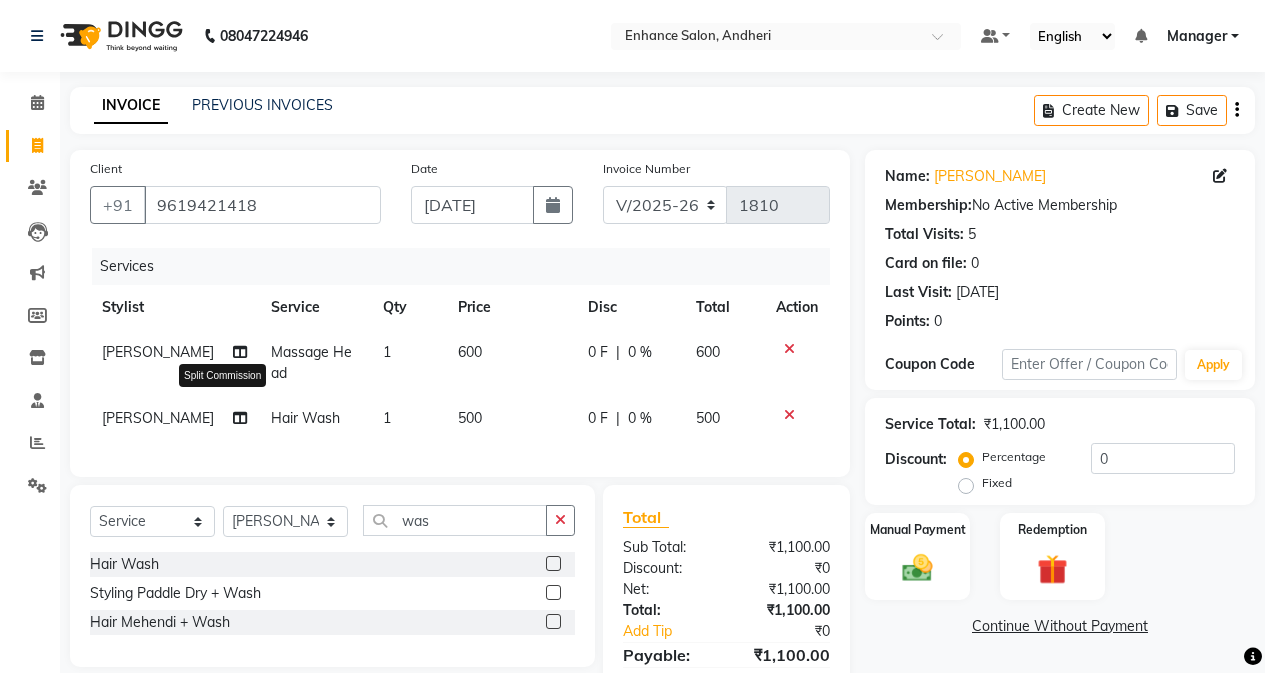 click 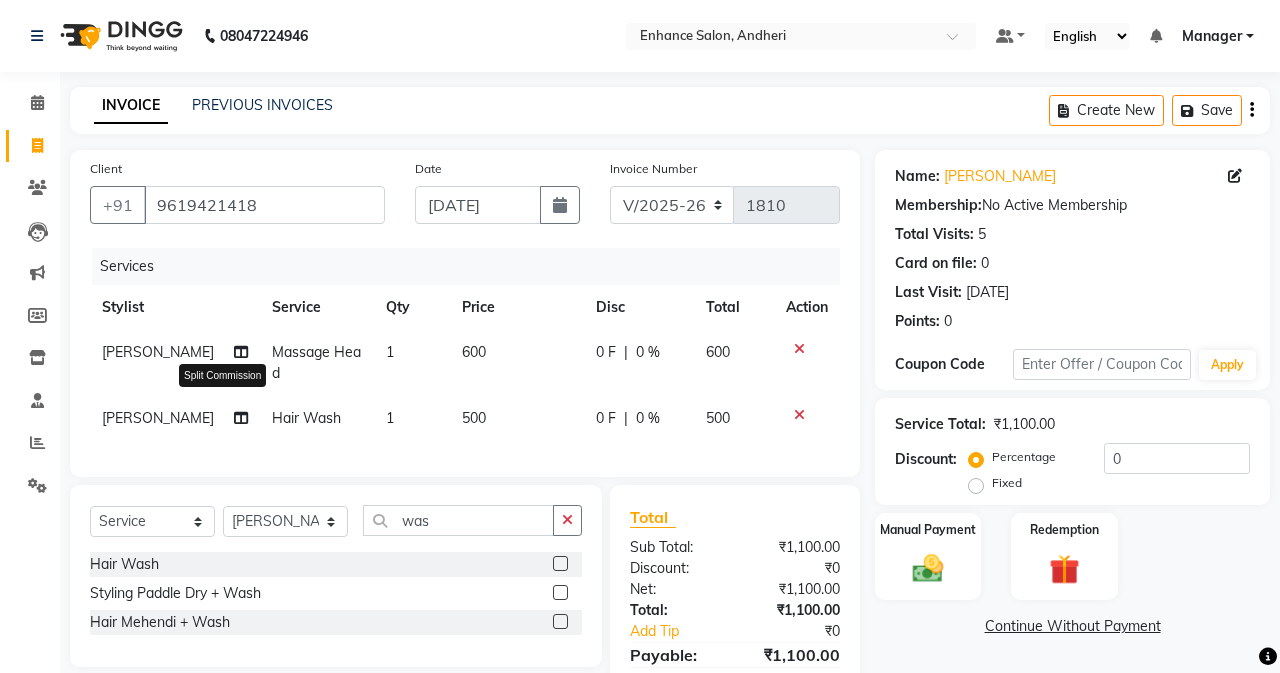 select on "61738" 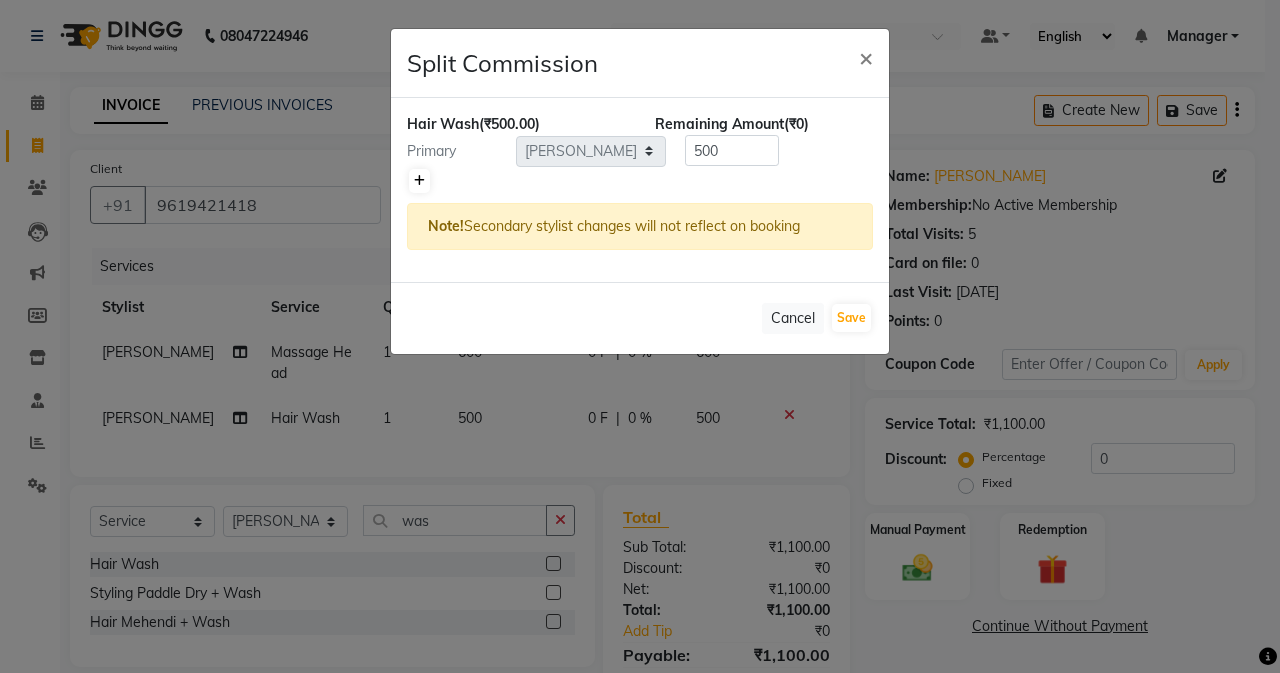 click 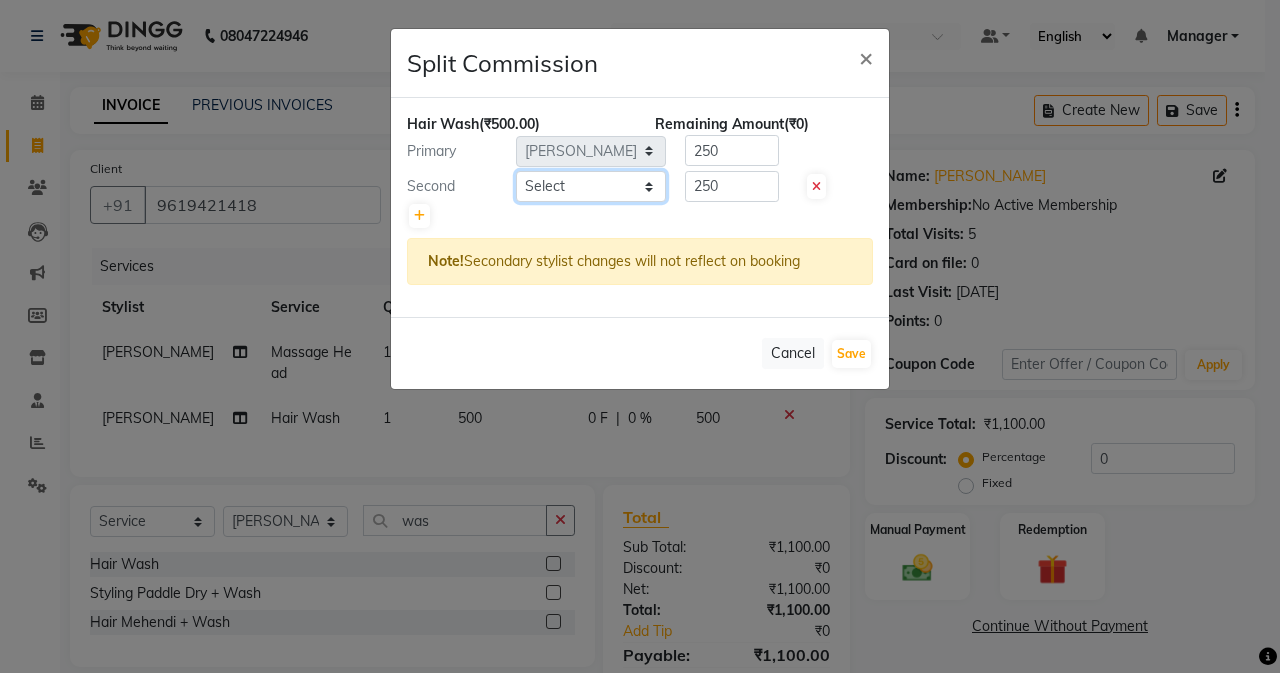 click on "Select  Admin   [PERSON_NAME]   [PERSON_NAME]   Manager   [PERSON_NAME]   [PERSON_NAME]   [PERSON_NAME]   POONAM [PERSON_NAME] [PERSON_NAME] nails   [PERSON_NAME] MANGELA   [PERSON_NAME]   [PERSON_NAME]   [PERSON_NAME] [PERSON_NAME]" 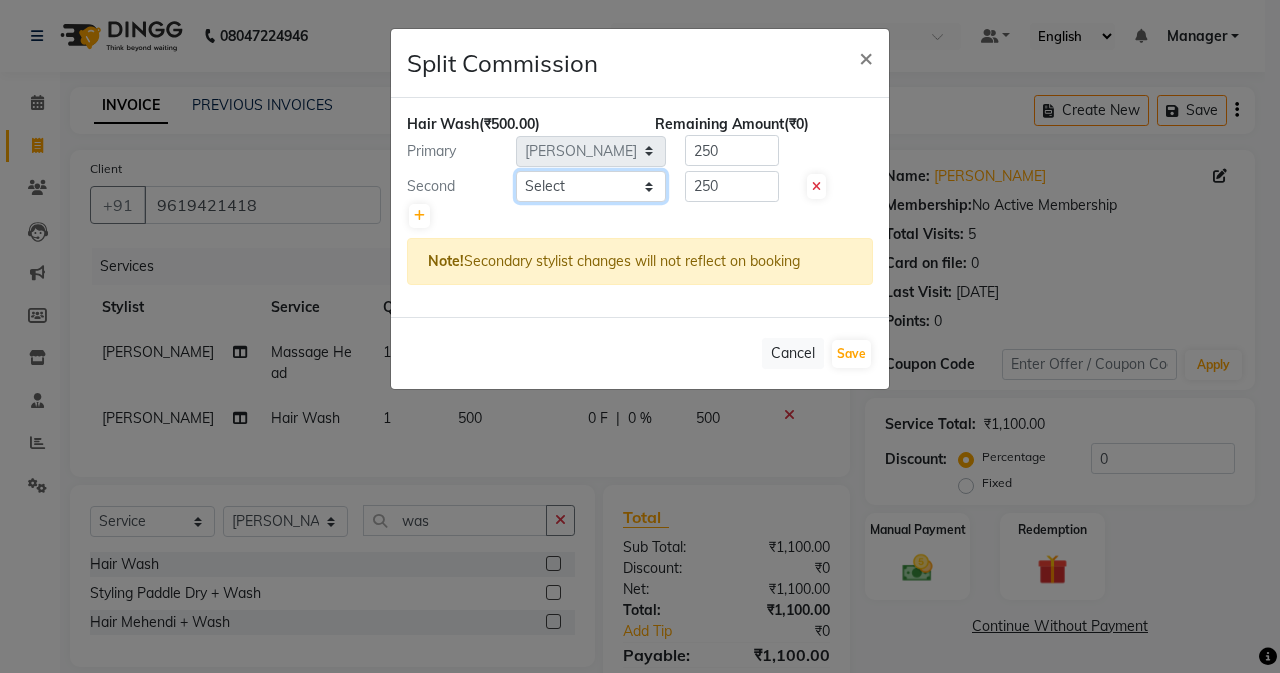 select on "79056" 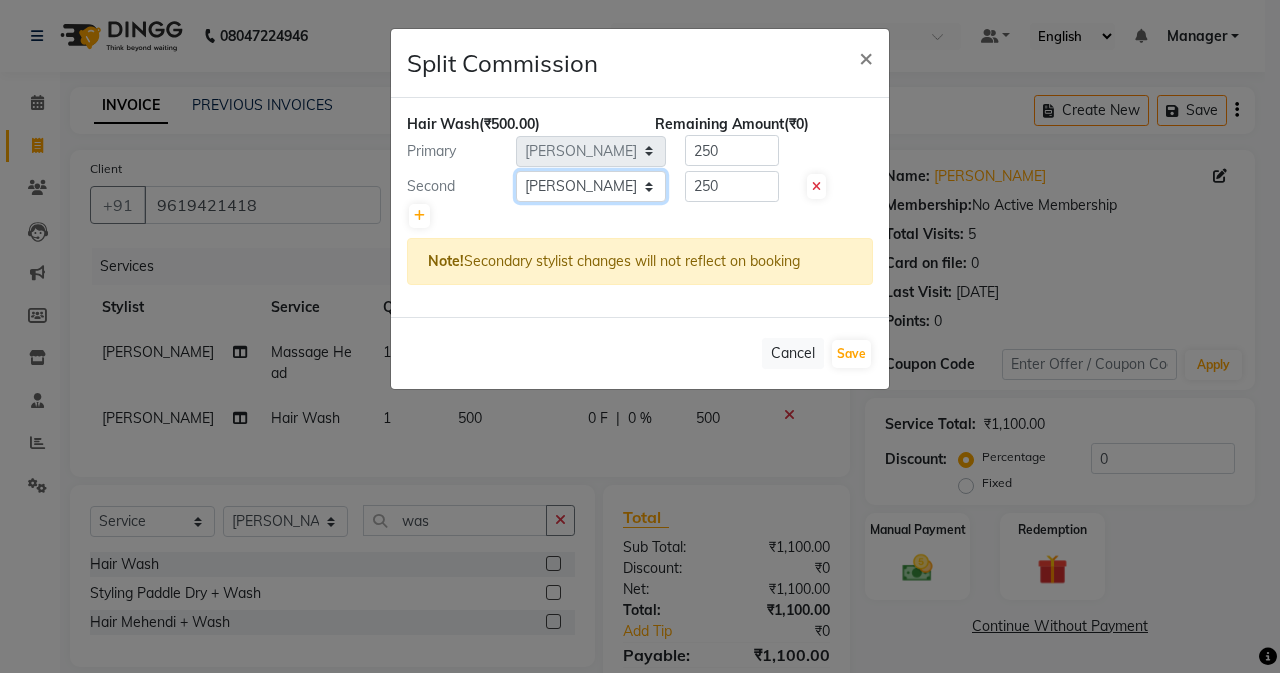 click on "Select  Admin   [PERSON_NAME]   [PERSON_NAME]   Manager   [PERSON_NAME]   [PERSON_NAME]   [PERSON_NAME]   POONAM [PERSON_NAME] [PERSON_NAME] nails   [PERSON_NAME] MANGELA   [PERSON_NAME]   [PERSON_NAME]   [PERSON_NAME] [PERSON_NAME]" 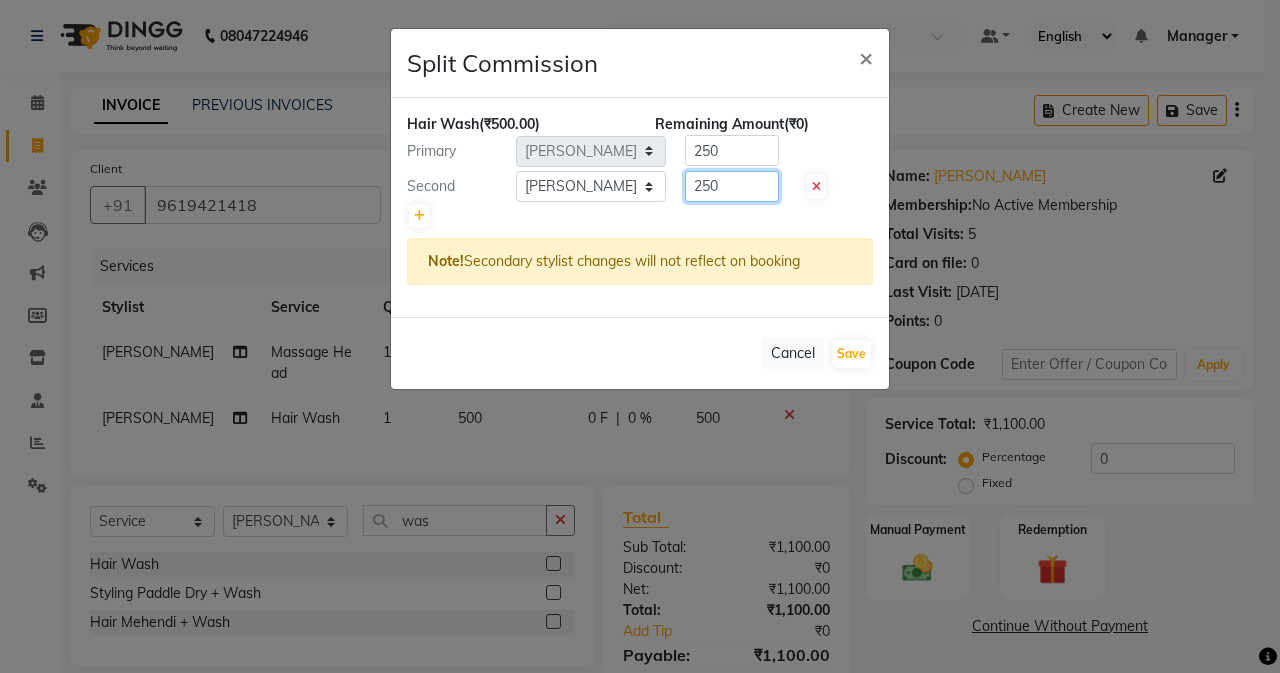 click on "250" 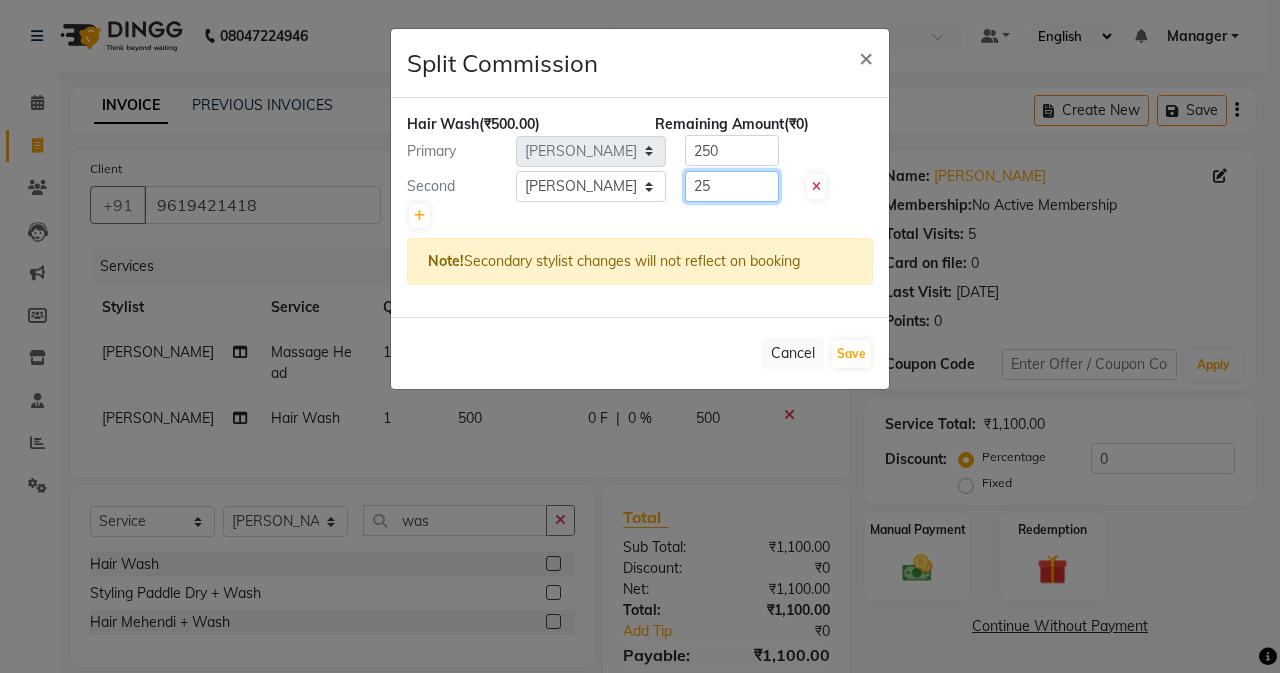 type on "2" 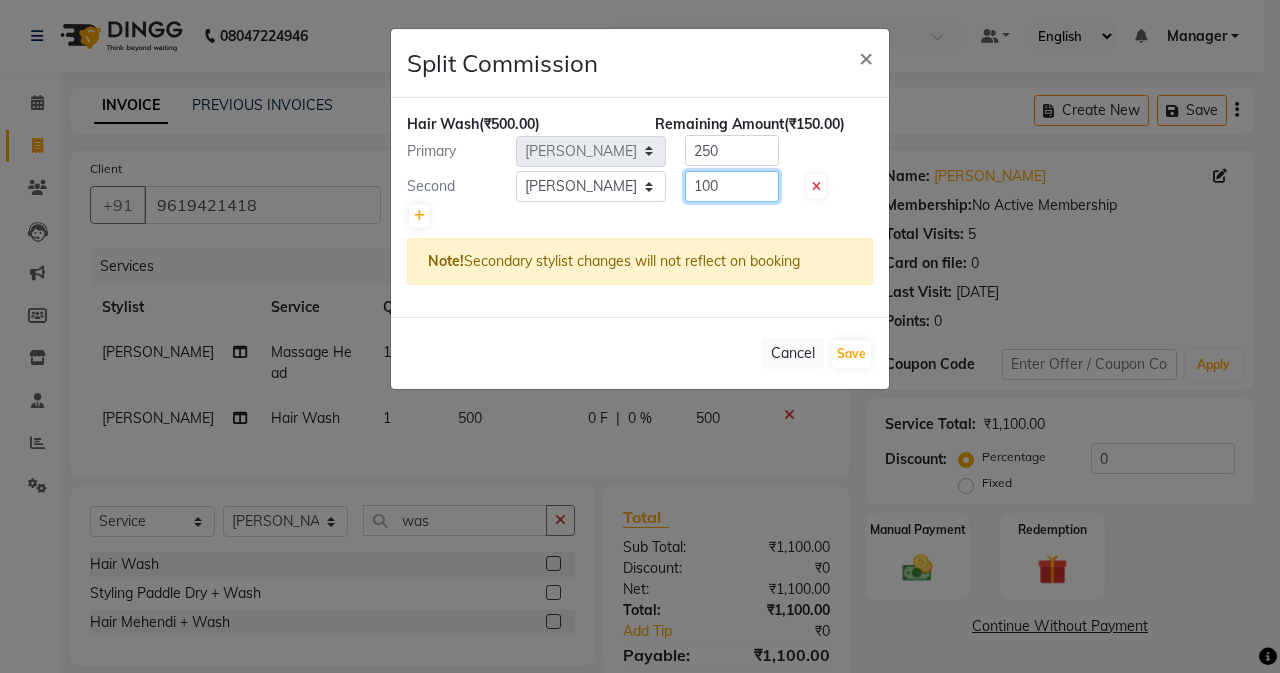 type on "100" 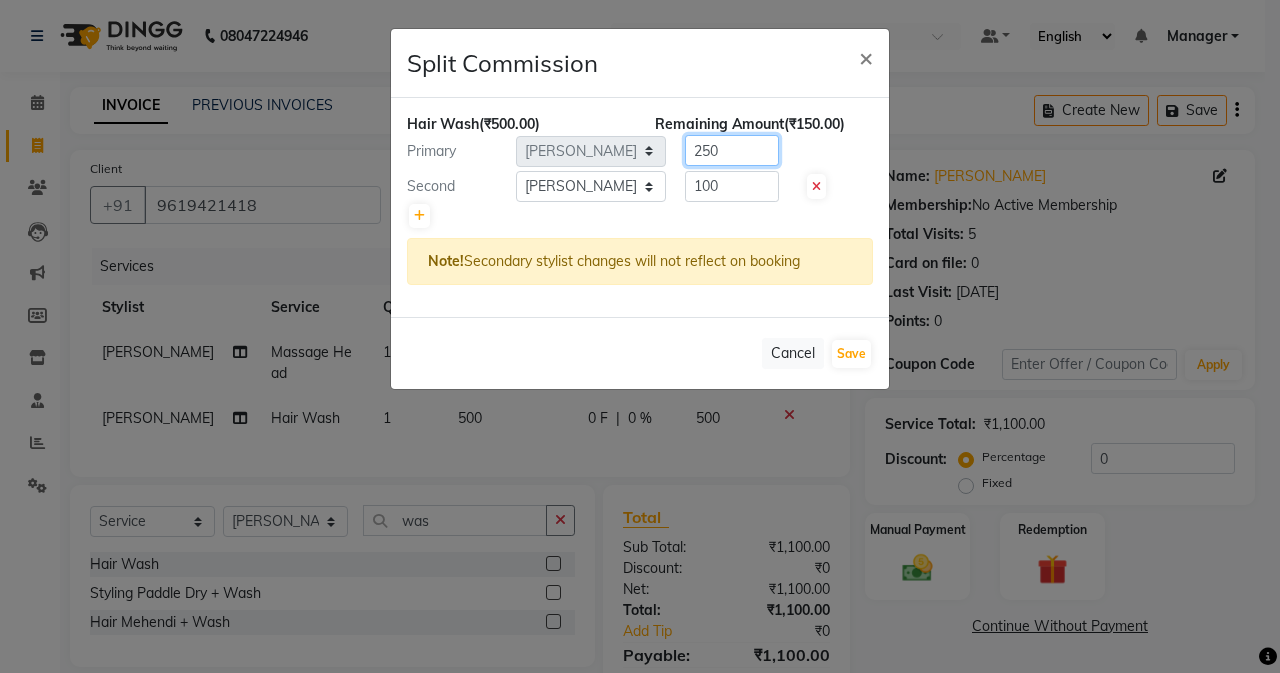 click on "250" 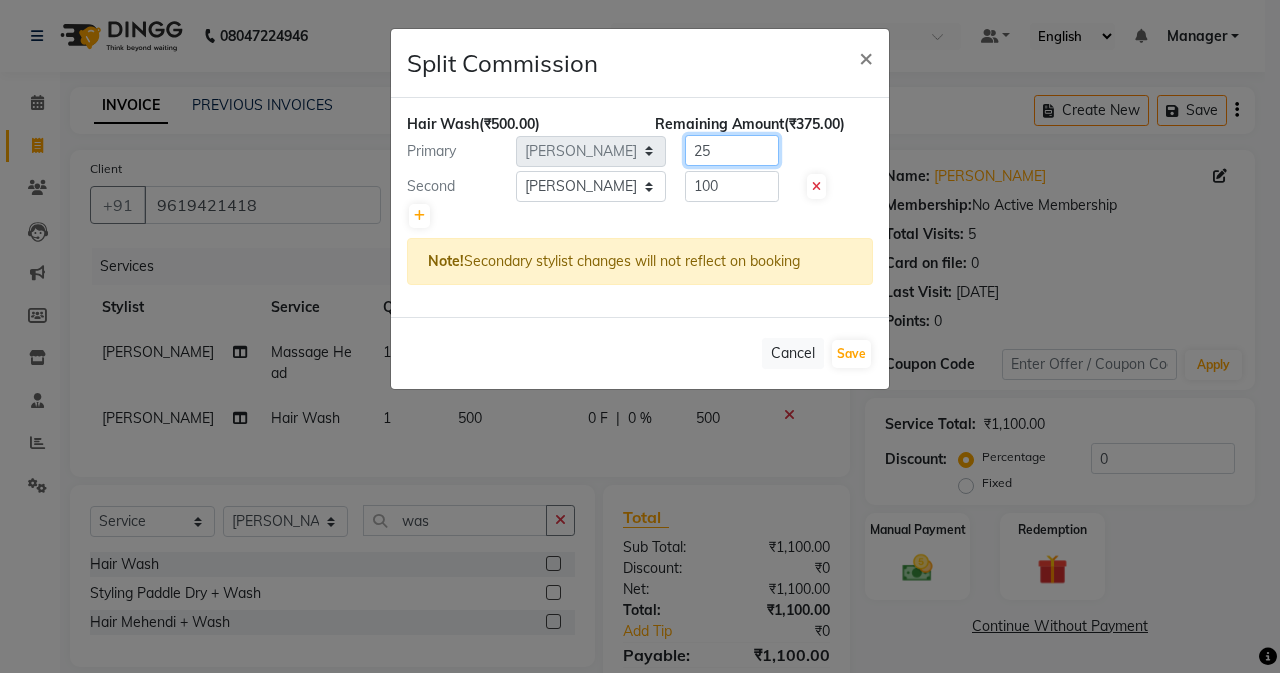 type on "2" 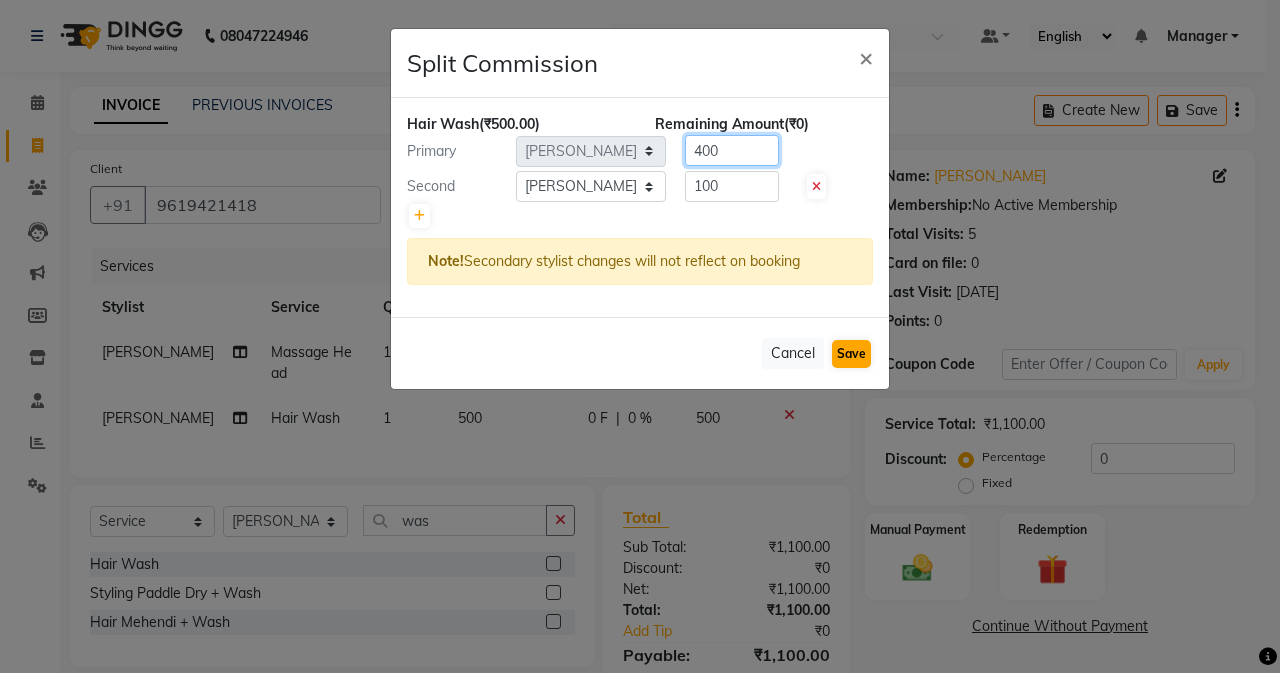 type on "400" 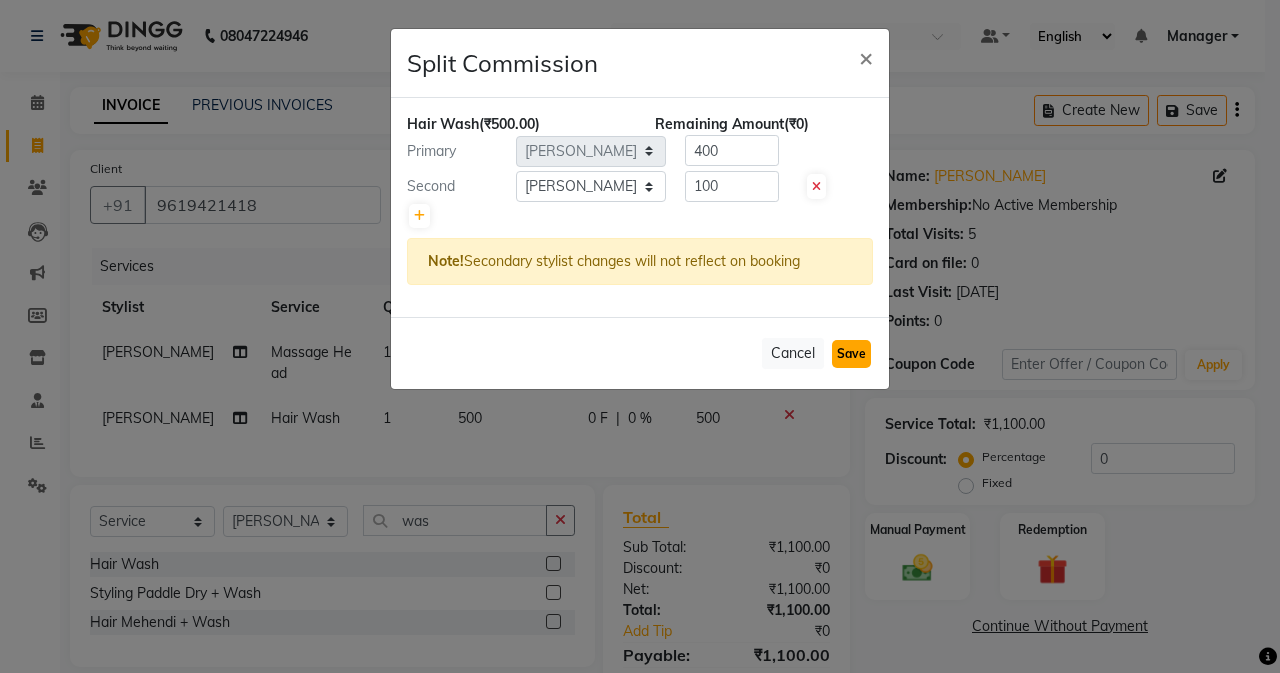 click on "Save" 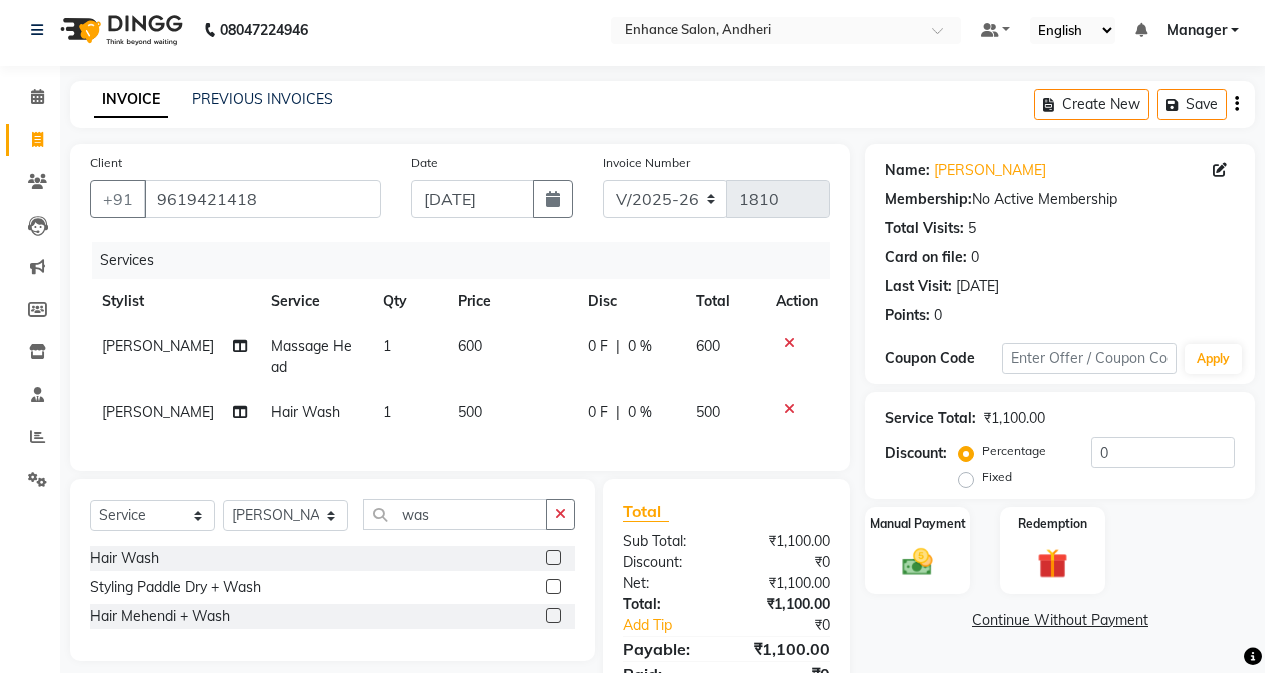 scroll, scrollTop: 130, scrollLeft: 0, axis: vertical 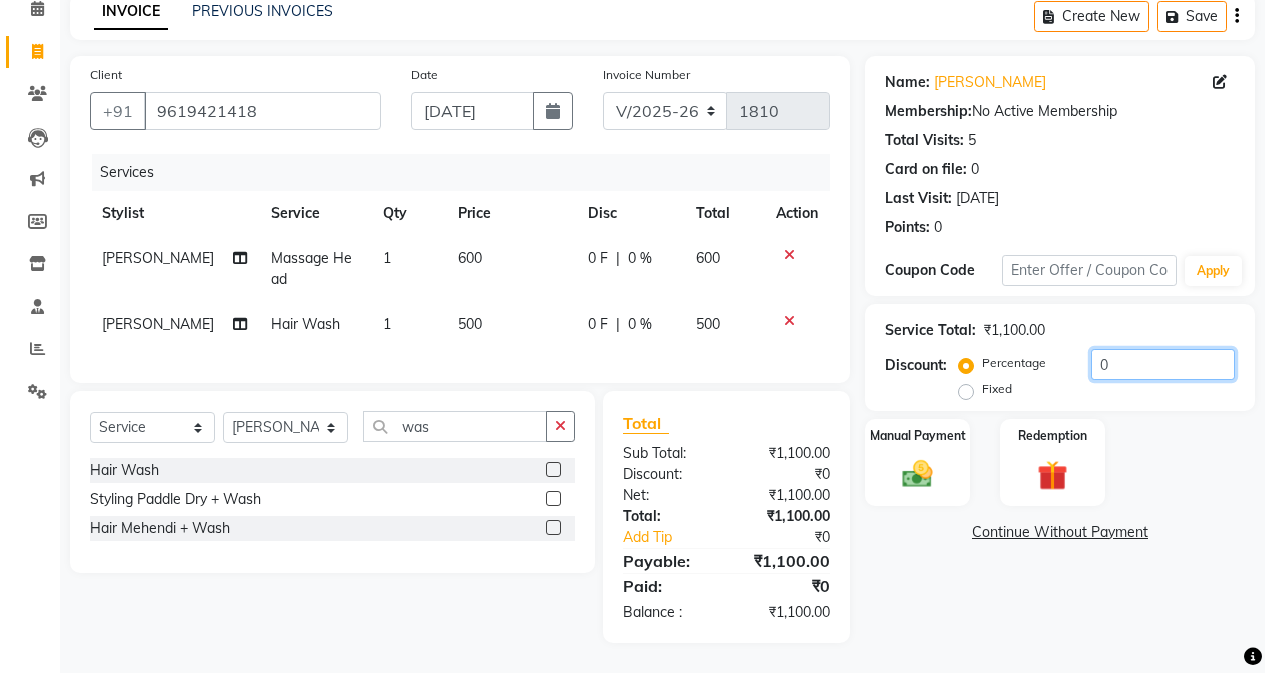 click on "0" 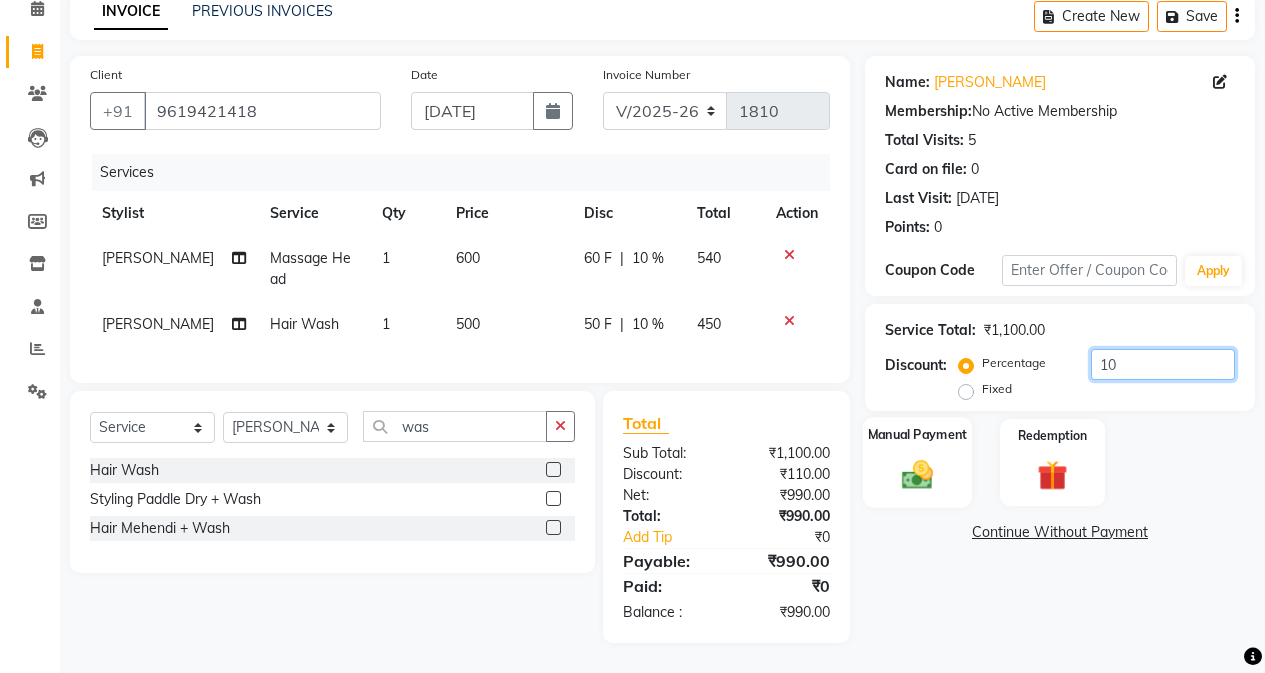 type on "10" 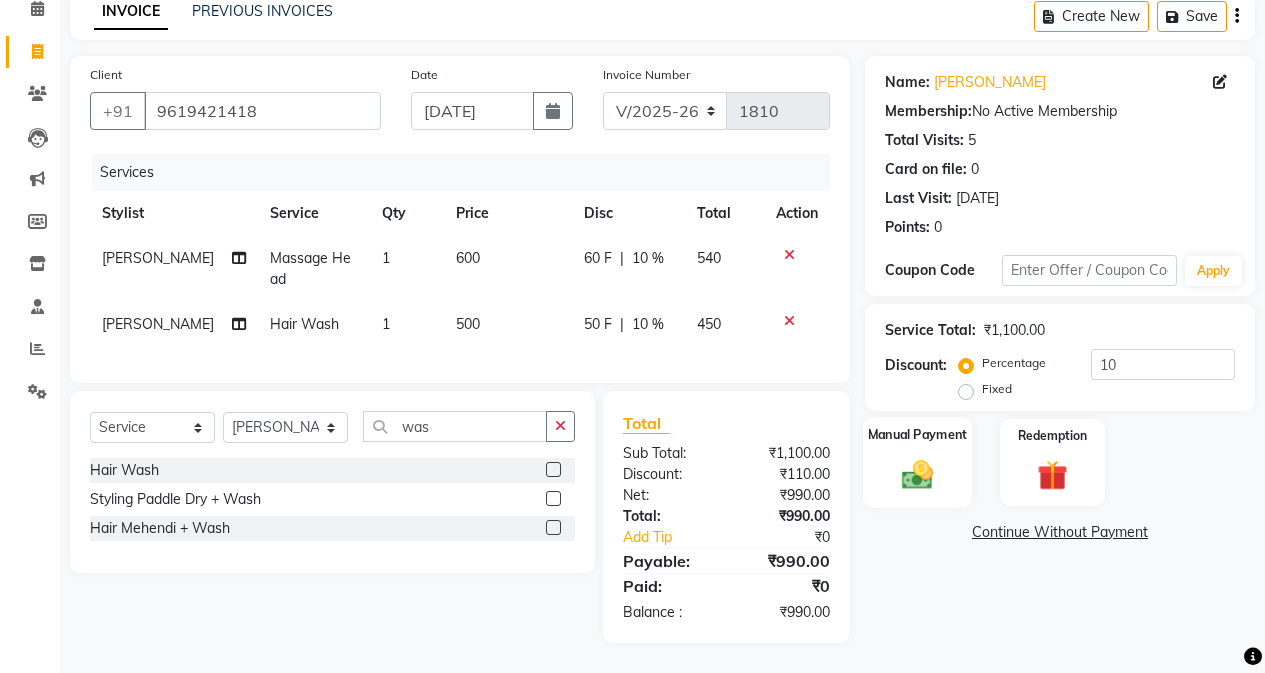 click on "Manual Payment" 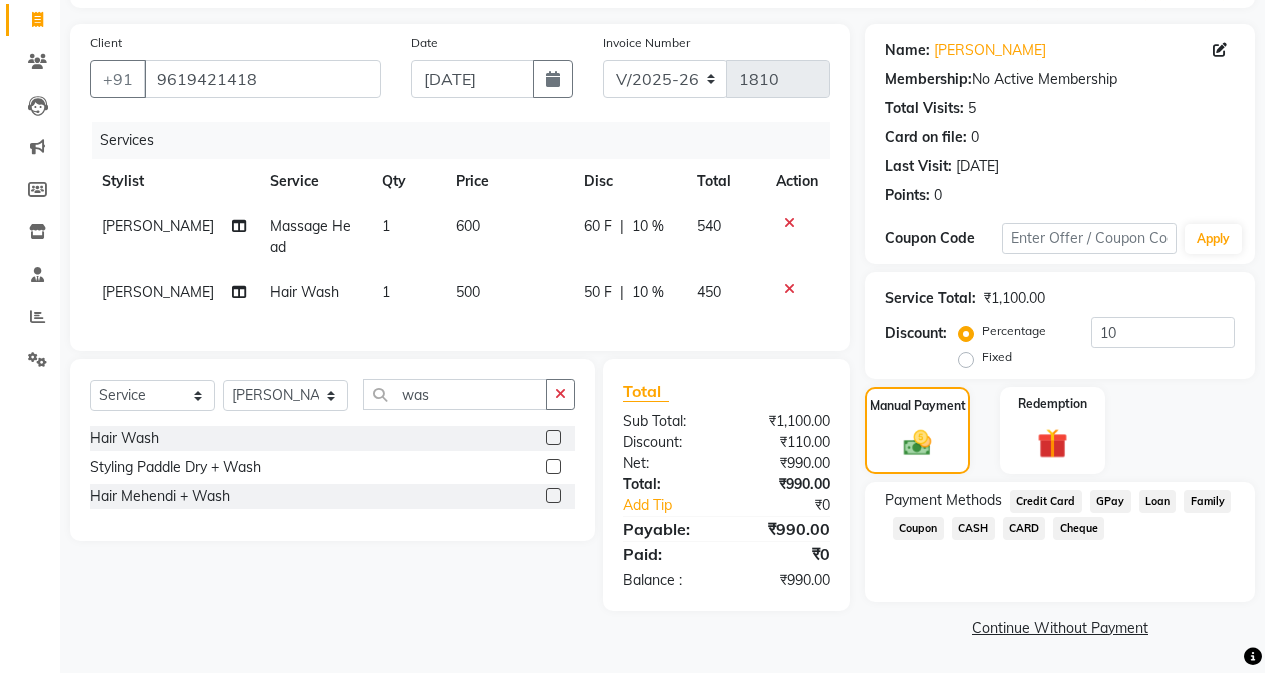 click on "CASH" 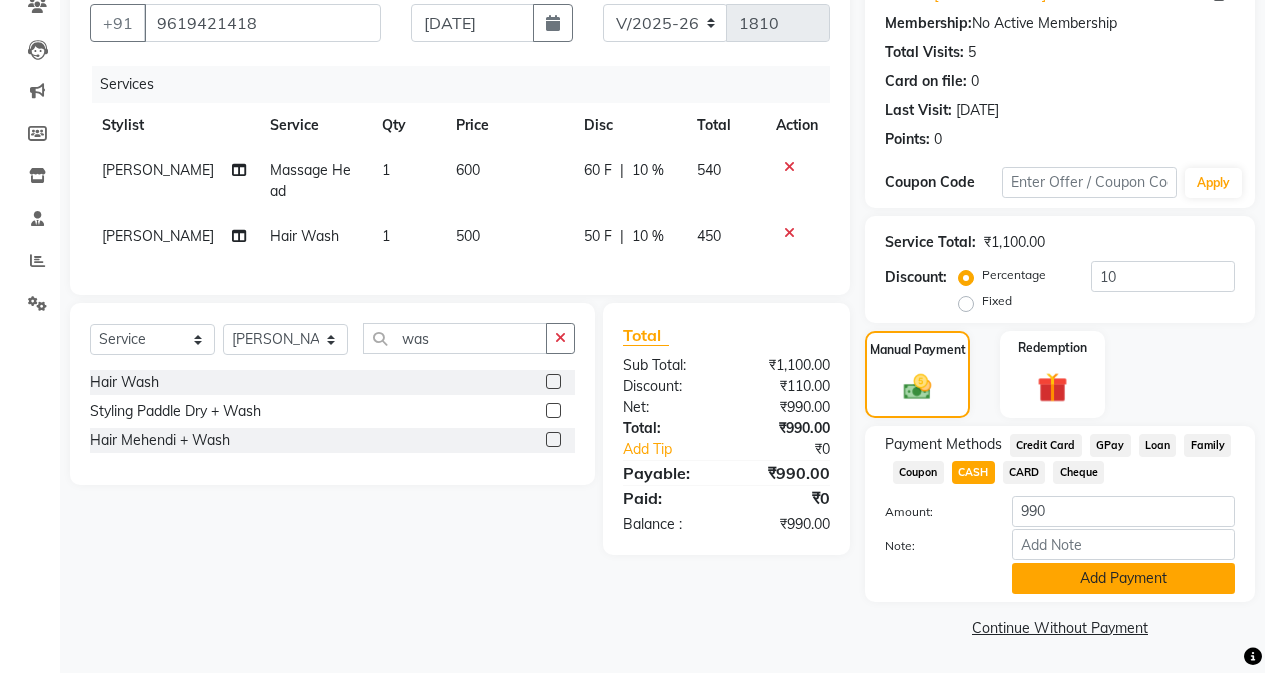 click on "Add Payment" 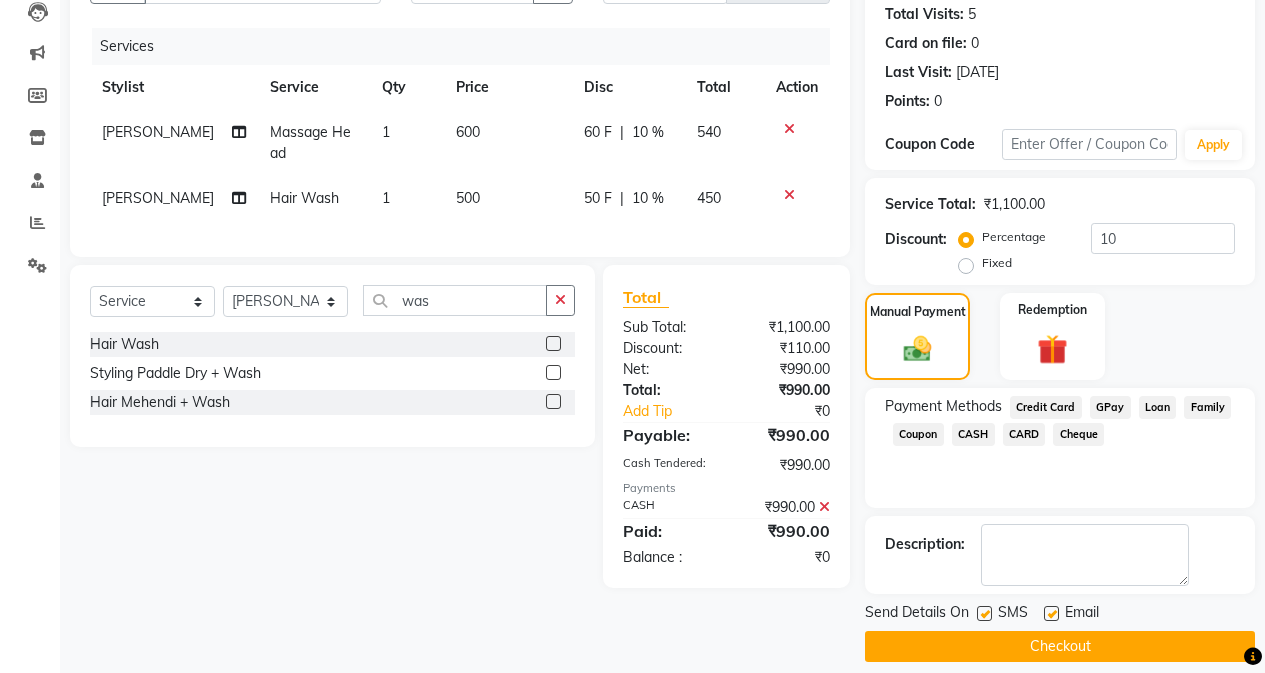 scroll, scrollTop: 239, scrollLeft: 0, axis: vertical 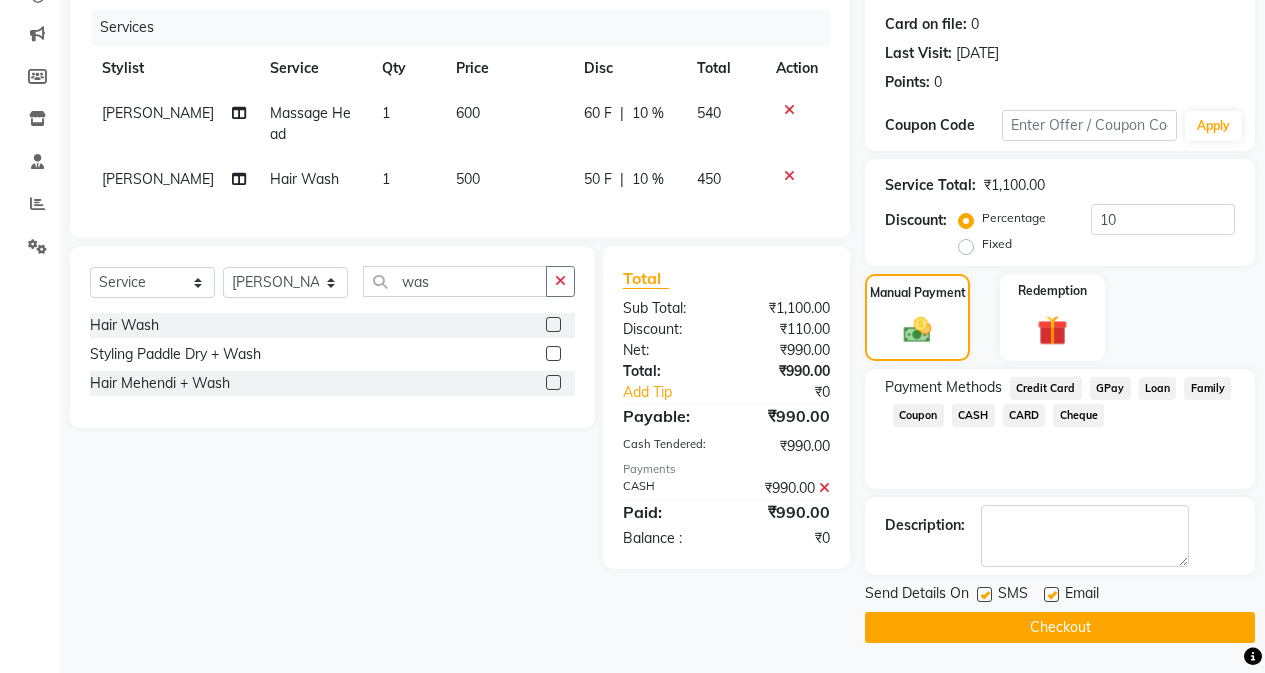 click on "Checkout" 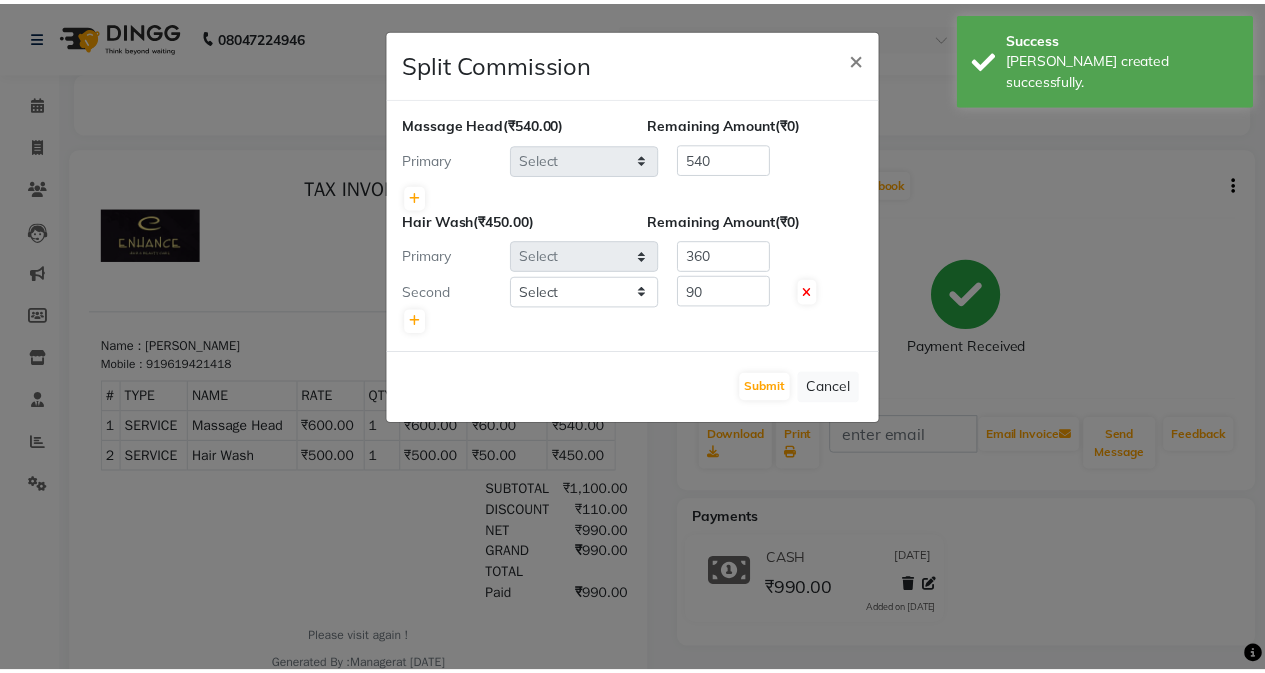 scroll, scrollTop: 0, scrollLeft: 0, axis: both 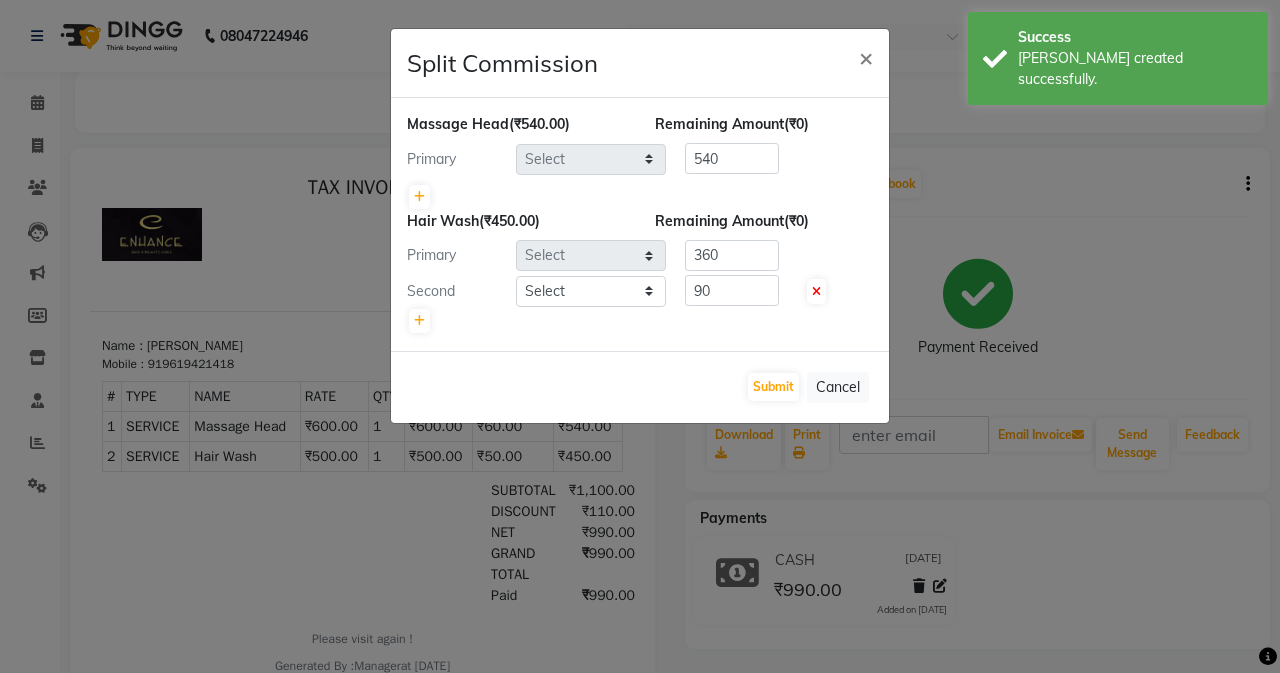 select on "79056" 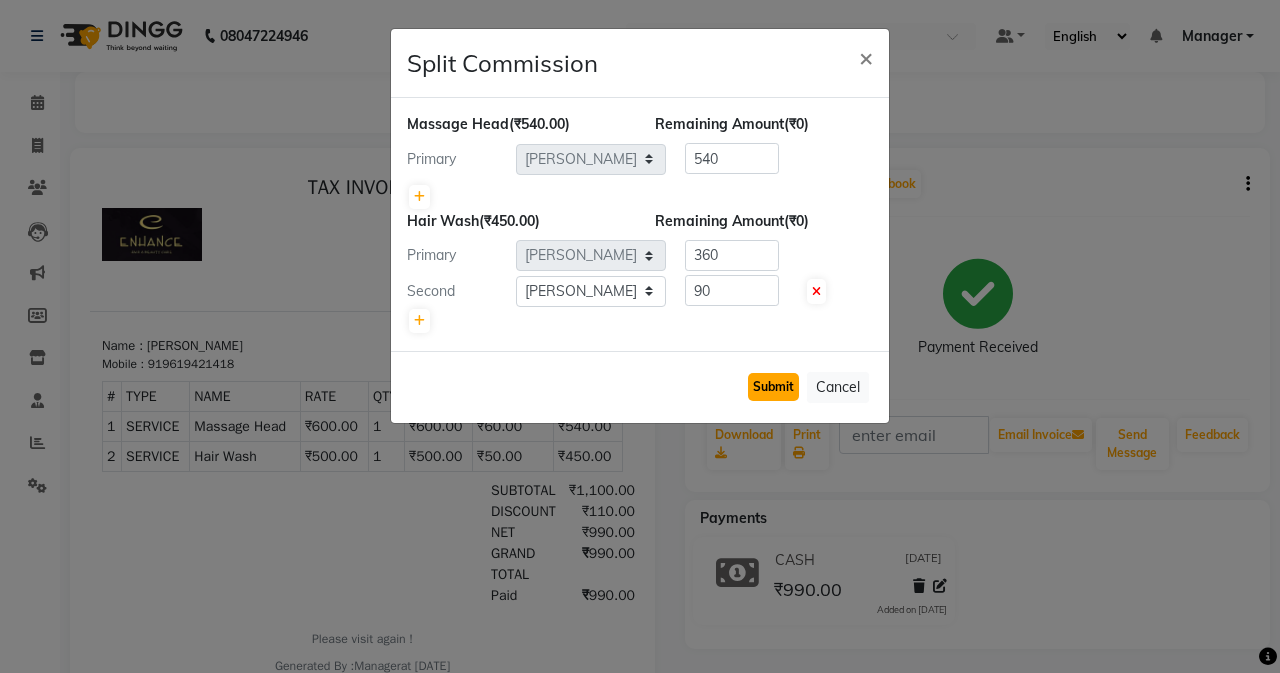 click on "Submit" 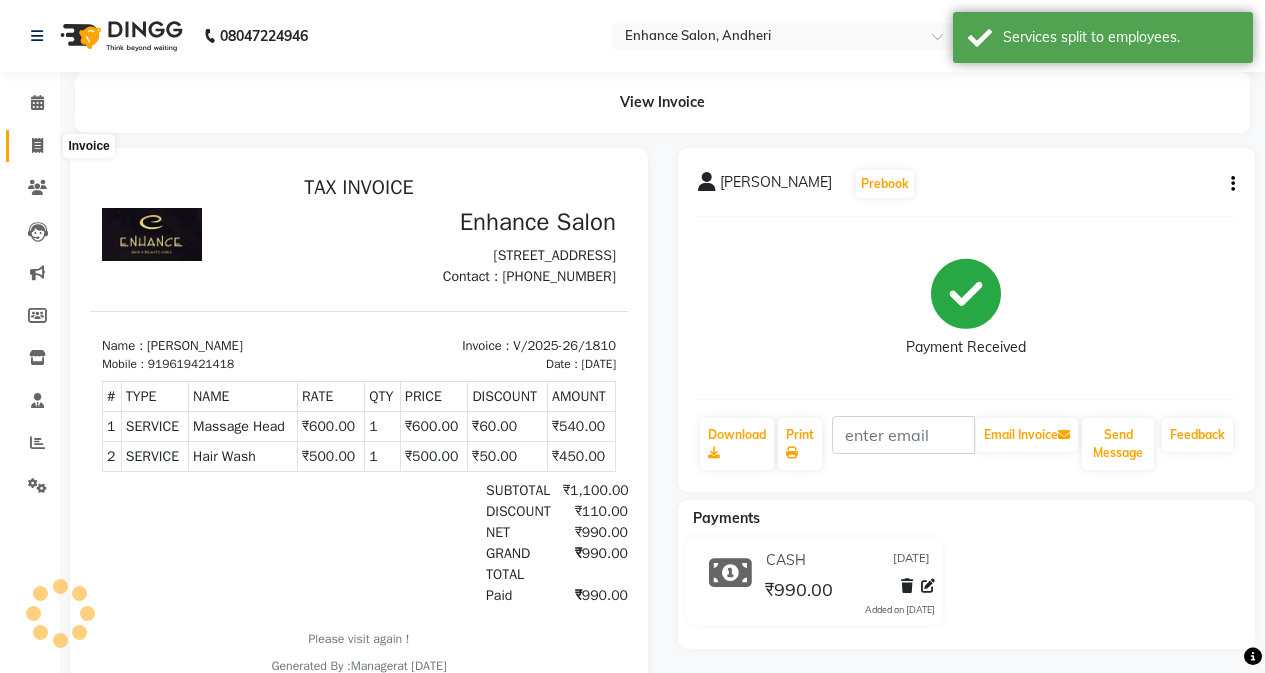 click 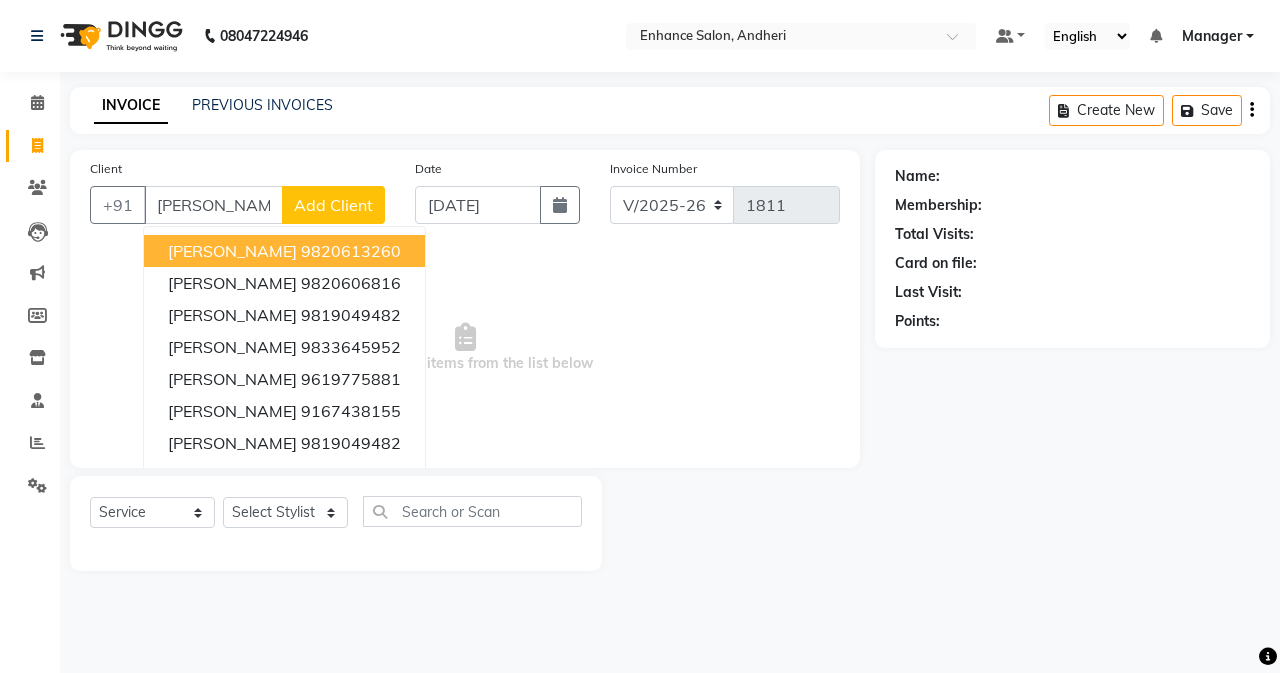 click on "9820613260" at bounding box center (351, 251) 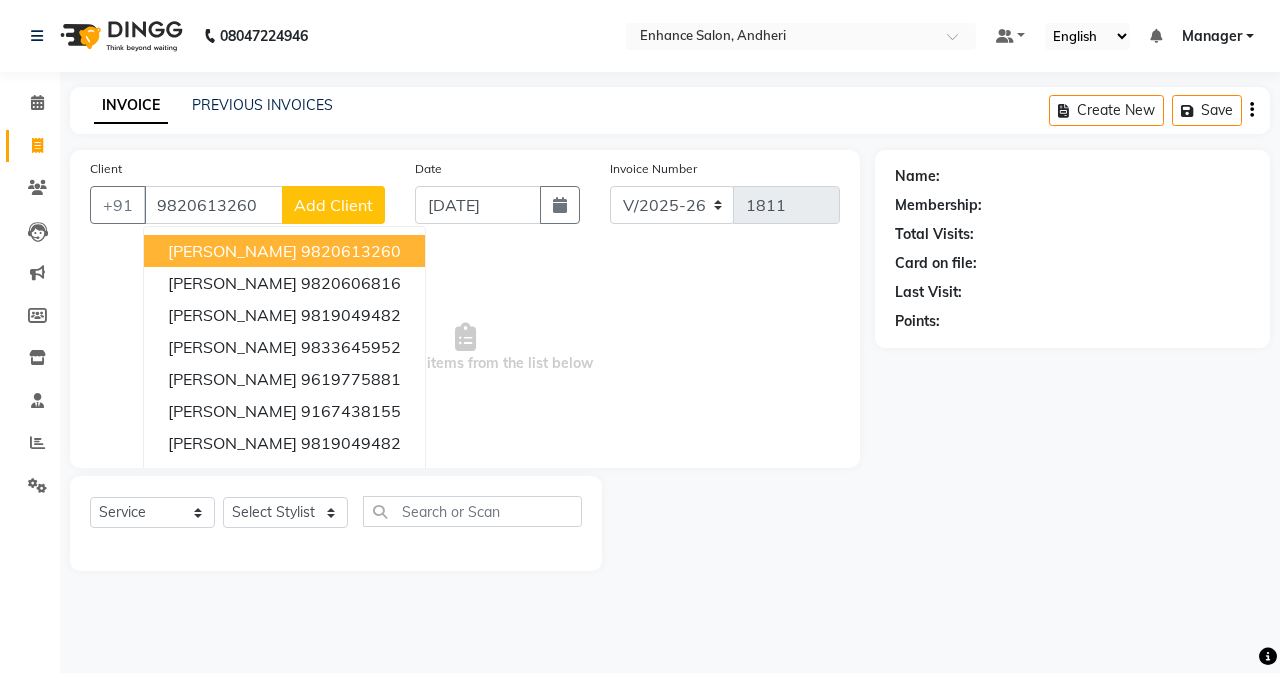 type on "9820613260" 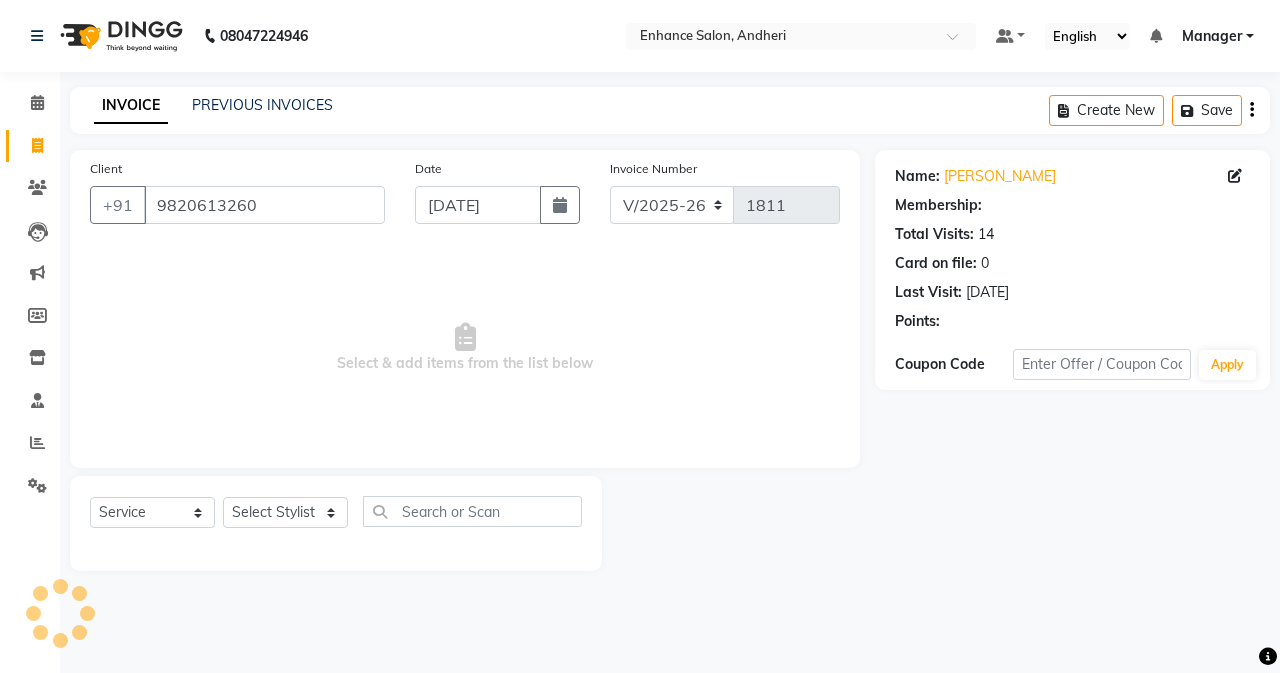 select on "1: Object" 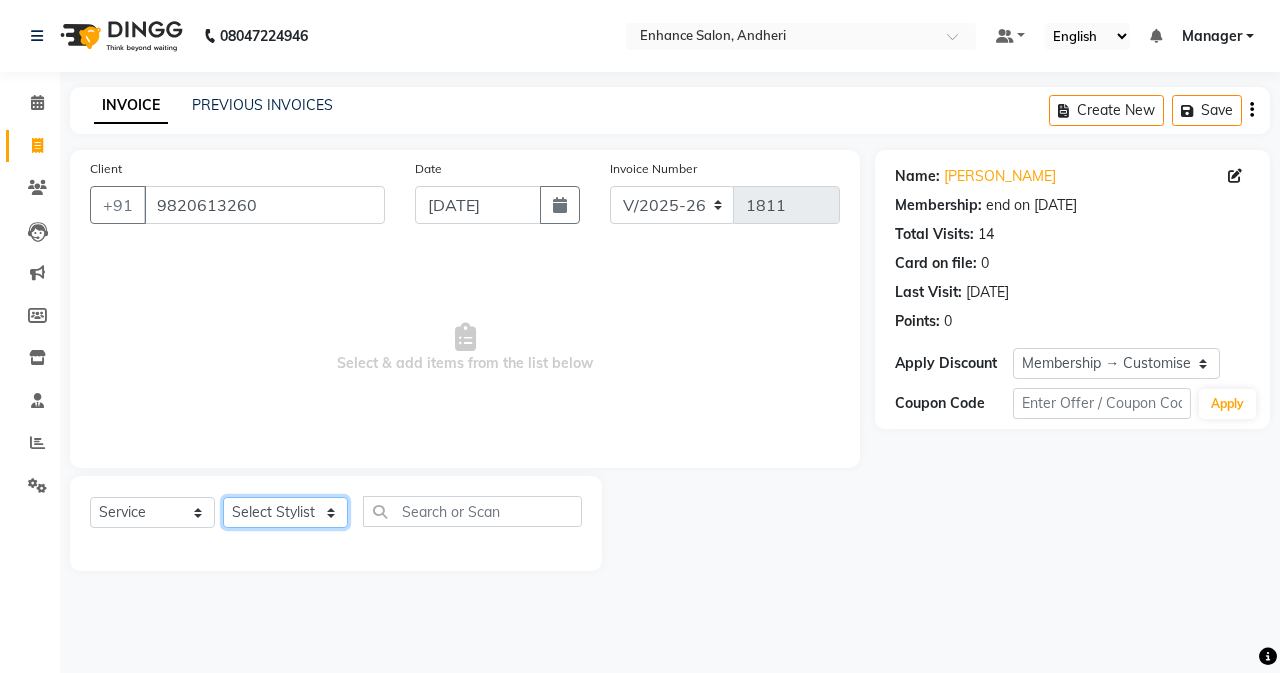 click on "Select Stylist Admin [PERSON_NAME] [PERSON_NAME] Manager [PERSON_NAME] [PERSON_NAME] [PERSON_NAME] POONAM [PERSON_NAME] [PERSON_NAME] nails [PERSON_NAME] MANGELA [PERSON_NAME] [PERSON_NAME] [PERSON_NAME] [PERSON_NAME]" 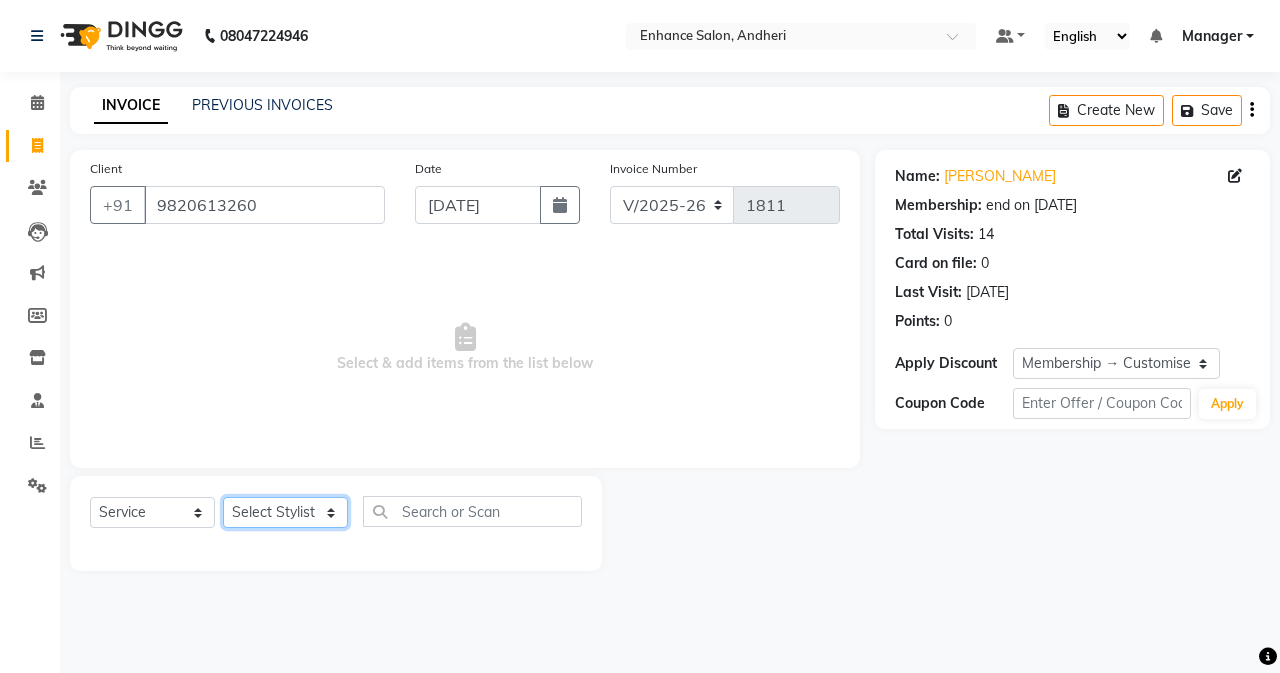 select on "61732" 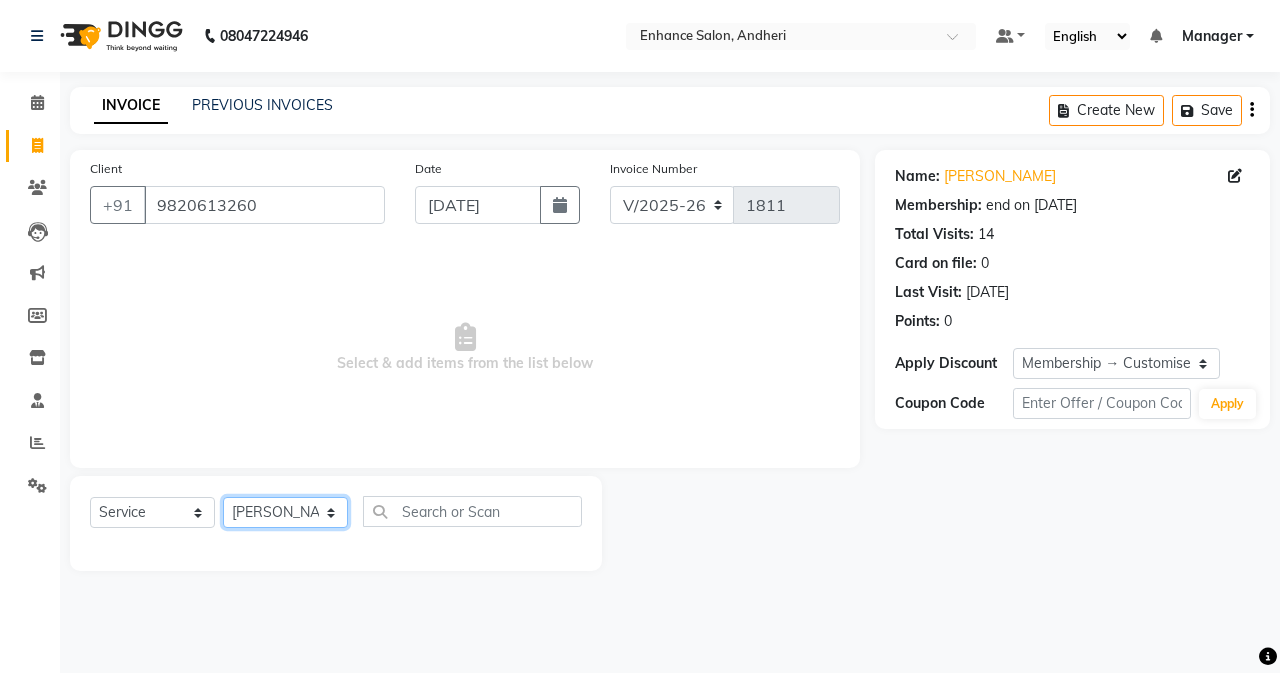 click on "Select Stylist Admin [PERSON_NAME] [PERSON_NAME] Manager [PERSON_NAME] [PERSON_NAME] [PERSON_NAME] POONAM [PERSON_NAME] [PERSON_NAME] nails [PERSON_NAME] MANGELA [PERSON_NAME] [PERSON_NAME] [PERSON_NAME] [PERSON_NAME]" 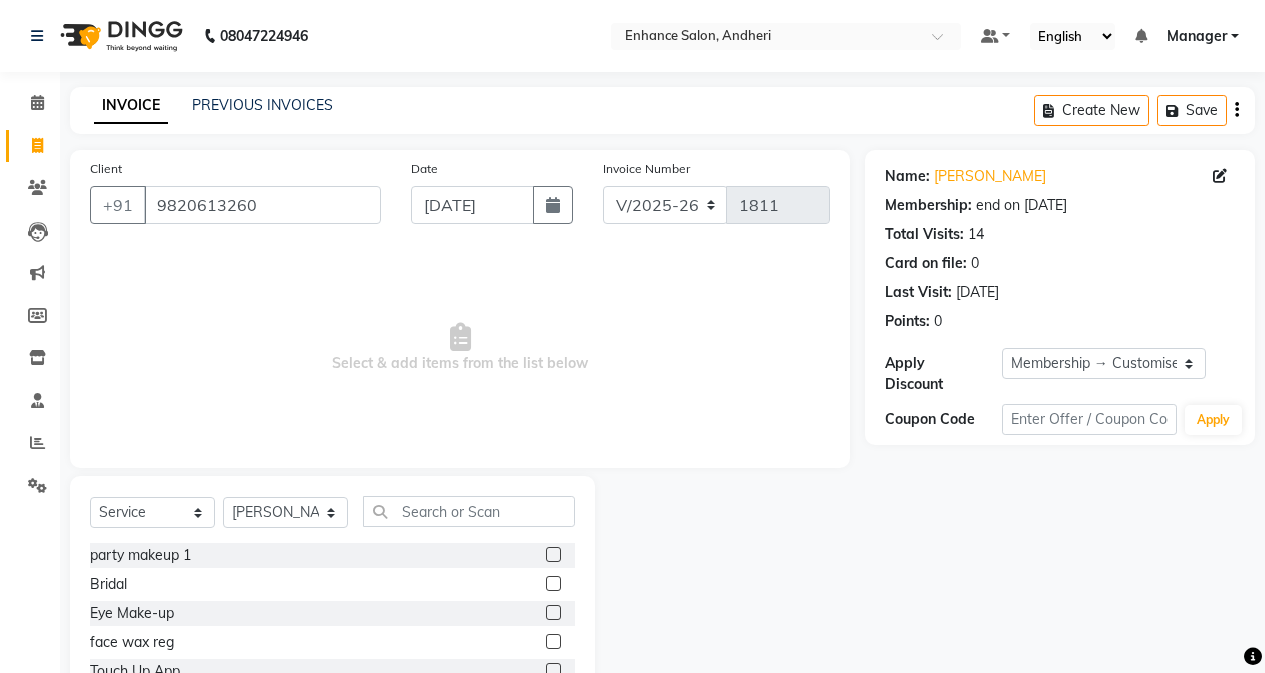 click on "Select  Service  Product  Membership  Package Voucher Prepaid Gift Card  Select Stylist Admin [PERSON_NAME] [PERSON_NAME] Manager MEENA MISALKAR [PERSON_NAME] [PERSON_NAME] POONAM [PERSON_NAME] [PERSON_NAME] nails [PERSON_NAME] MANGELA [PERSON_NAME] [PERSON_NAME] [PERSON_NAME] [PERSON_NAME] party makeup 1  Bridal  Eye Make-up  face wax reg  Touch Up App  High Lights  Only touchup App  Side locks peel 400  inner spa  inner spa tube  service tip  previous balance  food  Dandruff treatment  Prepaid  Deposit  Aroma Gold serum  K18  saree drape  Moisture Plus shampoo  Colour conditioner MilkShake  Massage Head  Massage Neck & Shoulder  Massage Neck, Shoulder & Back  Massage Arms  Massage Legs  Massage Feet  Massage Body  wedding  sangeet  cocktail  Mehendi  reception  Student  [PERSON_NAME] Full (Touch-up)  [PERSON_NAME] Crown  [PERSON_NAME] Deep Crown  [PERSON_NAME] Global  Inoa Full (Touch-up)  Inoa Global  Inoa Crown  Inoa Deep Crown  Nanoplatia  [MEDICAL_DATA]  Deep Conditioning  Hair Wash  Hair Cut  Straight Cut  Kids Hair Cut  Styling Paddle Dry + Wash  Styling Blow Dry  Styling Tong" 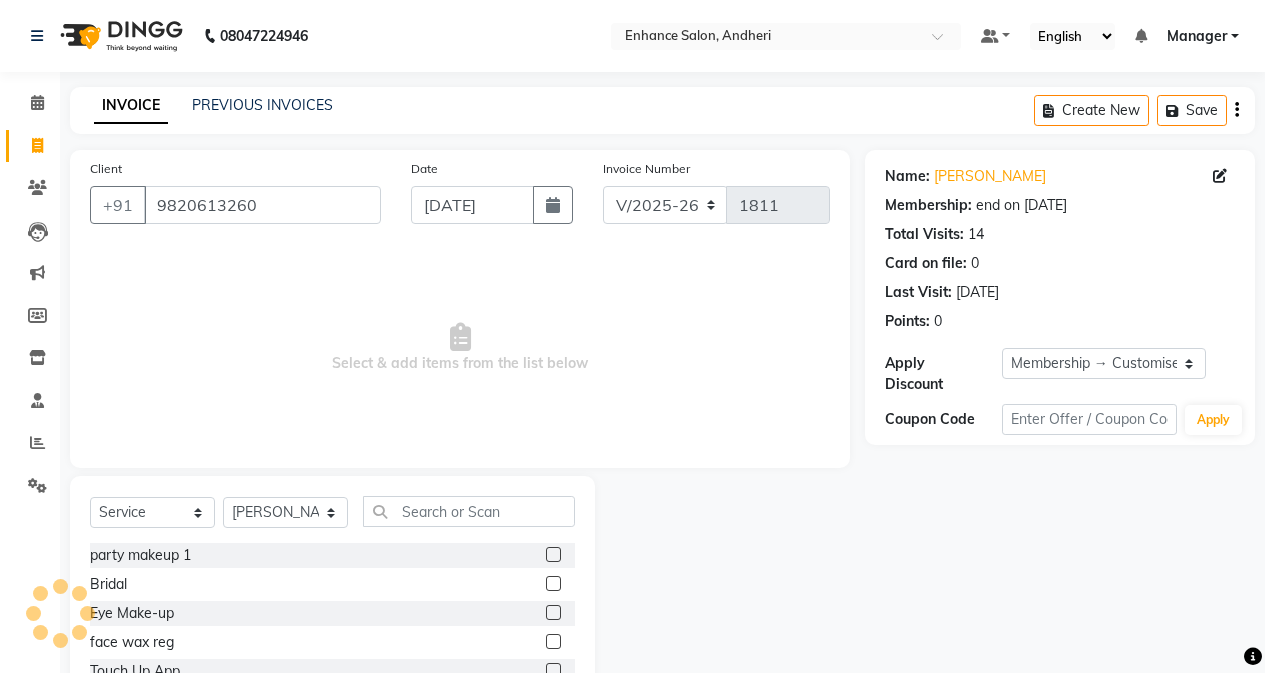 click on "Select  Service  Product  Membership  Package Voucher Prepaid Gift Card  Select Stylist Admin [PERSON_NAME] [PERSON_NAME] Manager MEENA MISALKAR [PERSON_NAME] [PERSON_NAME] POONAM [PERSON_NAME] [PERSON_NAME] nails [PERSON_NAME] MANGELA [PERSON_NAME] [PERSON_NAME] [PERSON_NAME] [PERSON_NAME] party makeup 1  Bridal  Eye Make-up  face wax reg  Touch Up App  High Lights  Only touchup App  Side locks peel 400  inner spa  inner spa tube  service tip  previous balance  food  Dandruff treatment  Prepaid  Deposit  Aroma Gold serum  K18  saree drape  Moisture Plus shampoo  Colour conditioner MilkShake  Massage Head  Massage Neck & Shoulder  Massage Neck, Shoulder & Back  Massage Arms  Massage Legs  Massage Feet  Massage Body  wedding  sangeet  cocktail  Mehendi  reception  Student  [PERSON_NAME] Full (Touch-up)  [PERSON_NAME] Crown  [PERSON_NAME] Deep Crown  [PERSON_NAME] Global  Inoa Full (Touch-up)  Inoa Global  Inoa Crown  Inoa Deep Crown  Nanoplatia  [MEDICAL_DATA]  Deep Conditioning  Hair Wash  Hair Cut  Straight Cut  Kids Hair Cut  Styling Paddle Dry + Wash  Styling Blow Dry  Styling Tong" 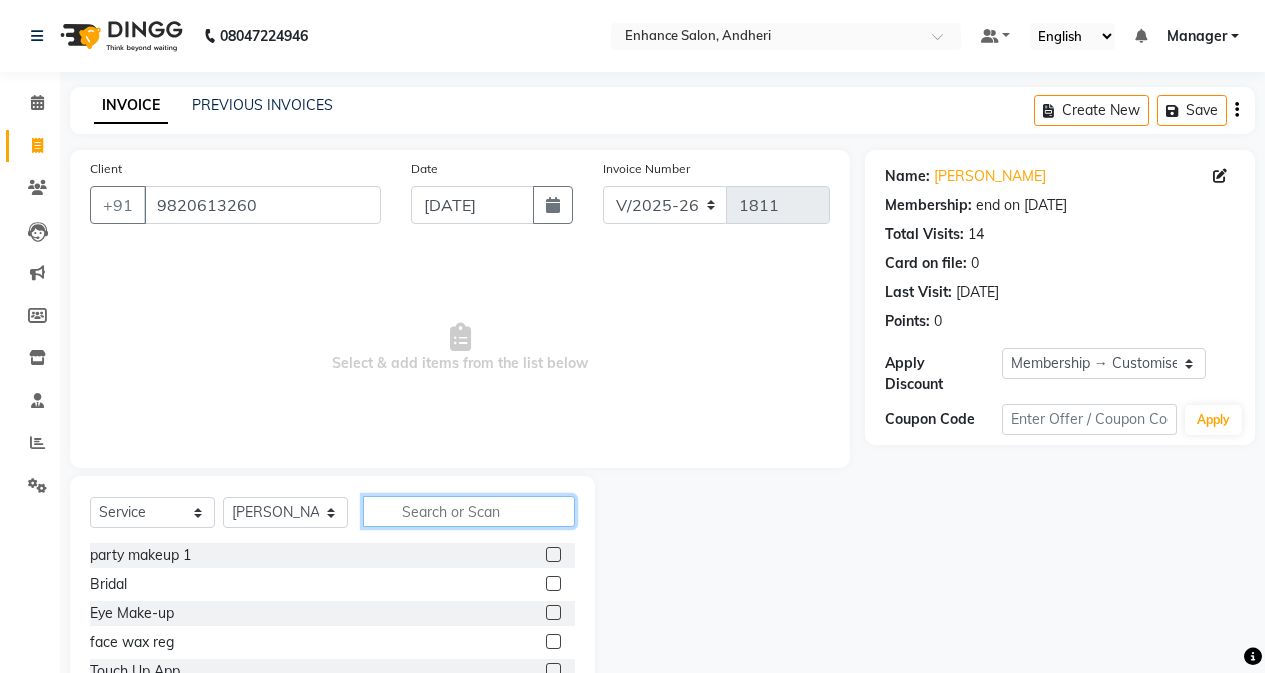 click 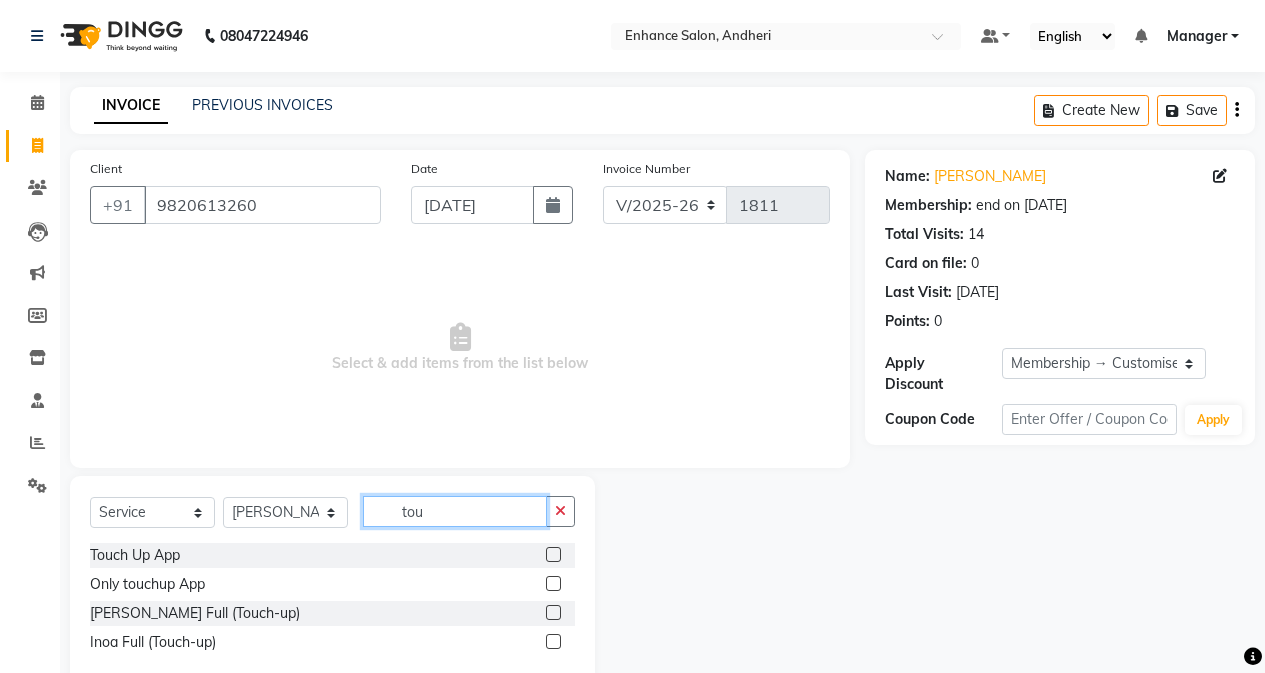 type on "tou" 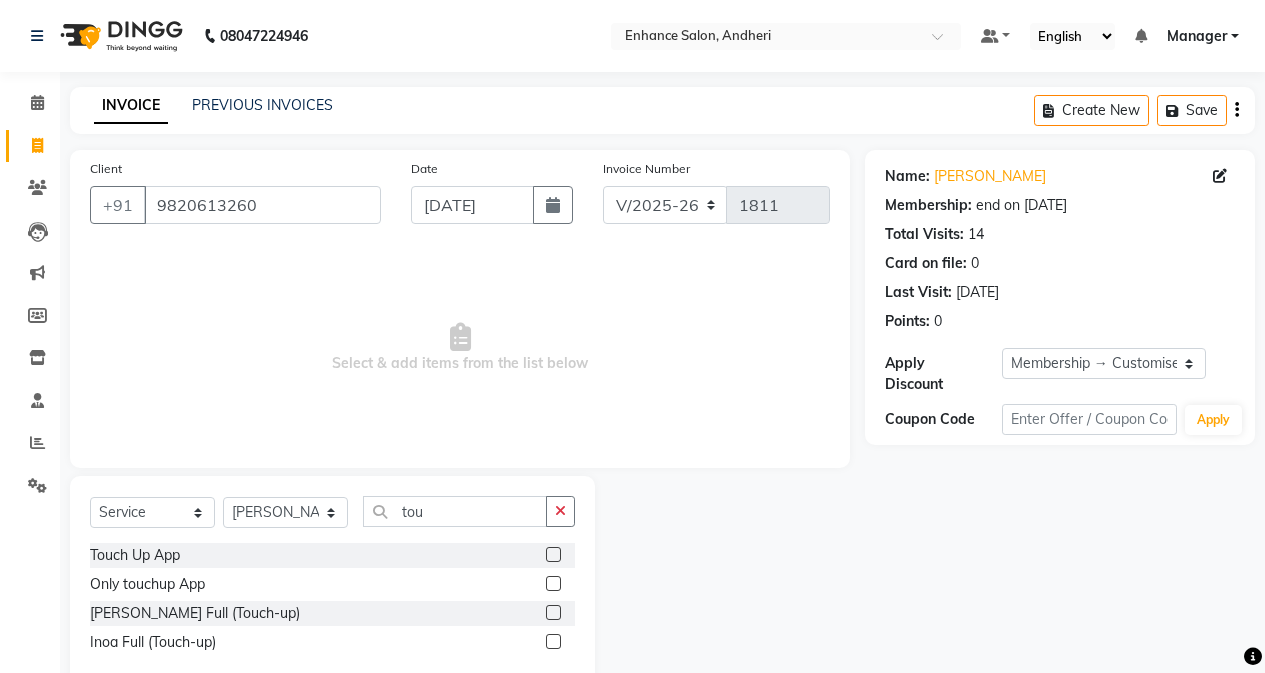 click 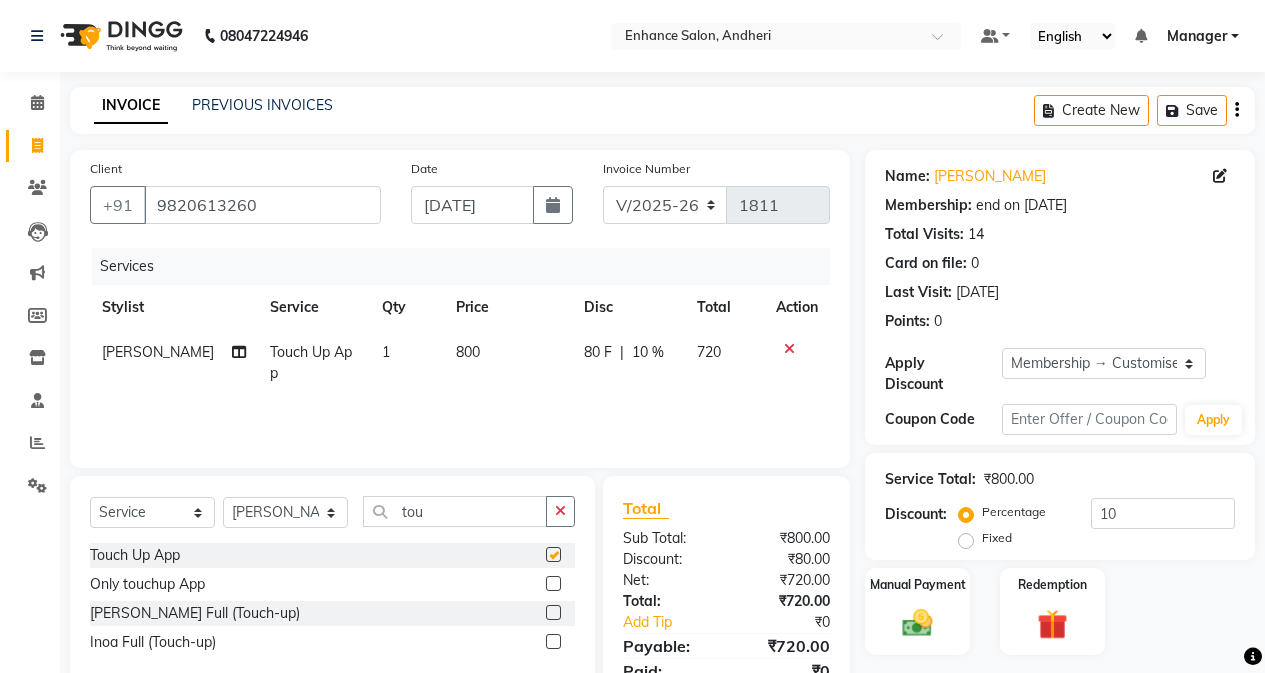 click on "Select  Service  Product  Membership  Package Voucher Prepaid Gift Card  Select Stylist Admin [PERSON_NAME] [PERSON_NAME] Manager [PERSON_NAME] [PERSON_NAME] [PERSON_NAME] POONAM [PERSON_NAME] [PERSON_NAME] nails [PERSON_NAME] MANGELA [PERSON_NAME] [PERSON_NAME] [PERSON_NAME] [PERSON_NAME]" 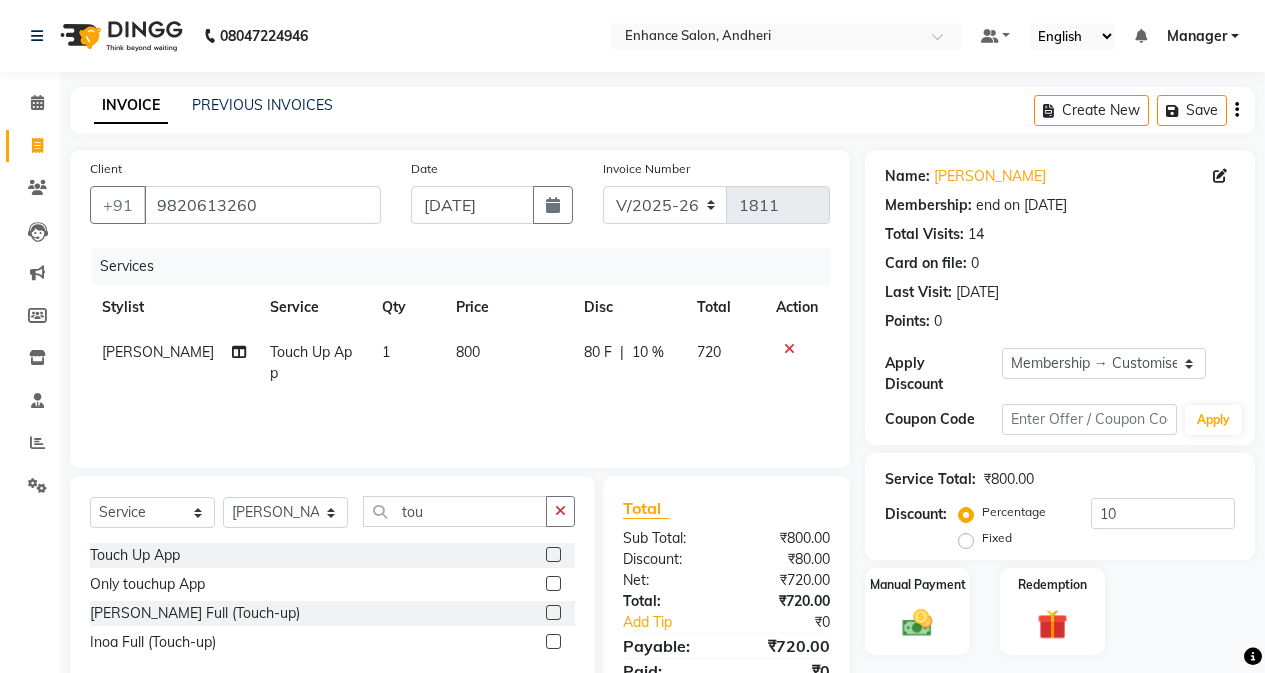 checkbox on "false" 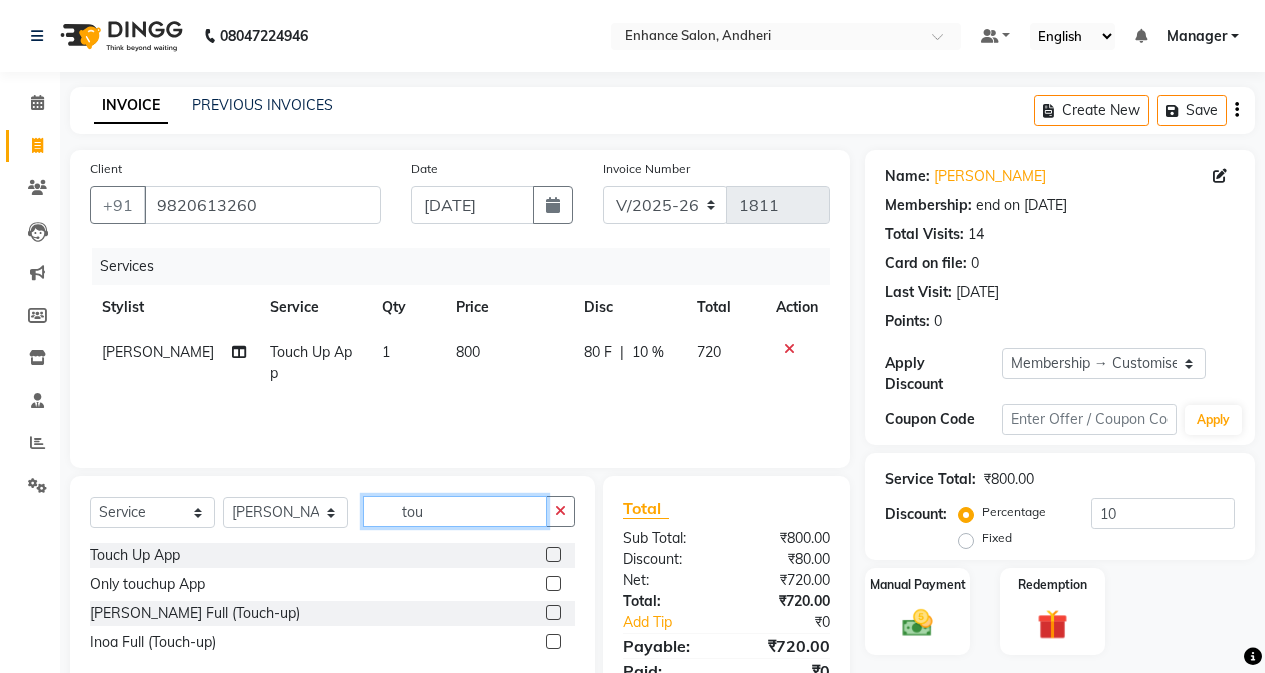 click on "tou" 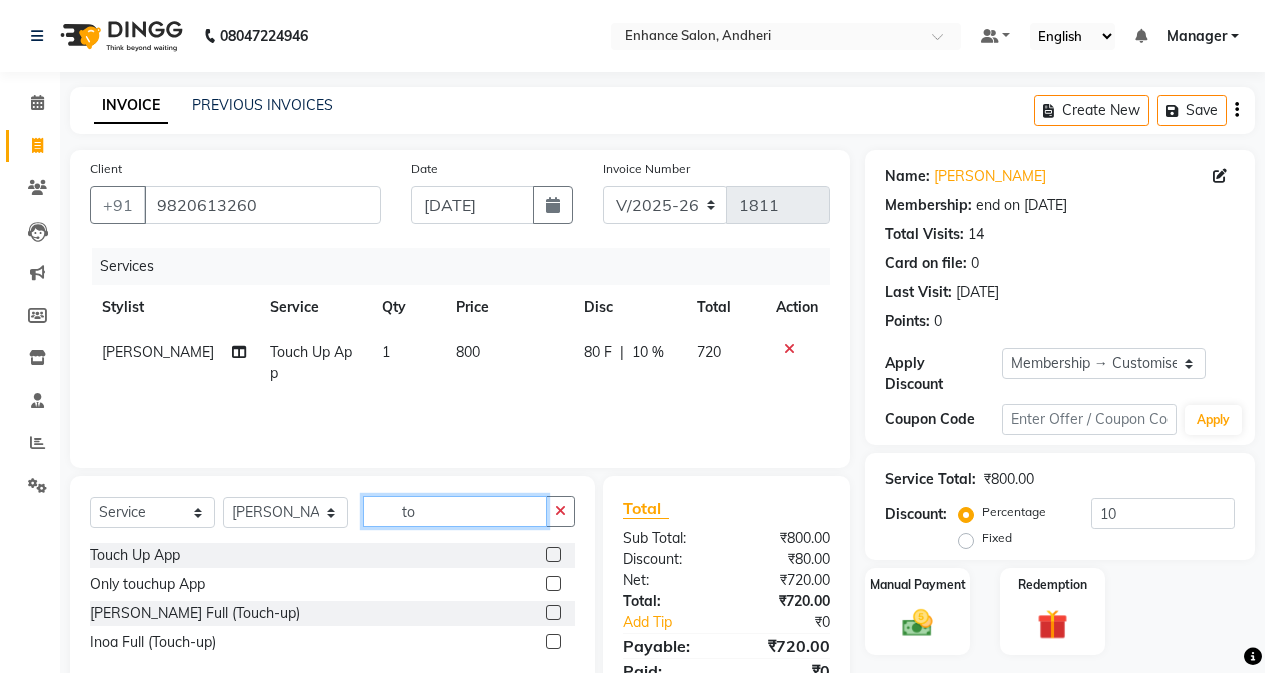 type on "t" 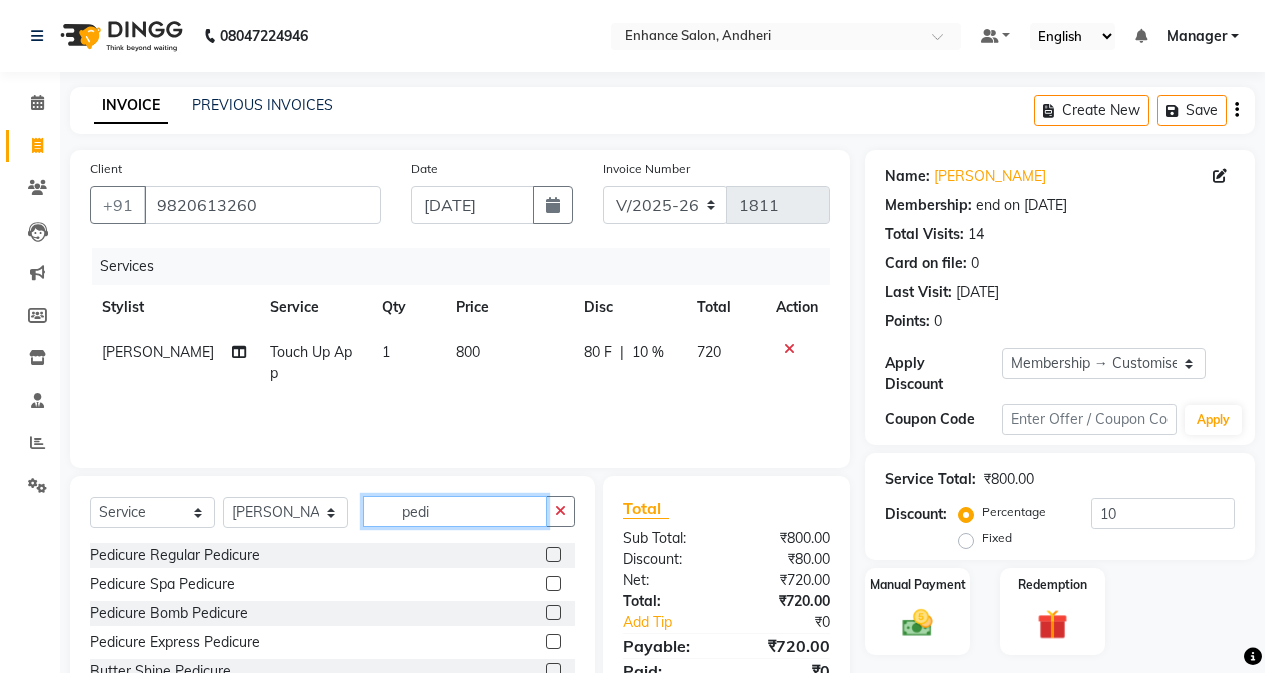 type on "pedi" 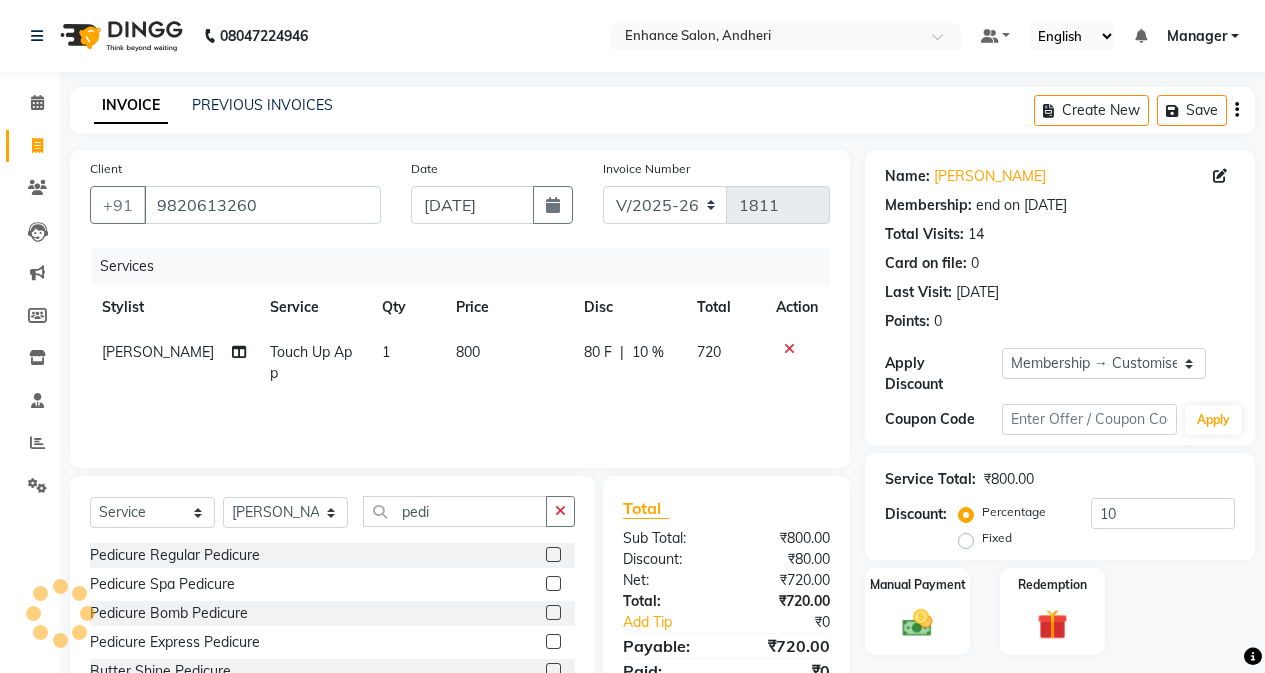click 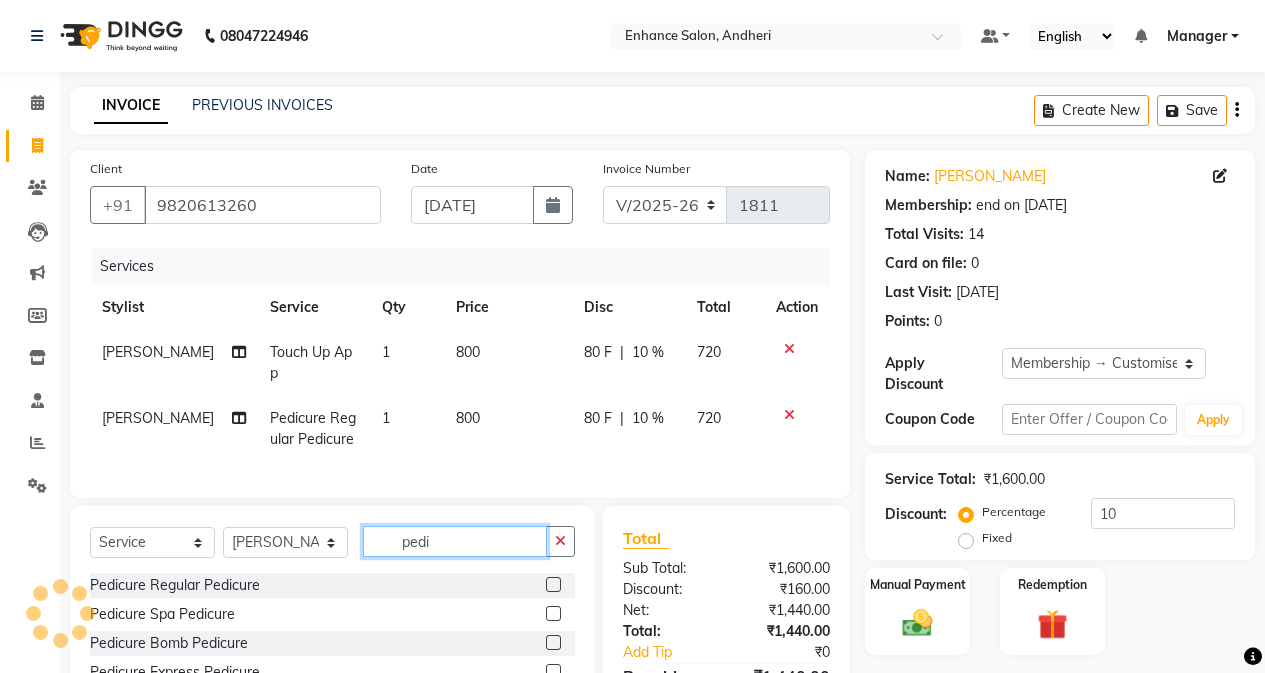 checkbox on "false" 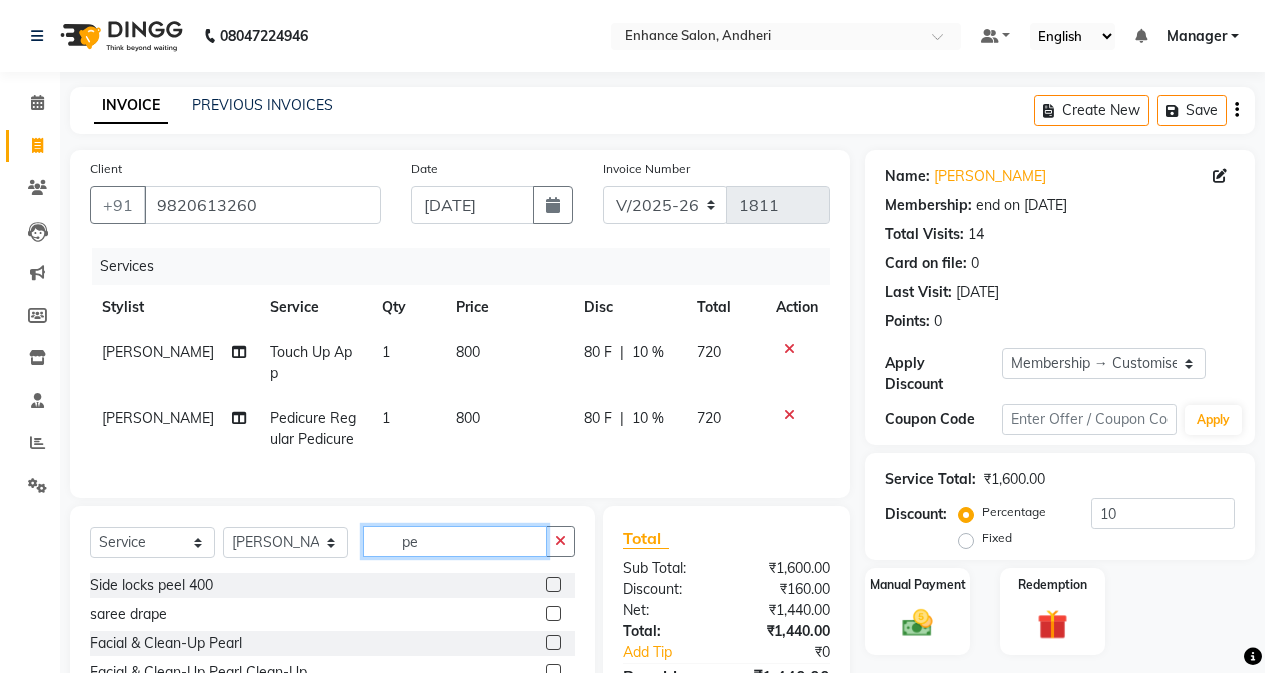 type on "p" 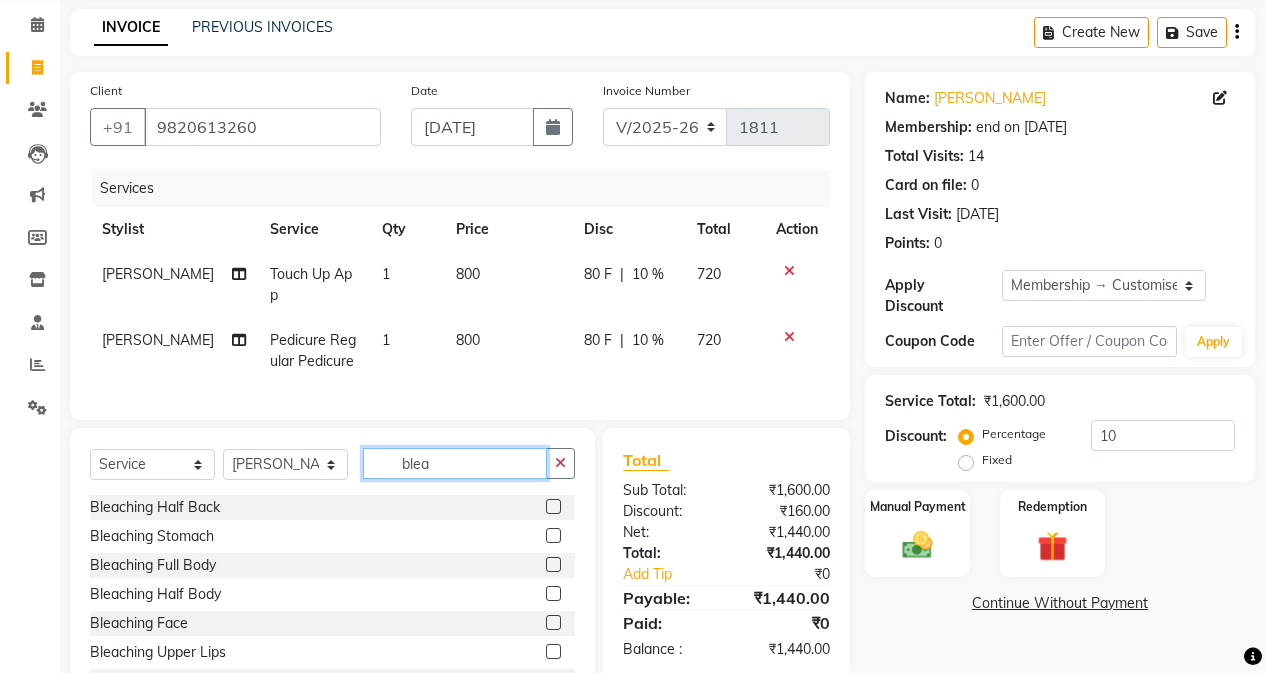 scroll, scrollTop: 173, scrollLeft: 0, axis: vertical 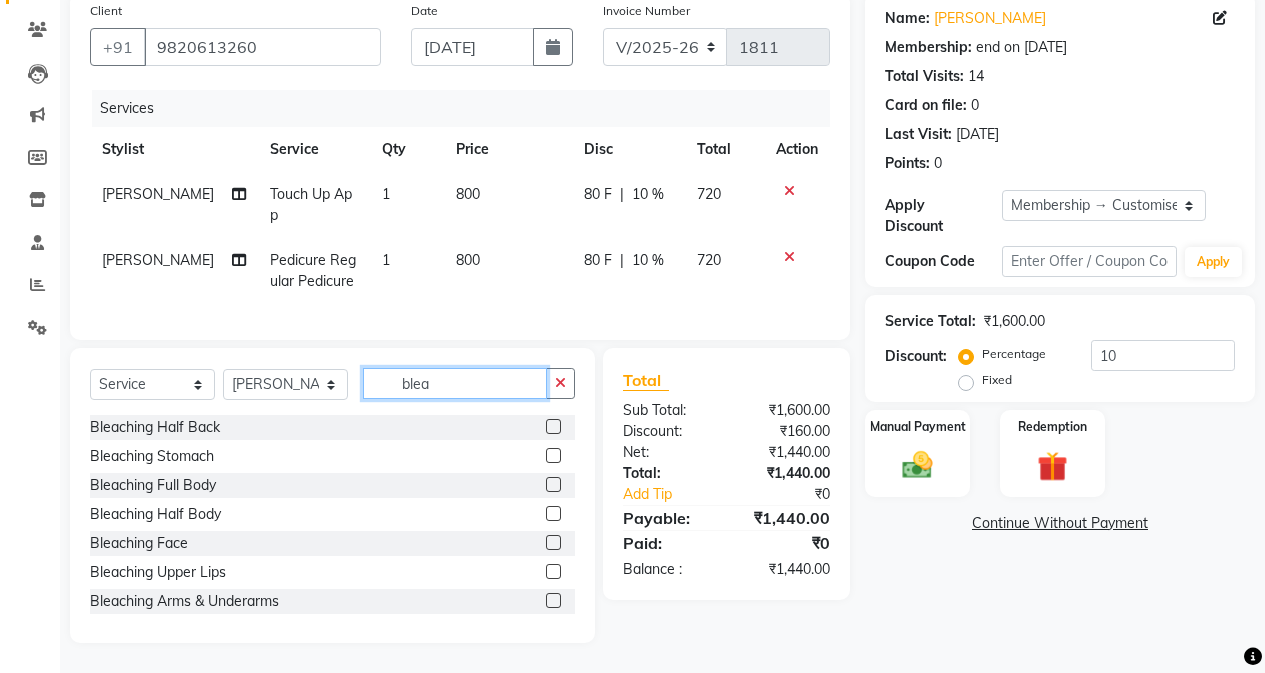 type on "blea" 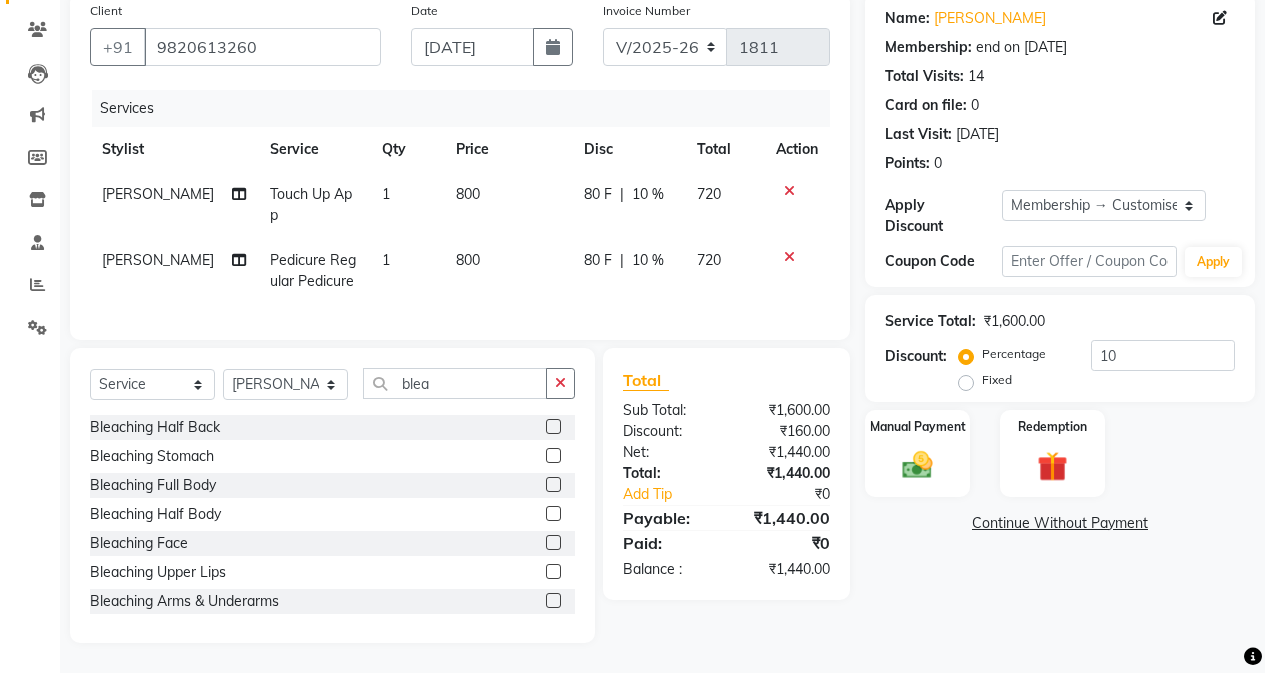 click 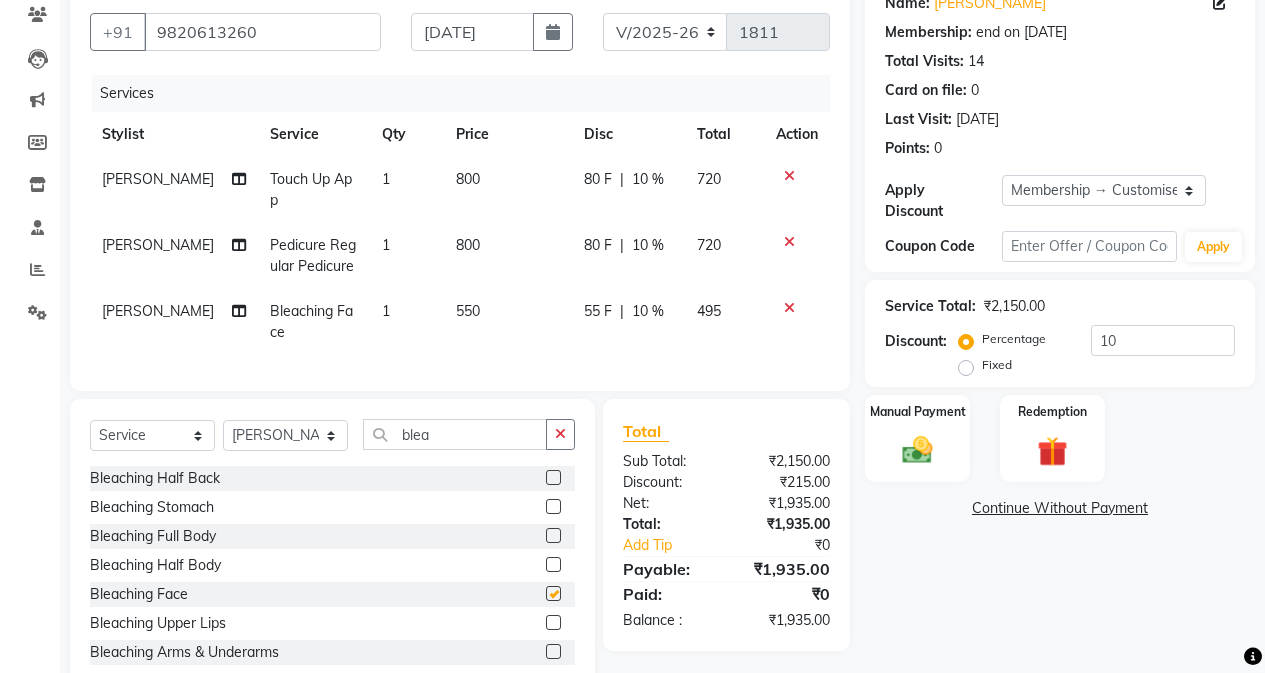 checkbox on "false" 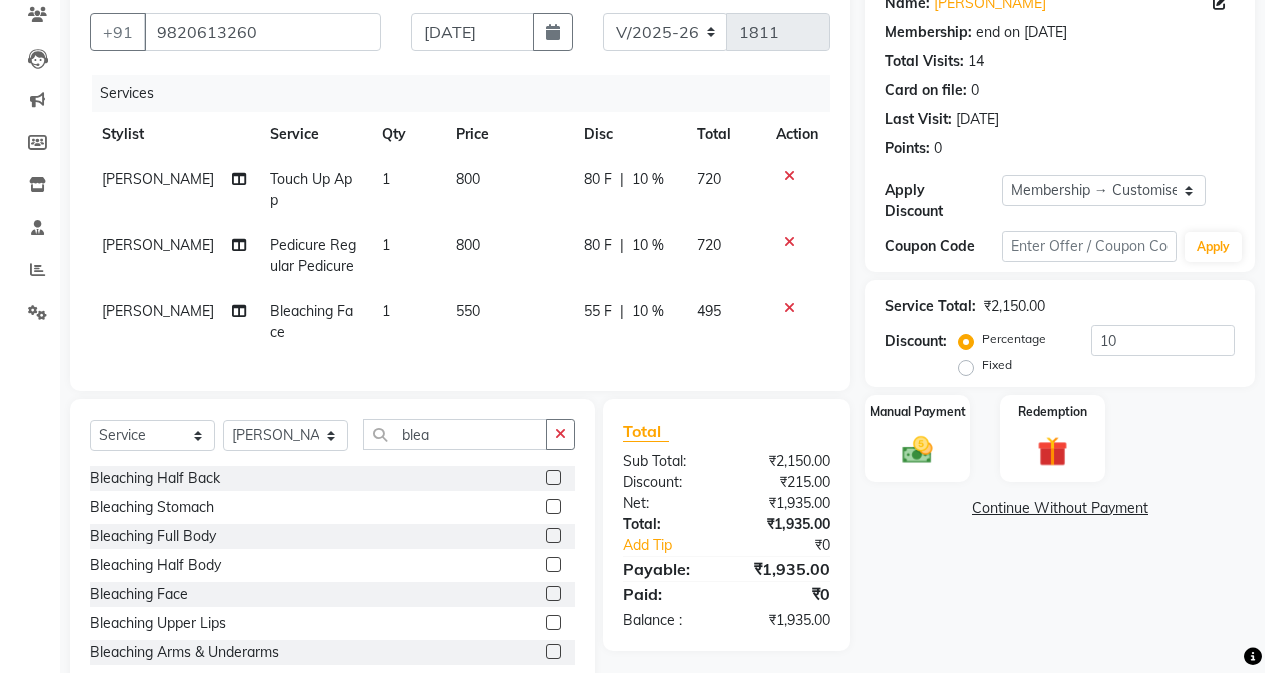 click on "550" 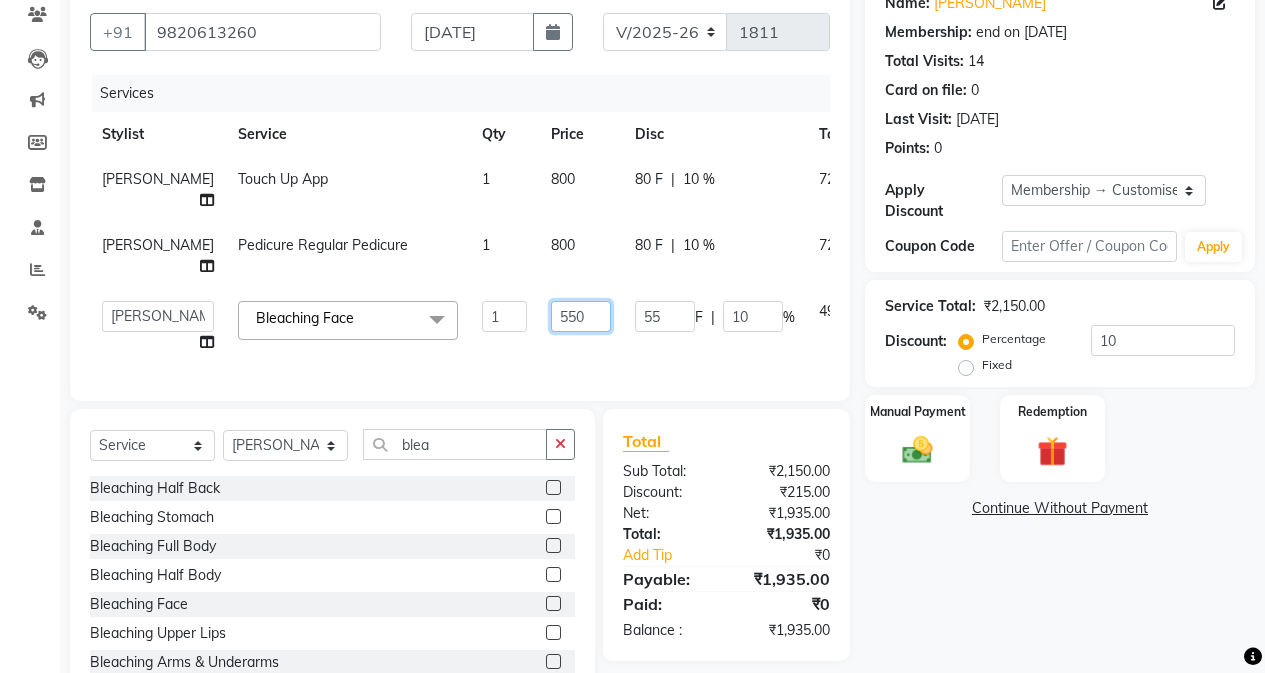 click on "550" 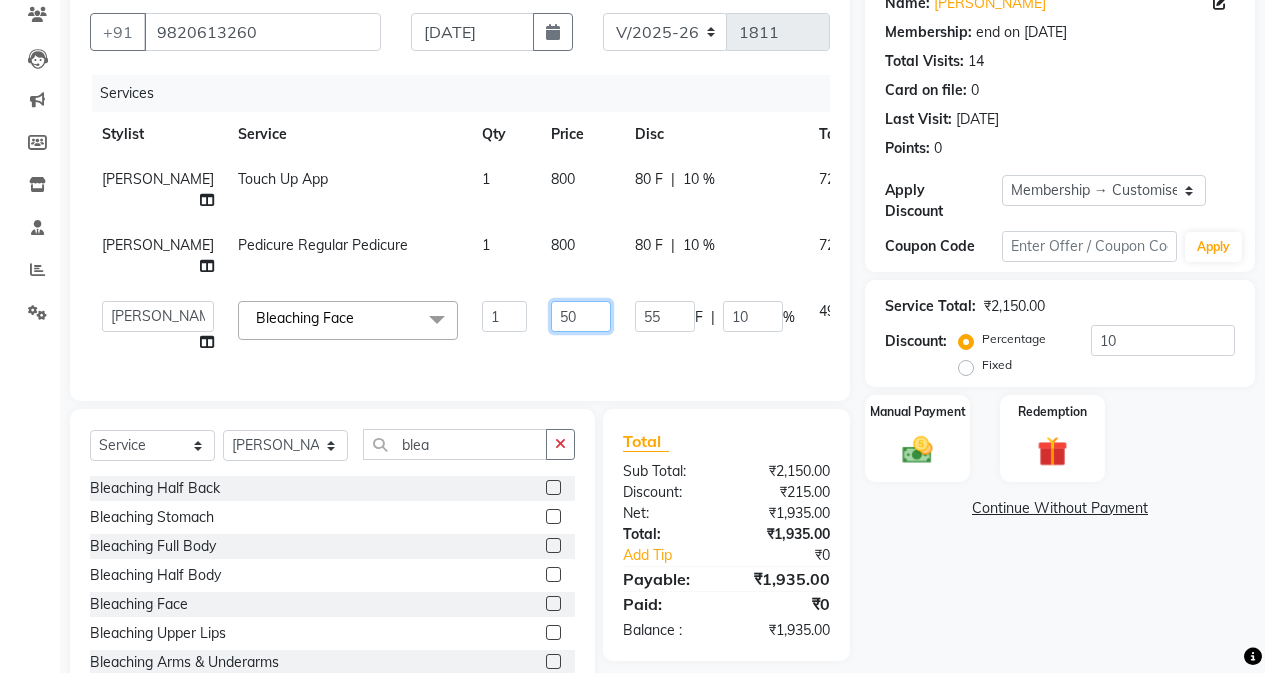 type on "150" 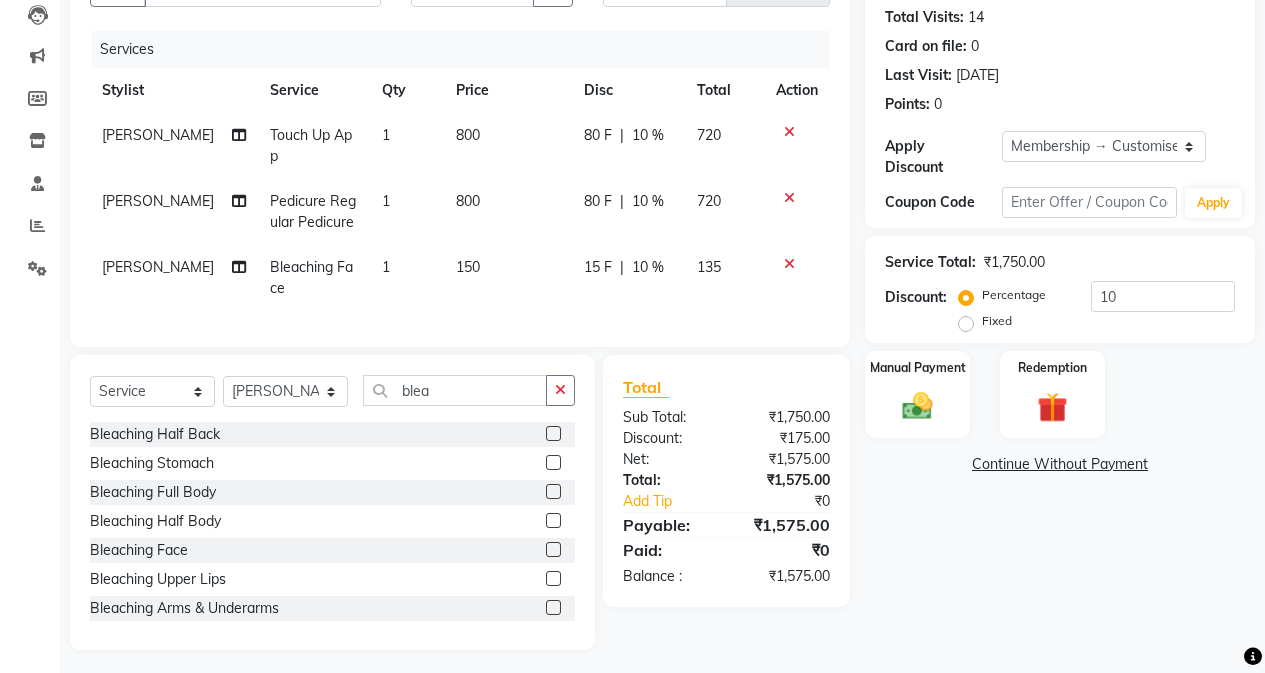 scroll, scrollTop: 239, scrollLeft: 0, axis: vertical 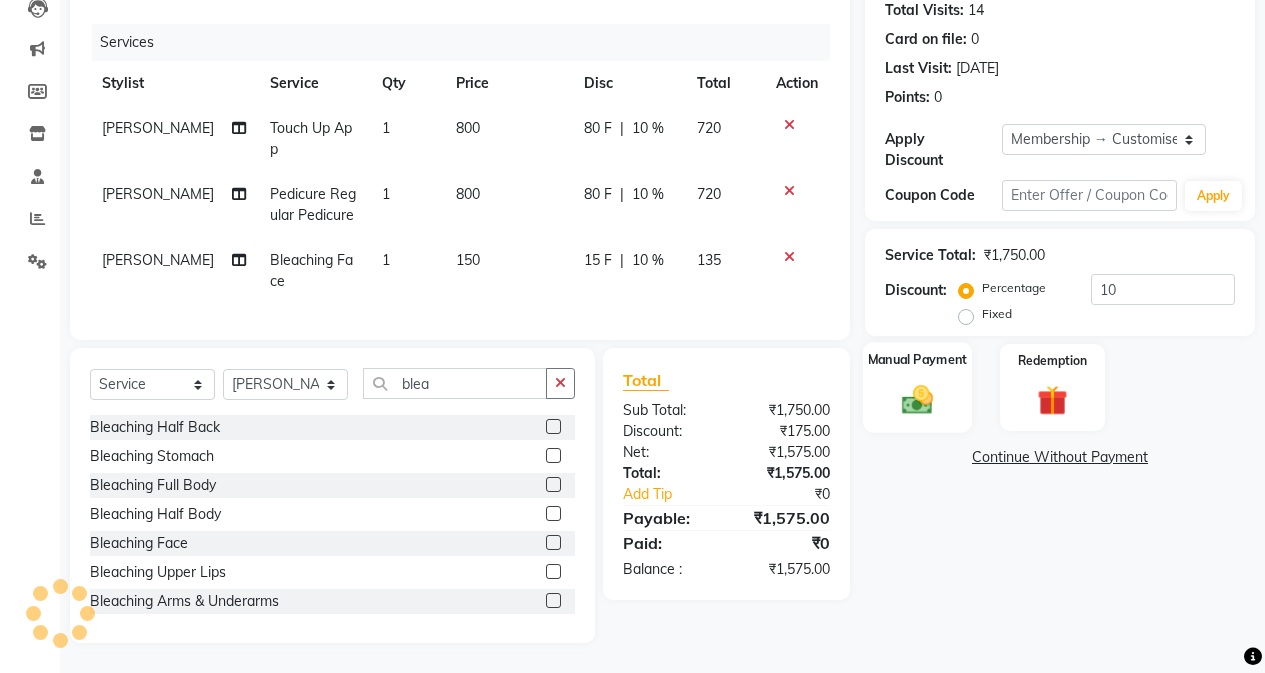 click on "Manual Payment" 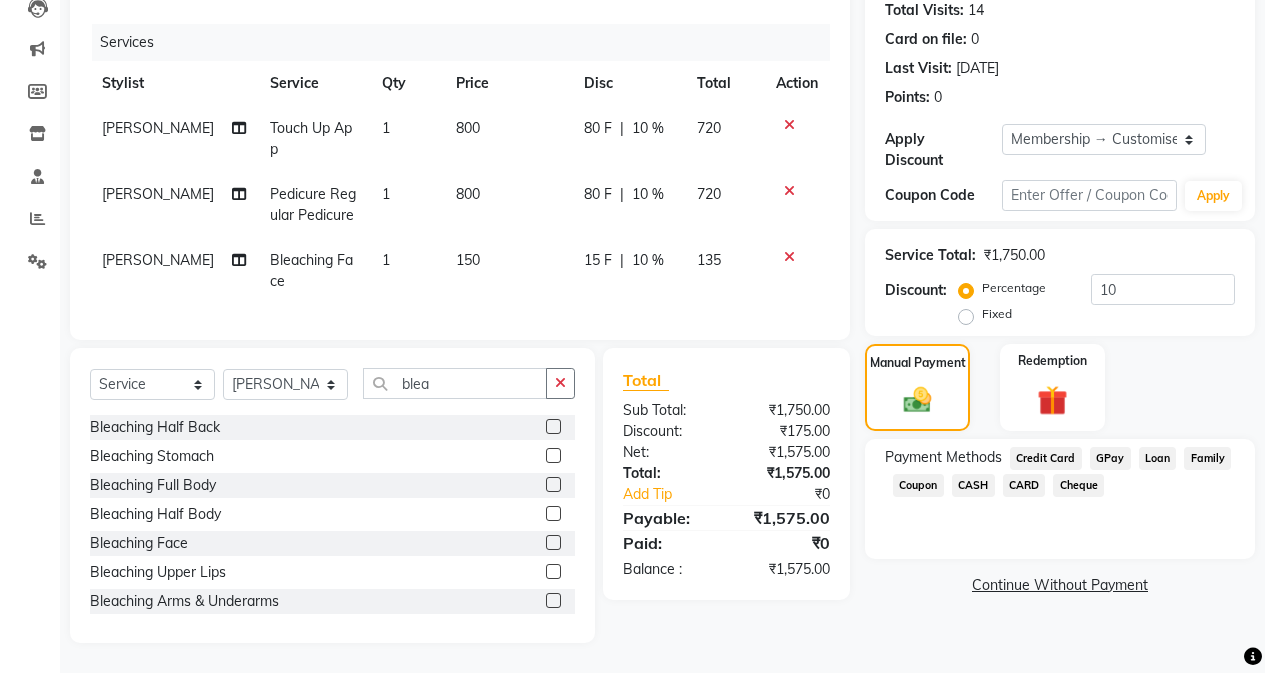 click on "GPay" 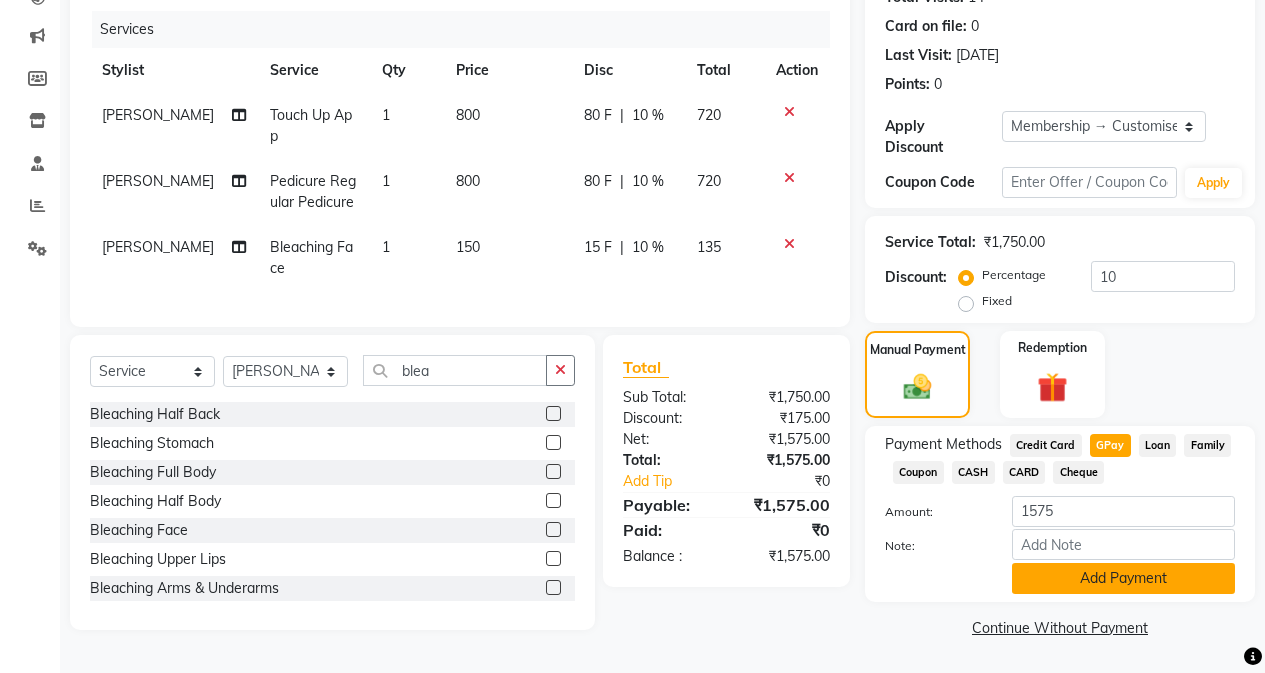 click on "Add Payment" 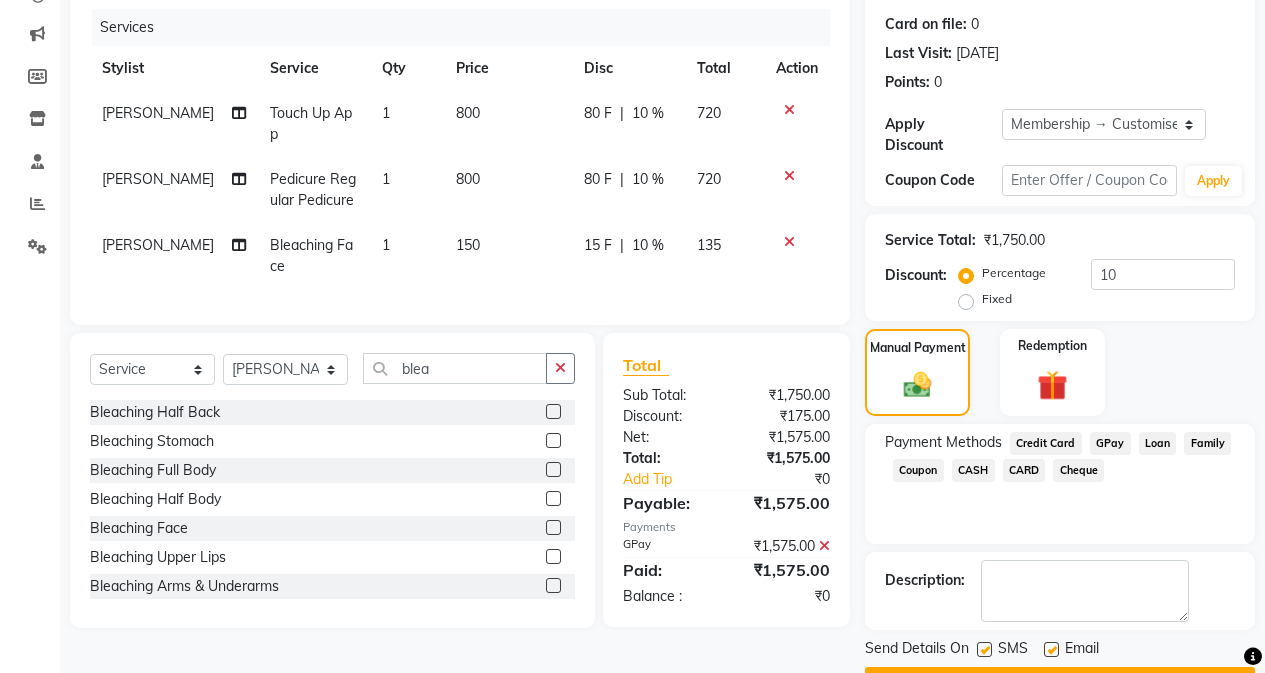 scroll, scrollTop: 278, scrollLeft: 0, axis: vertical 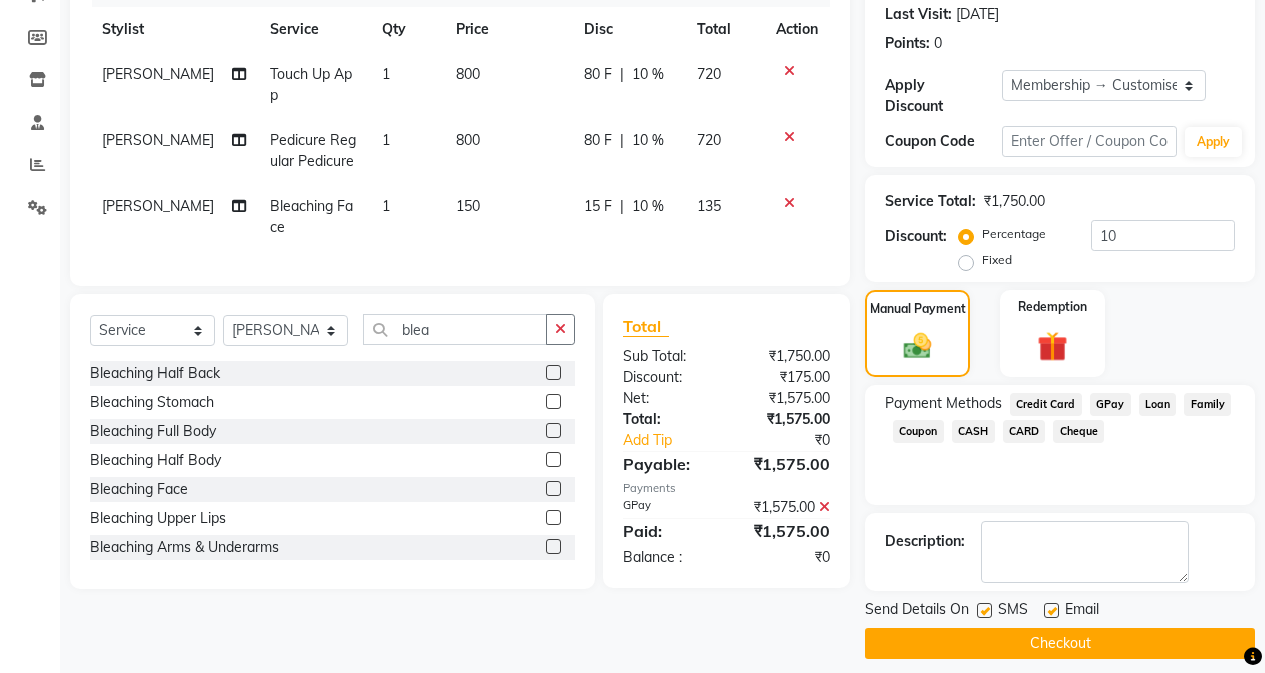 click on "Checkout" 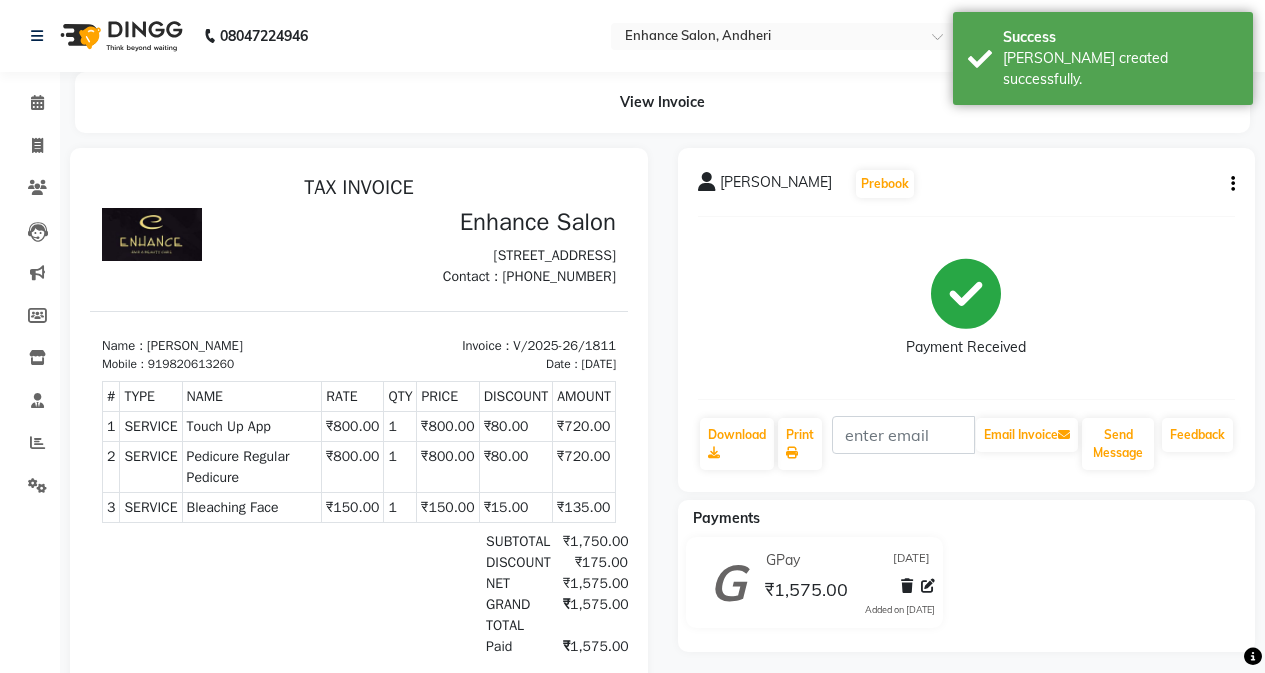 scroll, scrollTop: 0, scrollLeft: 0, axis: both 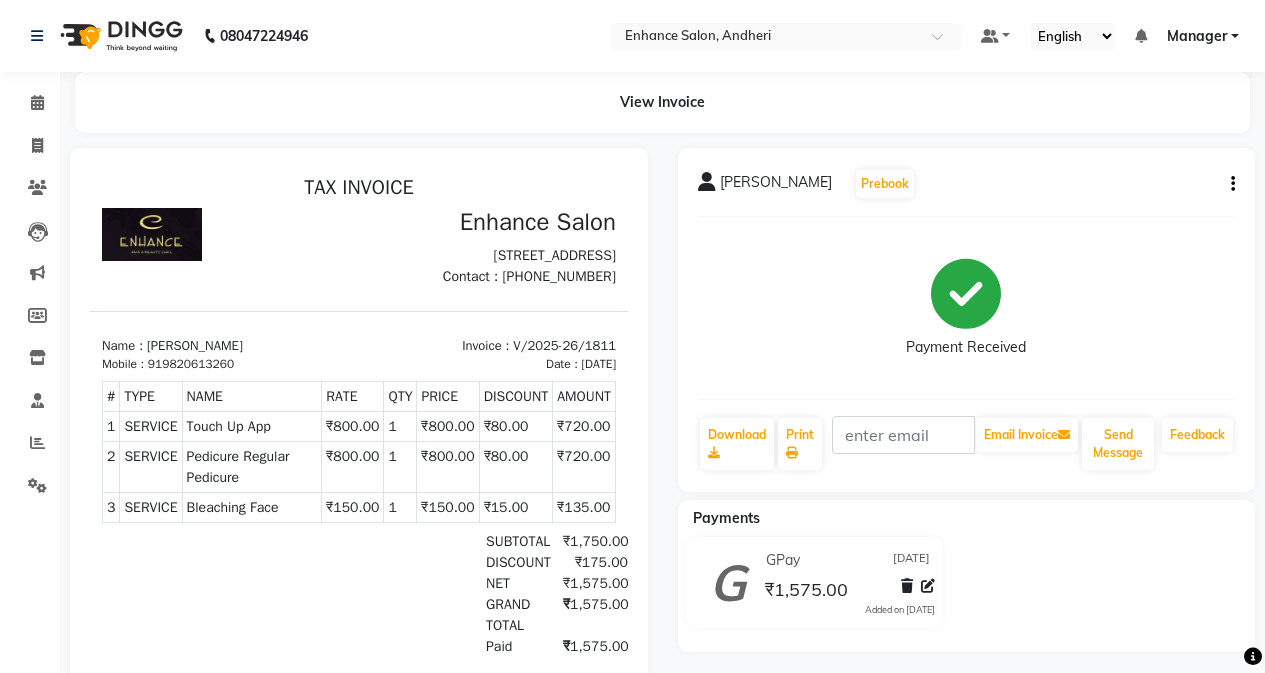 click on "GPay [DATE] ₹1,575.00  Added on [DATE]" 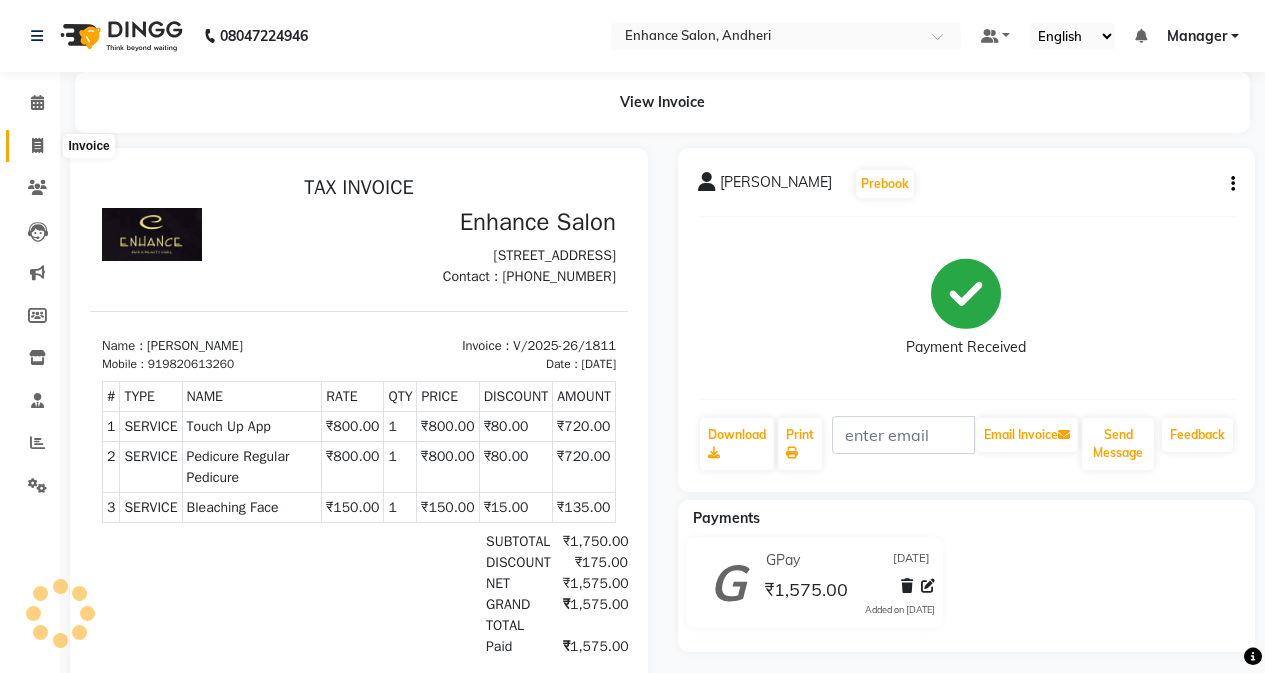 click 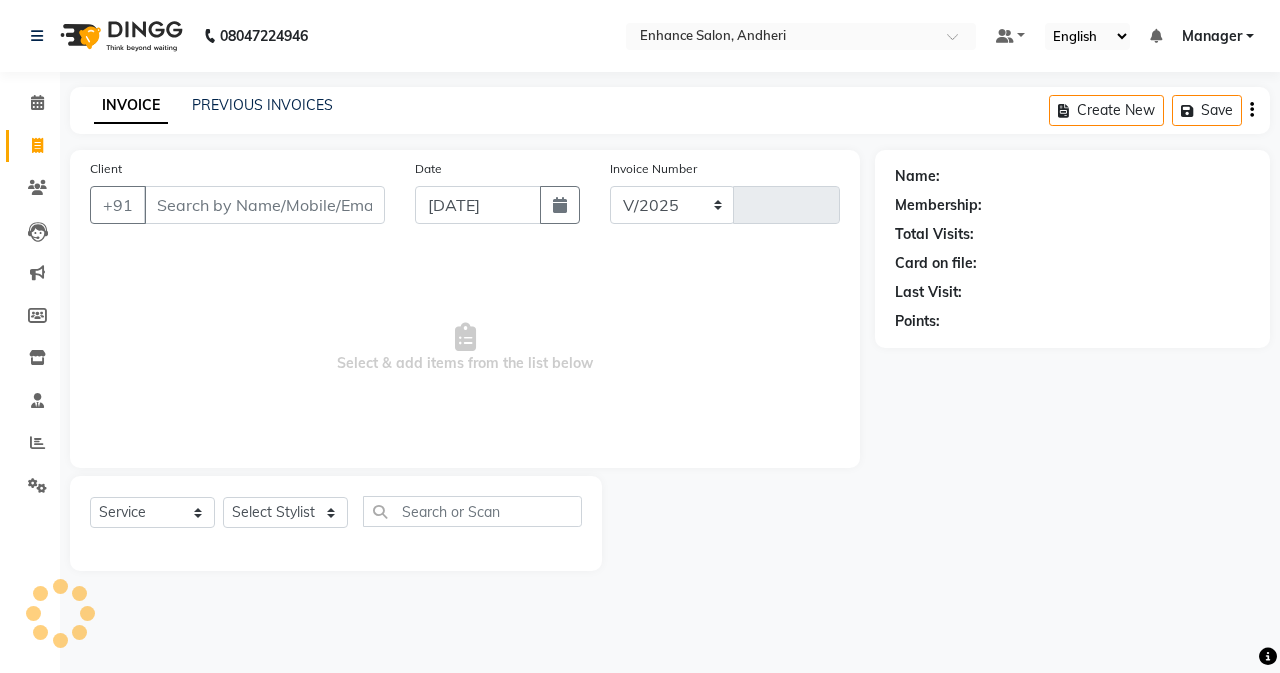 select on "7236" 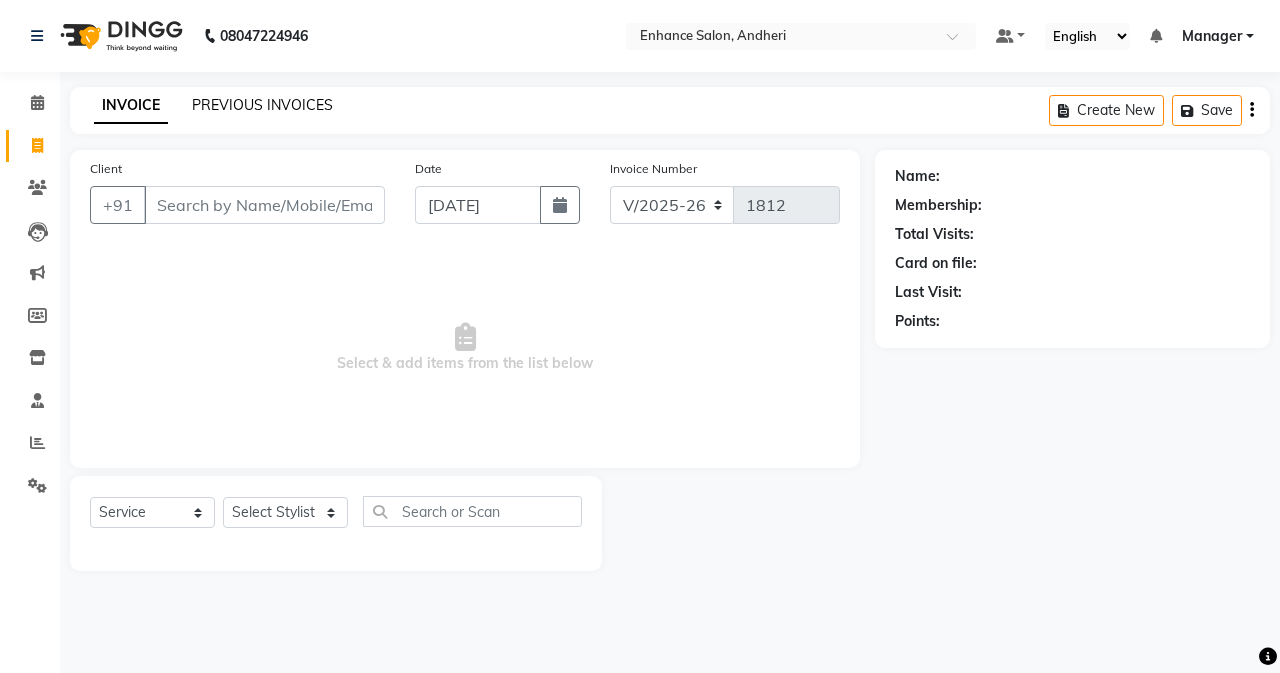 click on "PREVIOUS INVOICES" 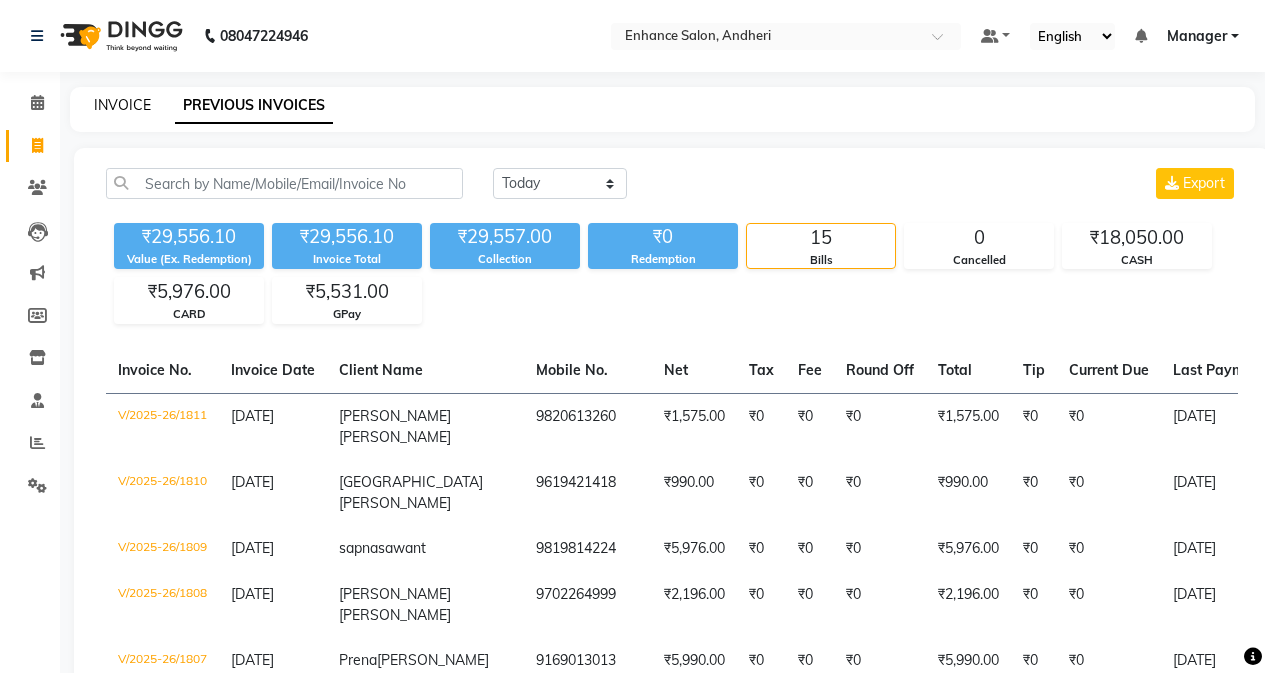 click on "INVOICE" 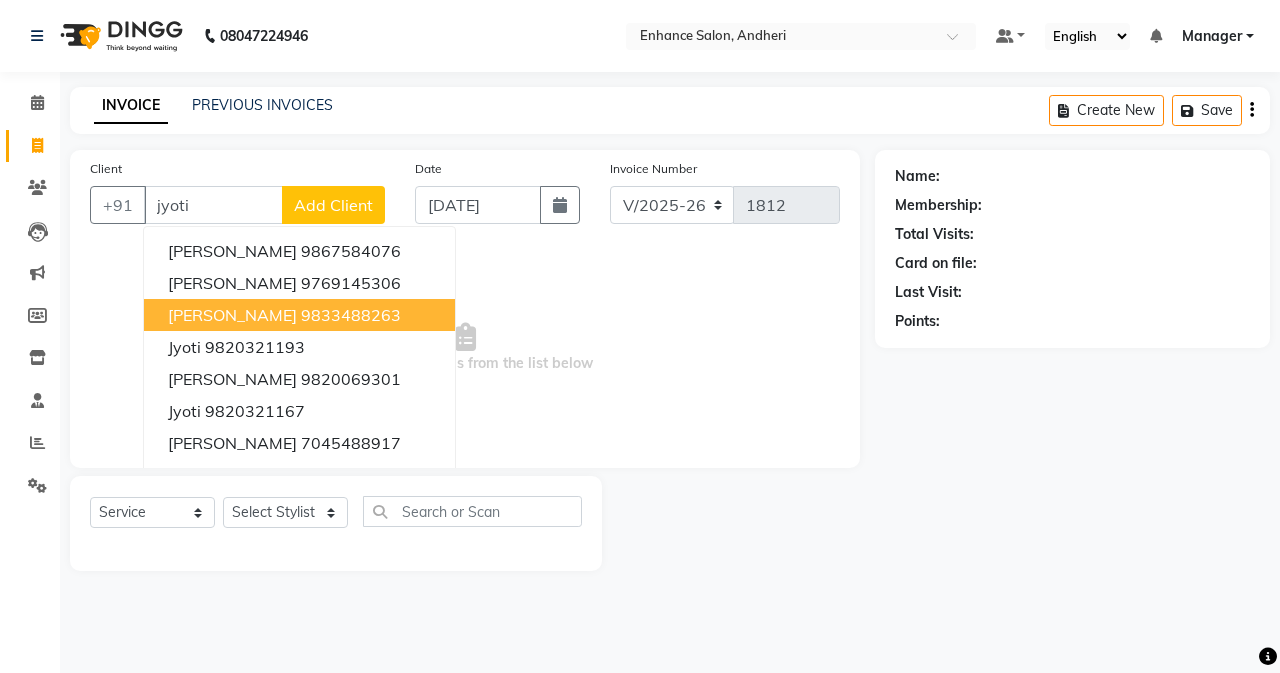 click on "[PERSON_NAME]" at bounding box center (232, 315) 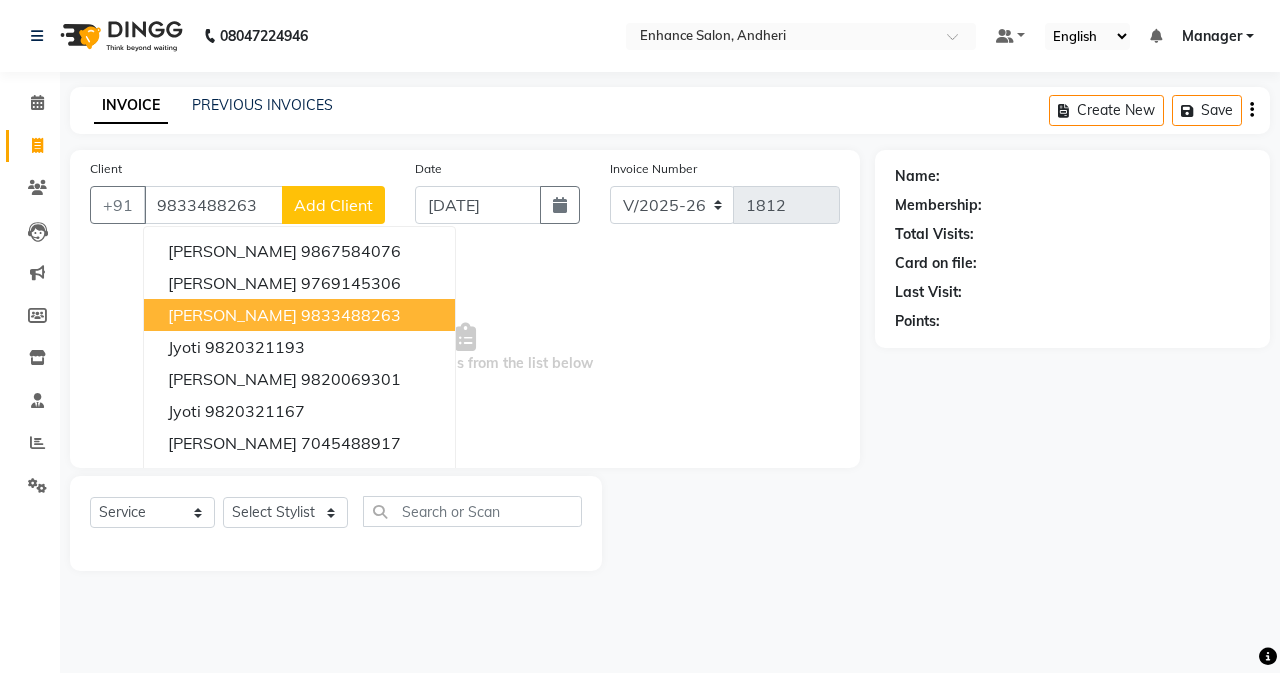 type on "9833488263" 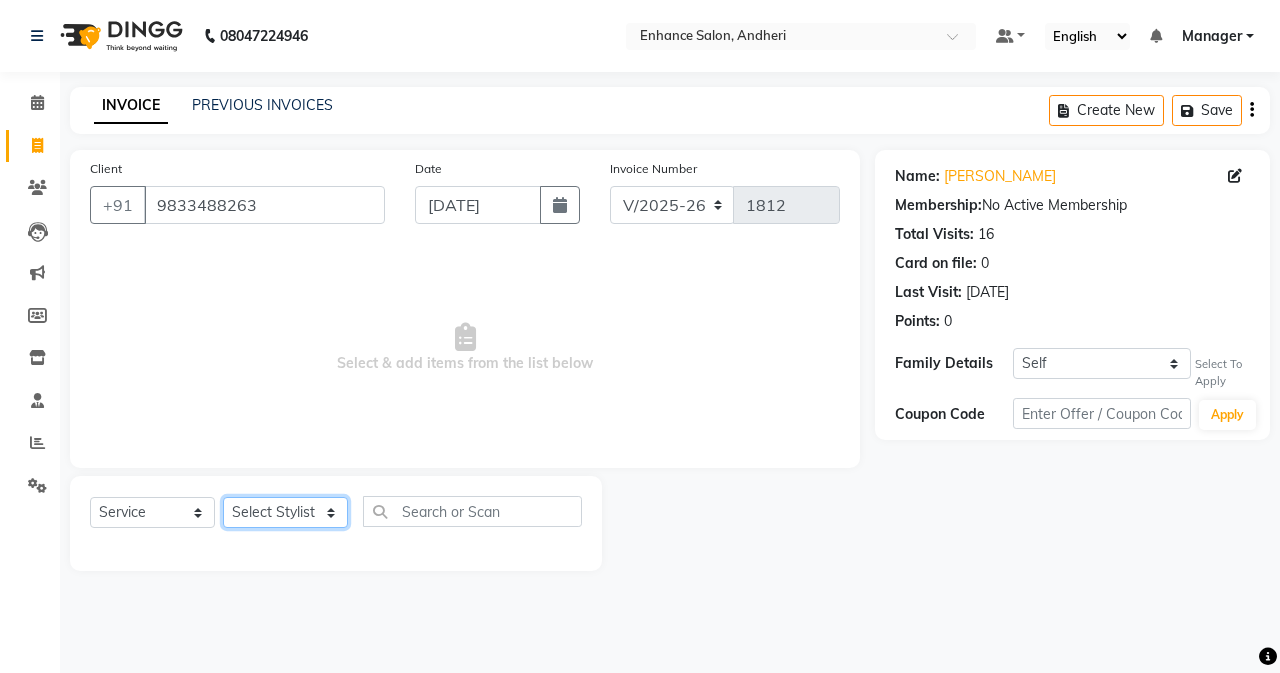 click on "Select Stylist Admin [PERSON_NAME] [PERSON_NAME] Manager [PERSON_NAME] [PERSON_NAME] [PERSON_NAME] POONAM [PERSON_NAME] [PERSON_NAME] nails [PERSON_NAME] MANGELA [PERSON_NAME] [PERSON_NAME] [PERSON_NAME] [PERSON_NAME]" 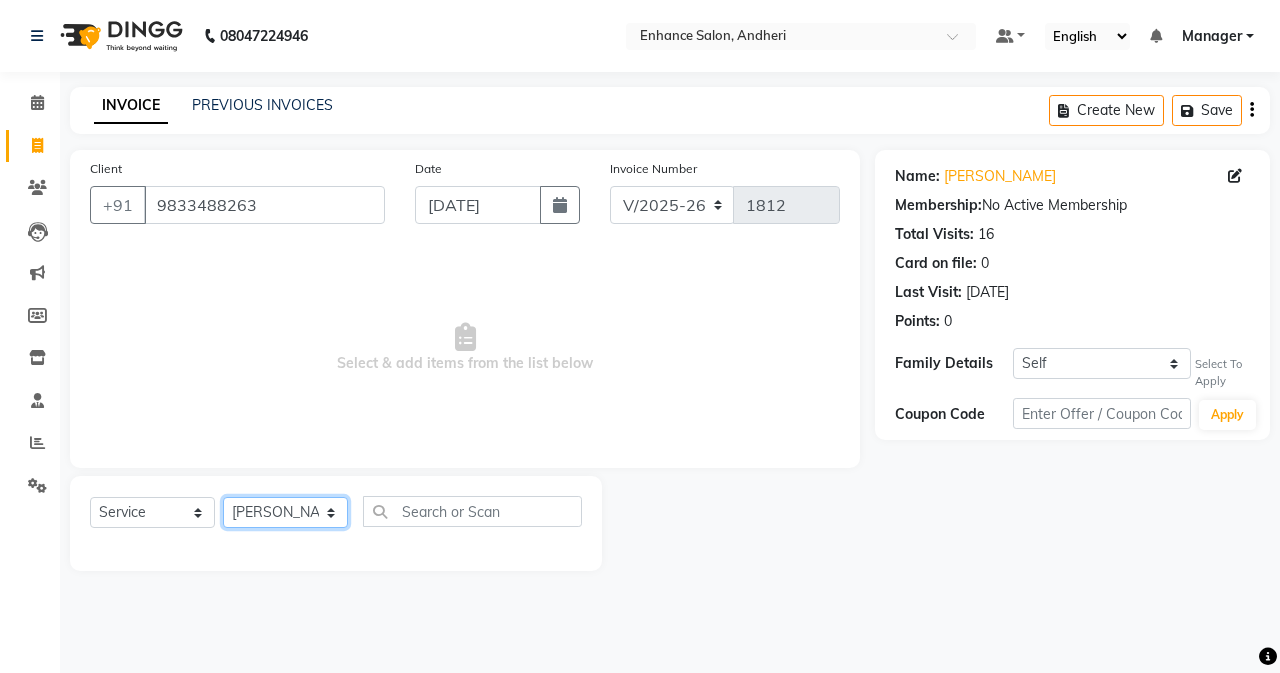 click on "Select Stylist Admin [PERSON_NAME] [PERSON_NAME] Manager [PERSON_NAME] [PERSON_NAME] [PERSON_NAME] POONAM [PERSON_NAME] [PERSON_NAME] nails [PERSON_NAME] MANGELA [PERSON_NAME] [PERSON_NAME] [PERSON_NAME] [PERSON_NAME]" 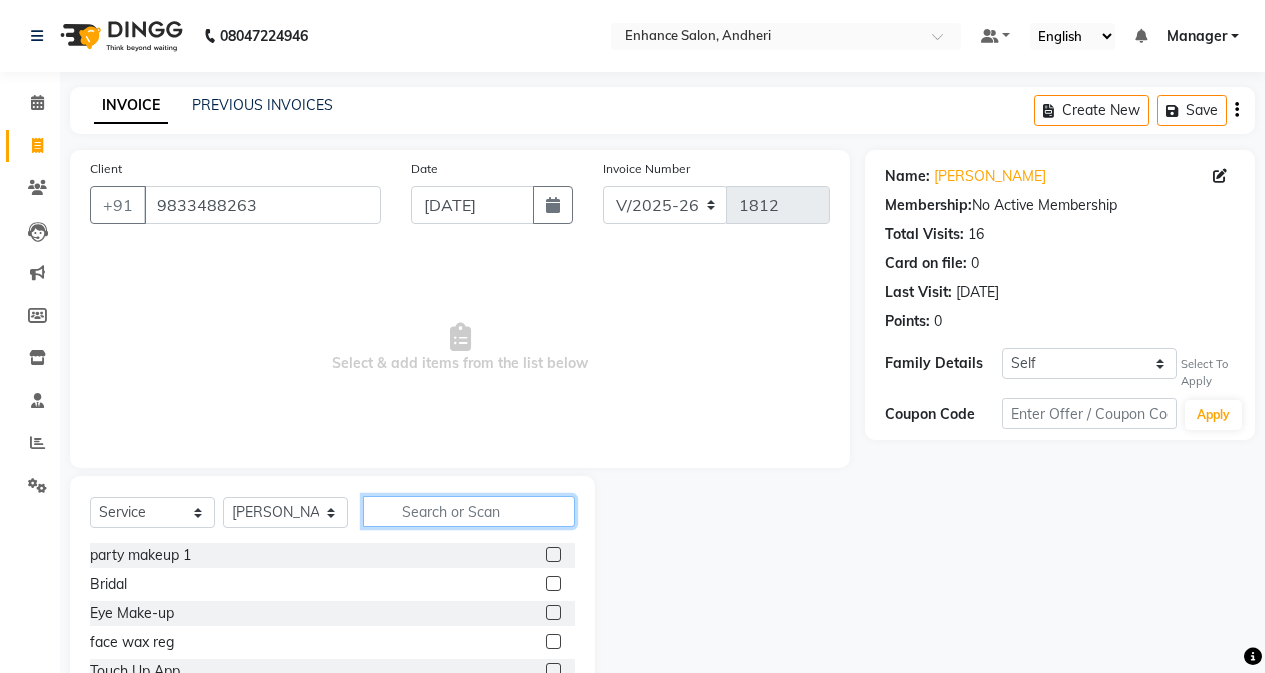 click 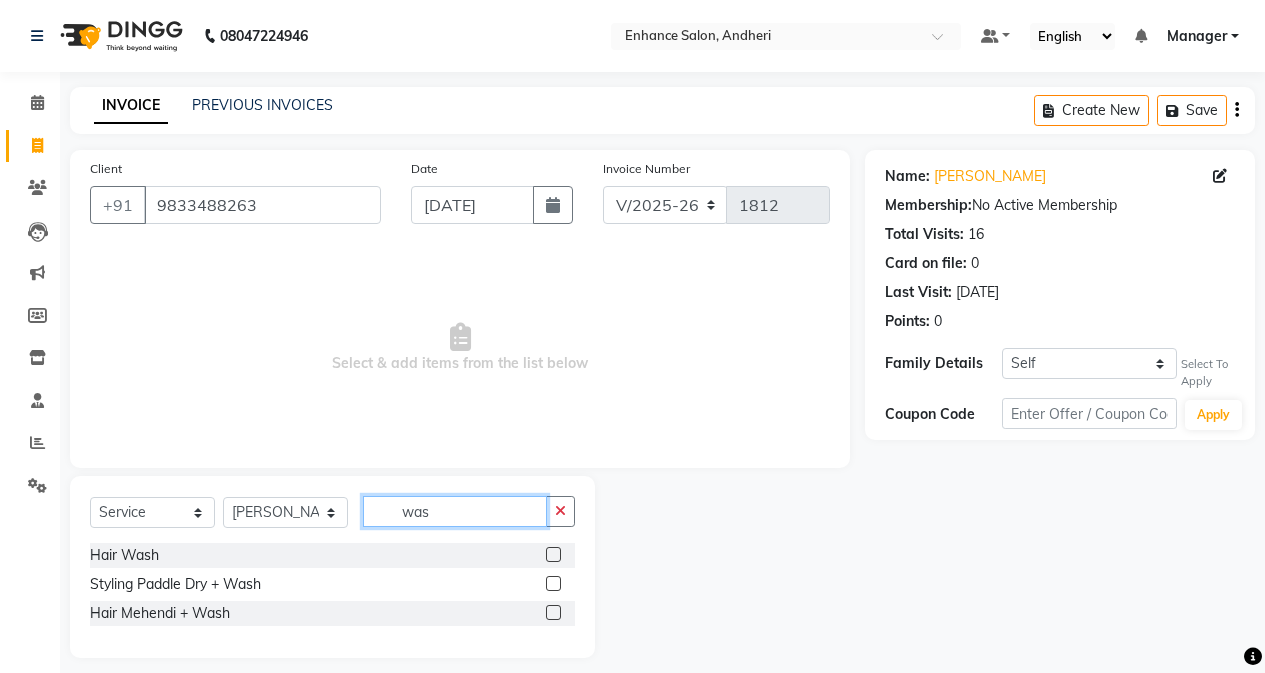 type on "was" 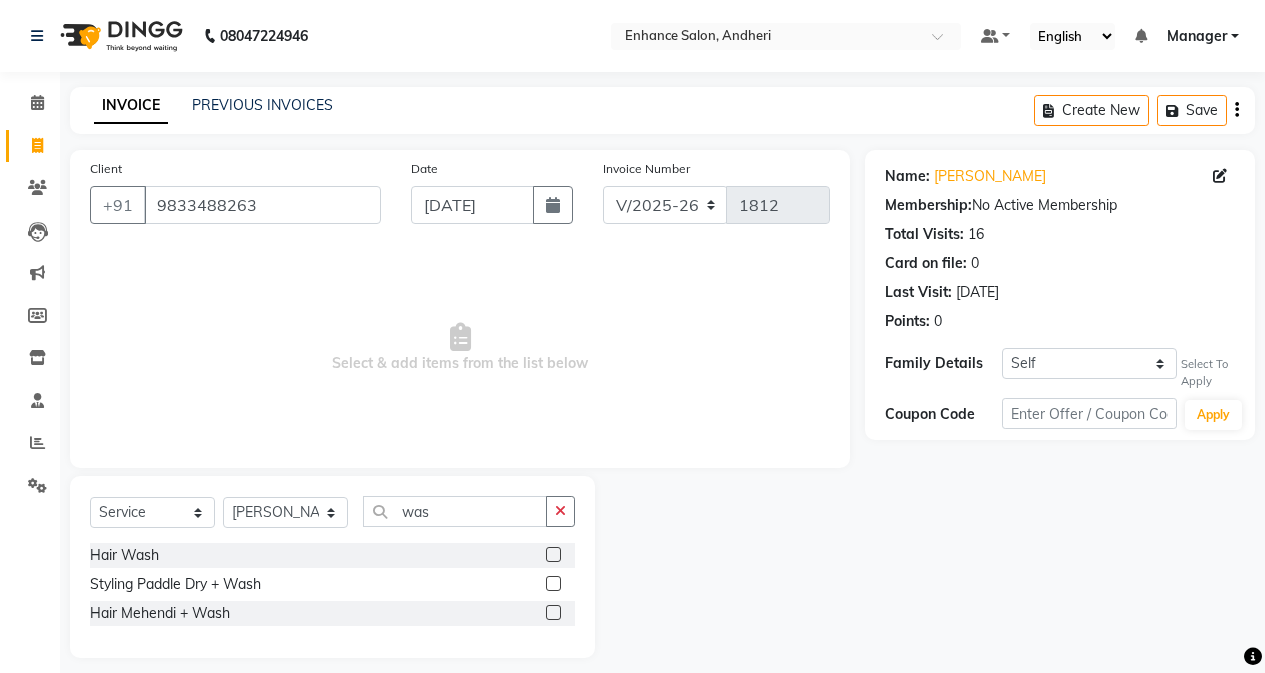 click 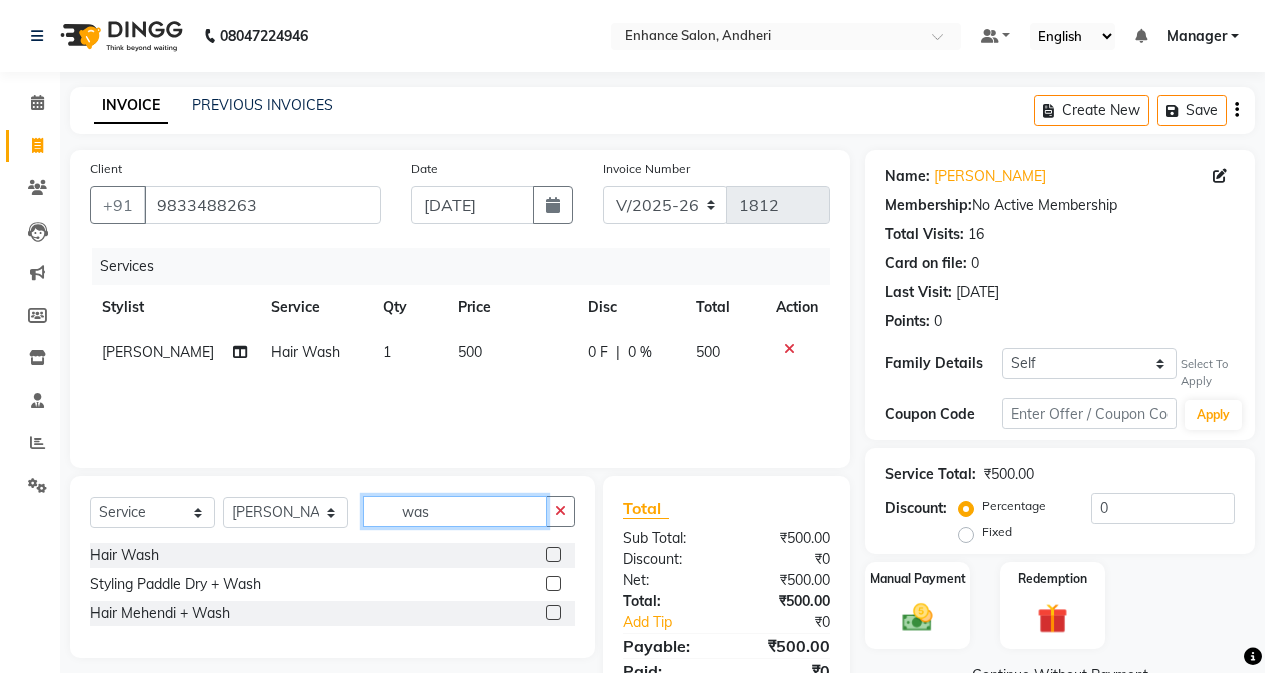 checkbox on "false" 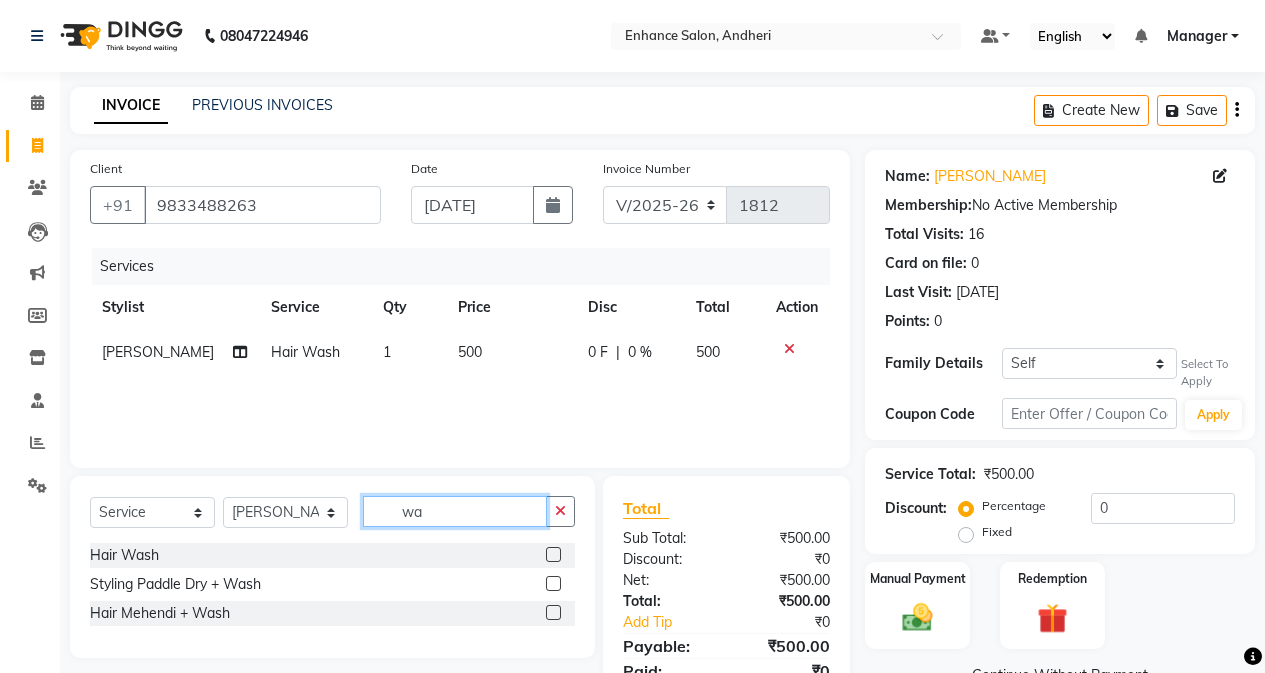 type on "w" 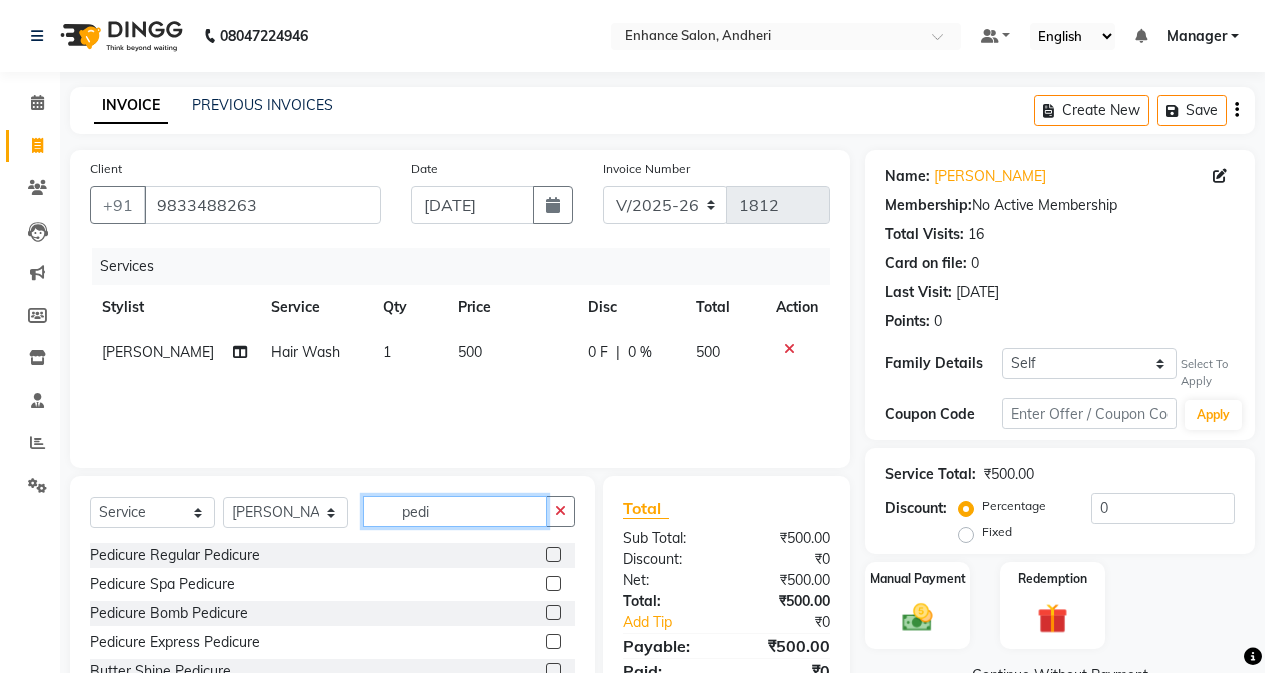 type on "pedi" 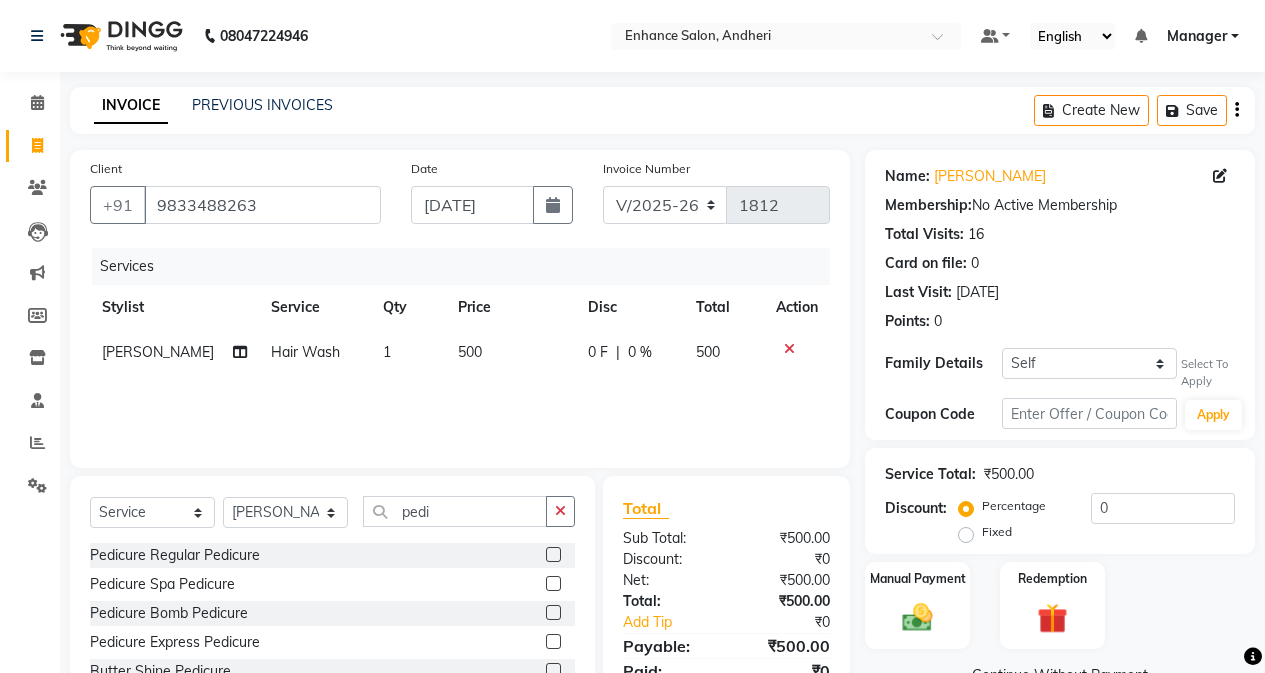click 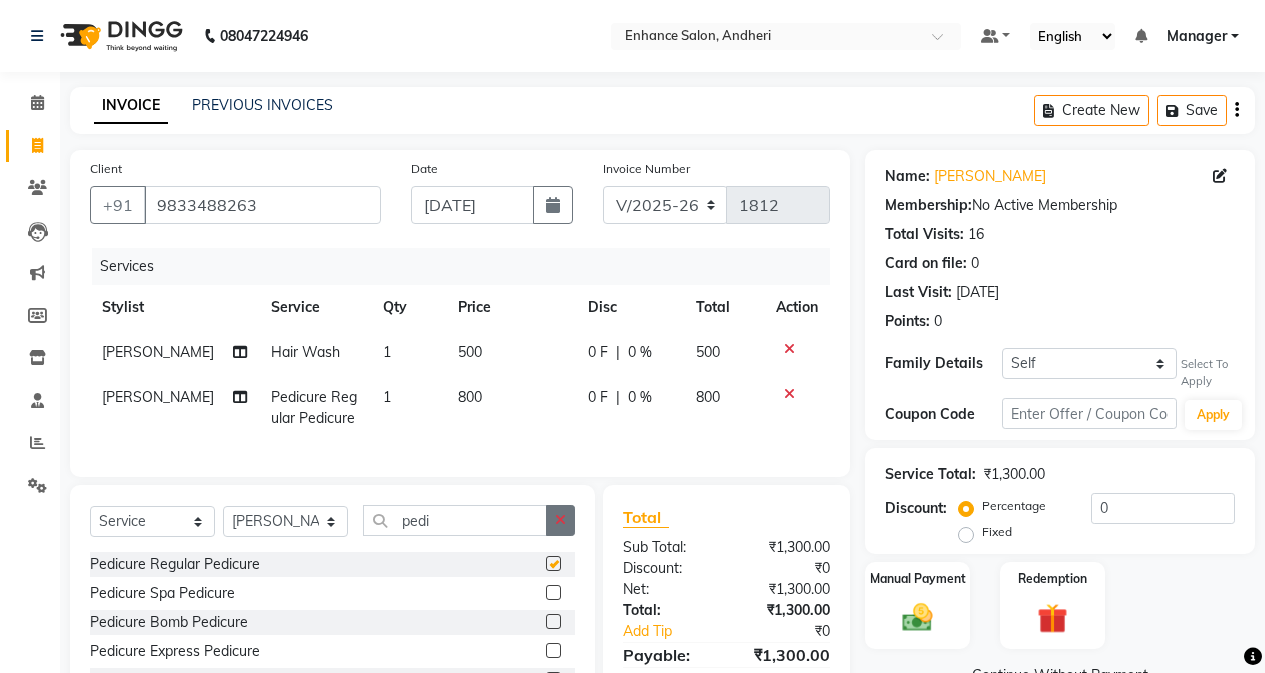checkbox on "false" 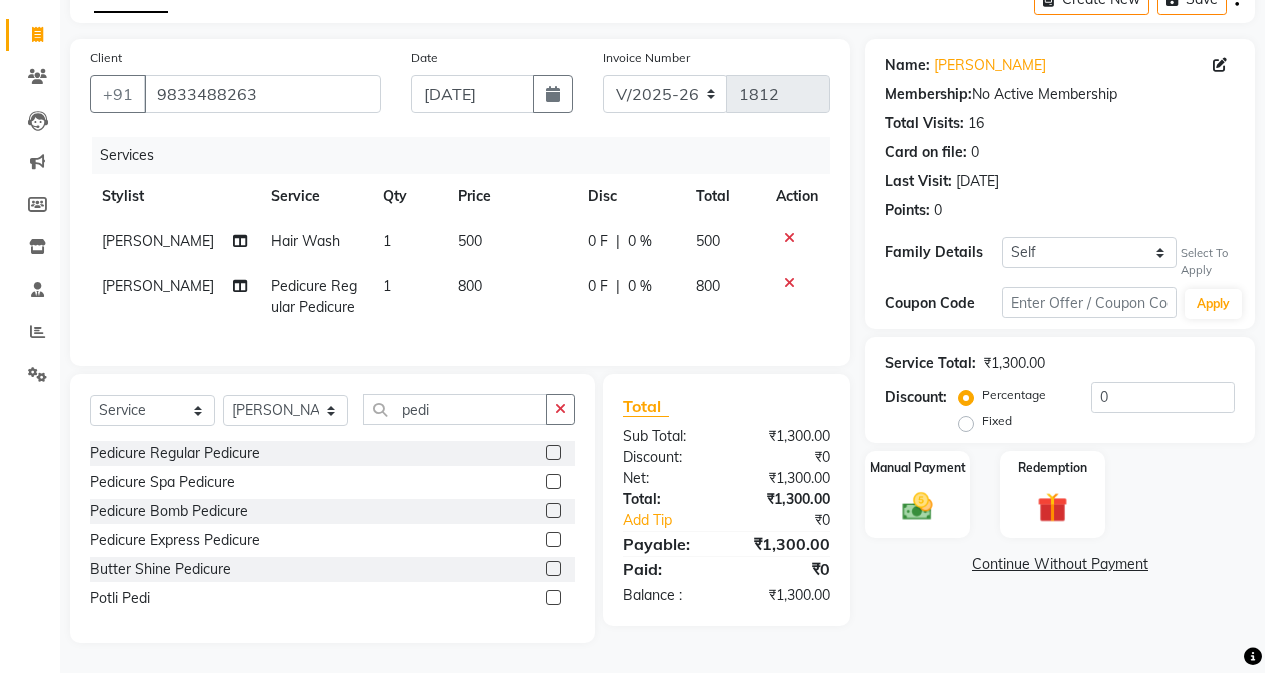 scroll, scrollTop: 147, scrollLeft: 0, axis: vertical 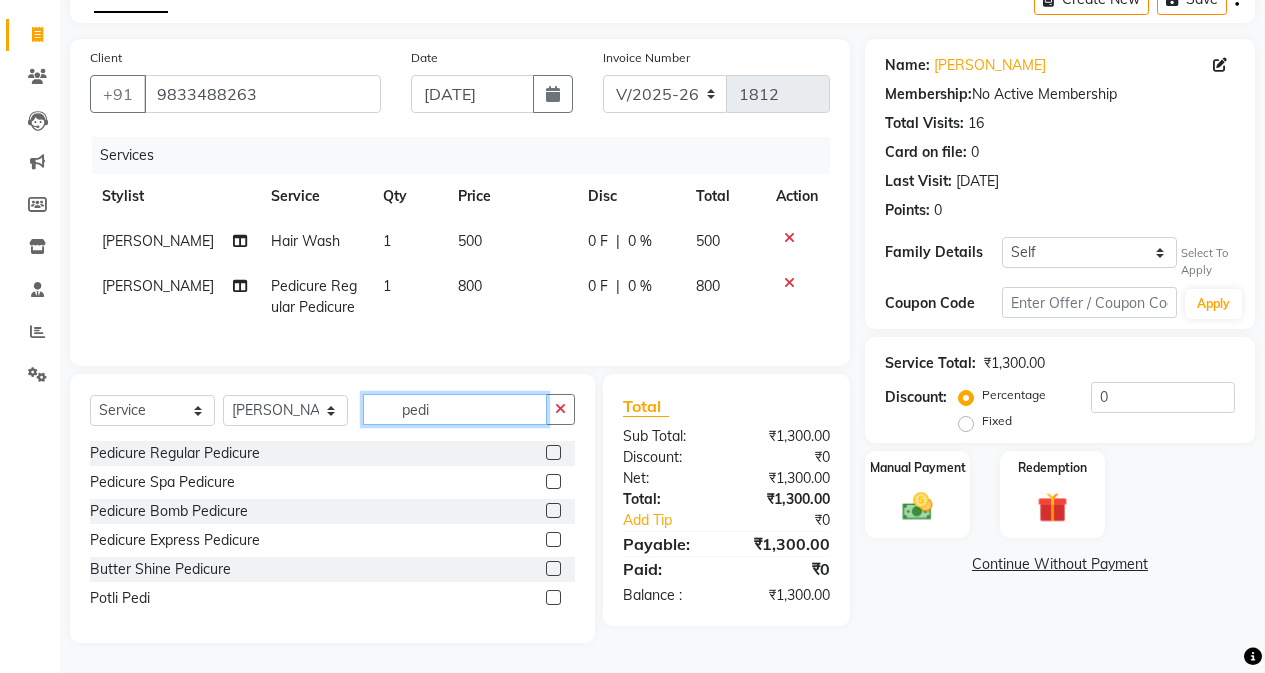 click on "pedi" 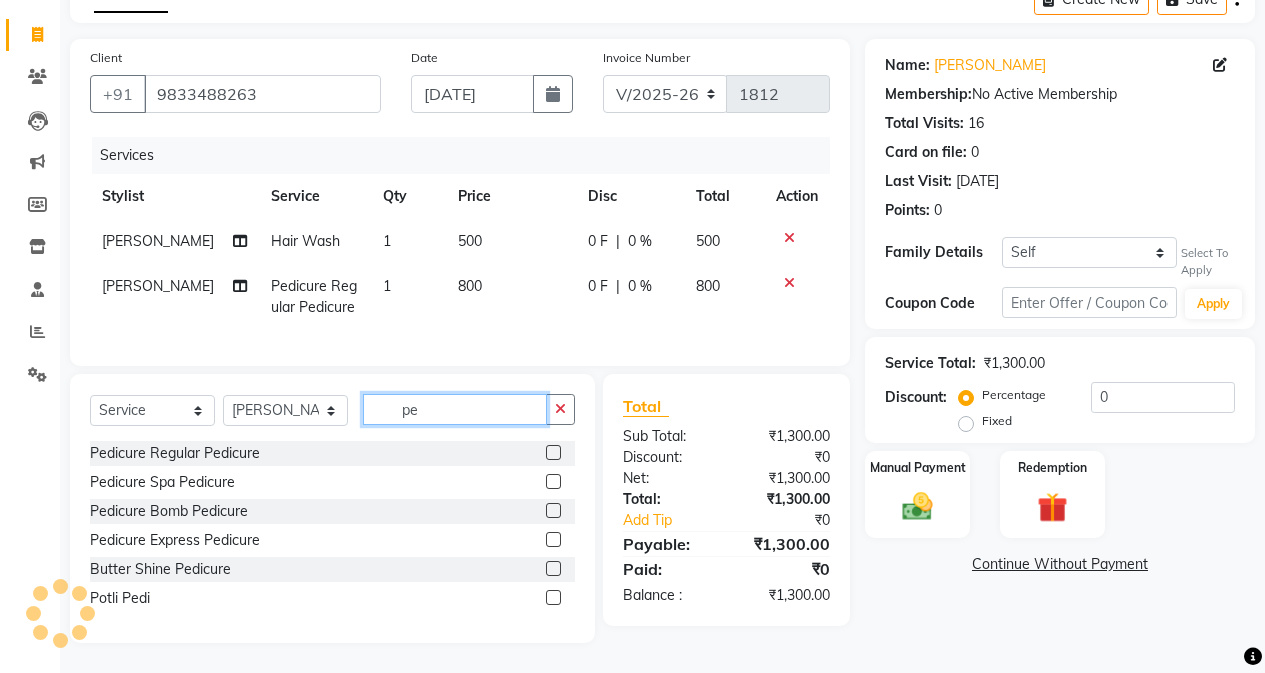 type on "p" 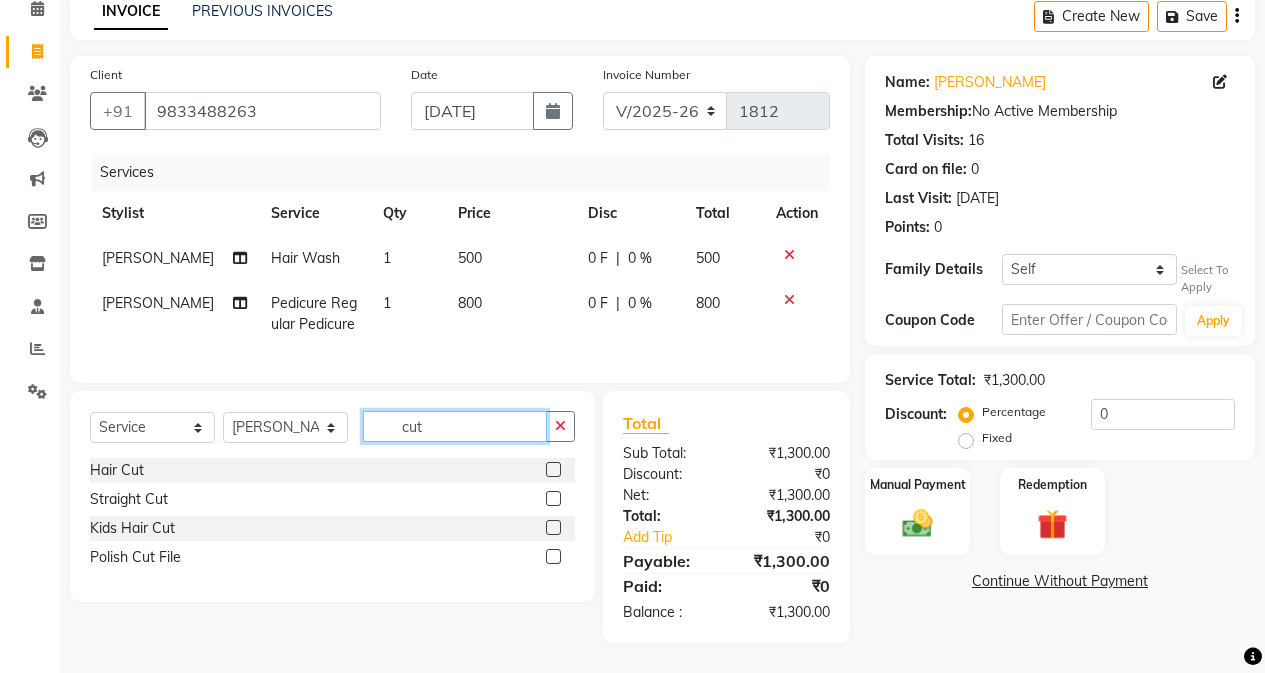 scroll, scrollTop: 130, scrollLeft: 0, axis: vertical 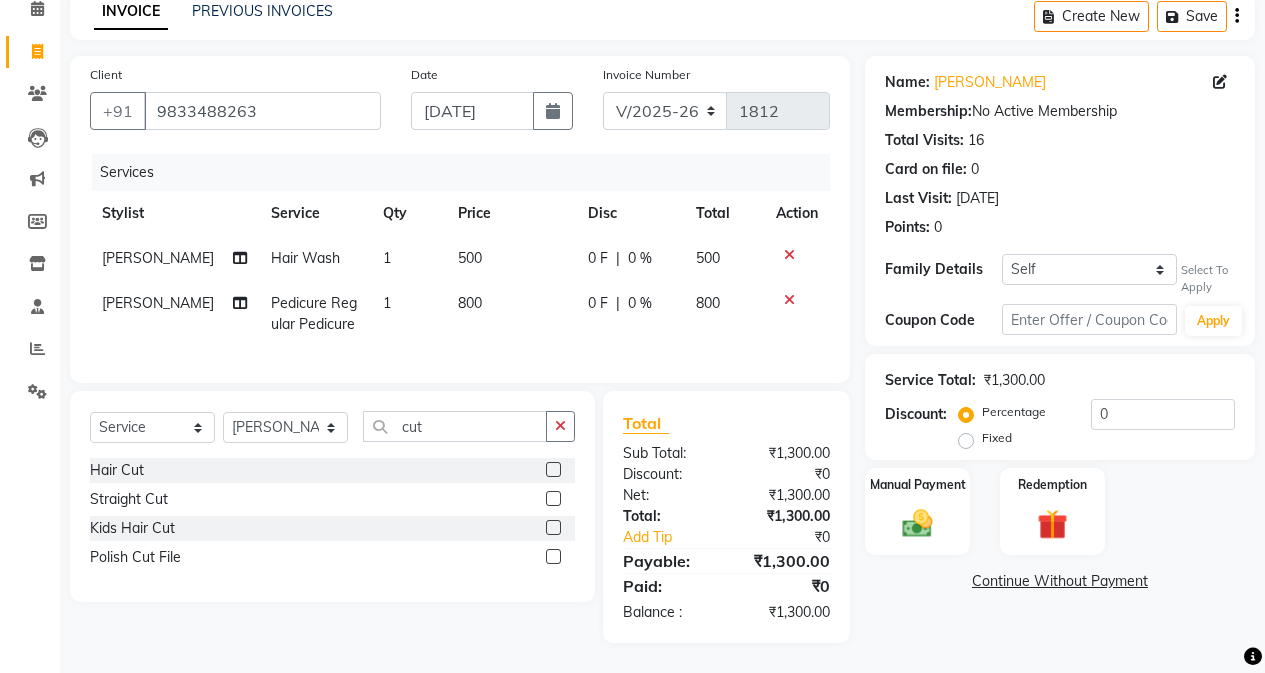 click 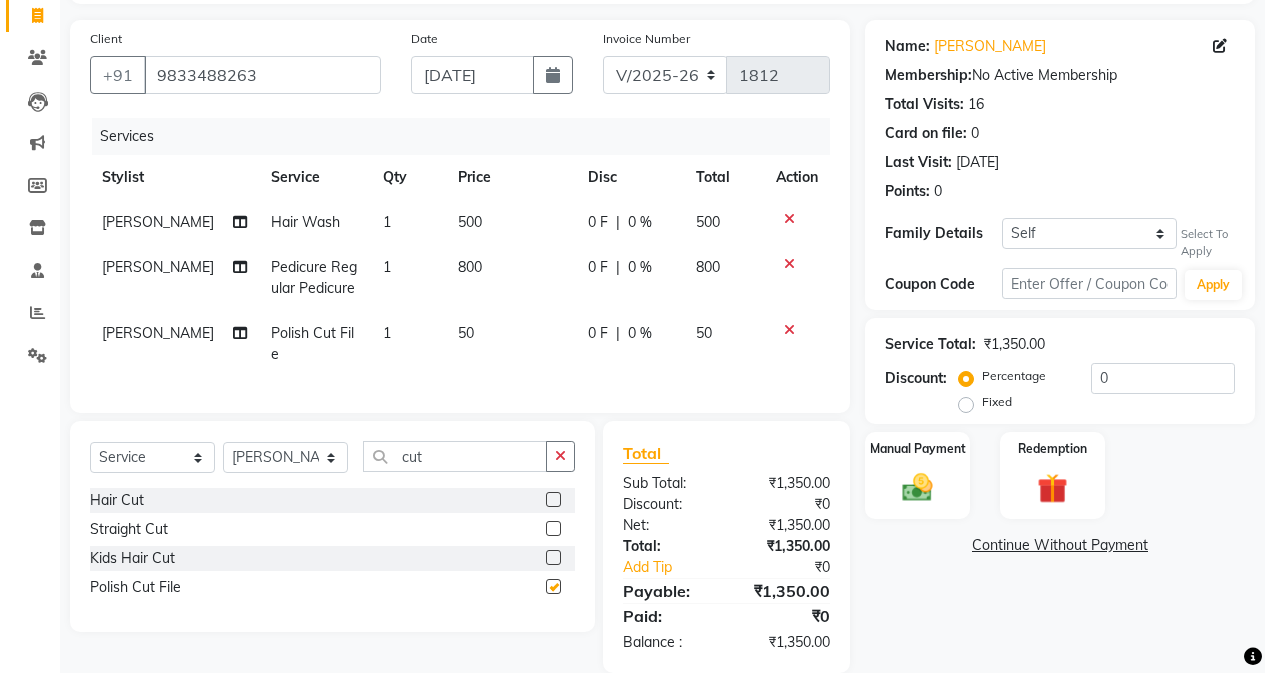 checkbox on "false" 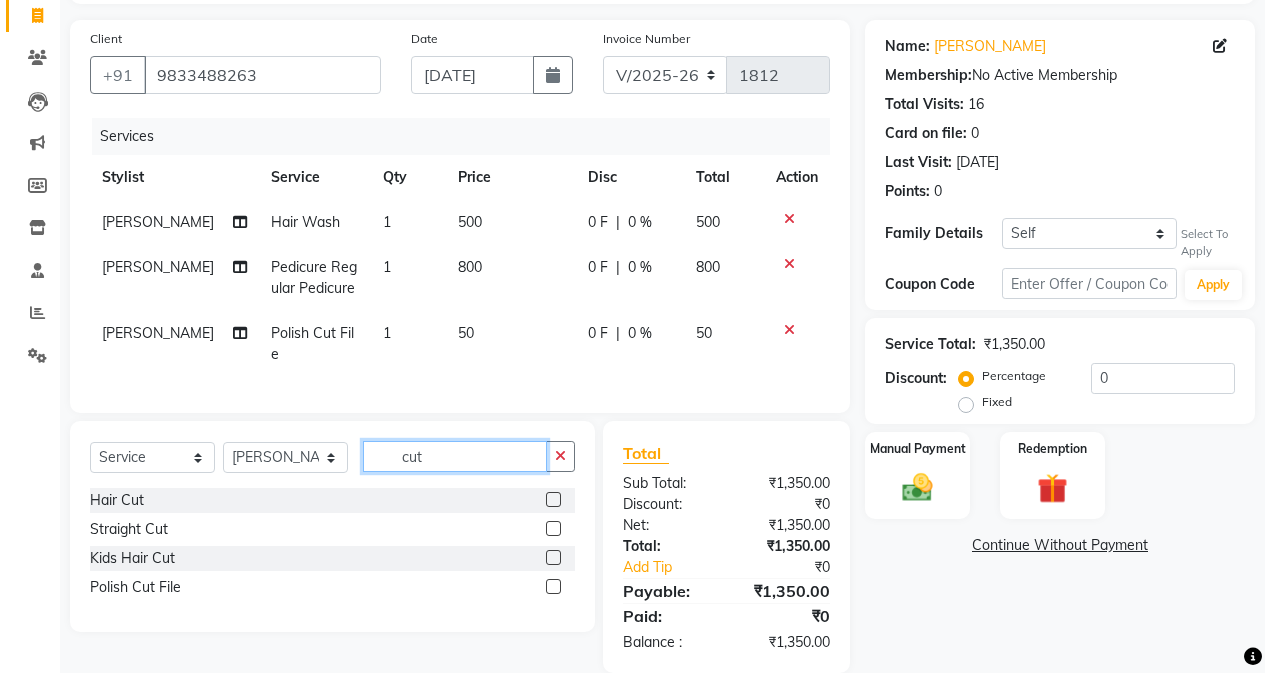 click on "cut" 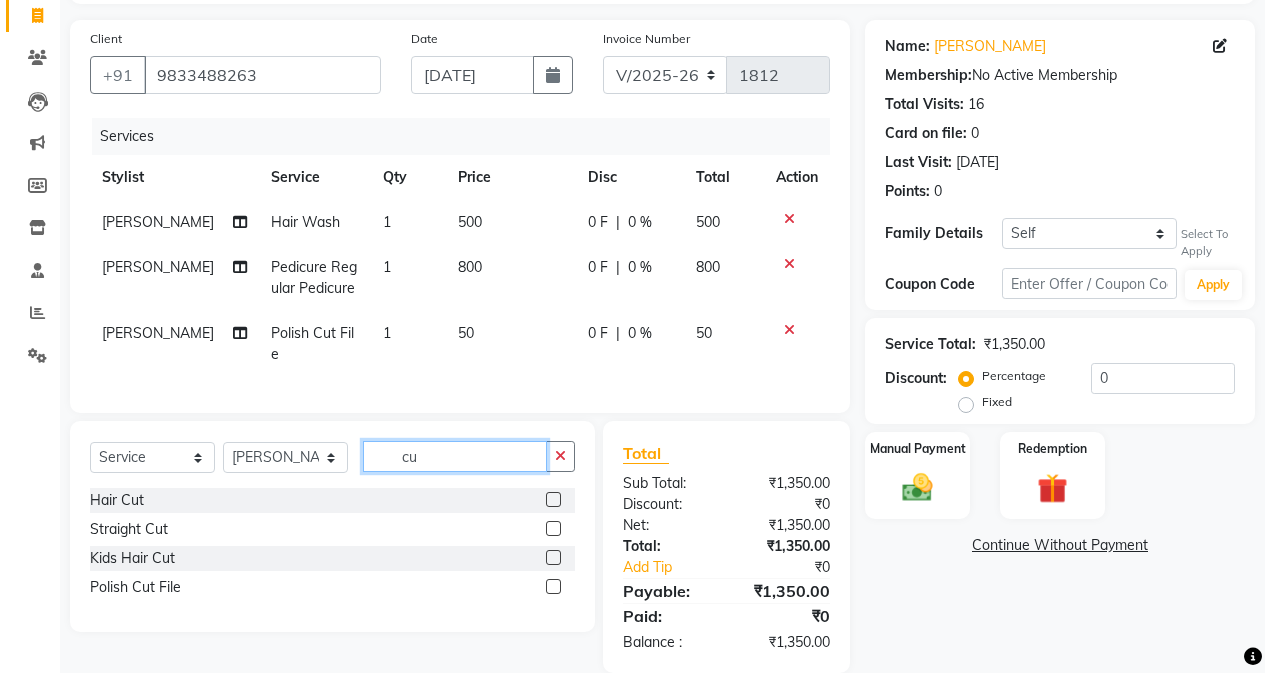 type on "c" 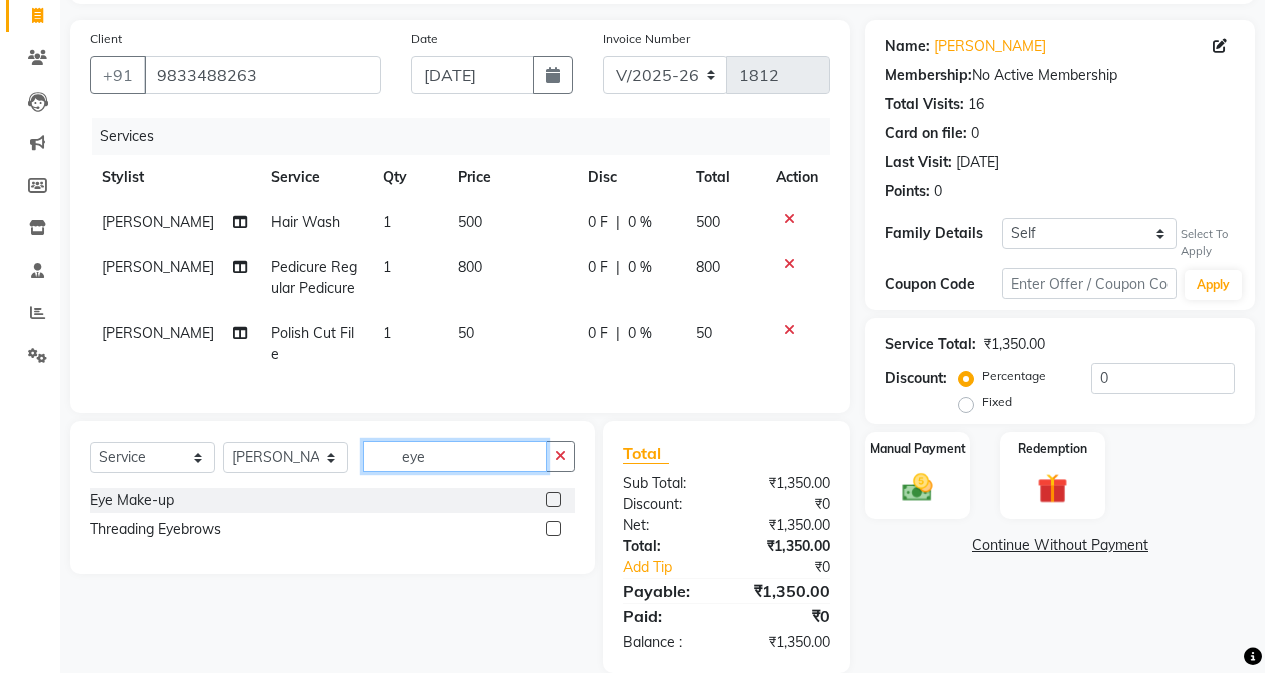 type on "eye" 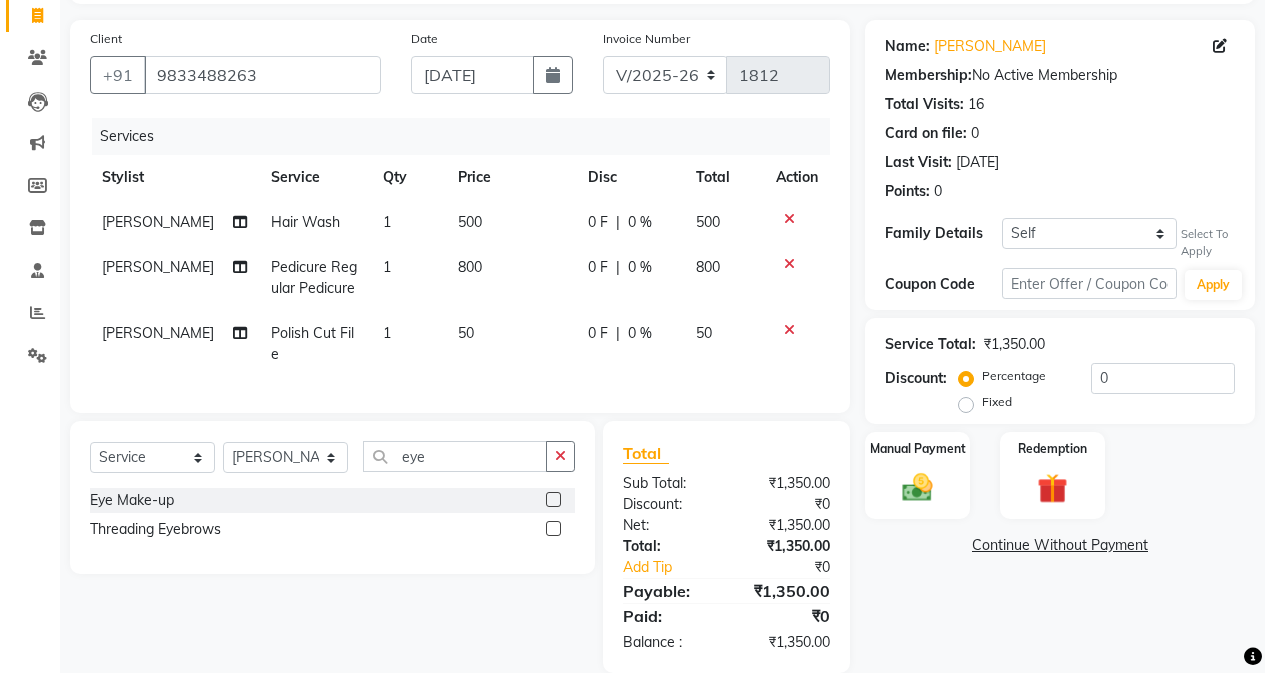 click 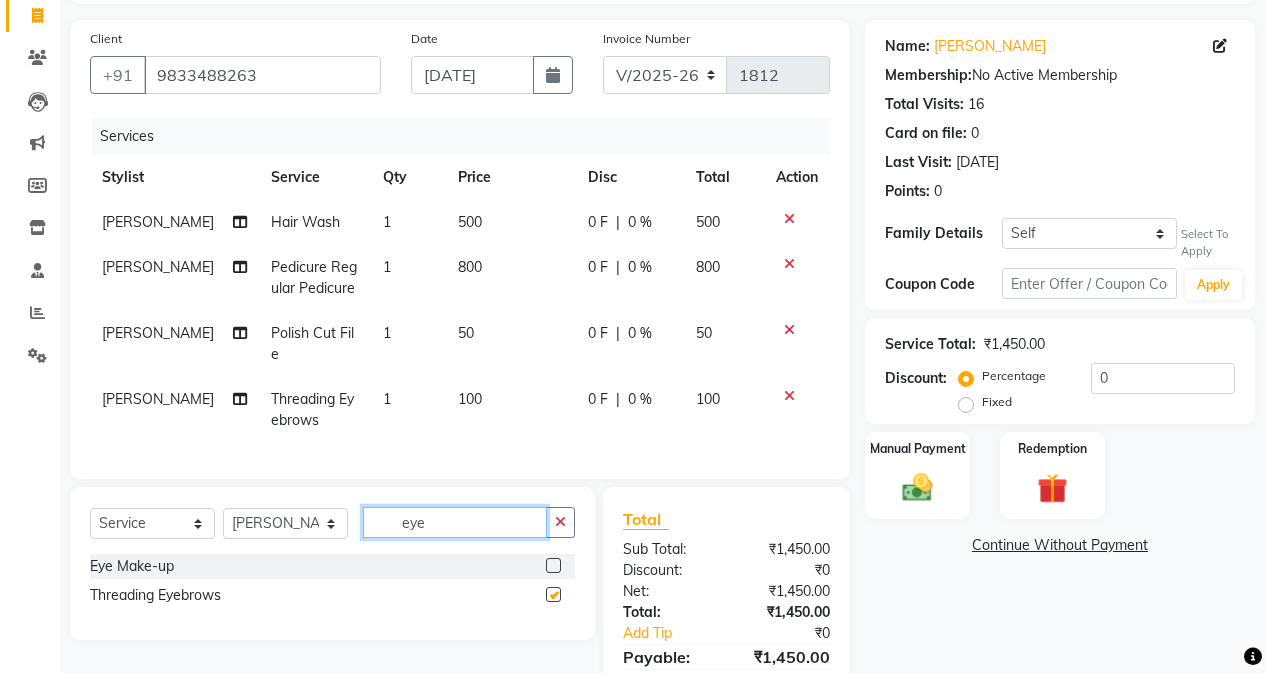 checkbox on "false" 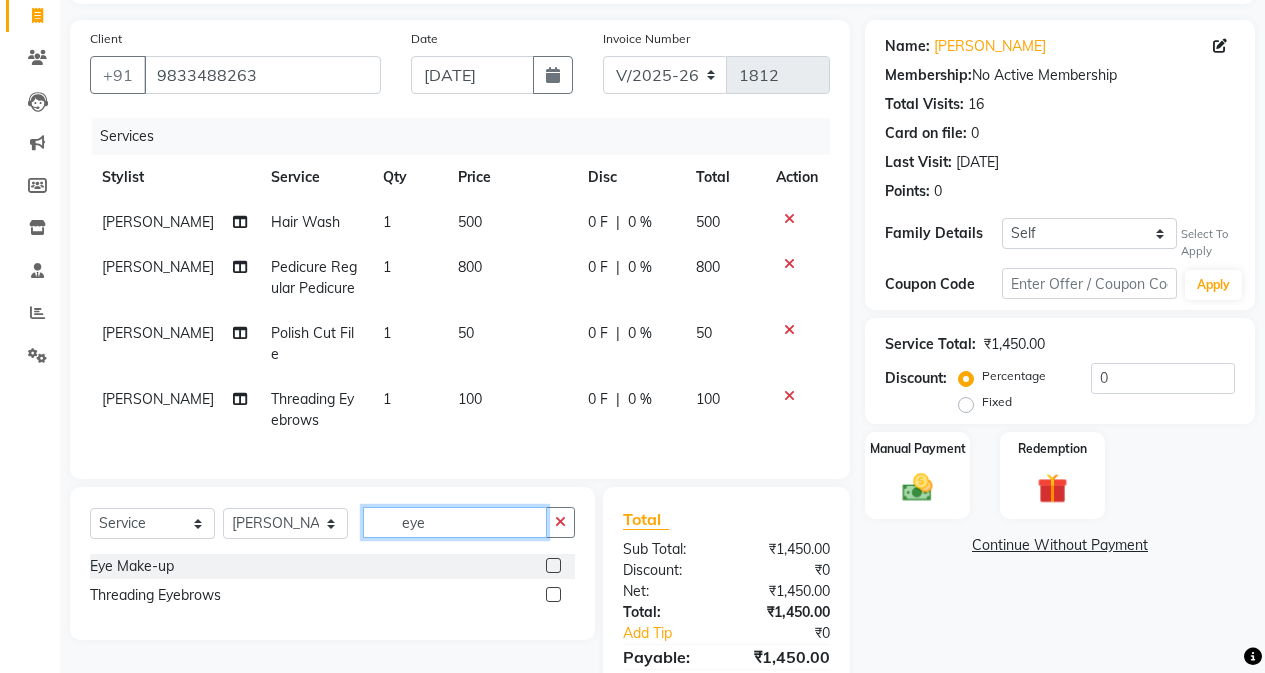click on "eye" 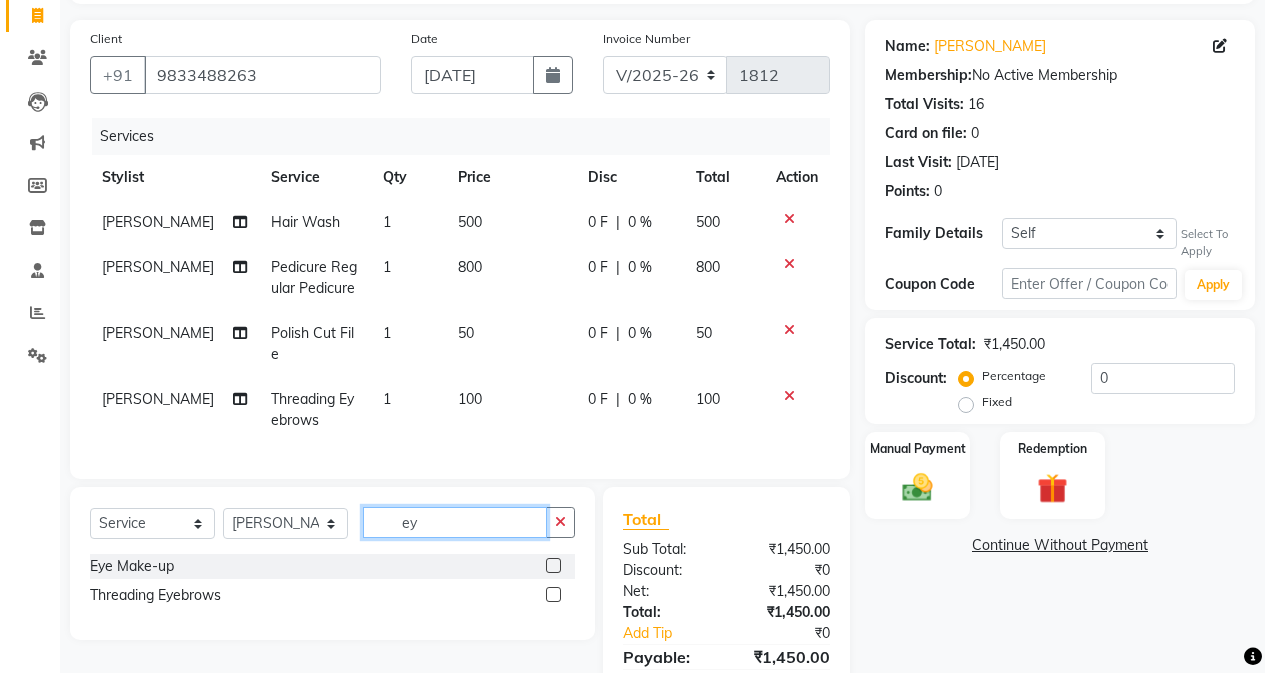 type on "e" 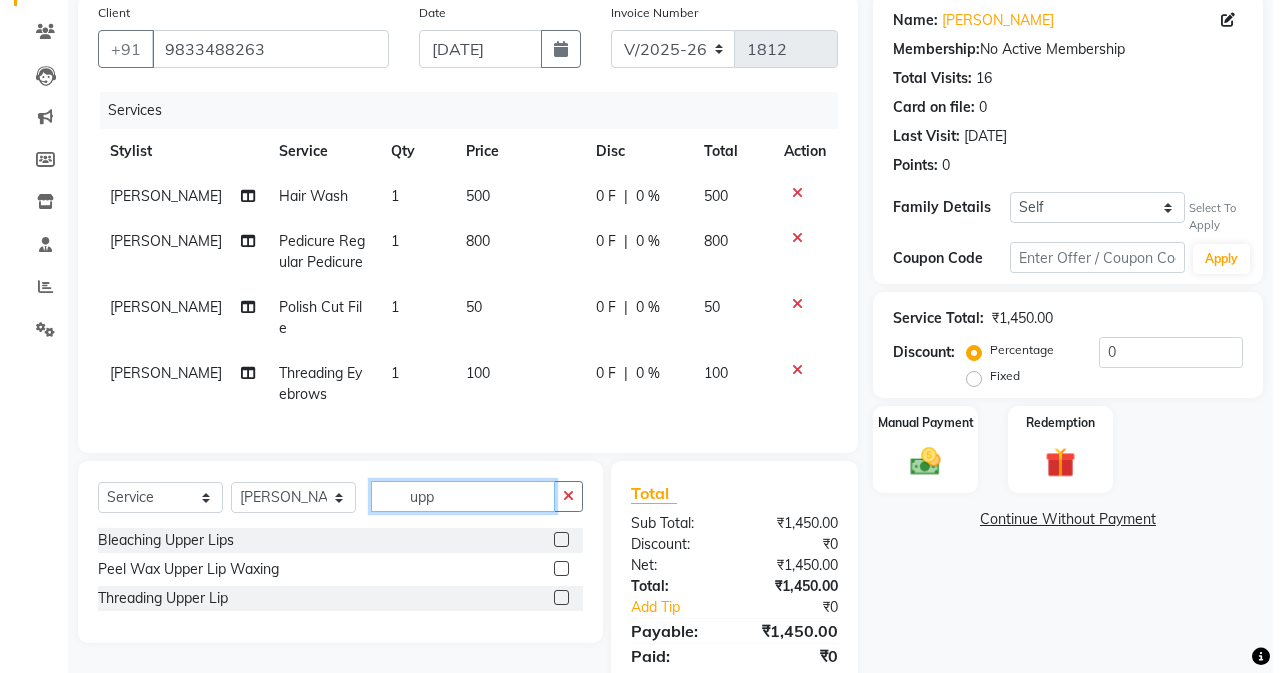 scroll, scrollTop: 0, scrollLeft: 0, axis: both 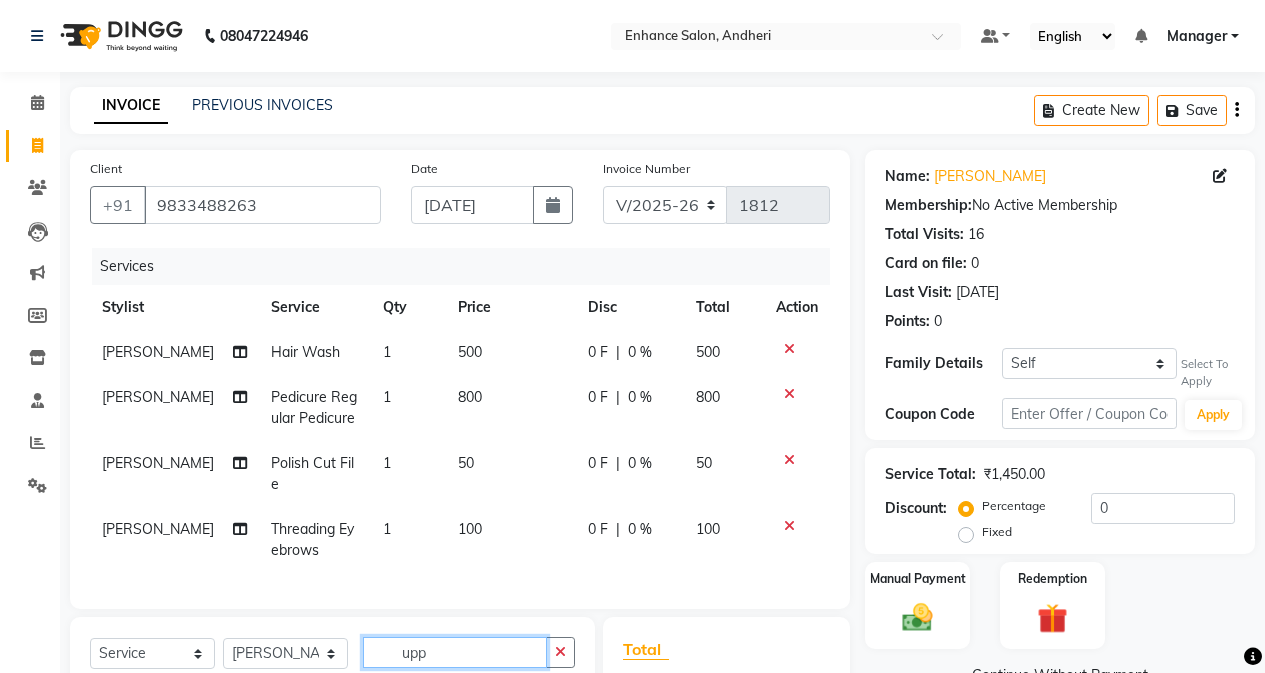 type on "upp" 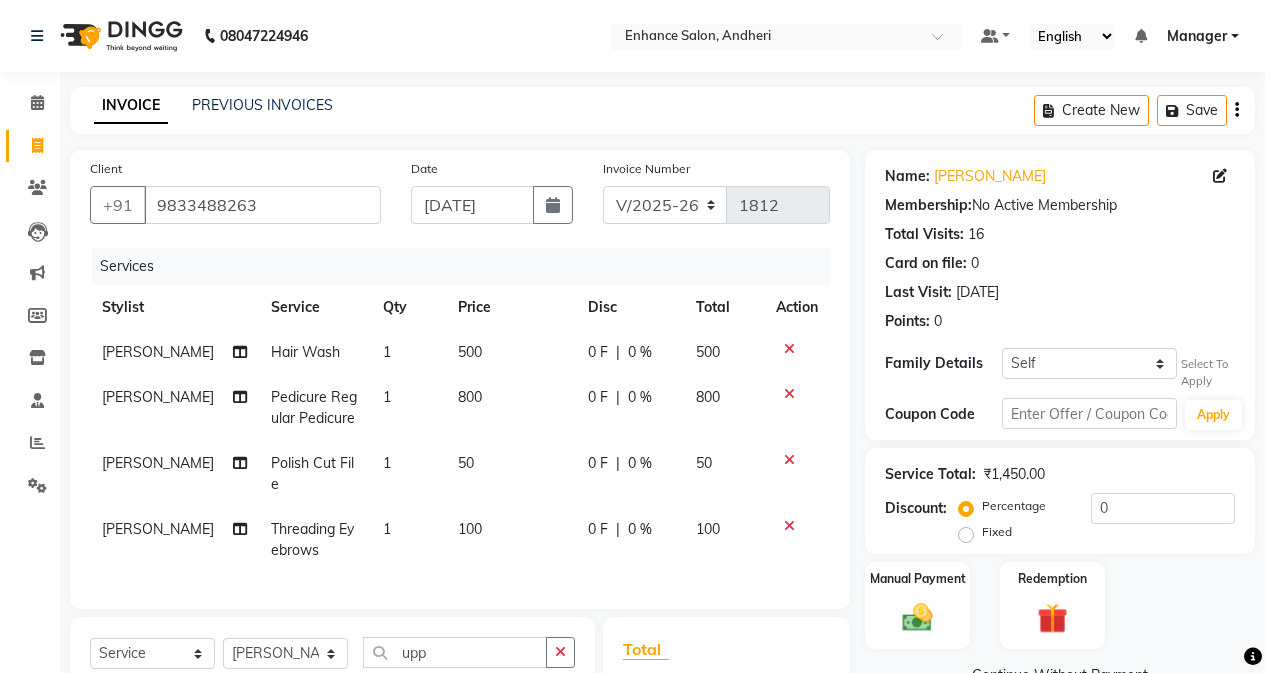 click on "INVOICE PREVIOUS INVOICES Create New   Save" 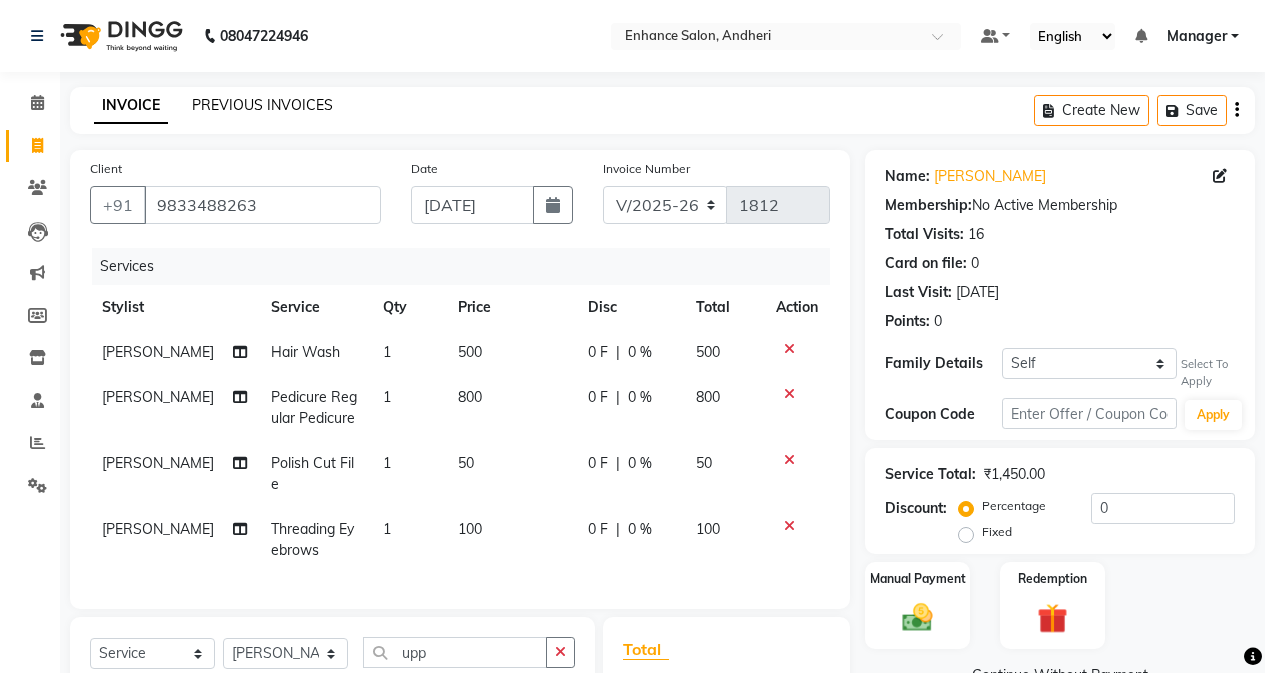 click on "PREVIOUS INVOICES" 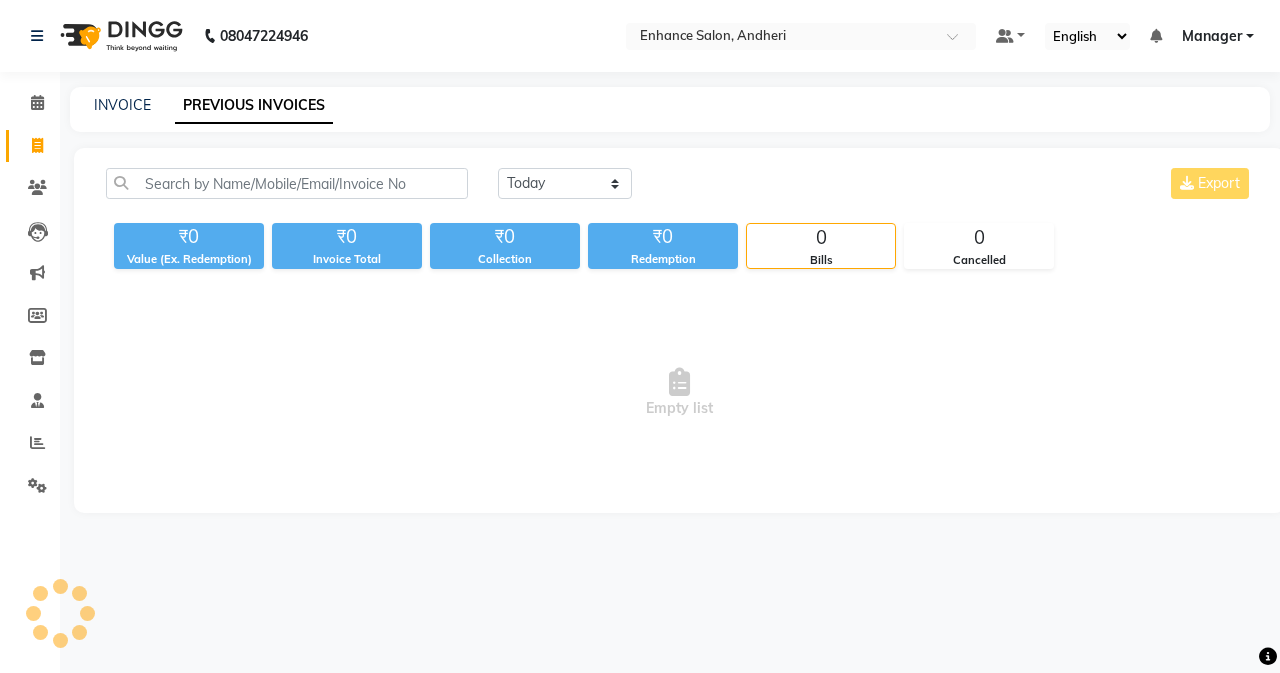 click on "INVOICE PREVIOUS INVOICES" 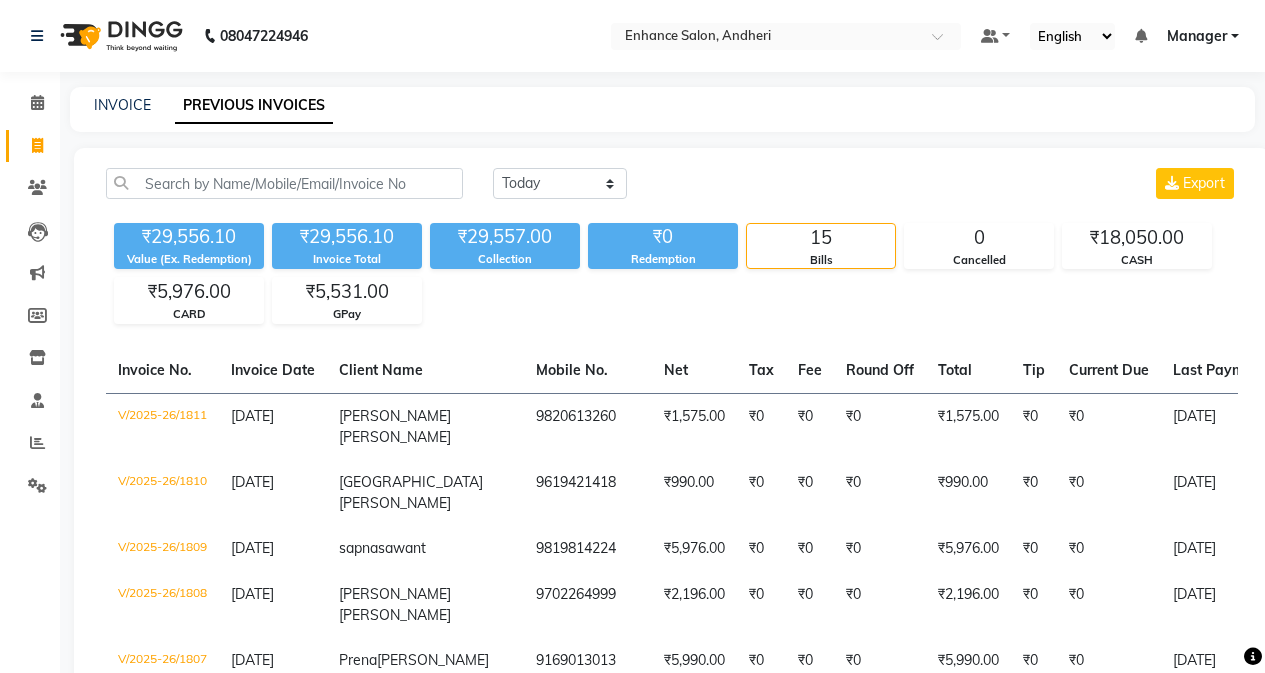select on "service" 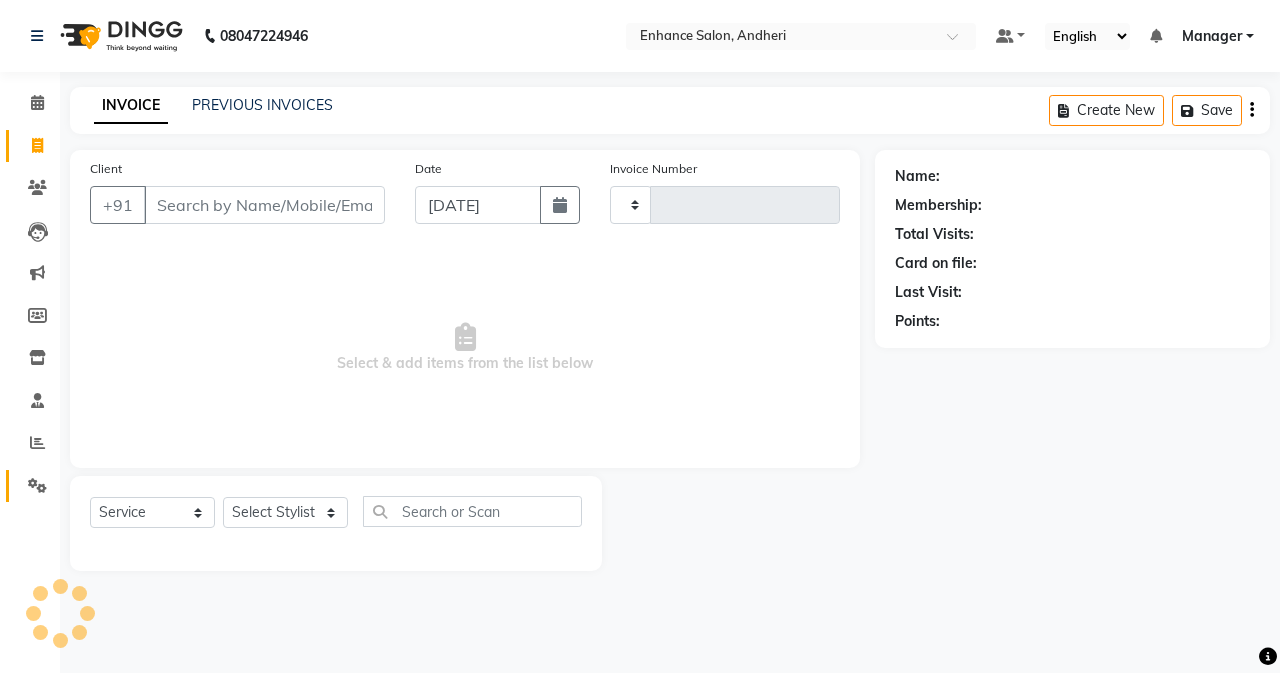 click on "Settings" 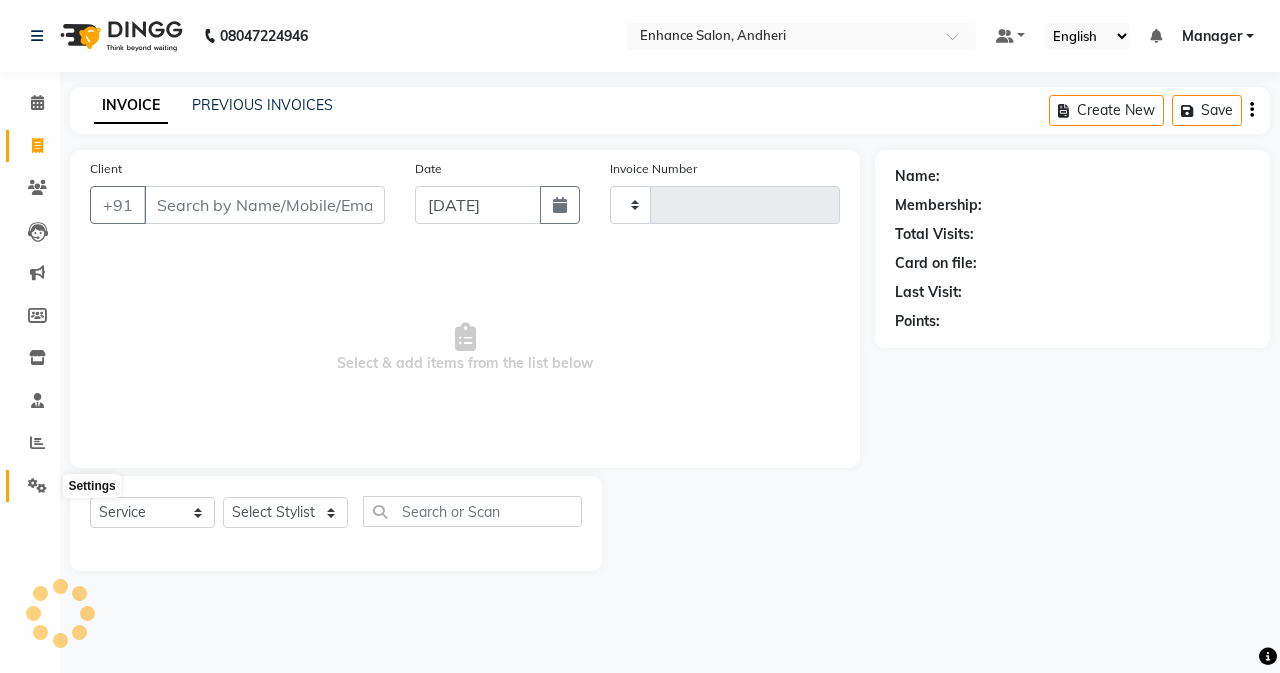 click 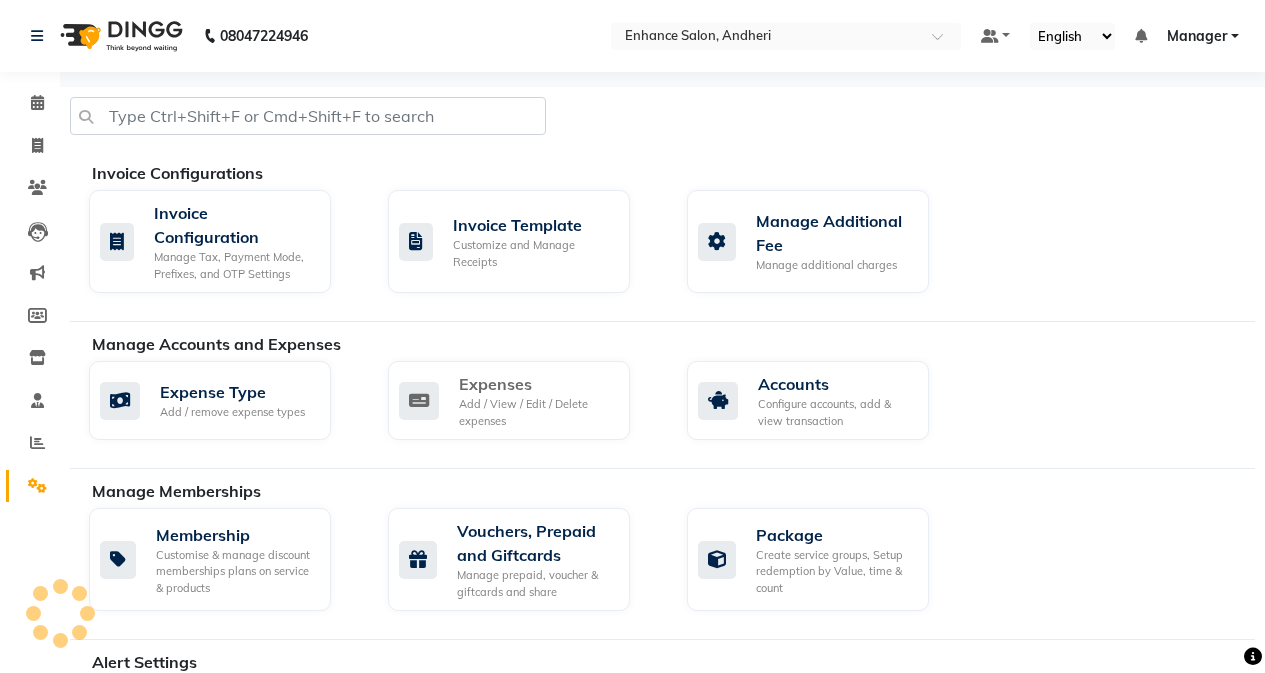 click on "Expenses Add / View / Edit / Delete expenses" 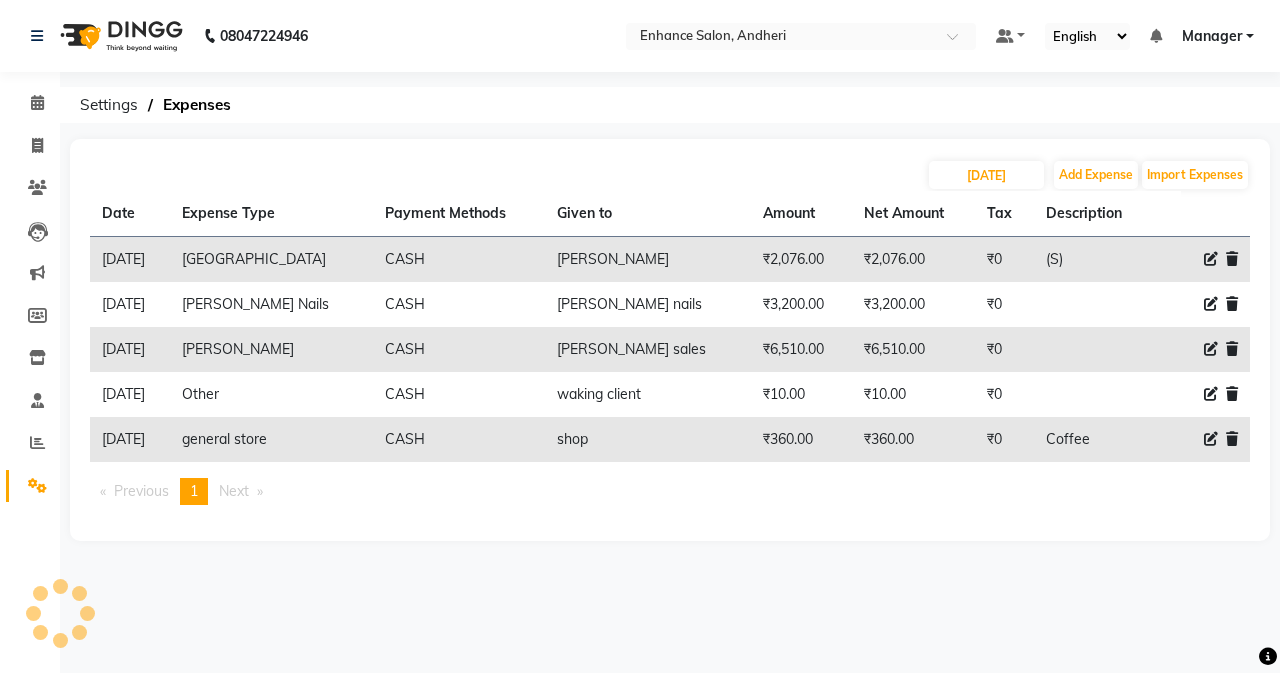 click on "[DATE] Add Expense Import Expenses Date Expense Type Payment Methods Given to Amount Net Amount Tax Description  [DATE]   Beauty Palace   CASH   [PERSON_NAME]   ₹2,076.00  ₹2,076.00 ₹0  (S)   [DATE]   [PERSON_NAME] Nails   [PERSON_NAME] nails   ₹3,200.00  ₹3,200.00 ₹0     [DATE]   [PERSON_NAME]   [PERSON_NAME] sales   ₹6,510.00  ₹6,510.00 ₹0     [DATE]   Other   CASH   waking client   ₹10.00  ₹10.00 ₹0     [DATE]   general store   CASH   shop   ₹360.00  ₹360.00 ₹0  Coffee   Previous  page  1 / 1  You're on page  1  Next  page" 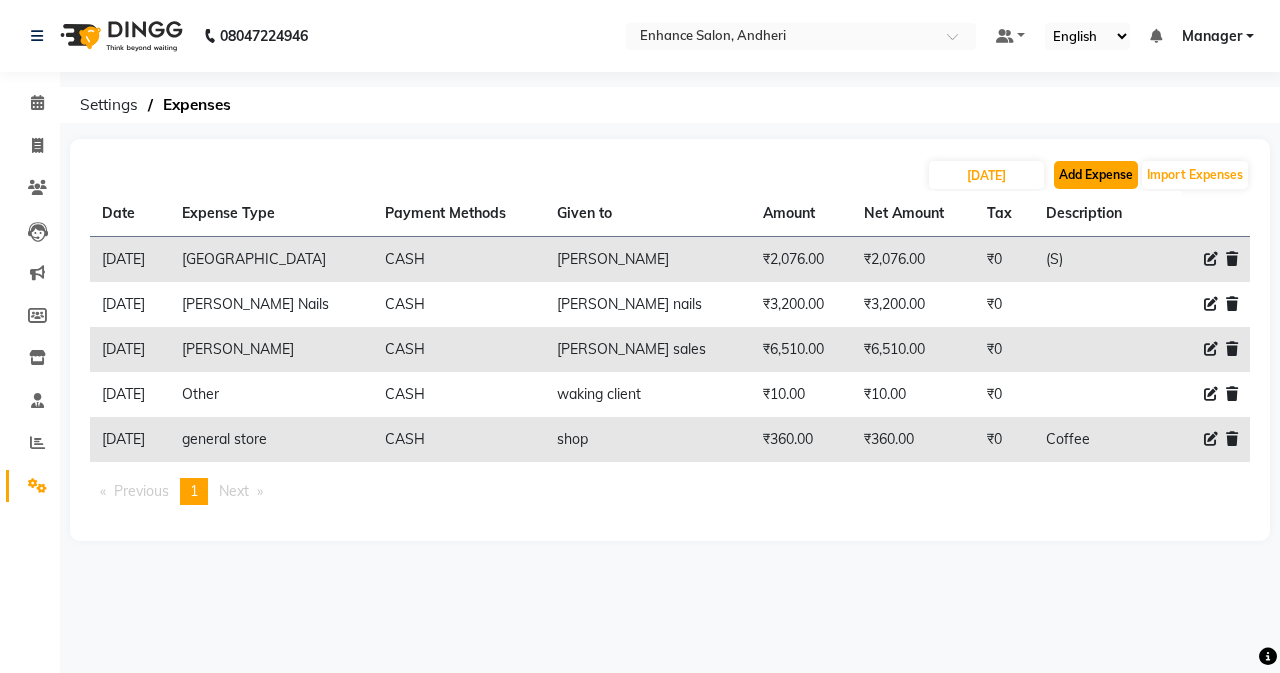 click on "Add Expense" 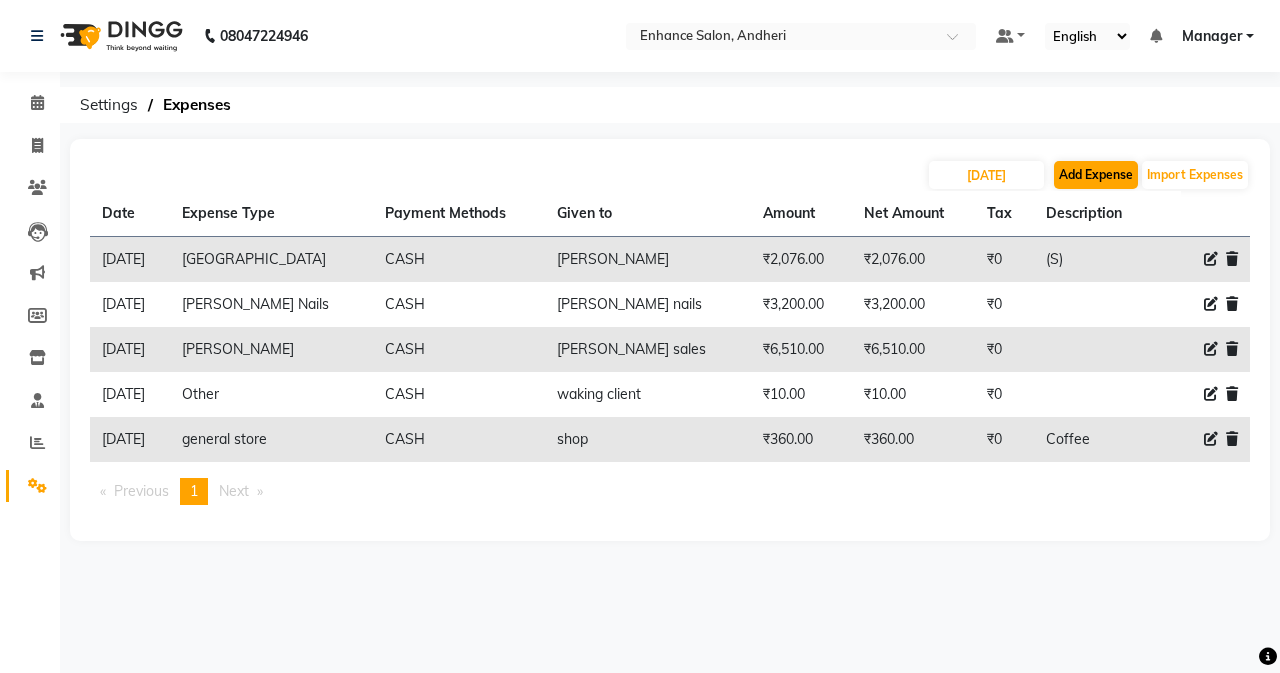 select on "1" 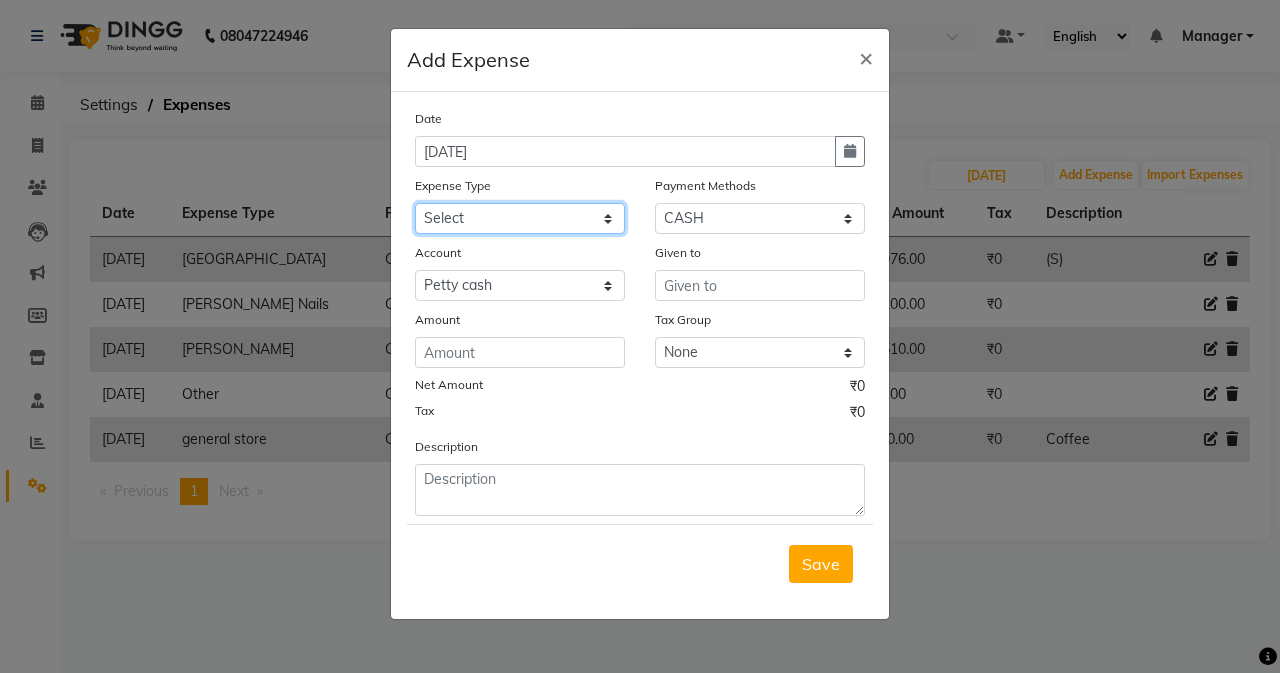 click on "Select Advance Salary Air Condition [PERSON_NAME] Aroma auto money Beauty Bazaar Beauty Palace Beauty Zone Blue sky [PERSON_NAME] [MEDICAL_DATA] cell phone Client Snack dejado nails deja returned Dhobi Dione Dmart electrician Electricity Equipment Eyelash Floractive Fragnace general store getwell medical GST Laundry Loreal Maintenance Mali [PERSON_NAME] Milk Shake Miscellaneous Other overtime Pantry Product [PERSON_NAME] Nails Raza computer Rent restaurant Return money Salary Satnique serenite [PERSON_NAME] Soaked Social Media Staff Snacks stationary sweeper Tax Tea Manoj Tea & Refreshment Tip toiletry Utilities Water Bill wax we fast" 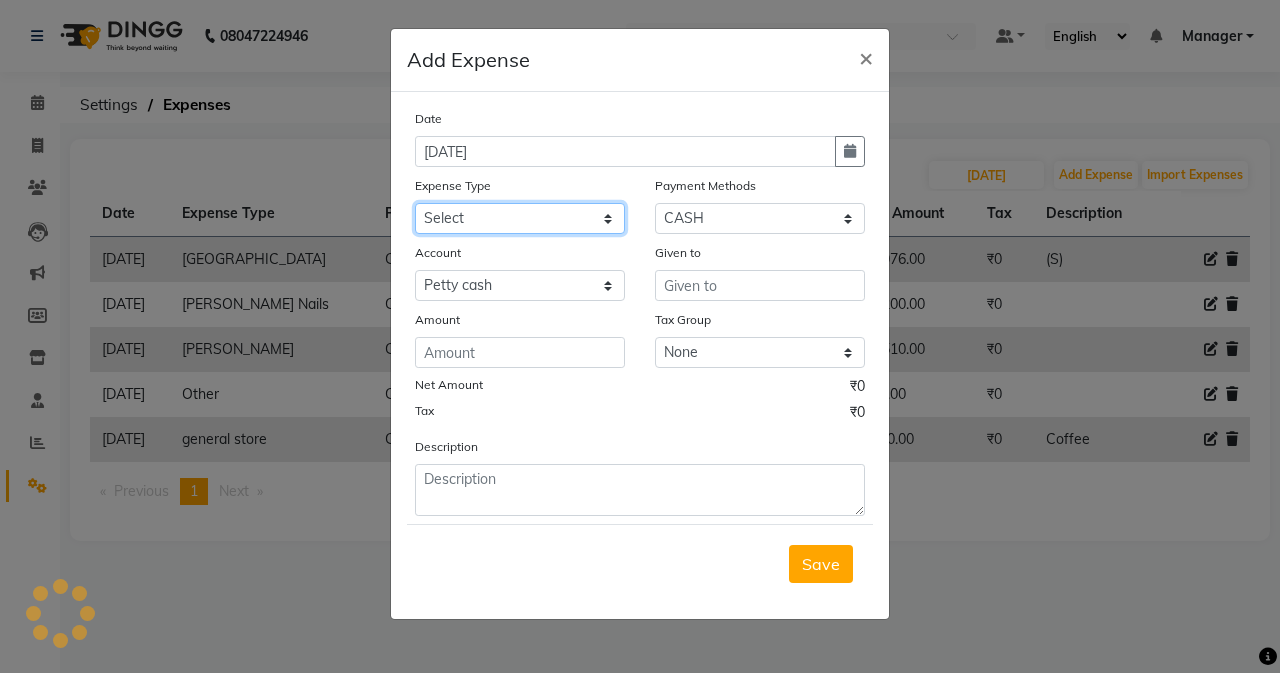select on "22058" 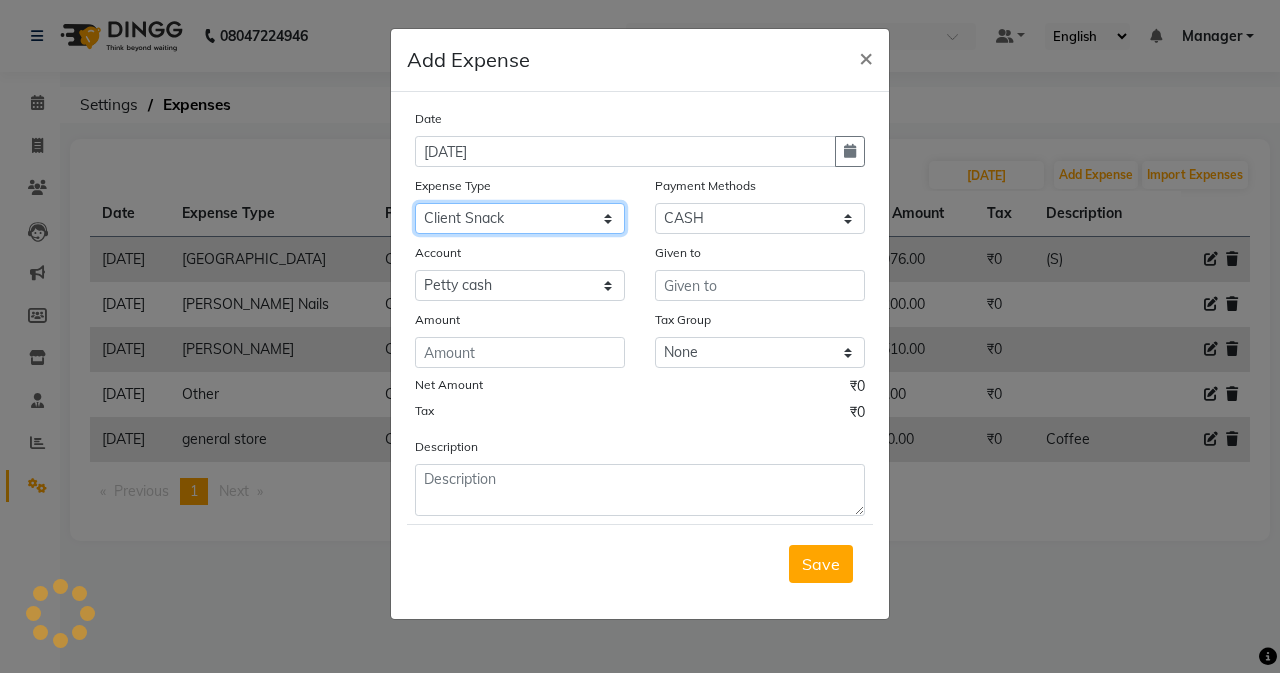 click on "Select Advance Salary Air Condition [PERSON_NAME] Aroma auto money Beauty Bazaar Beauty Palace Beauty Zone Blue sky [PERSON_NAME] [MEDICAL_DATA] cell phone Client Snack dejado nails deja returned Dhobi Dione Dmart electrician Electricity Equipment Eyelash Floractive Fragnace general store getwell medical GST Laundry Loreal Maintenance Mali [PERSON_NAME] Milk Shake Miscellaneous Other overtime Pantry Product [PERSON_NAME] Nails Raza computer Rent restaurant Return money Salary Satnique serenite [PERSON_NAME] Soaked Social Media Staff Snacks stationary sweeper Tax Tea Manoj Tea & Refreshment Tip toiletry Utilities Water Bill wax we fast" 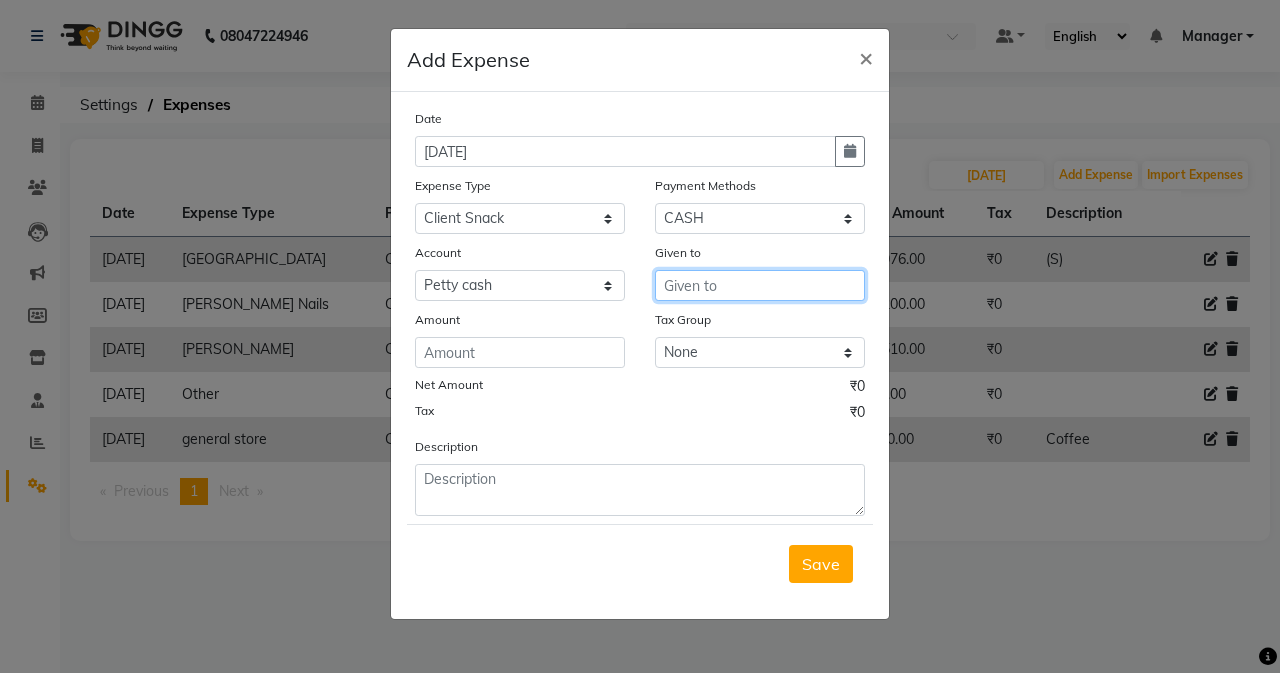 click at bounding box center [760, 285] 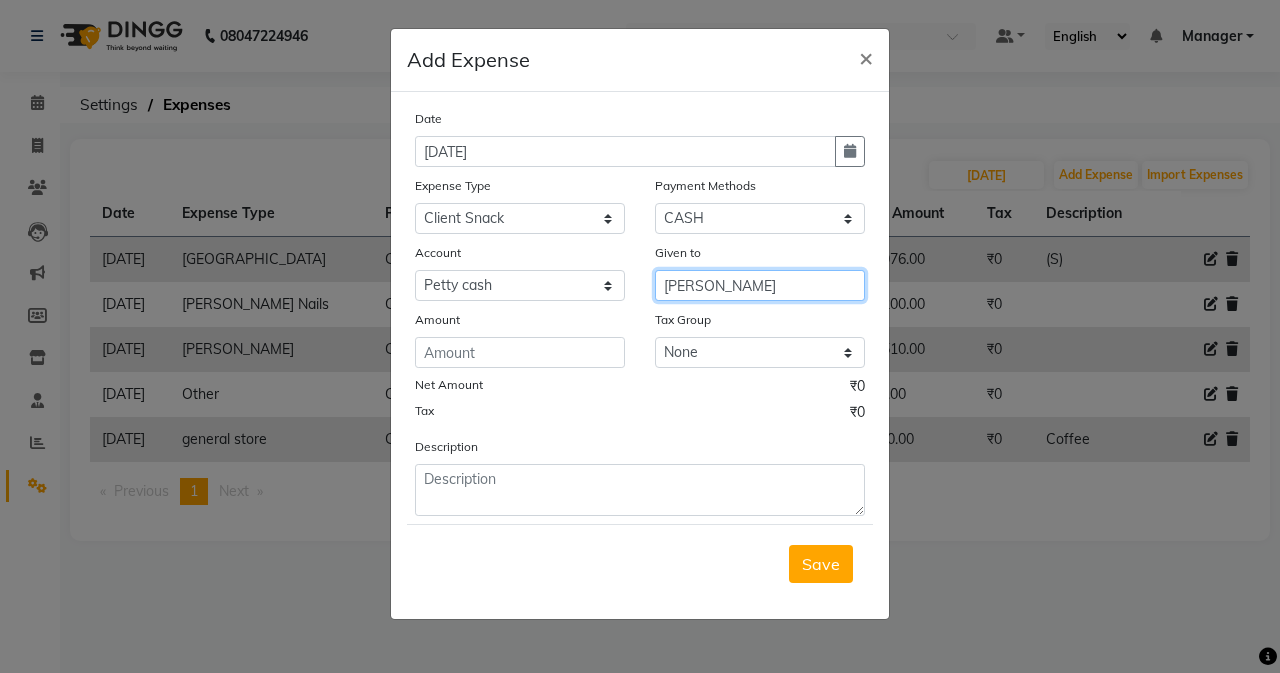 type on "[PERSON_NAME]" 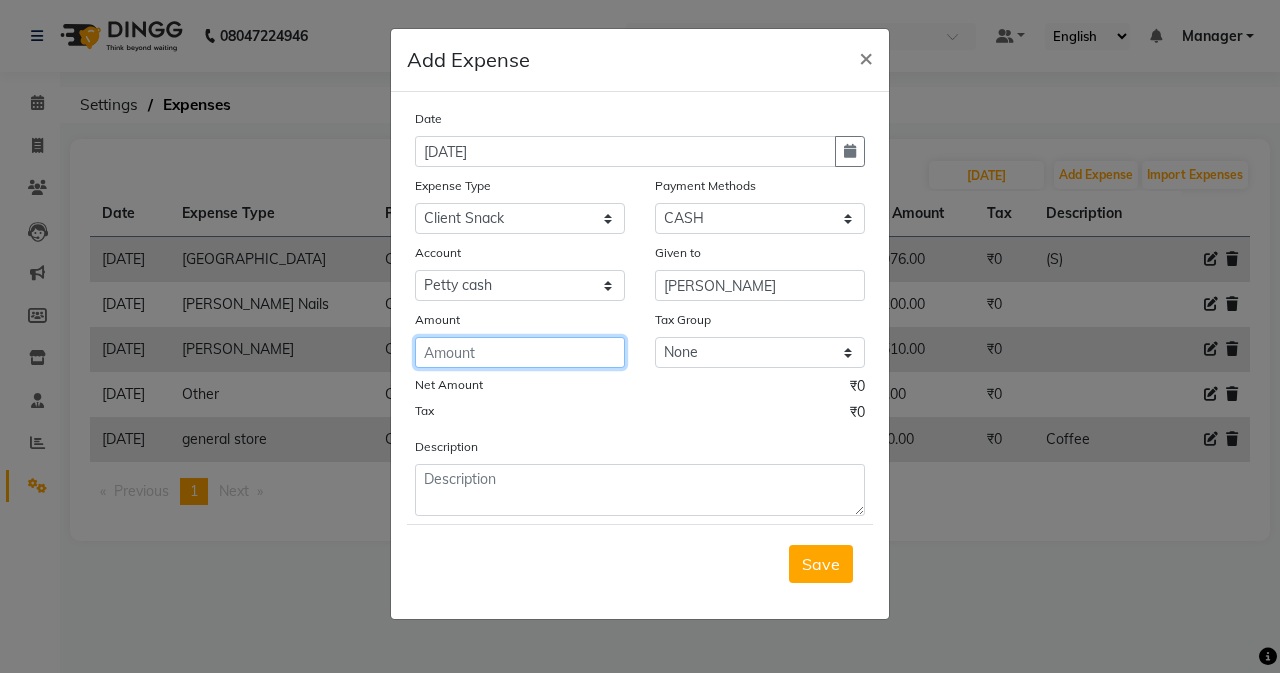 click 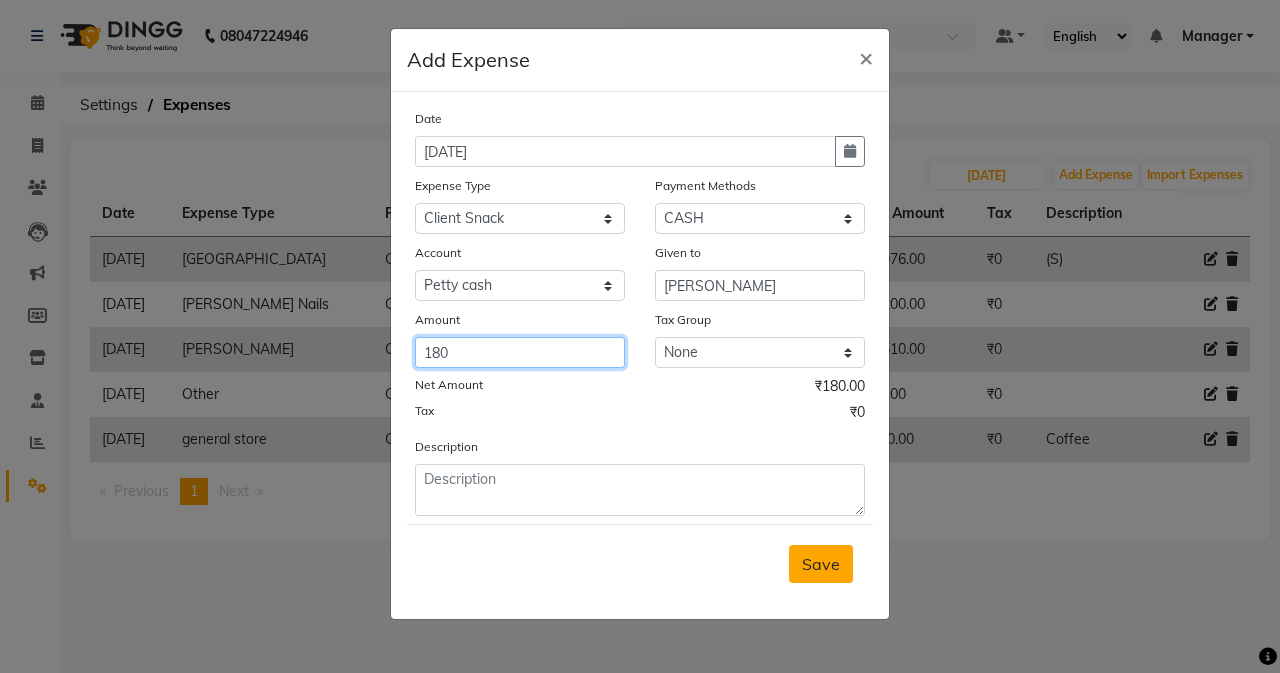 type on "180" 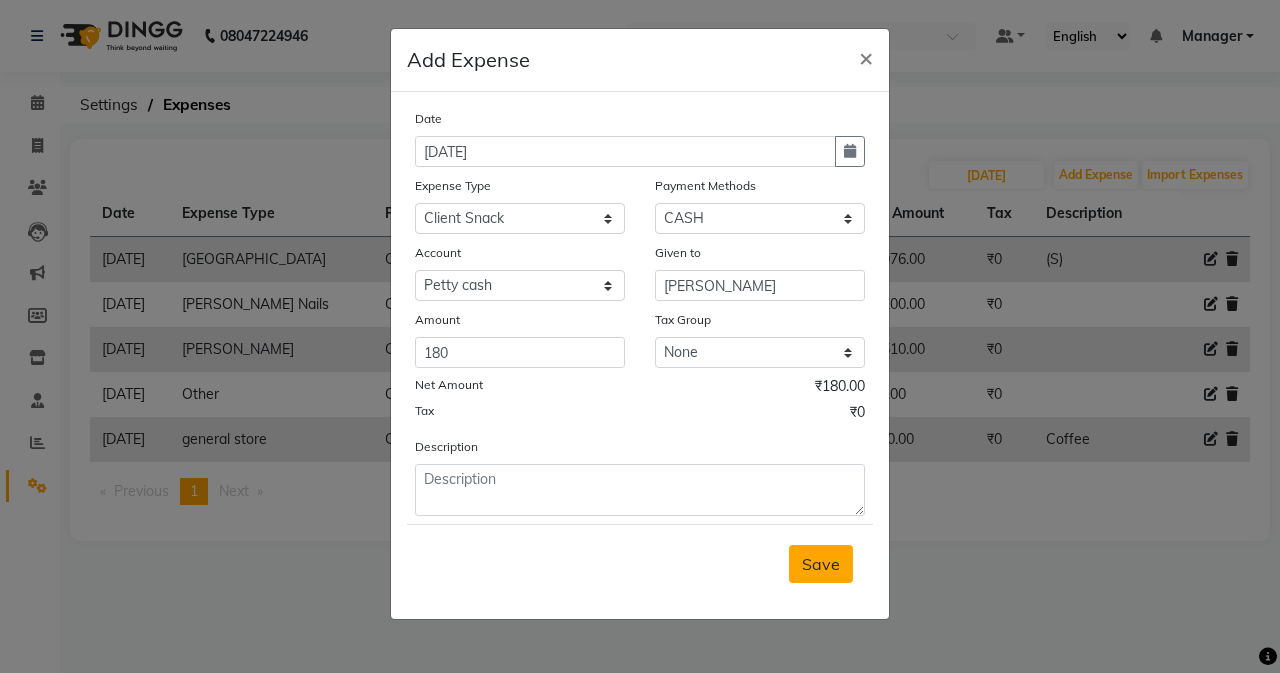 click on "Save" at bounding box center (821, 564) 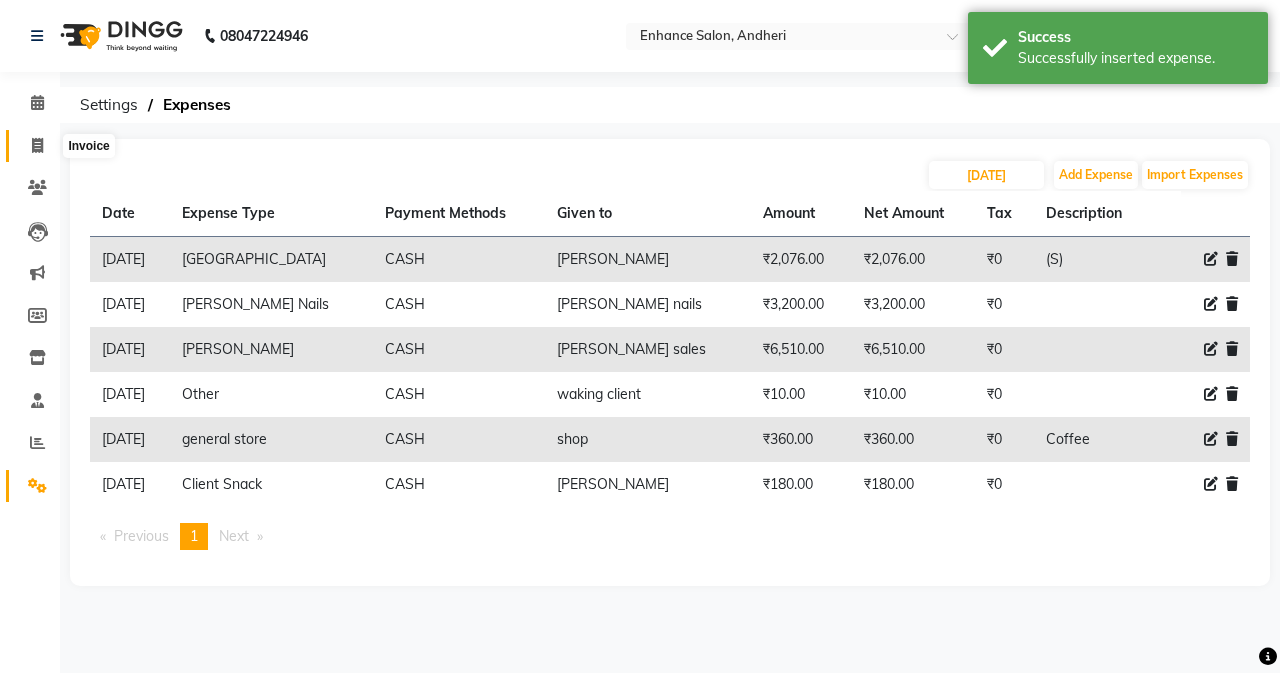 click 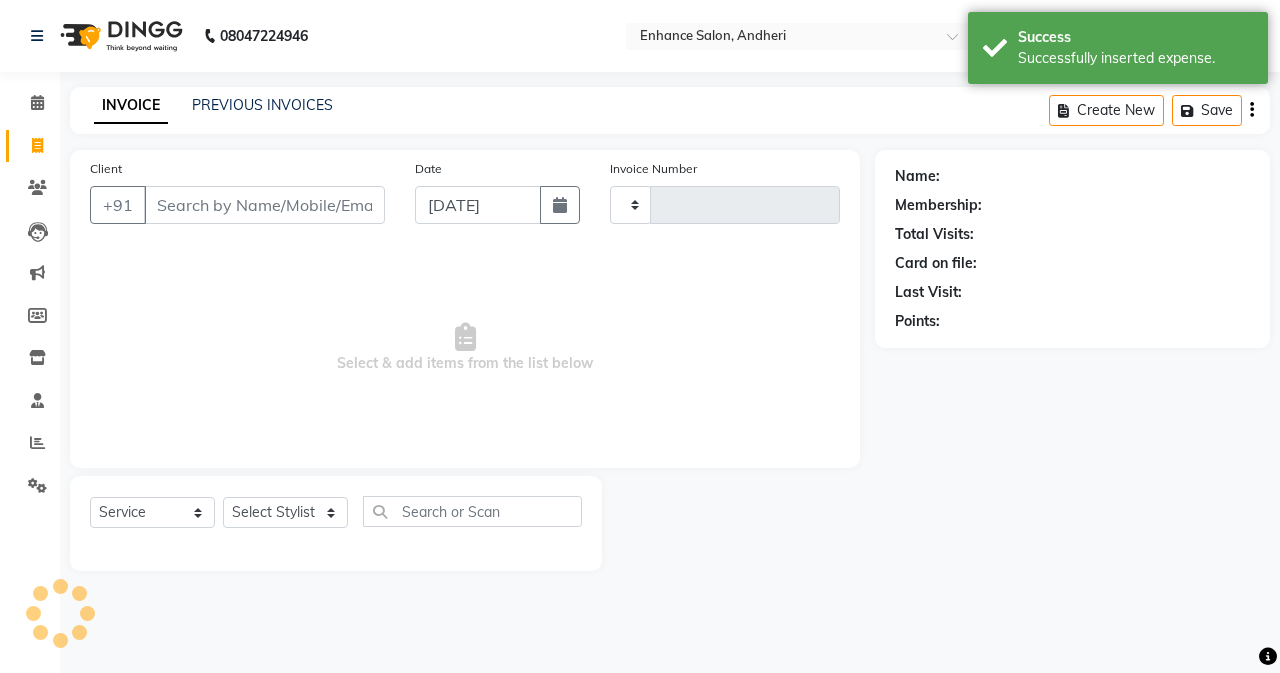 type on "1812" 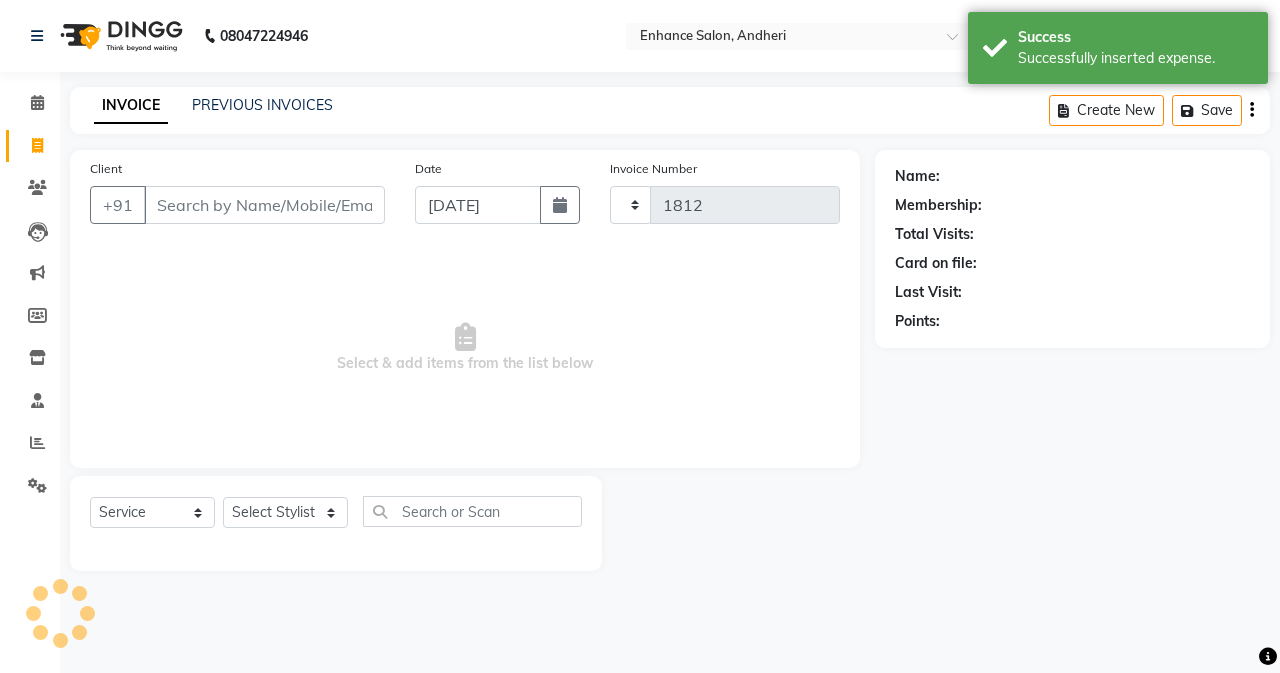 select on "7236" 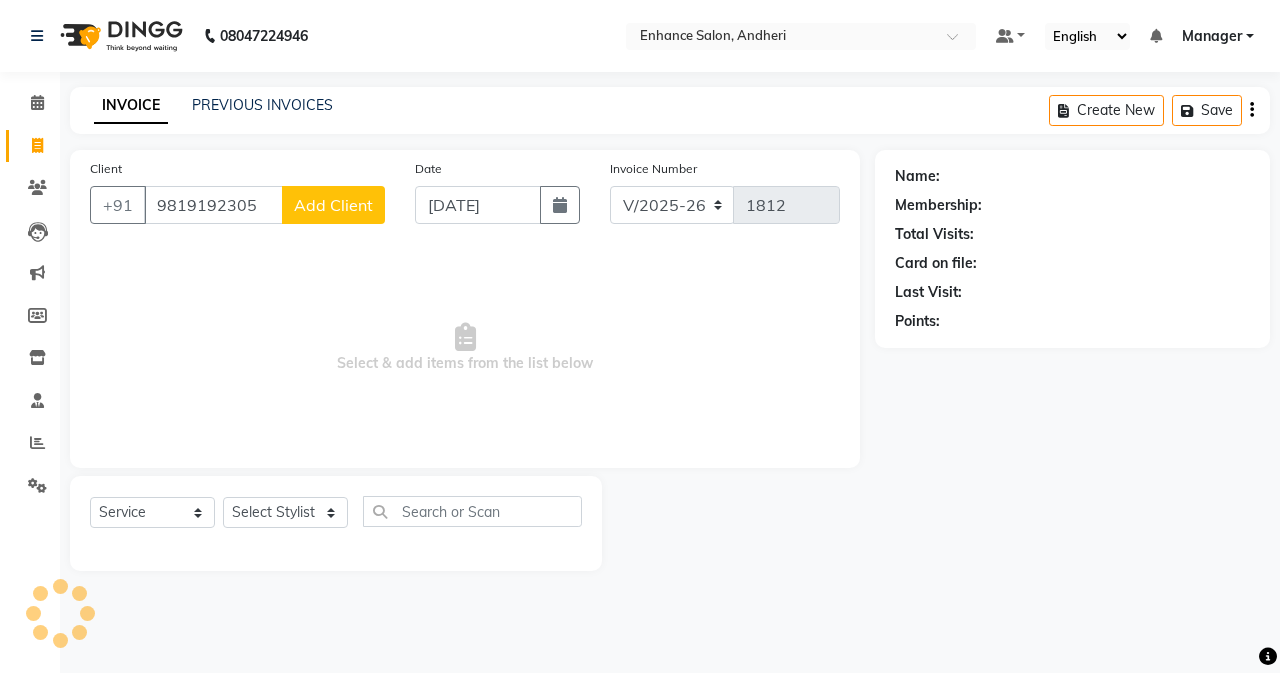 type on "9819192305" 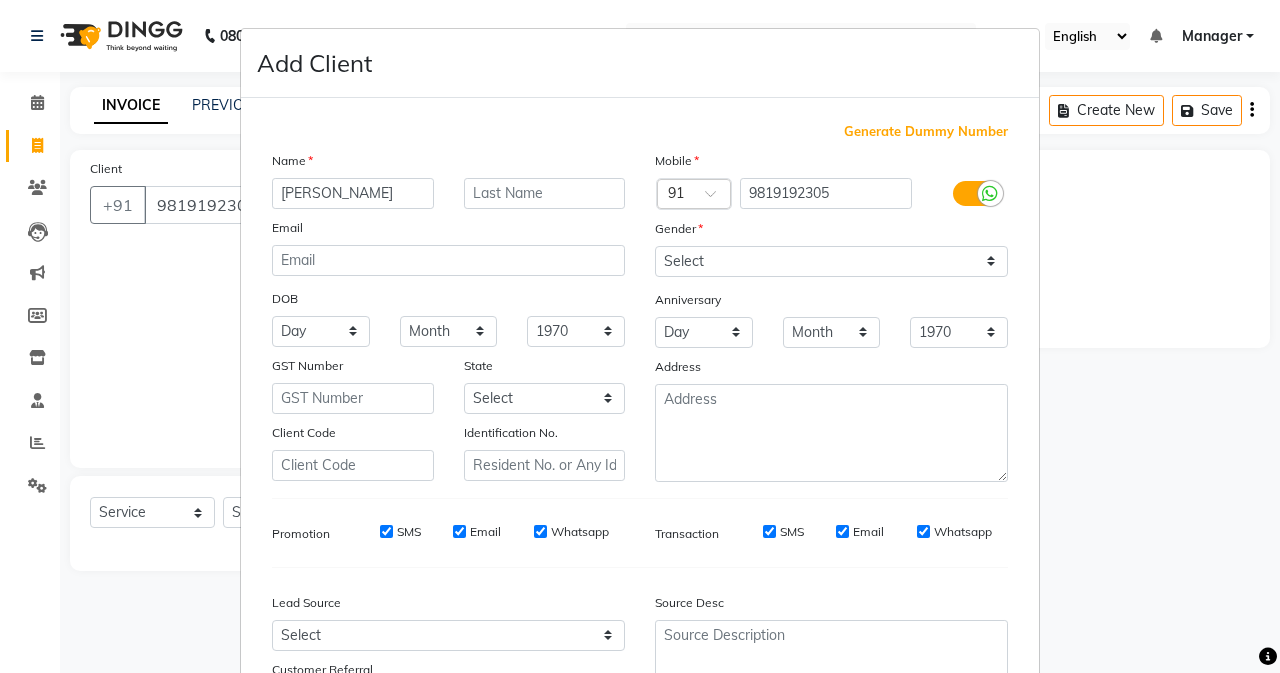 type on "[PERSON_NAME]" 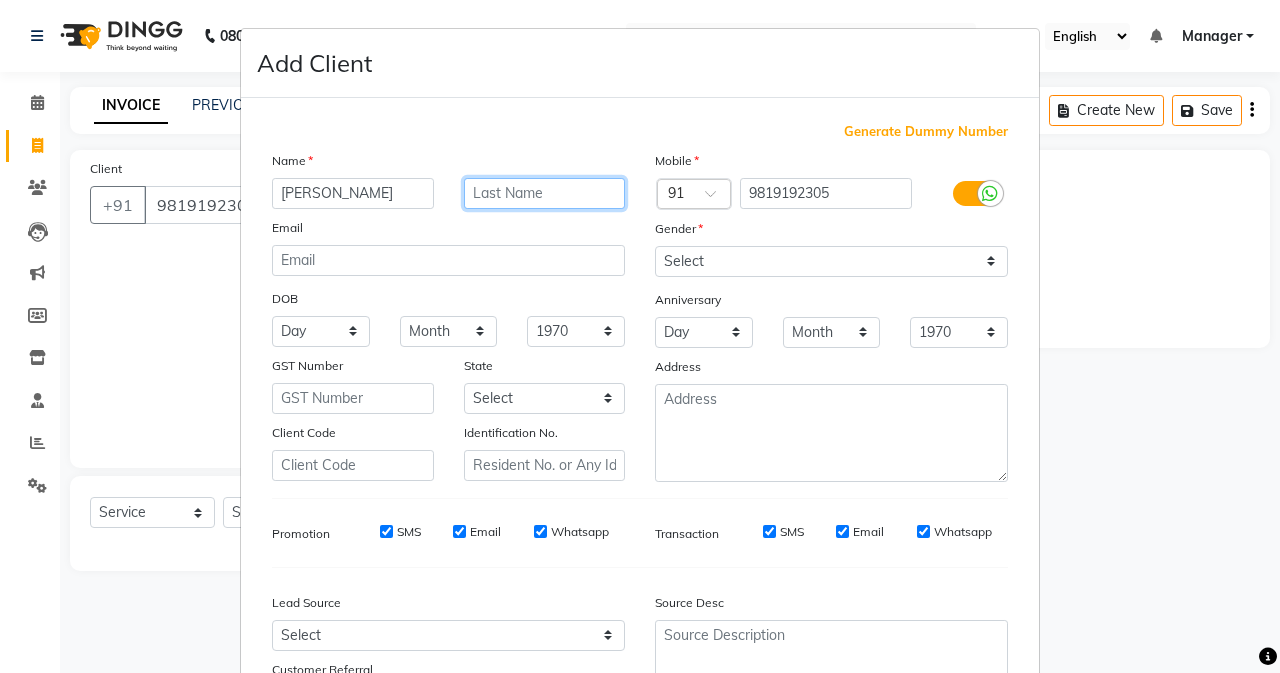 click at bounding box center [545, 193] 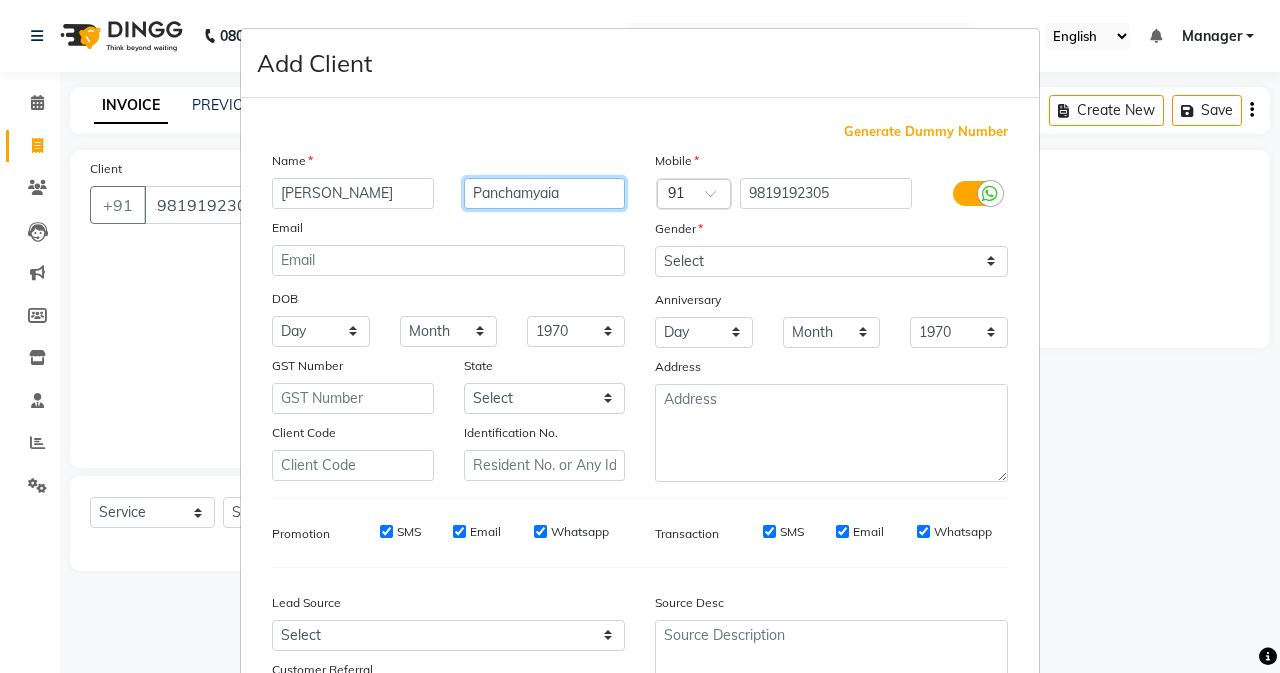 type on "Panchamyaia" 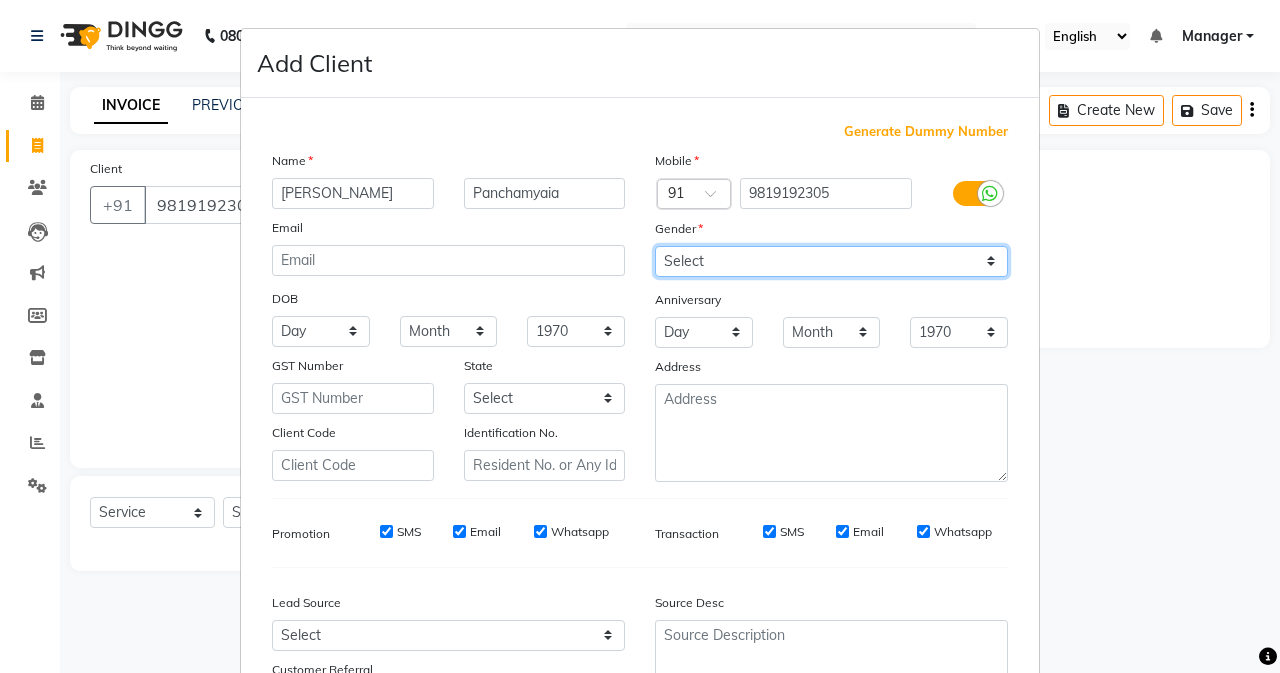 click on "Select [DEMOGRAPHIC_DATA] [DEMOGRAPHIC_DATA] Other Prefer Not To Say" at bounding box center (831, 261) 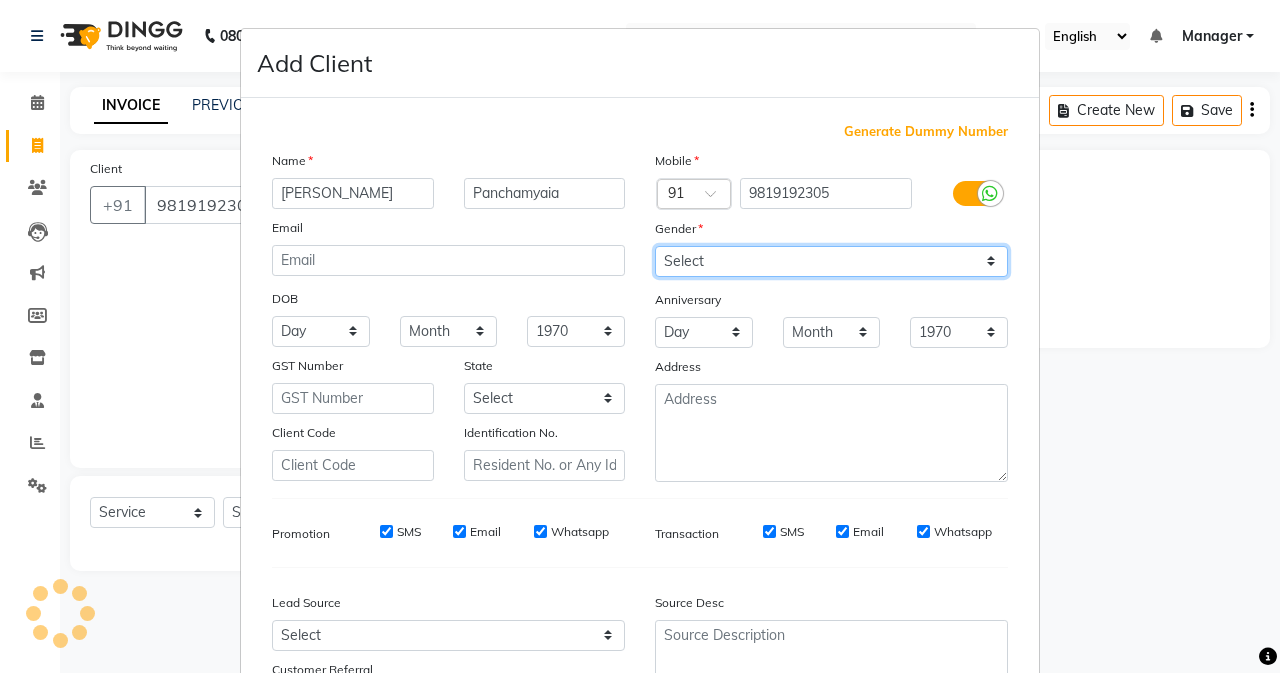 select on "[DEMOGRAPHIC_DATA]" 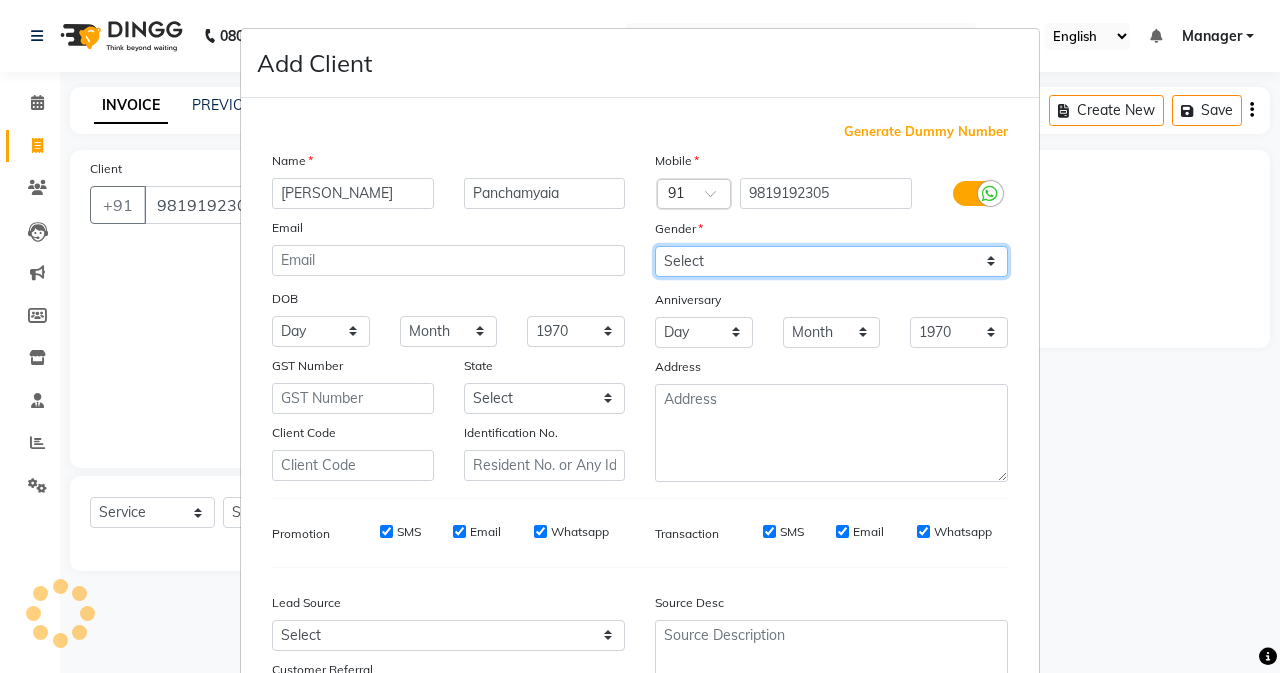 click on "Select [DEMOGRAPHIC_DATA] [DEMOGRAPHIC_DATA] Other Prefer Not To Say" at bounding box center [831, 261] 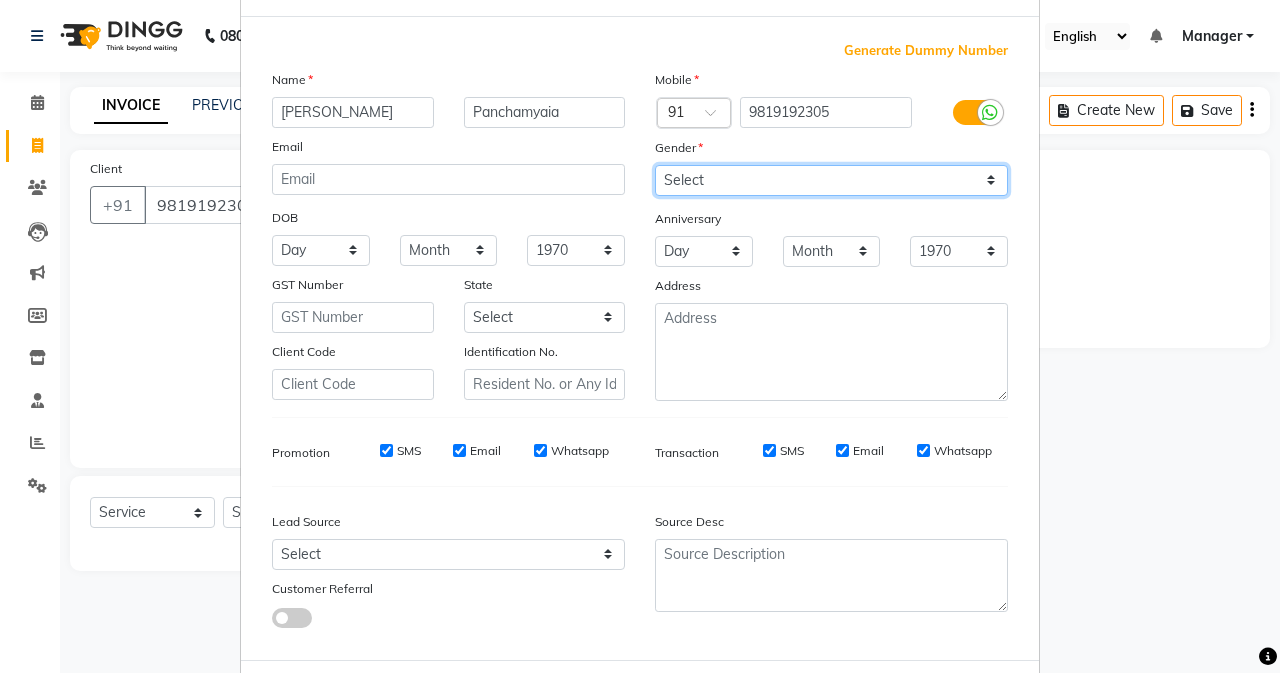 scroll, scrollTop: 176, scrollLeft: 0, axis: vertical 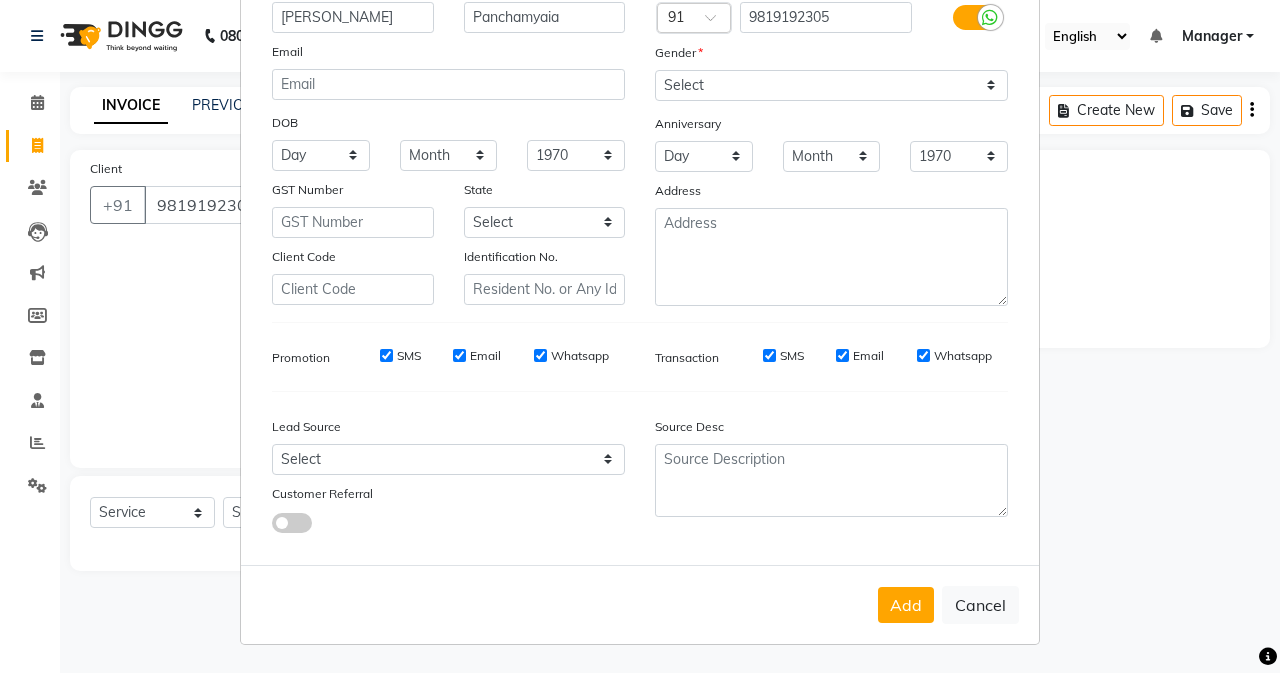 click on "Add" at bounding box center (906, 605) 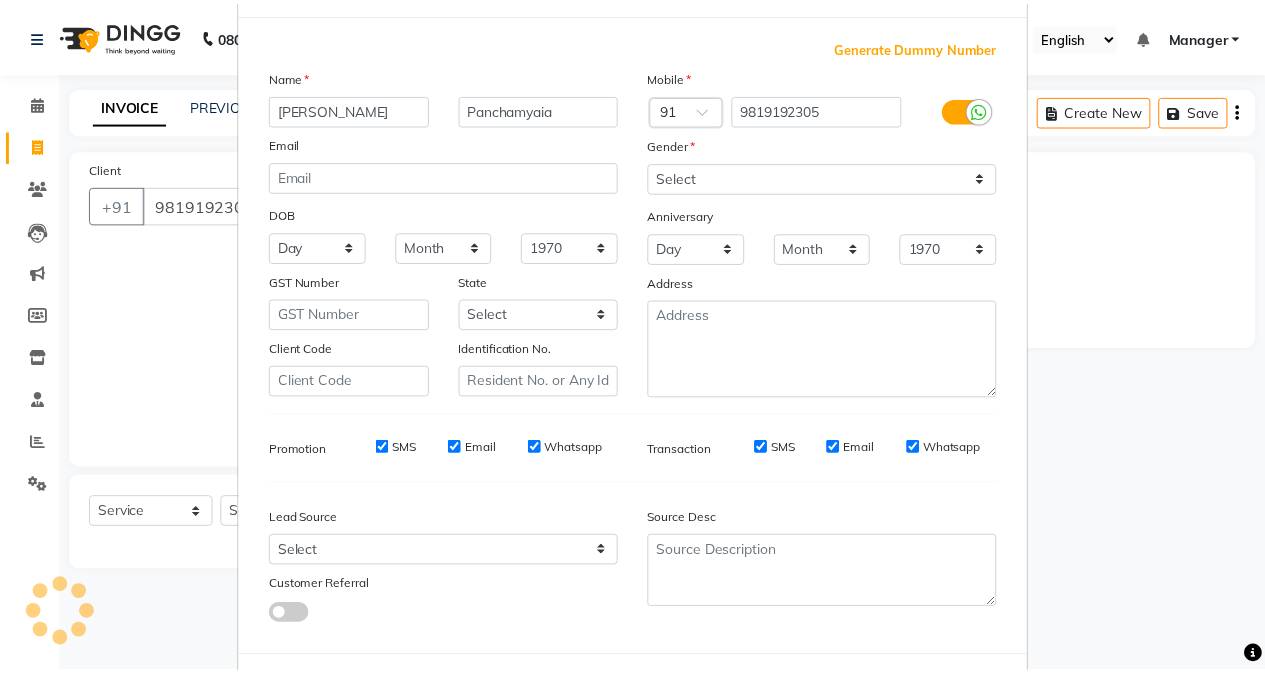 scroll, scrollTop: 0, scrollLeft: 0, axis: both 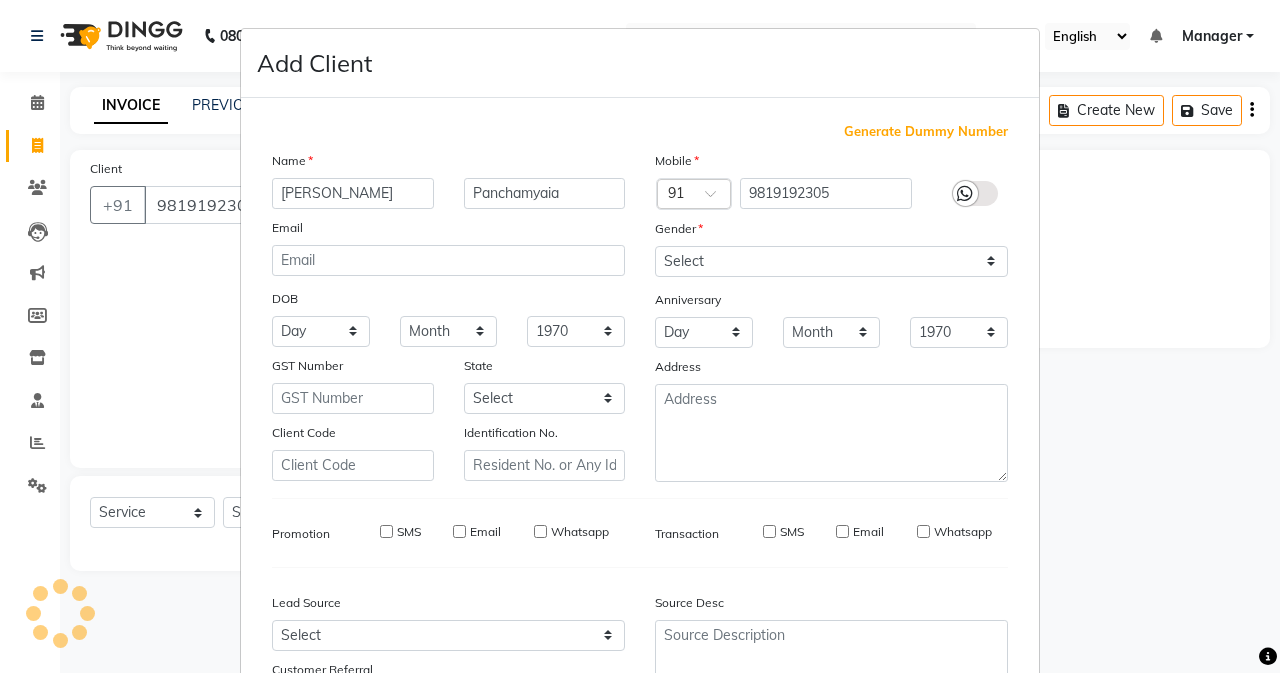 type 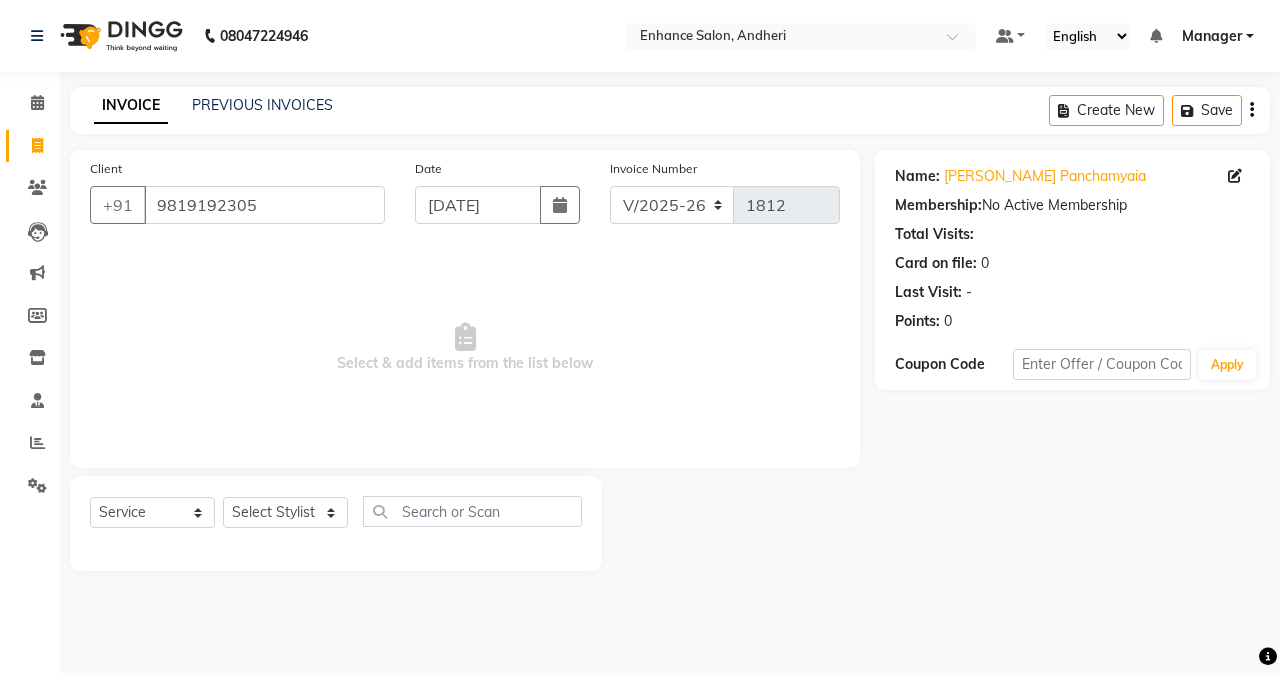 click on "Select  Service  Product  Membership  Package Voucher Prepaid Gift Card  Select Stylist Admin [PERSON_NAME] [PERSON_NAME] Manager [PERSON_NAME] [PERSON_NAME] [PERSON_NAME] POONAM [PERSON_NAME] [PERSON_NAME] nails [PERSON_NAME] MANGELA [PERSON_NAME] [PERSON_NAME] [PERSON_NAME] [PERSON_NAME]" 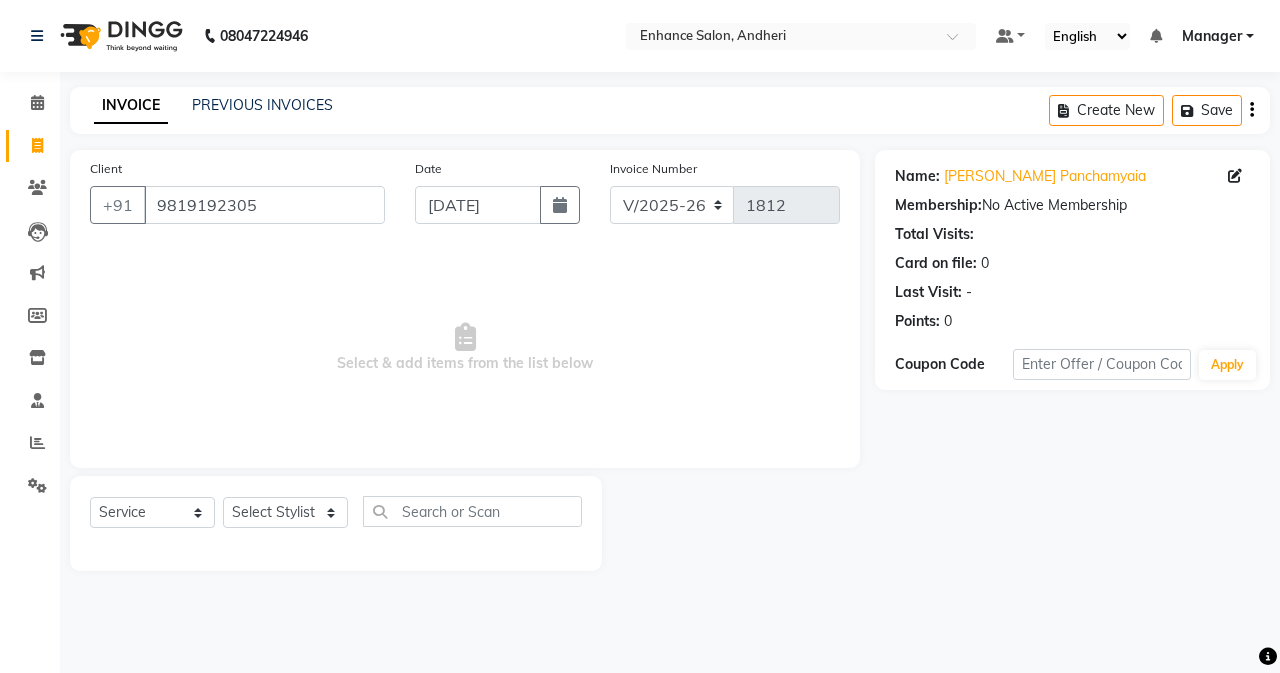 drag, startPoint x: 292, startPoint y: 531, endPoint x: 296, endPoint y: 517, distance: 14.56022 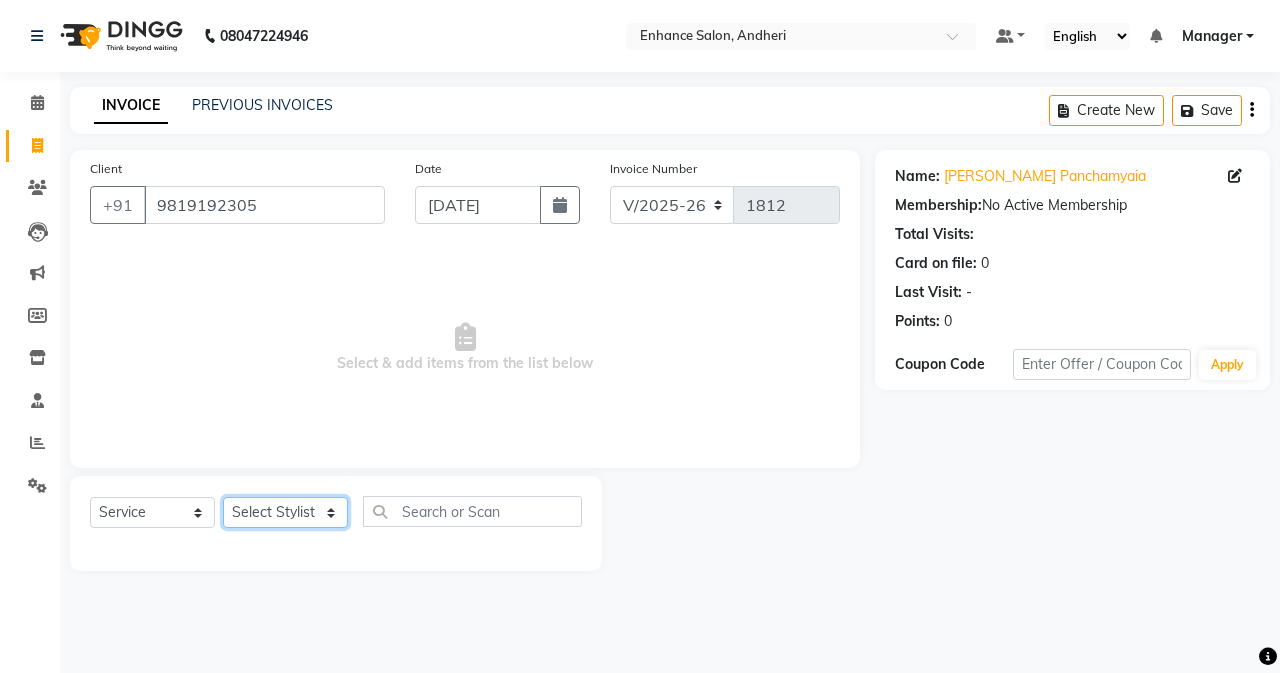 drag, startPoint x: 303, startPoint y: 507, endPoint x: 307, endPoint y: 497, distance: 10.770329 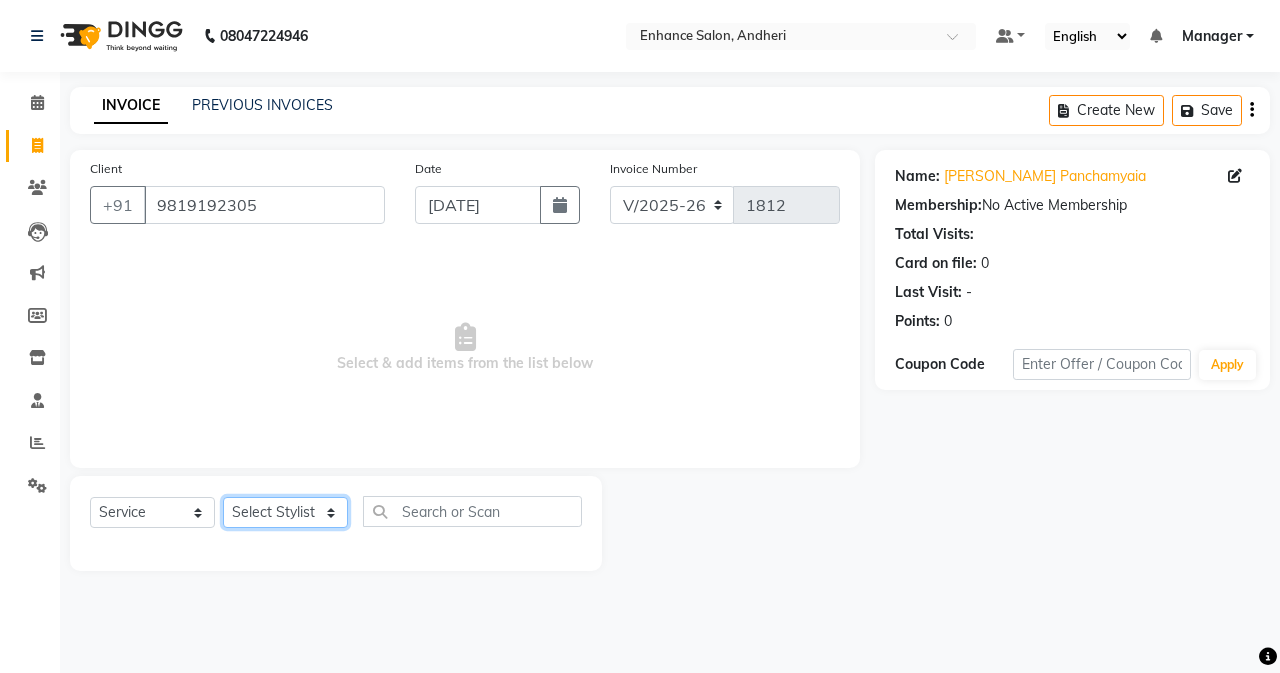 select on "61729" 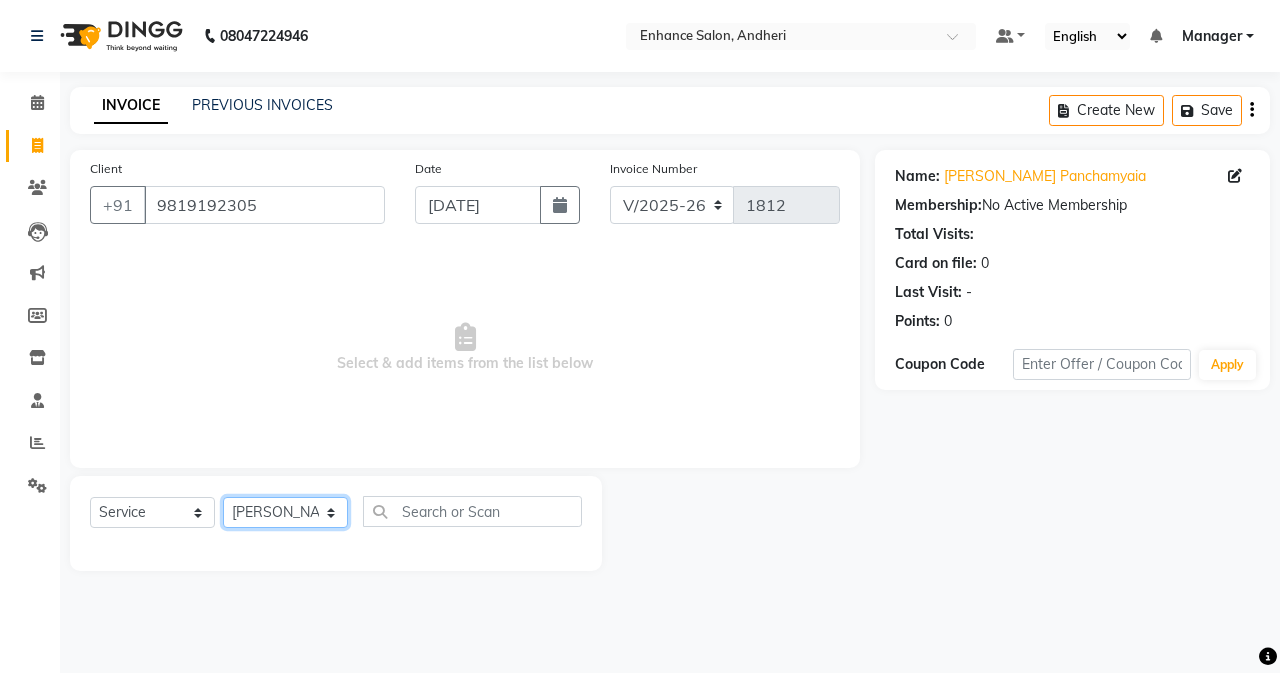 click on "Select Stylist Admin [PERSON_NAME] [PERSON_NAME] Manager [PERSON_NAME] [PERSON_NAME] [PERSON_NAME] POONAM [PERSON_NAME] [PERSON_NAME] nails [PERSON_NAME] MANGELA [PERSON_NAME] [PERSON_NAME] [PERSON_NAME] [PERSON_NAME]" 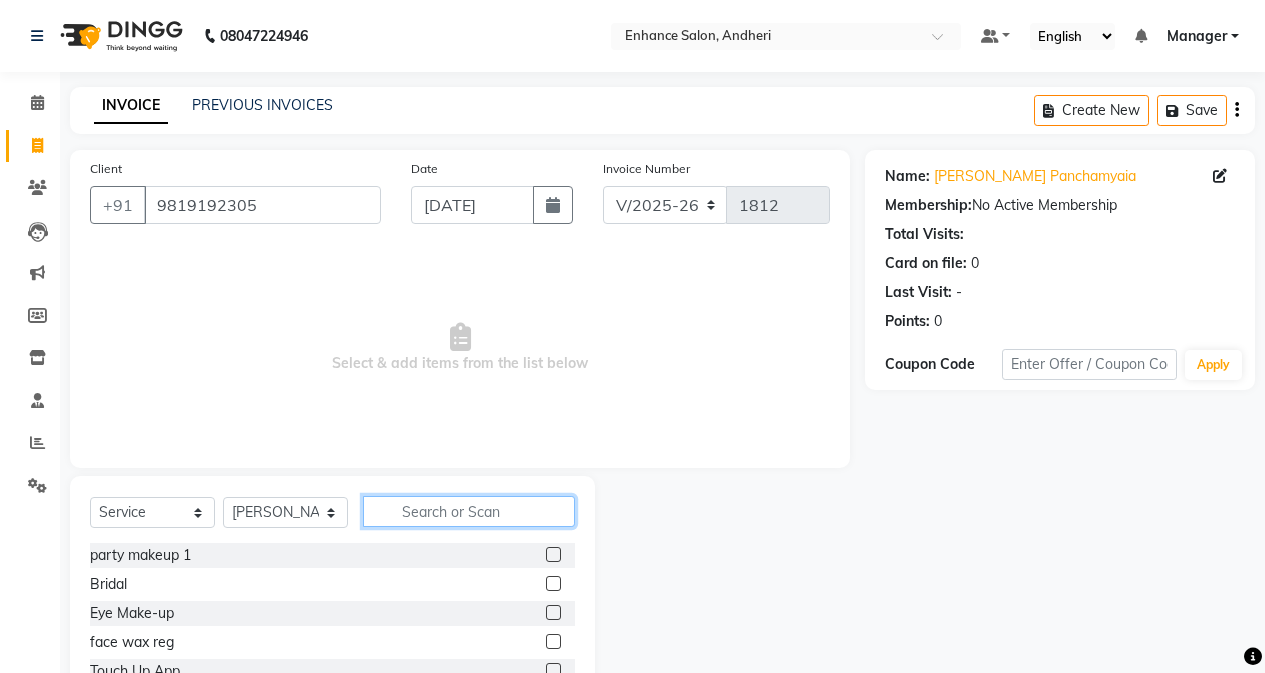 click 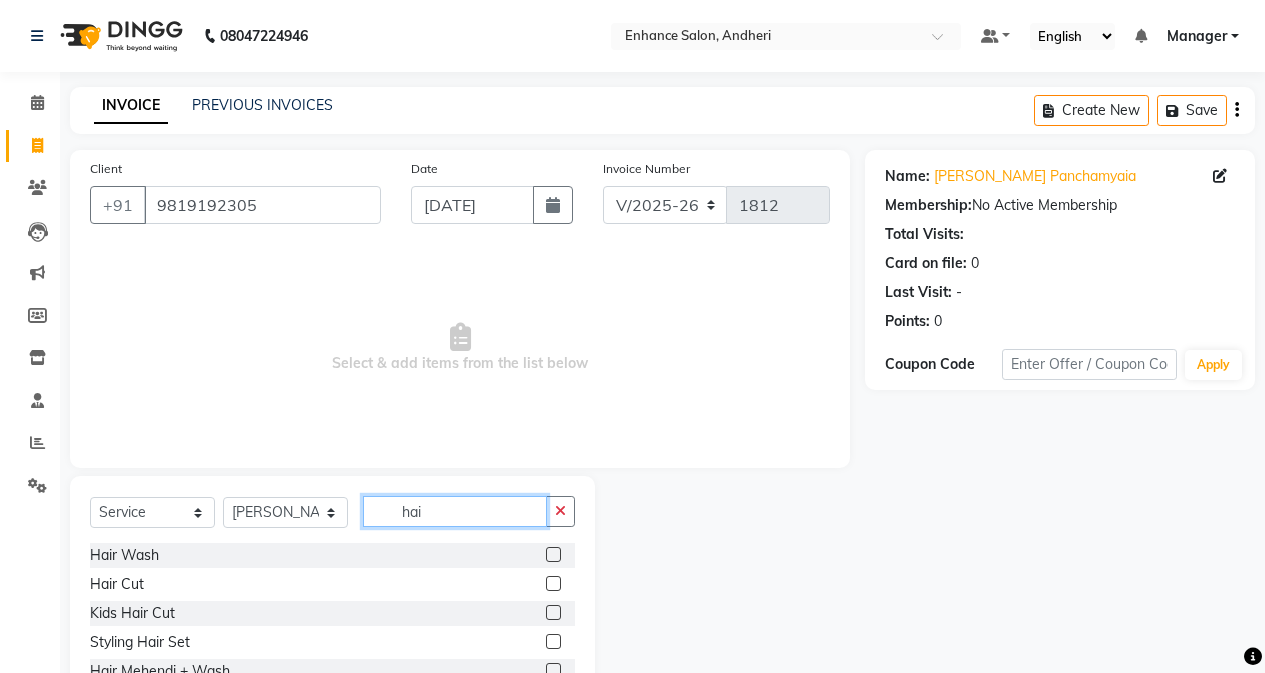 type on "hai" 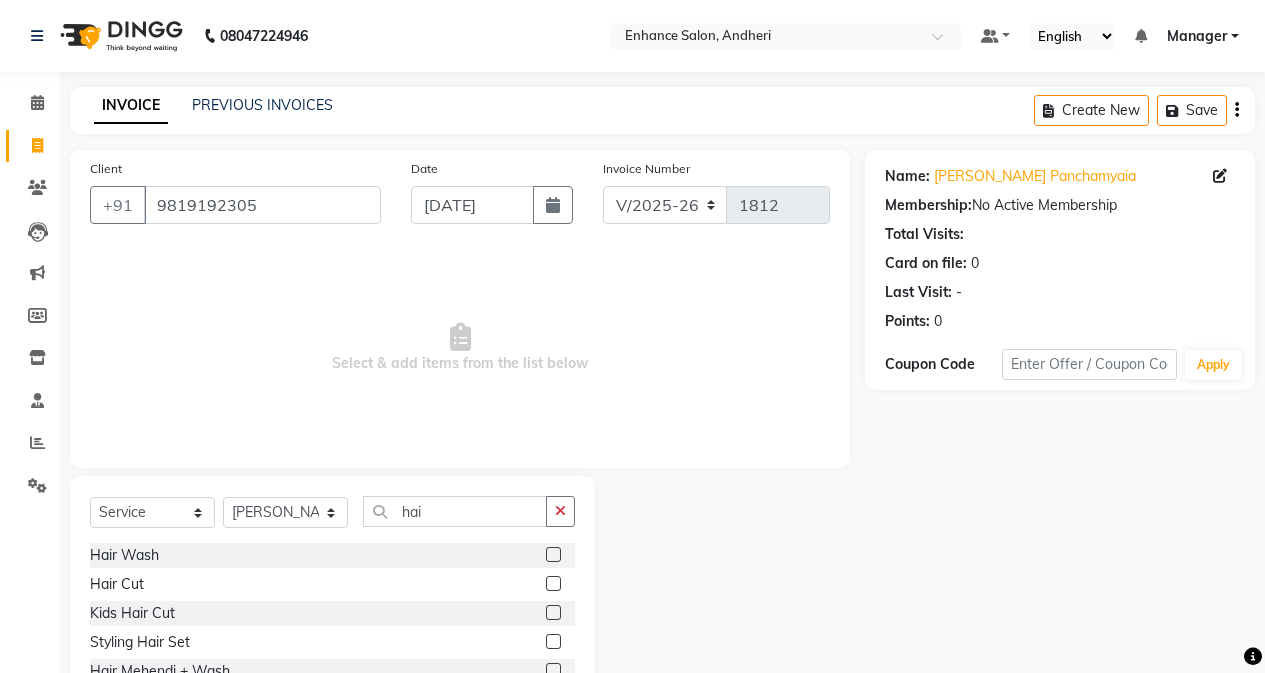 drag, startPoint x: 556, startPoint y: 580, endPoint x: 498, endPoint y: 545, distance: 67.74216 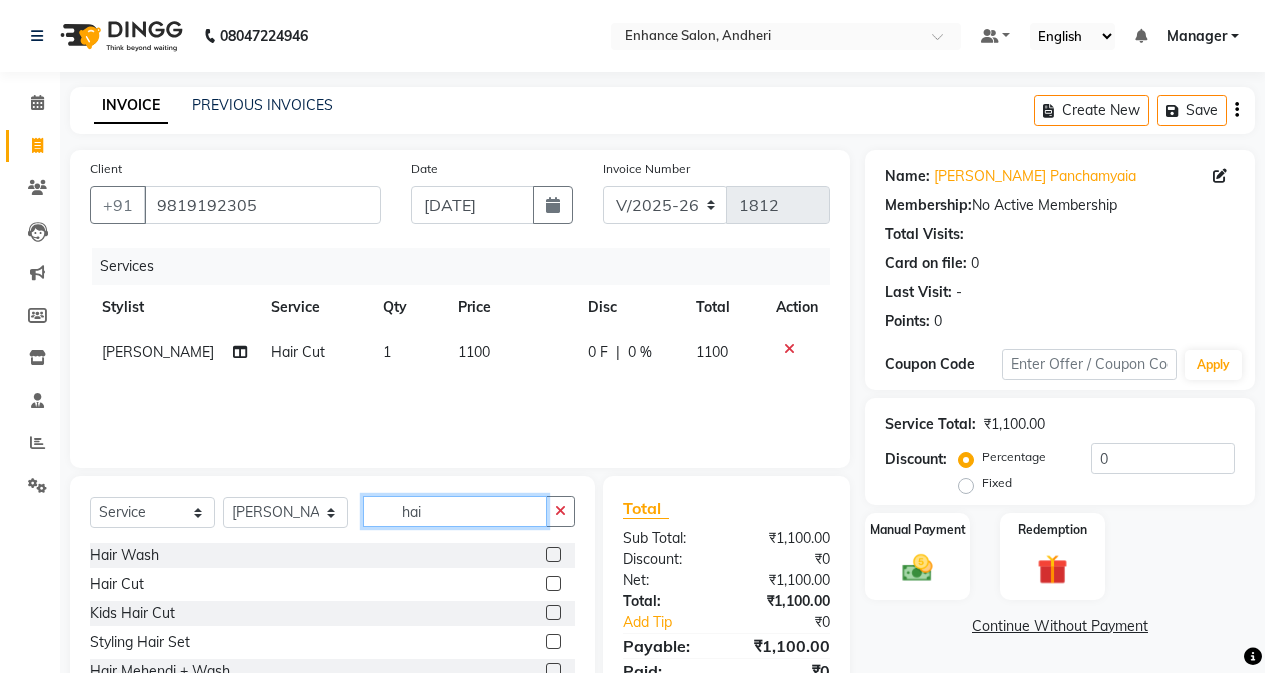 checkbox on "false" 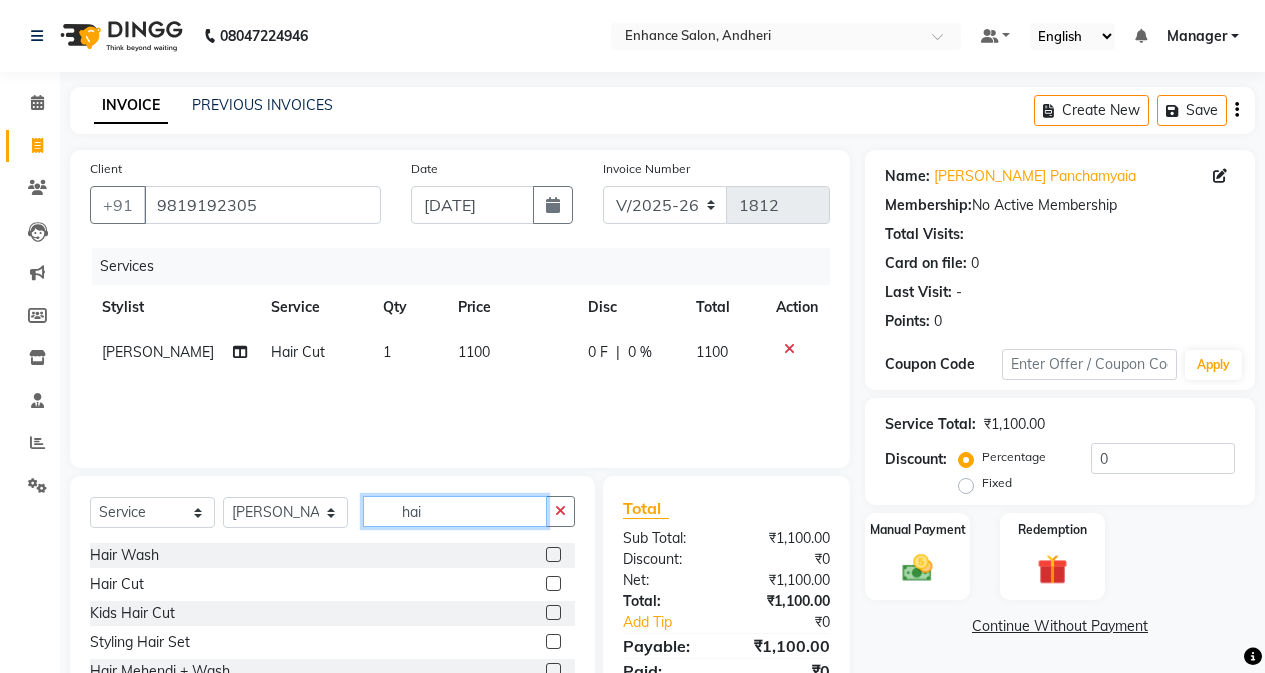 click on "hai" 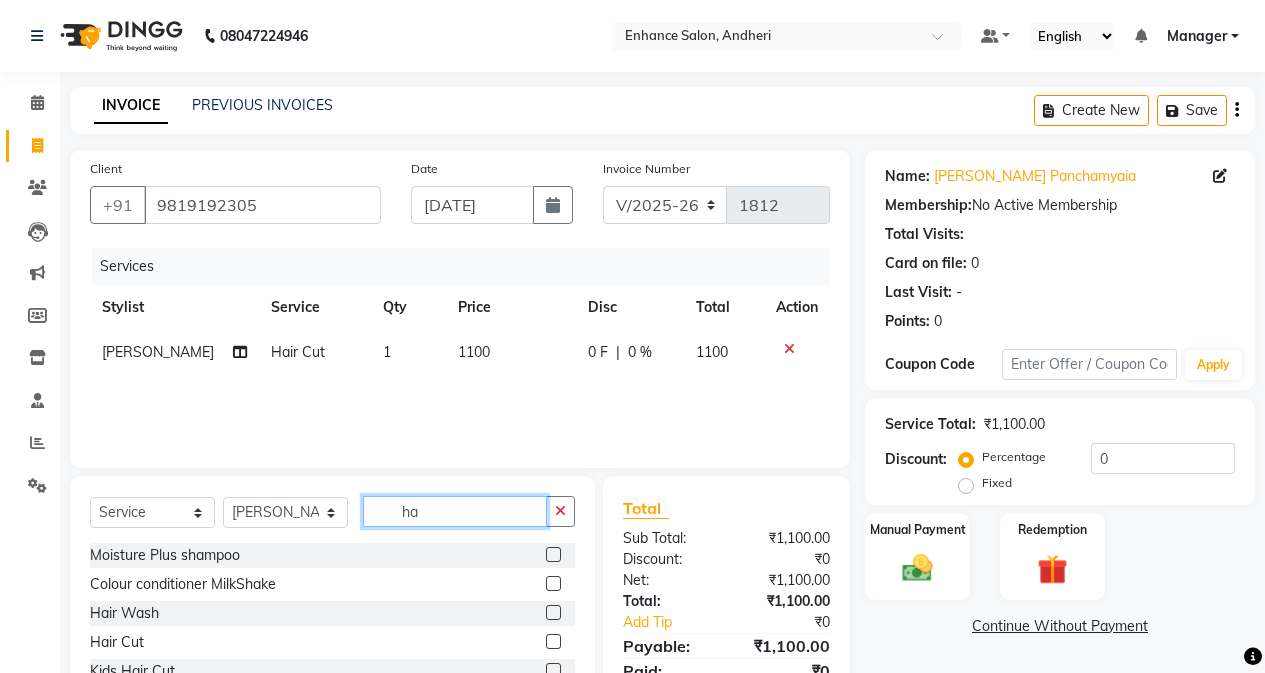 type on "h" 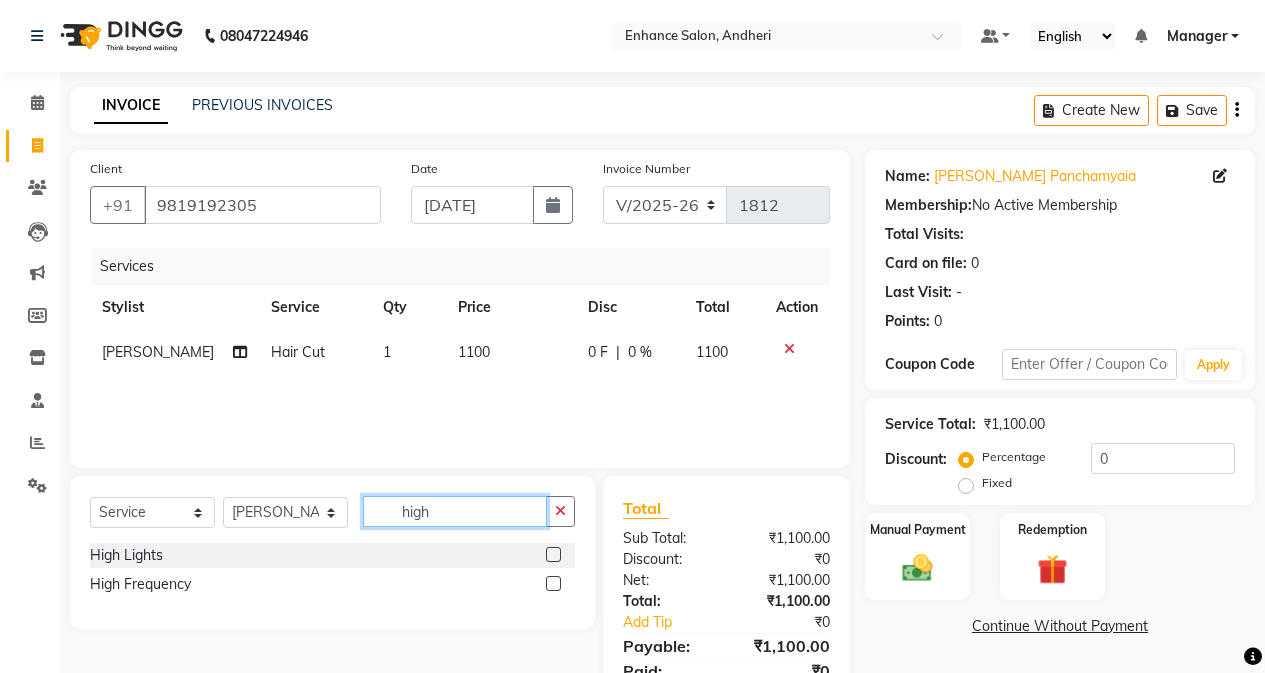 type on "high" 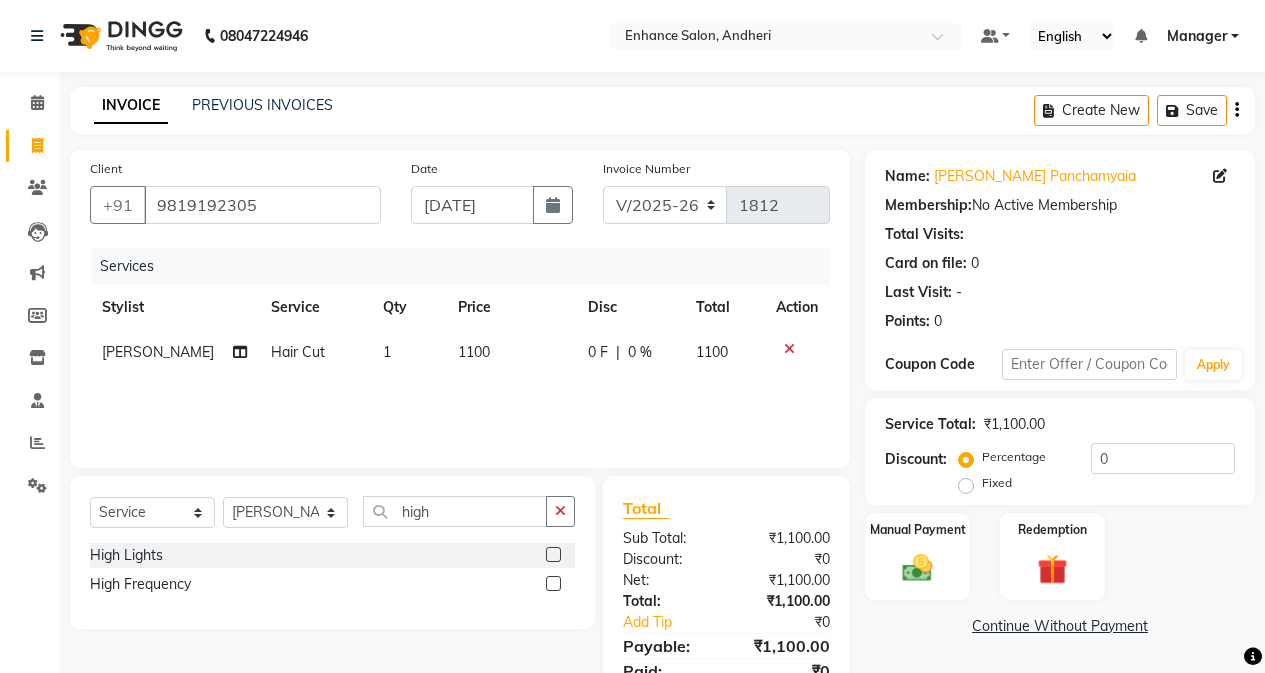 click 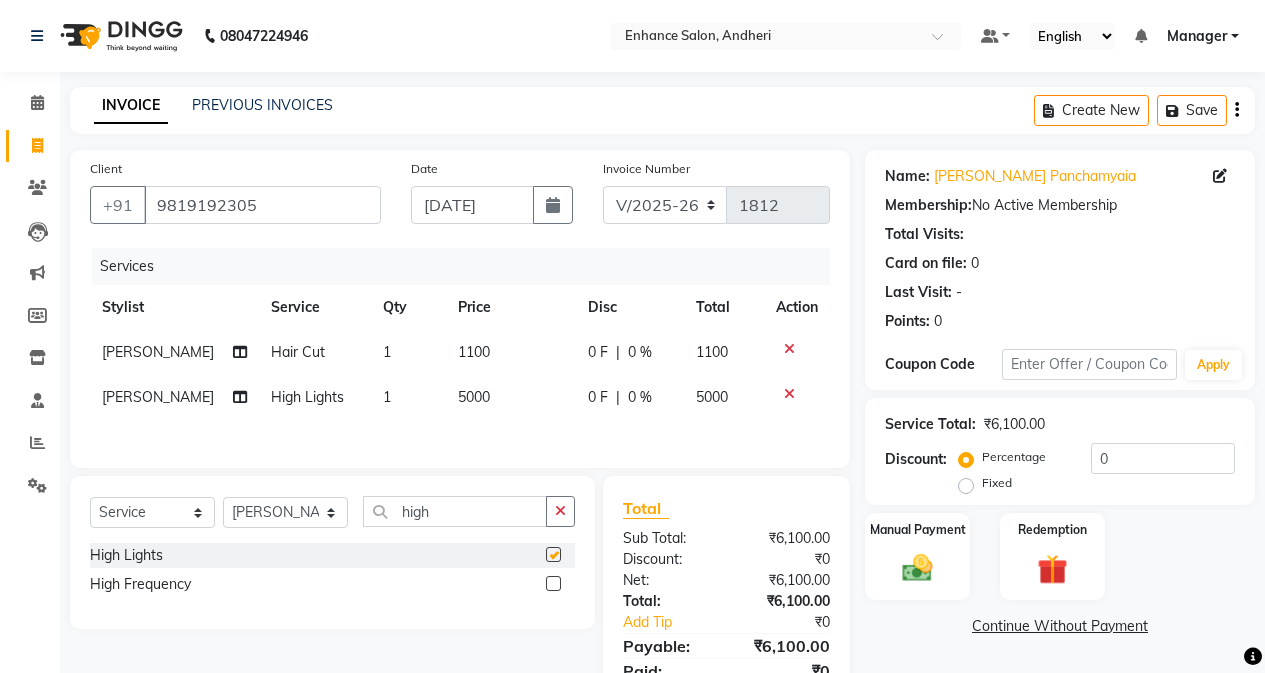 checkbox on "false" 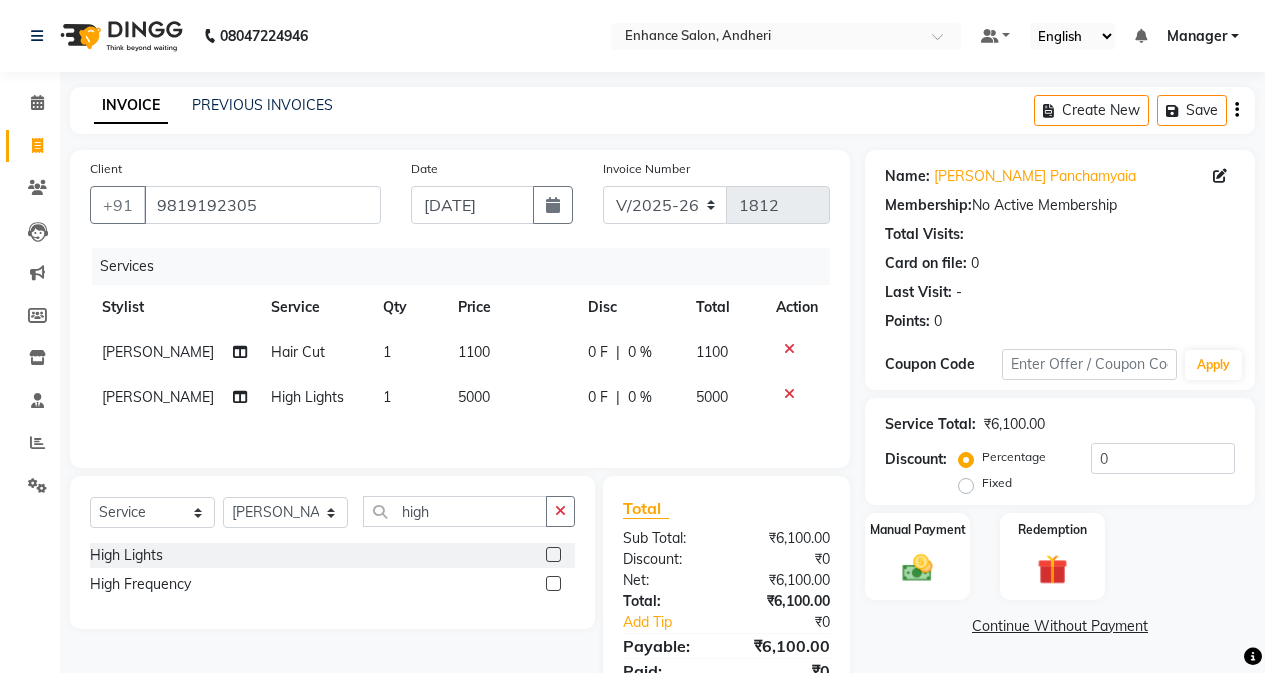 click on "5000" 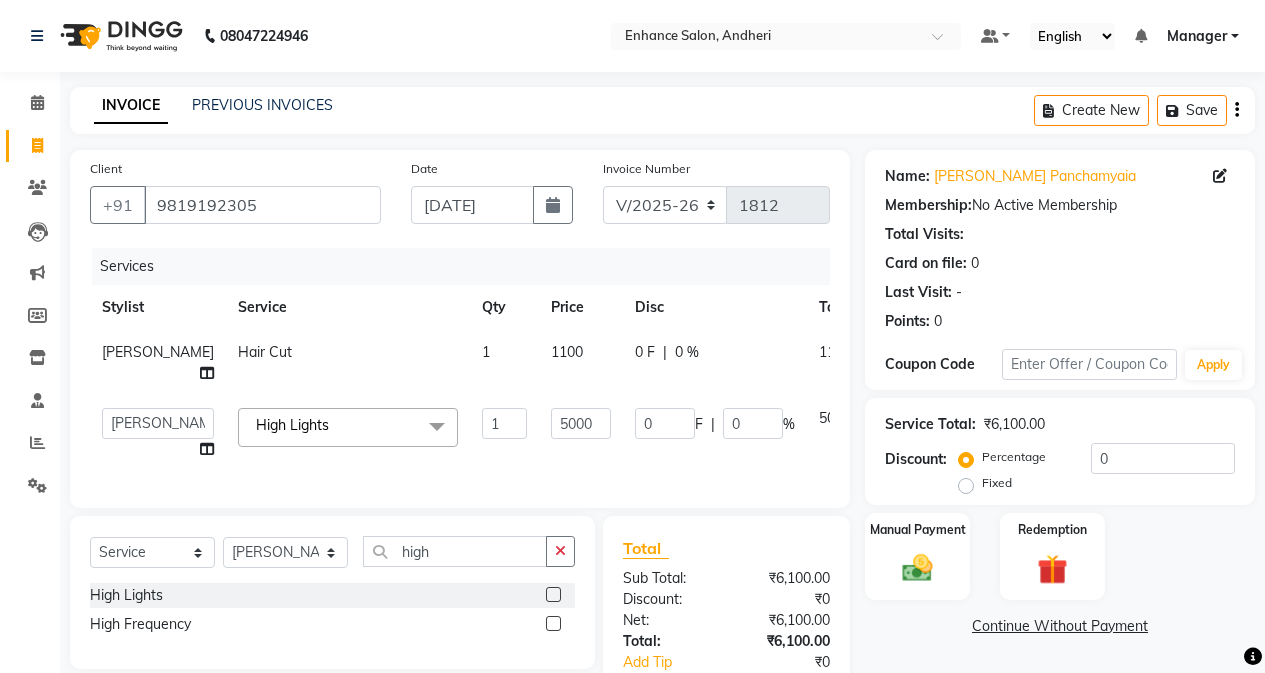 click on "5000" 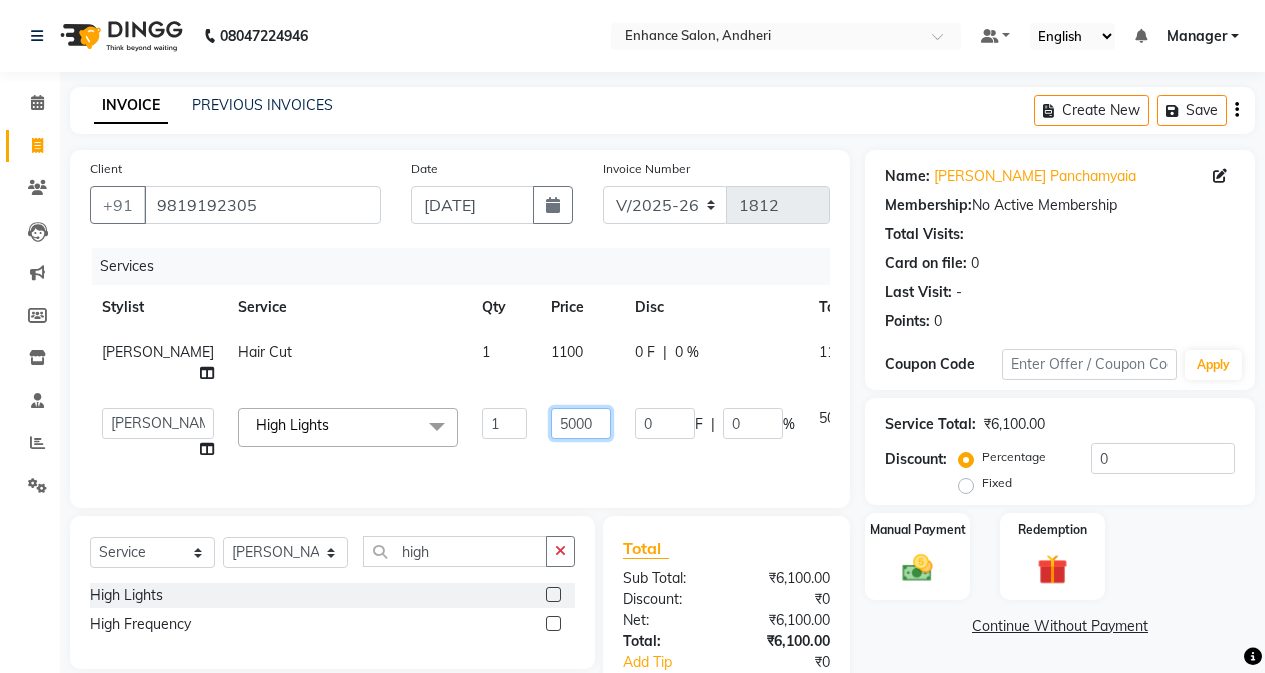 click on "5000" 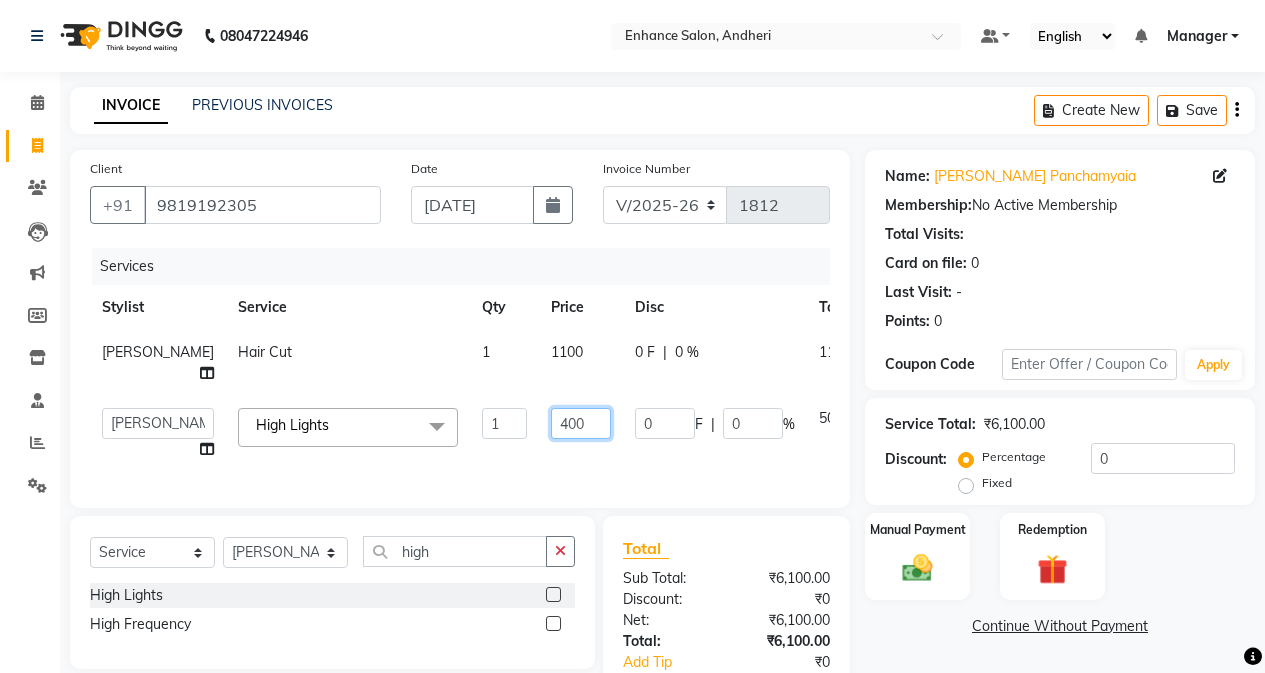 type on "4500" 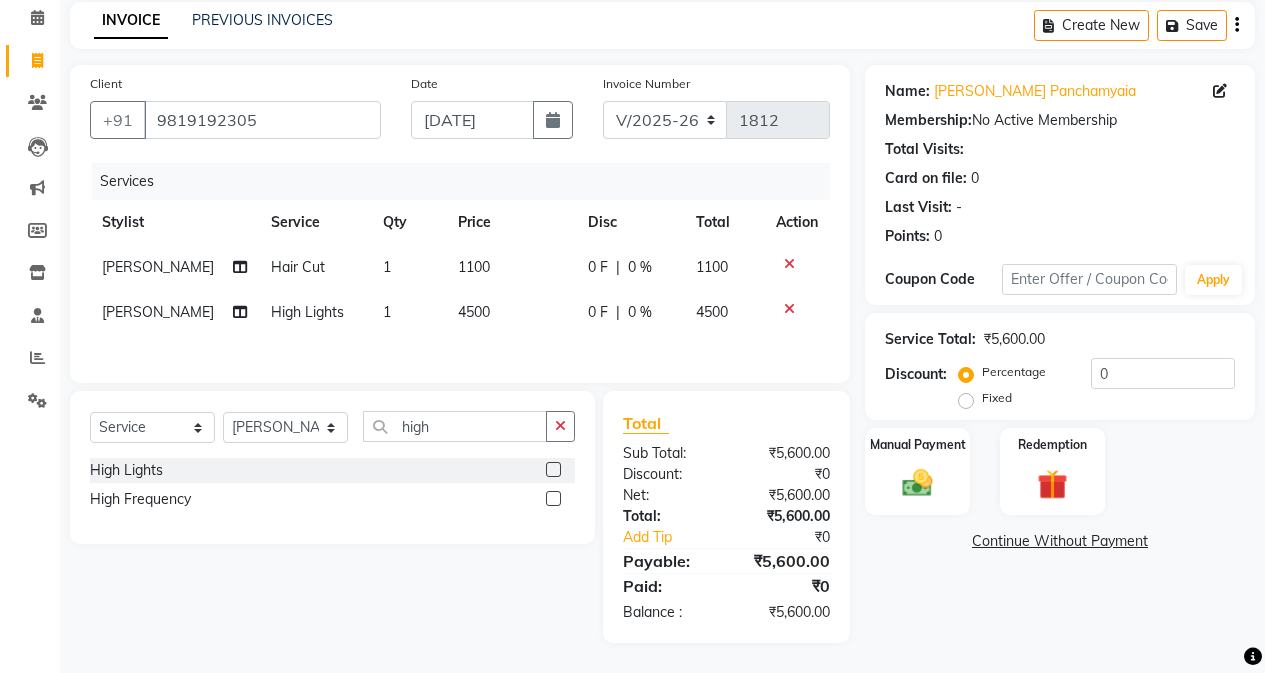 drag, startPoint x: 431, startPoint y: 580, endPoint x: 429, endPoint y: 463, distance: 117.01709 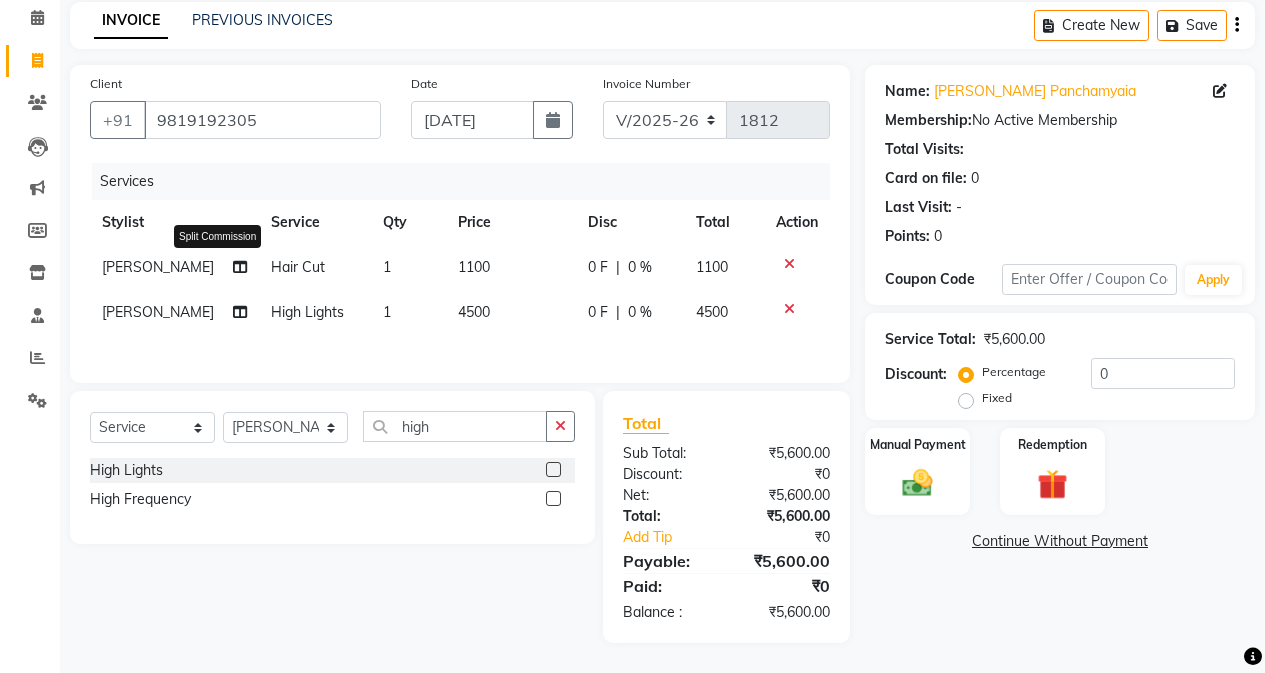 click 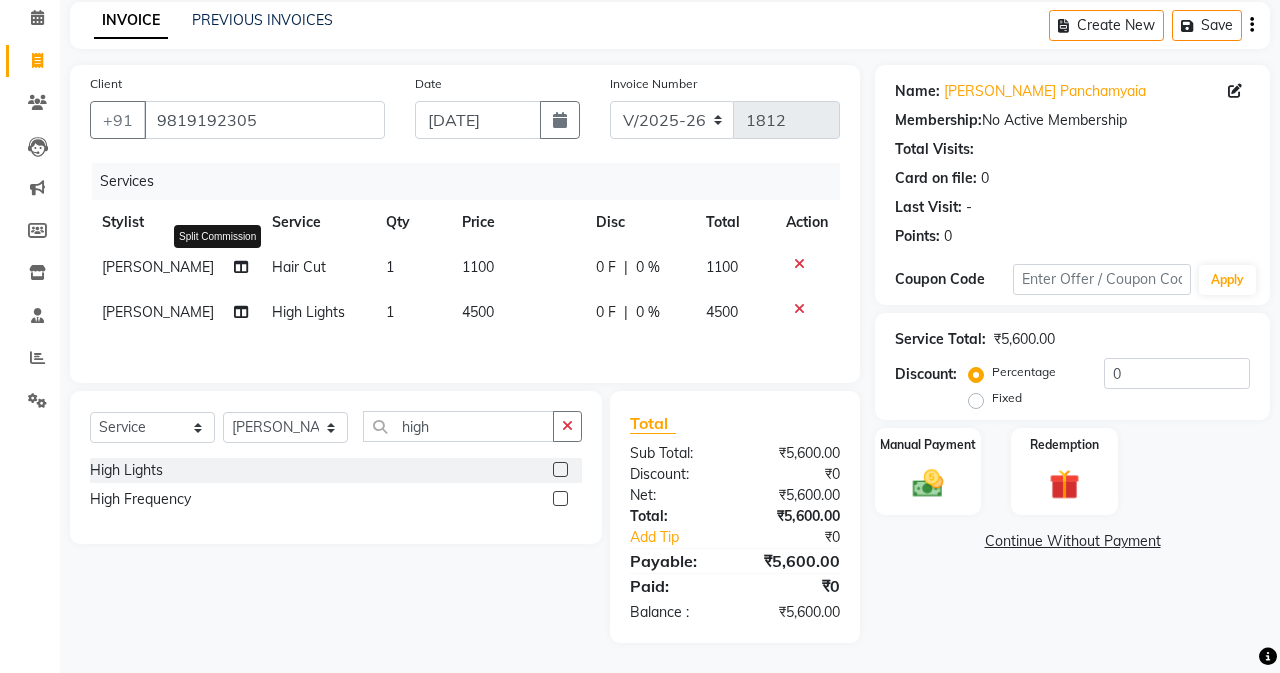 select on "61729" 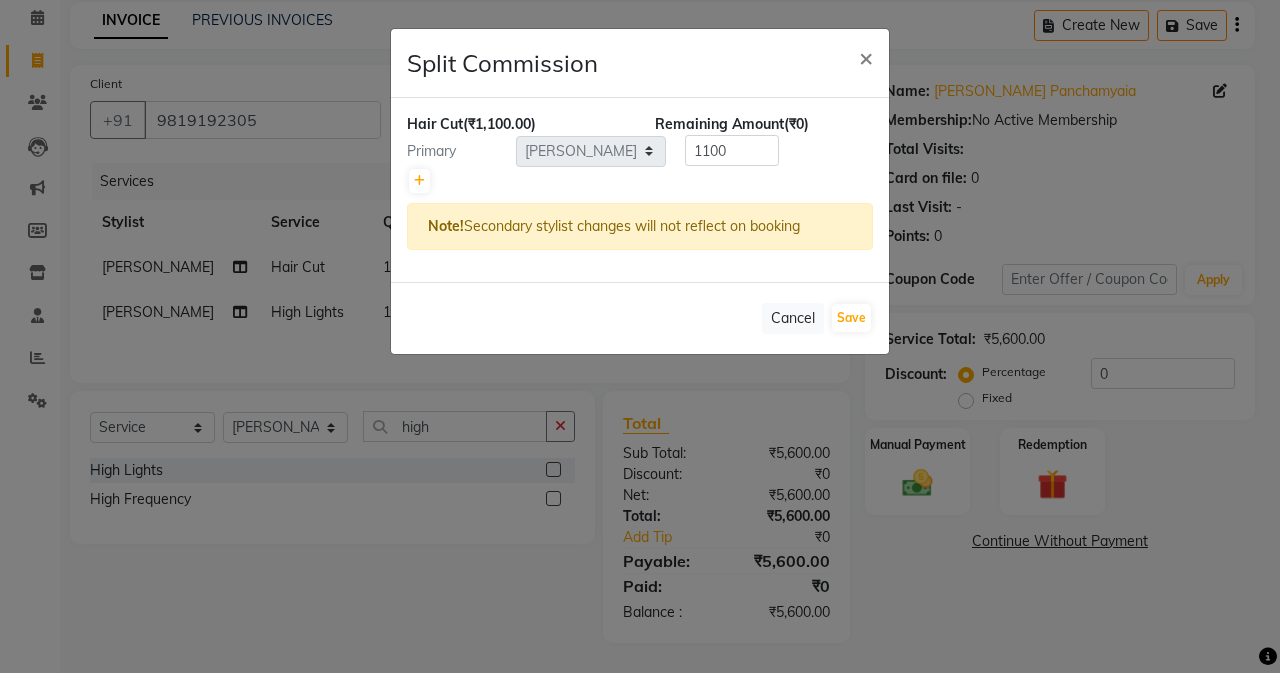 click 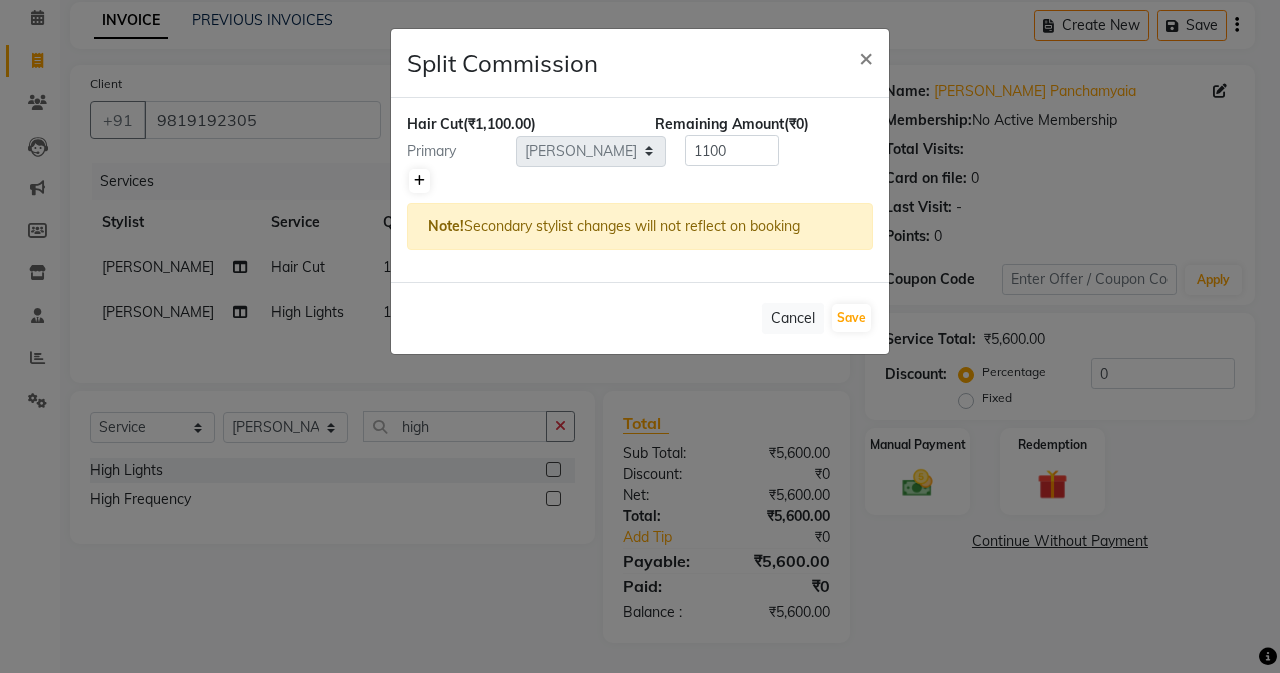 click 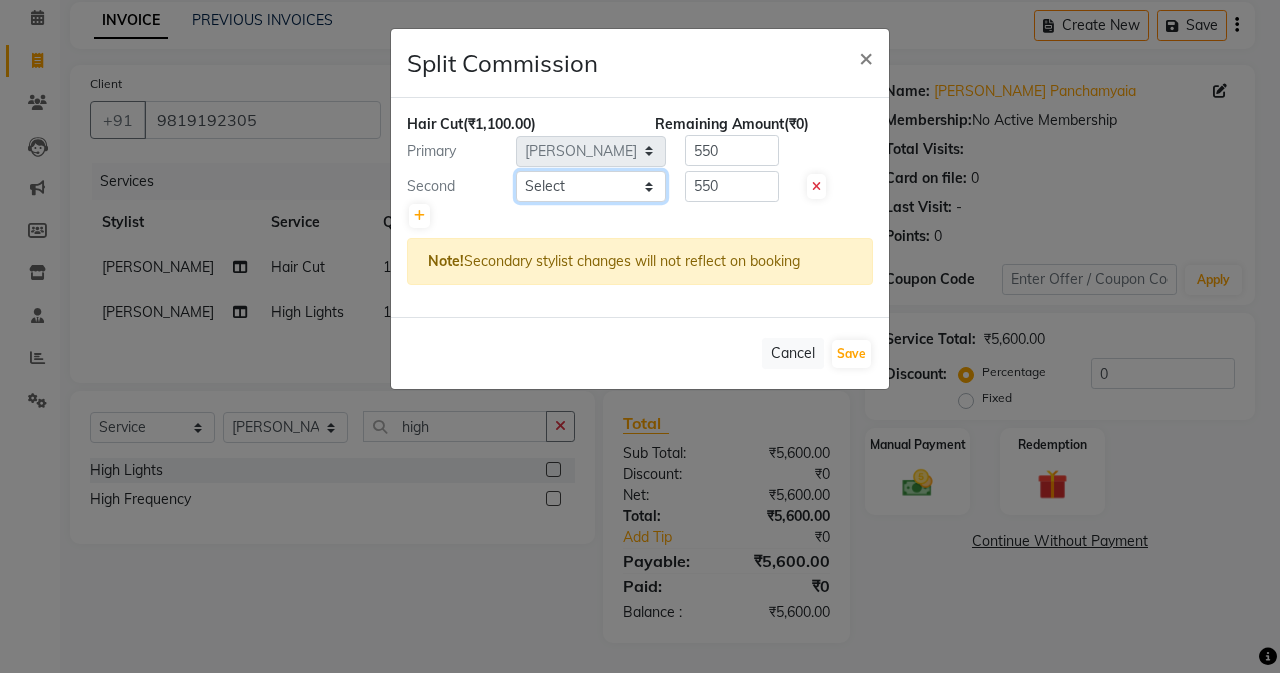 click on "Select  Admin   [PERSON_NAME]   [PERSON_NAME]   Manager   [PERSON_NAME]   [PERSON_NAME]   [PERSON_NAME]   POONAM [PERSON_NAME] [PERSON_NAME] nails   [PERSON_NAME] MANGELA   [PERSON_NAME]   [PERSON_NAME]   [PERSON_NAME] [PERSON_NAME]" 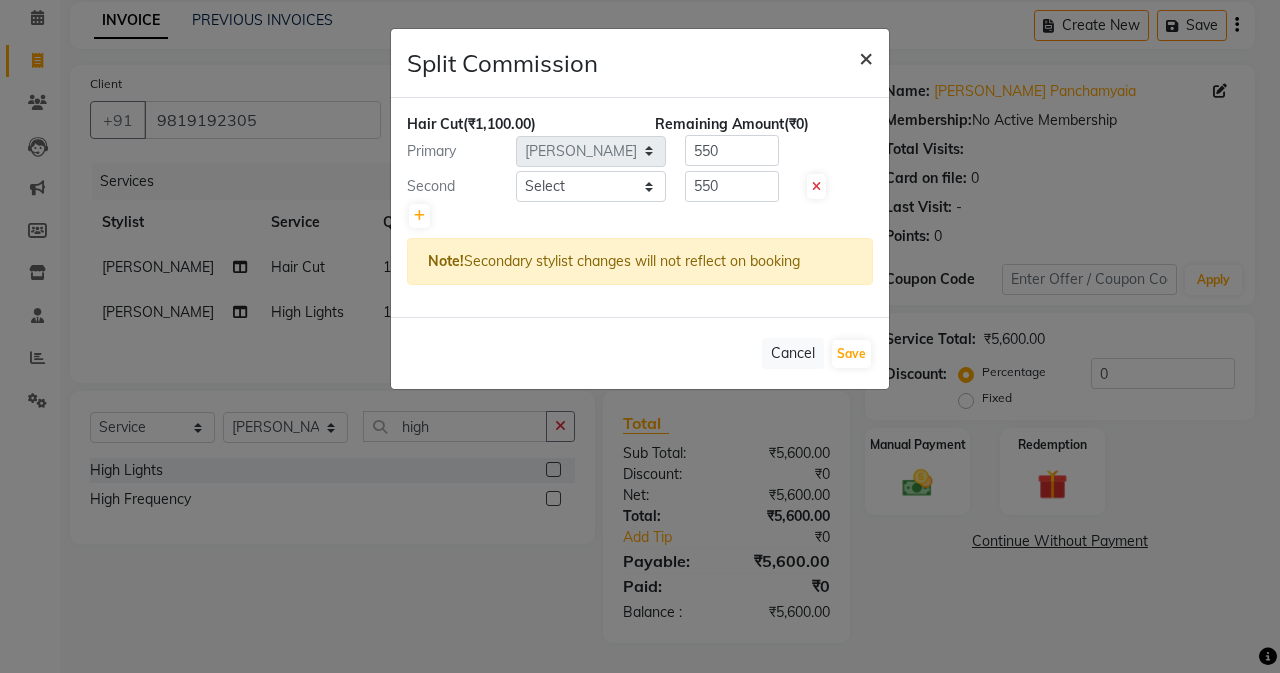 click on "×" 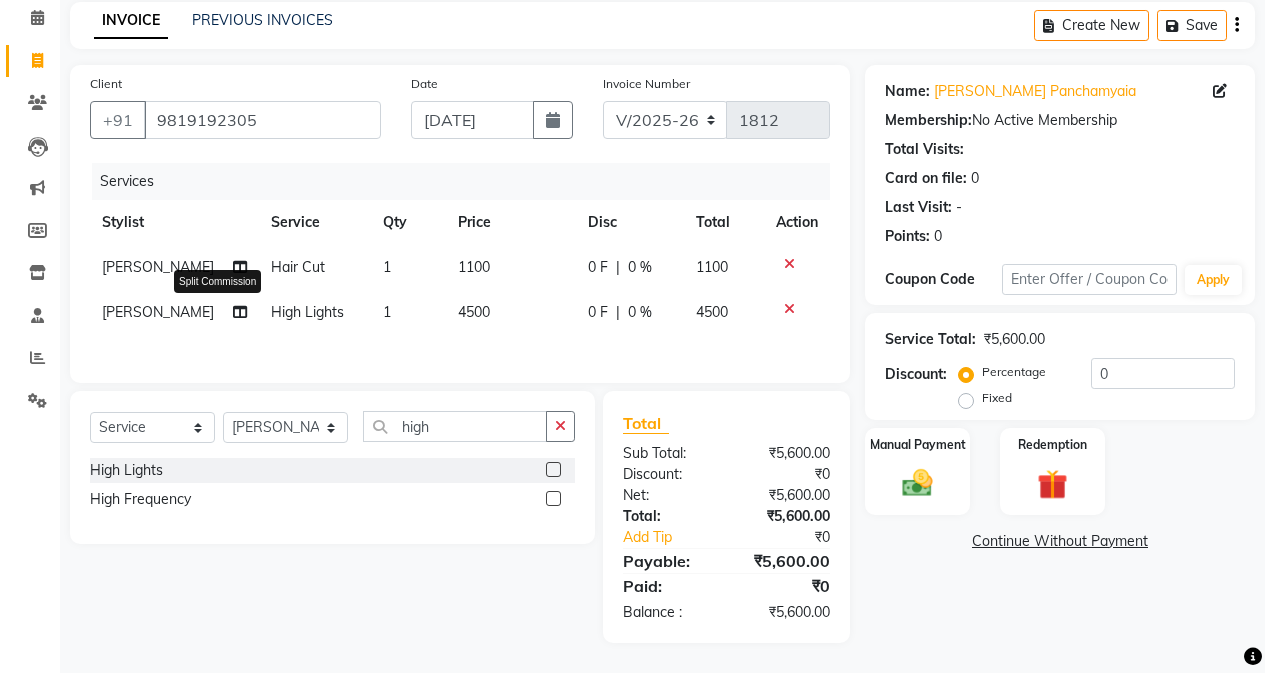 click 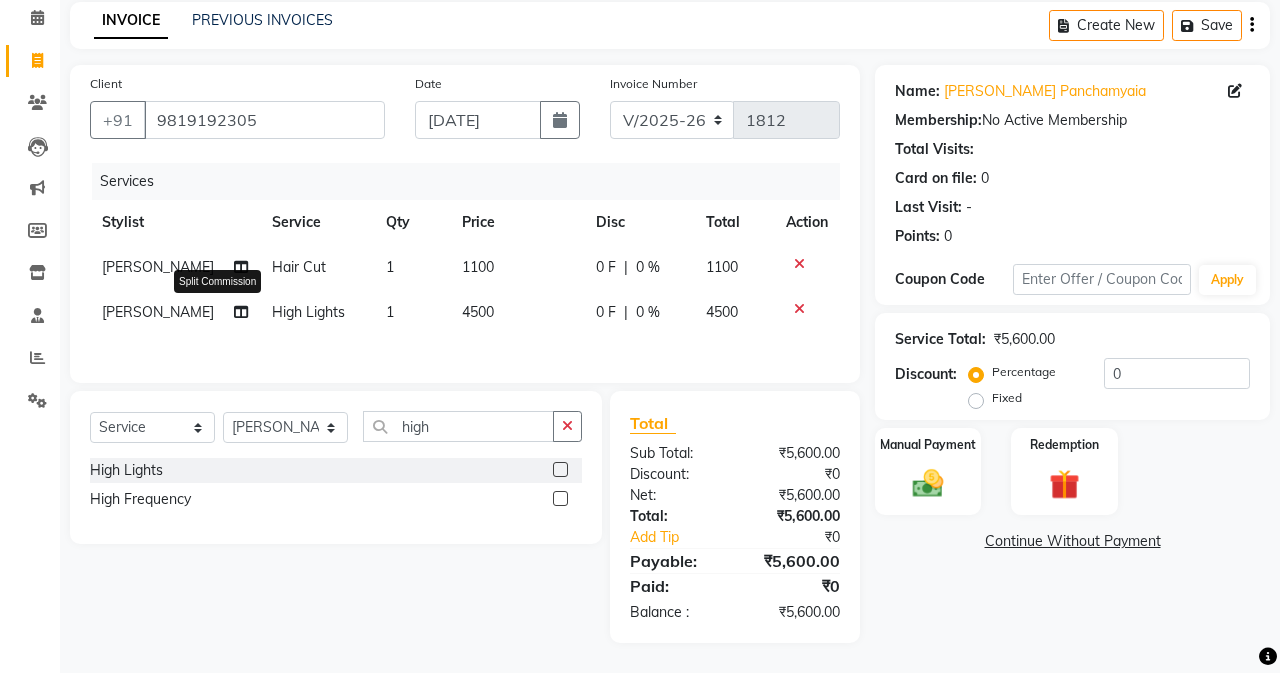 select on "61729" 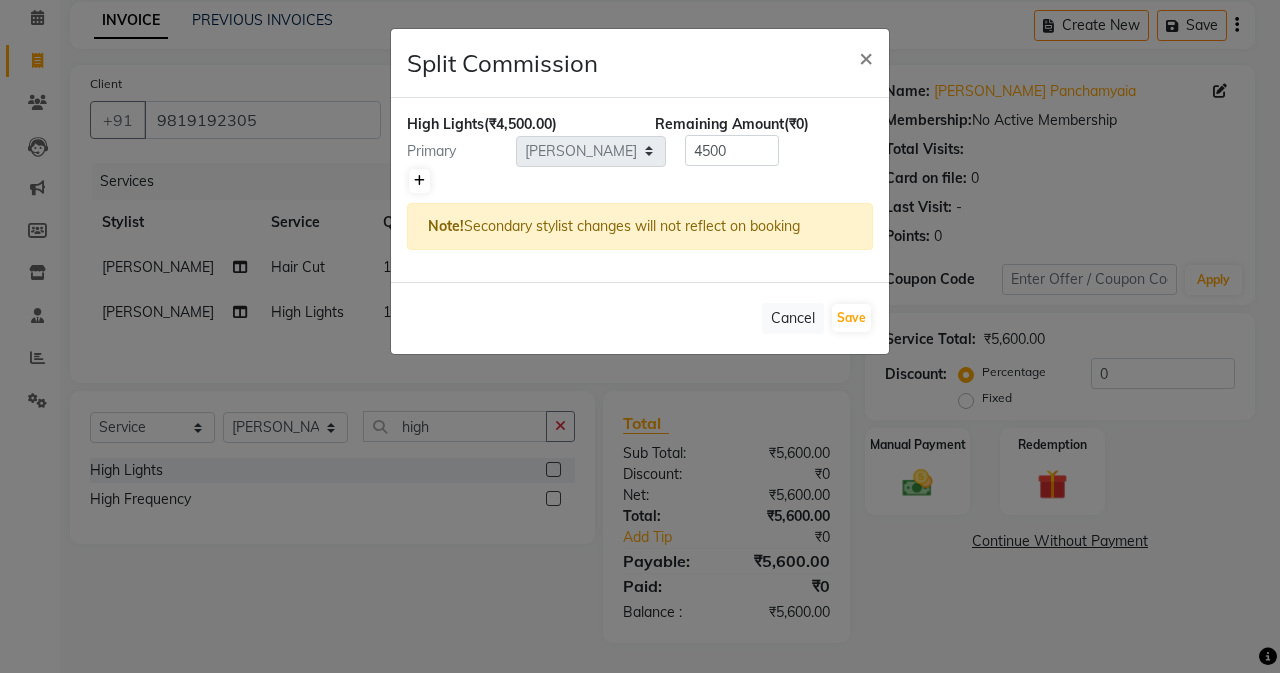click 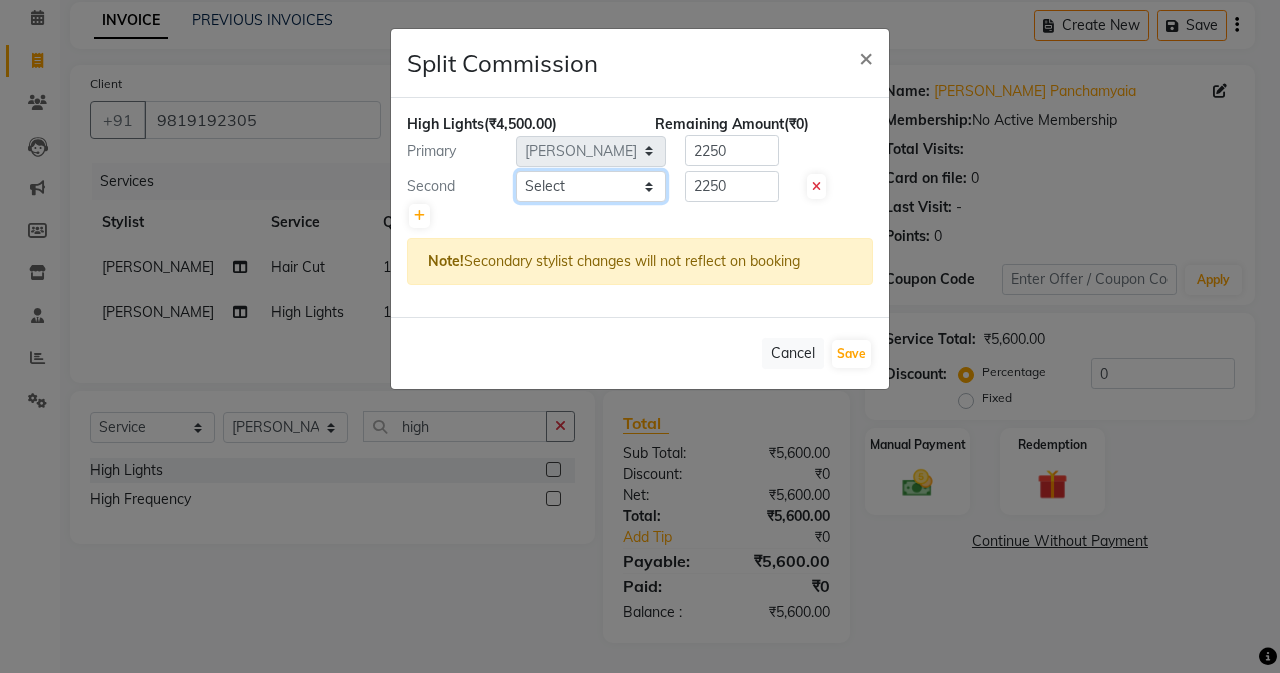 click on "Select  Admin   [PERSON_NAME]   [PERSON_NAME]   Manager   [PERSON_NAME]   [PERSON_NAME]   [PERSON_NAME]   POONAM [PERSON_NAME] [PERSON_NAME] nails   [PERSON_NAME] MANGELA   [PERSON_NAME]   [PERSON_NAME]   [PERSON_NAME] [PERSON_NAME]" 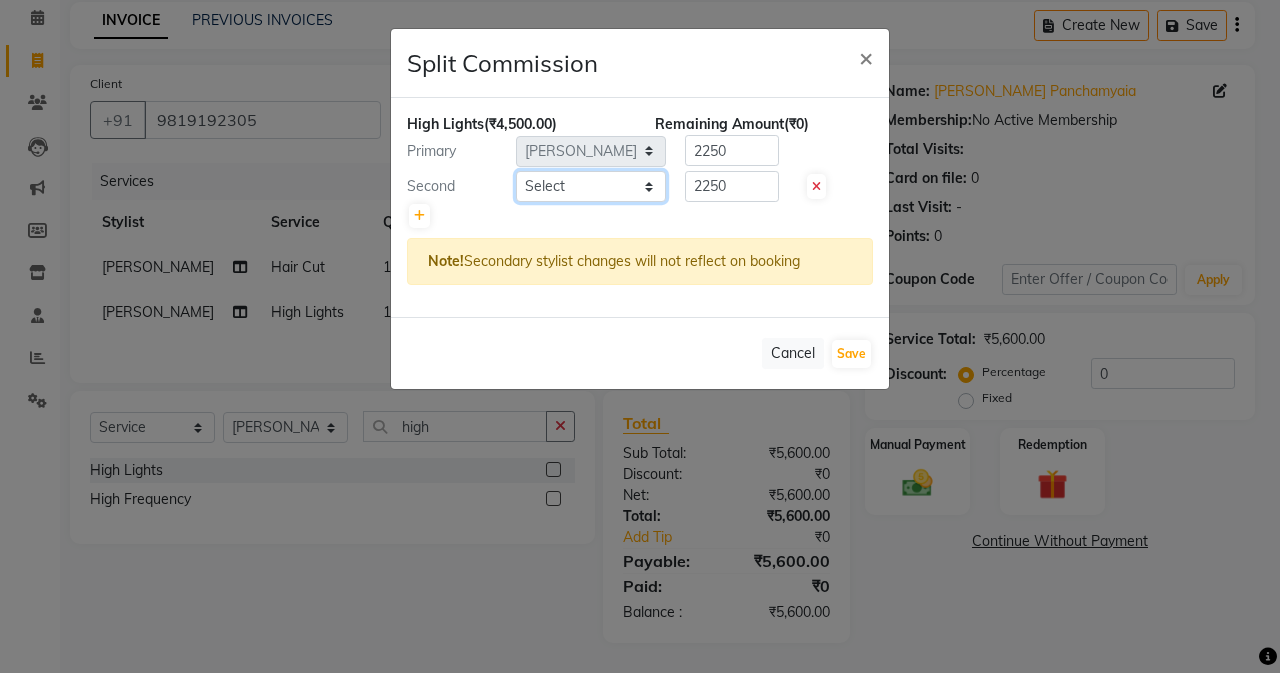 select on "61731" 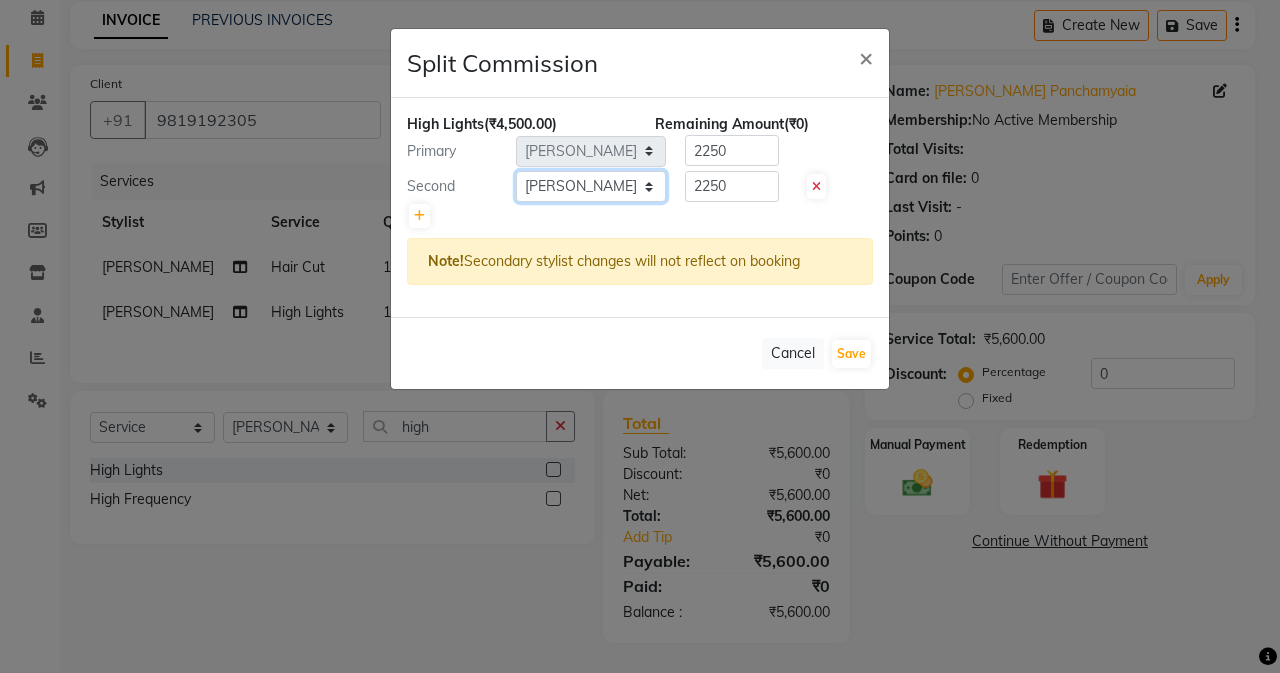 click on "Select  Admin   [PERSON_NAME]   [PERSON_NAME]   Manager   [PERSON_NAME]   [PERSON_NAME]   [PERSON_NAME]   POONAM [PERSON_NAME] [PERSON_NAME] nails   [PERSON_NAME] MANGELA   [PERSON_NAME]   [PERSON_NAME]   [PERSON_NAME] [PERSON_NAME]" 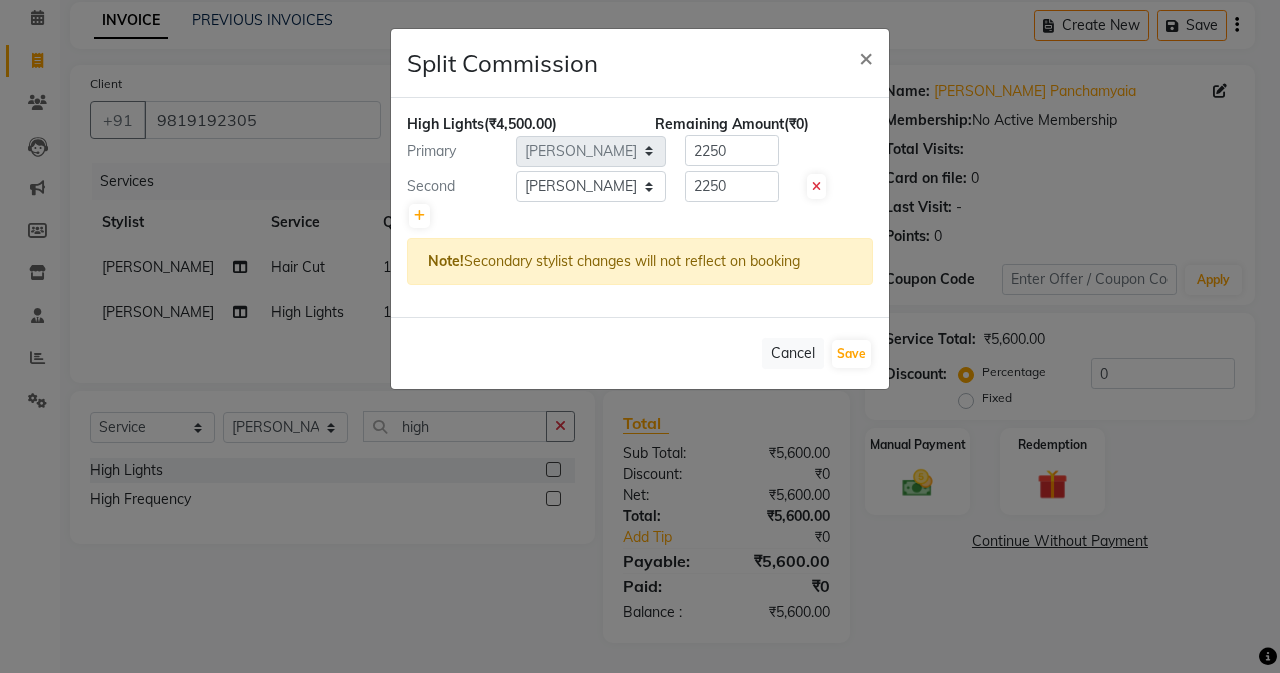click 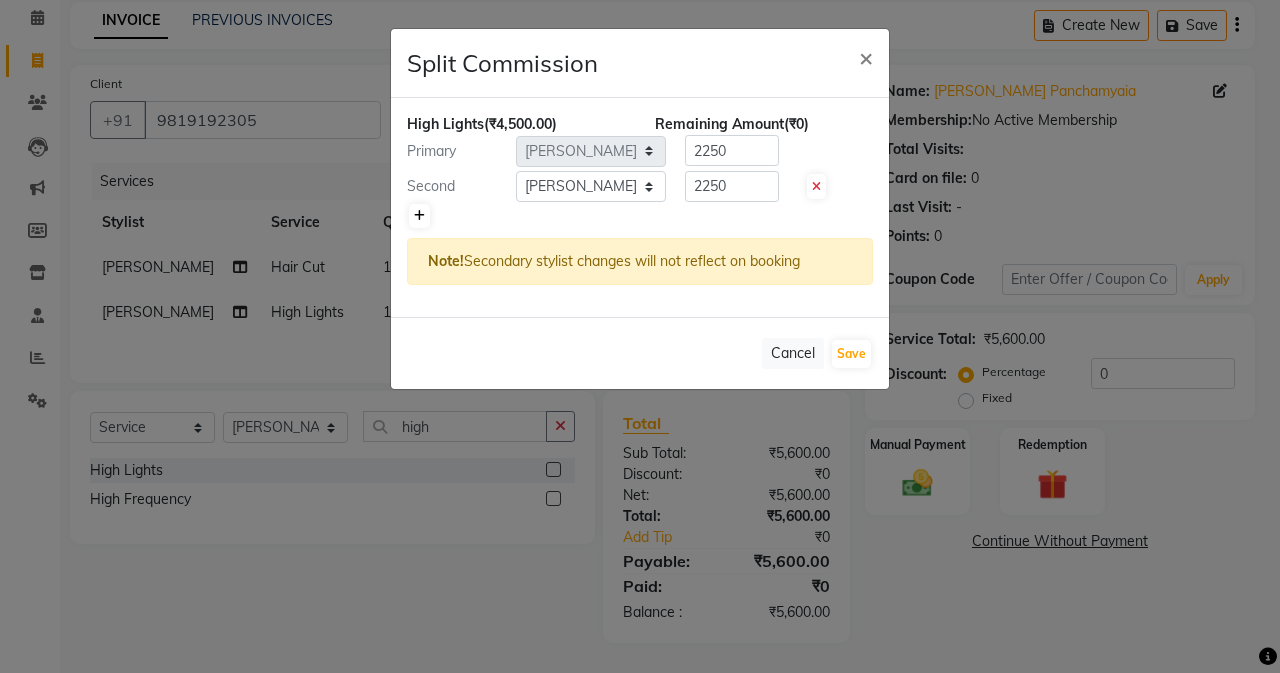 click 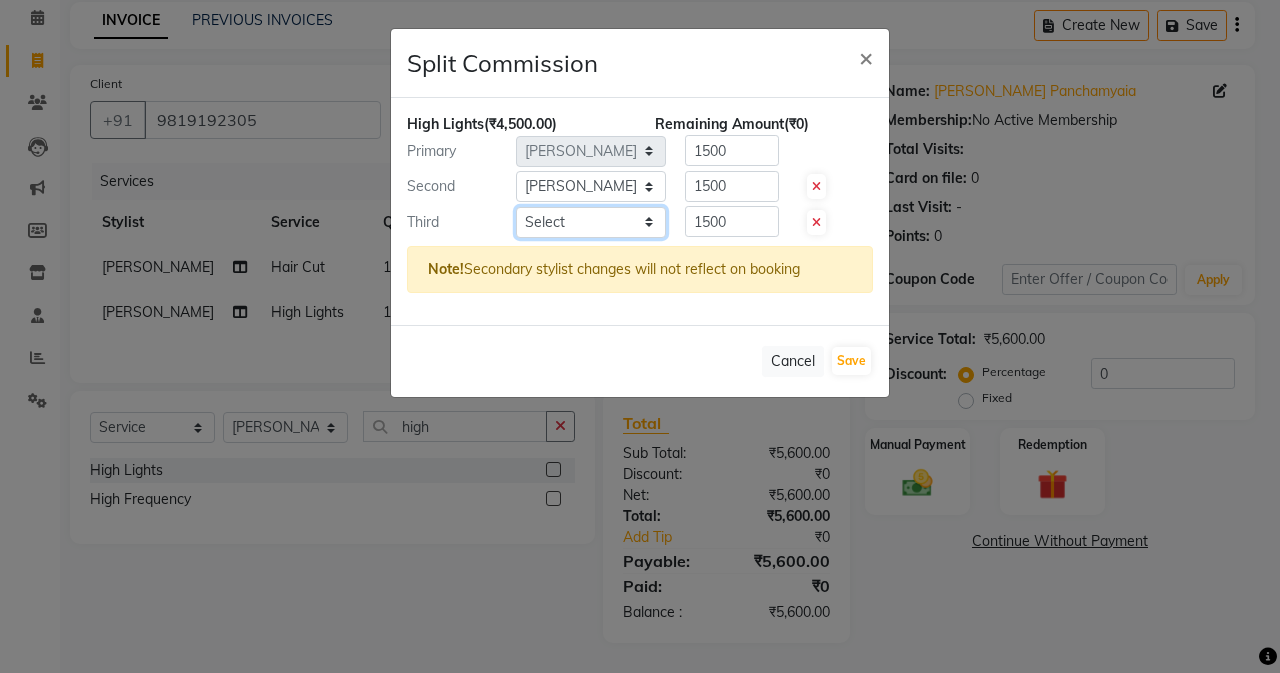 click on "Select  Admin   [PERSON_NAME]   [PERSON_NAME]   Manager   [PERSON_NAME]   [PERSON_NAME]   [PERSON_NAME]   POONAM [PERSON_NAME] [PERSON_NAME] nails   [PERSON_NAME] MANGELA   [PERSON_NAME]   [PERSON_NAME]   [PERSON_NAME] [PERSON_NAME]" 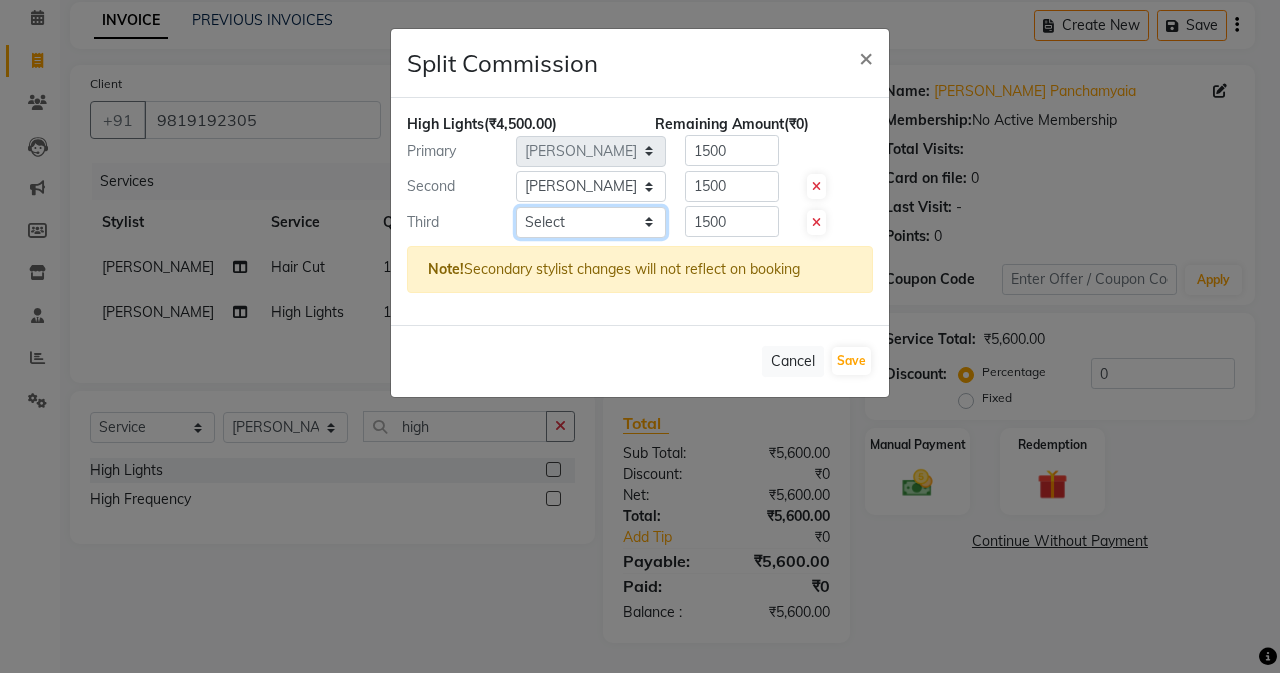 select on "79056" 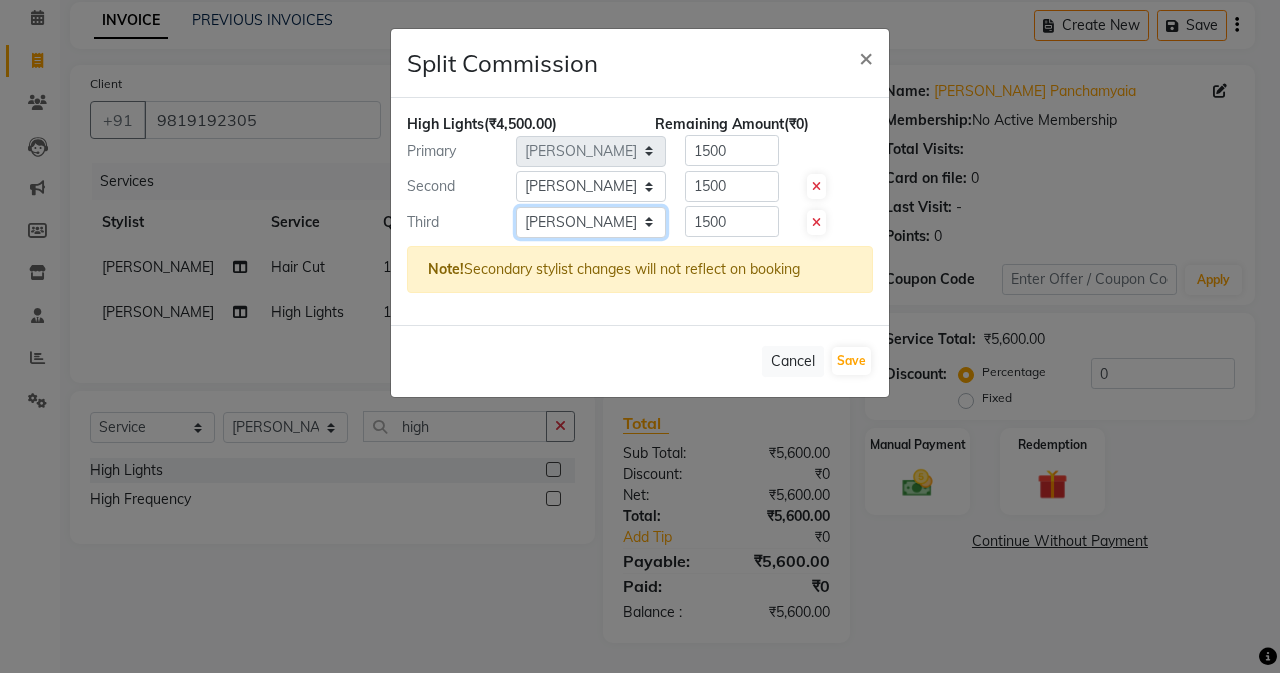 click on "Select  Admin   [PERSON_NAME]   [PERSON_NAME]   Manager   [PERSON_NAME]   [PERSON_NAME]   [PERSON_NAME]   POONAM [PERSON_NAME] [PERSON_NAME] nails   [PERSON_NAME] MANGELA   [PERSON_NAME]   [PERSON_NAME]   [PERSON_NAME] [PERSON_NAME]" 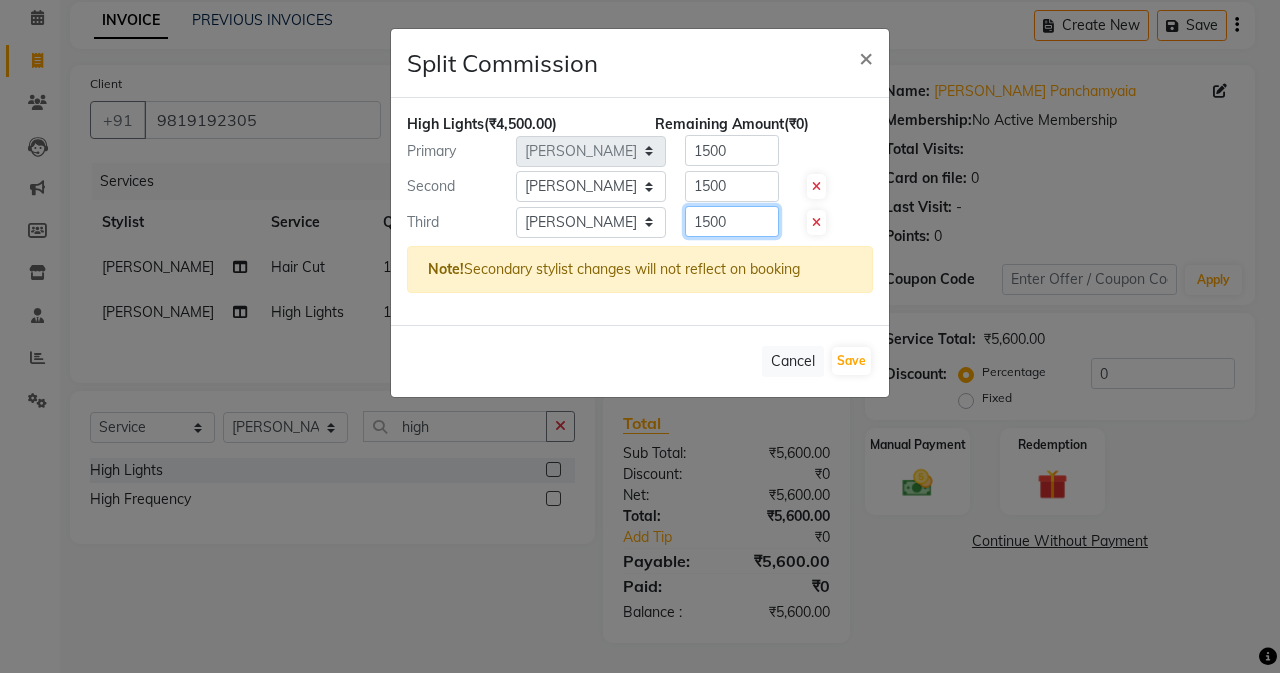 click on "1500" 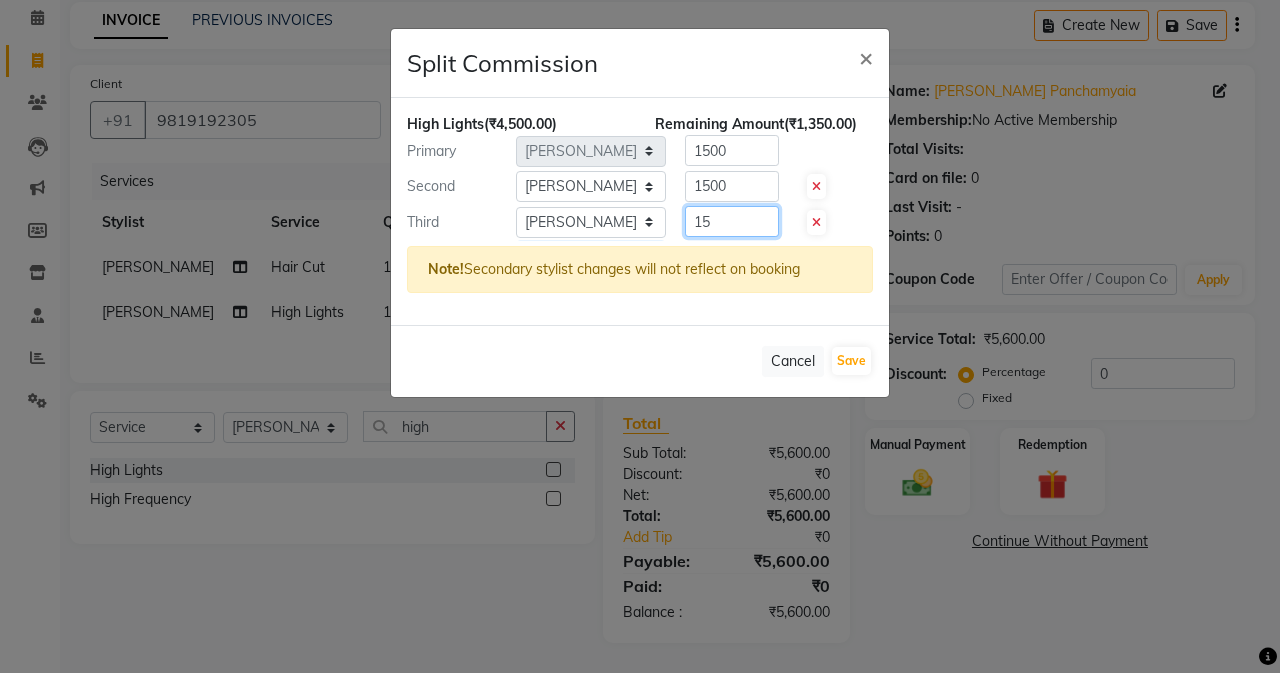 type on "1" 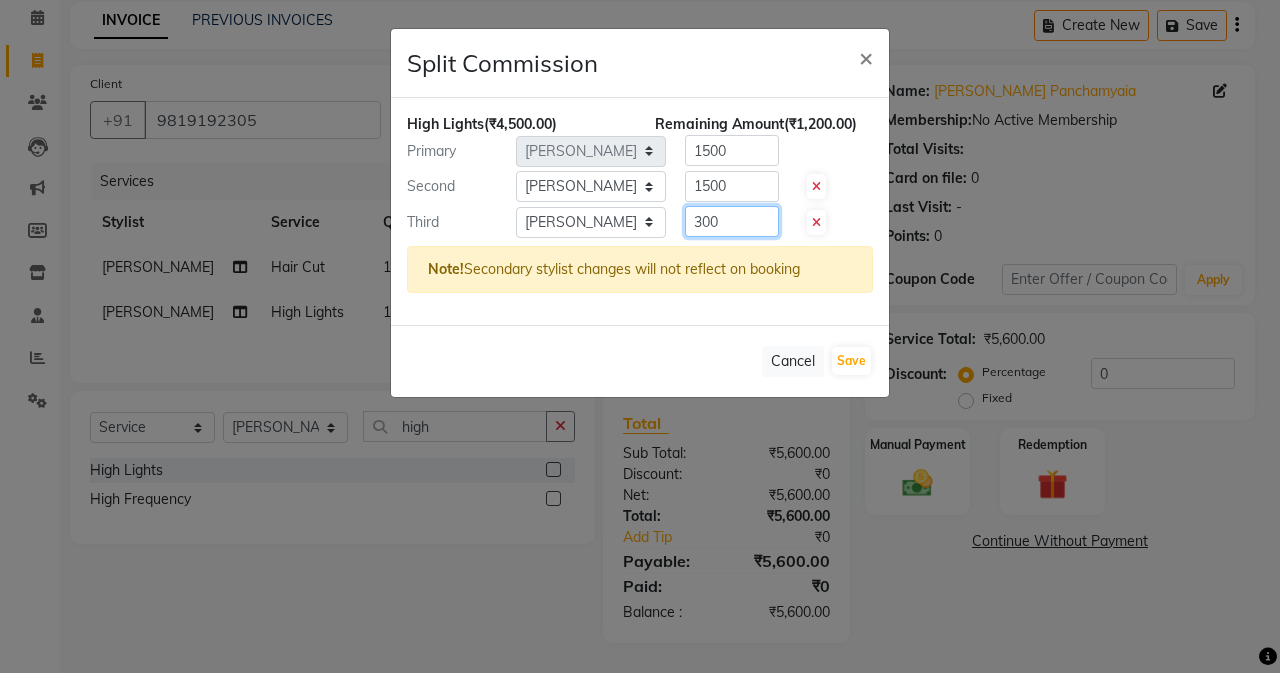 type on "300" 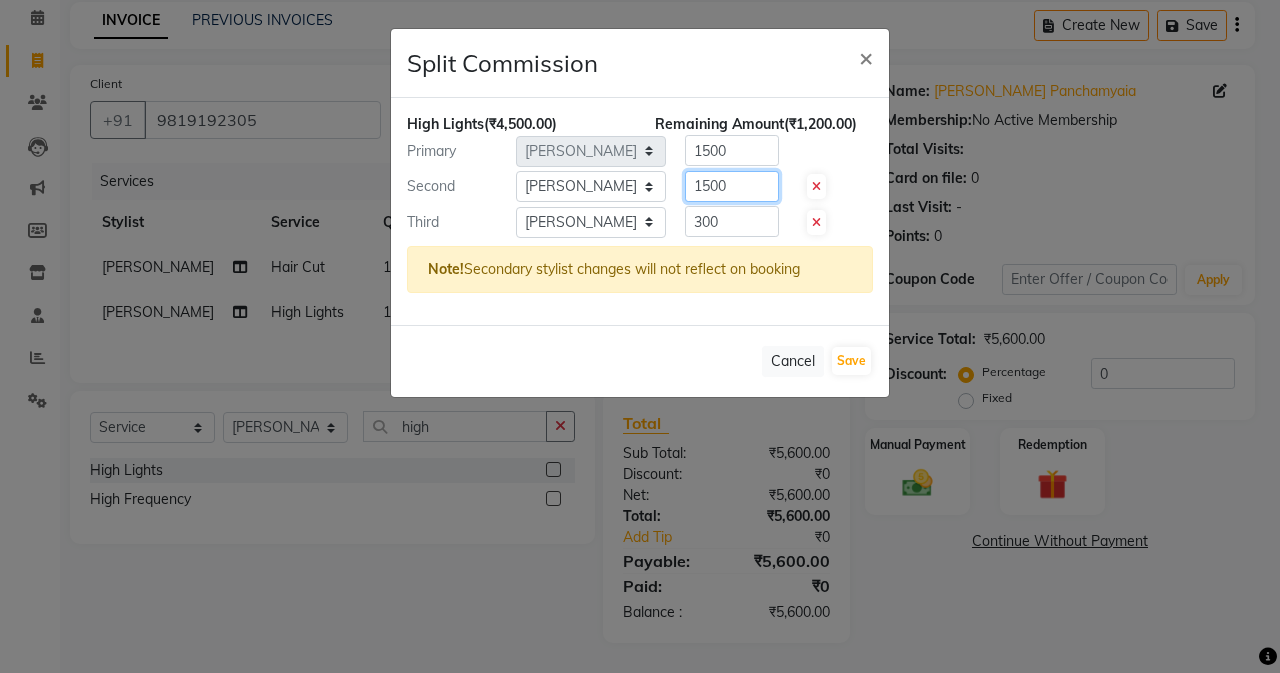 click on "1500" 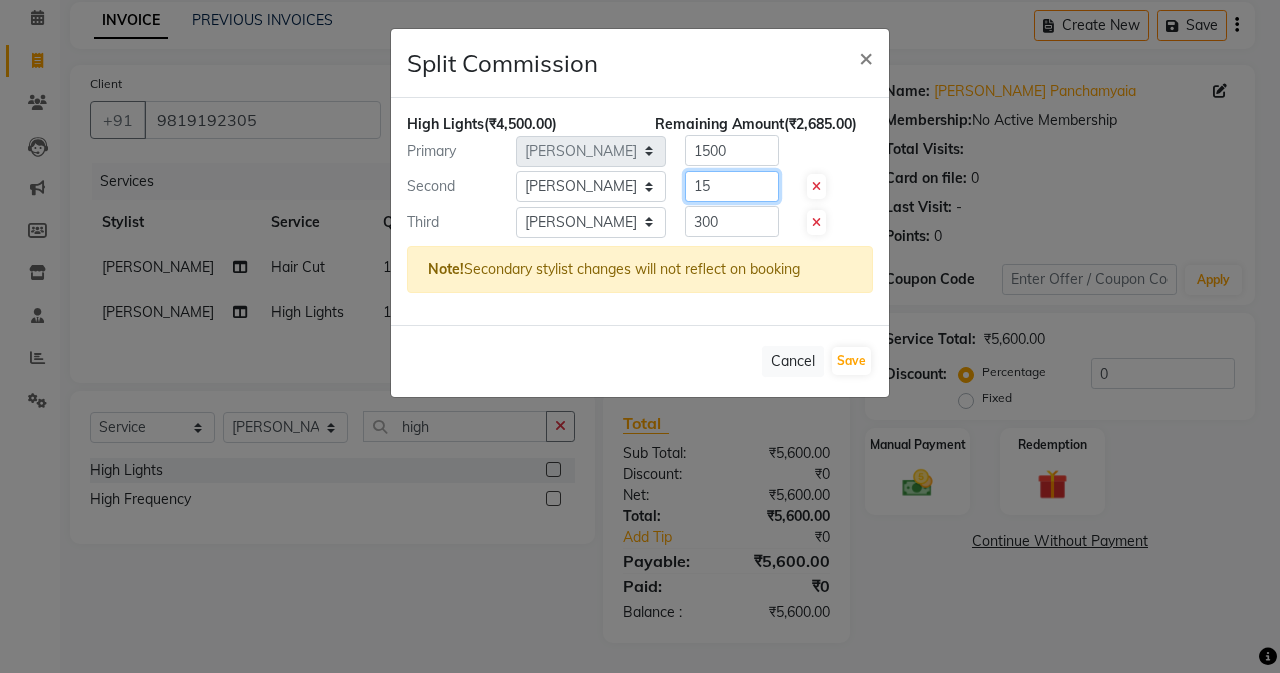 type on "1" 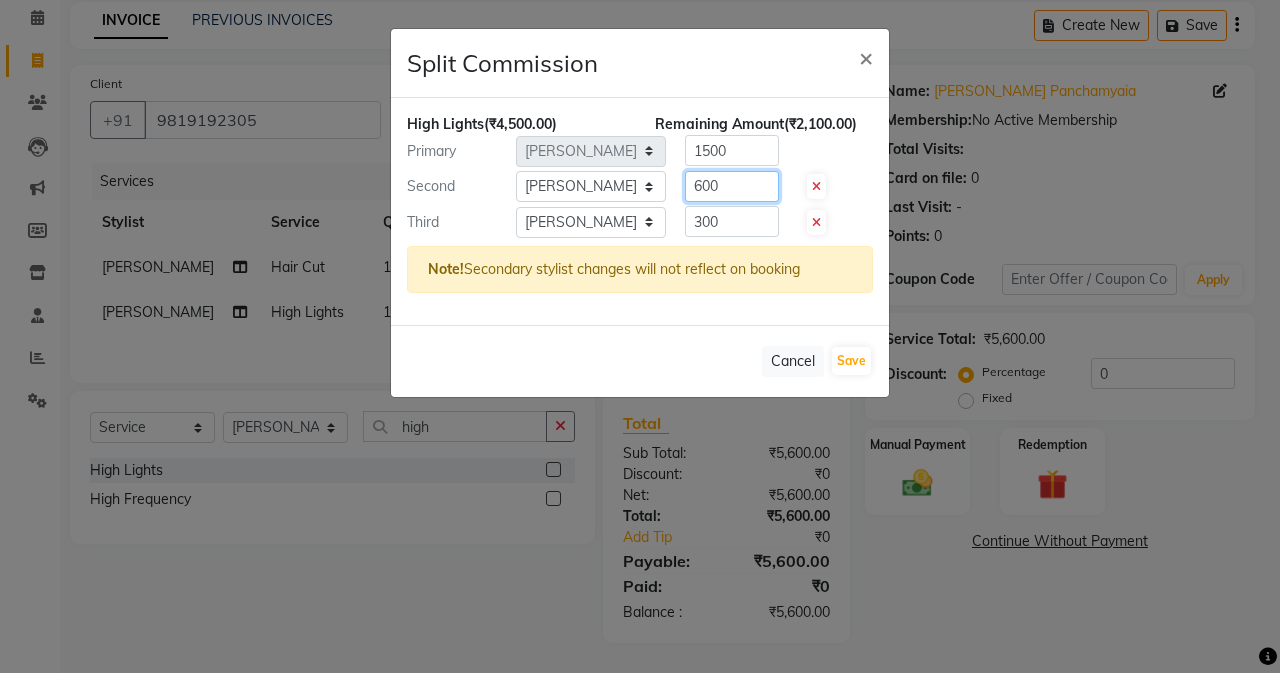 type on "600" 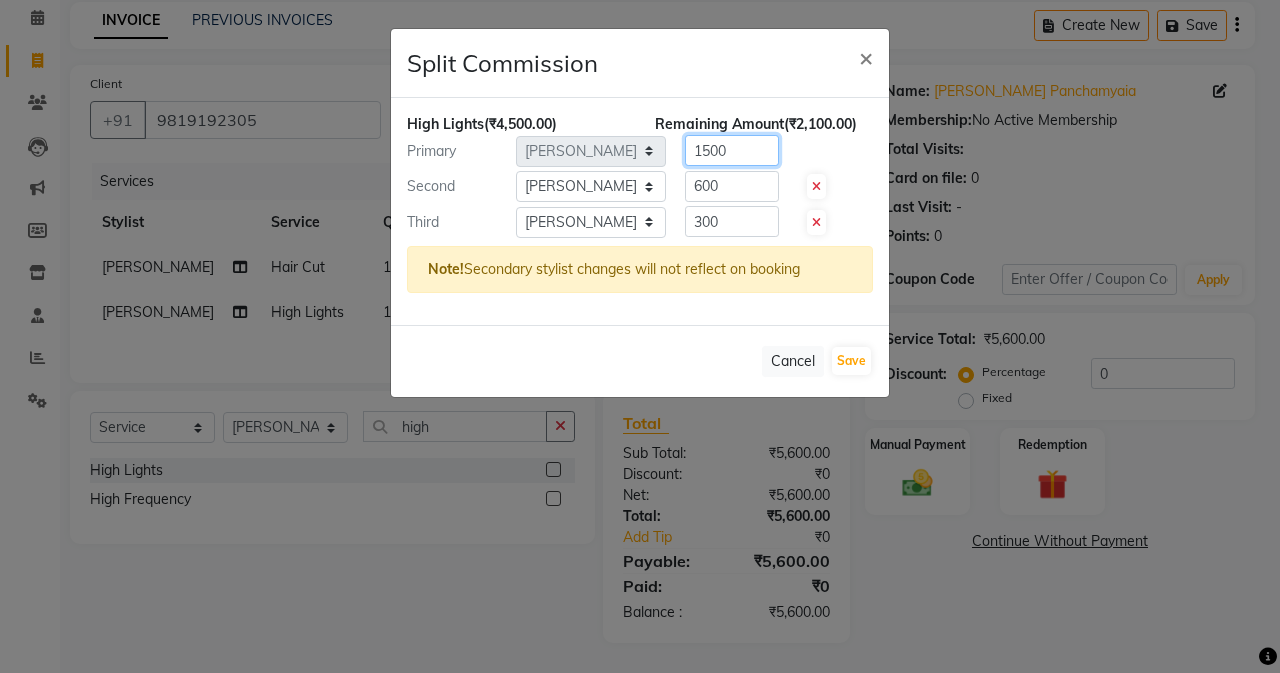 click on "1500" 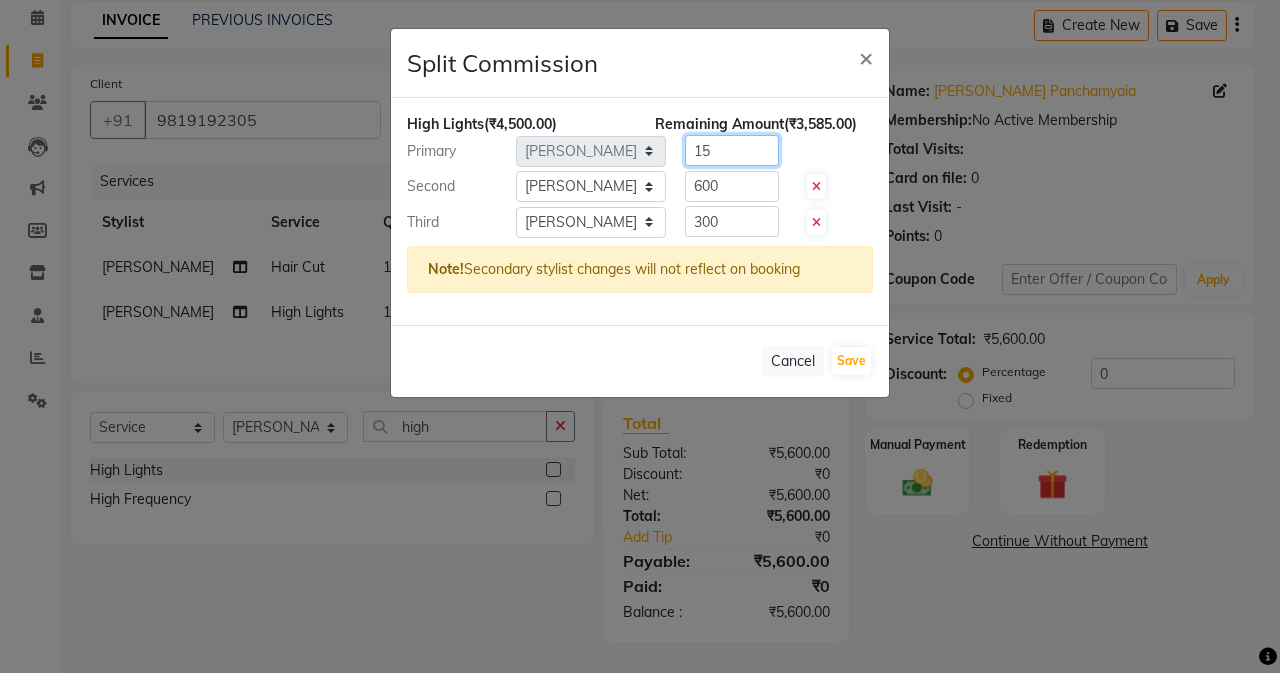 type on "1" 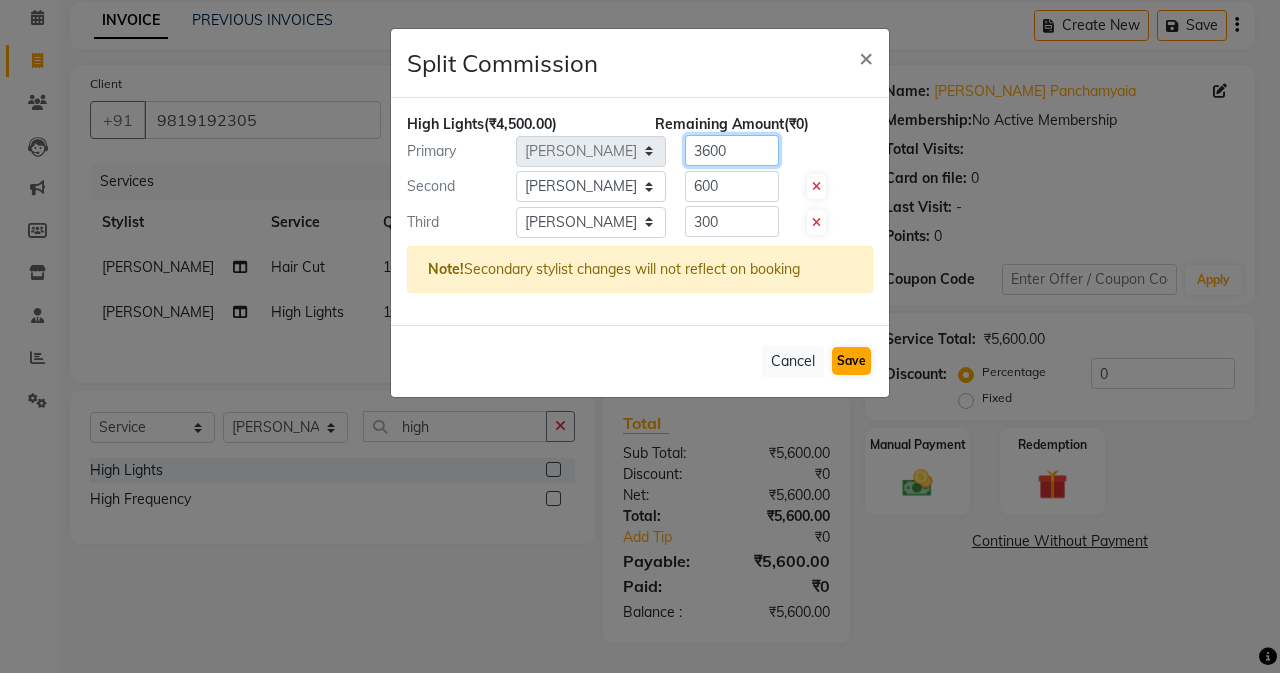 type on "3600" 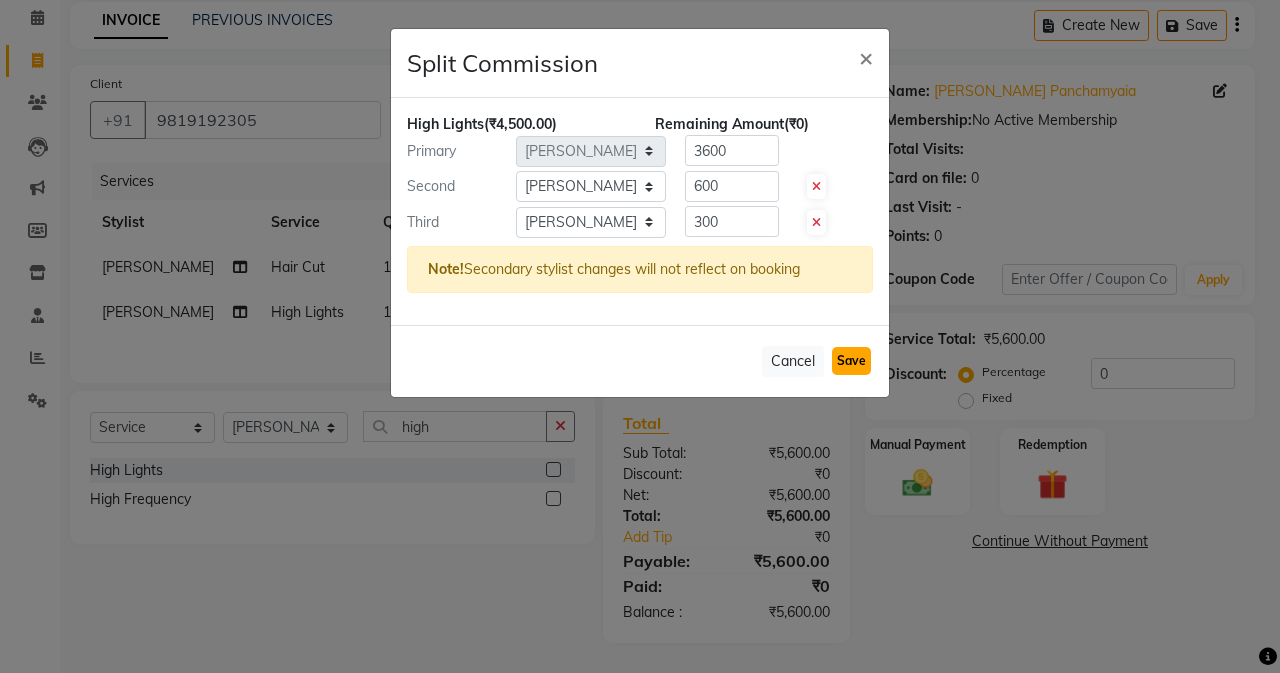 click on "Save" 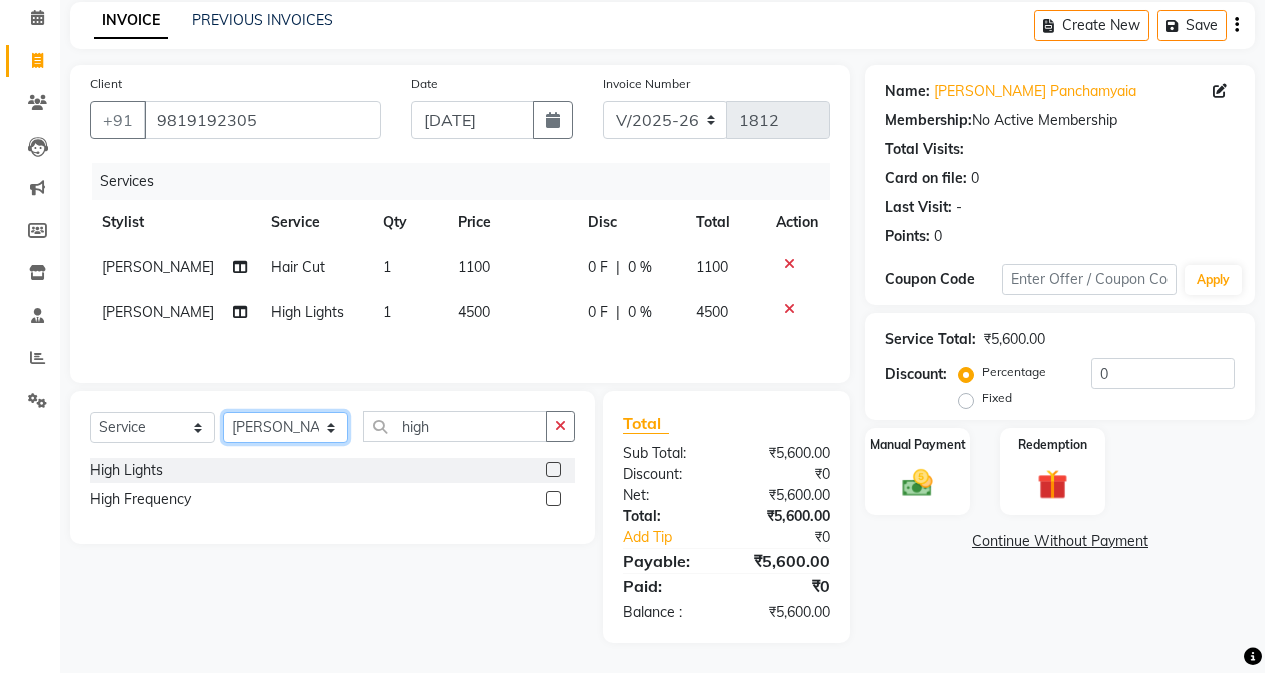 click on "Select Stylist Admin [PERSON_NAME] [PERSON_NAME] Manager [PERSON_NAME] [PERSON_NAME] [PERSON_NAME] POONAM [PERSON_NAME] [PERSON_NAME] nails [PERSON_NAME] MANGELA [PERSON_NAME] [PERSON_NAME] [PERSON_NAME] [PERSON_NAME]" 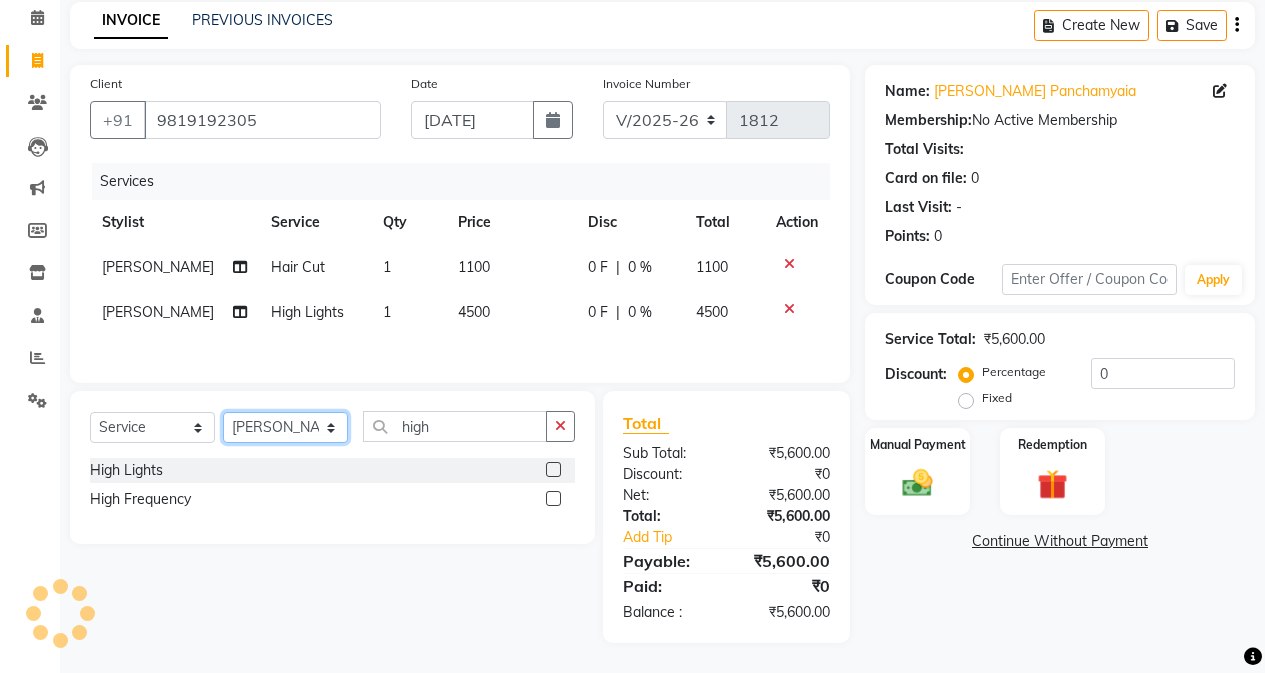 select on "61733" 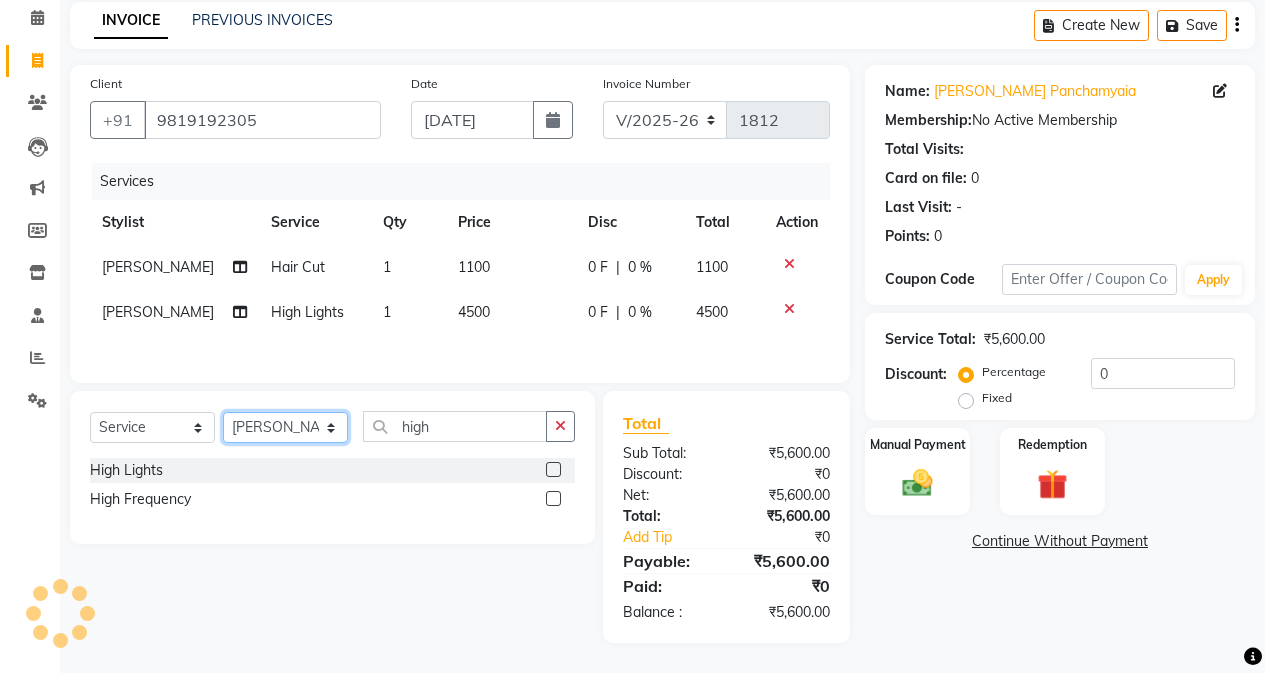 click on "Select Stylist Admin [PERSON_NAME] [PERSON_NAME] Manager [PERSON_NAME] [PERSON_NAME] [PERSON_NAME] POONAM [PERSON_NAME] [PERSON_NAME] nails [PERSON_NAME] MANGELA [PERSON_NAME] [PERSON_NAME] [PERSON_NAME] [PERSON_NAME]" 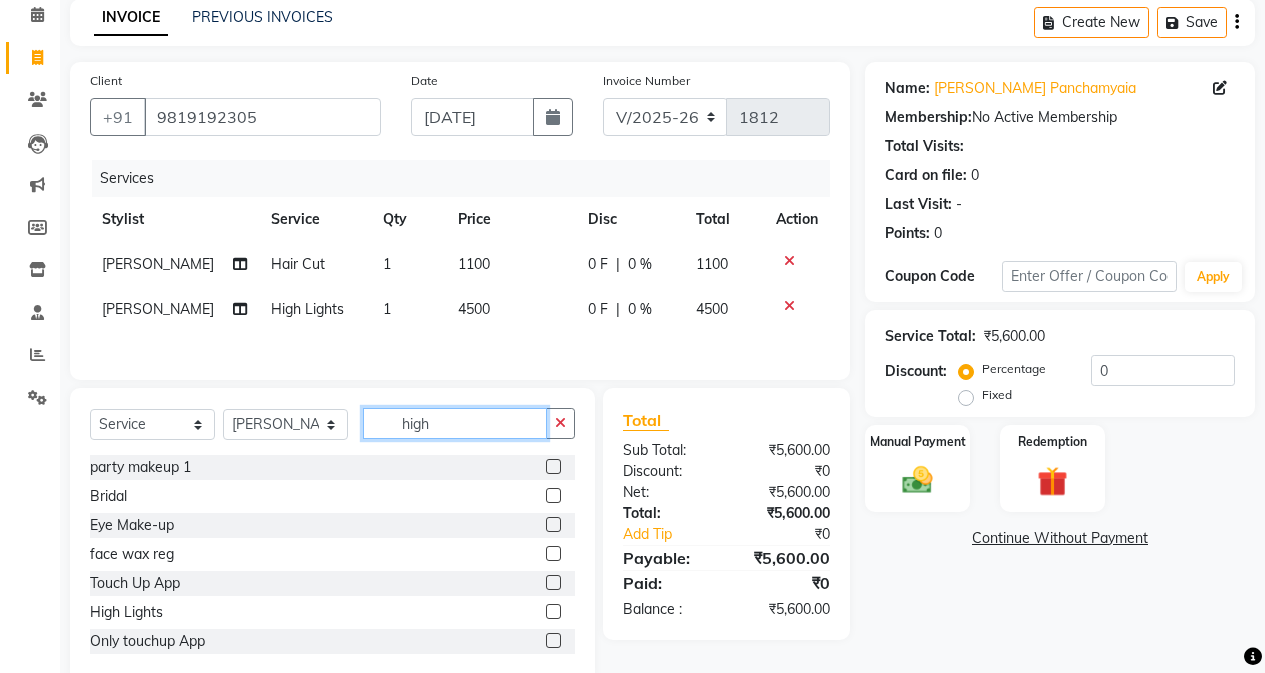 click on "high" 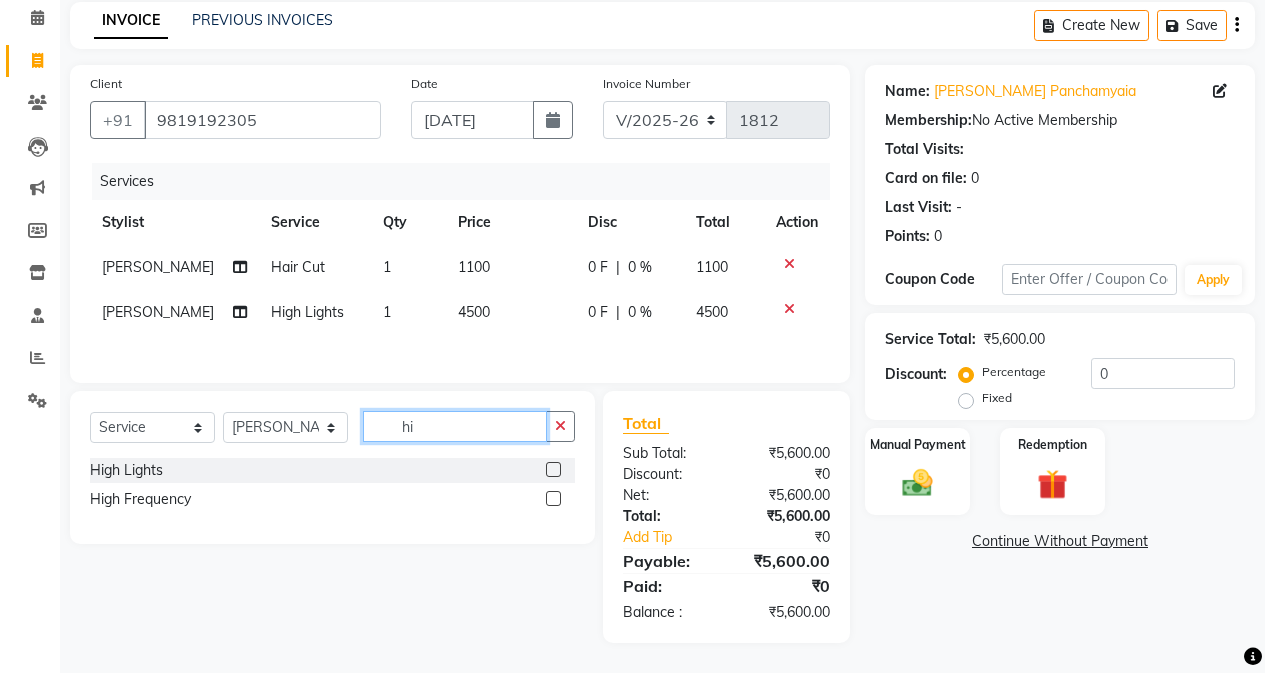 type on "h" 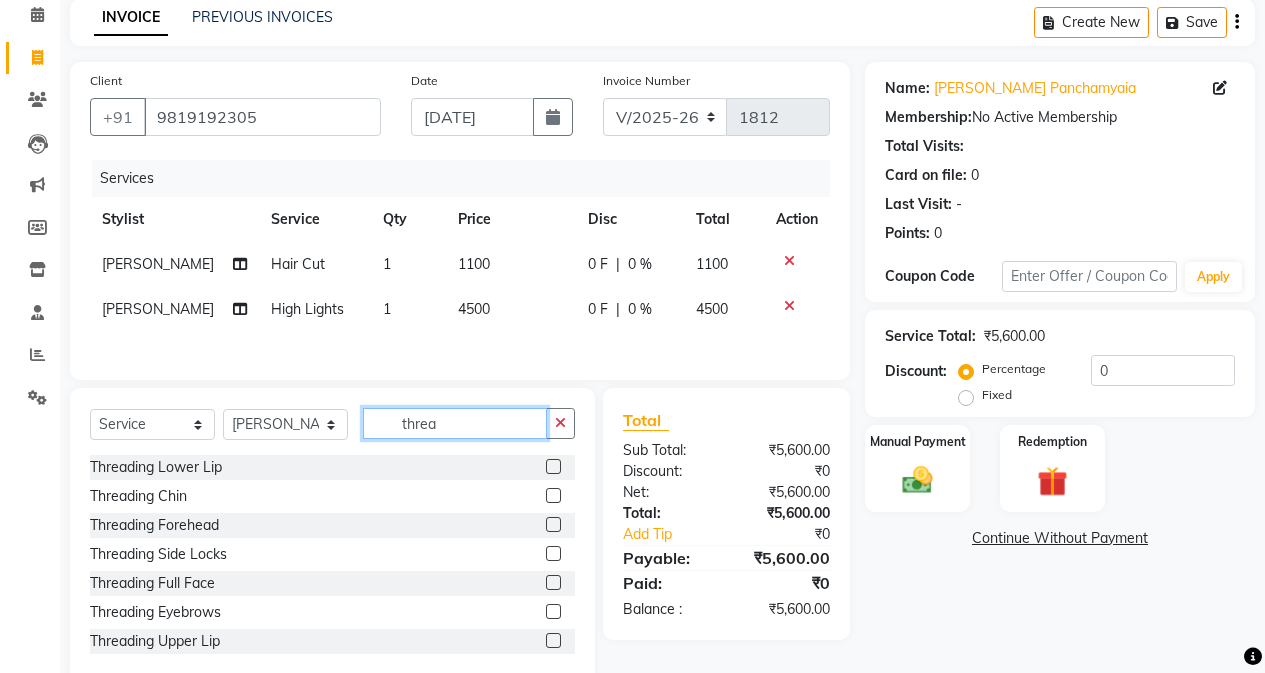 type on "threa" 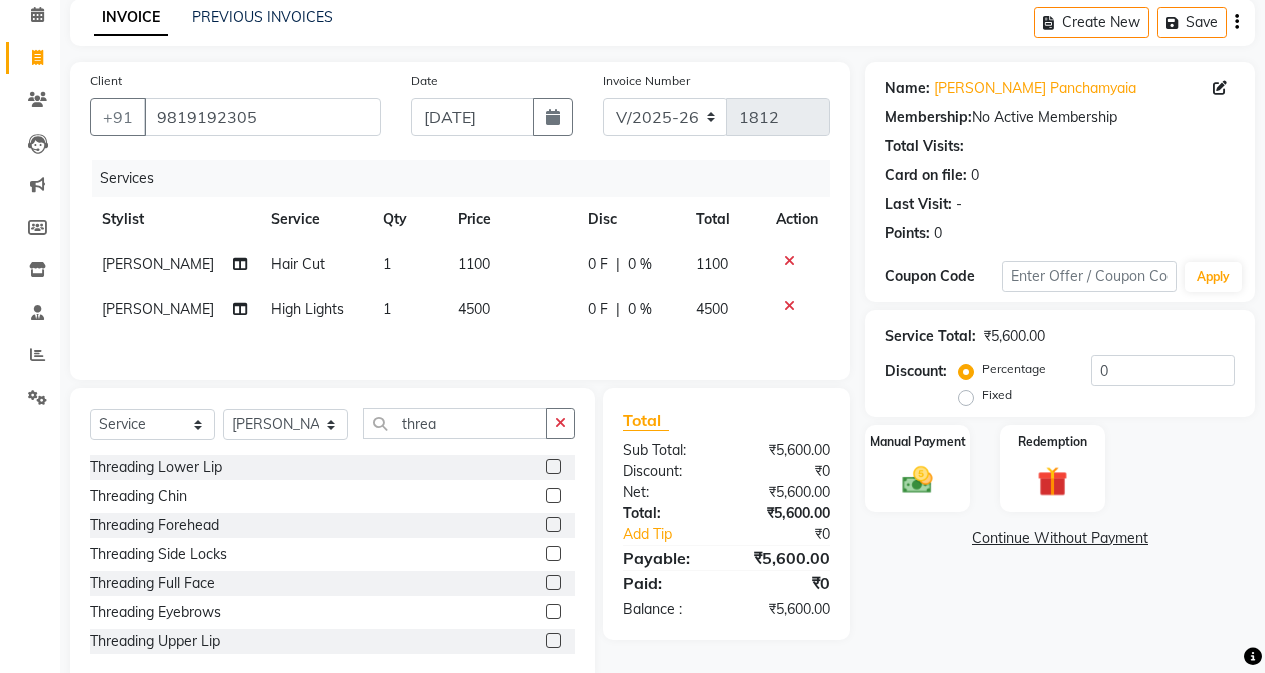 click 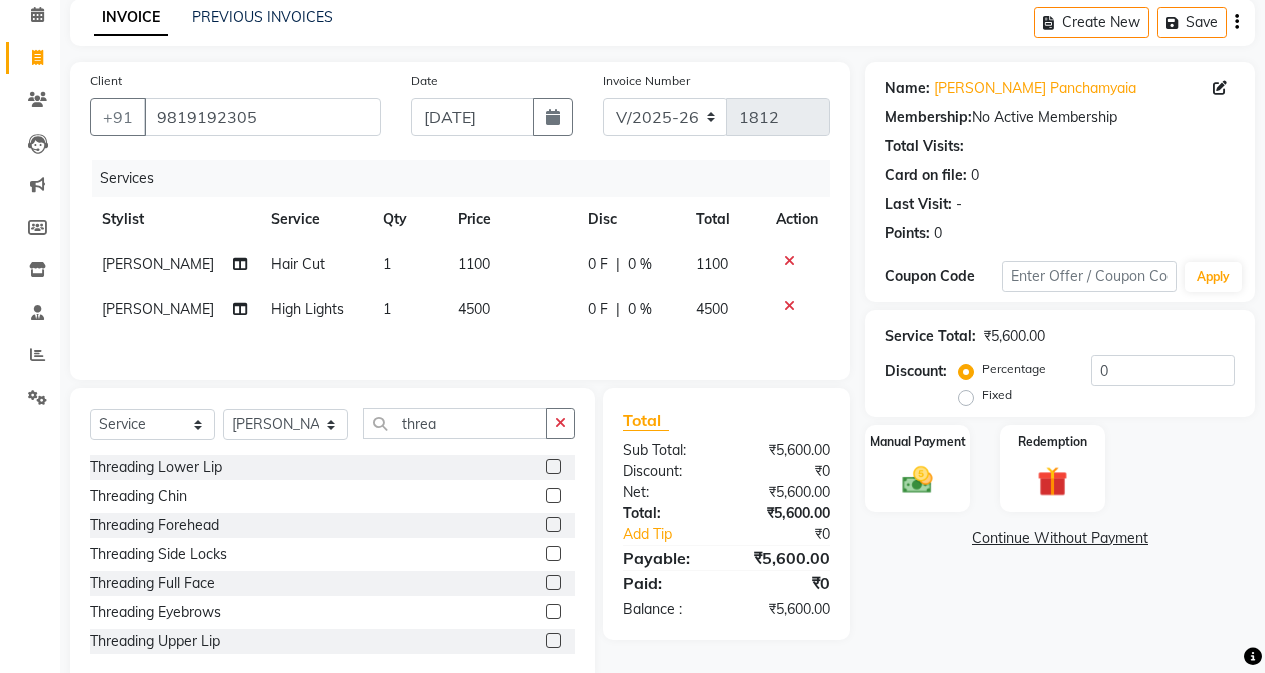 click at bounding box center (552, 583) 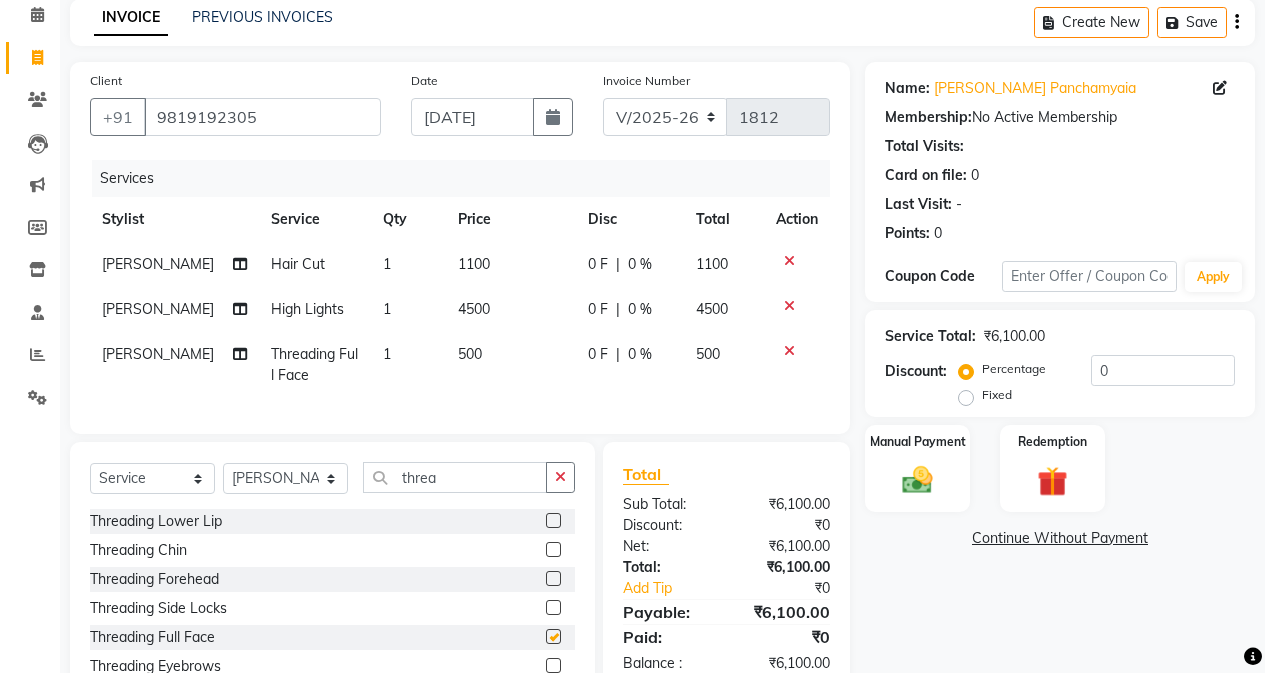 checkbox on "false" 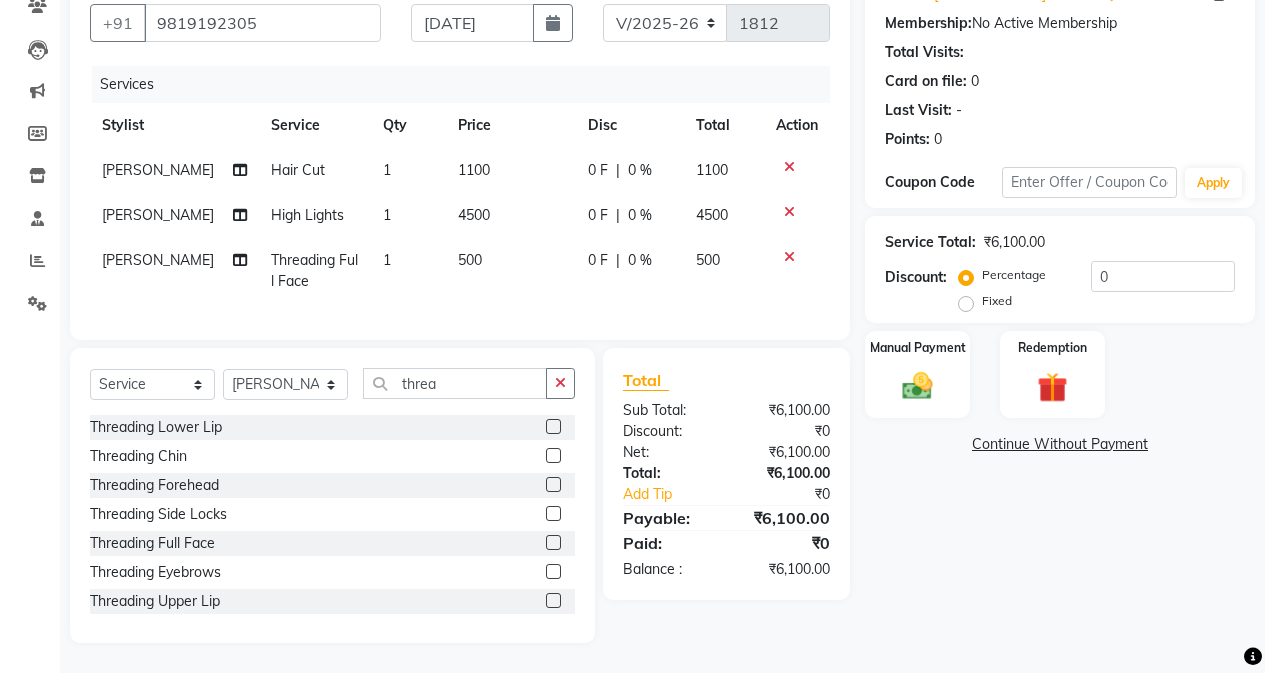 scroll, scrollTop: 197, scrollLeft: 0, axis: vertical 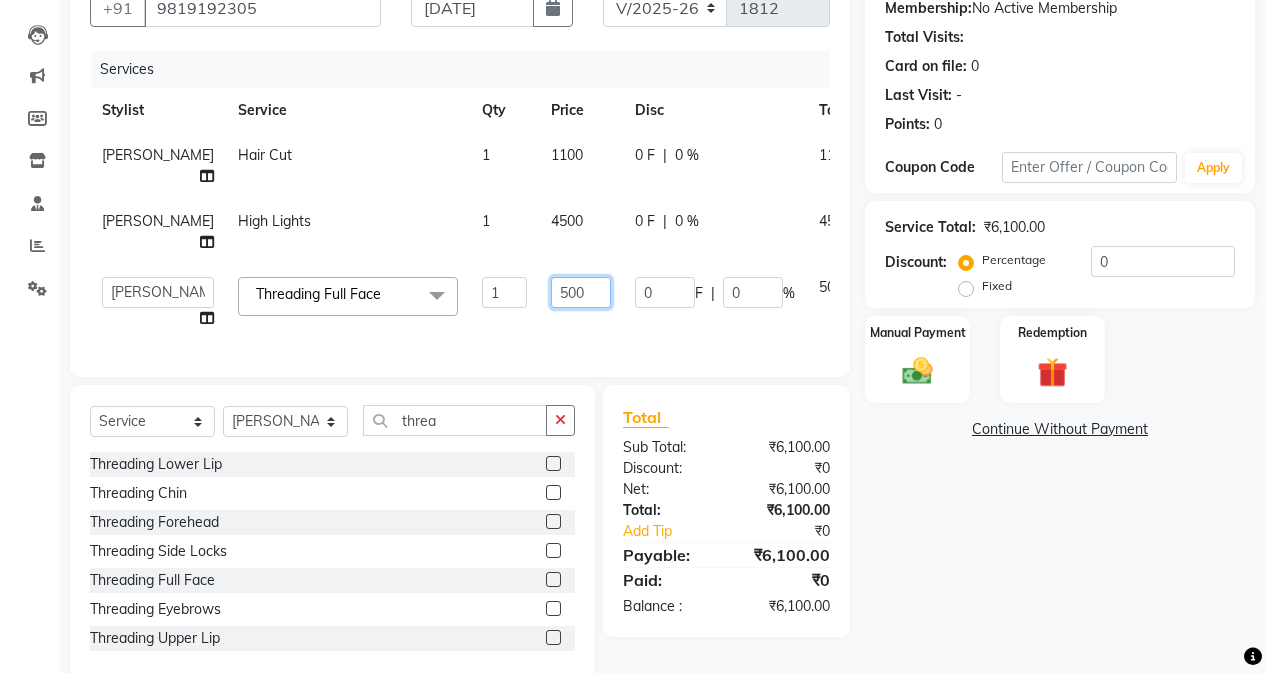 click on "500" 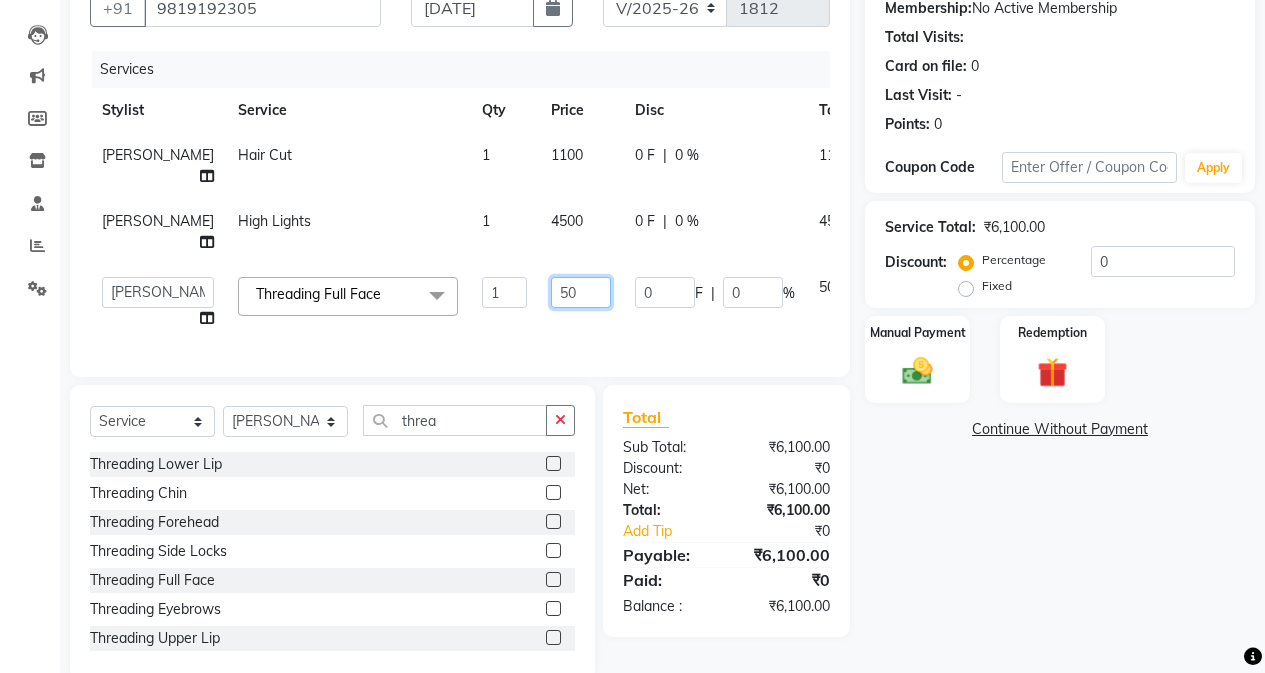 type on "5" 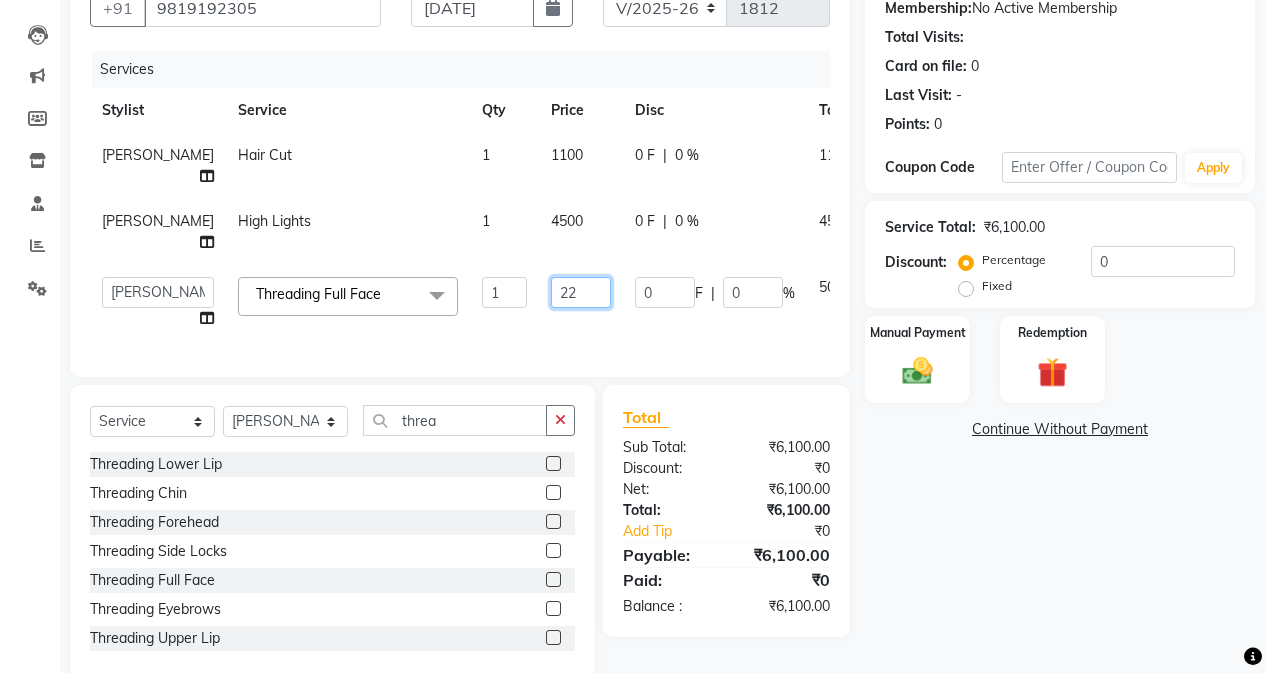 type on "220" 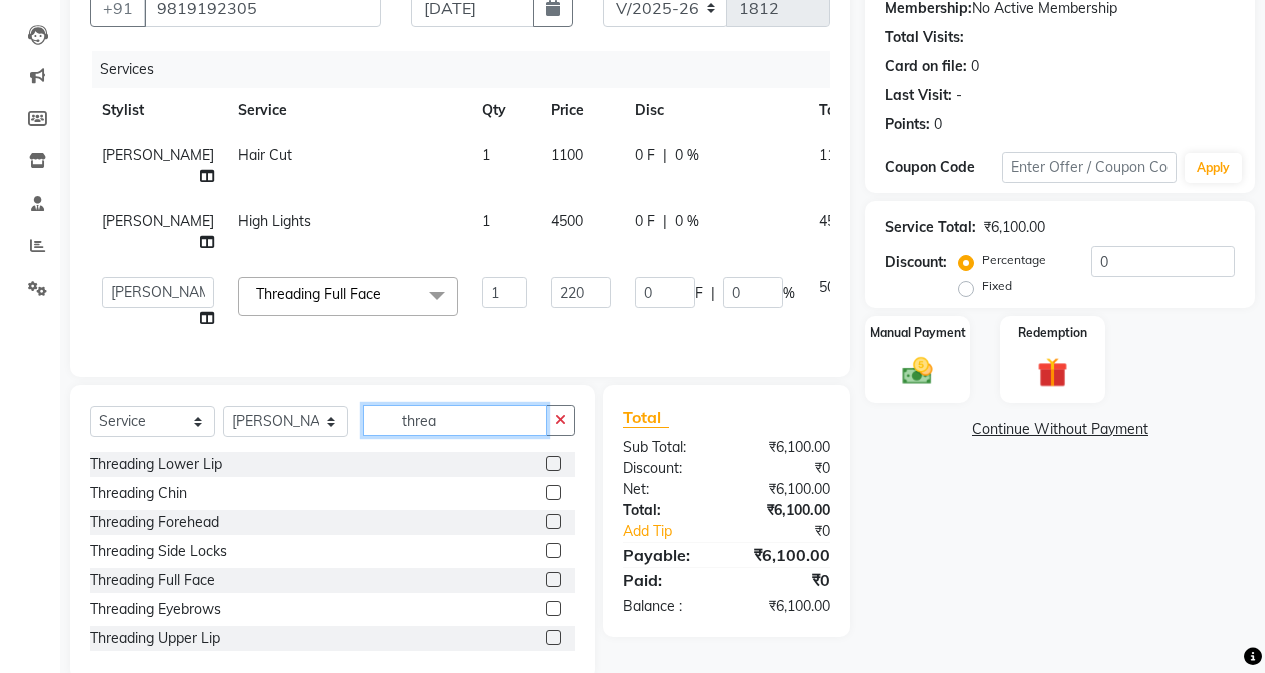 click on "Select  Service  Product  Membership  Package Voucher Prepaid Gift Card  Select Stylist Admin [PERSON_NAME] [PERSON_NAME] Manager [PERSON_NAME] [PERSON_NAME] [PERSON_NAME] POONAM [PERSON_NAME] [PERSON_NAME] nails [PERSON_NAME] MANGELA [PERSON_NAME] [PERSON_NAME] [PERSON_NAME] [PERSON_NAME] threa Threading Lower Lip  Threading Chin  Threading Forehead  Threading Side Locks  Threading Full Face  Threading Eyebrows  Threading Upper Lip" 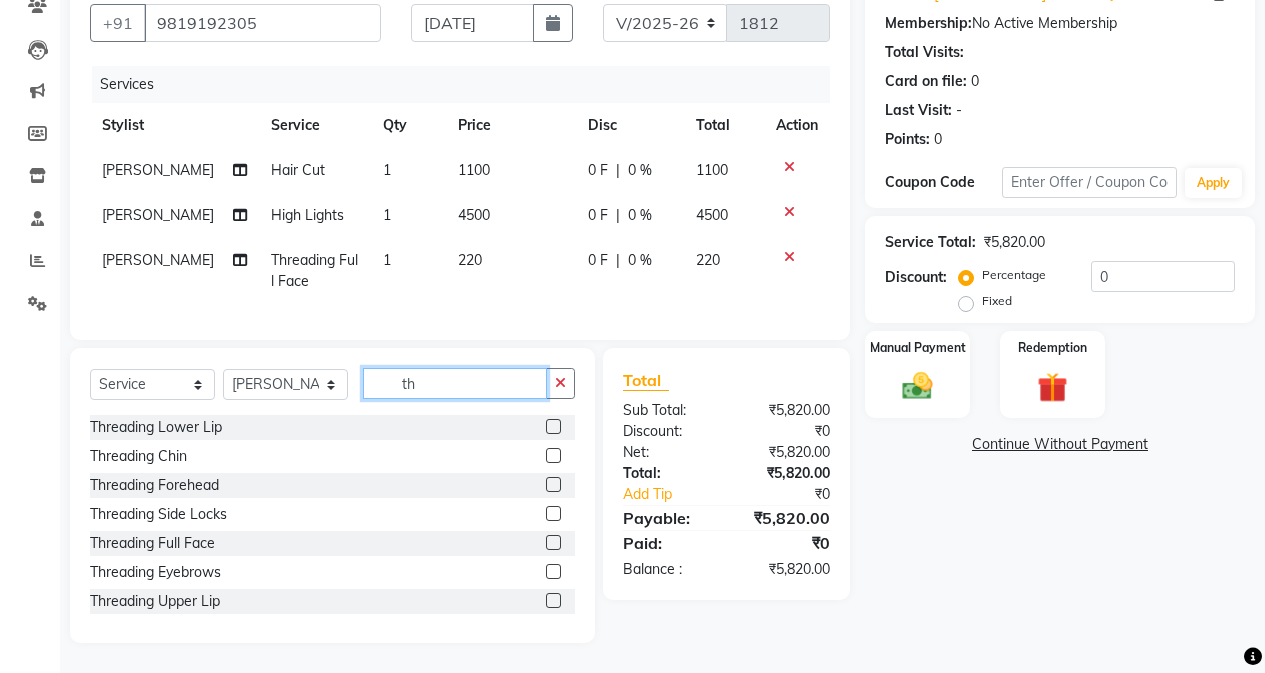type on "t" 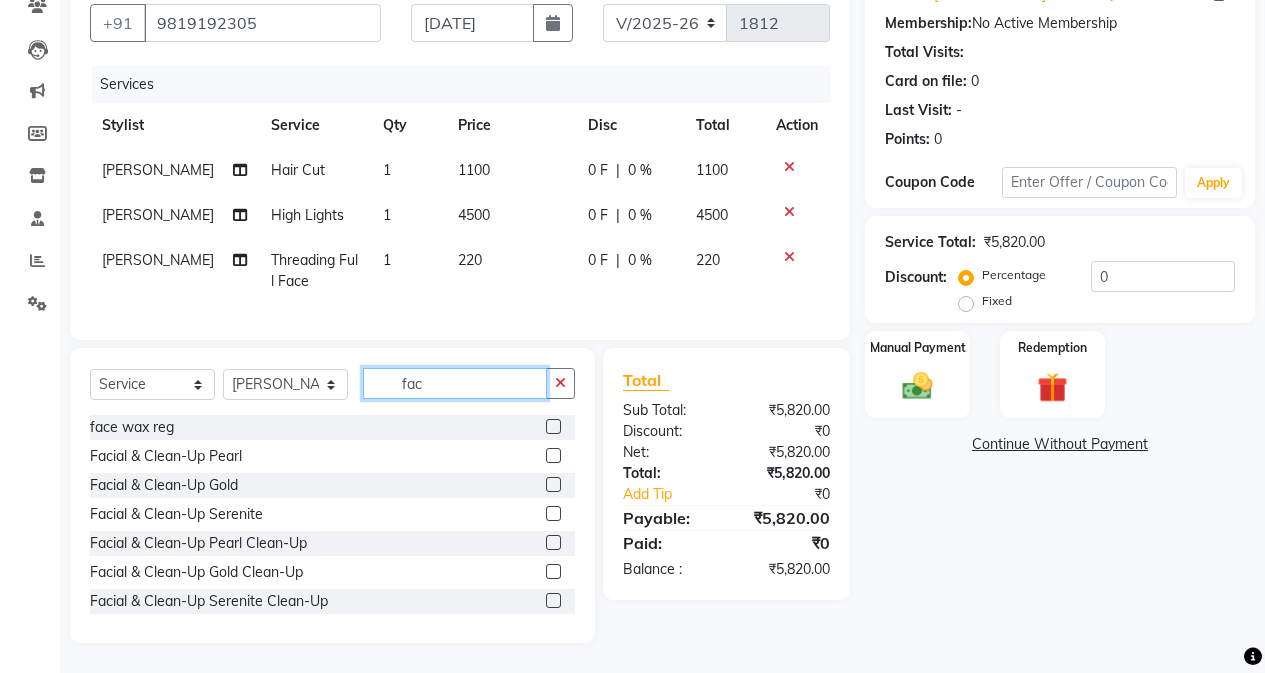 type on "fac" 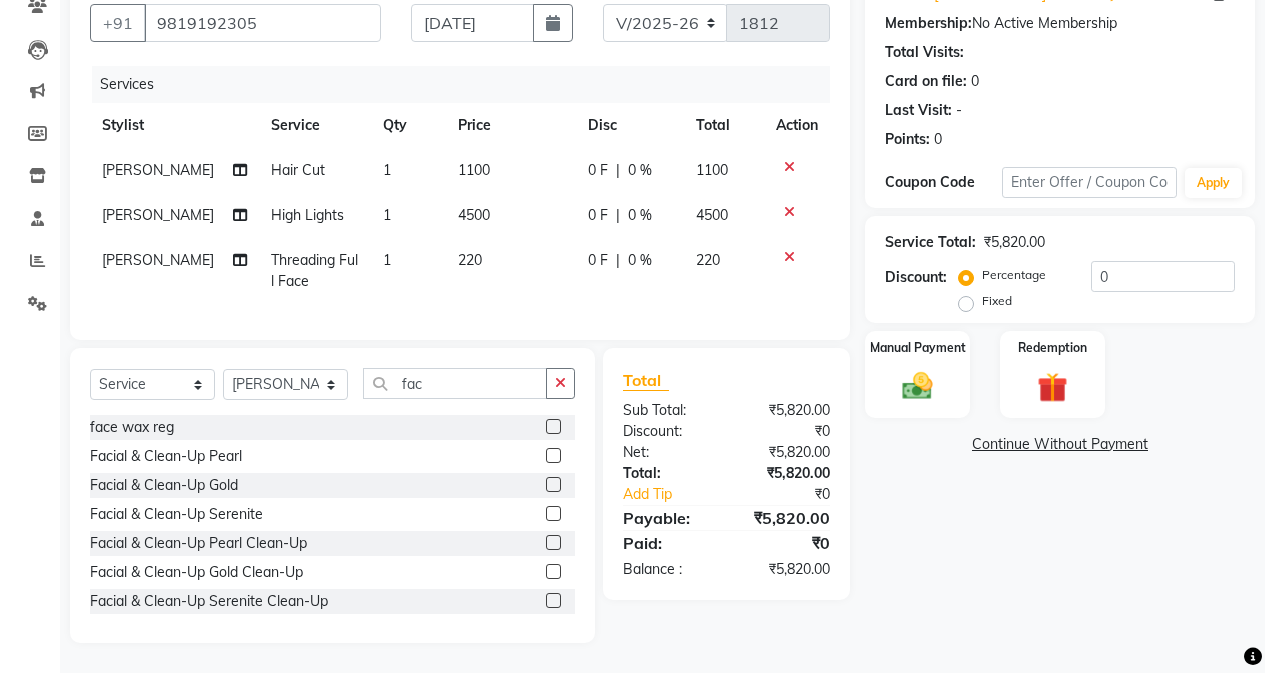 click 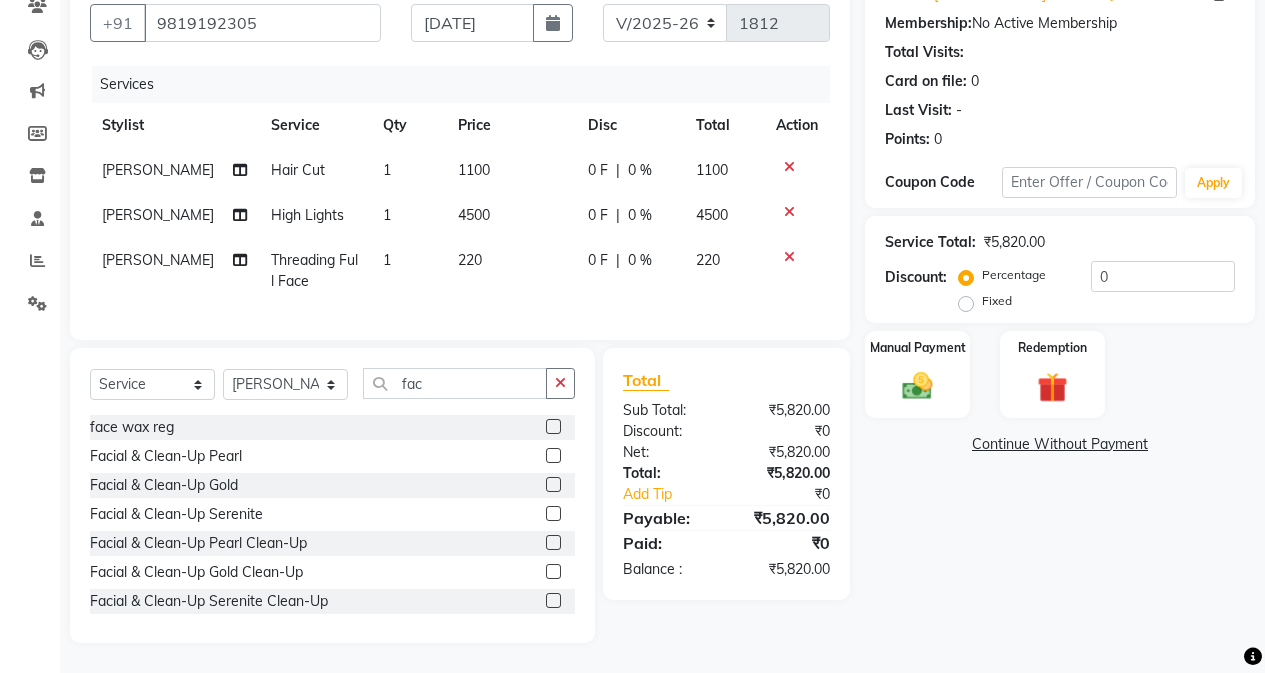 click at bounding box center [552, 514] 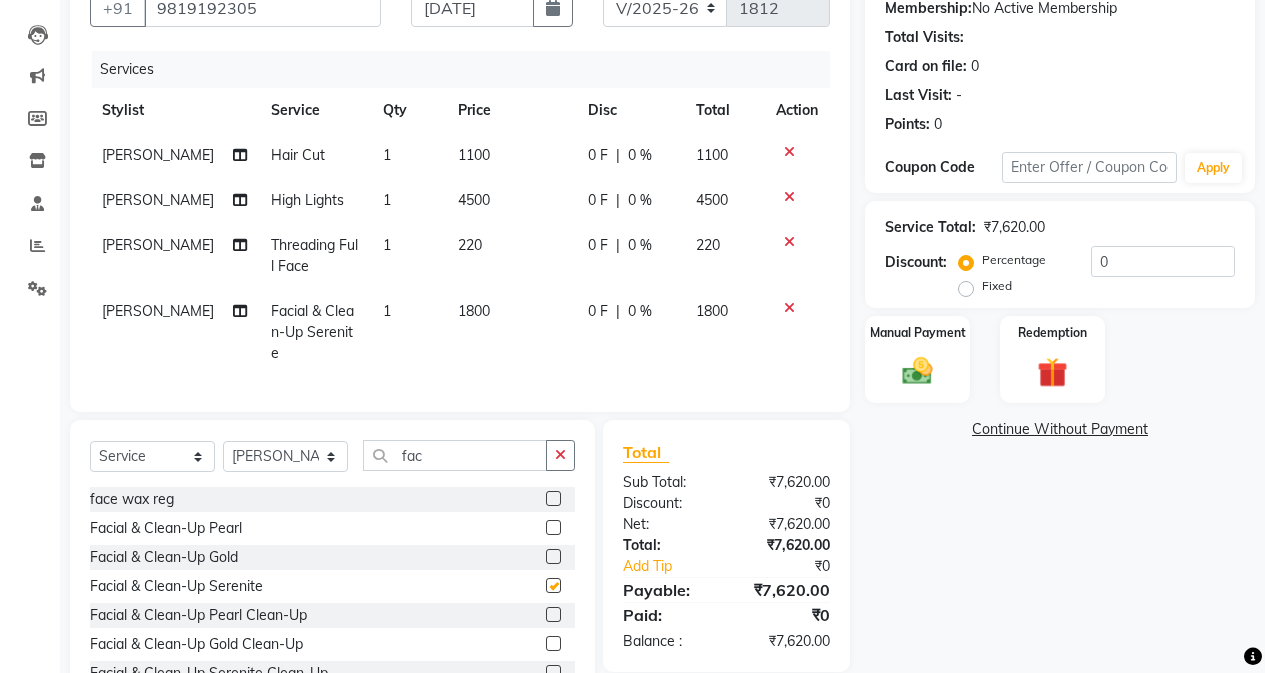 checkbox on "false" 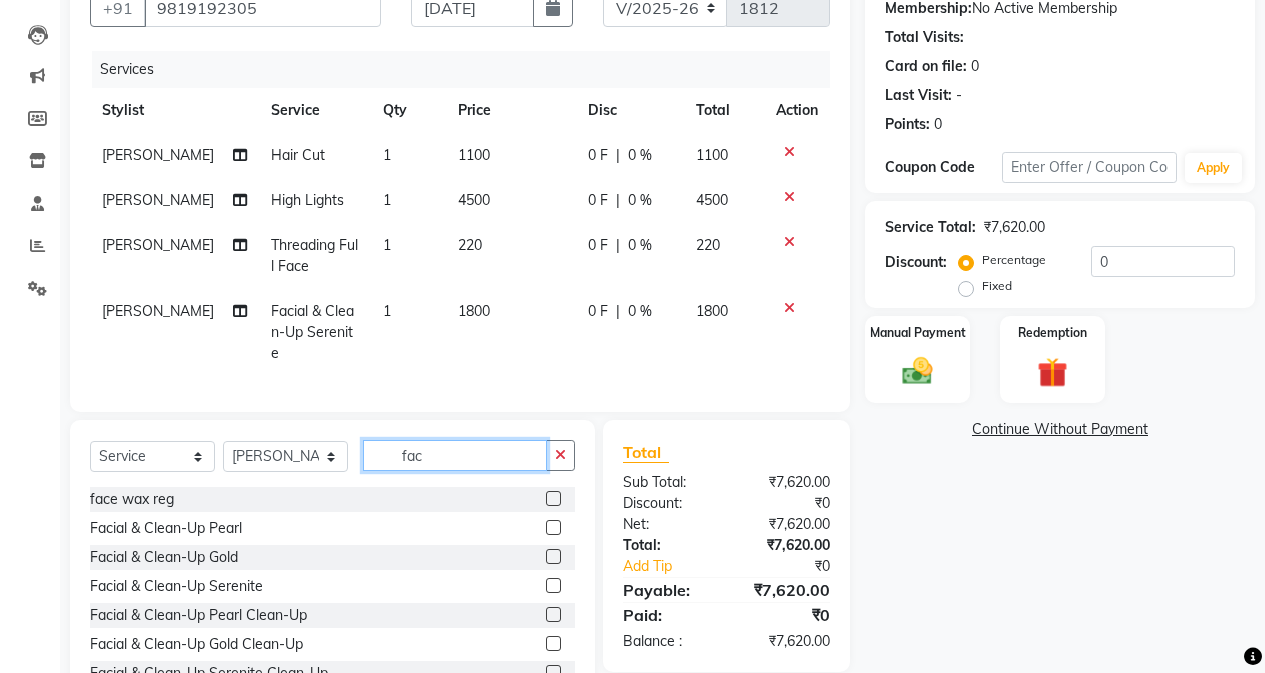 click on "fac" 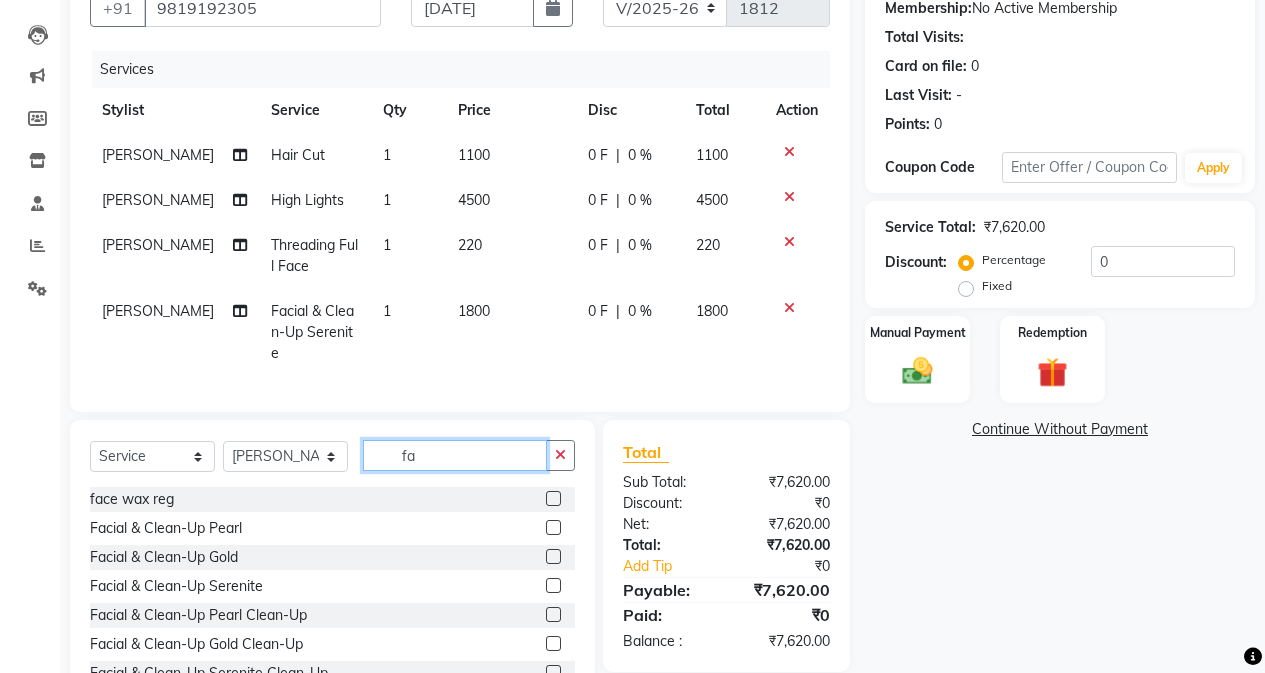 type on "f" 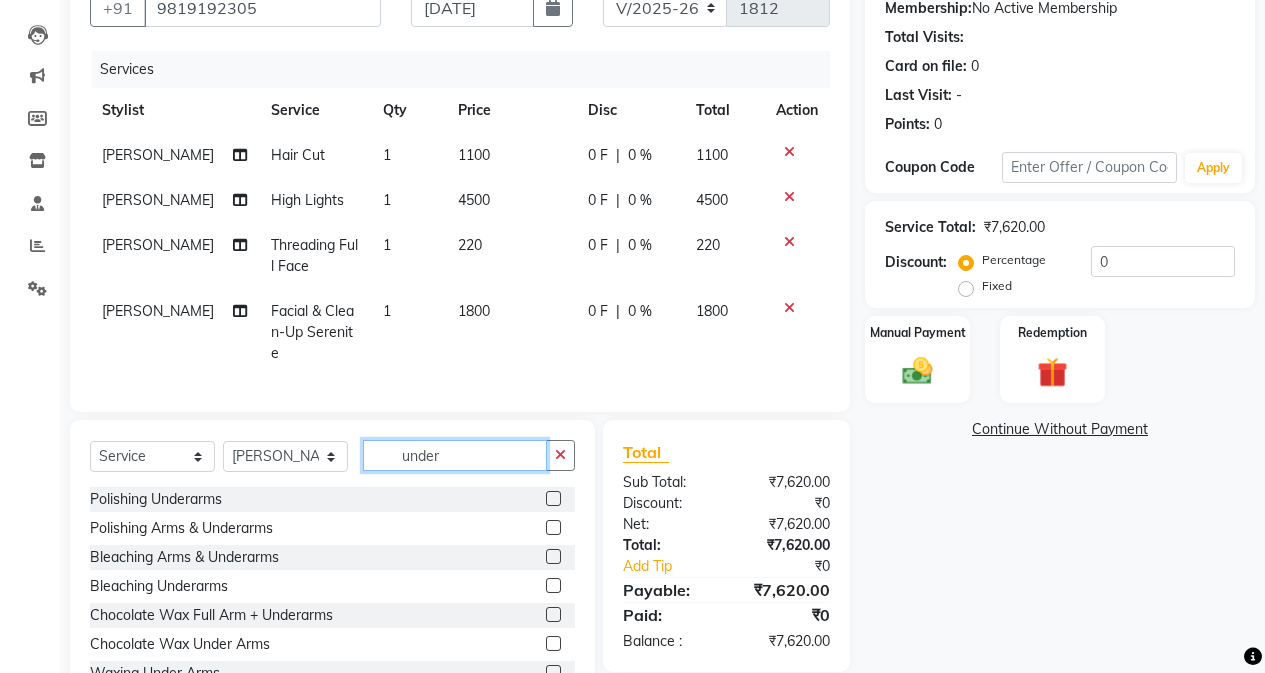 scroll, scrollTop: 263, scrollLeft: 0, axis: vertical 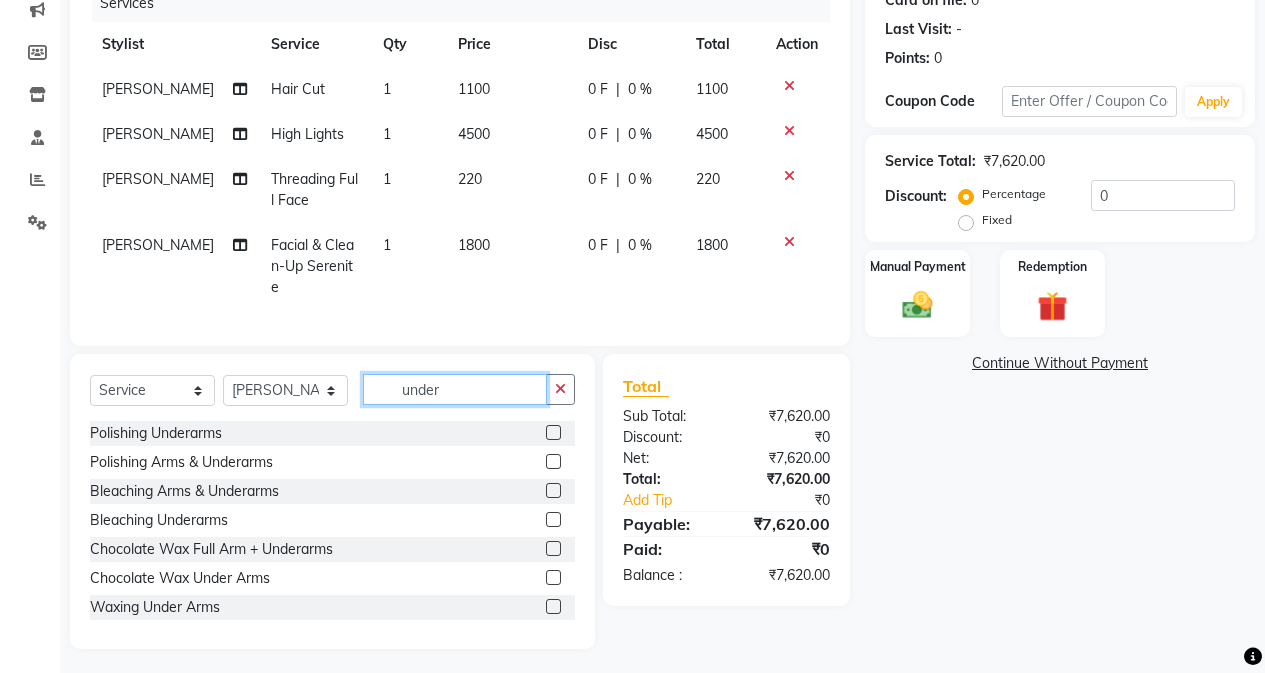 type on "under" 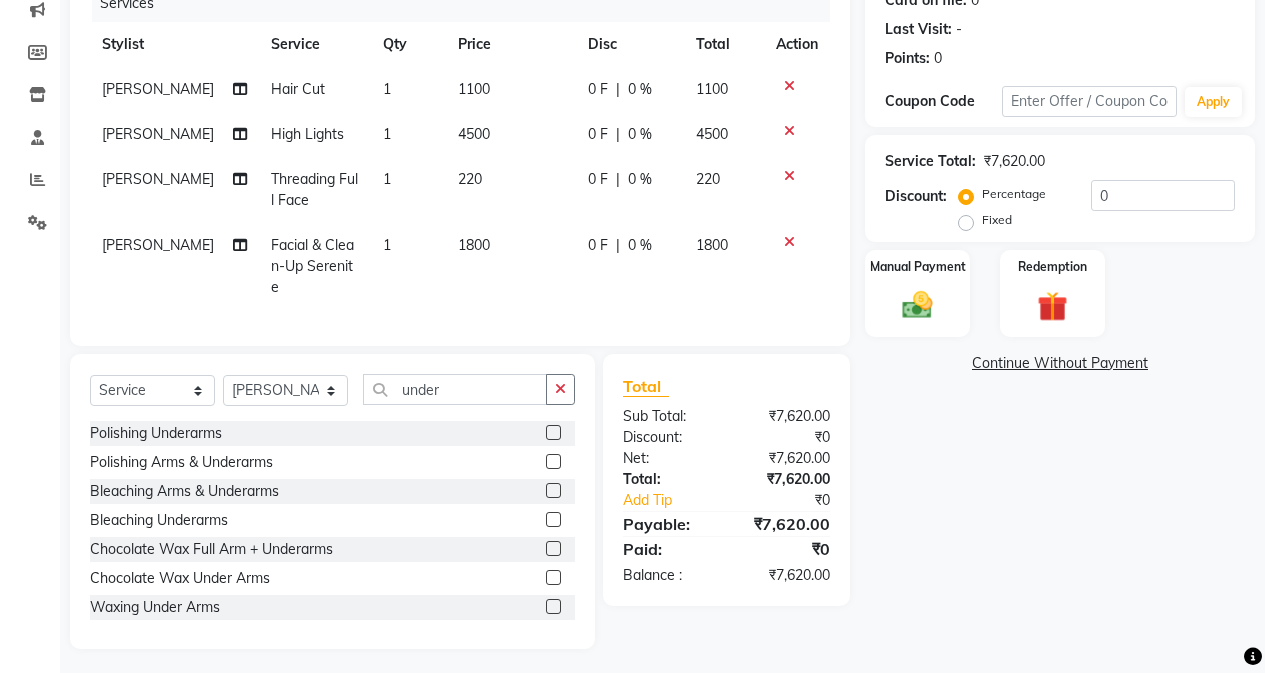 click 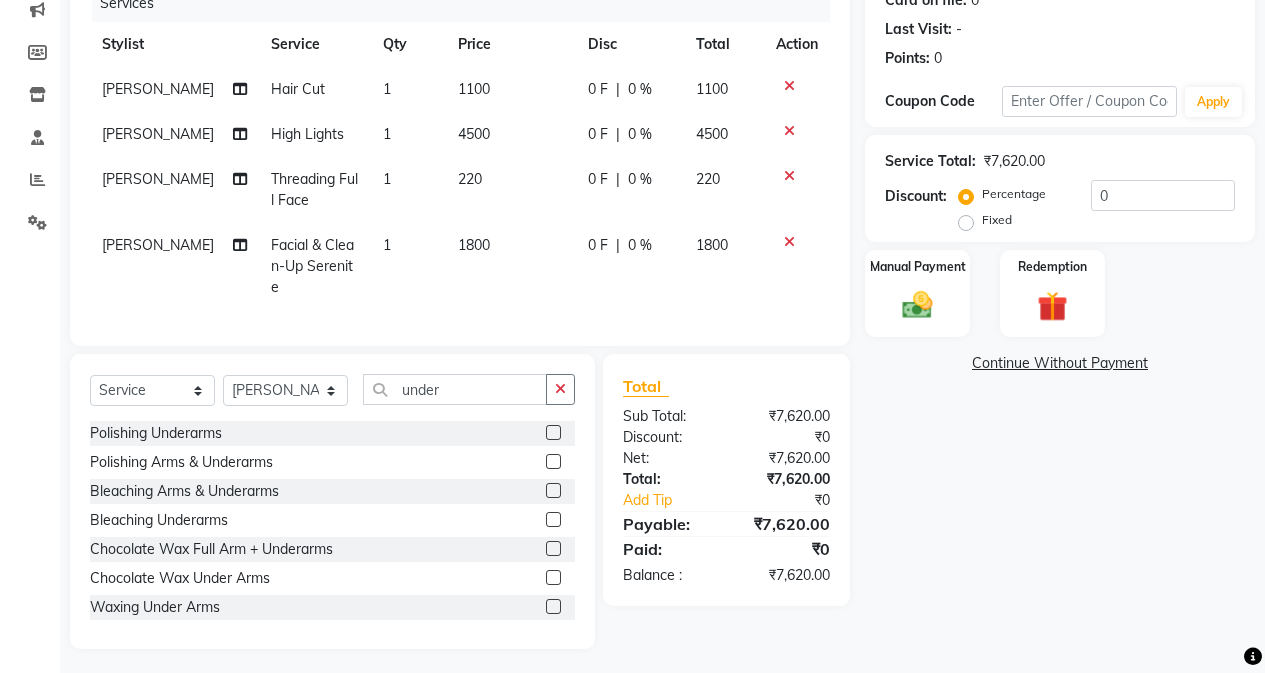 click at bounding box center (552, 433) 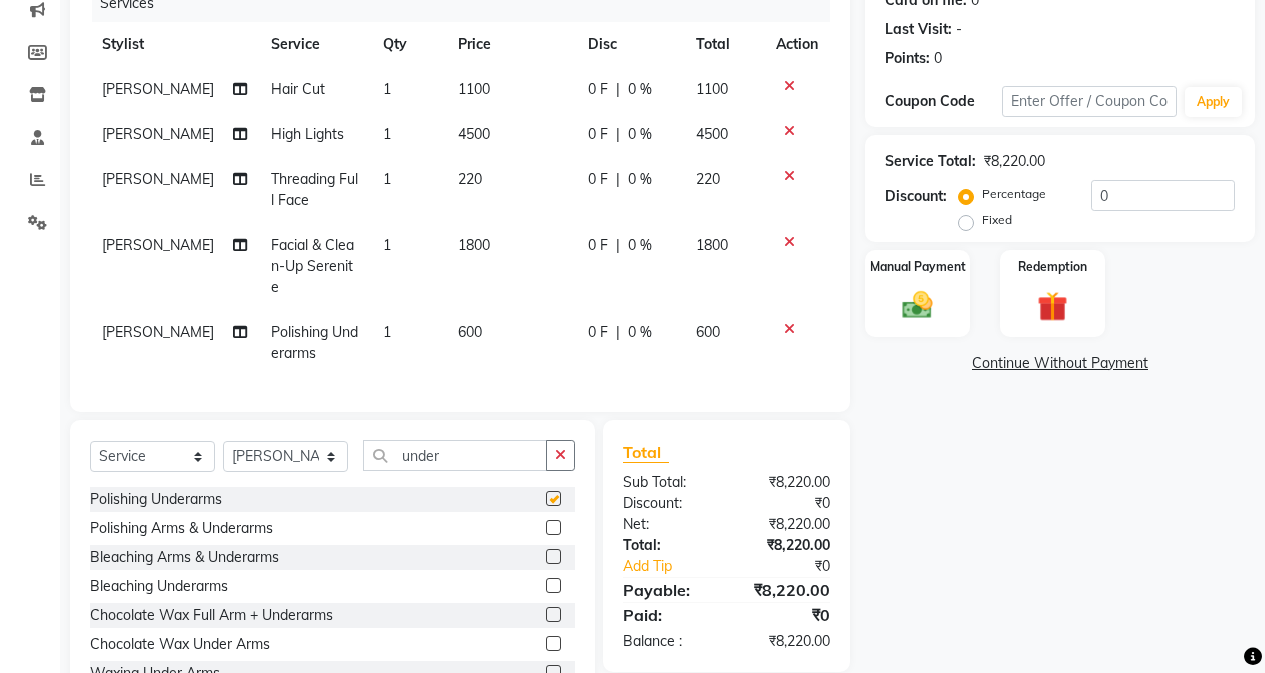 checkbox on "false" 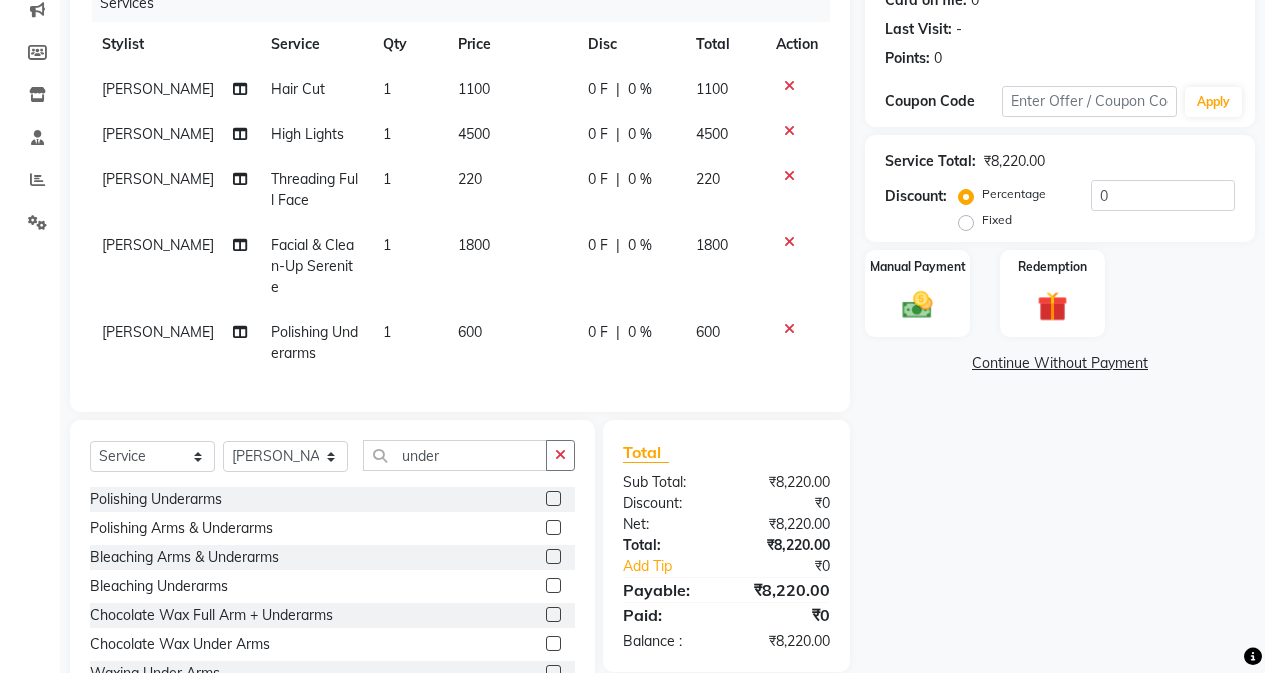 click on "600" 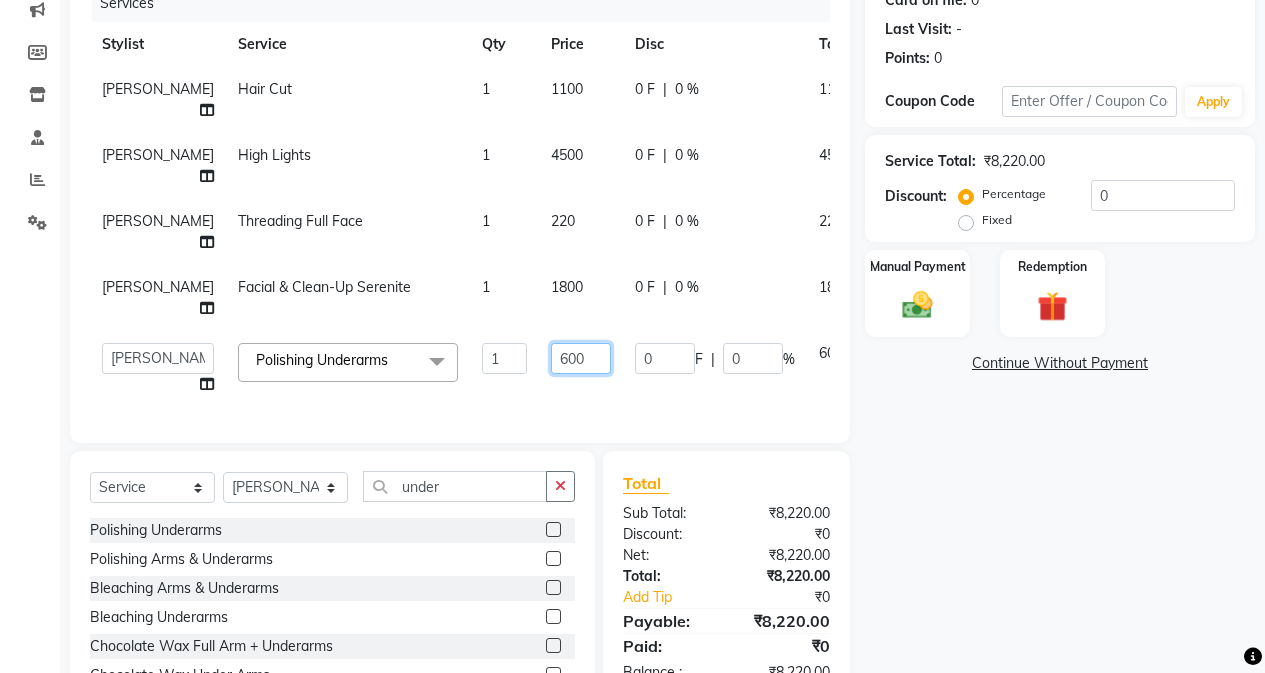 click on "600" 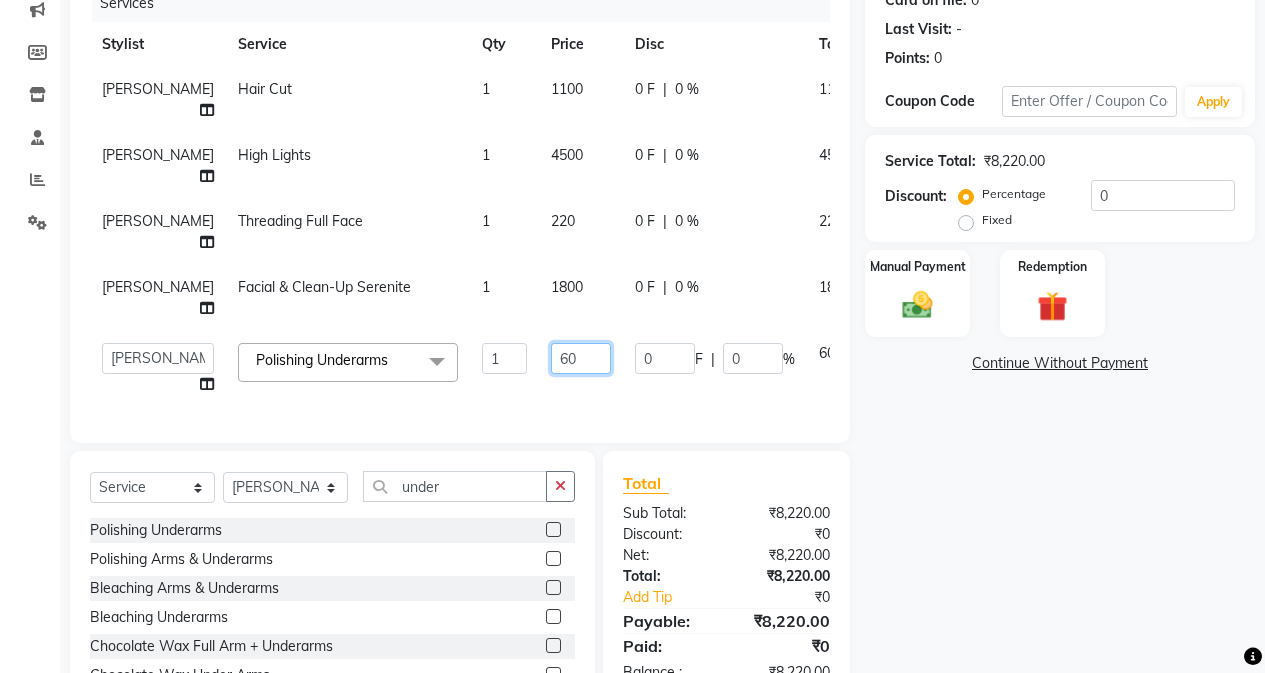 type on "6" 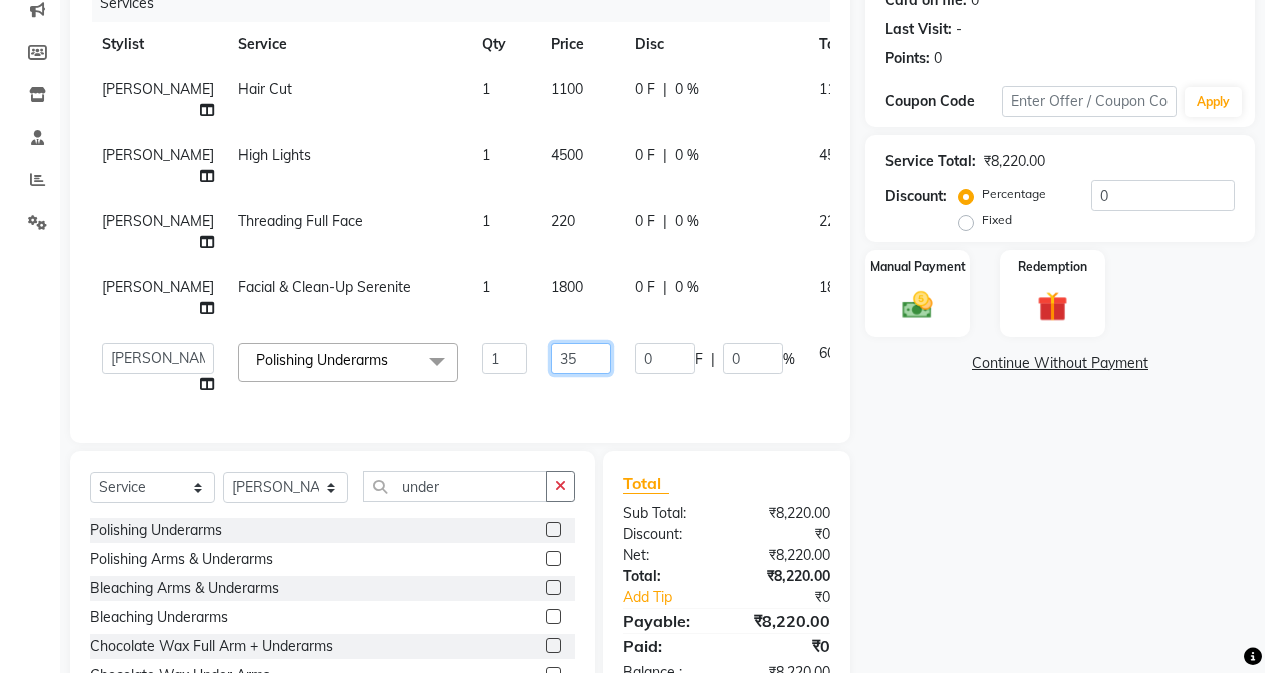 type on "350" 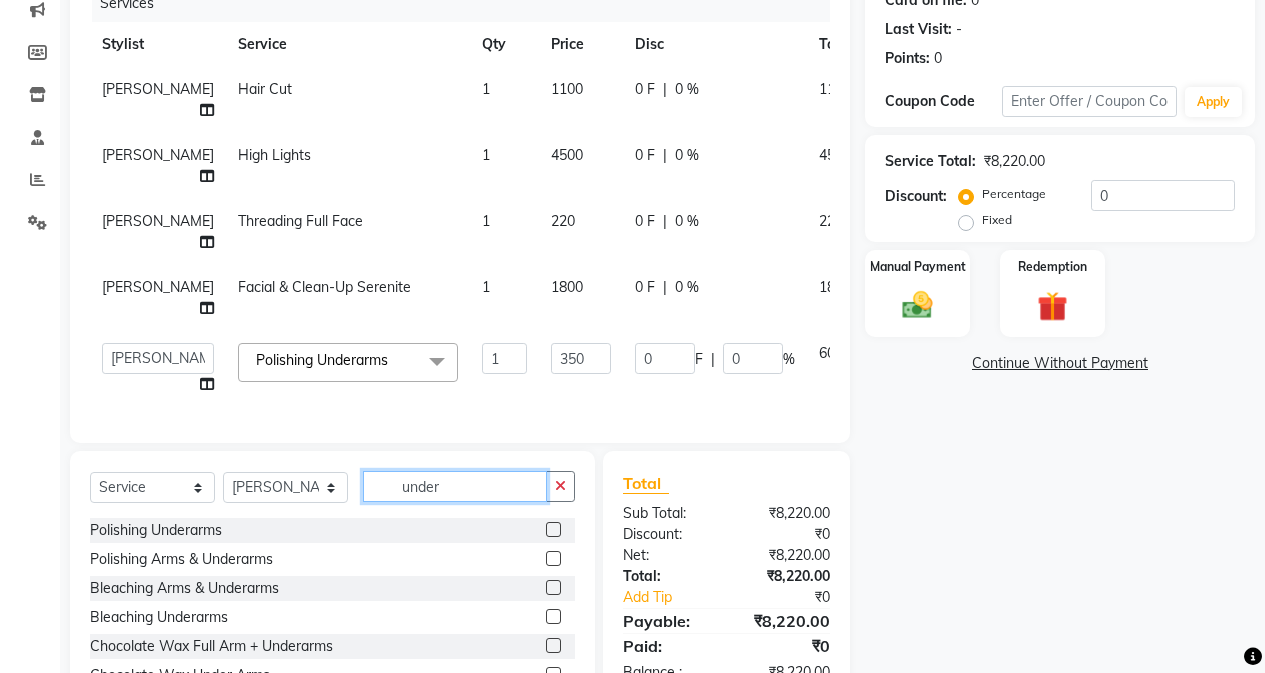 click on "Select  Service  Product  Membership  Package Voucher Prepaid Gift Card  Select Stylist Admin [PERSON_NAME] [PERSON_NAME] Manager MEENA MISALKAR [PERSON_NAME] [PERSON_NAME] POONAM [PERSON_NAME] [PERSON_NAME] nails [PERSON_NAME] MANGELA [PERSON_NAME] [PERSON_NAME] [PERSON_NAME] [PERSON_NAME] under Polishing Underarms  Polishing Arms & Underarms  Bleaching Arms & Underarms  Bleaching Underarms  Chocolate Wax Full Arm + Underarms  Chocolate Wax Under Arms  Waxing Under Arms  Waxing Full Arm + Underarms Regular  Peel Wax Under Arms" 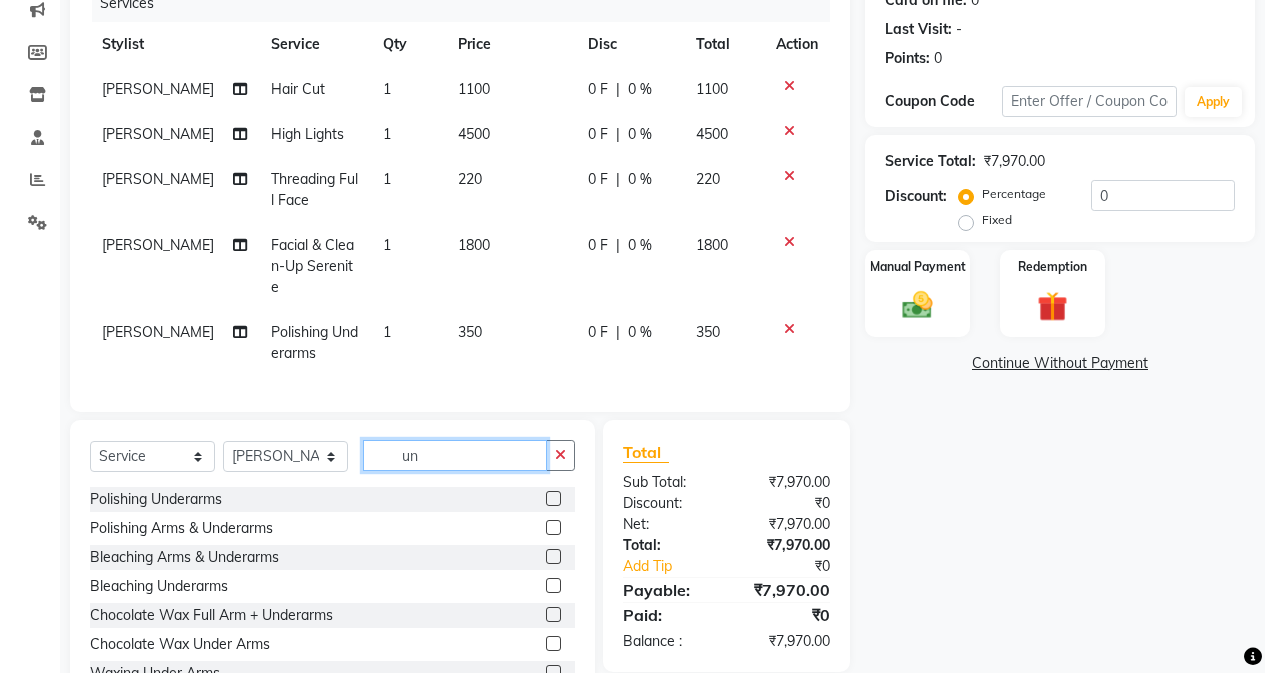 type on "u" 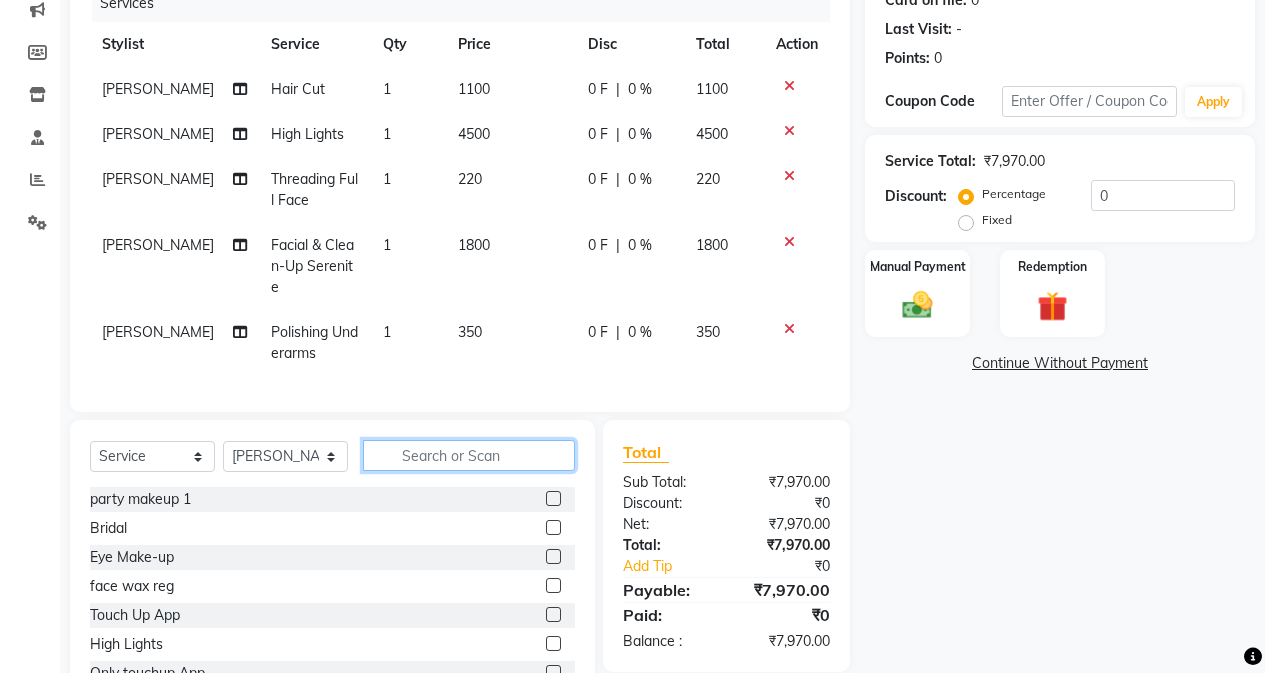 type 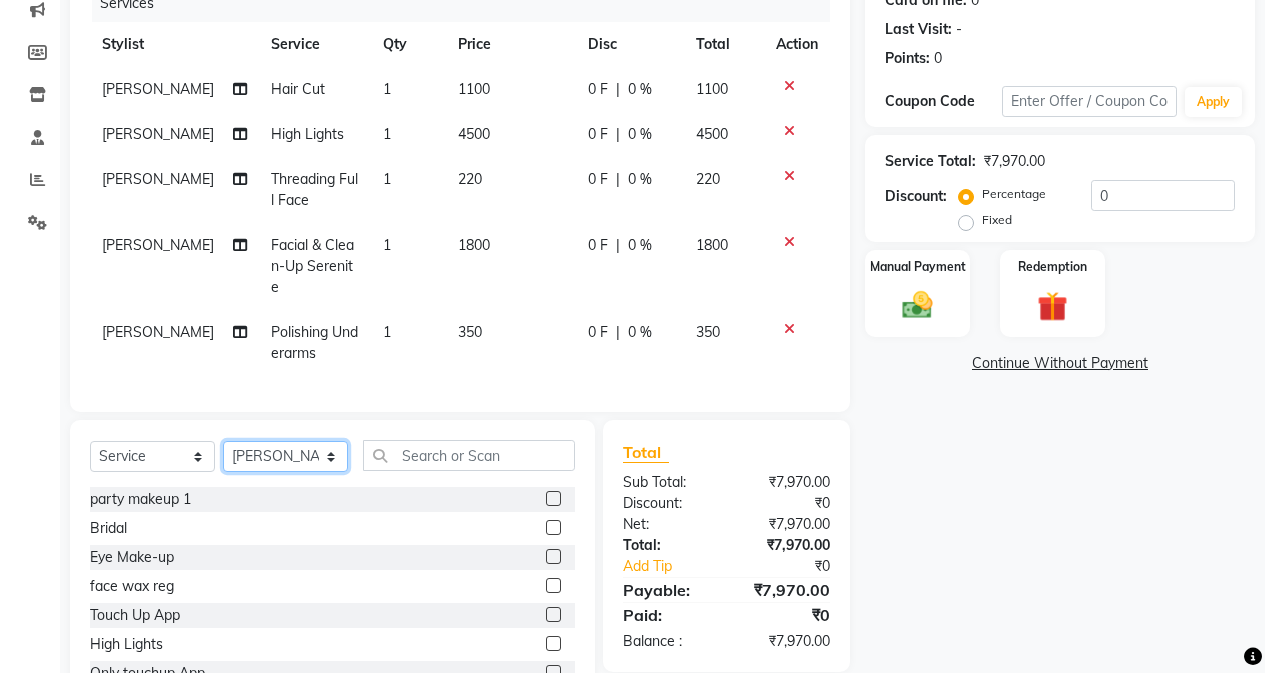 click on "Select Stylist Admin [PERSON_NAME] [PERSON_NAME] Manager [PERSON_NAME] [PERSON_NAME] [PERSON_NAME] POONAM [PERSON_NAME] [PERSON_NAME] nails [PERSON_NAME] MANGELA [PERSON_NAME] [PERSON_NAME] [PERSON_NAME] [PERSON_NAME]" 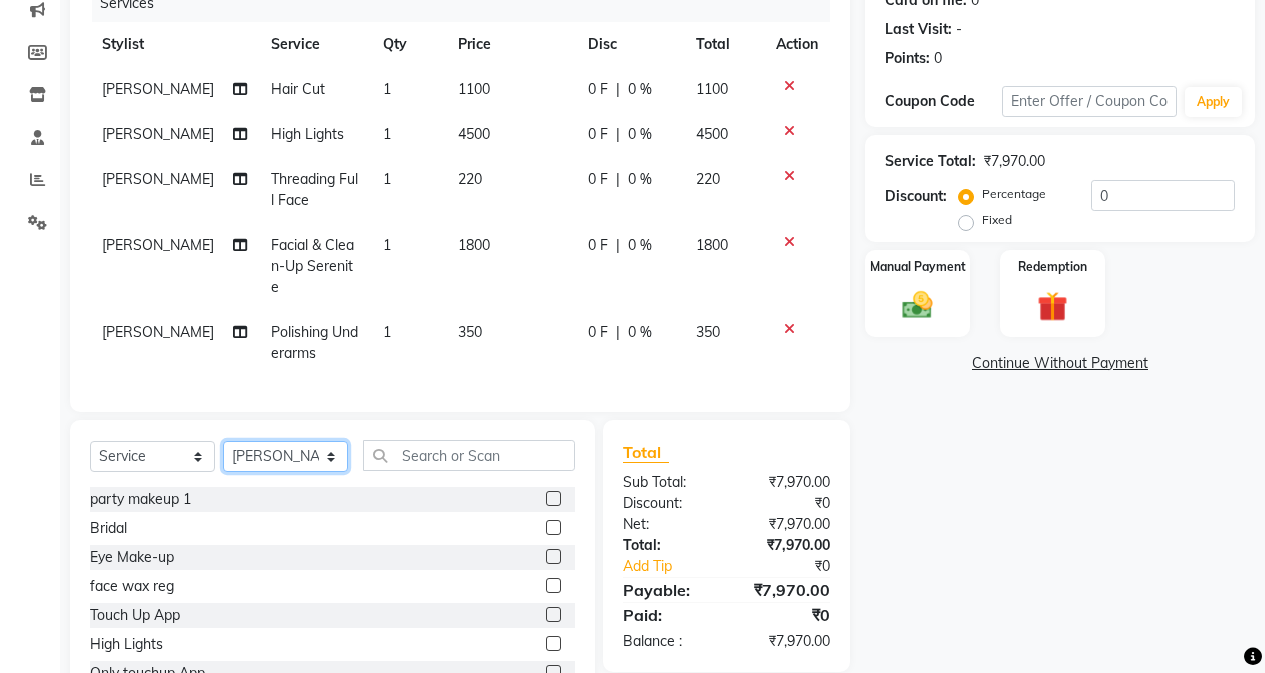select on "79056" 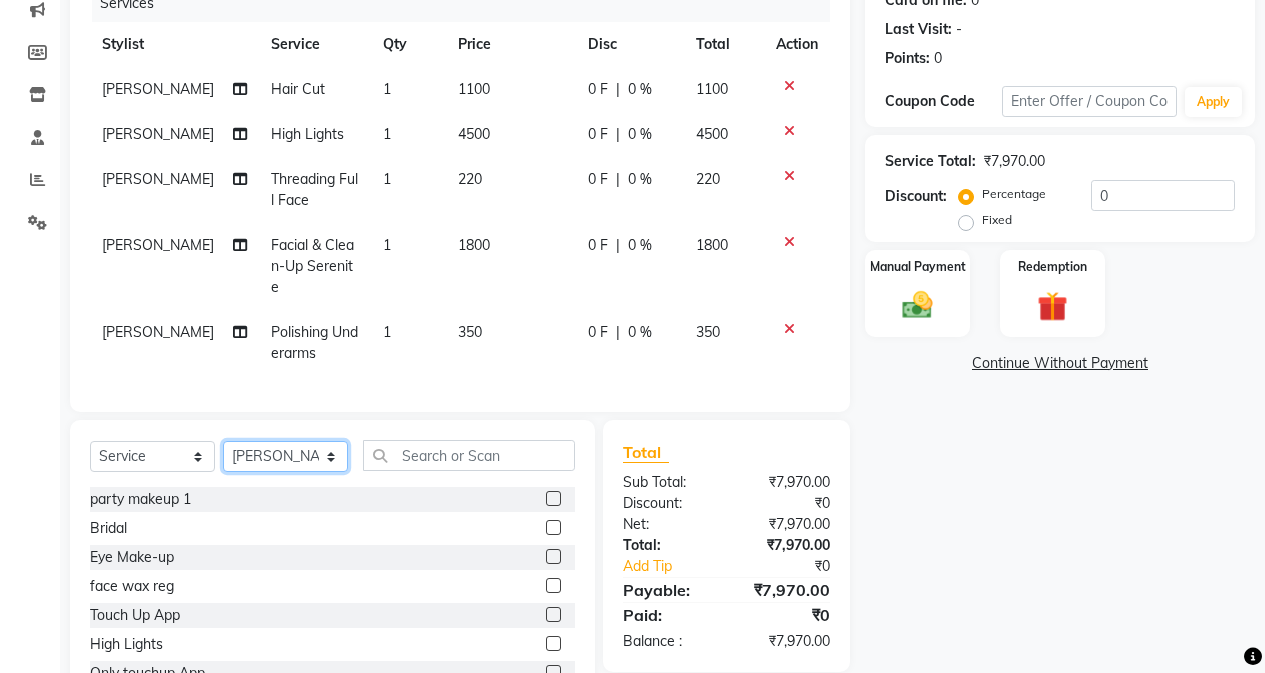 click on "Select Stylist Admin [PERSON_NAME] [PERSON_NAME] Manager [PERSON_NAME] [PERSON_NAME] [PERSON_NAME] POONAM [PERSON_NAME] [PERSON_NAME] nails [PERSON_NAME] MANGELA [PERSON_NAME] [PERSON_NAME] [PERSON_NAME] [PERSON_NAME]" 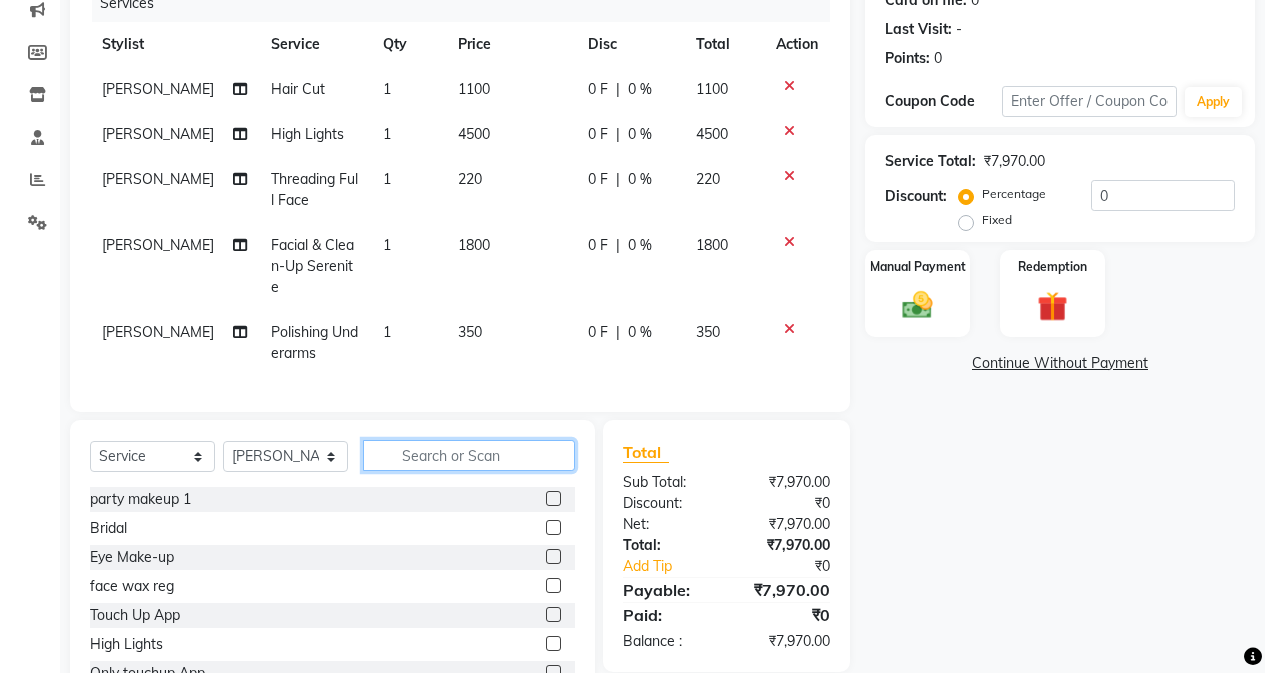 click 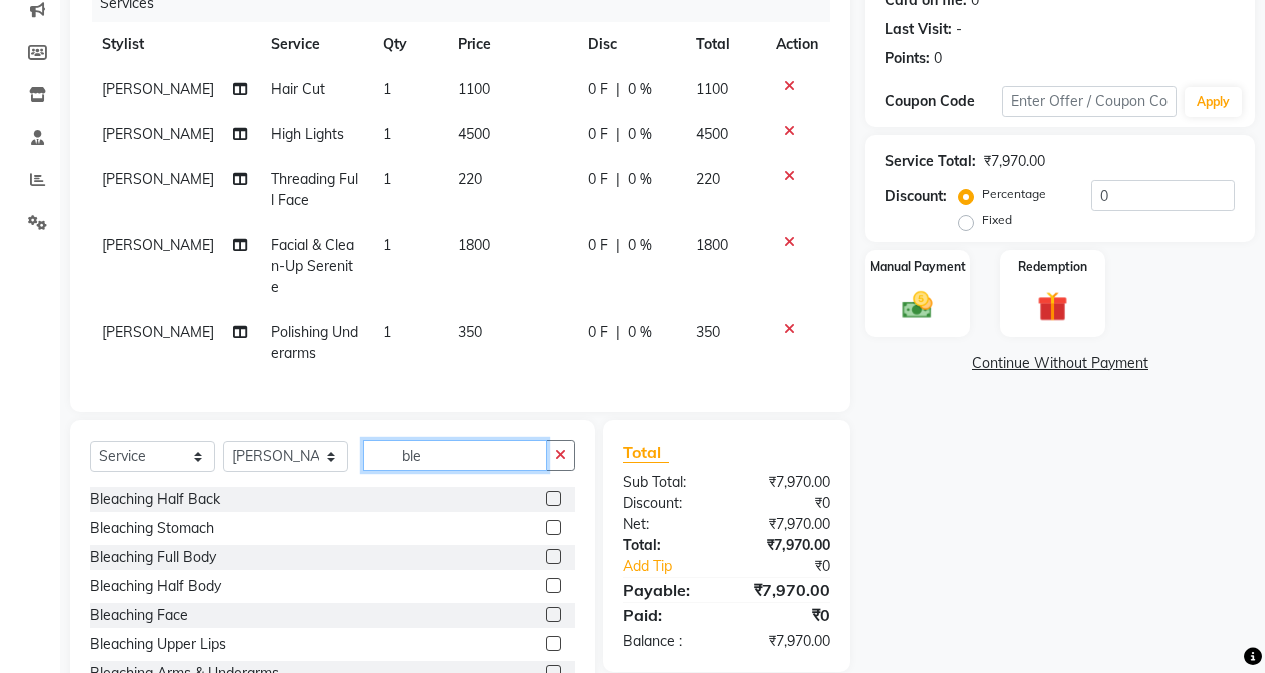 type on "ble" 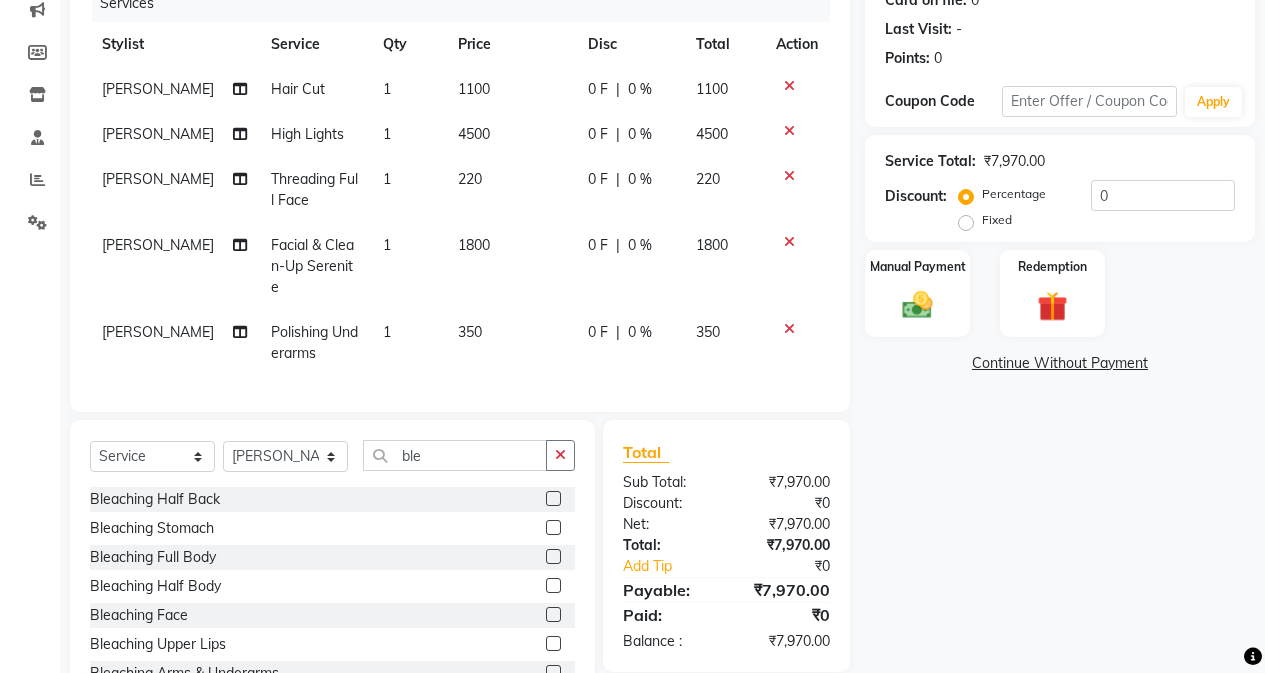 click 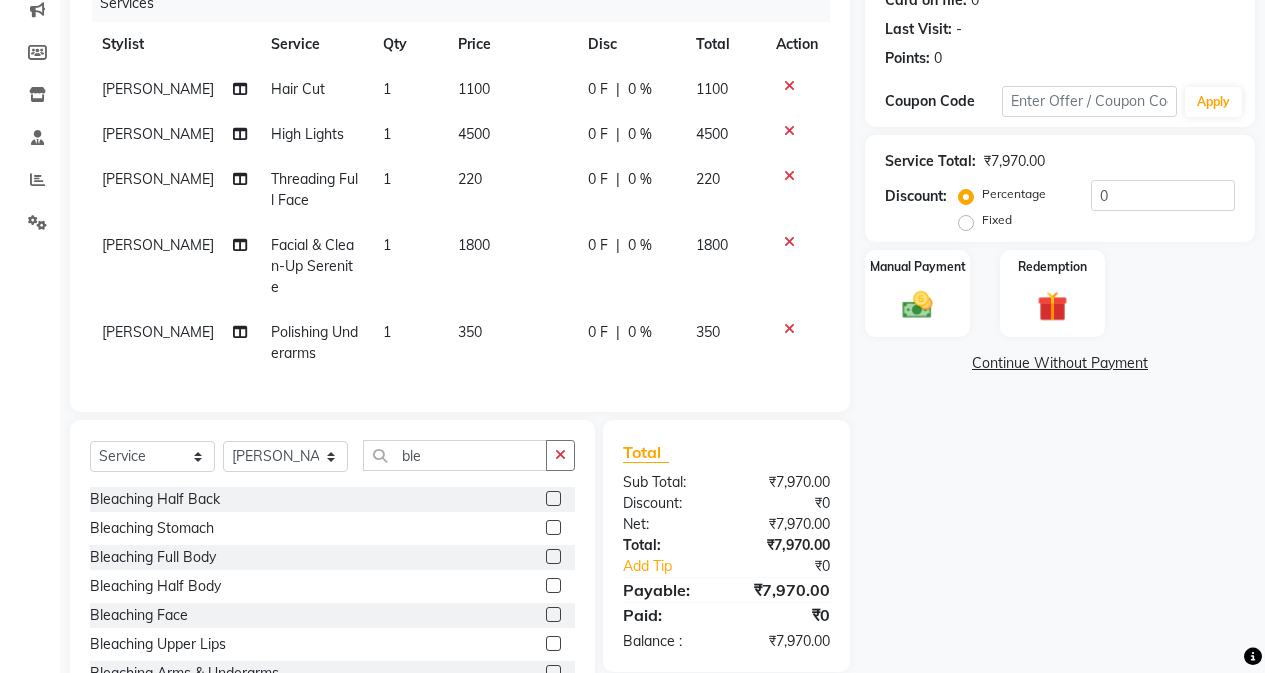 click at bounding box center [552, 615] 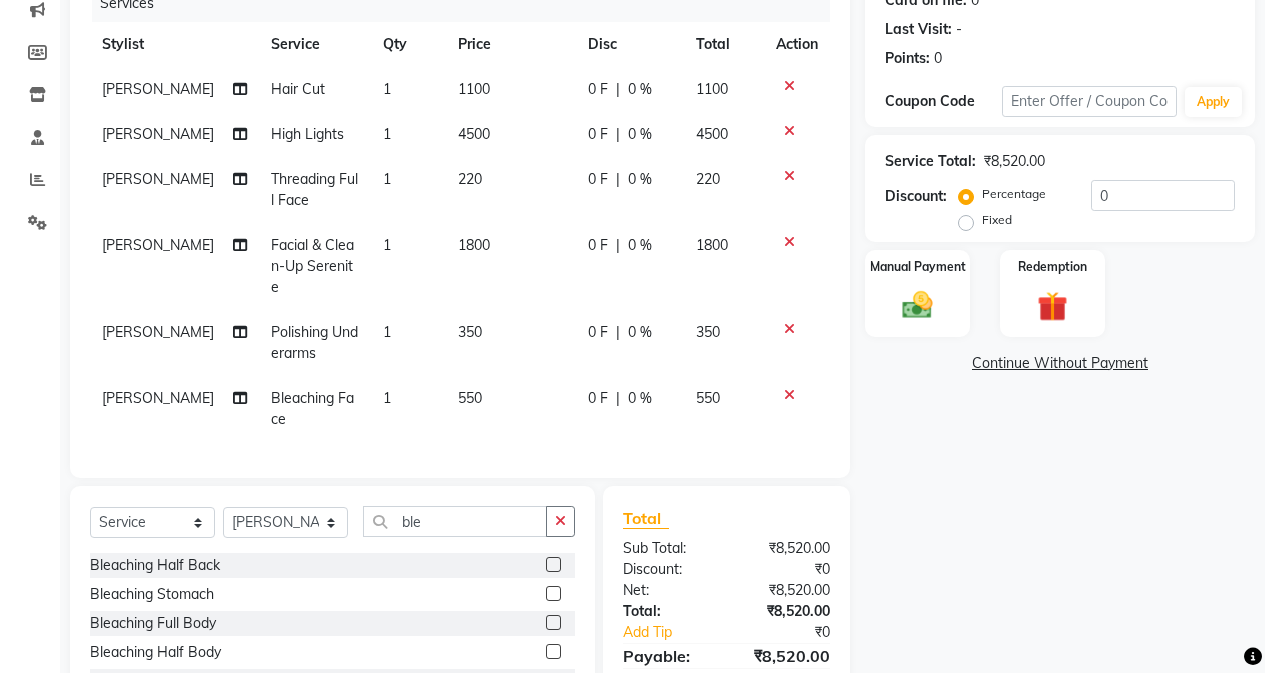 checkbox on "false" 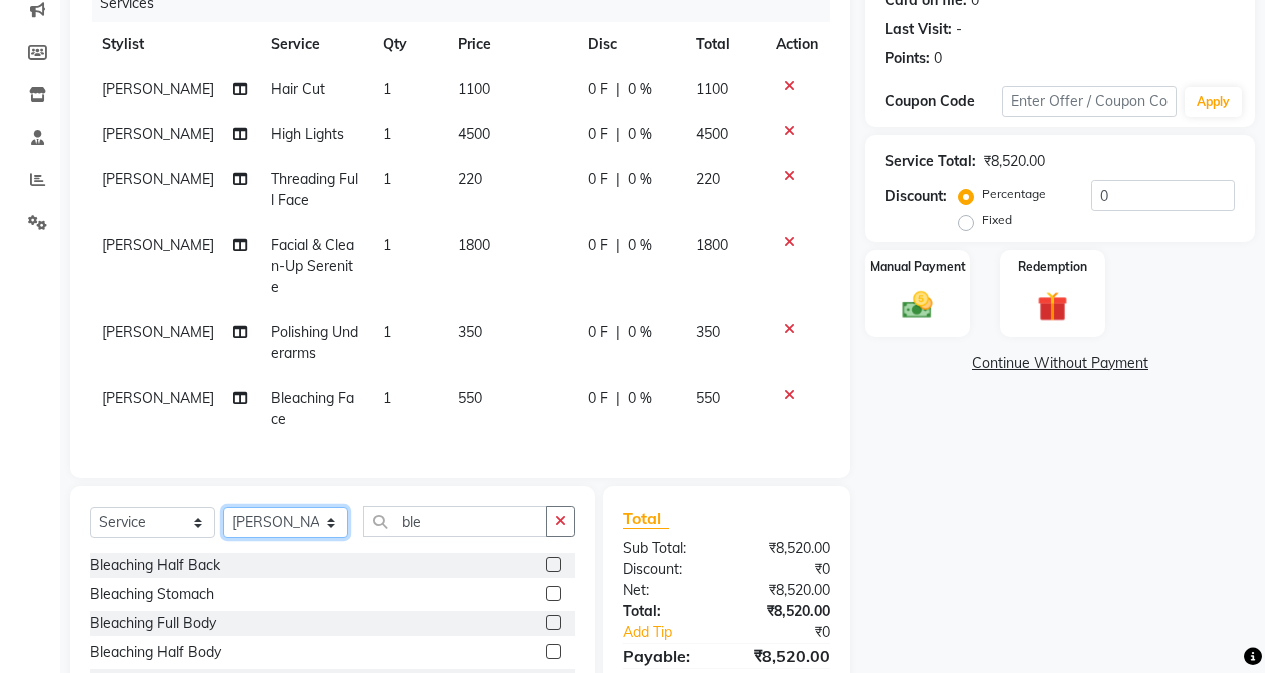 click on "Select Stylist Admin [PERSON_NAME] [PERSON_NAME] Manager [PERSON_NAME] [PERSON_NAME] [PERSON_NAME] POONAM [PERSON_NAME] [PERSON_NAME] nails [PERSON_NAME] MANGELA [PERSON_NAME] [PERSON_NAME] [PERSON_NAME] [PERSON_NAME]" 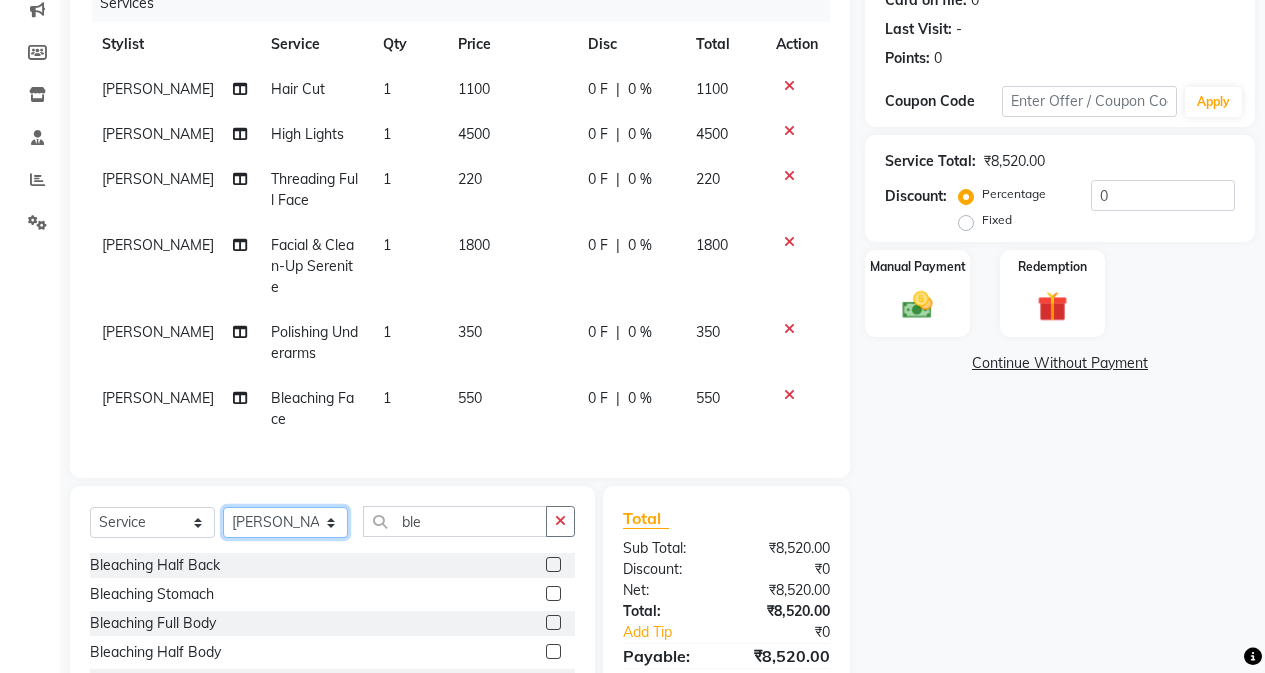 select on "61731" 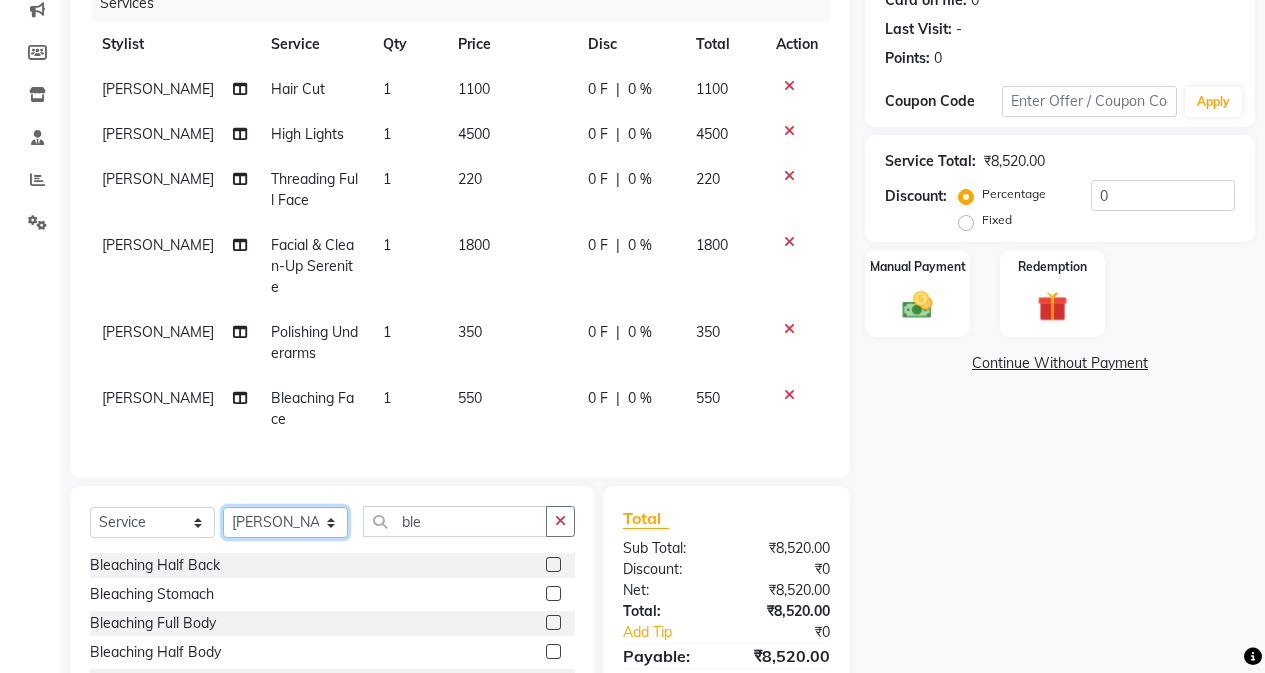 click on "Select Stylist Admin [PERSON_NAME] [PERSON_NAME] Manager [PERSON_NAME] [PERSON_NAME] [PERSON_NAME] POONAM [PERSON_NAME] [PERSON_NAME] nails [PERSON_NAME] MANGELA [PERSON_NAME] [PERSON_NAME] [PERSON_NAME] [PERSON_NAME]" 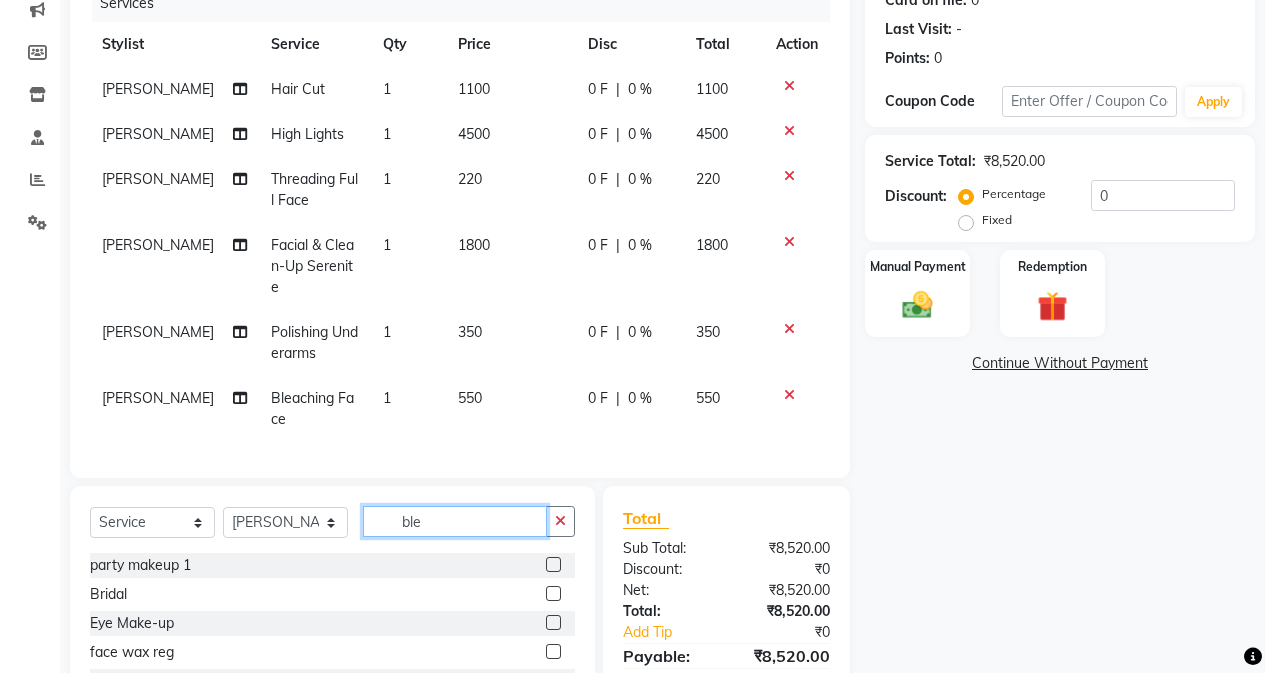 click on "ble" 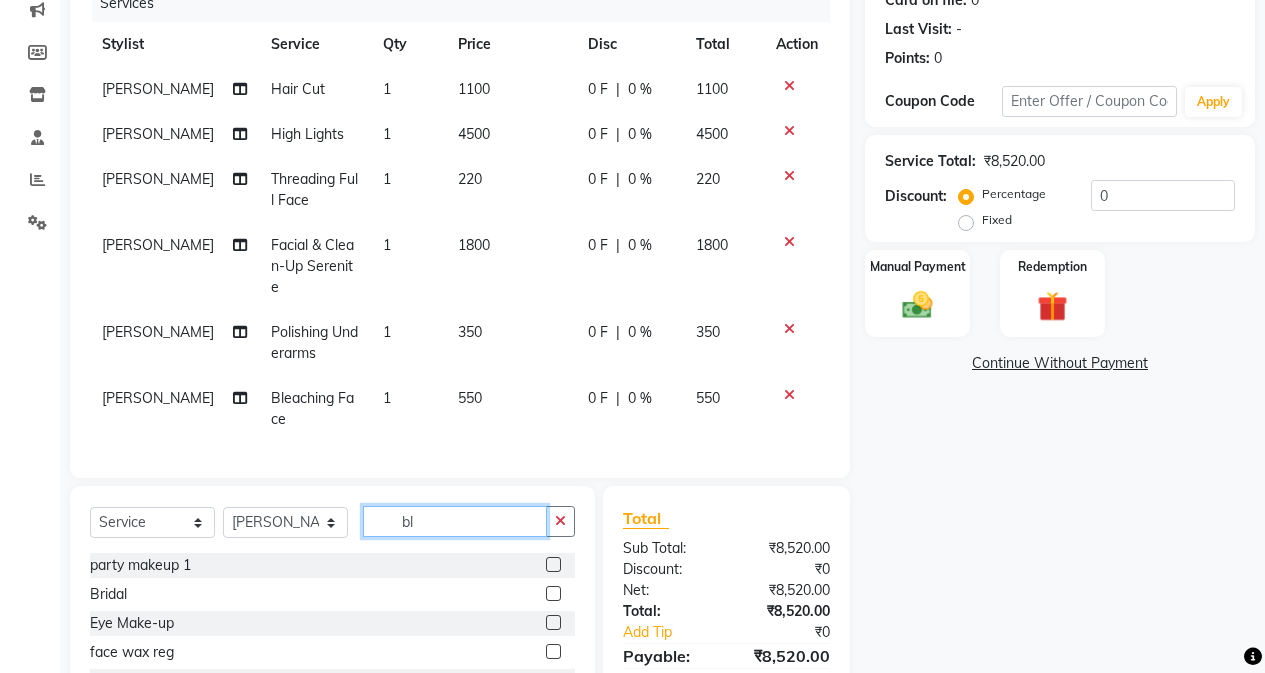 type on "b" 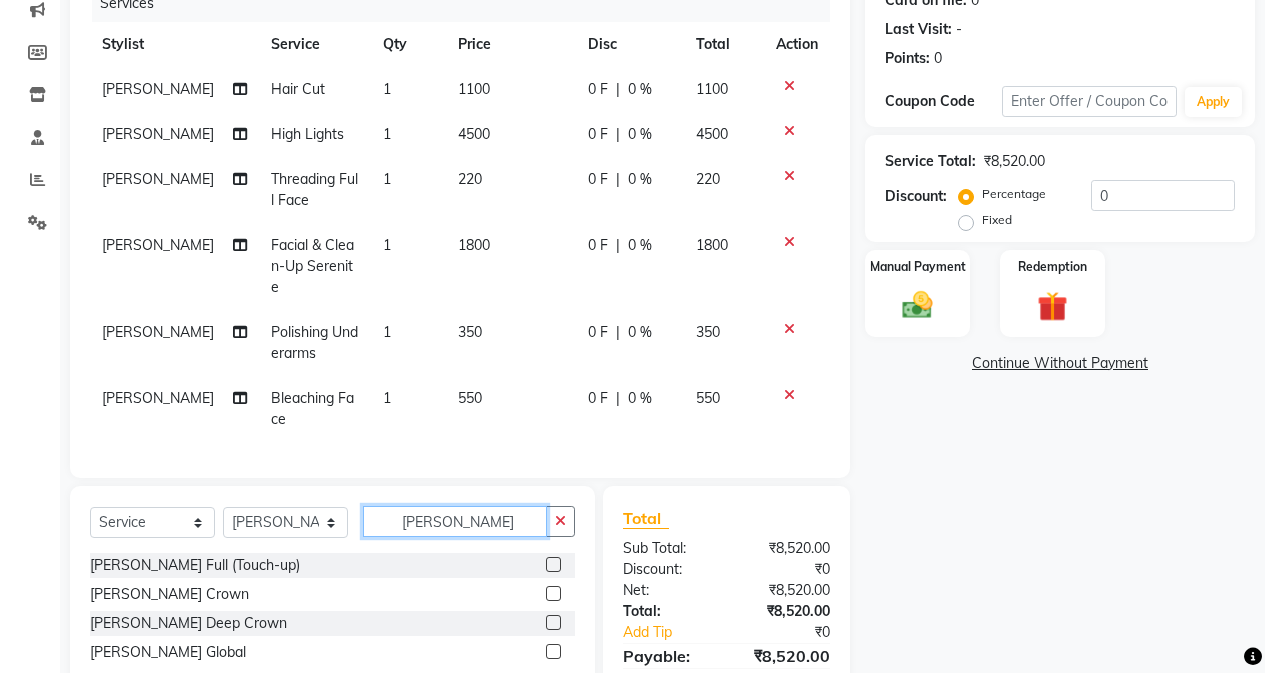 type on "[PERSON_NAME]" 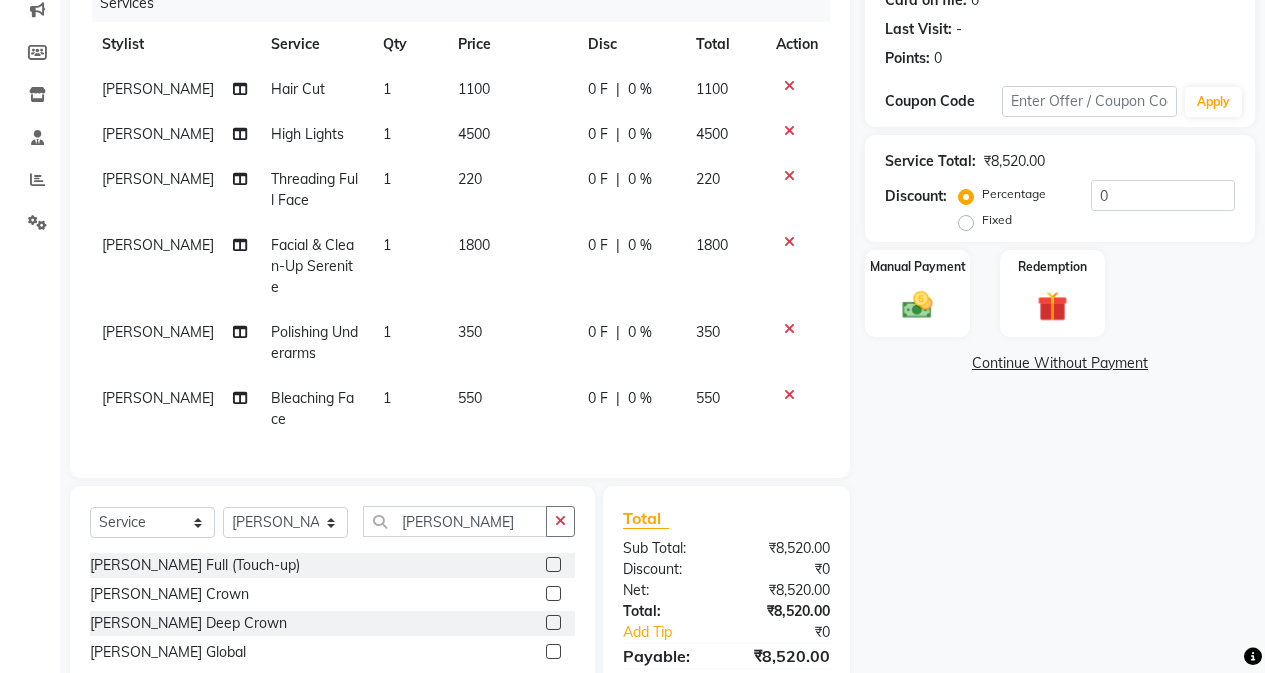 click 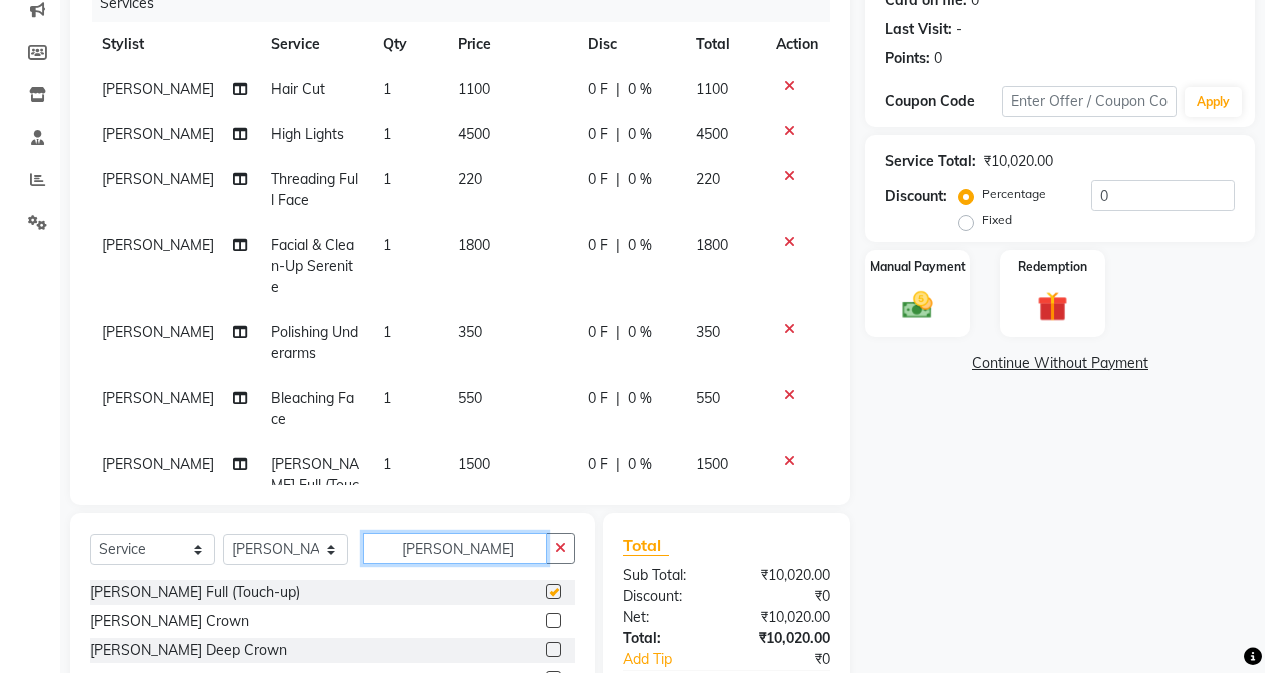 click on "[PERSON_NAME]" 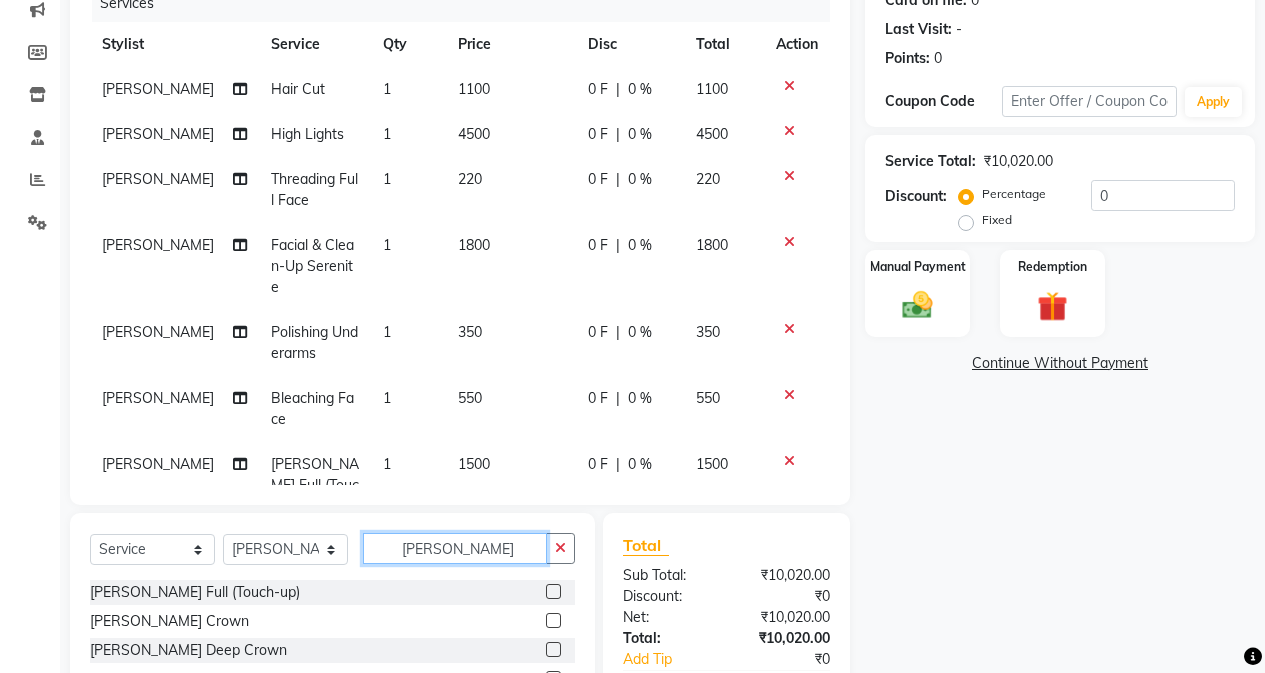 checkbox on "false" 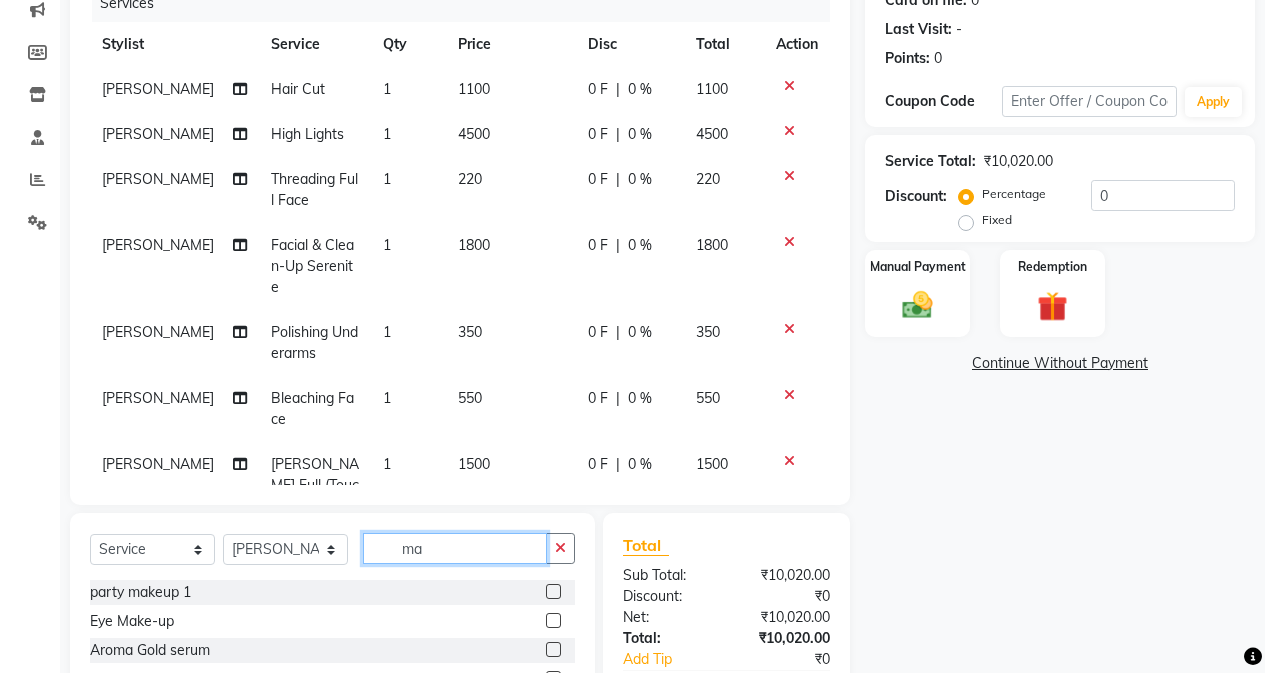 type on "m" 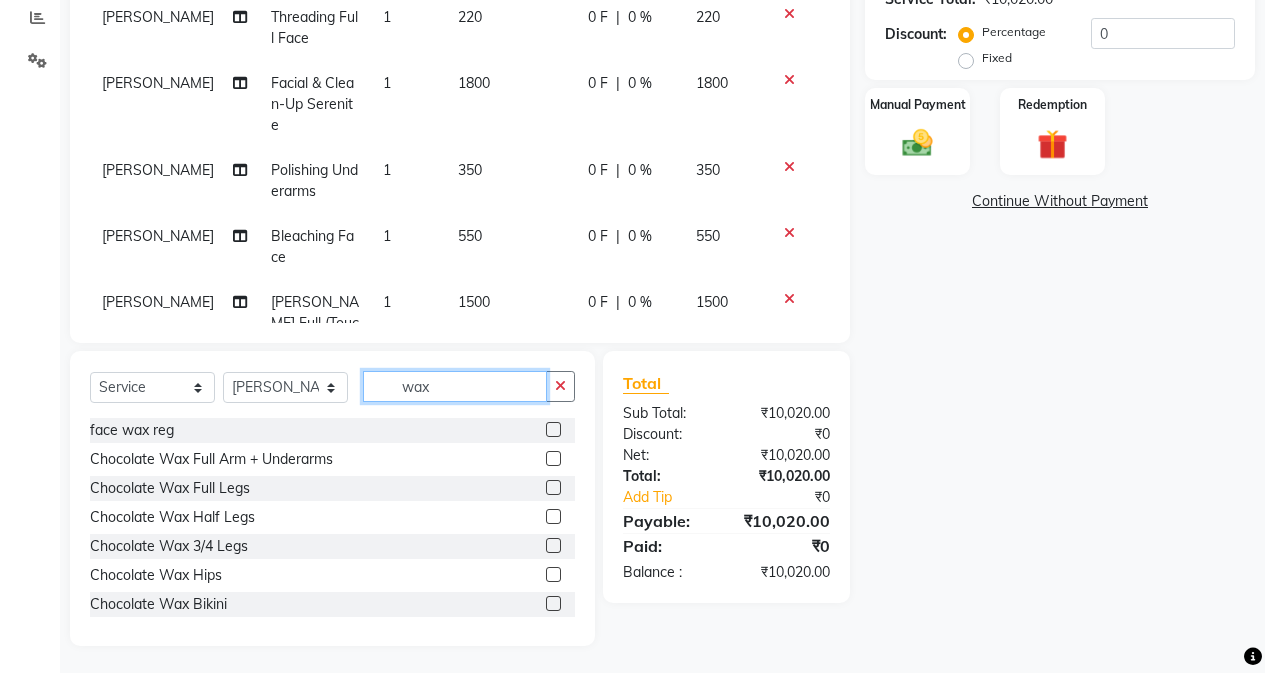 scroll, scrollTop: 428, scrollLeft: 0, axis: vertical 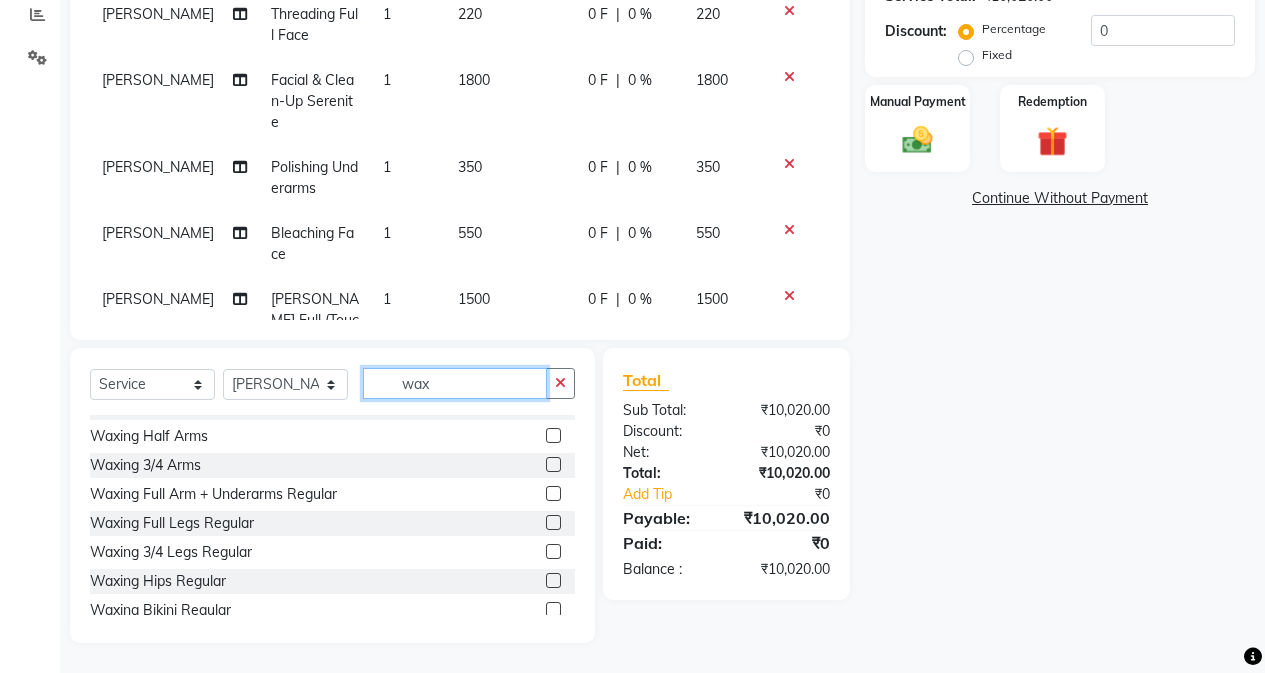 type on "wax" 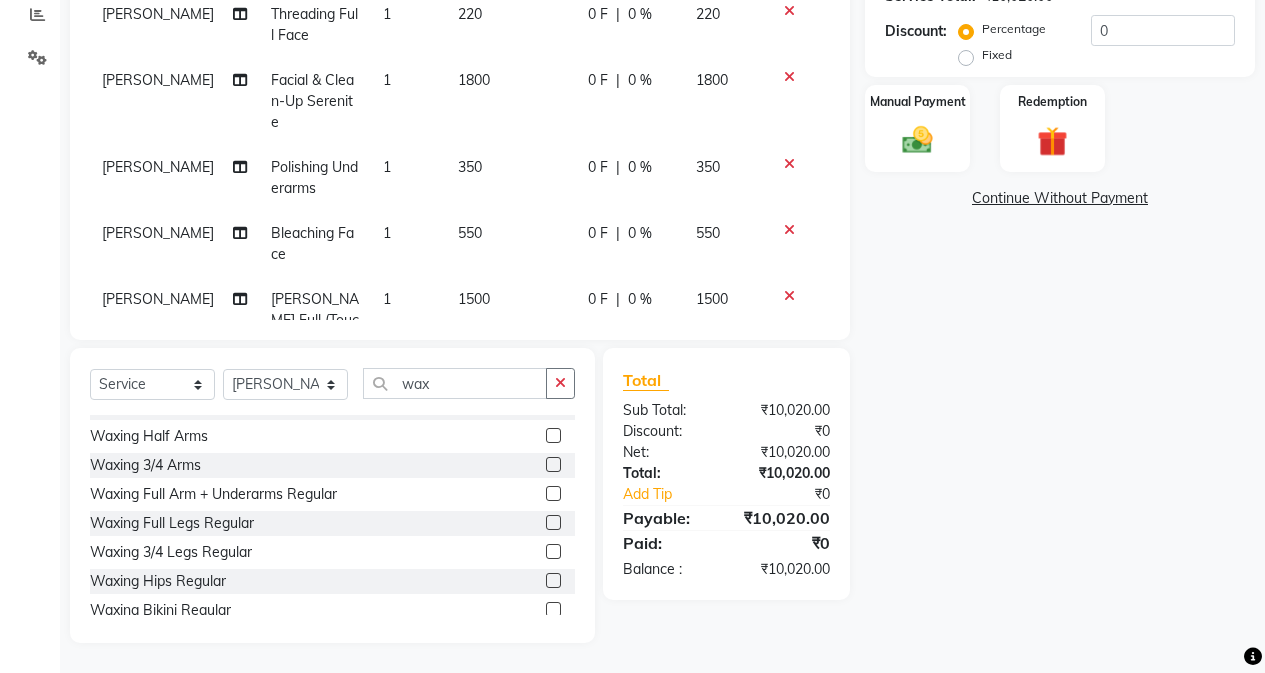 click 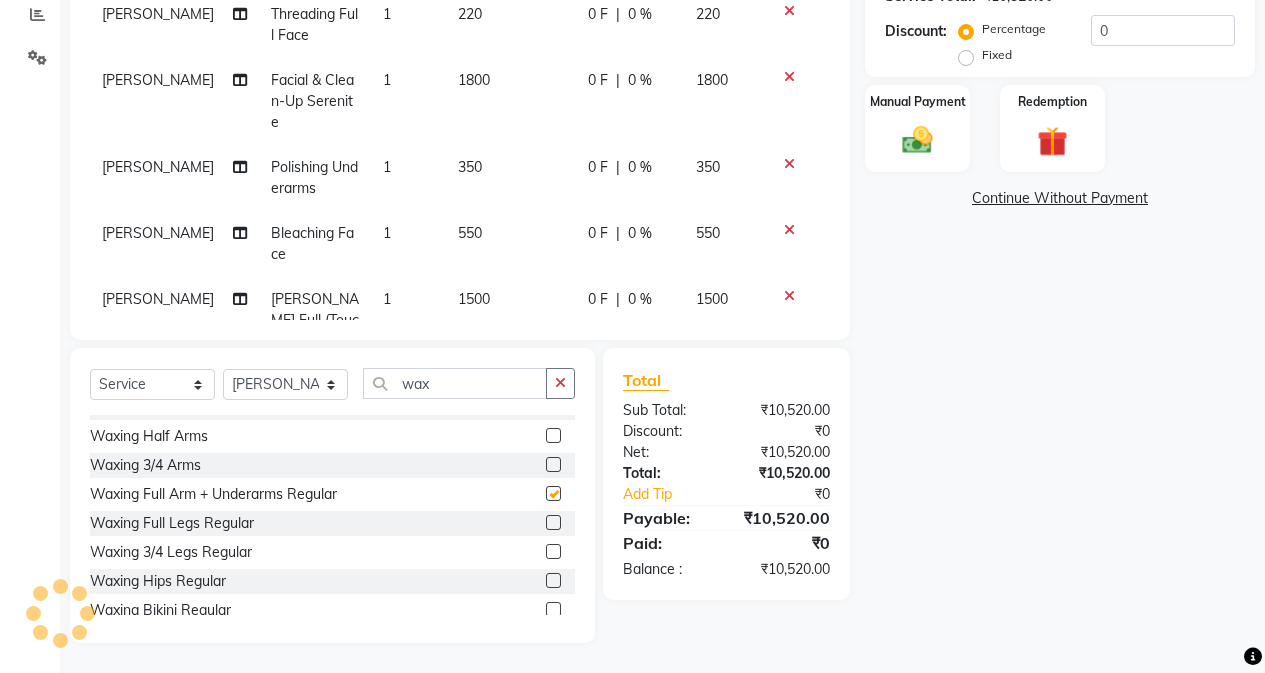 checkbox on "false" 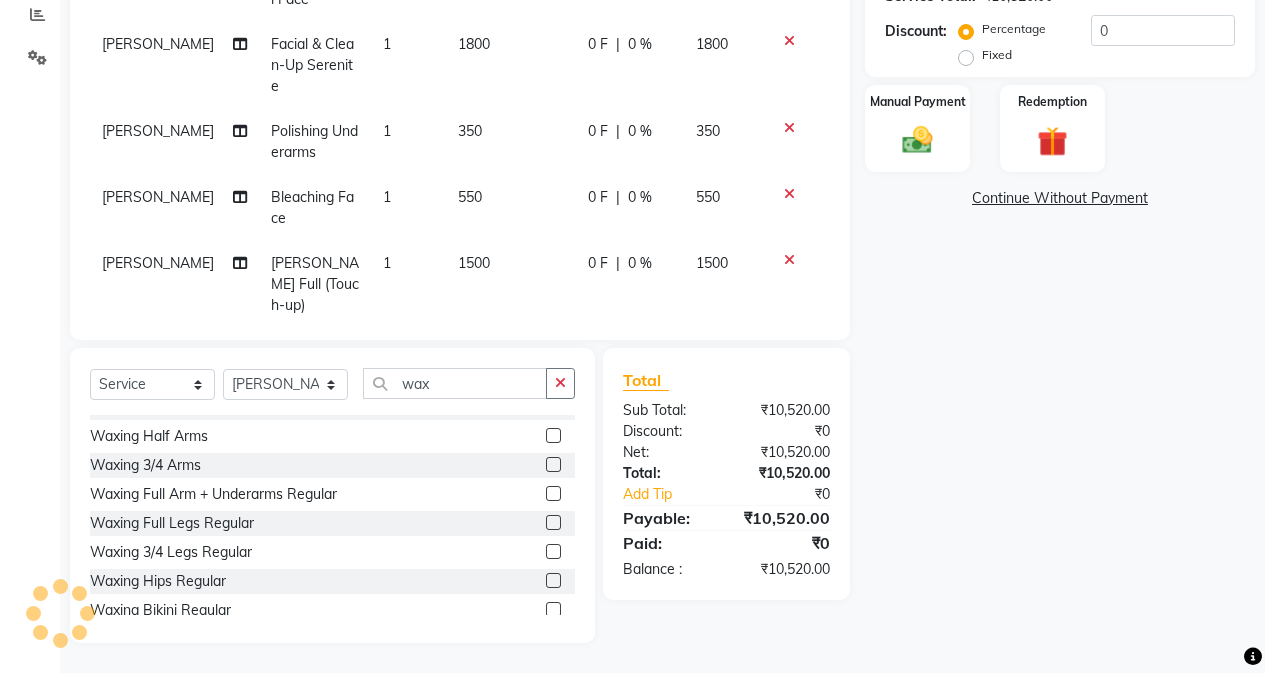 scroll, scrollTop: 120, scrollLeft: 0, axis: vertical 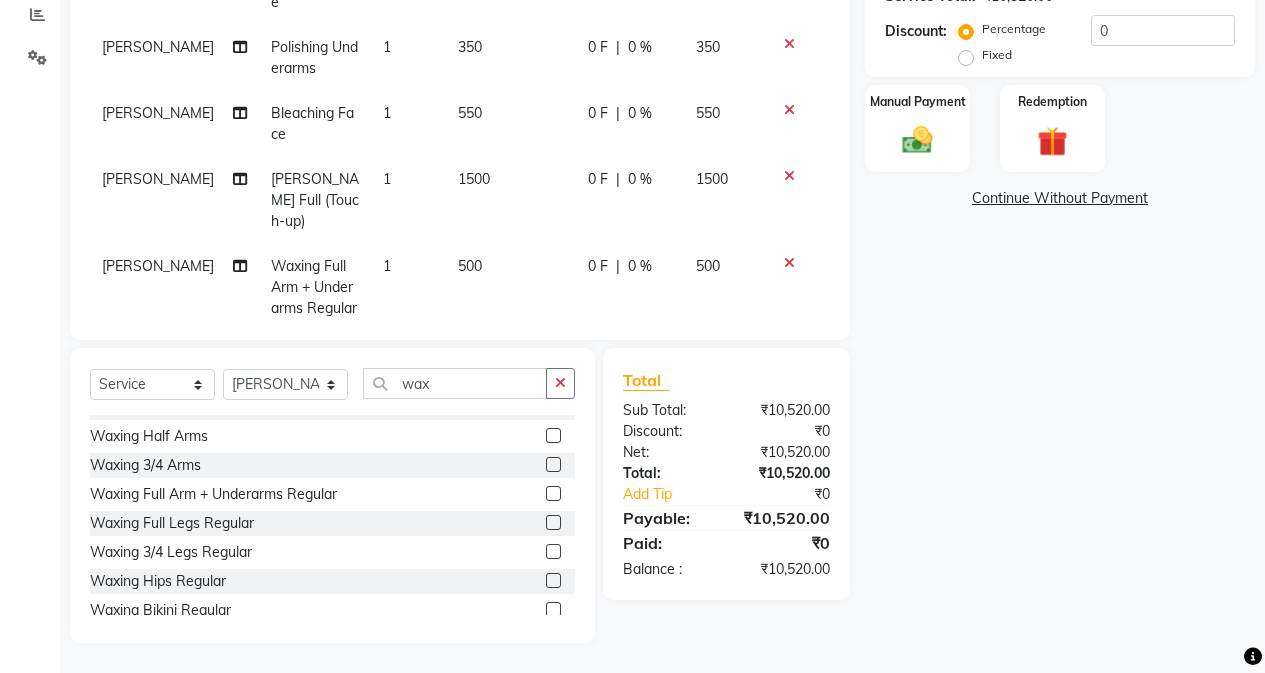 click 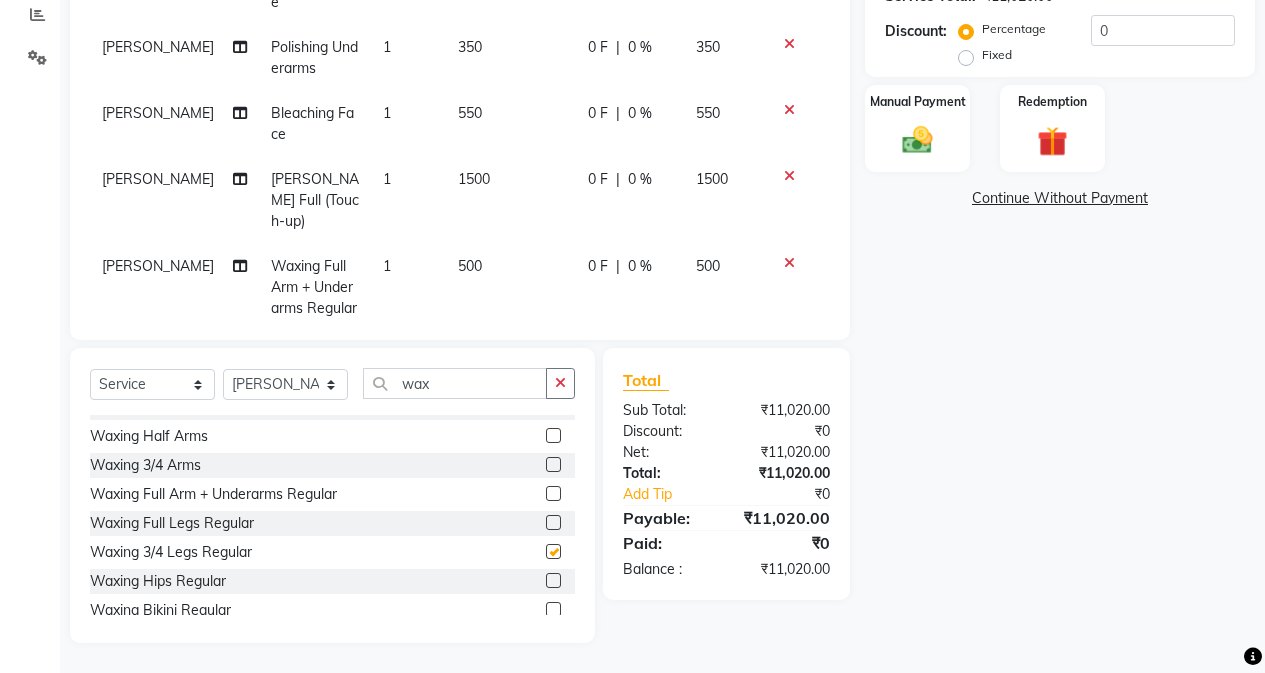 checkbox on "false" 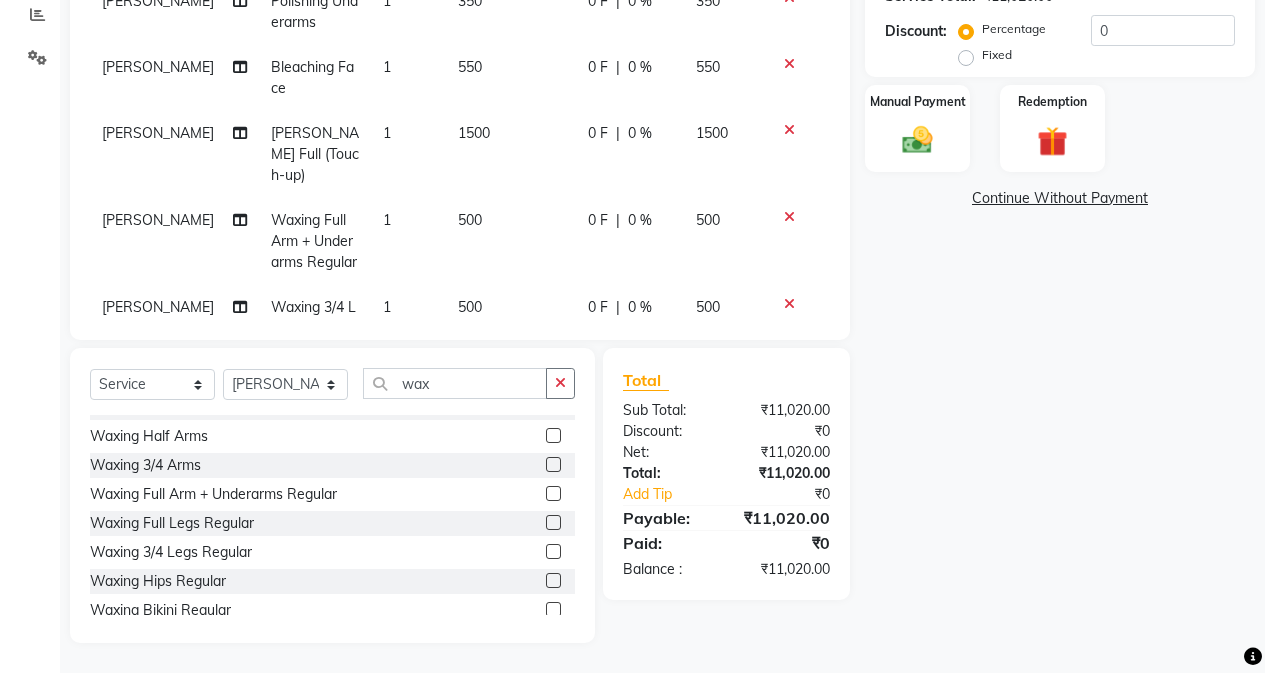 scroll, scrollTop: 186, scrollLeft: 0, axis: vertical 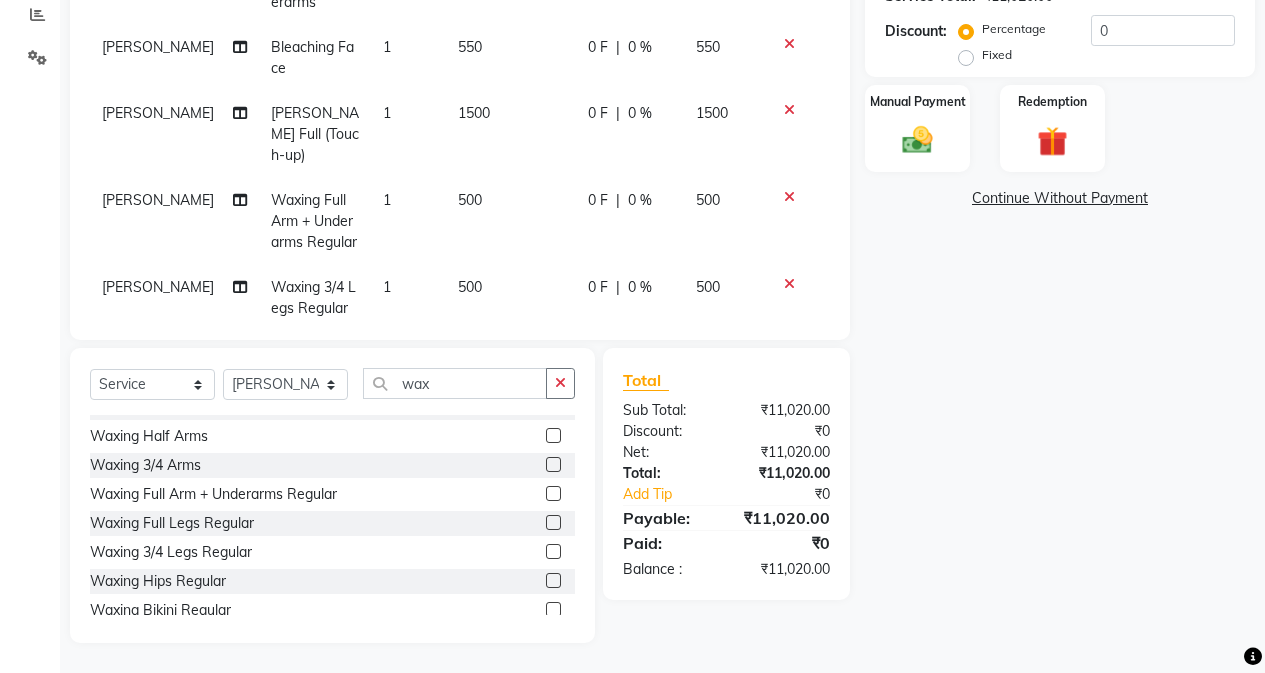 click on "500" 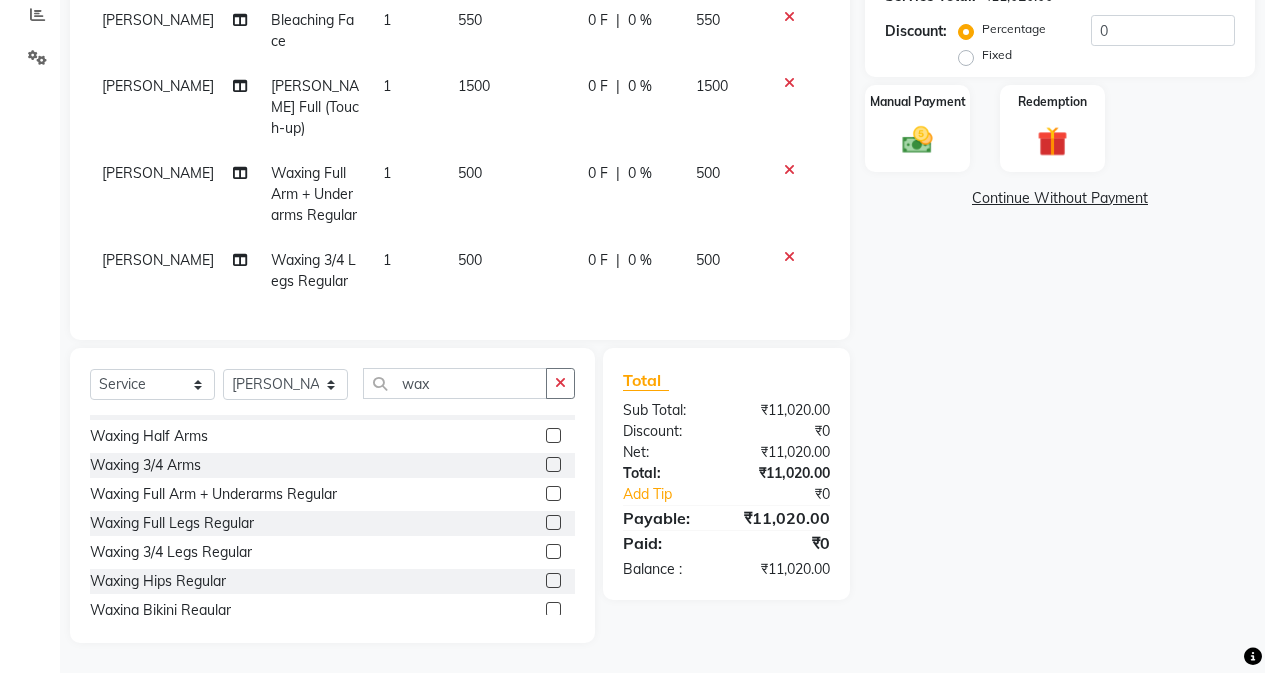 select on "61731" 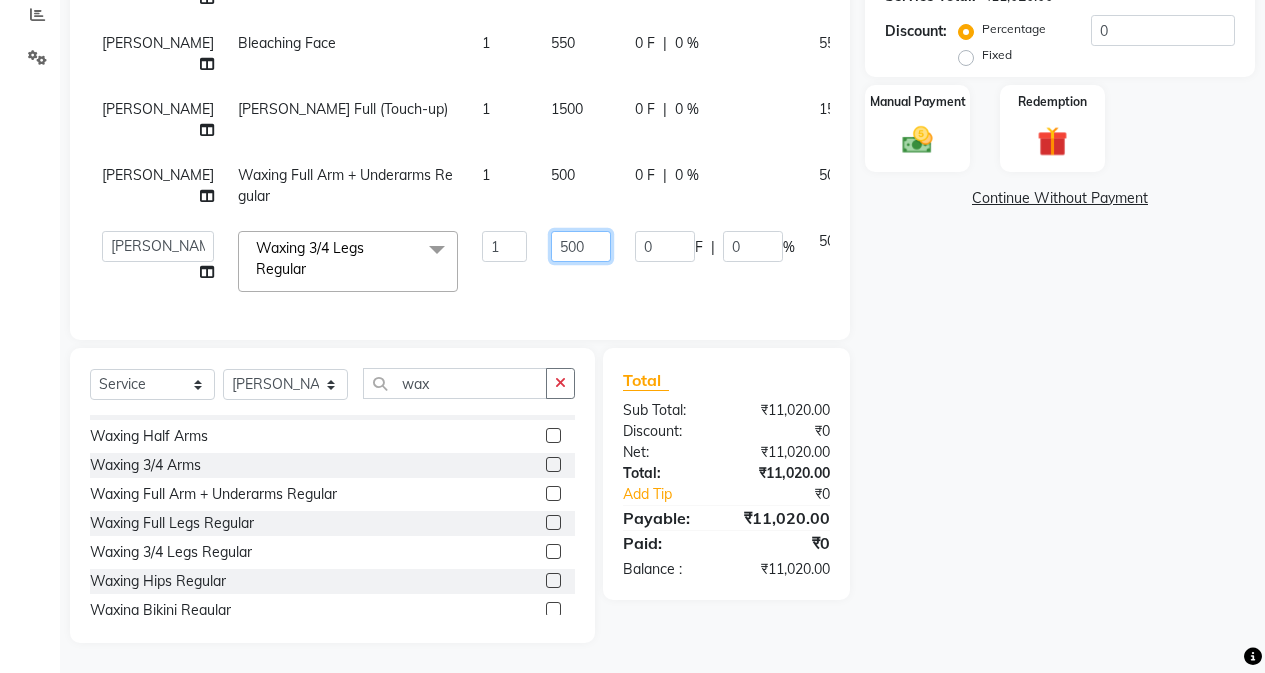 click on "500" 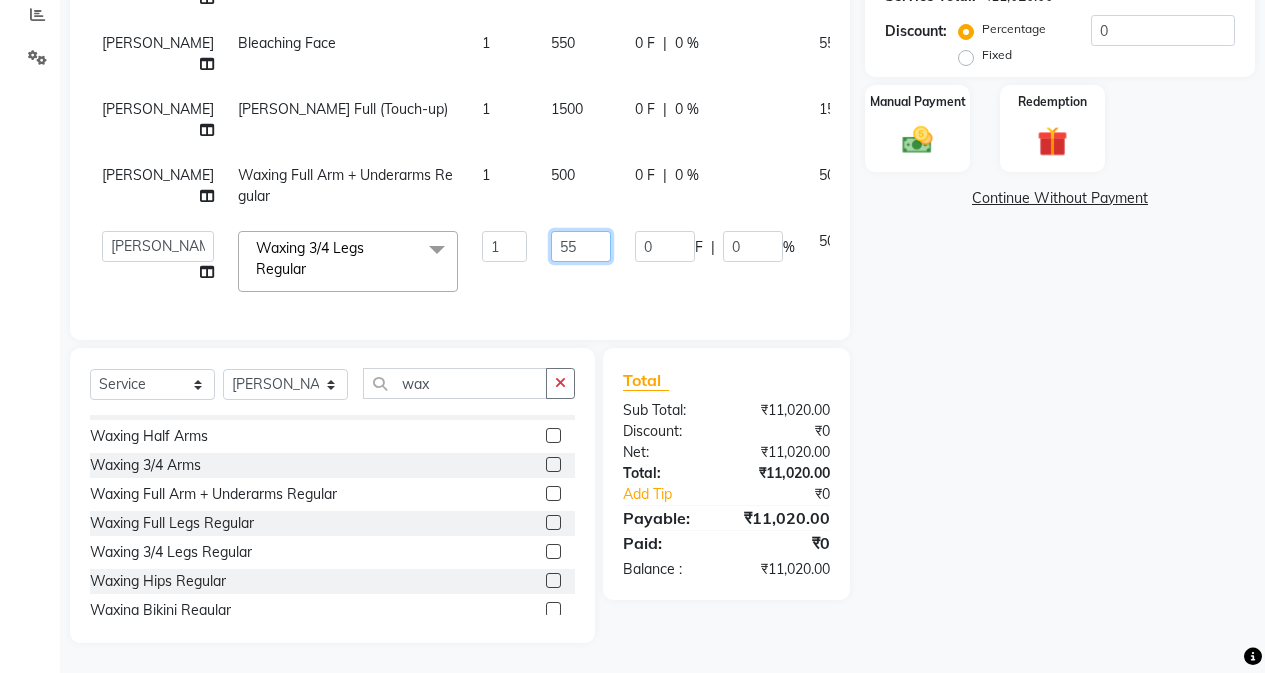 type on "550" 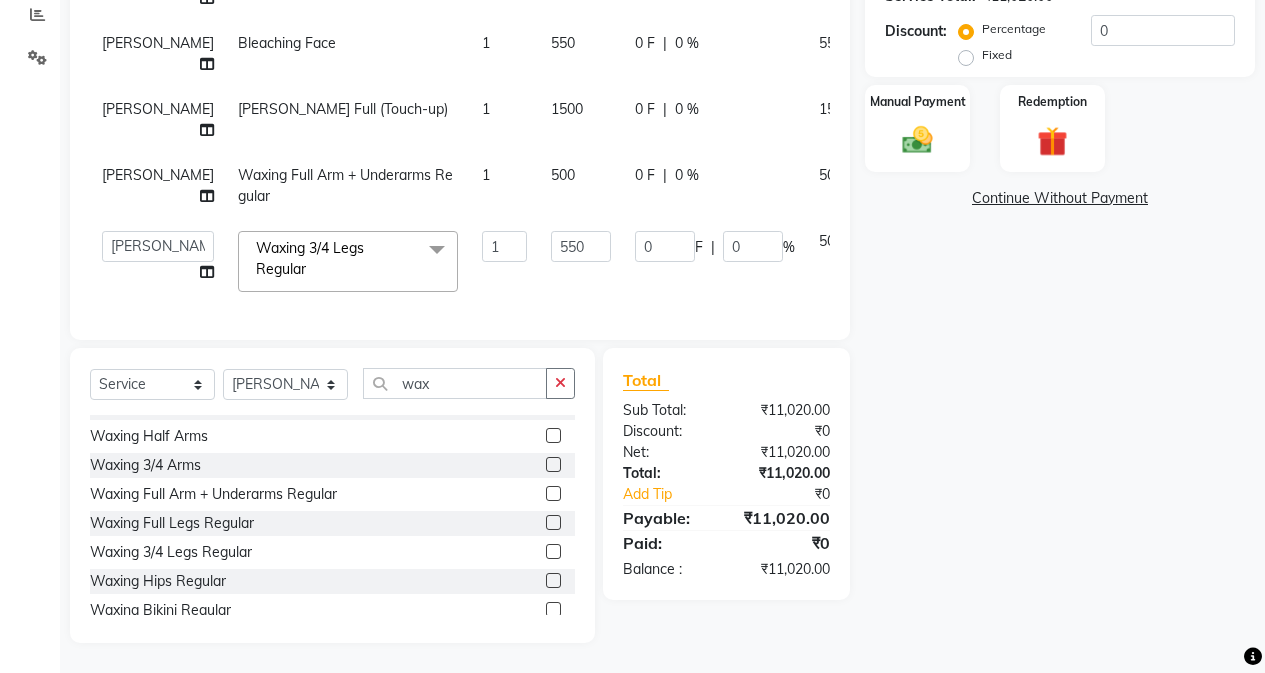 scroll, scrollTop: 186, scrollLeft: 0, axis: vertical 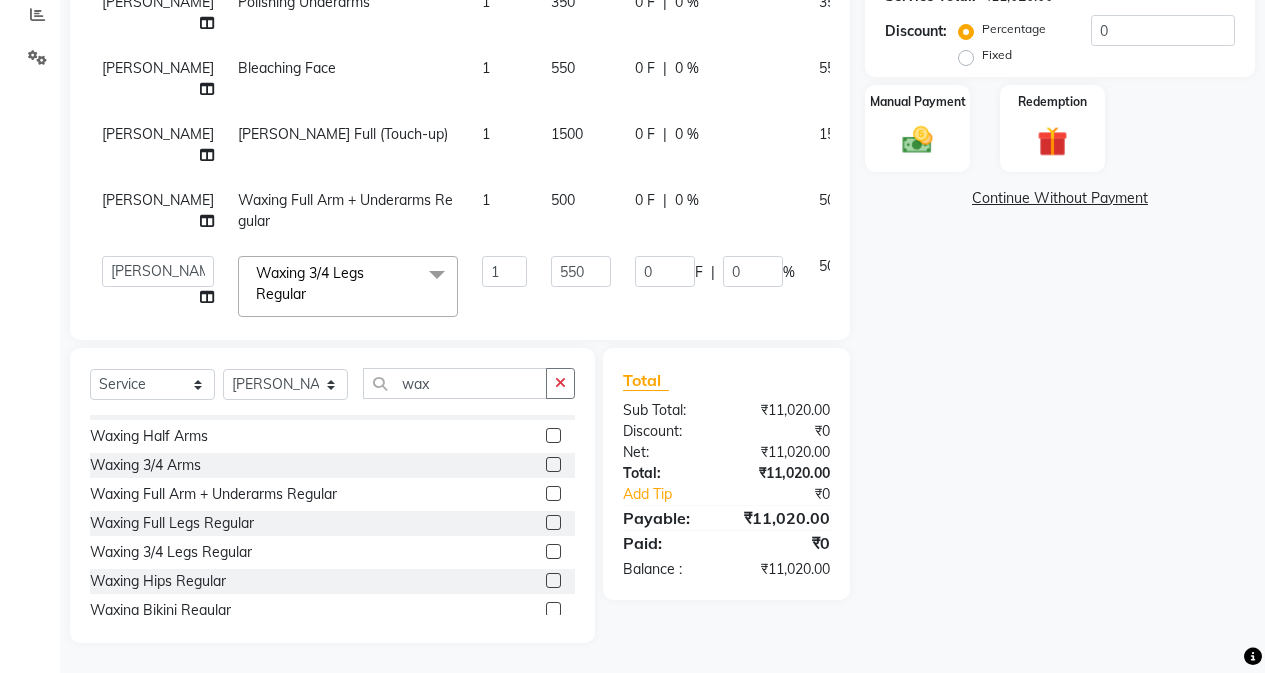 click on "Name: [PERSON_NAME] Membership:  No Active Membership  Total Visits:   Card on file:  0 Last Visit:   - Points:   0  Coupon Code Apply Service Total:  ₹11,020.00  Discount:  Percentage   Fixed  0 Manual Payment Redemption  Continue Without Payment" 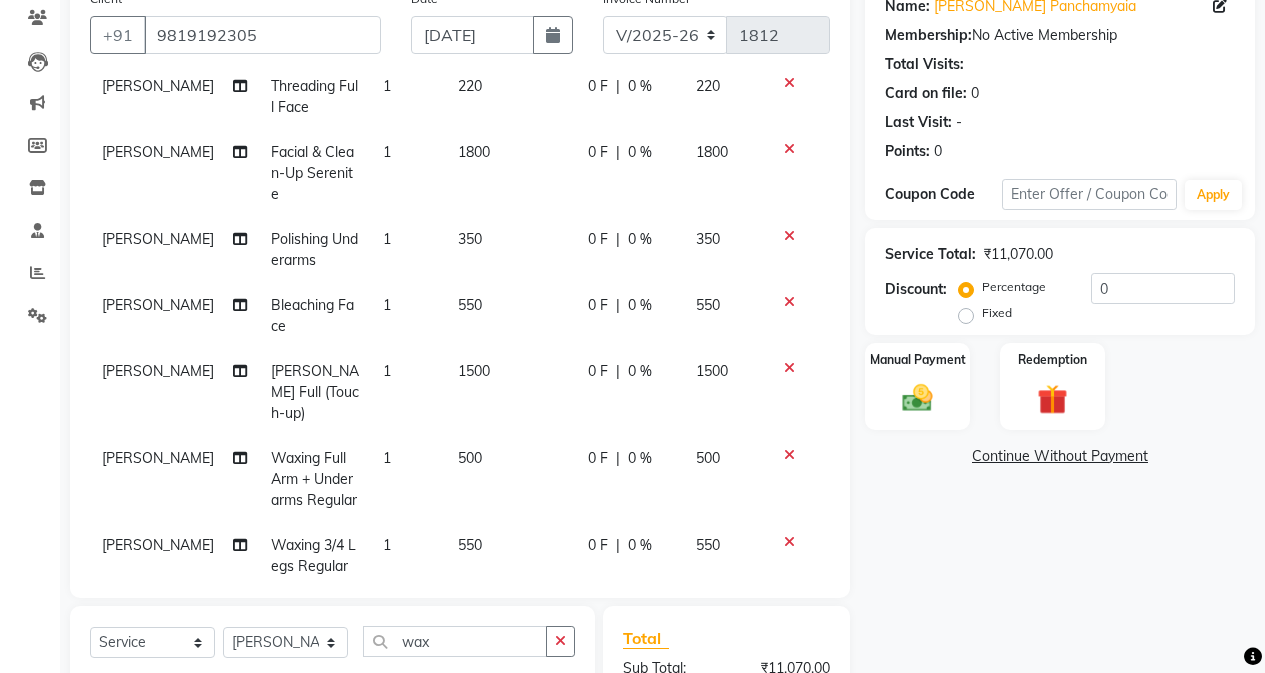 scroll, scrollTop: 128, scrollLeft: 0, axis: vertical 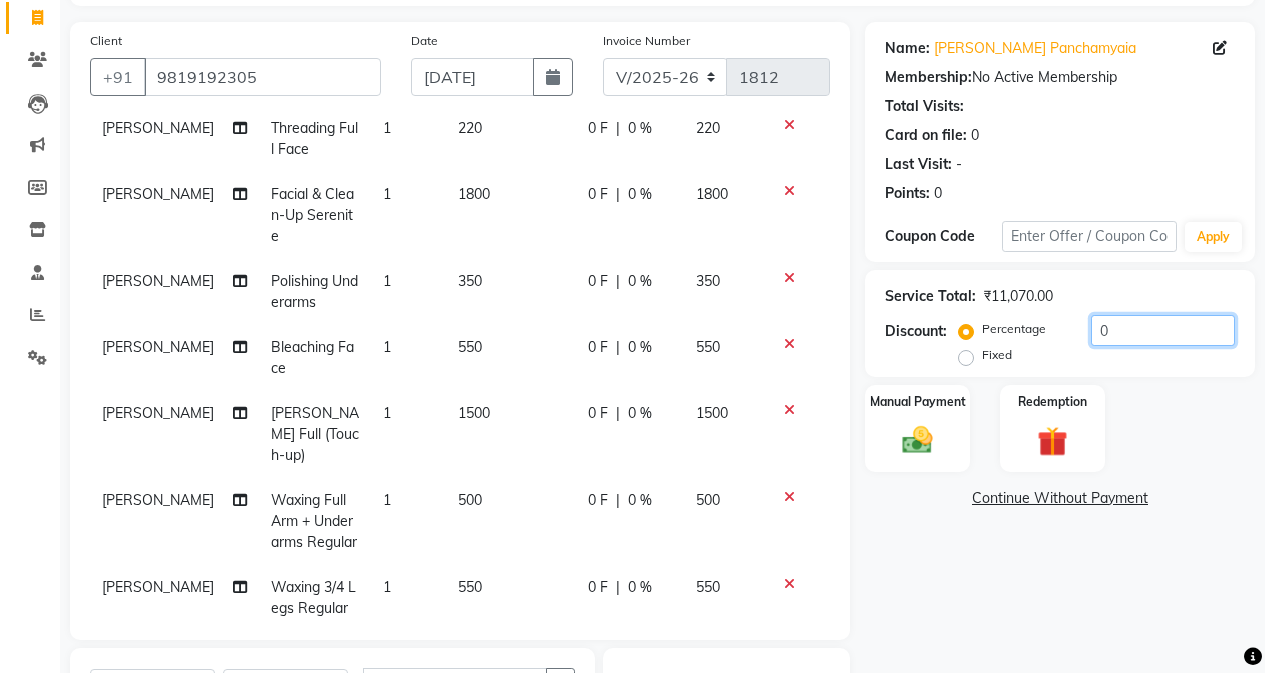 click on "0" 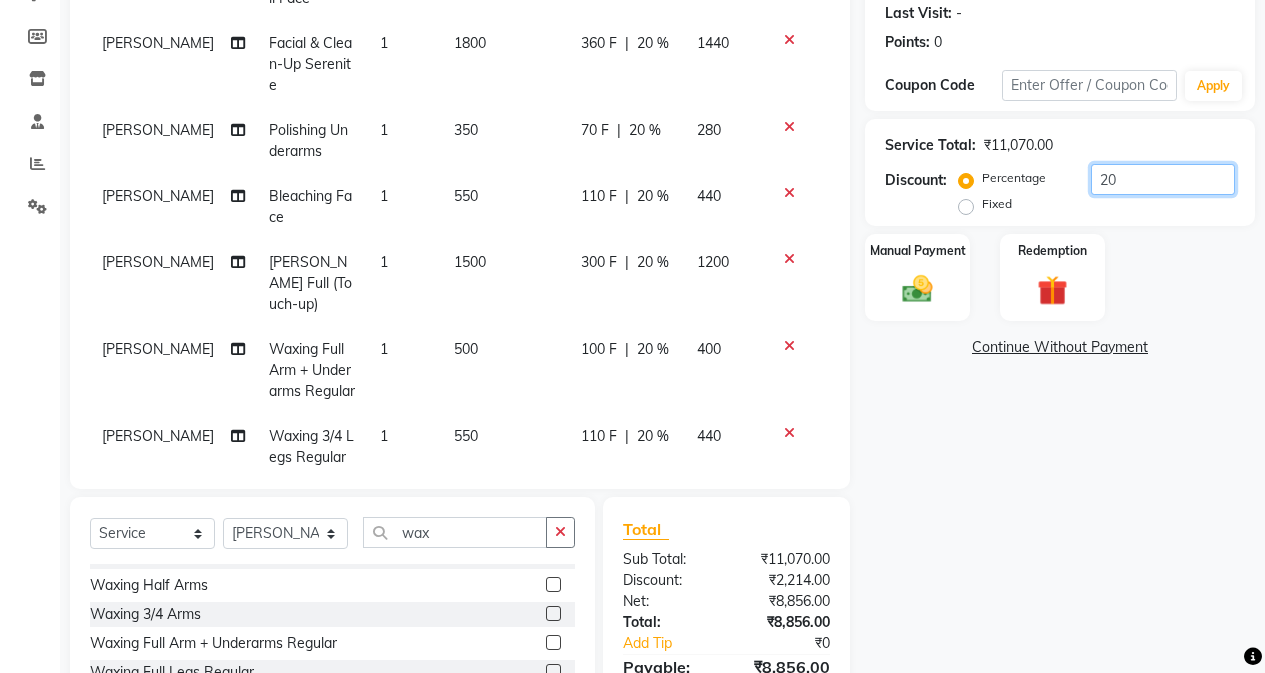 scroll, scrollTop: 428, scrollLeft: 0, axis: vertical 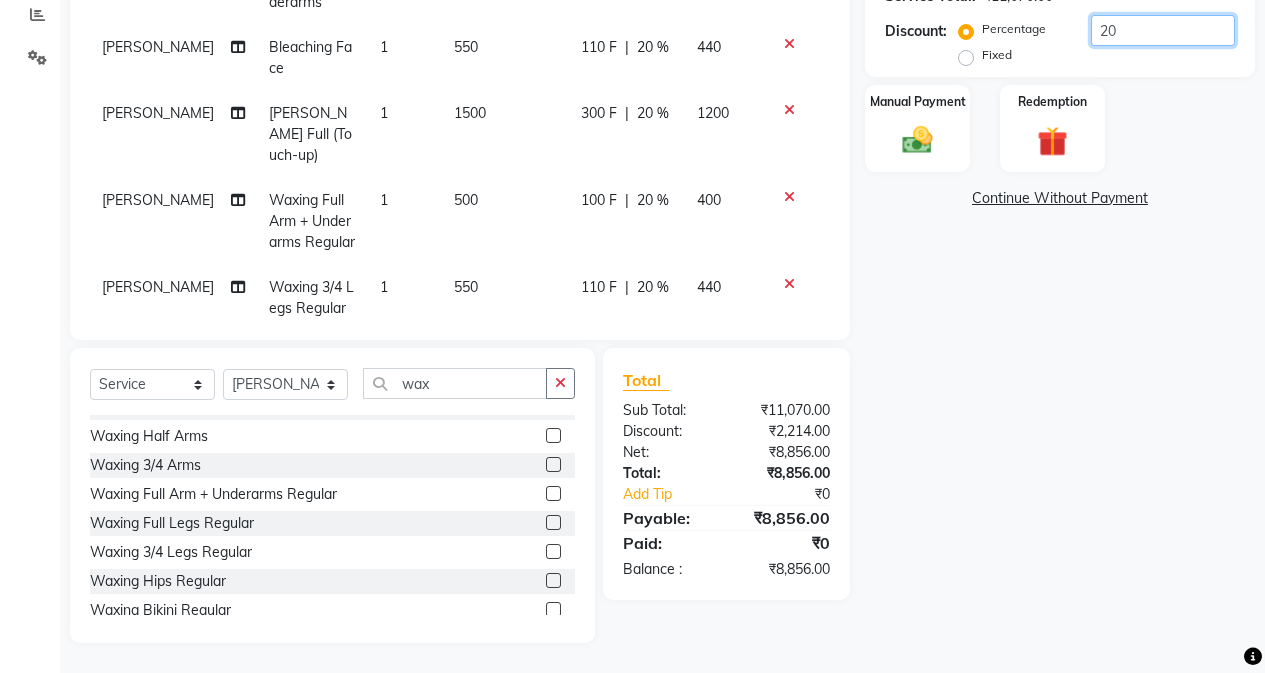 type on "20" 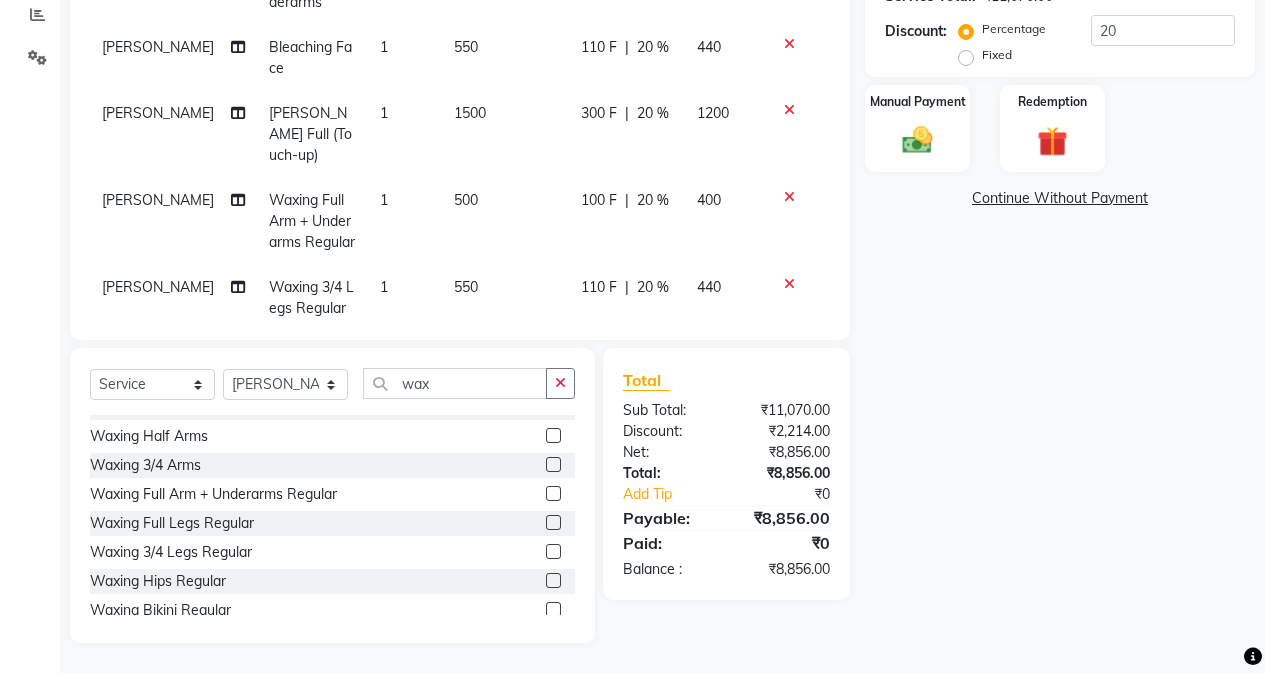 click on "Name: [PERSON_NAME] Membership:  No Active Membership  Total Visits:   Card on file:  0 Last Visit:   - Points:   0  Coupon Code Apply Service Total:  ₹11,070.00  Discount:  Percentage   Fixed  20 Manual Payment Redemption  Continue Without Payment" 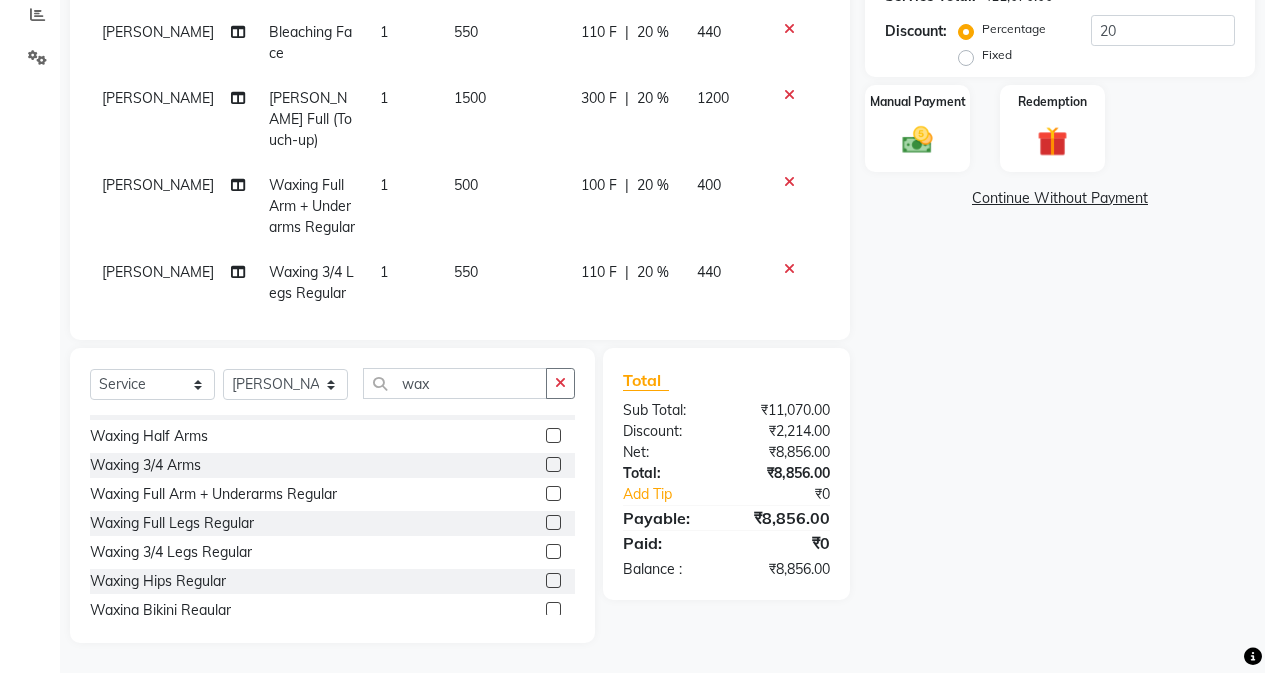 scroll, scrollTop: 207, scrollLeft: 0, axis: vertical 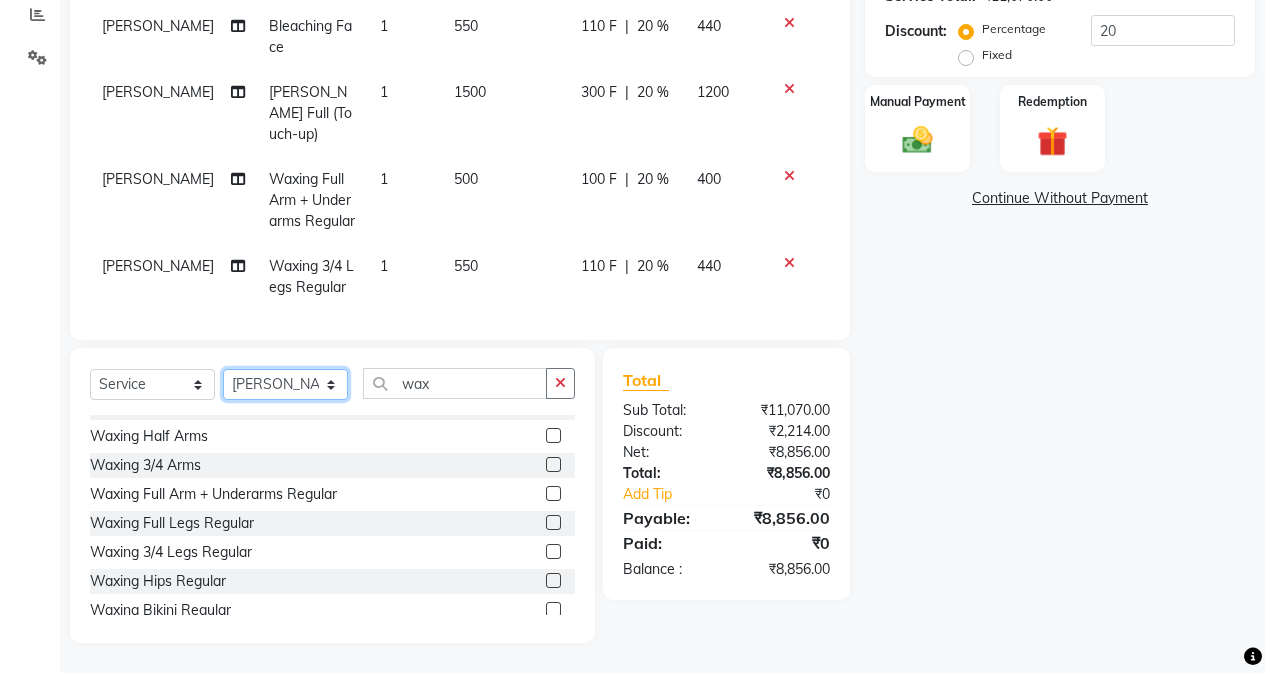 click on "Select Stylist Admin [PERSON_NAME] [PERSON_NAME] Manager [PERSON_NAME] [PERSON_NAME] [PERSON_NAME] POONAM [PERSON_NAME] [PERSON_NAME] nails [PERSON_NAME] MANGELA [PERSON_NAME] [PERSON_NAME] [PERSON_NAME] [PERSON_NAME]" 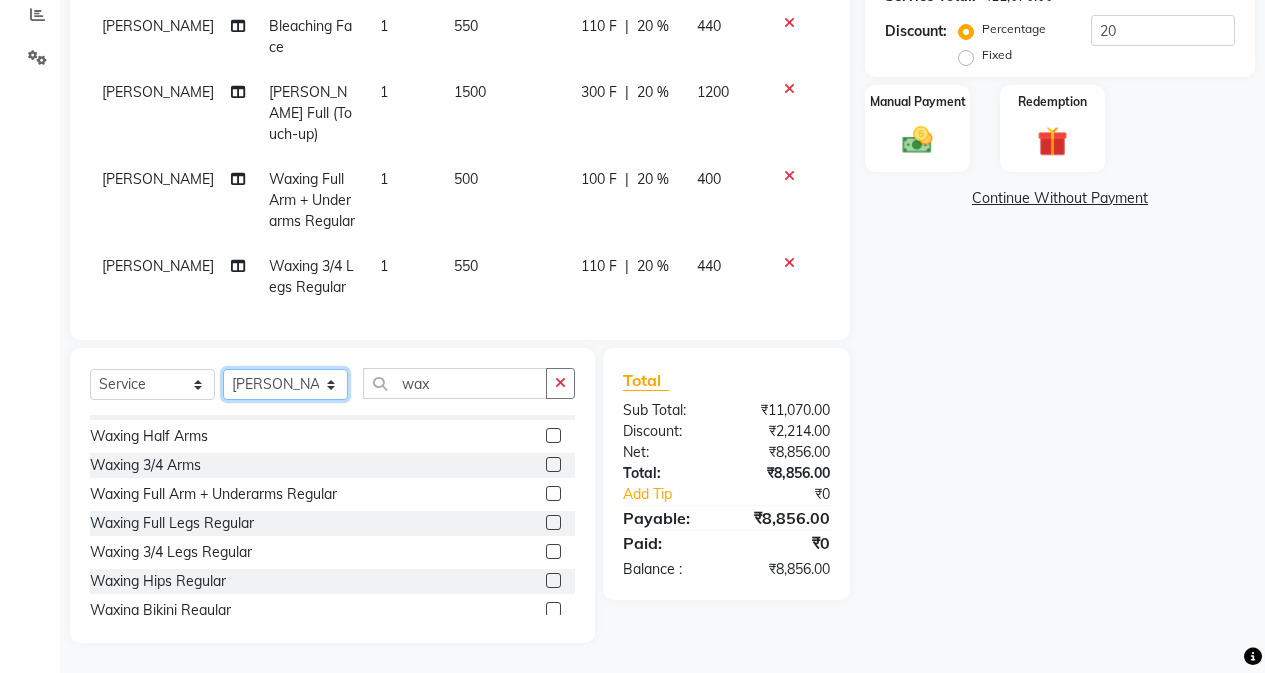 select on "63651" 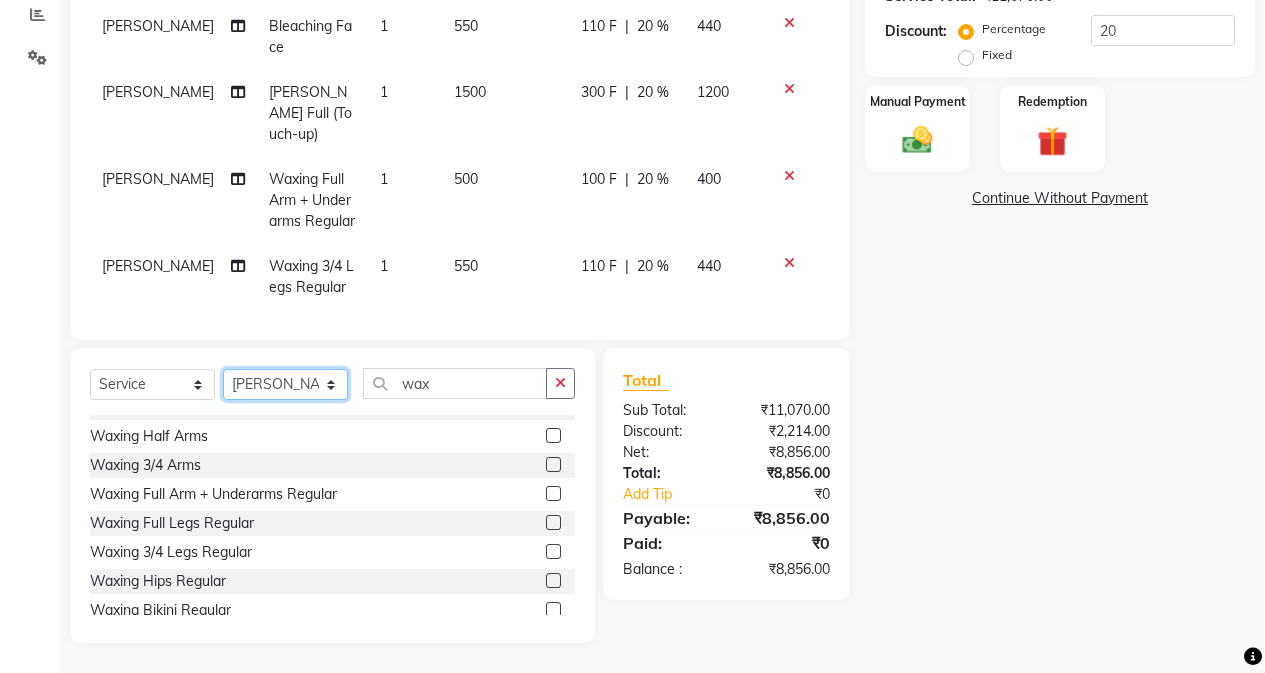 click on "Select Stylist Admin [PERSON_NAME] [PERSON_NAME] Manager [PERSON_NAME] [PERSON_NAME] [PERSON_NAME] POONAM [PERSON_NAME] [PERSON_NAME] nails [PERSON_NAME] MANGELA [PERSON_NAME] [PERSON_NAME] [PERSON_NAME] [PERSON_NAME]" 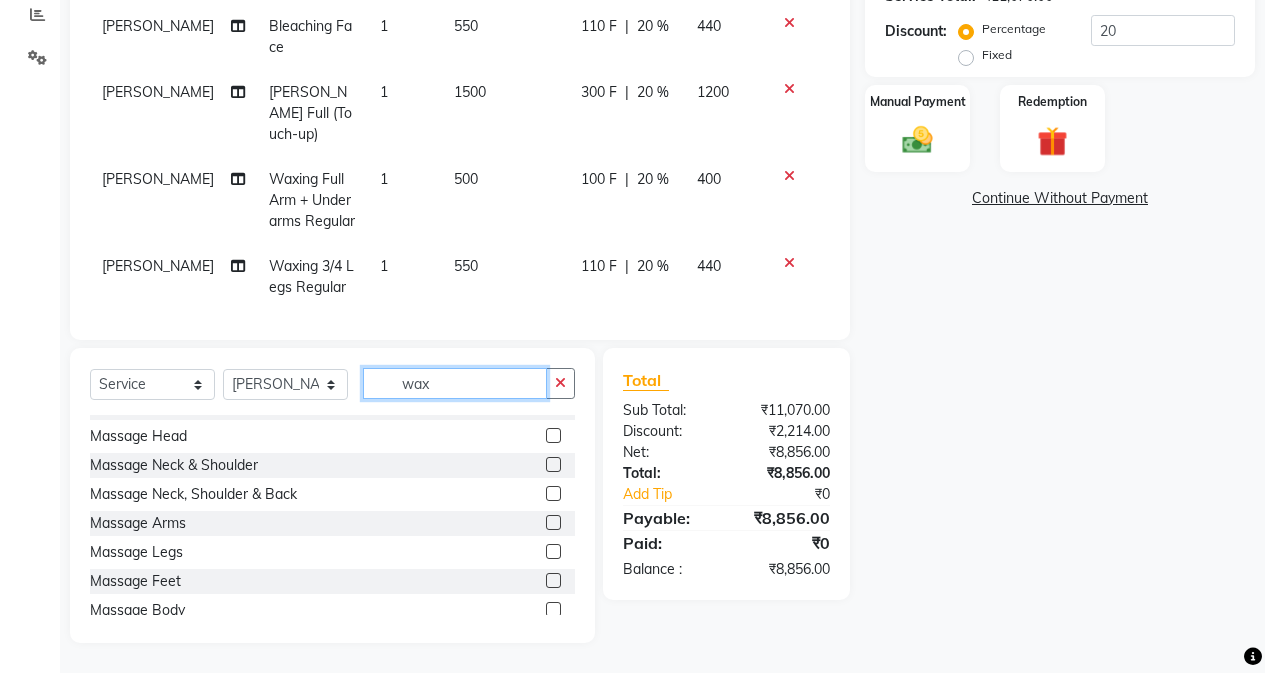 click on "wax" 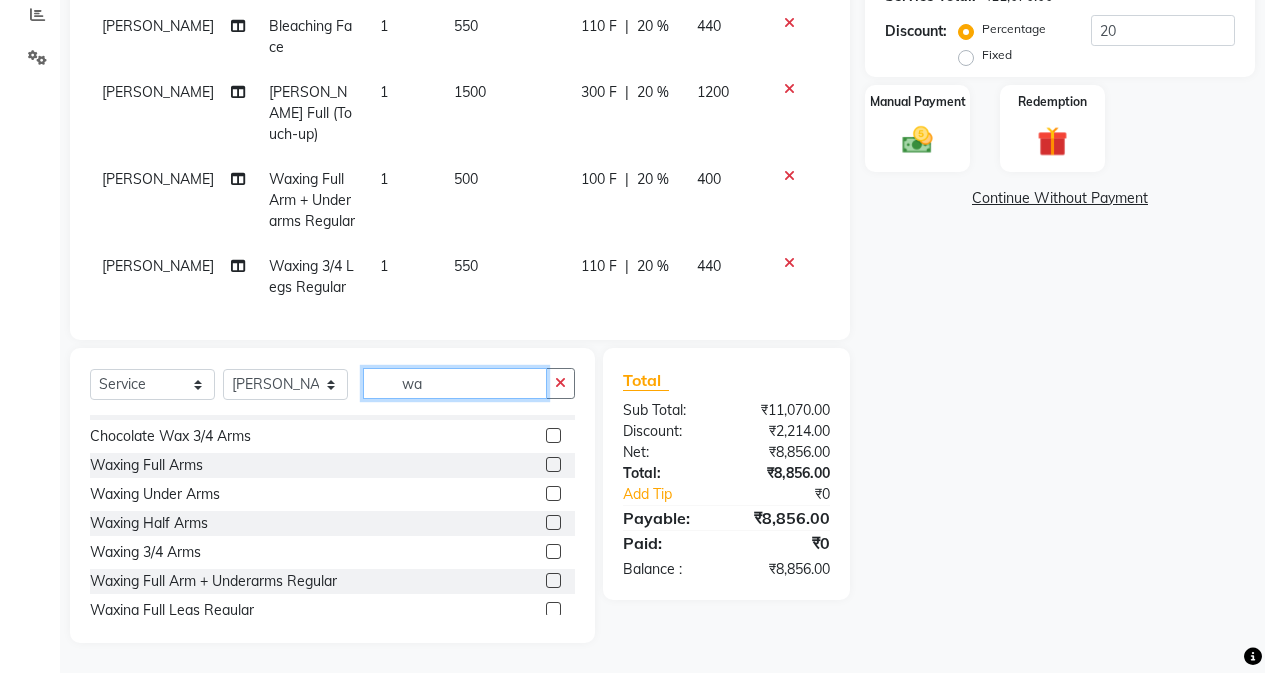 type on "w" 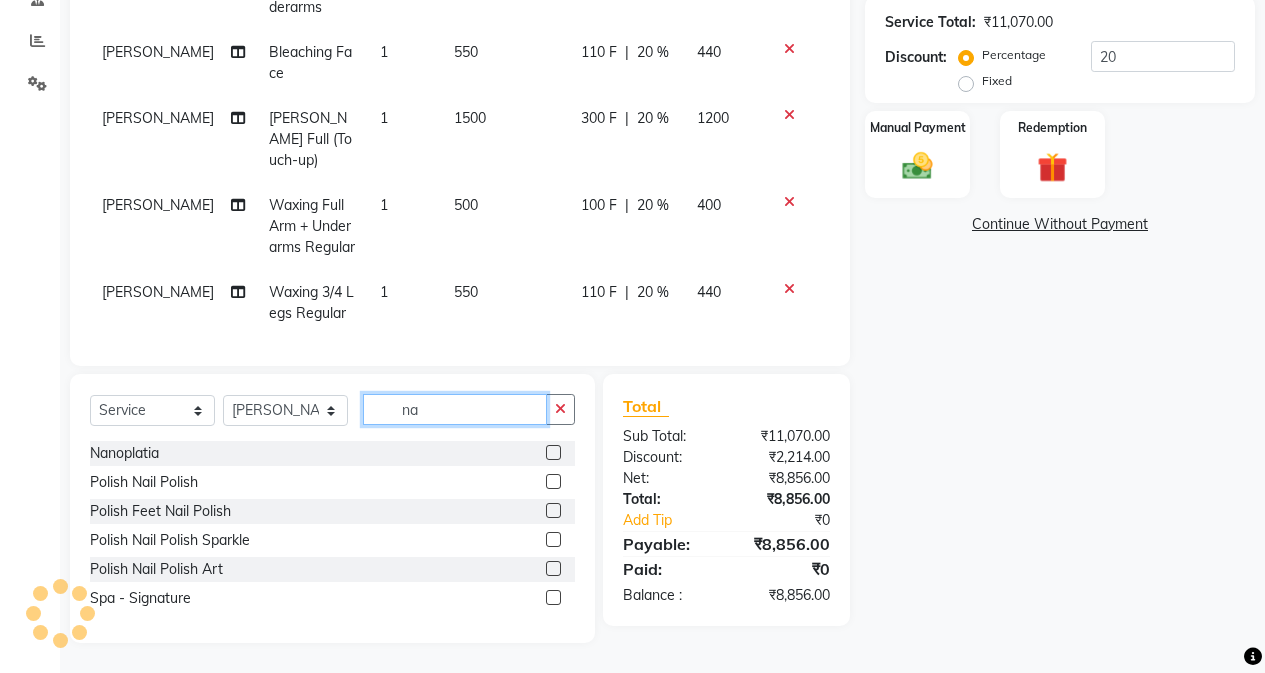 scroll, scrollTop: 0, scrollLeft: 0, axis: both 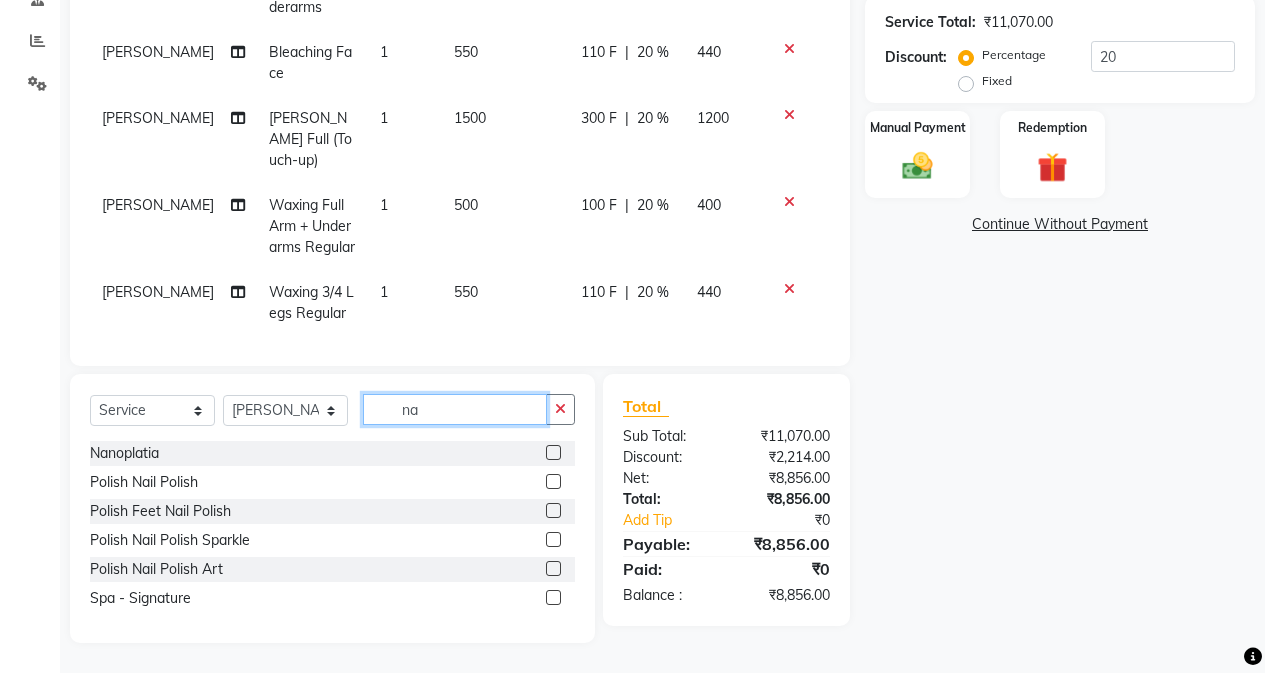 type on "na" 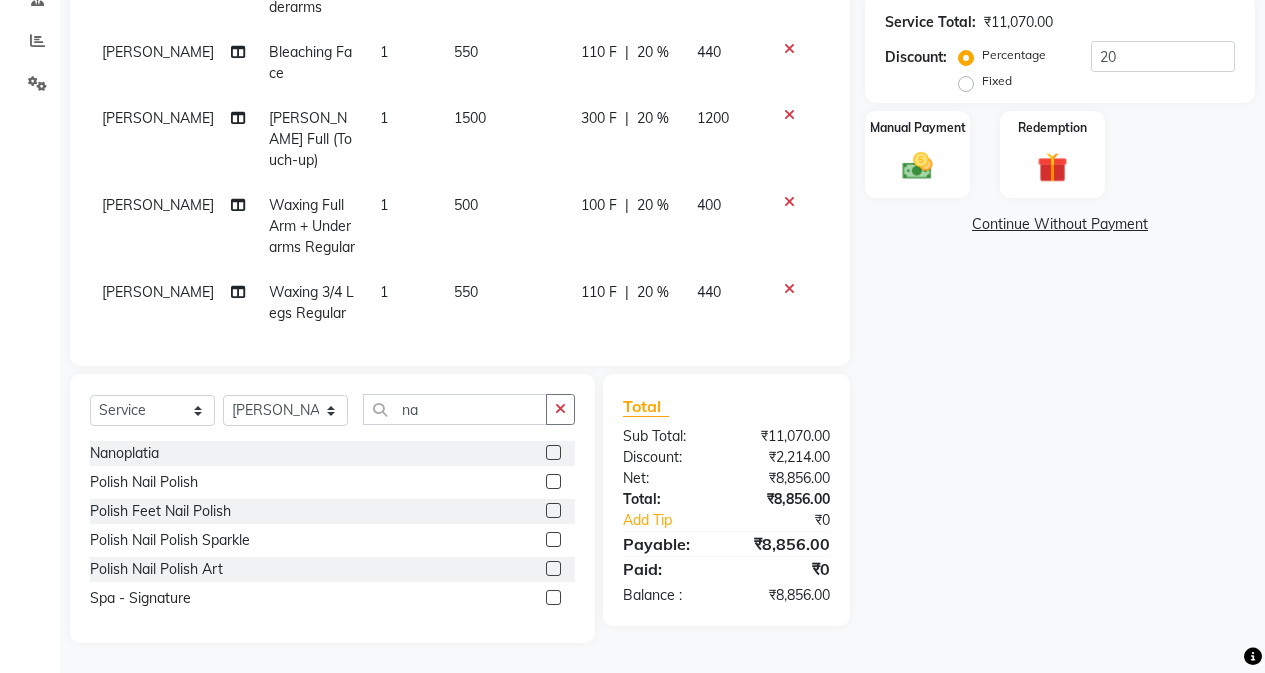 click 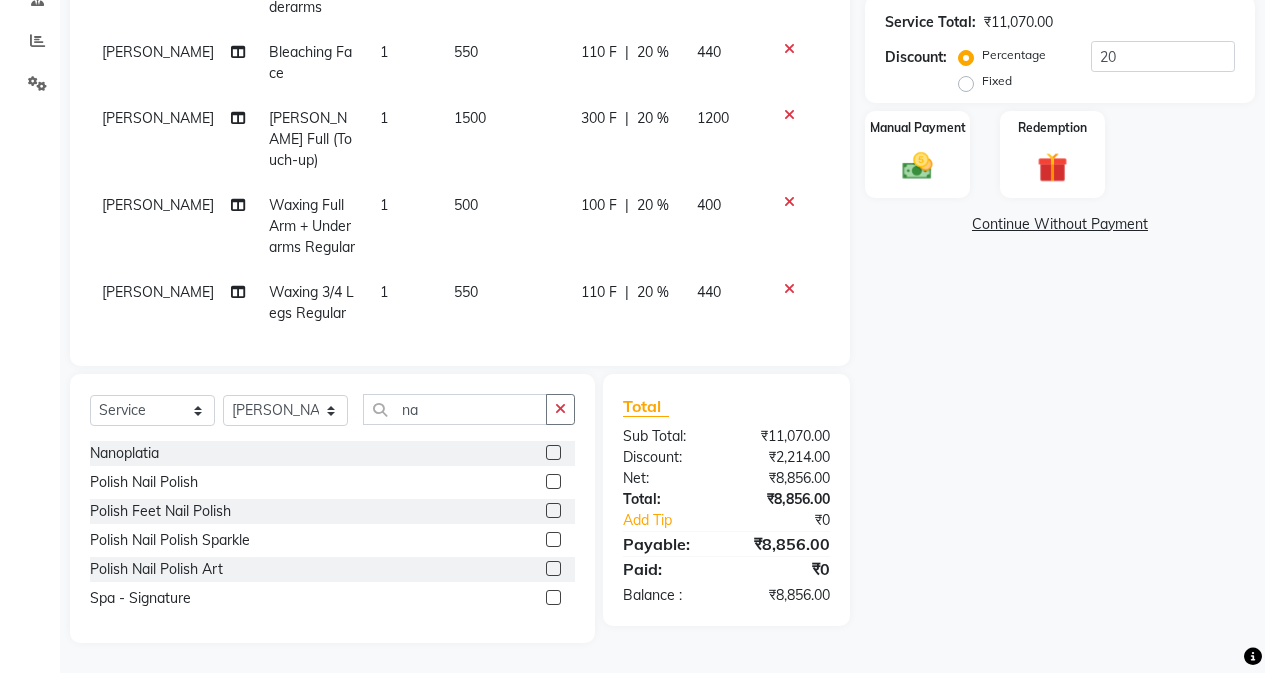 click at bounding box center (552, 511) 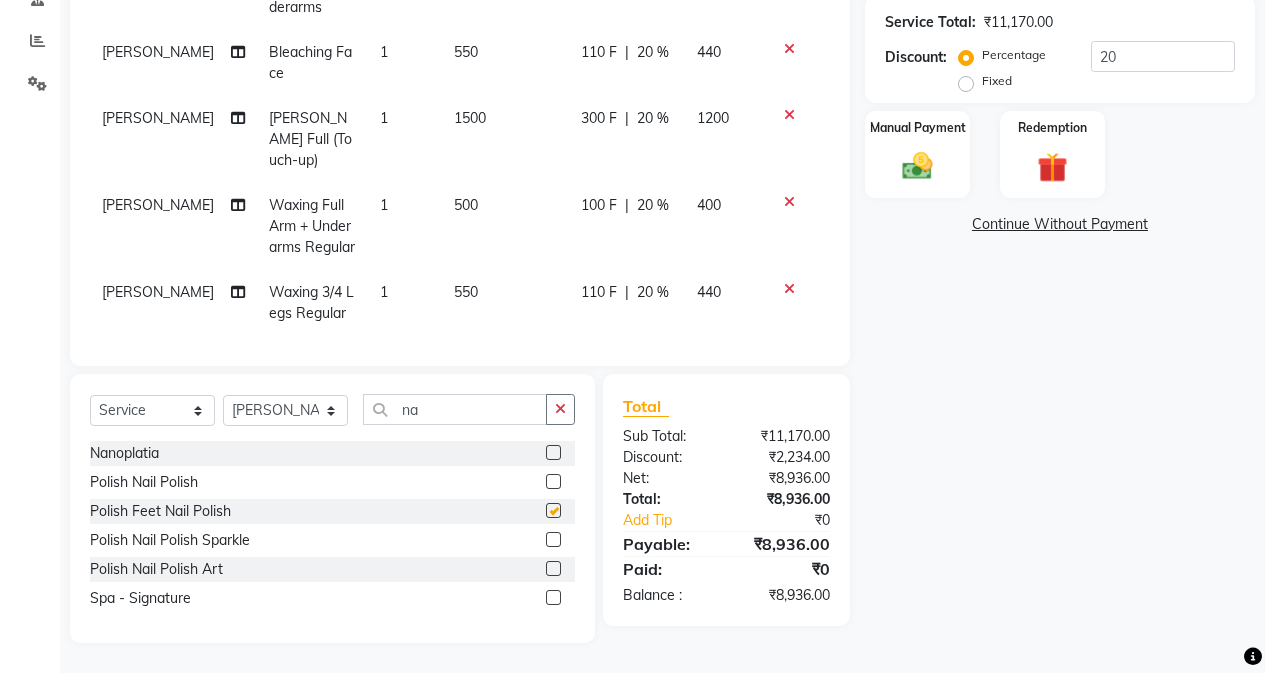 checkbox on "false" 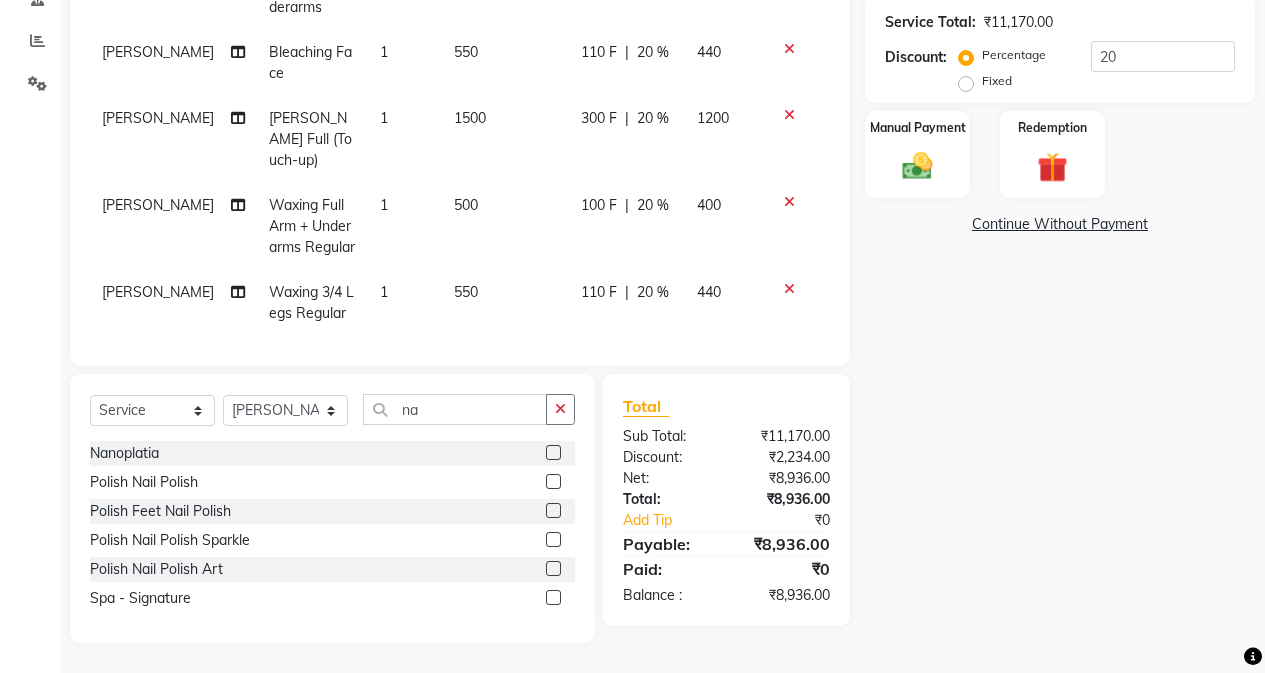 click 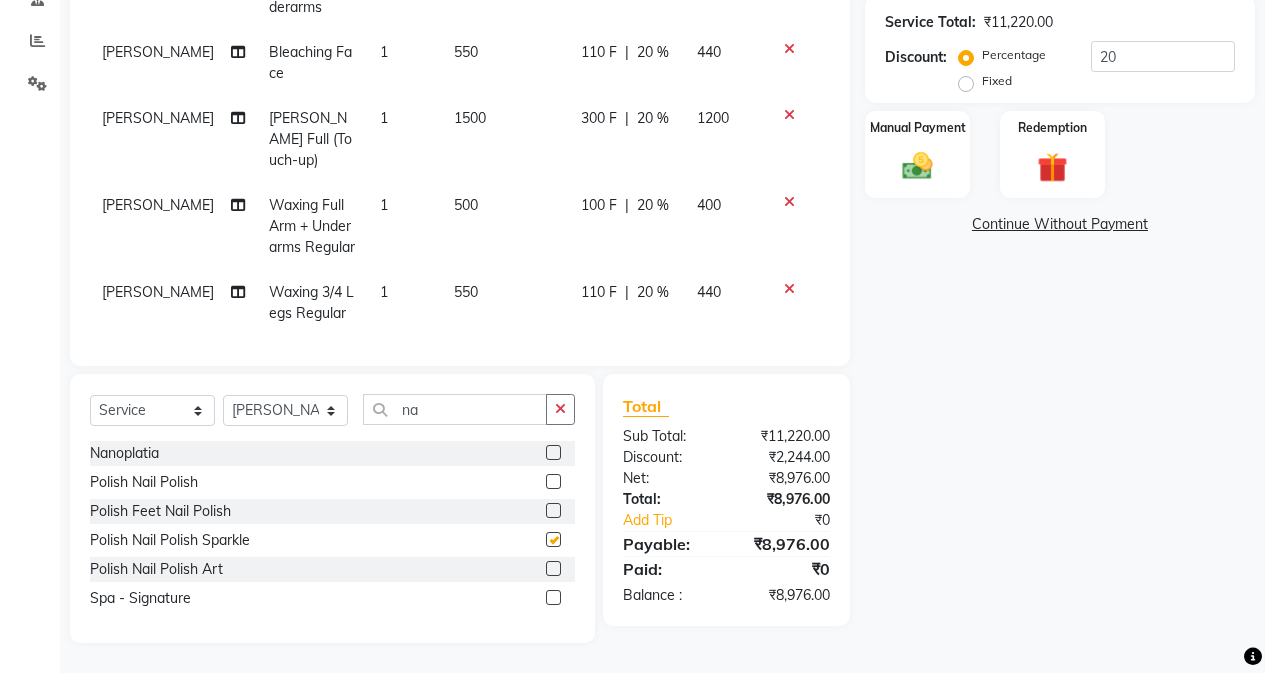 checkbox on "false" 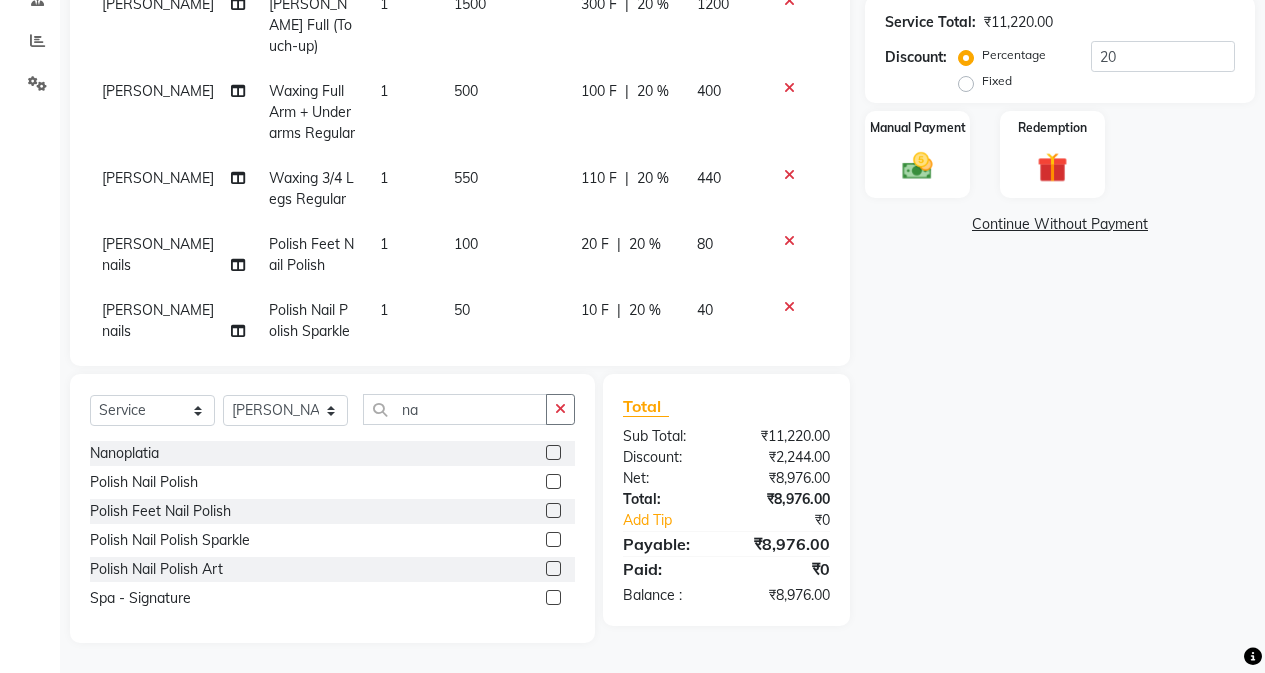 scroll, scrollTop: 339, scrollLeft: 0, axis: vertical 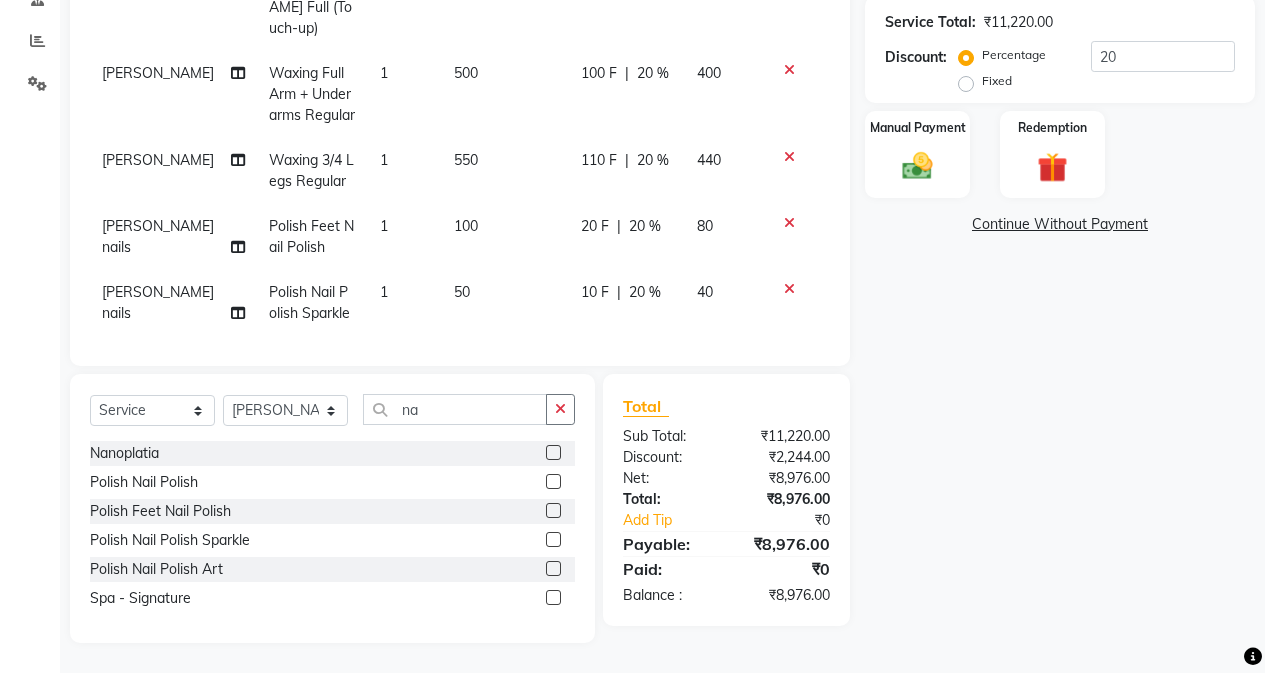 click on "100" 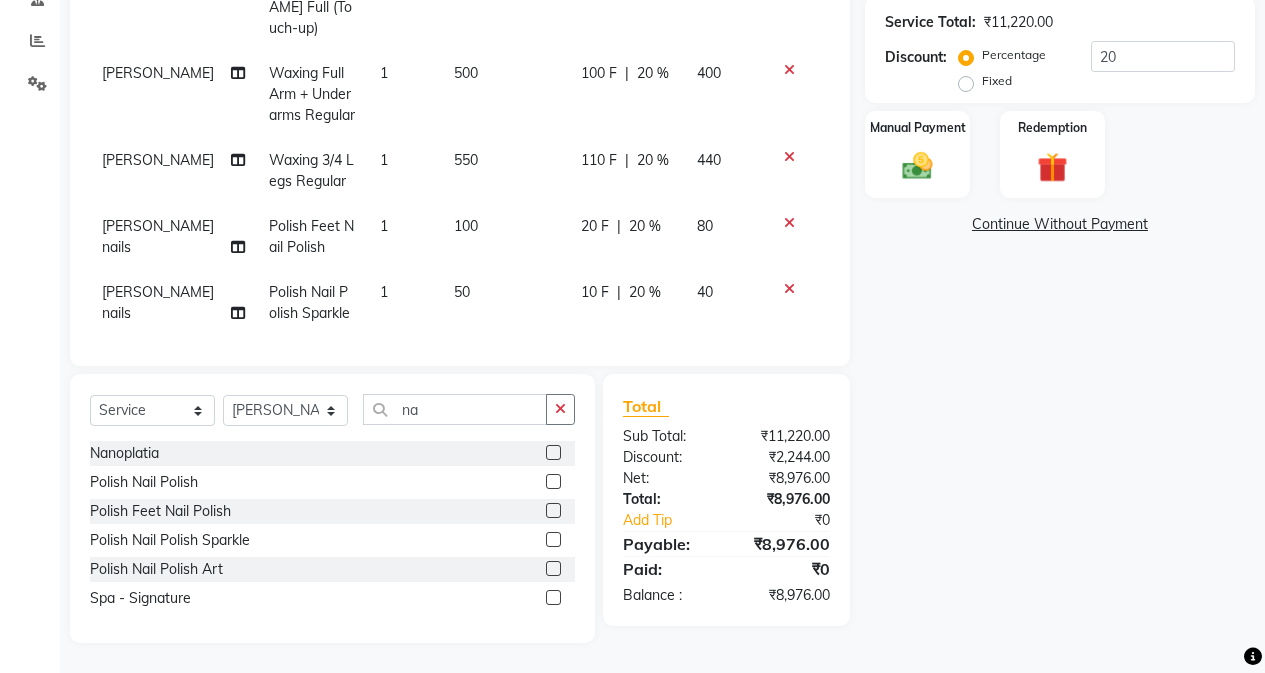 scroll, scrollTop: 402, scrollLeft: 0, axis: vertical 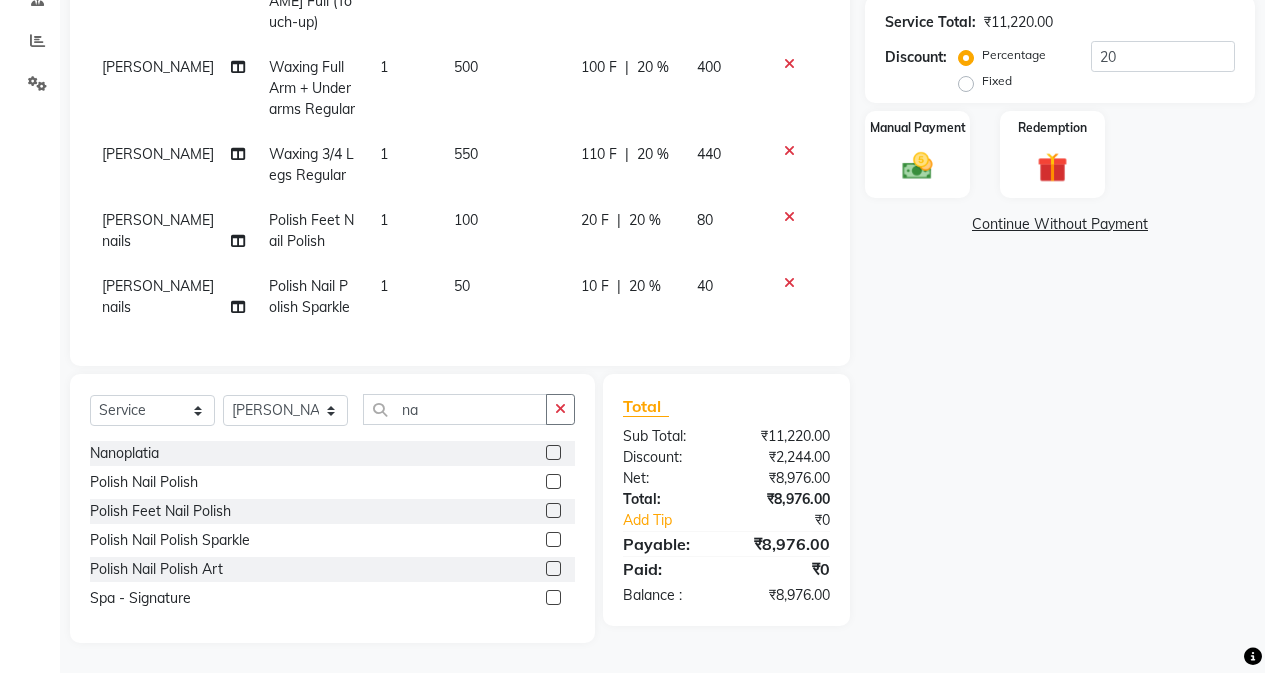 select on "63651" 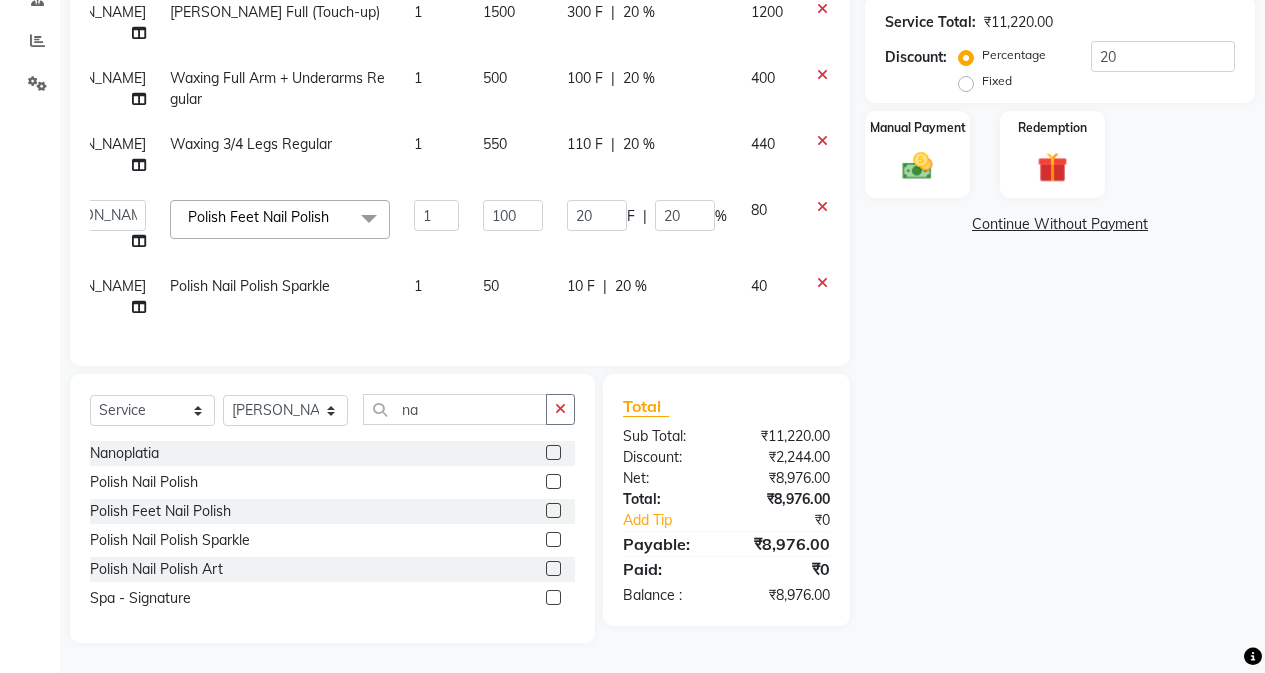 click 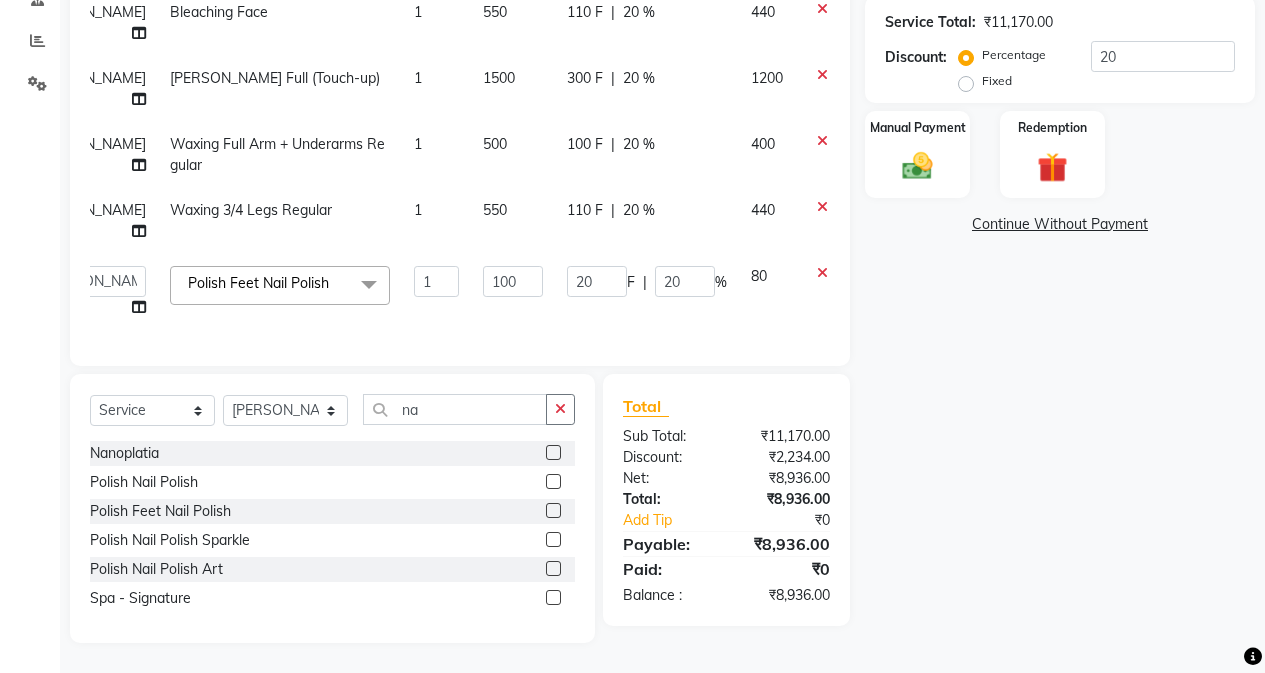 click 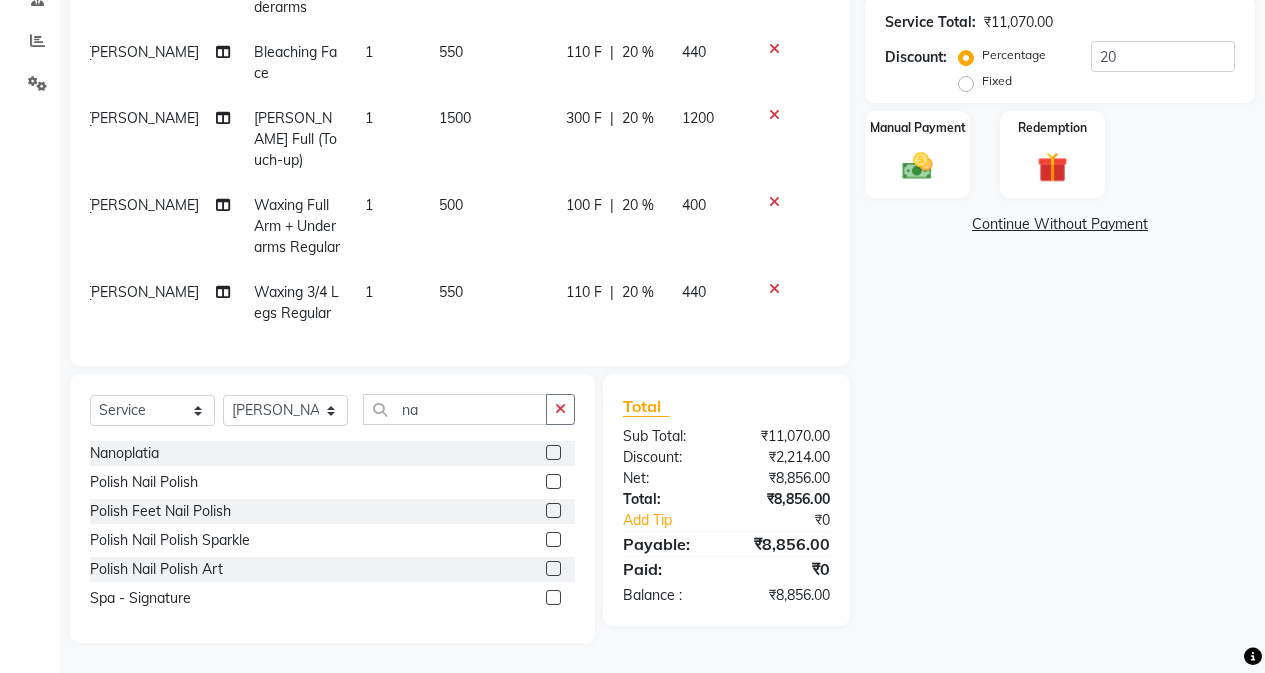 click 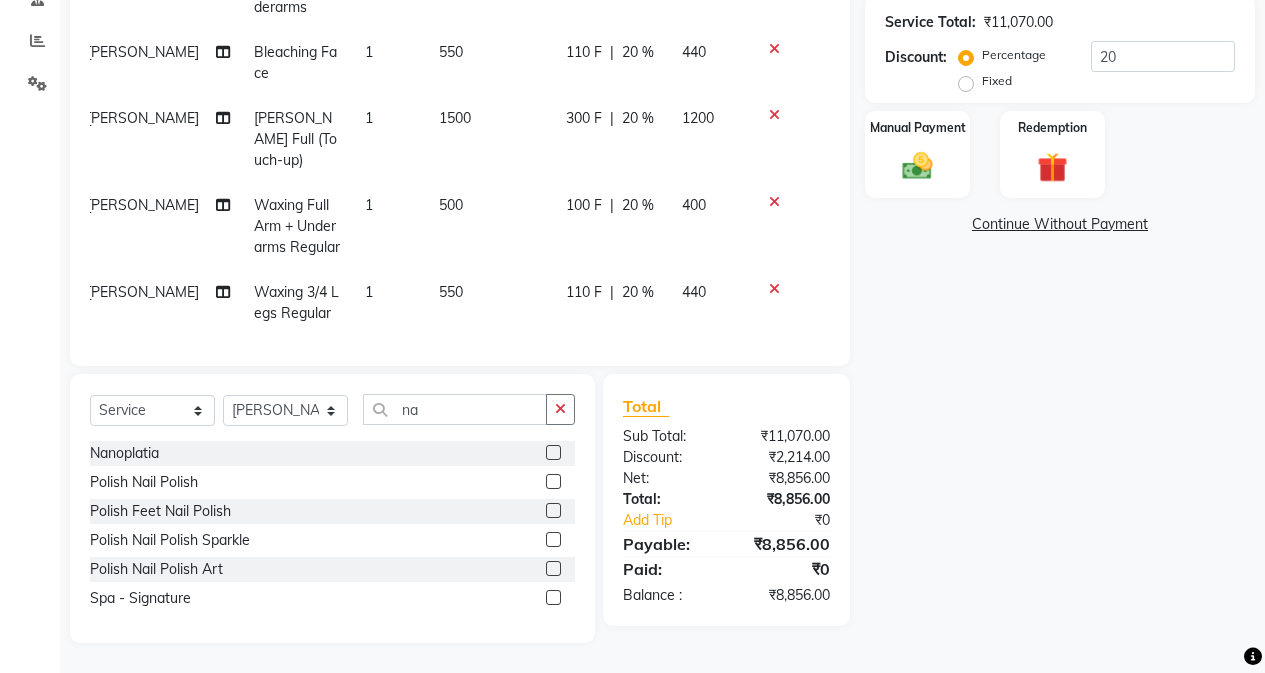 click at bounding box center (552, 540) 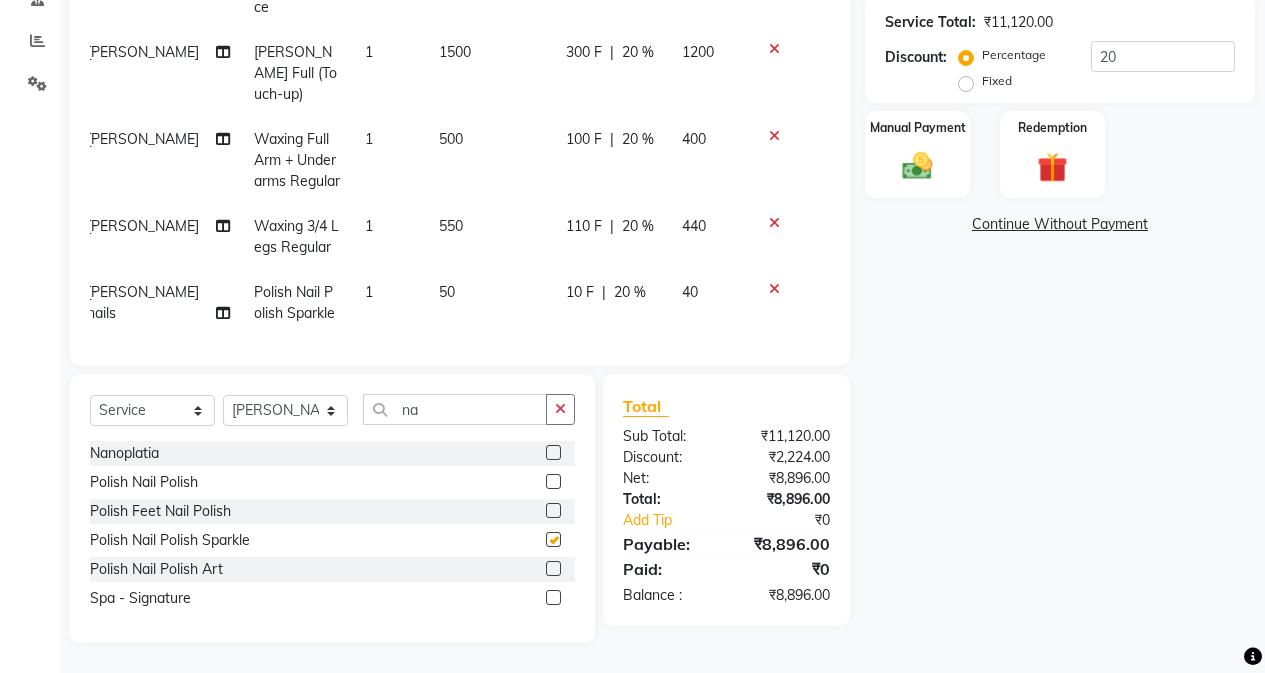checkbox on "false" 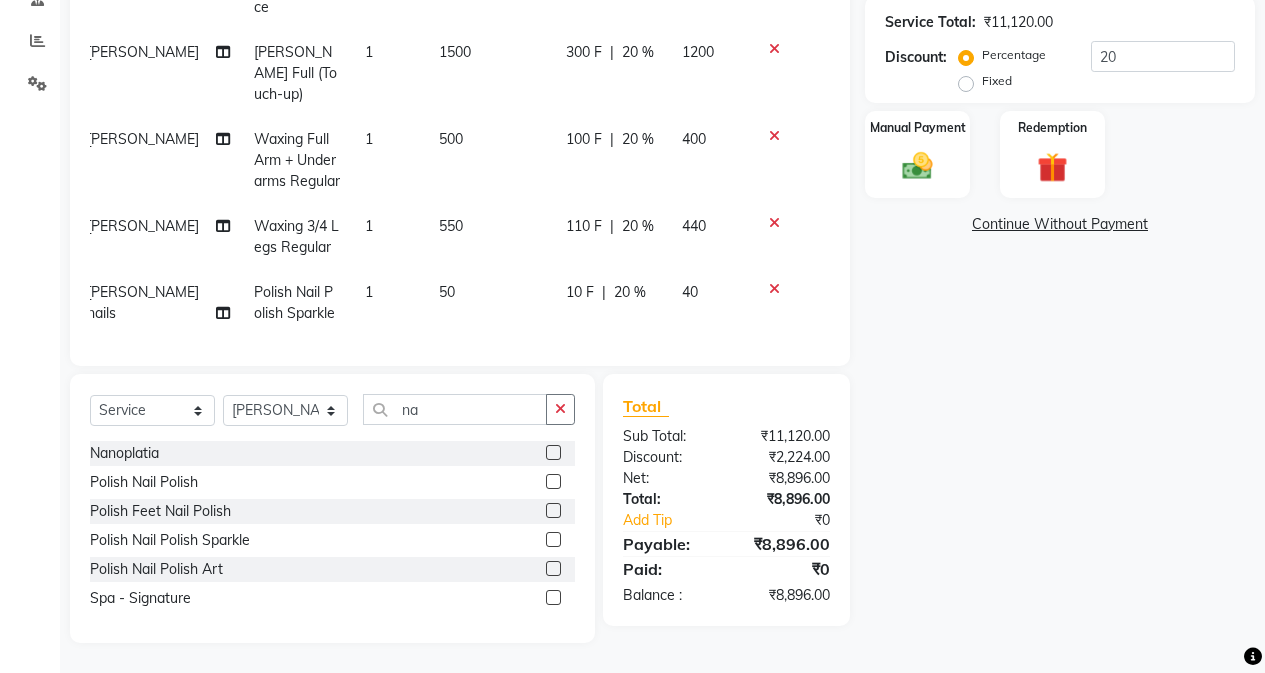 click on "50" 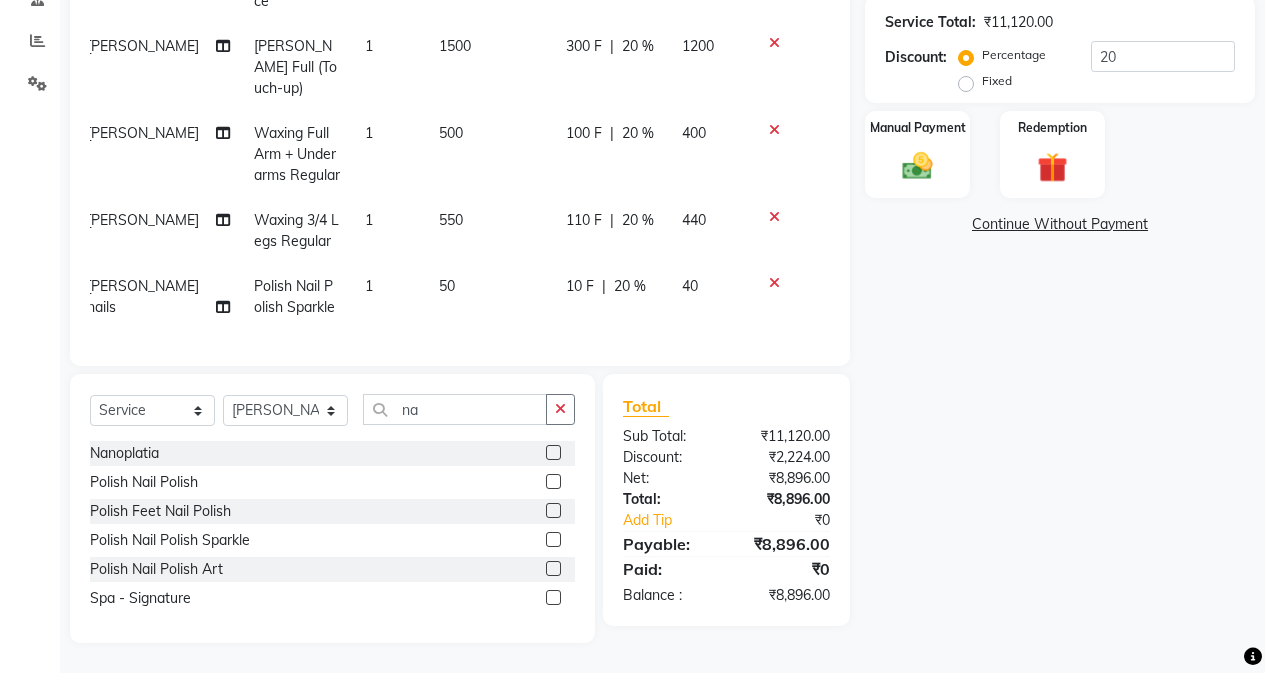 select on "63651" 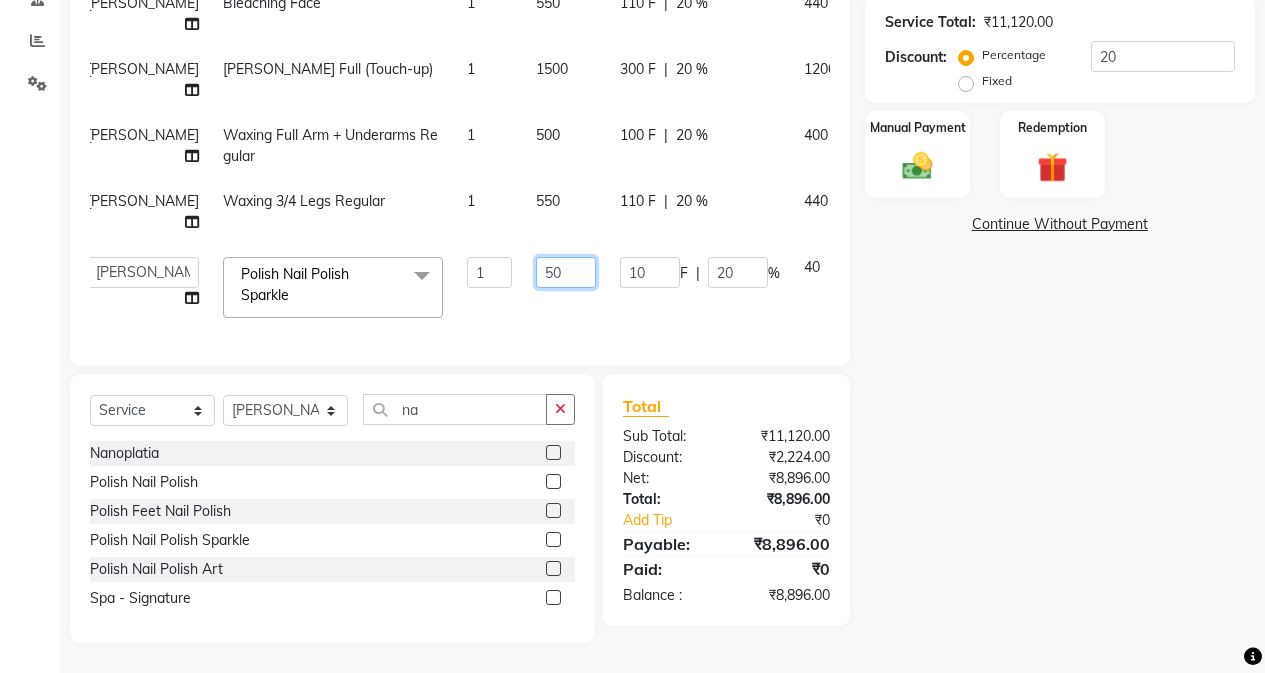 click on "50" 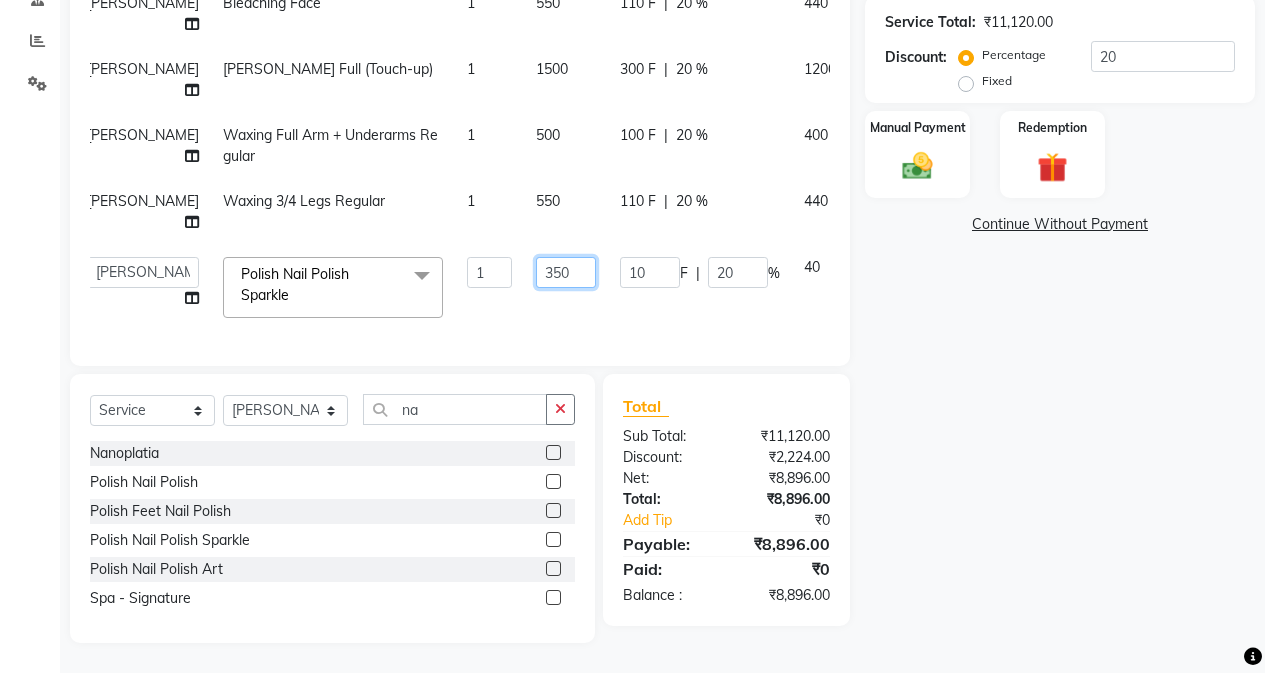 type on "3500" 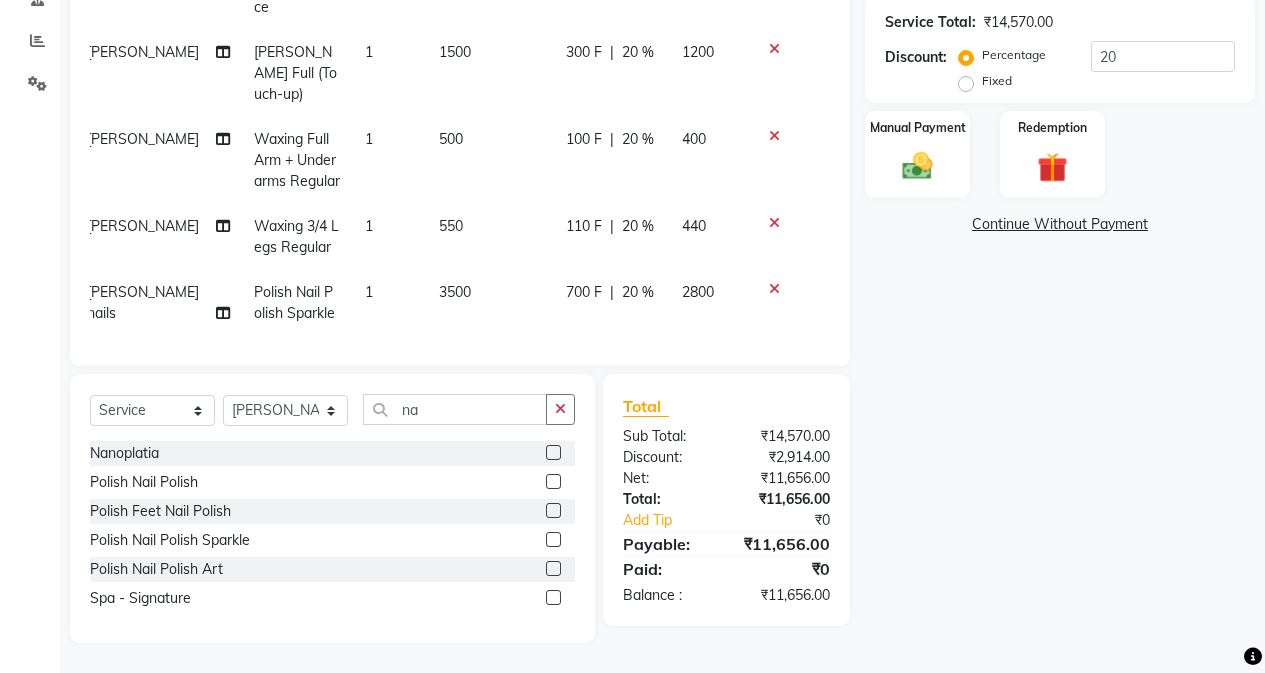 click on "Name: [PERSON_NAME] Membership:  No Active Membership  Total Visits:   Card on file:  0 Last Visit:   - Points:   0  Coupon Code Apply Service Total:  ₹14,570.00  Discount:  Percentage   Fixed  20 Manual Payment Redemption  Continue Without Payment" 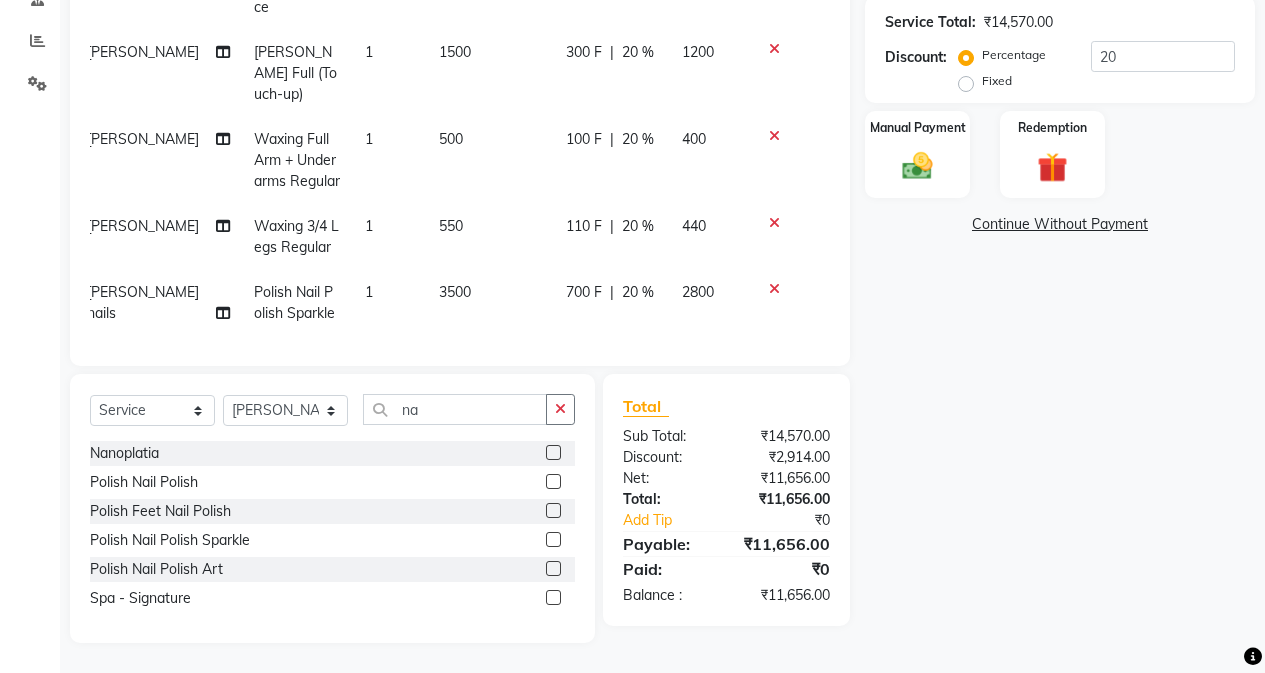 click on "2800" 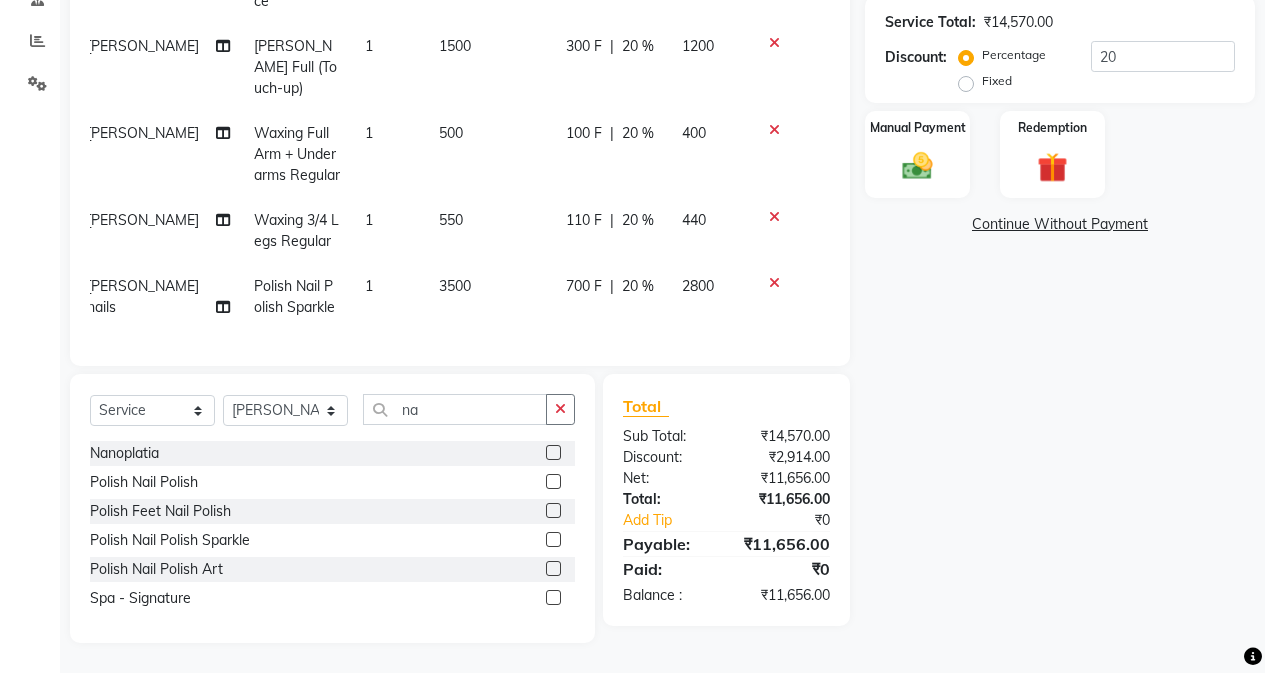 select on "63651" 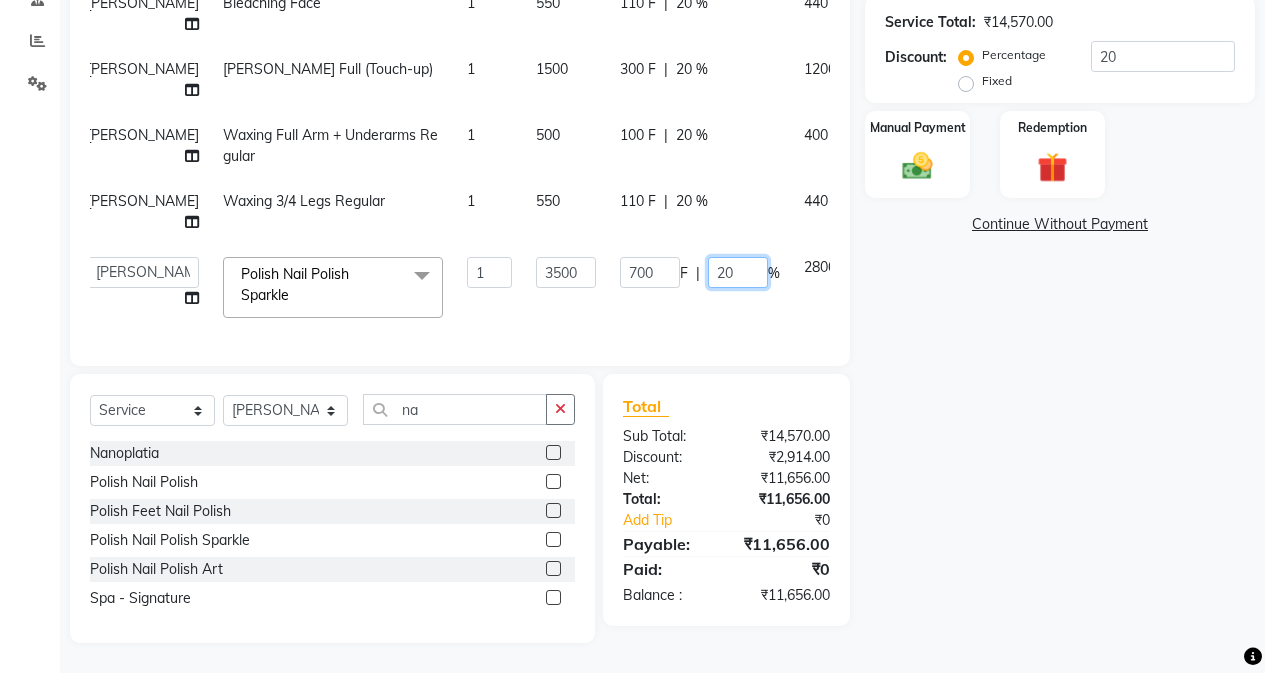 click on "20" 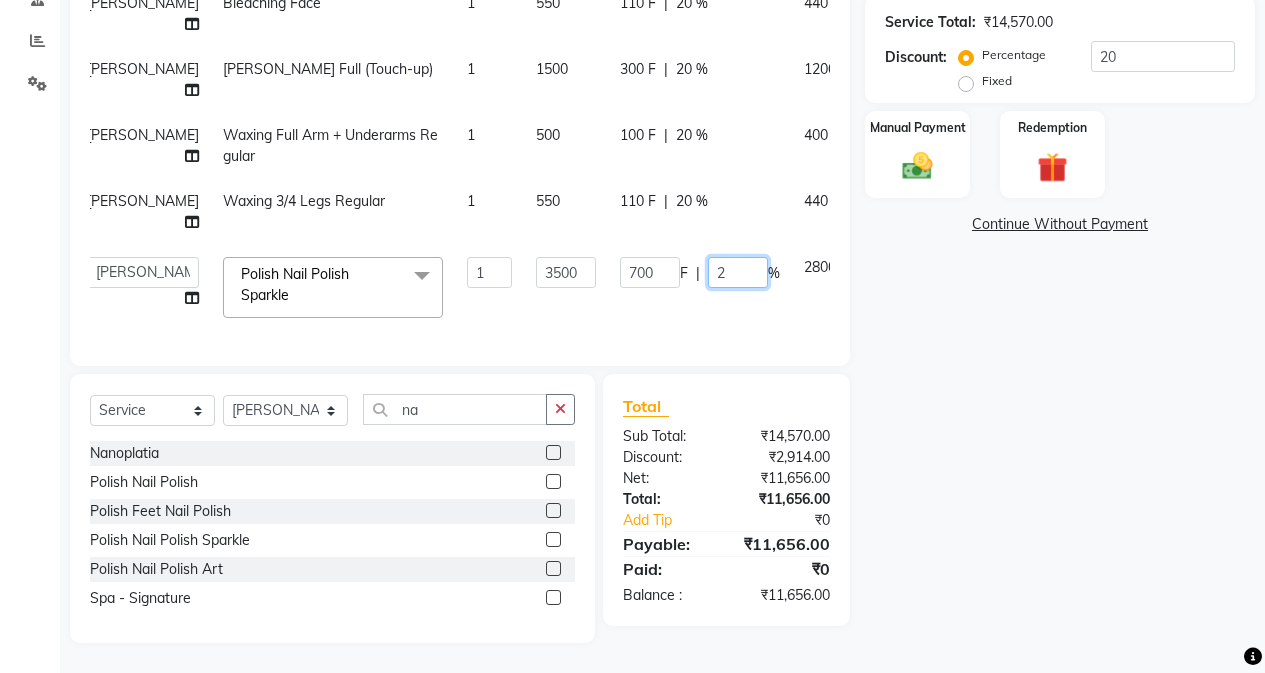 type 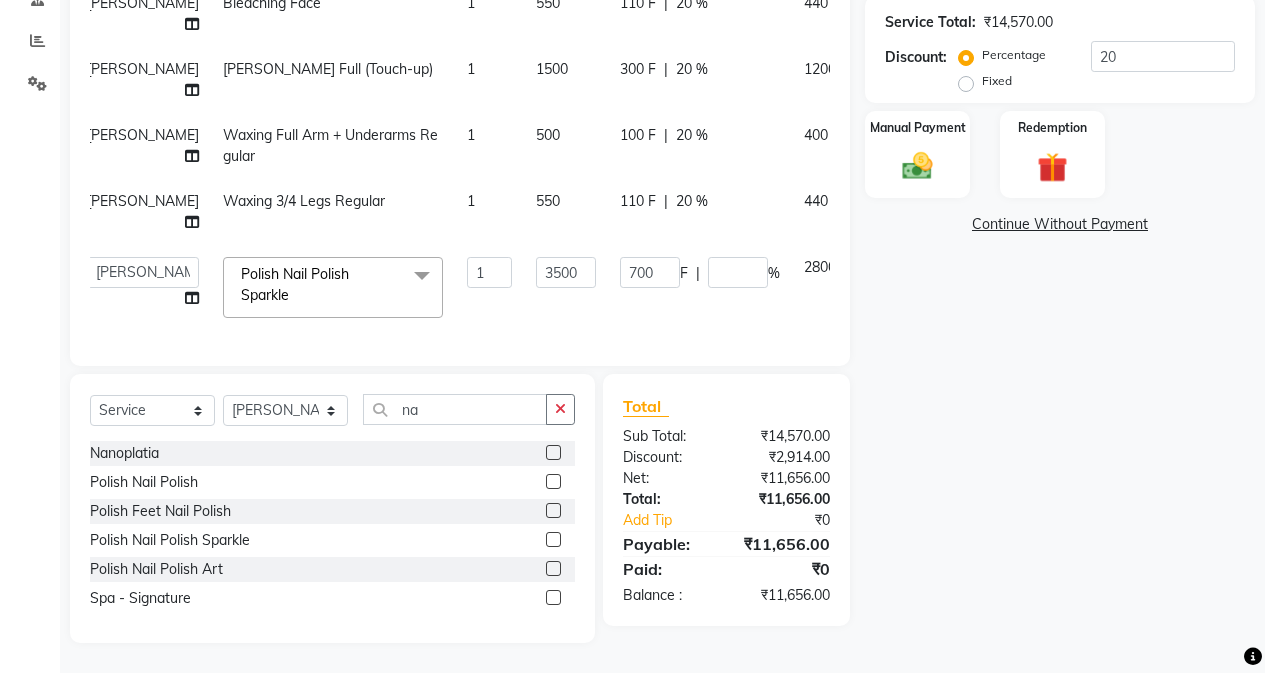 scroll, scrollTop: 273, scrollLeft: 15, axis: both 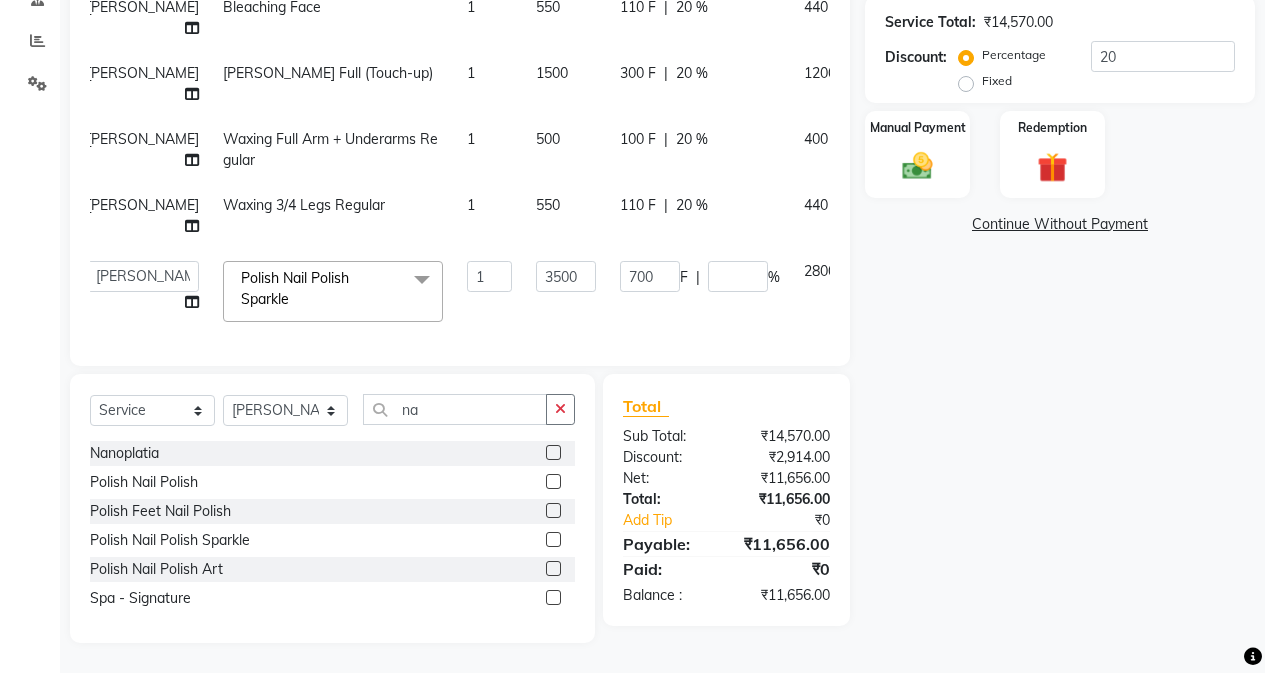 click on "Name: [PERSON_NAME] Membership:  No Active Membership  Total Visits:   Card on file:  0 Last Visit:   - Points:   0  Coupon Code Apply Service Total:  ₹14,570.00  Discount:  Percentage   Fixed  20 Manual Payment Redemption  Continue Without Payment" 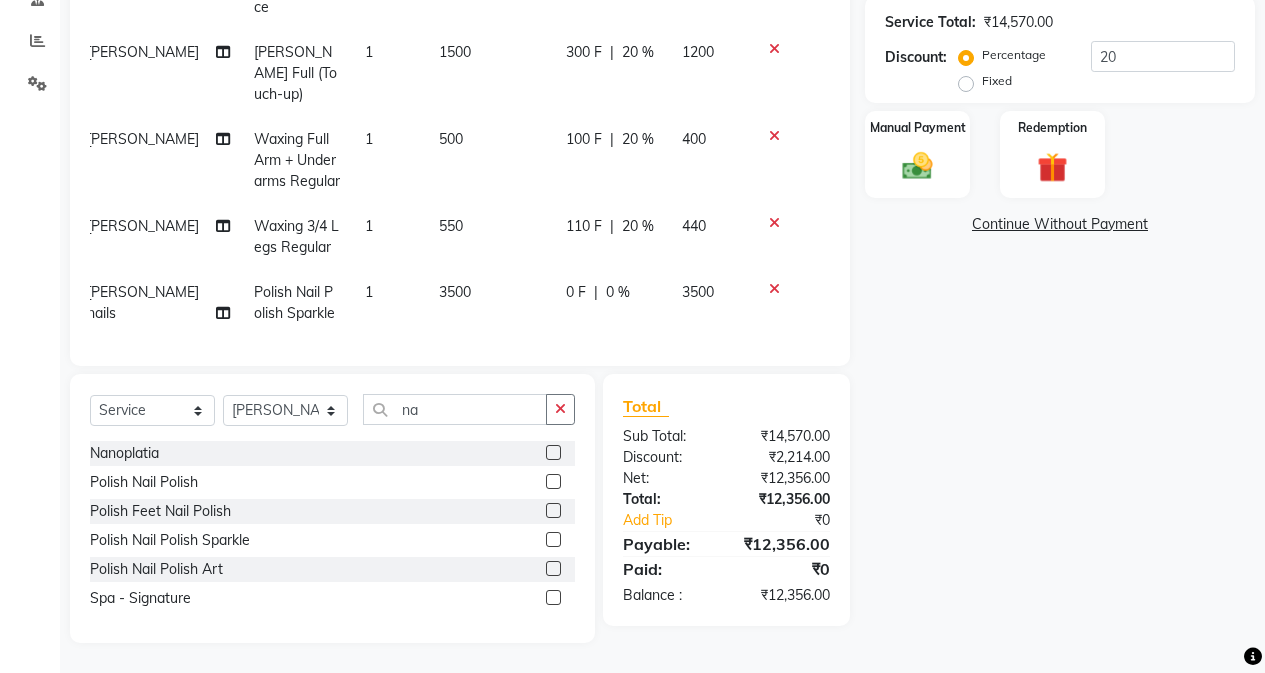 click 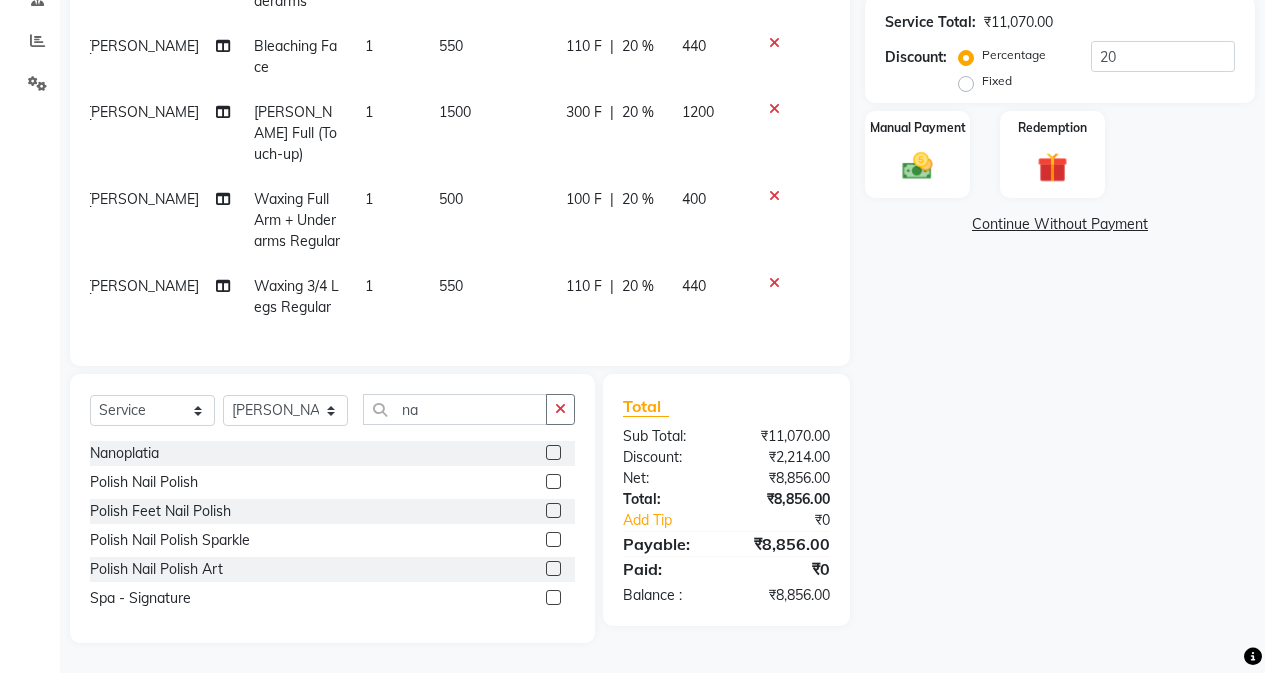 scroll, scrollTop: 207, scrollLeft: 15, axis: both 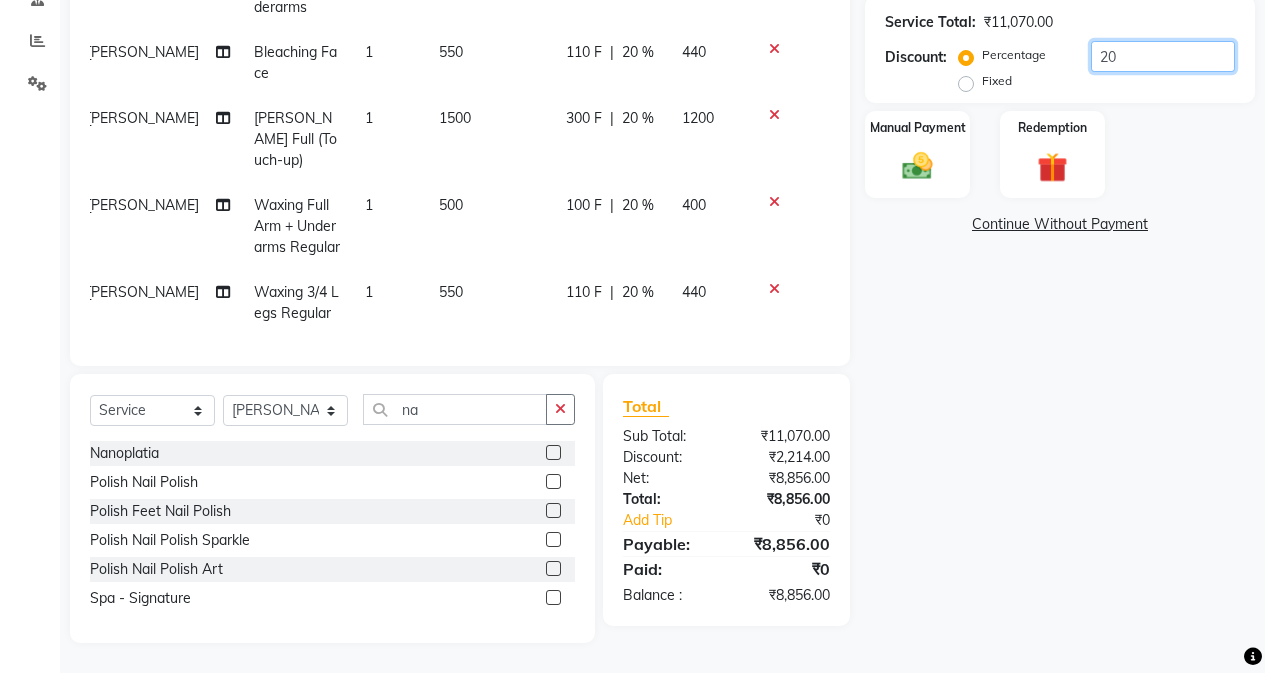 click on "20" 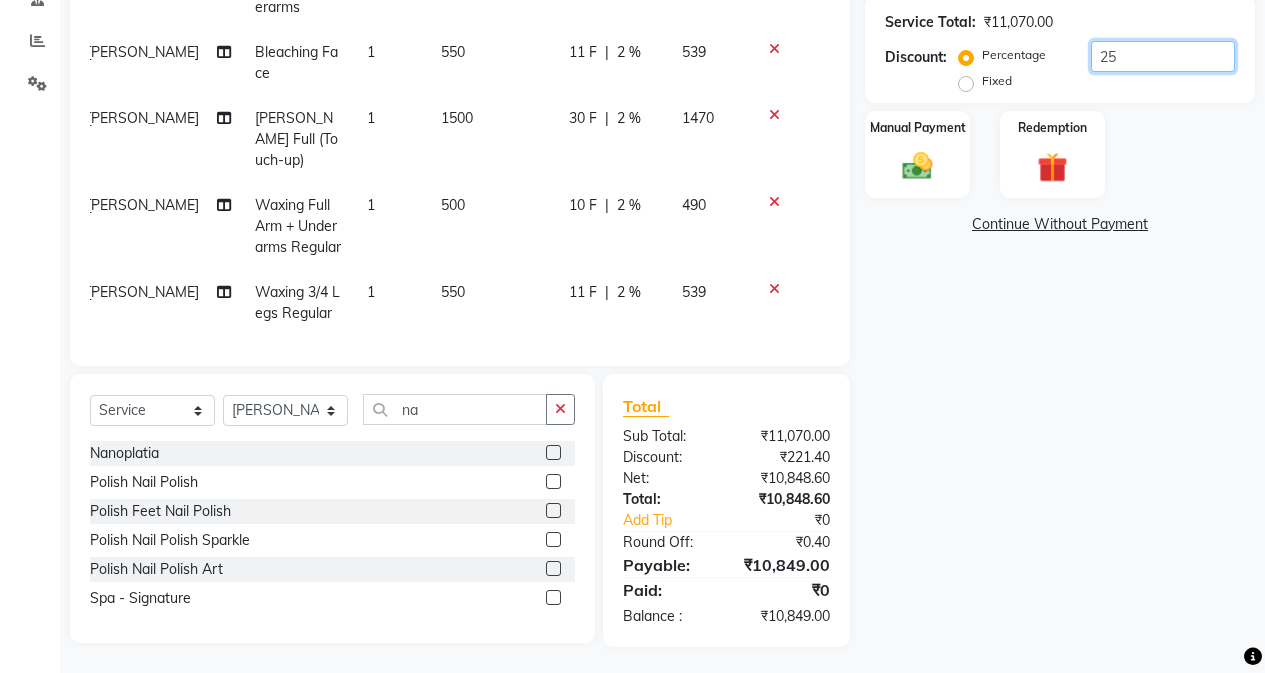 scroll, scrollTop: 270, scrollLeft: 15, axis: both 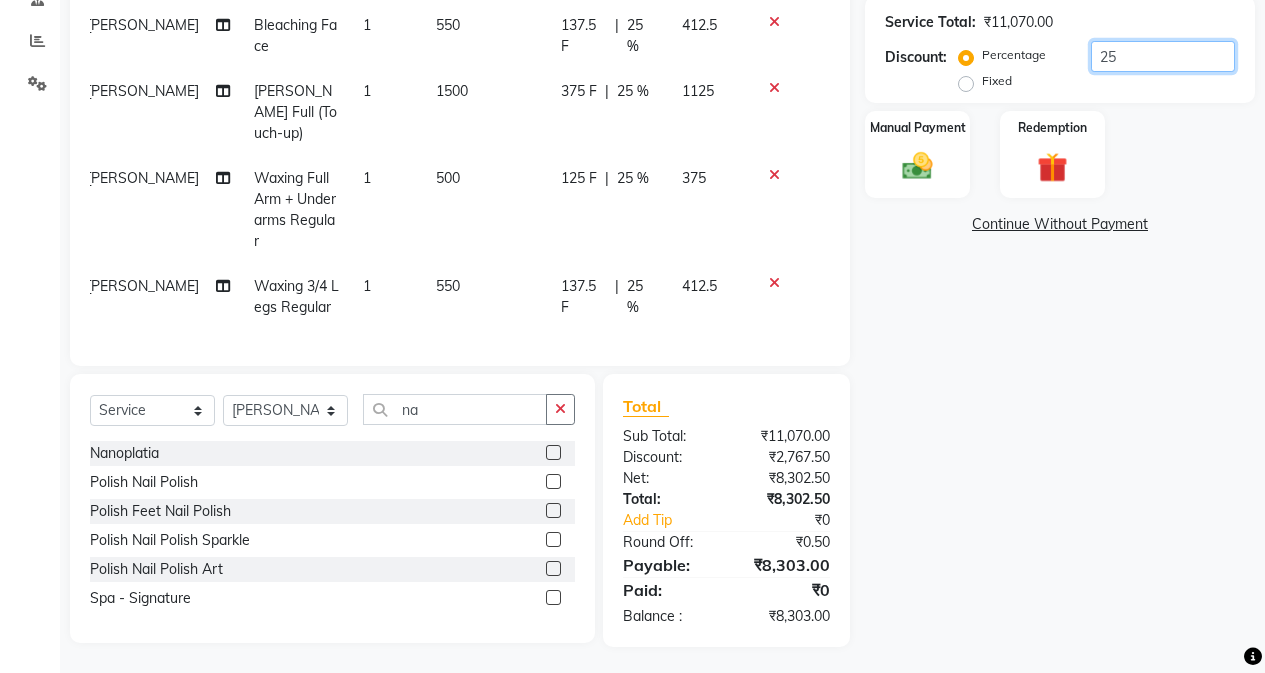 type on "25" 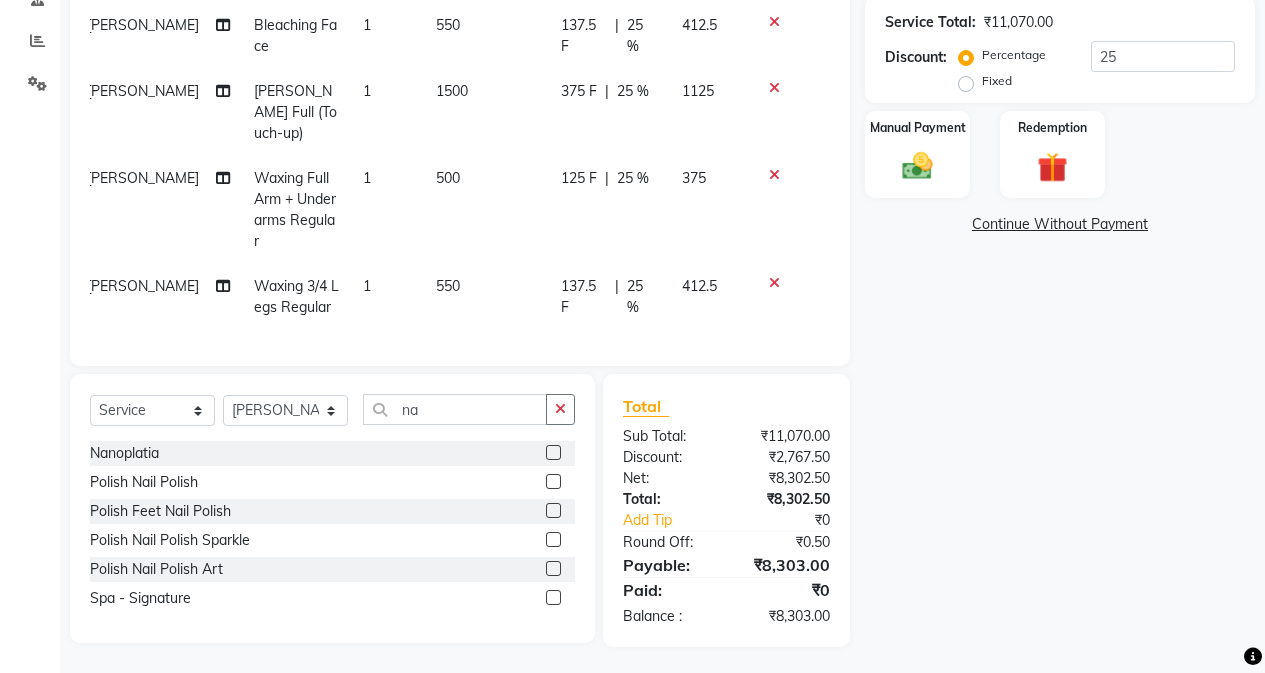 click on "Name: [PERSON_NAME] Membership:  No Active Membership  Total Visits:   Card on file:  0 Last Visit:   - Points:   0  Coupon Code Apply Service Total:  ₹11,070.00  Discount:  Percentage   Fixed  25 Manual Payment Redemption  Continue Without Payment" 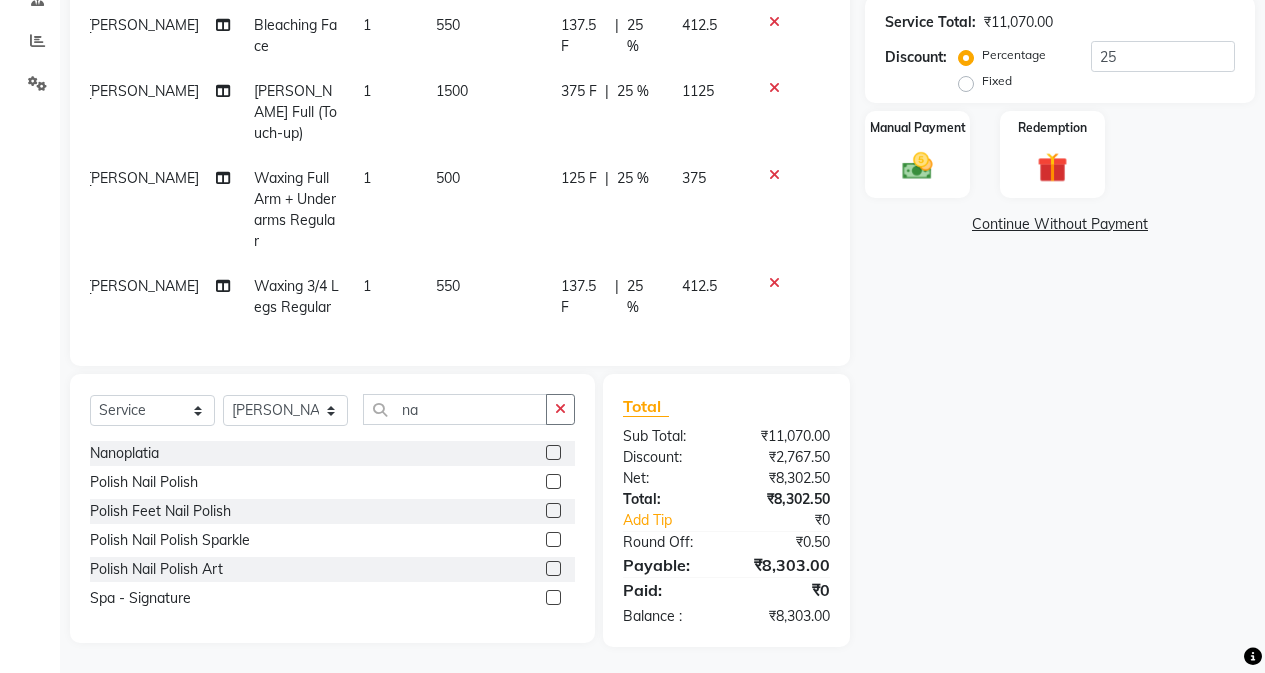 click 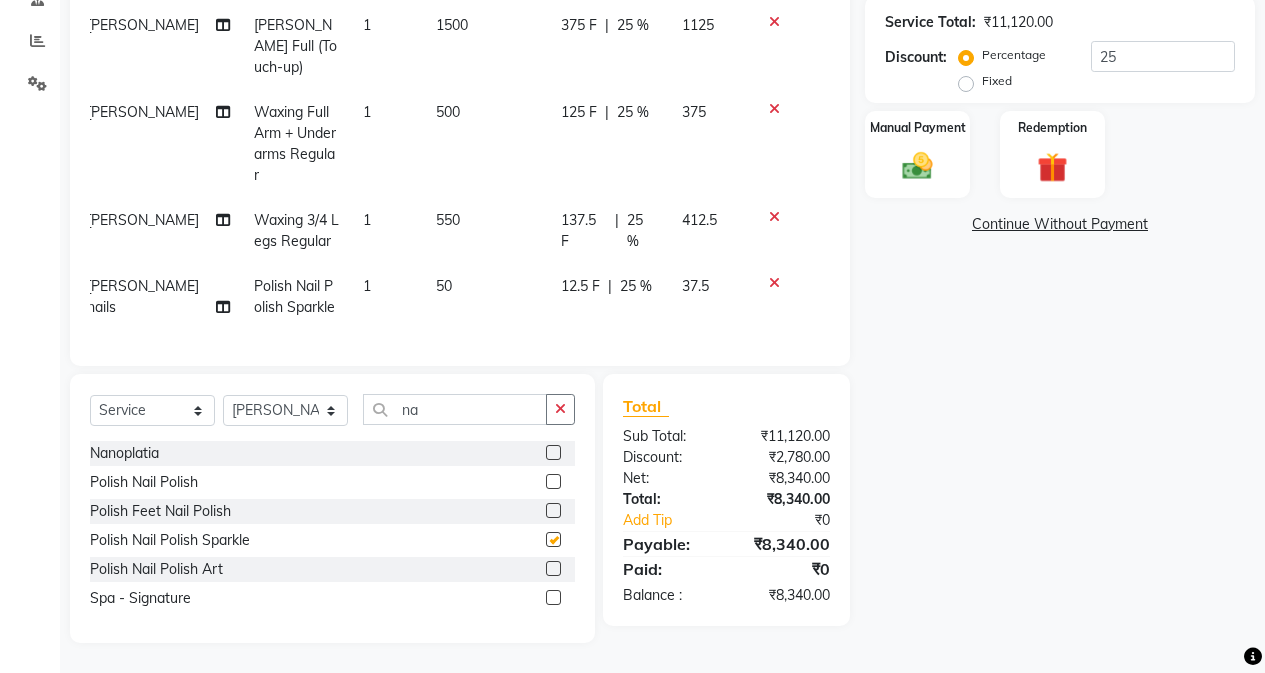 checkbox on "false" 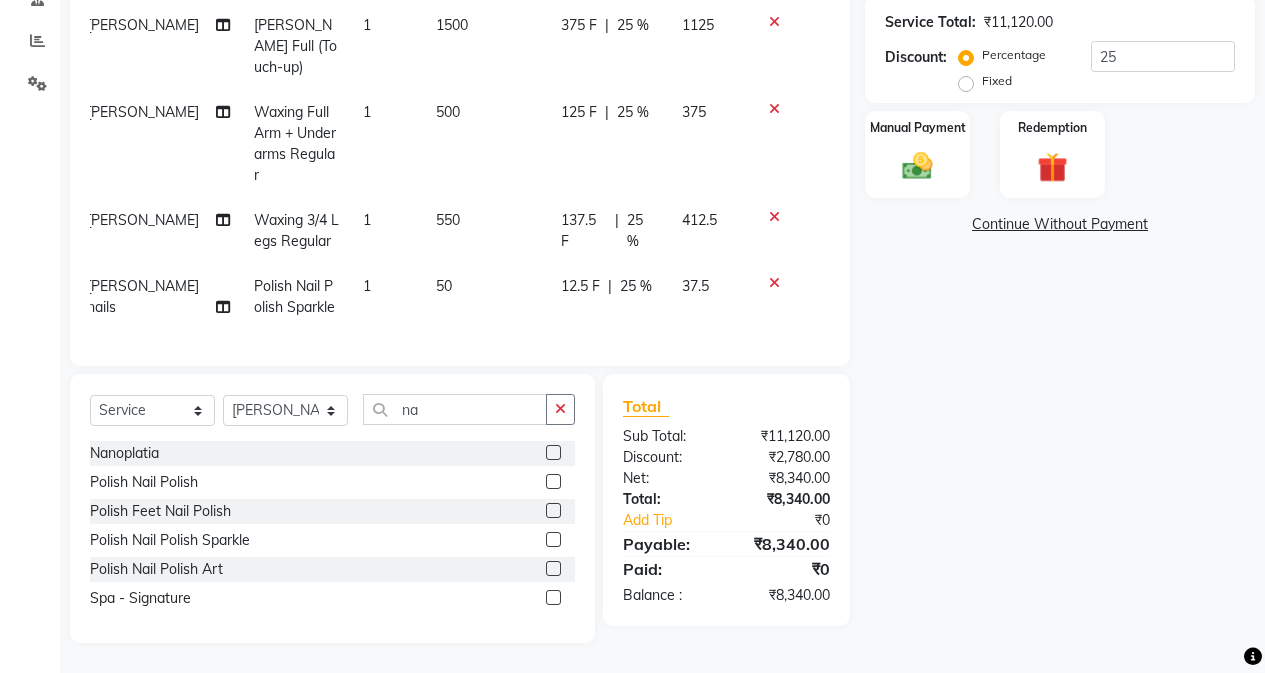 click on "50" 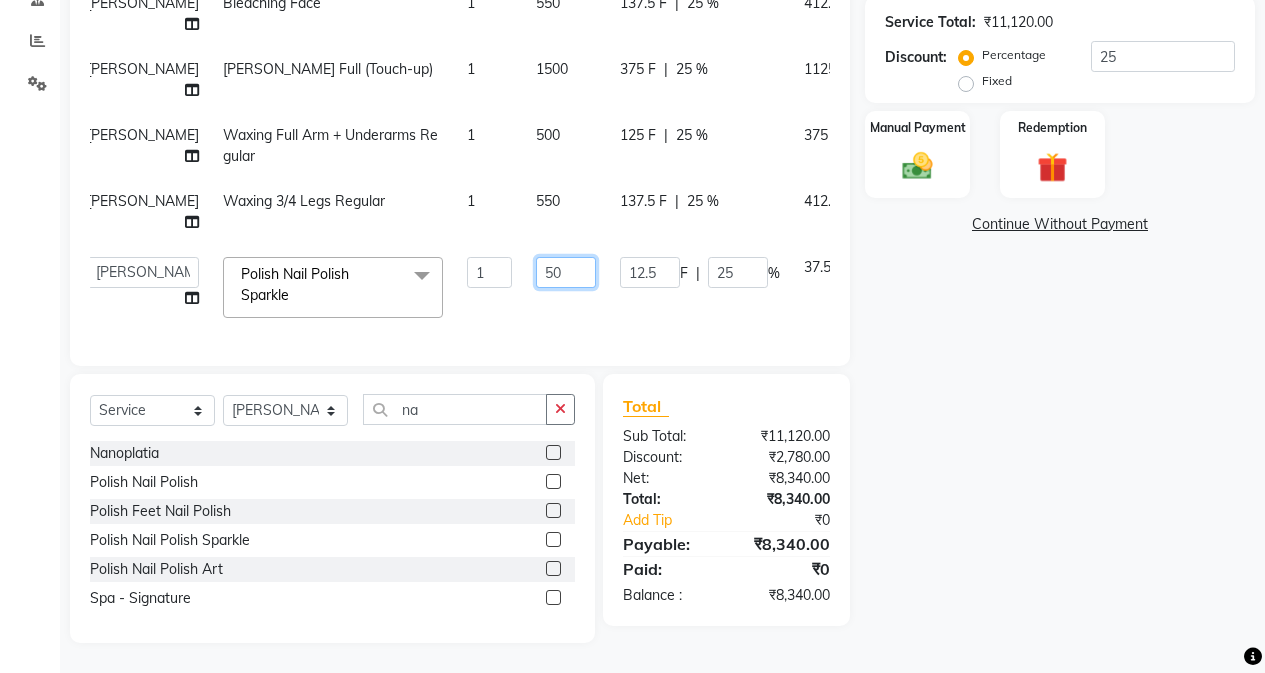 click on "50" 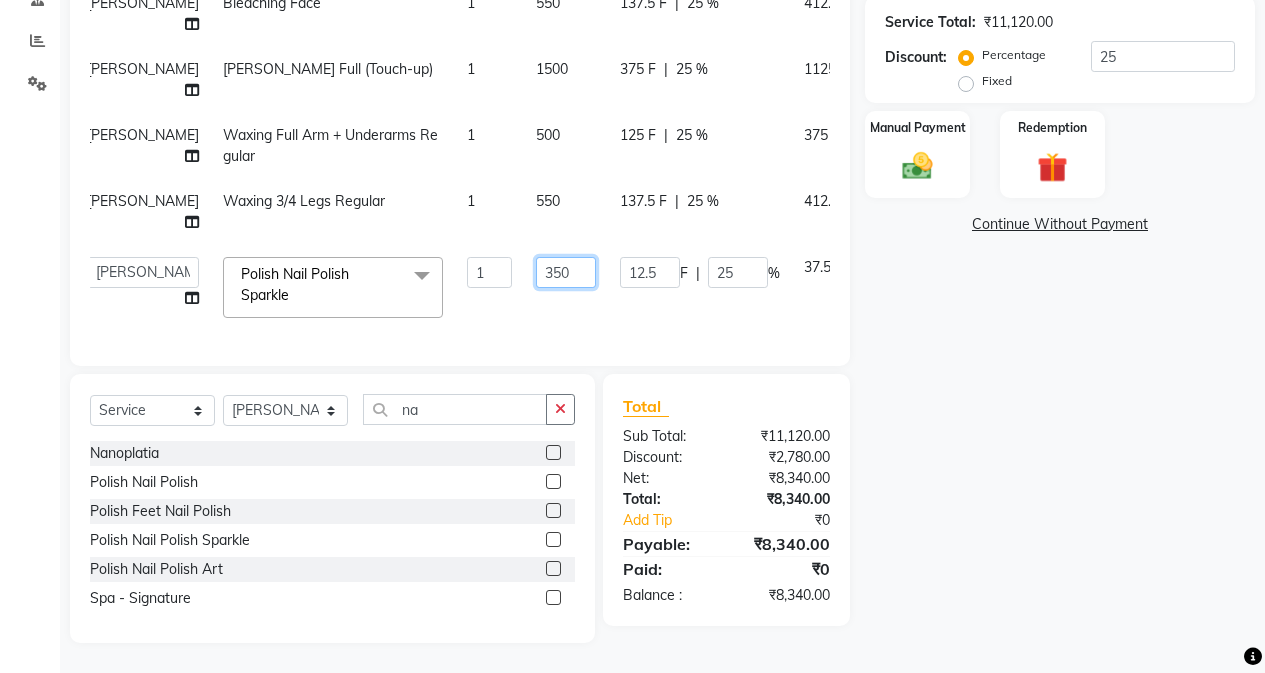 type on "3500" 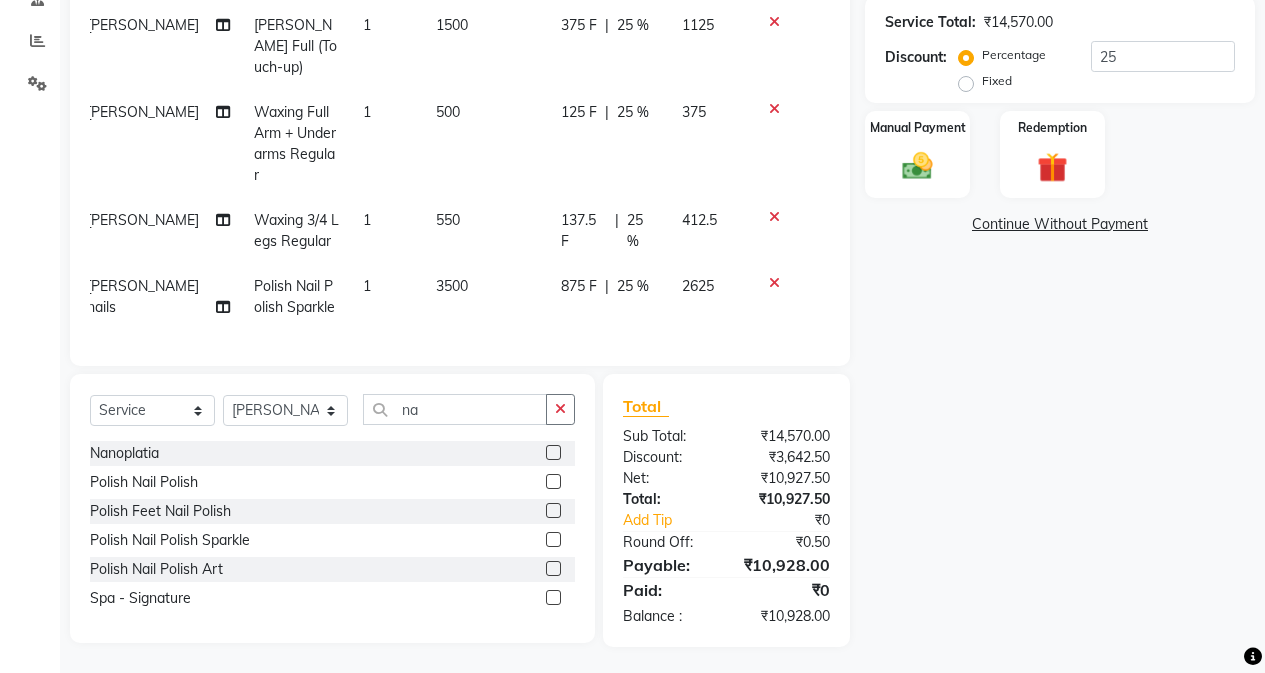 click on "2625" 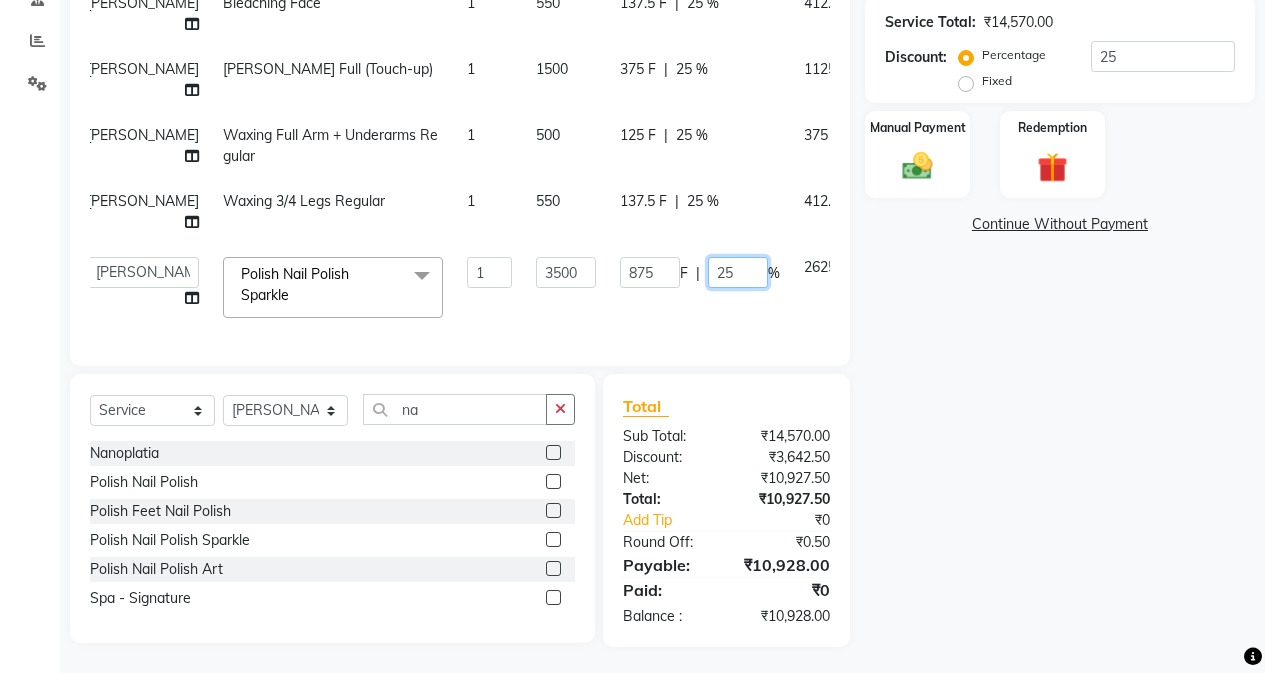 click on "25" 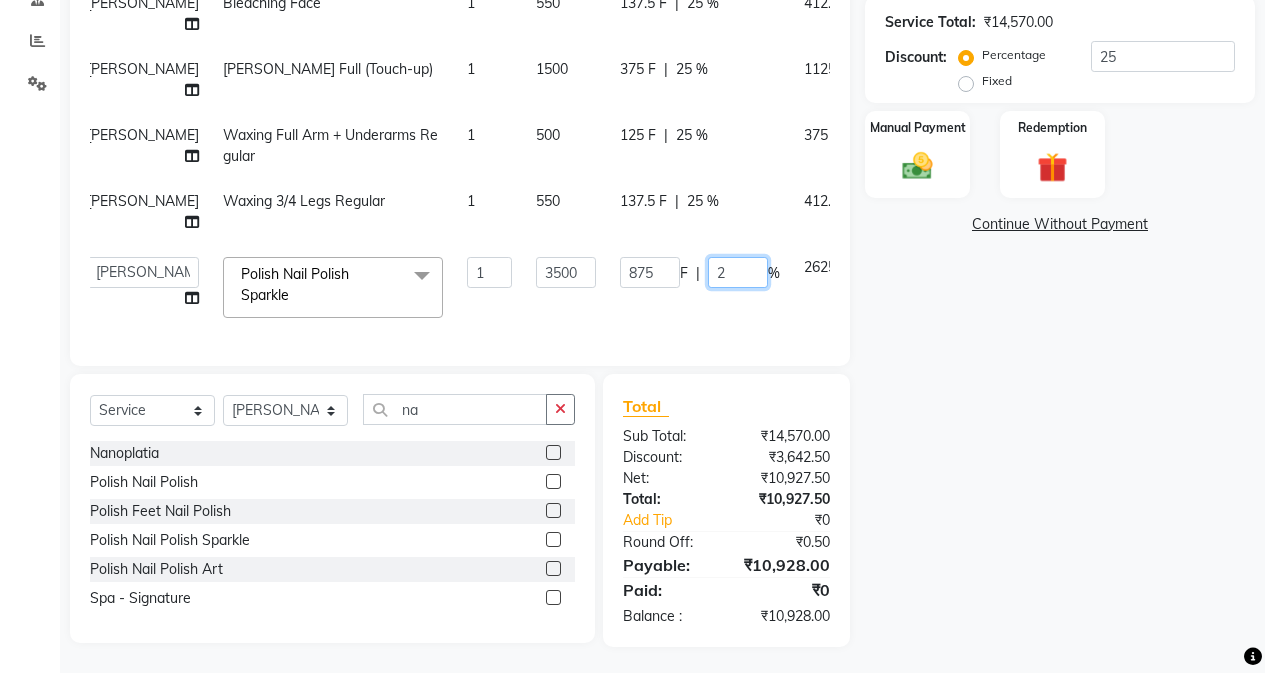 type 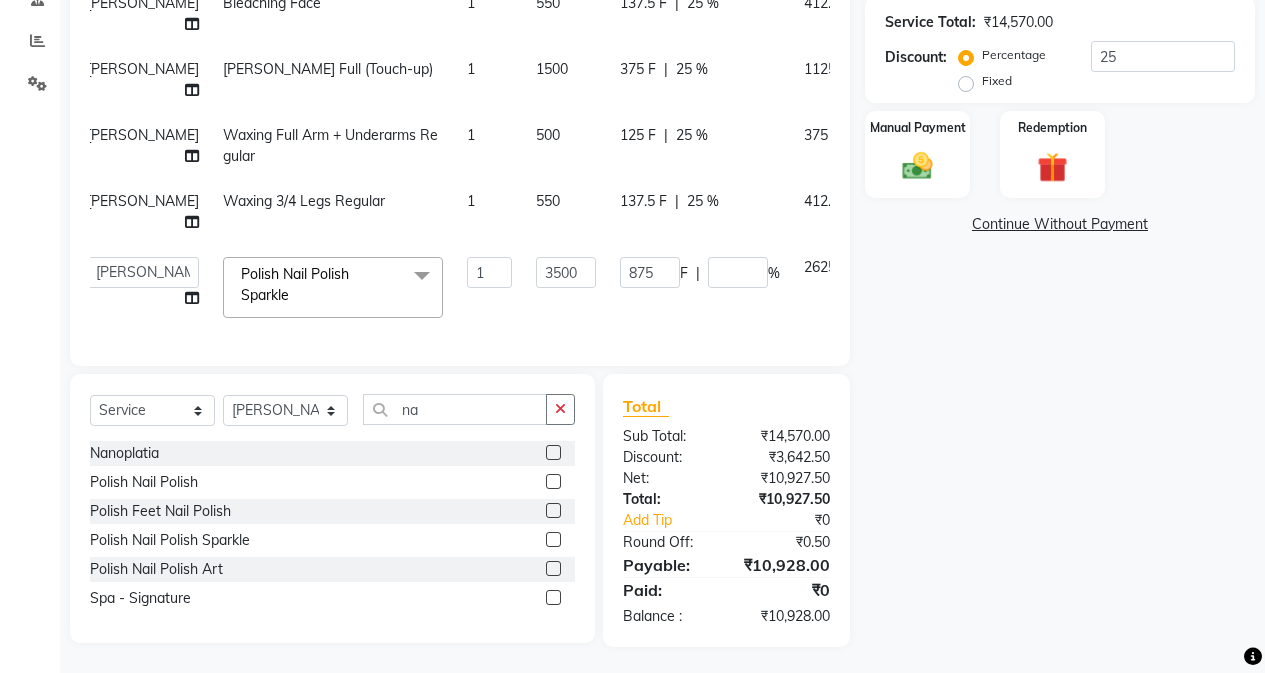 scroll, scrollTop: 334, scrollLeft: 15, axis: both 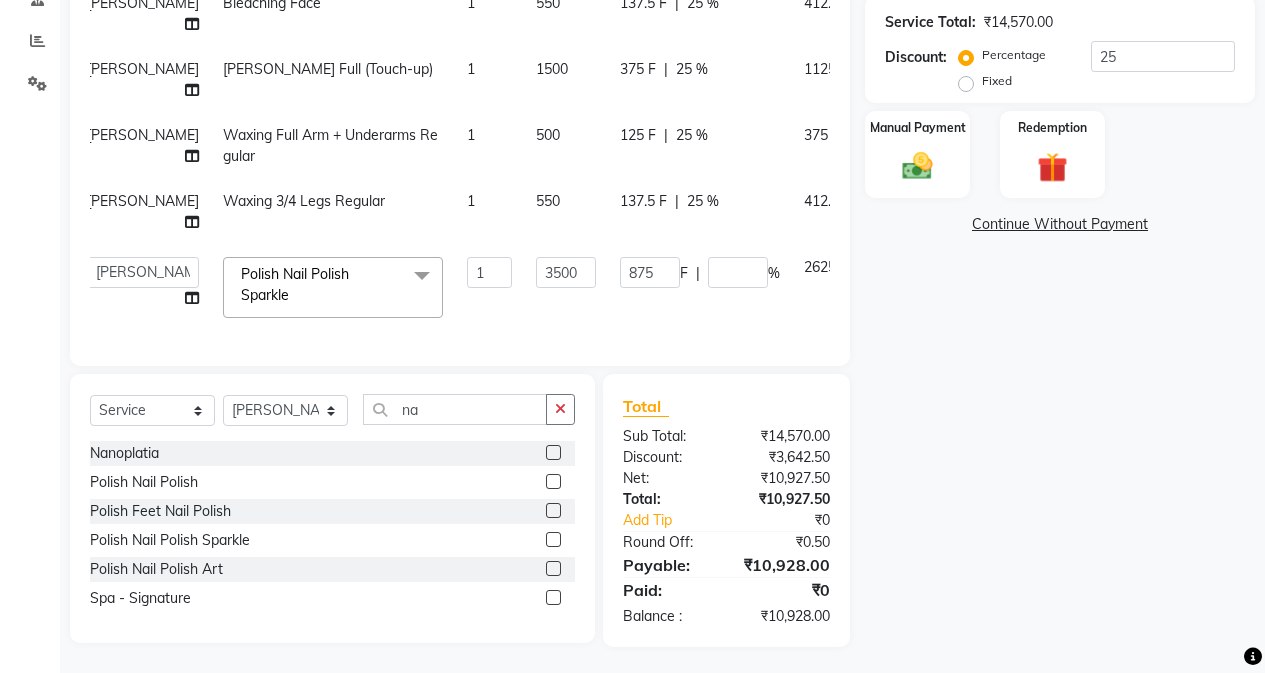 click on "Name: [PERSON_NAME] Membership:  No Active Membership  Total Visits:   Card on file:  0 Last Visit:   - Points:   0  Coupon Code Apply Service Total:  ₹14,570.00  Discount:  Percentage   Fixed  25 Manual Payment Redemption  Continue Without Payment" 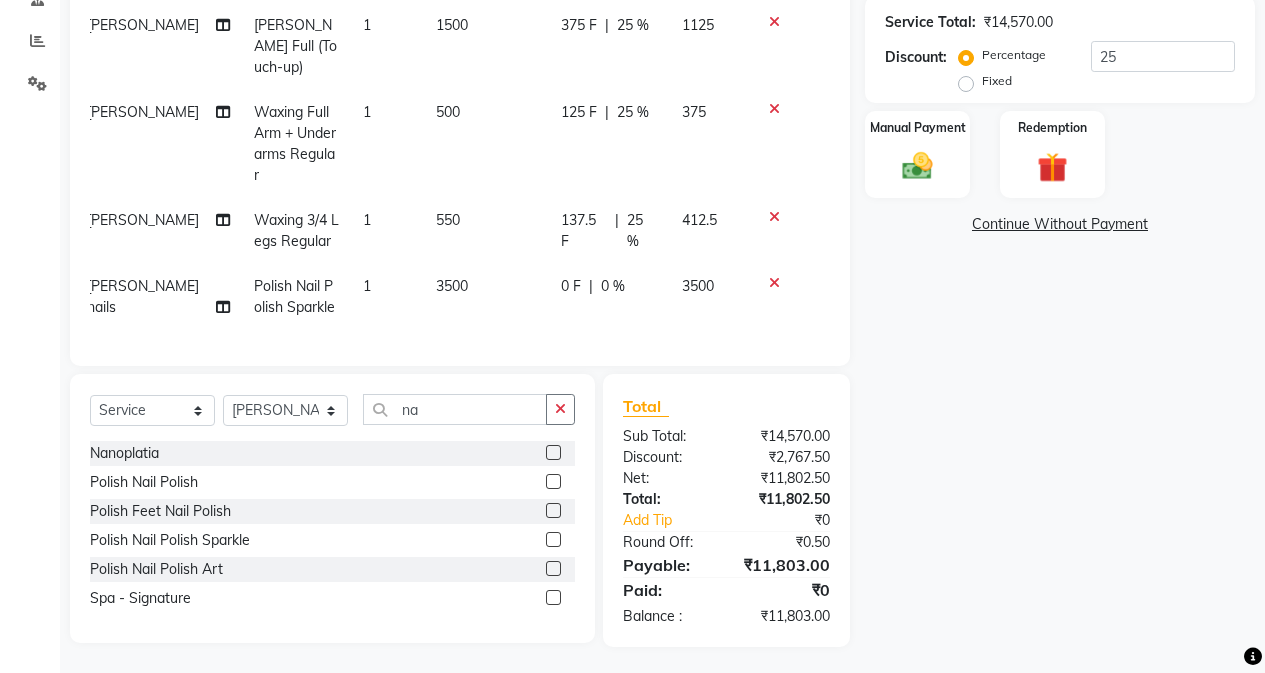 click on "3500" 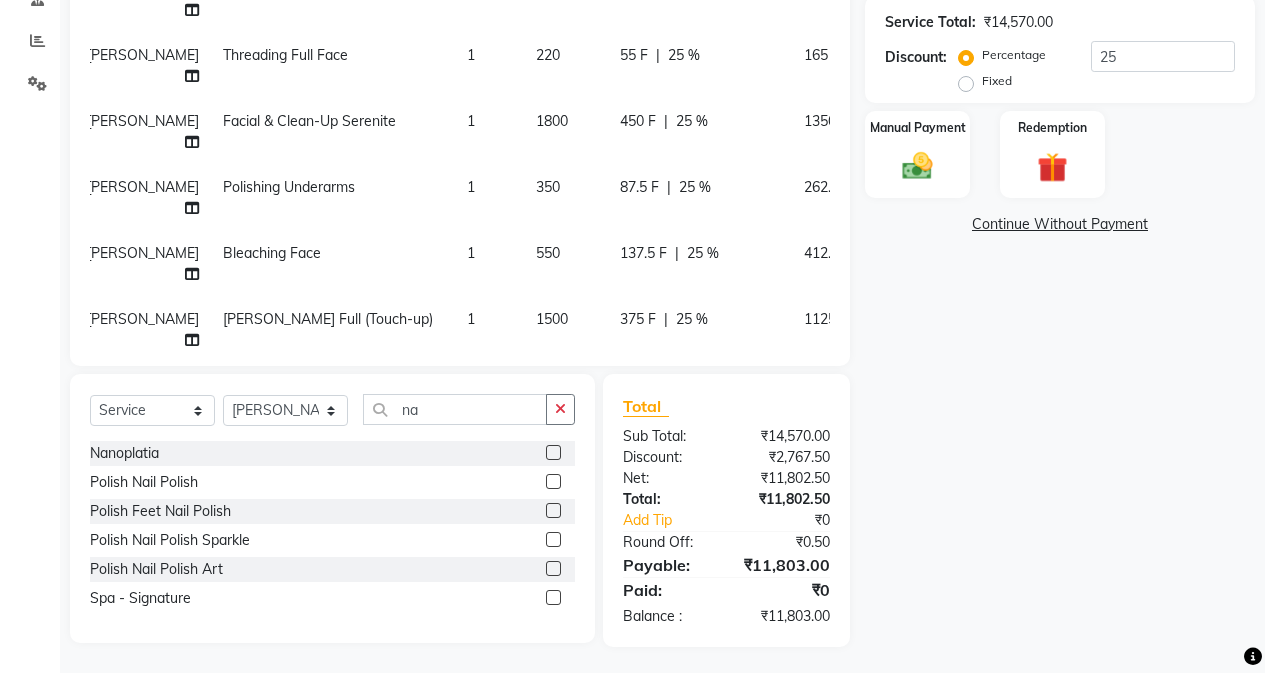 scroll, scrollTop: 0, scrollLeft: 15, axis: horizontal 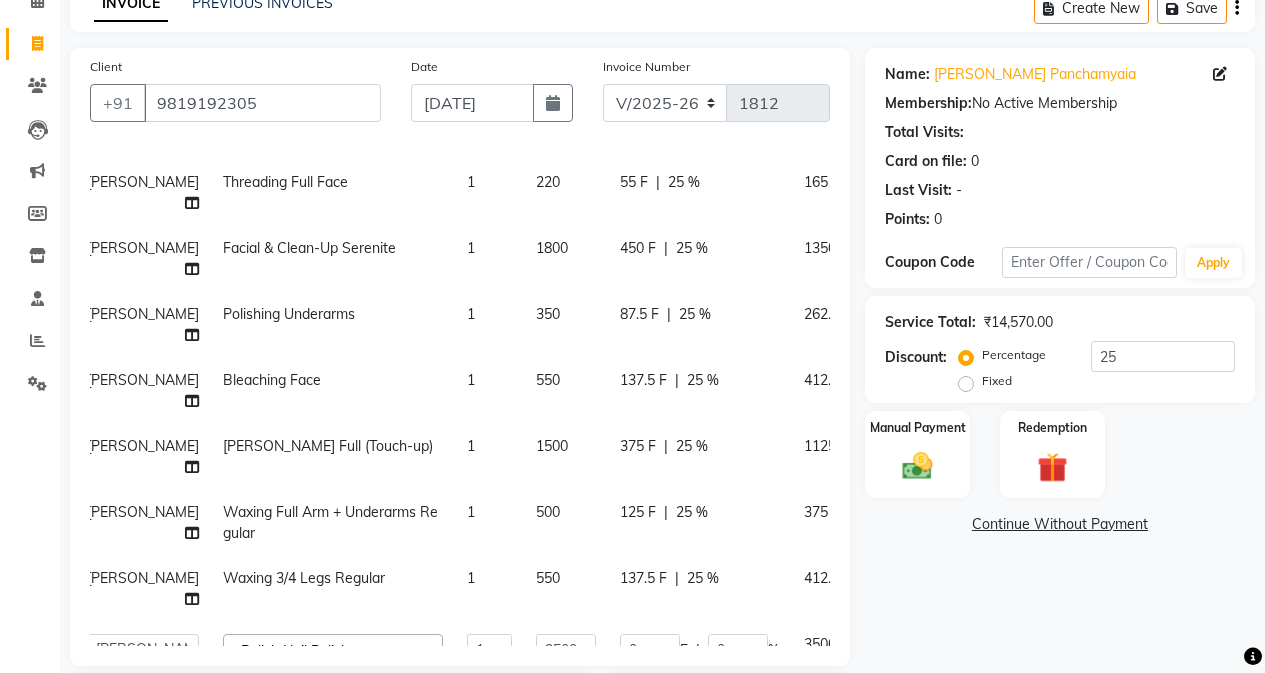 click on "220" 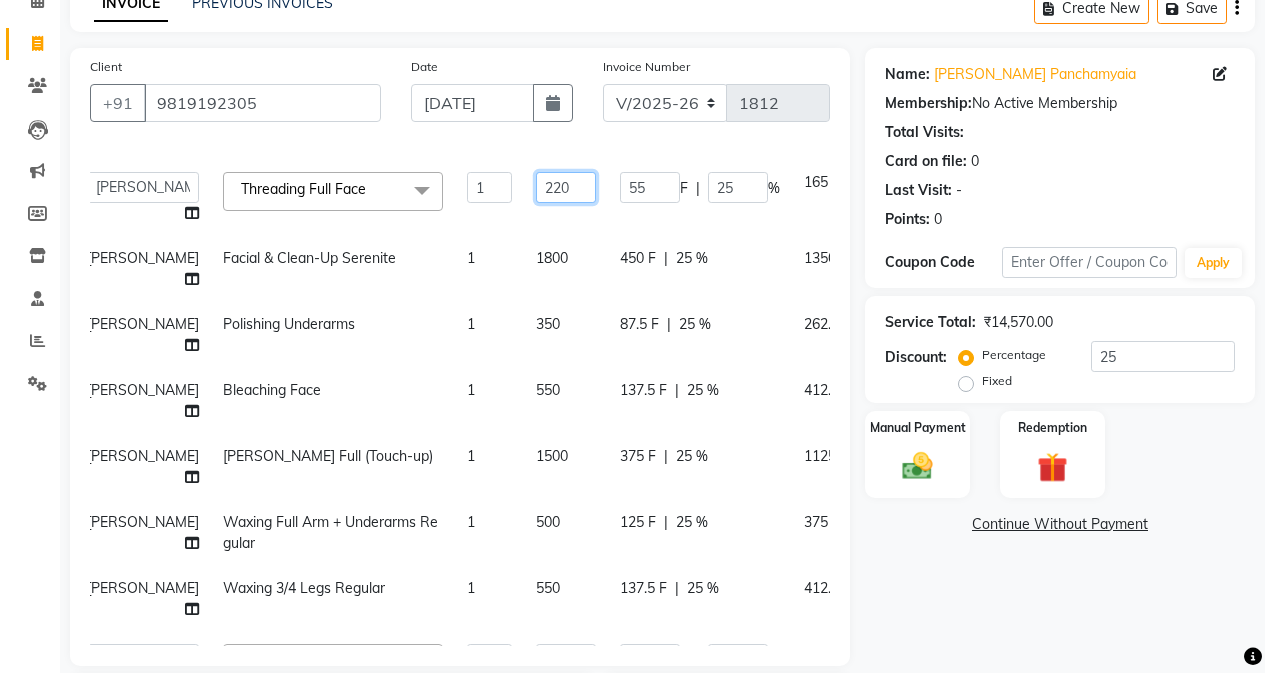 click on "220" 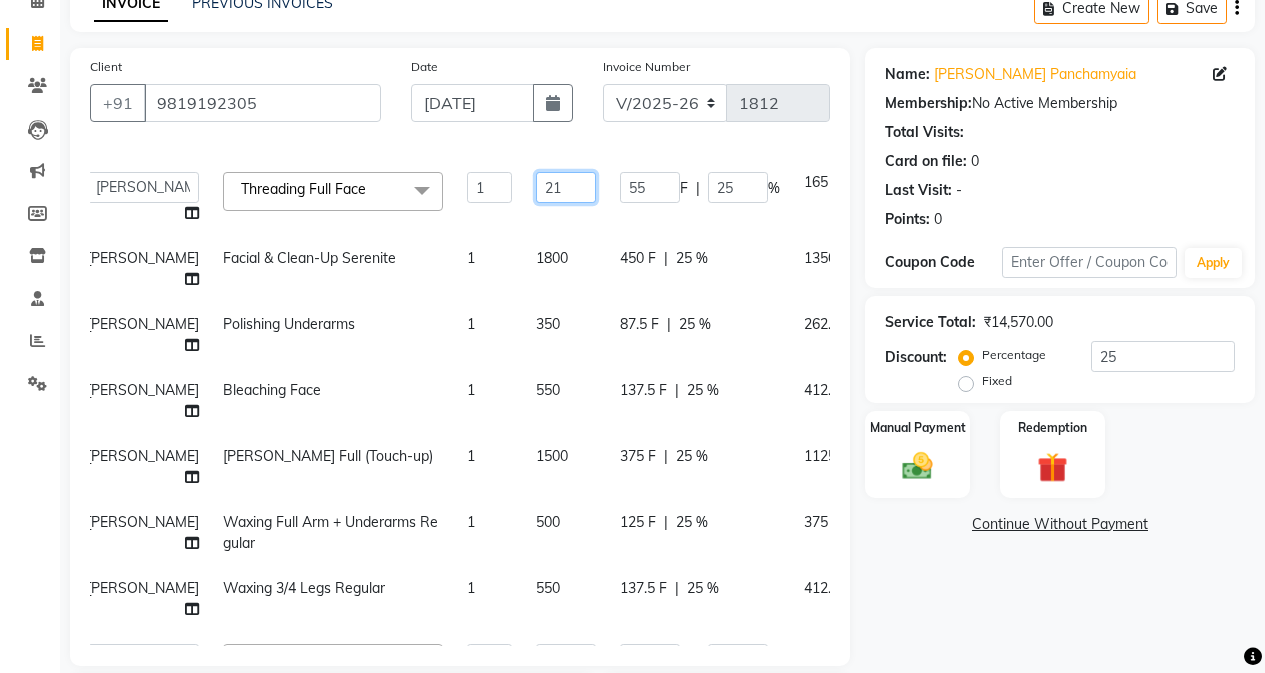 type on "216" 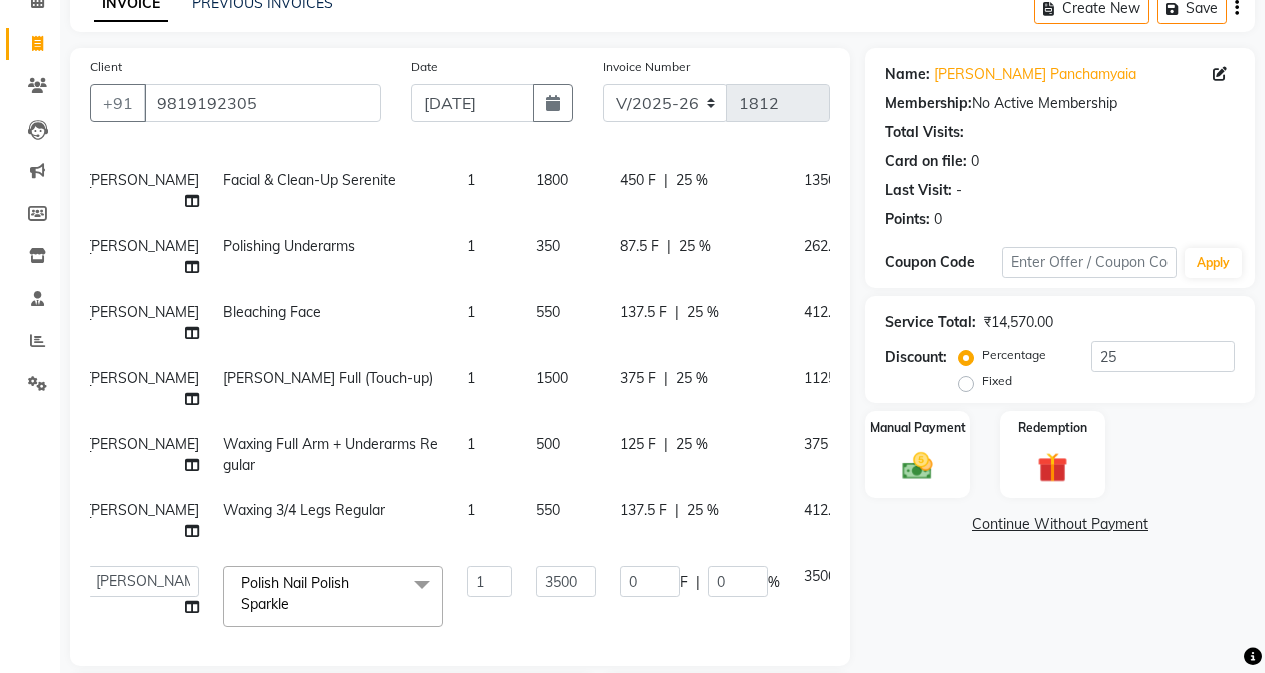 scroll, scrollTop: 386, scrollLeft: 15, axis: both 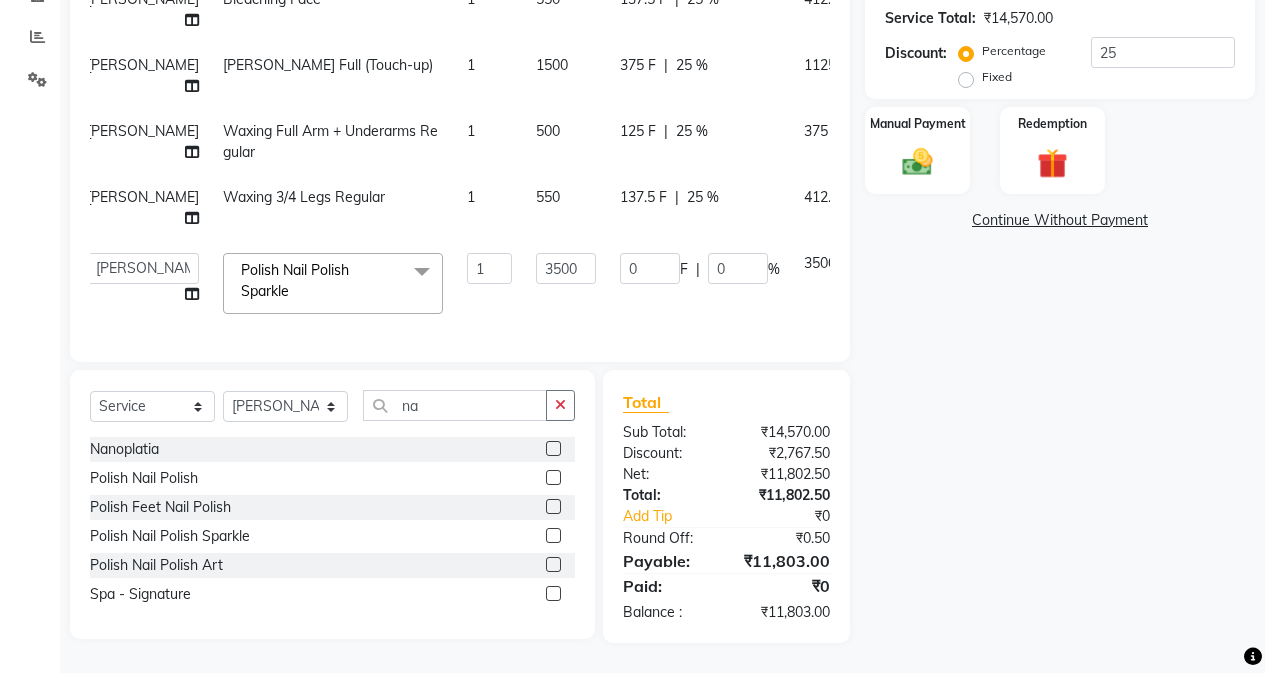 click on "Name: [PERSON_NAME] Membership:  No Active Membership  Total Visits:   Card on file:  0 Last Visit:   - Points:   0  Coupon Code Apply Service Total:  ₹14,570.00  Discount:  Percentage   Fixed  25 Manual Payment Redemption  Continue Without Payment" 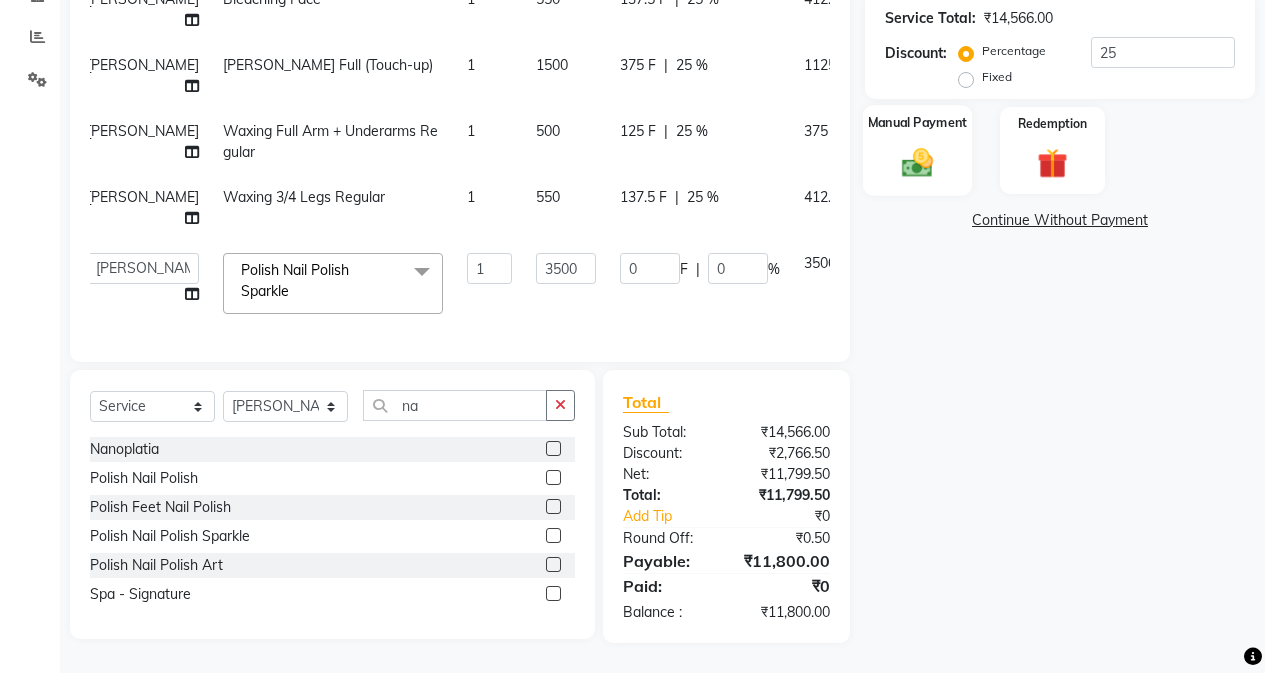 click 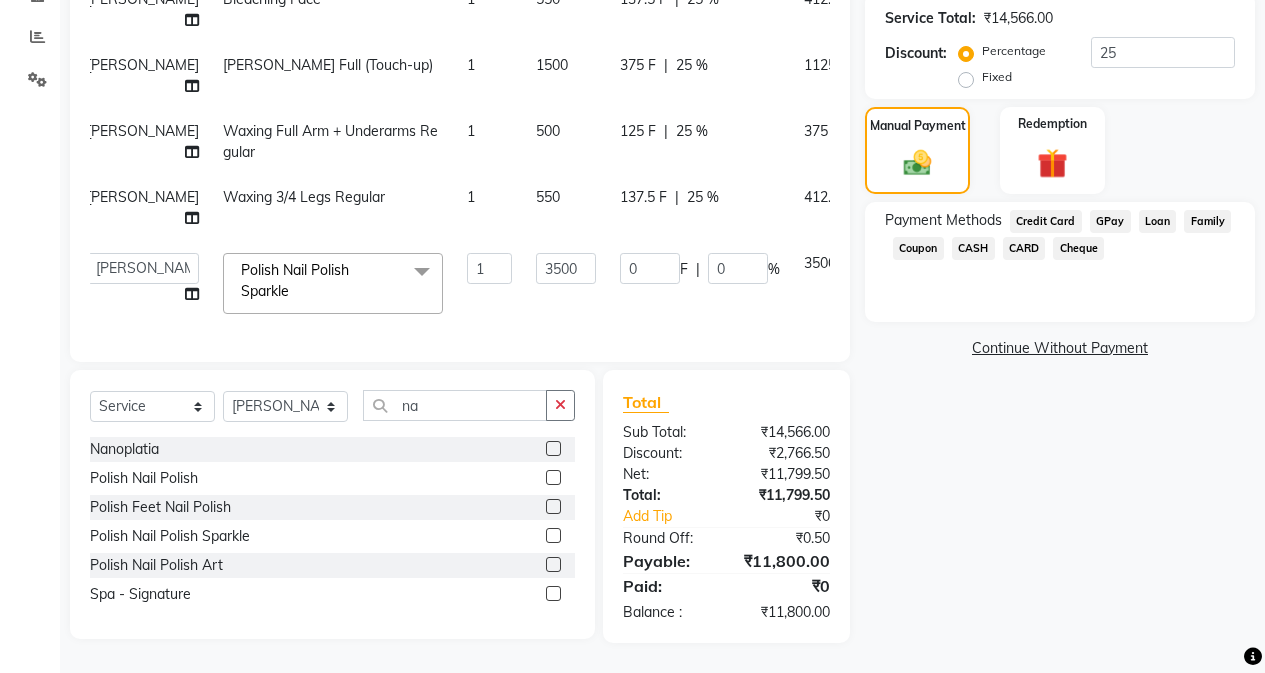 click on "GPay" 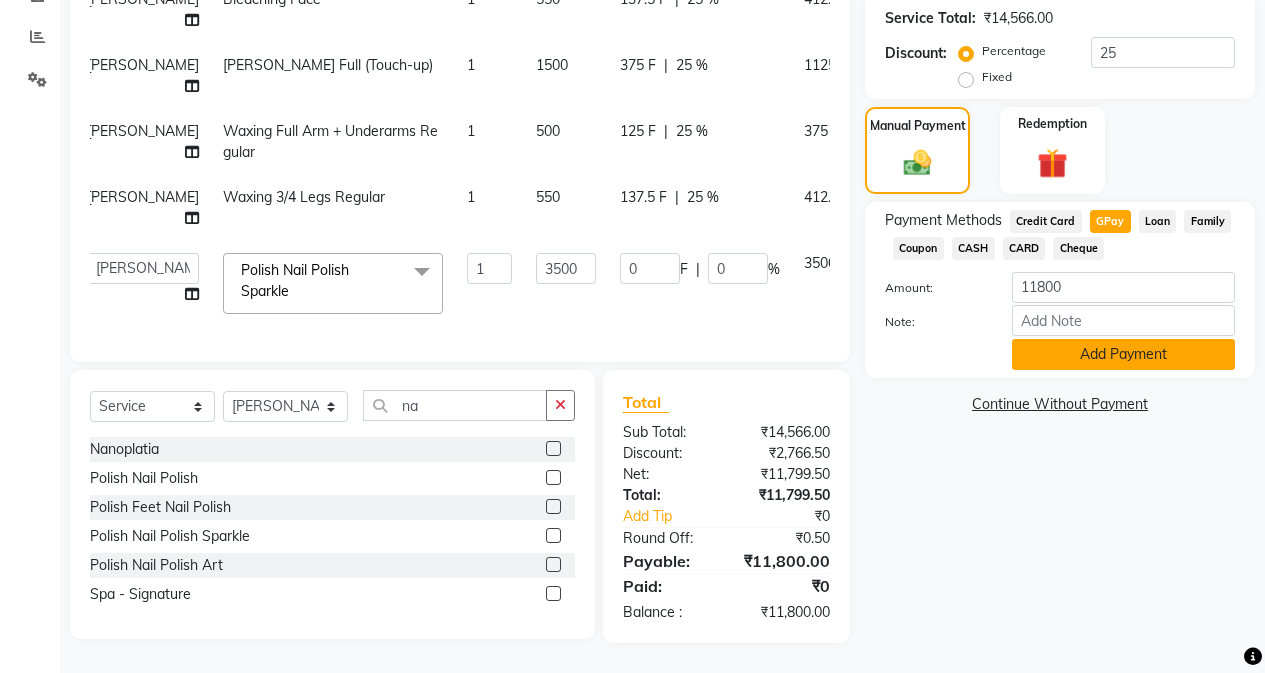 click on "Add Payment" 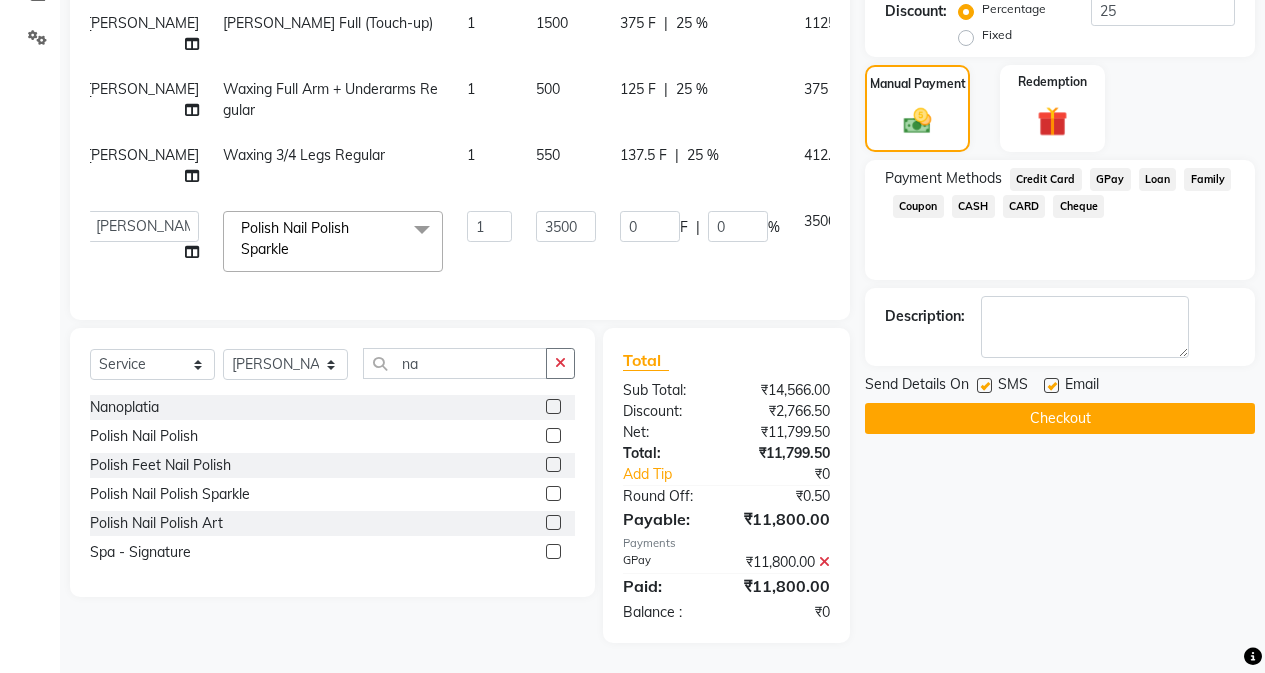 click on "Checkout" 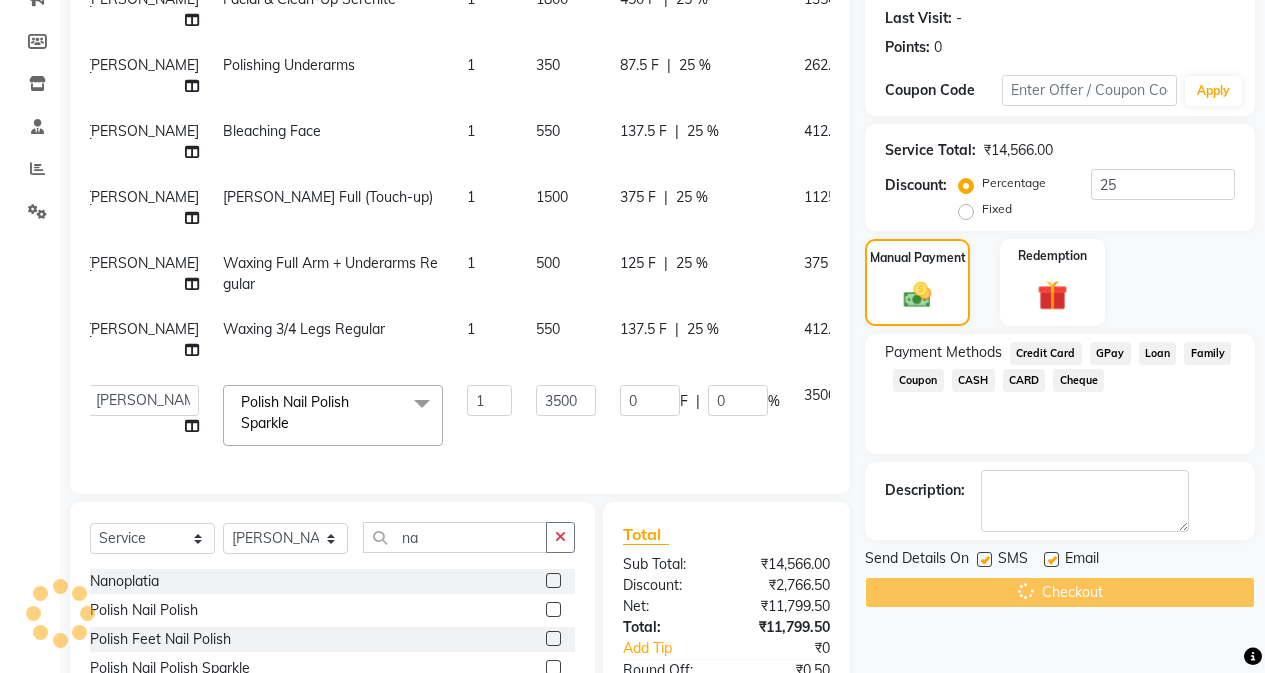 scroll, scrollTop: 69, scrollLeft: 0, axis: vertical 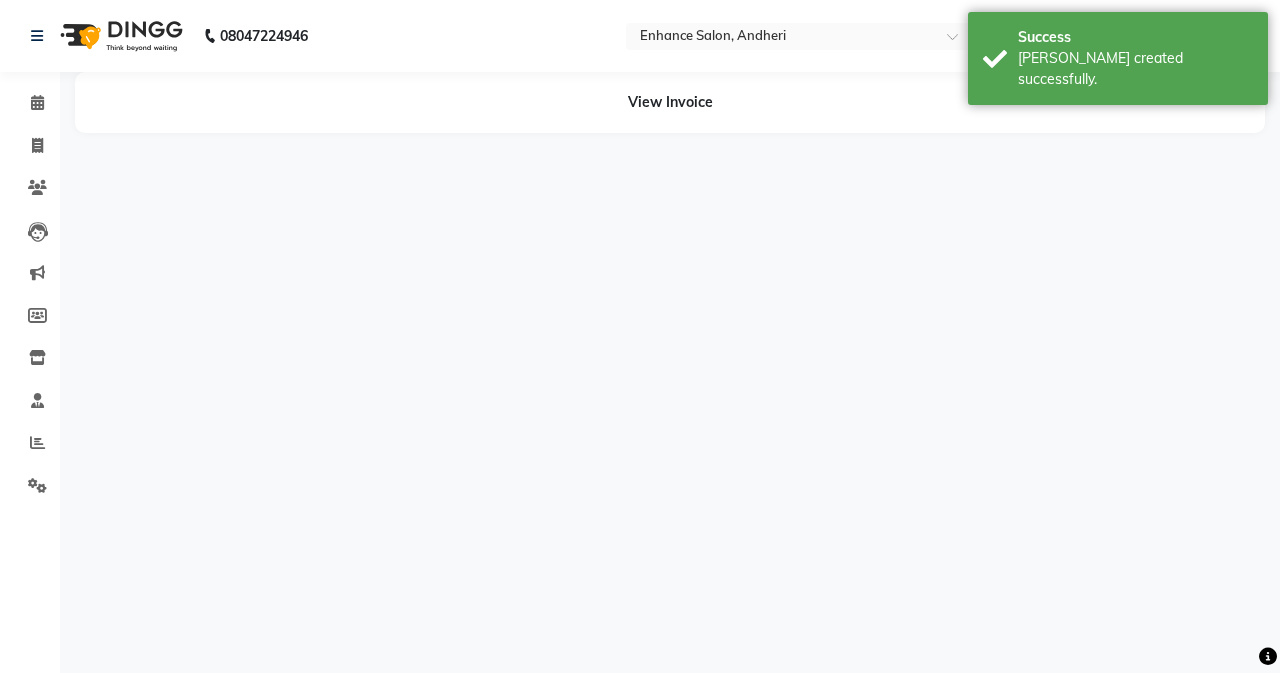 select on "61729" 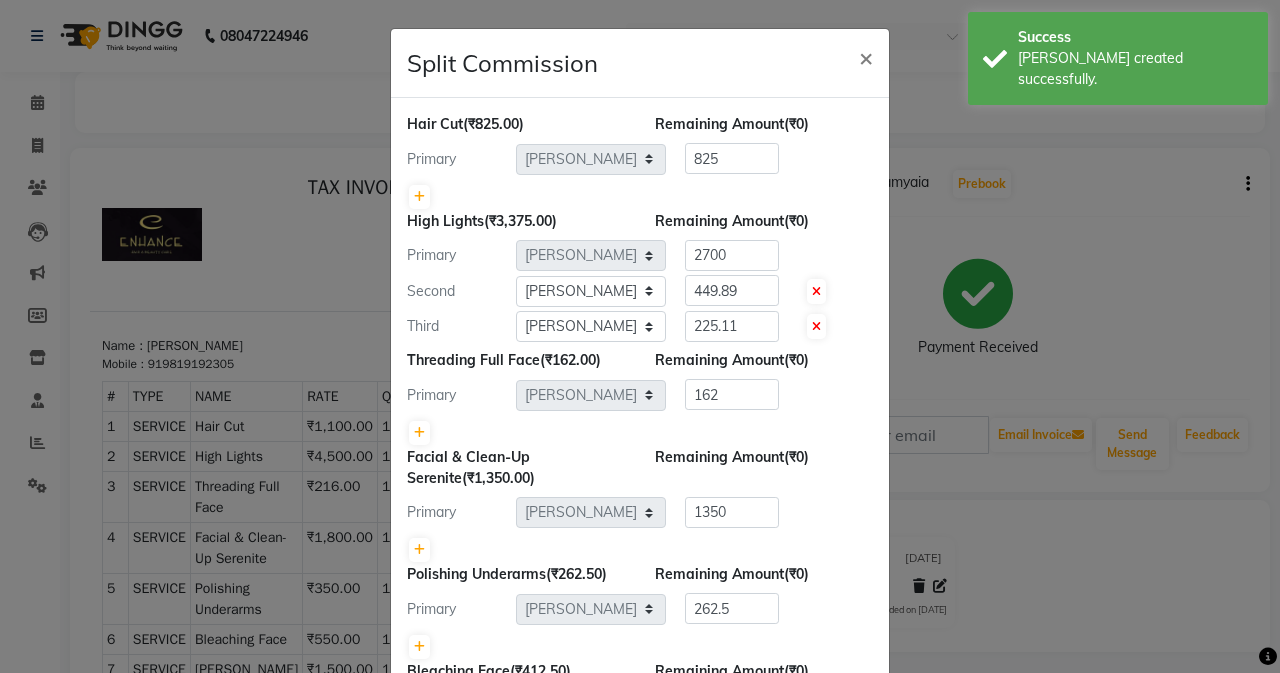 scroll, scrollTop: 0, scrollLeft: 0, axis: both 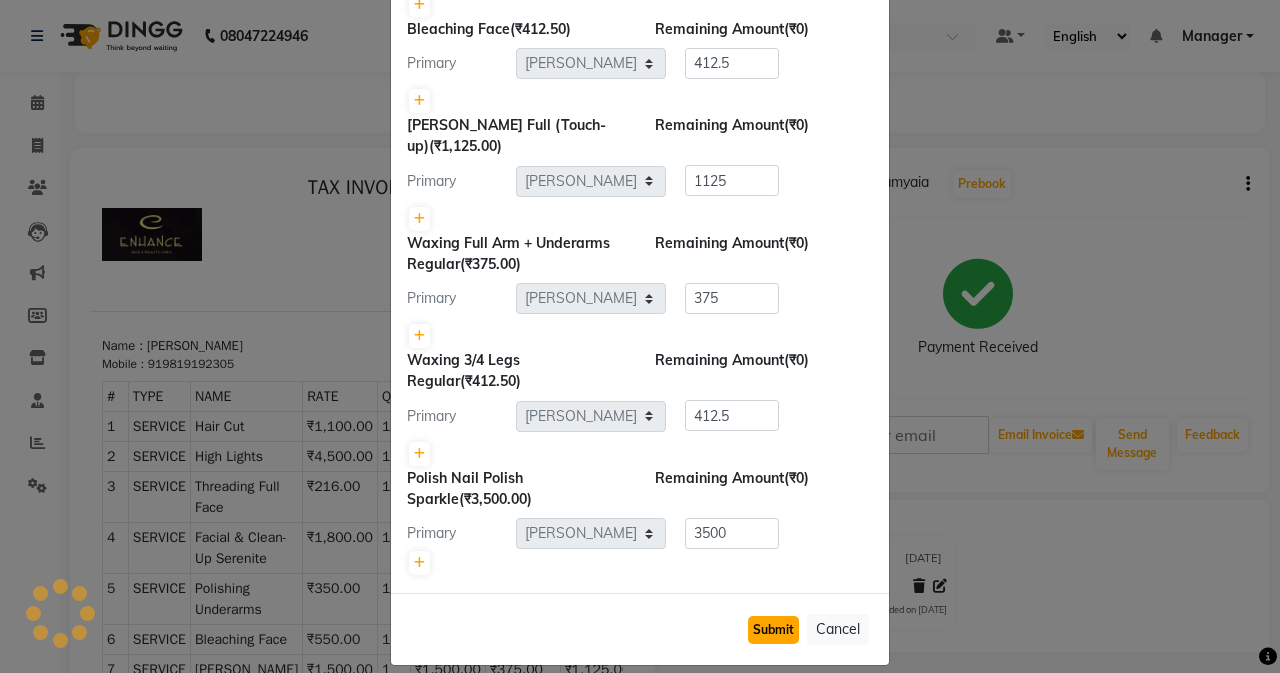 click on "Submit" 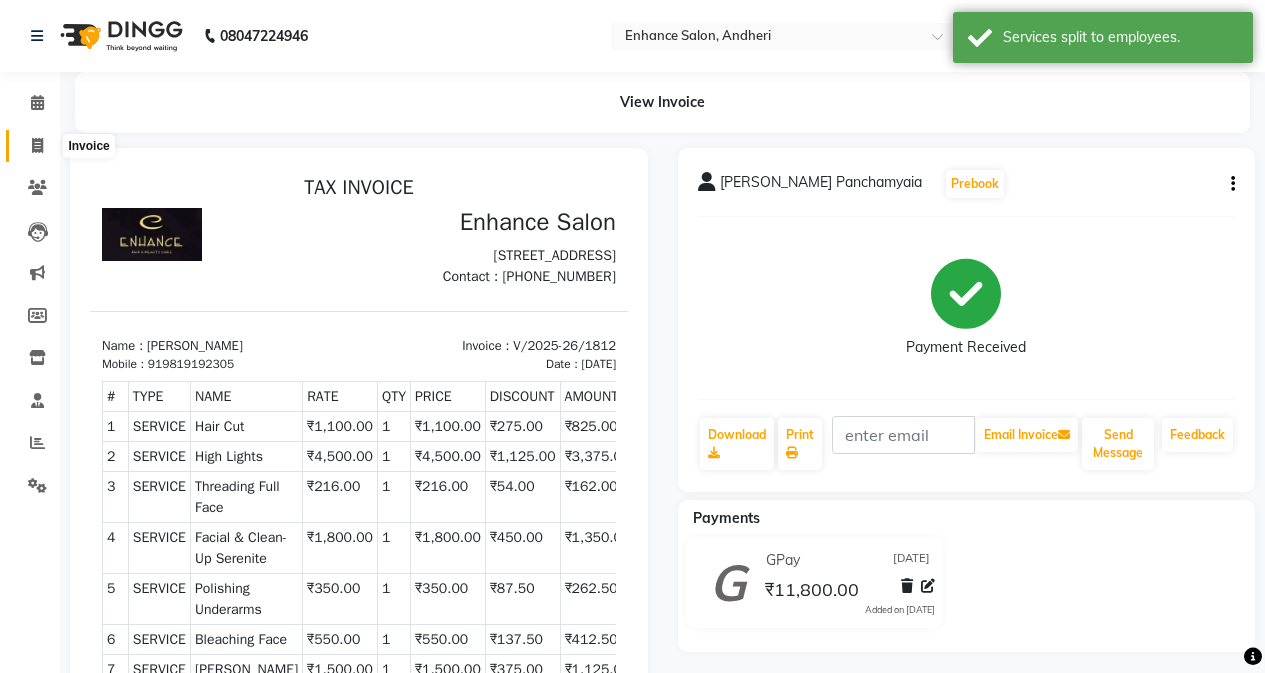 click 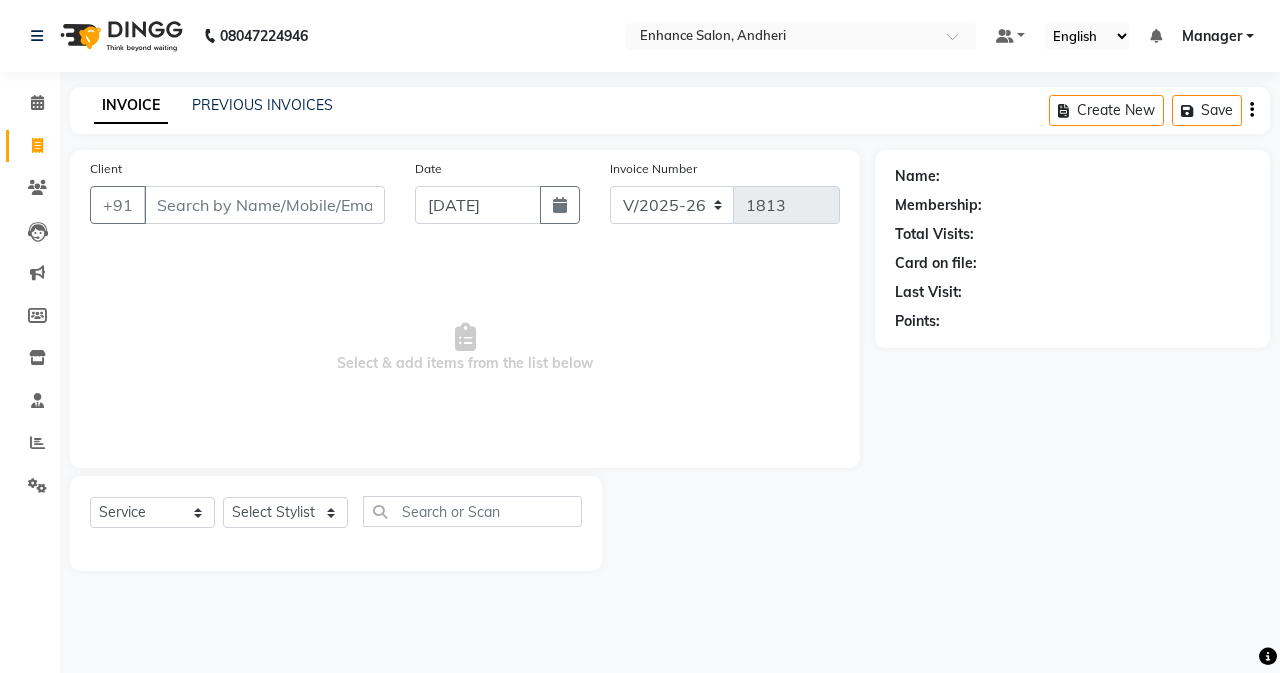 click on "Name: Membership: Total Visits: Card on file: Last Visit:  Points:" 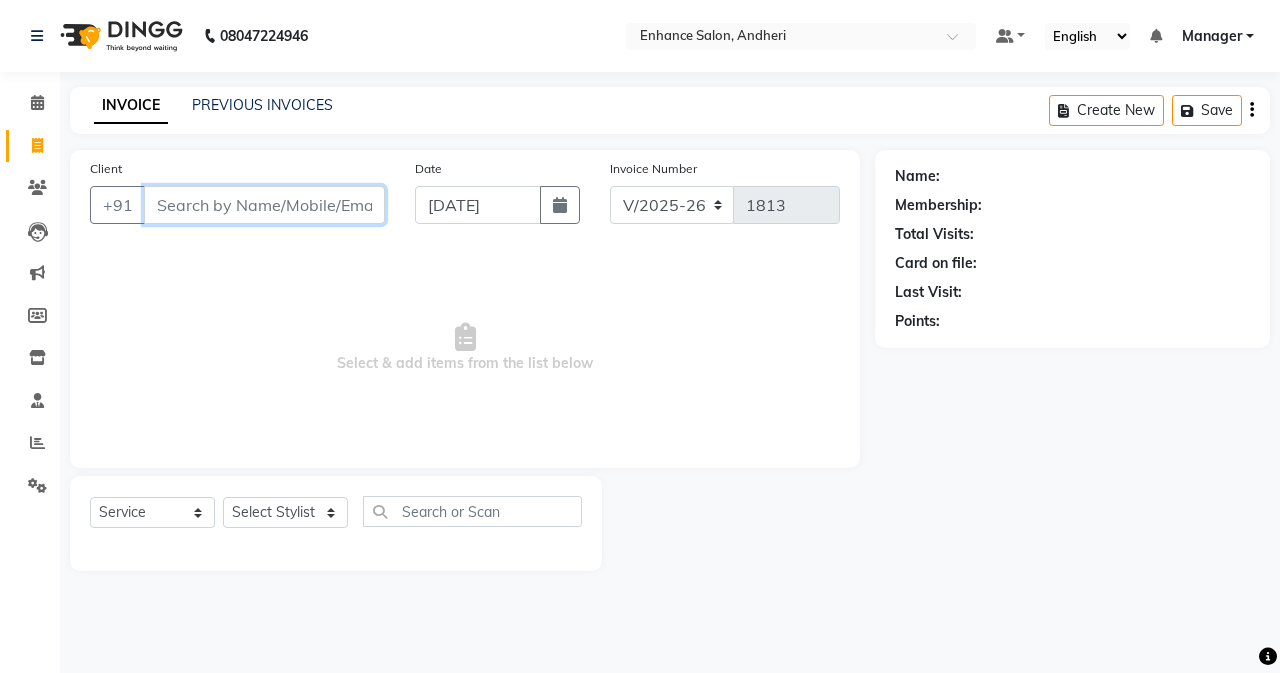 click on "Client" at bounding box center [264, 205] 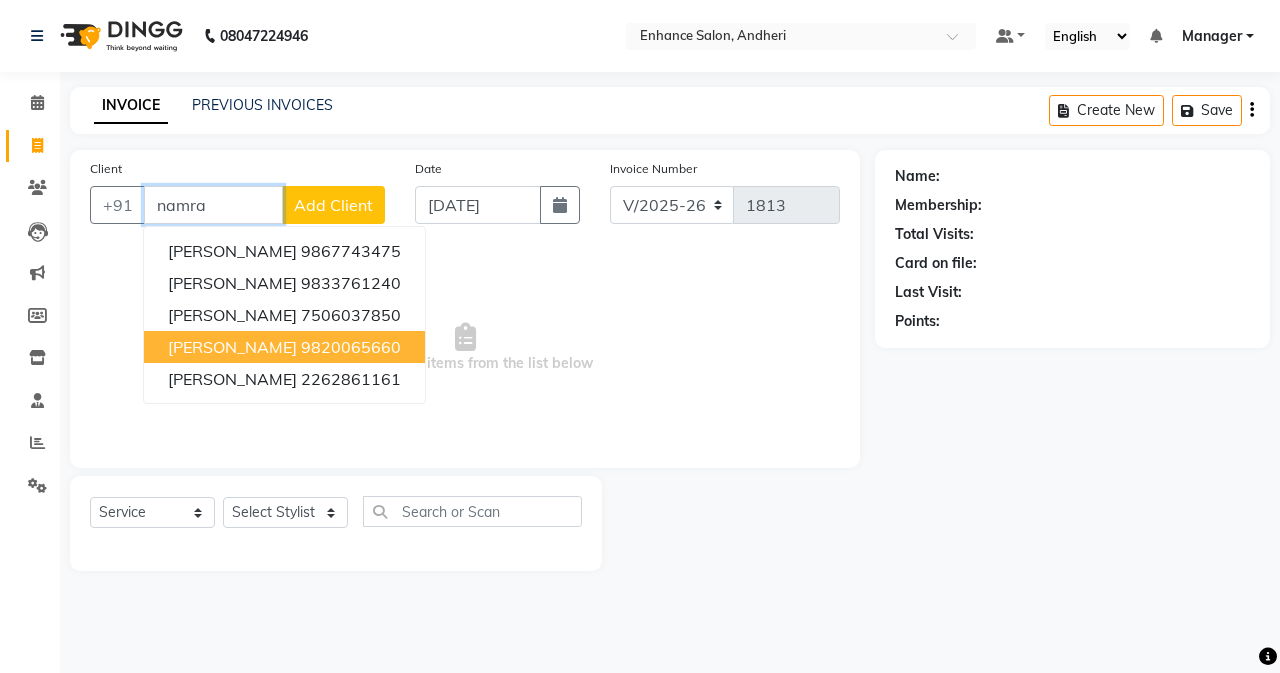 click on "[PERSON_NAME]" at bounding box center [232, 347] 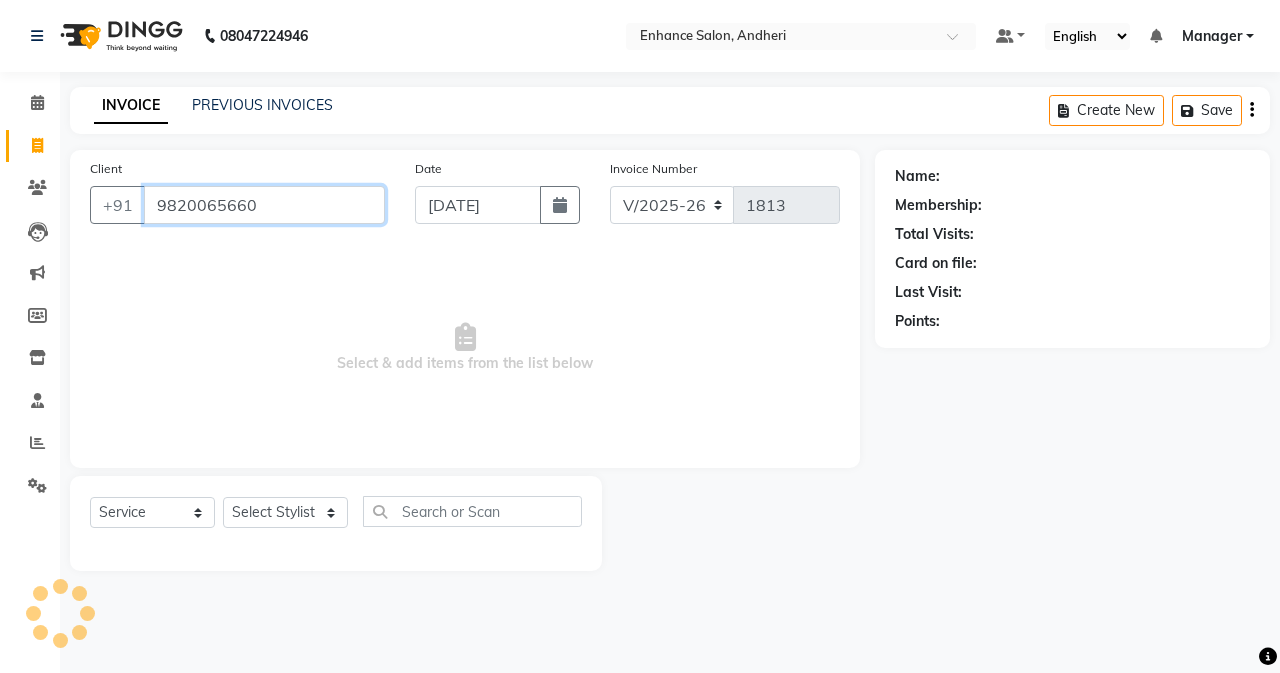 type on "9820065660" 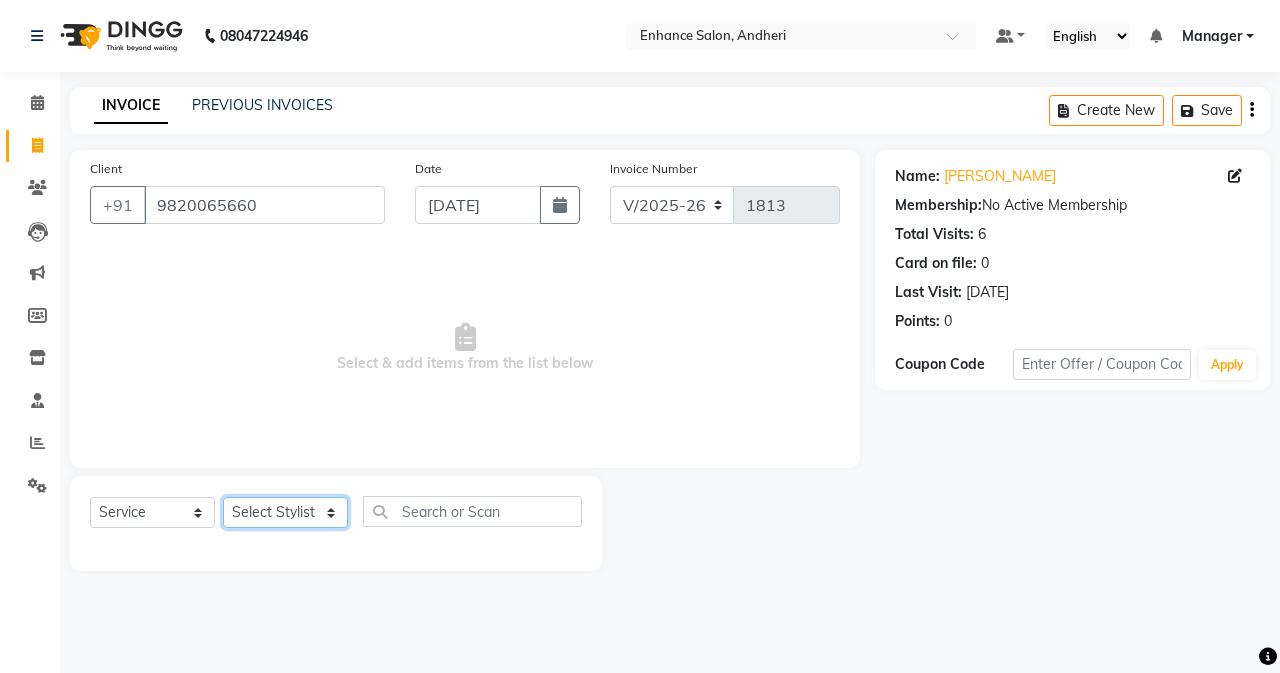click on "Select Stylist Admin [PERSON_NAME] [PERSON_NAME] Manager [PERSON_NAME] [PERSON_NAME] [PERSON_NAME] POONAM [PERSON_NAME] [PERSON_NAME] nails [PERSON_NAME] MANGELA [PERSON_NAME] [PERSON_NAME] [PERSON_NAME] [PERSON_NAME]" 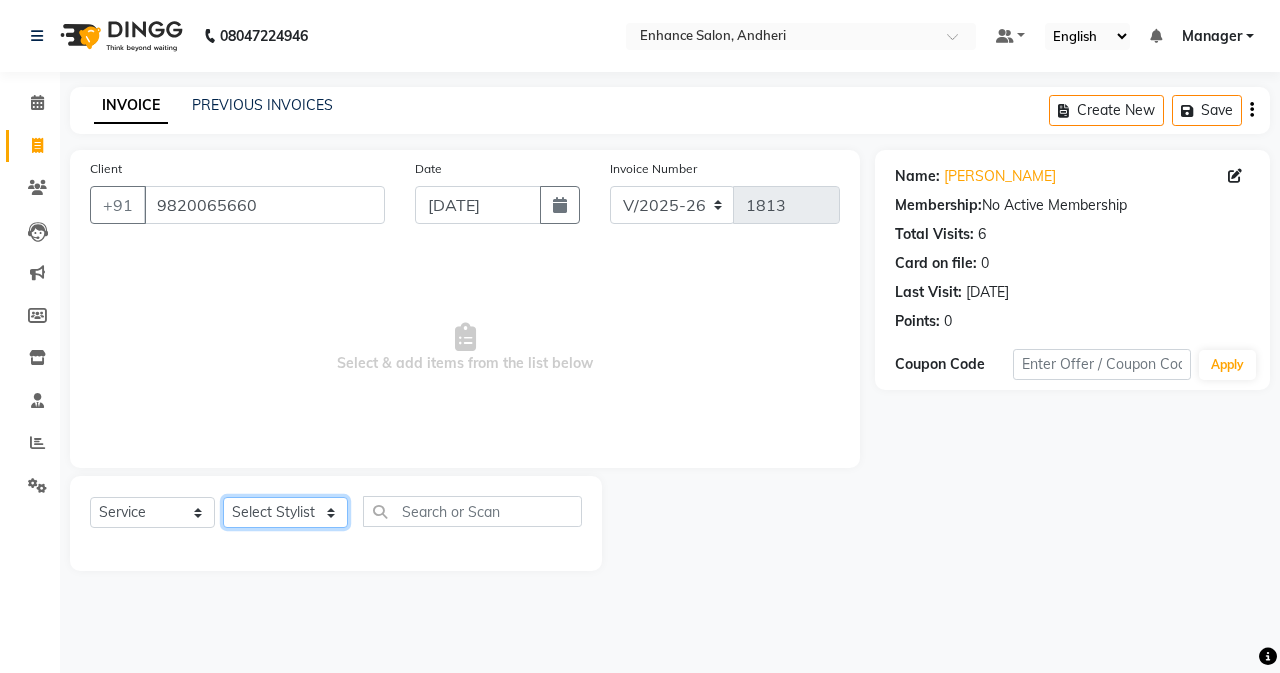 select on "61729" 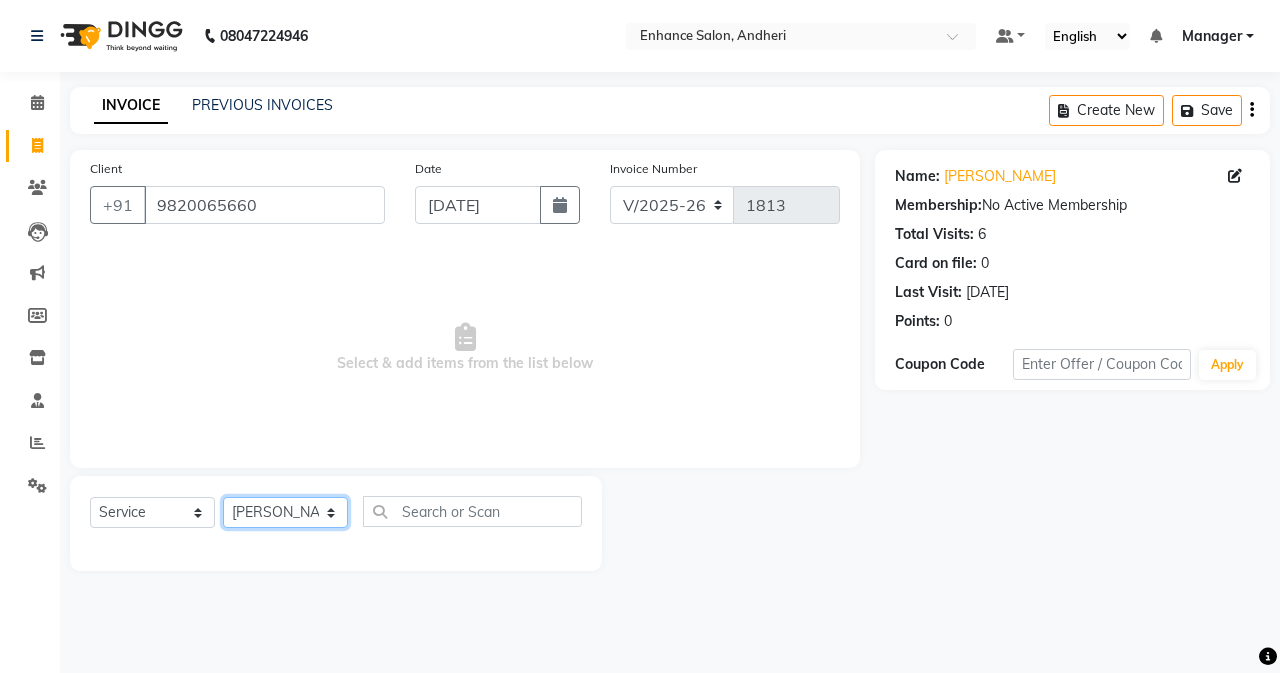 click on "Select Stylist Admin [PERSON_NAME] [PERSON_NAME] Manager [PERSON_NAME] [PERSON_NAME] [PERSON_NAME] POONAM [PERSON_NAME] [PERSON_NAME] nails [PERSON_NAME] MANGELA [PERSON_NAME] [PERSON_NAME] [PERSON_NAME] [PERSON_NAME]" 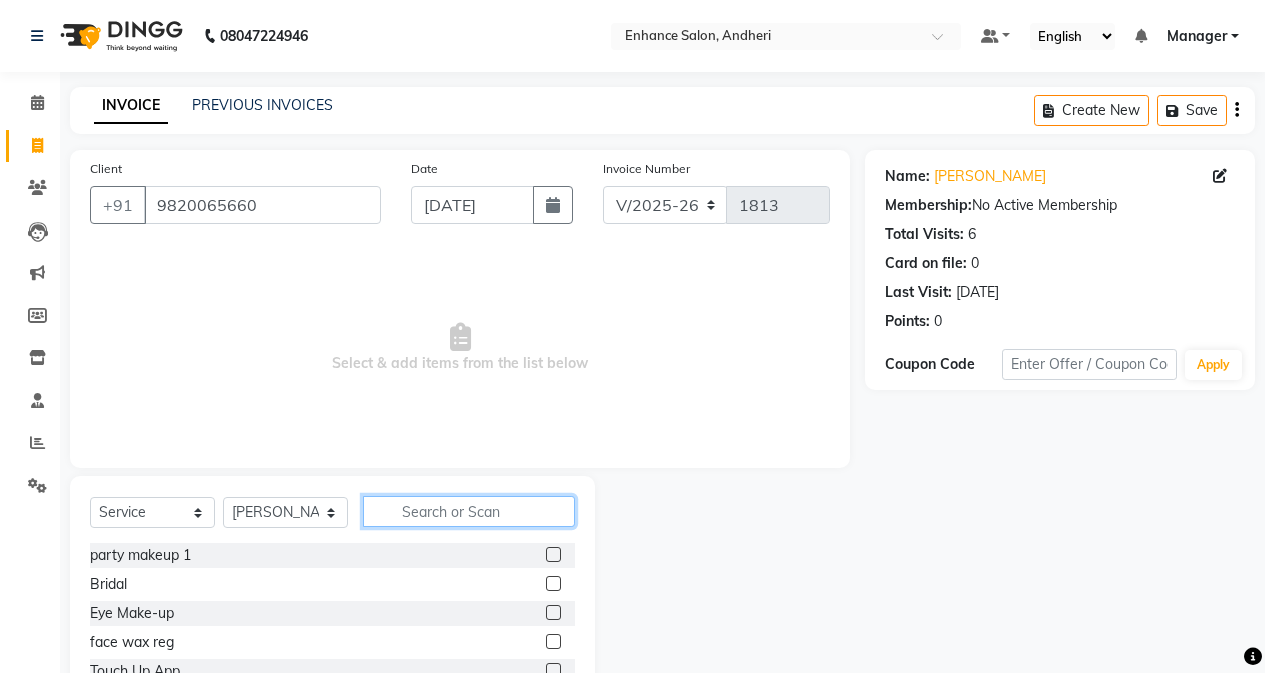 click 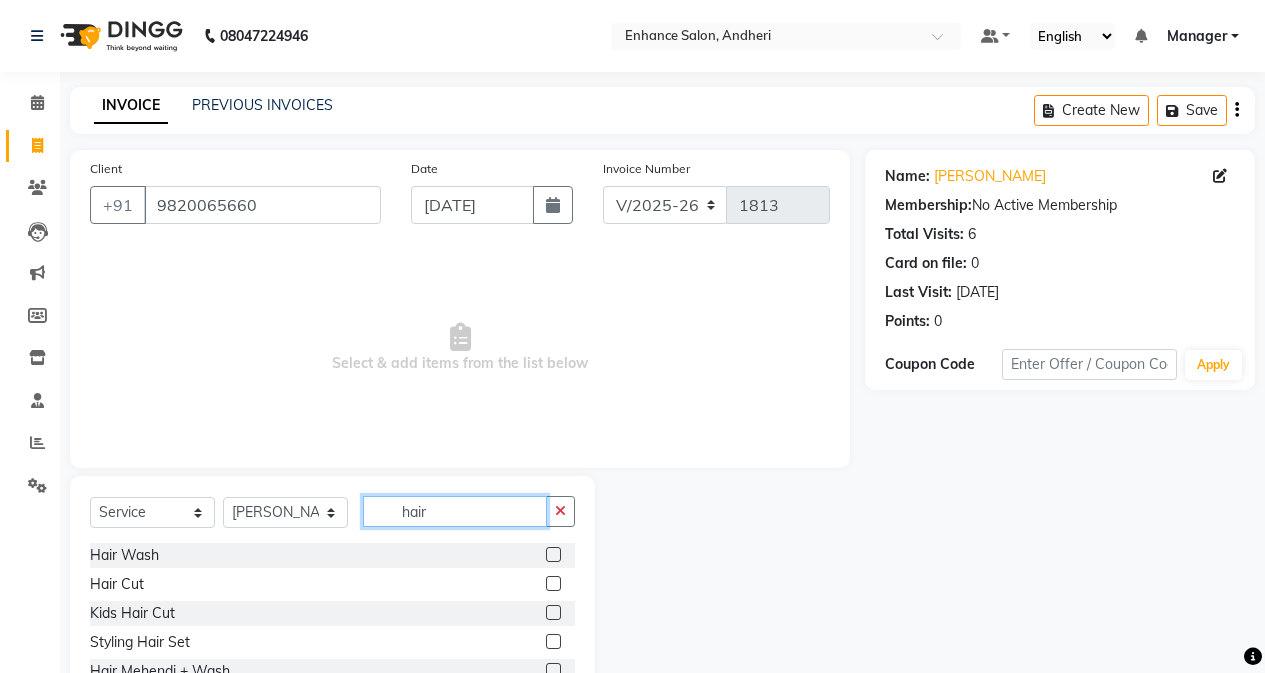 type on "hair" 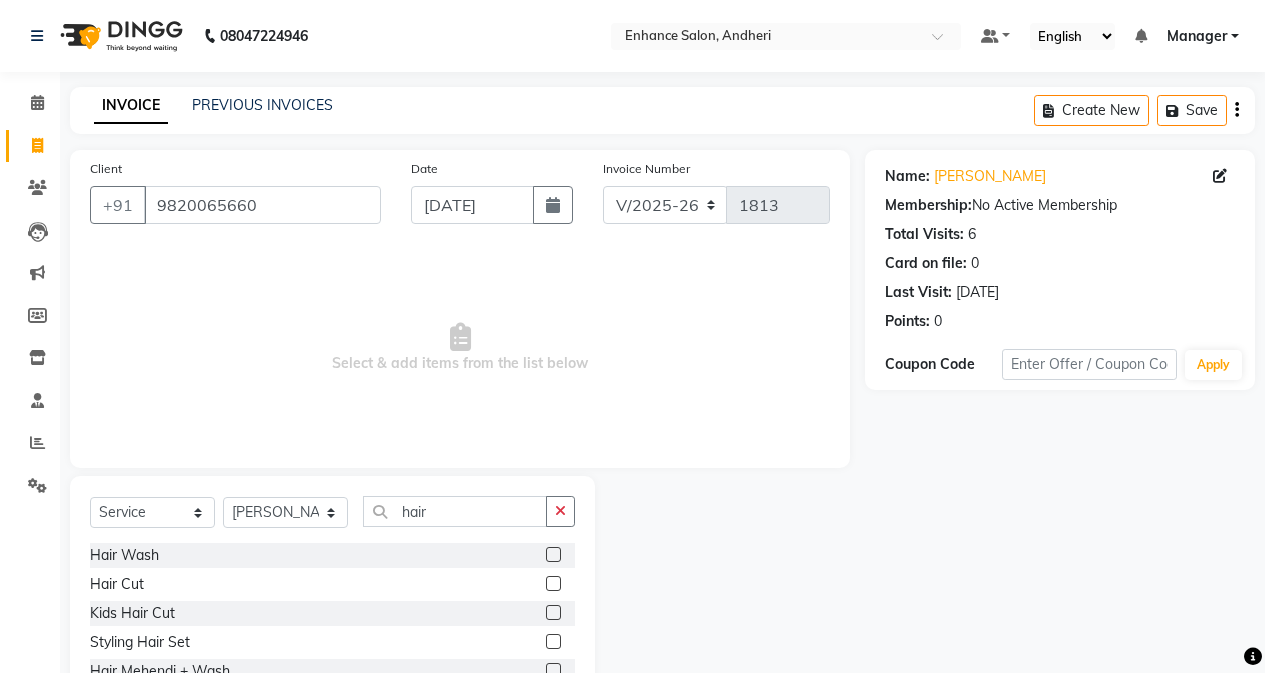 click 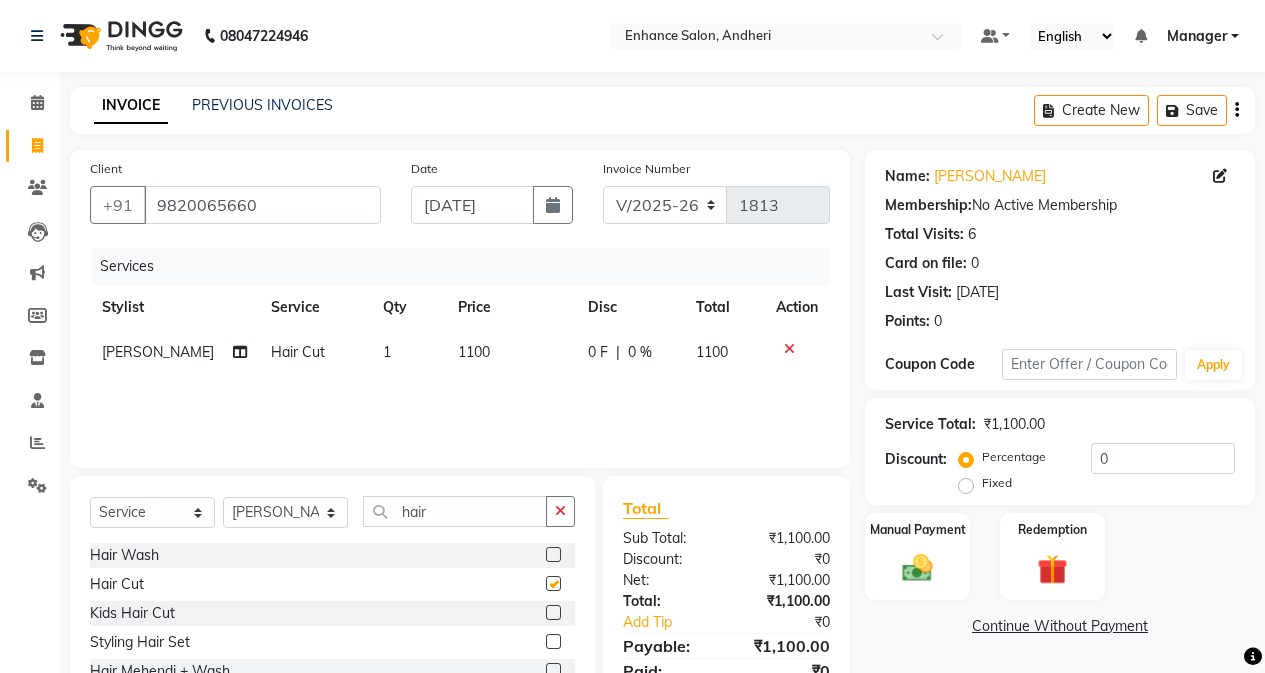 checkbox on "false" 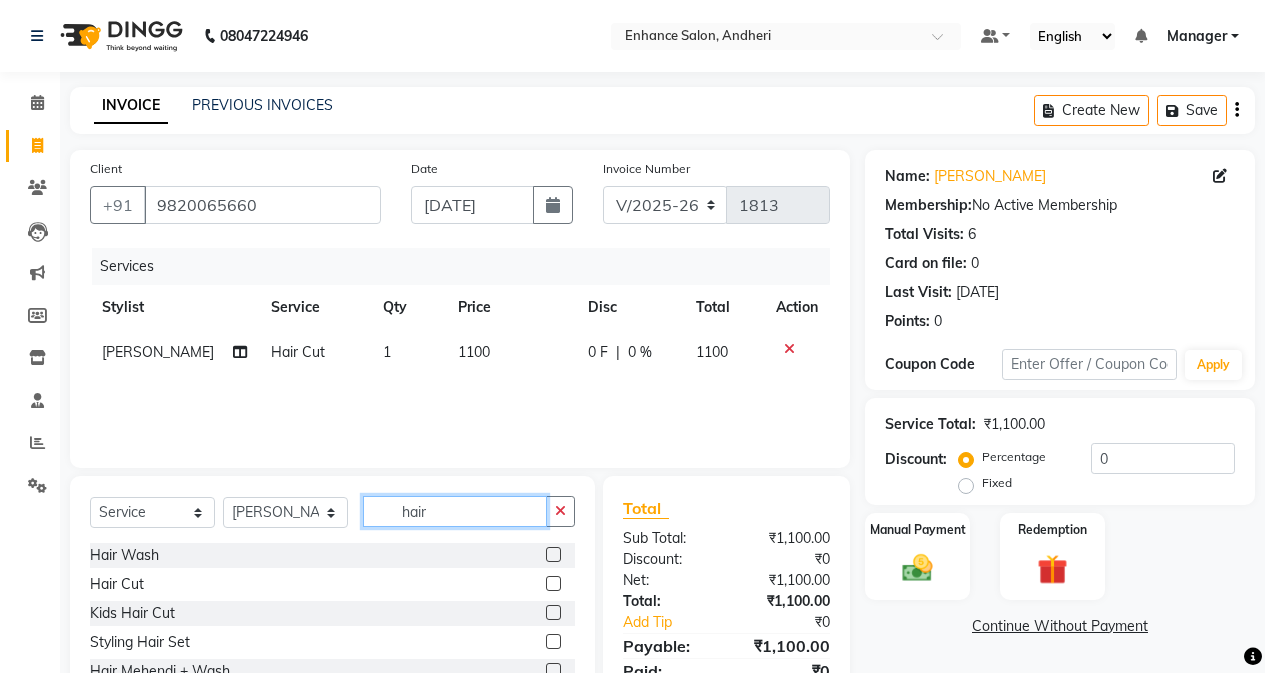 click on "hair" 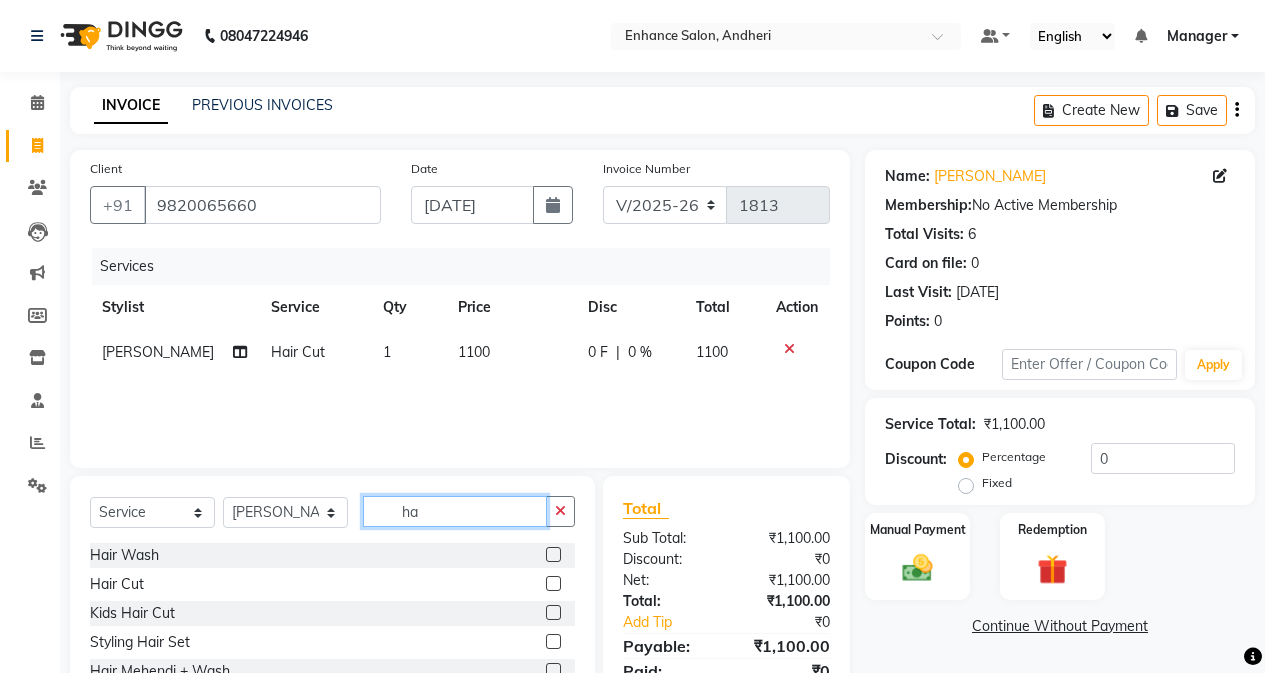 type on "h" 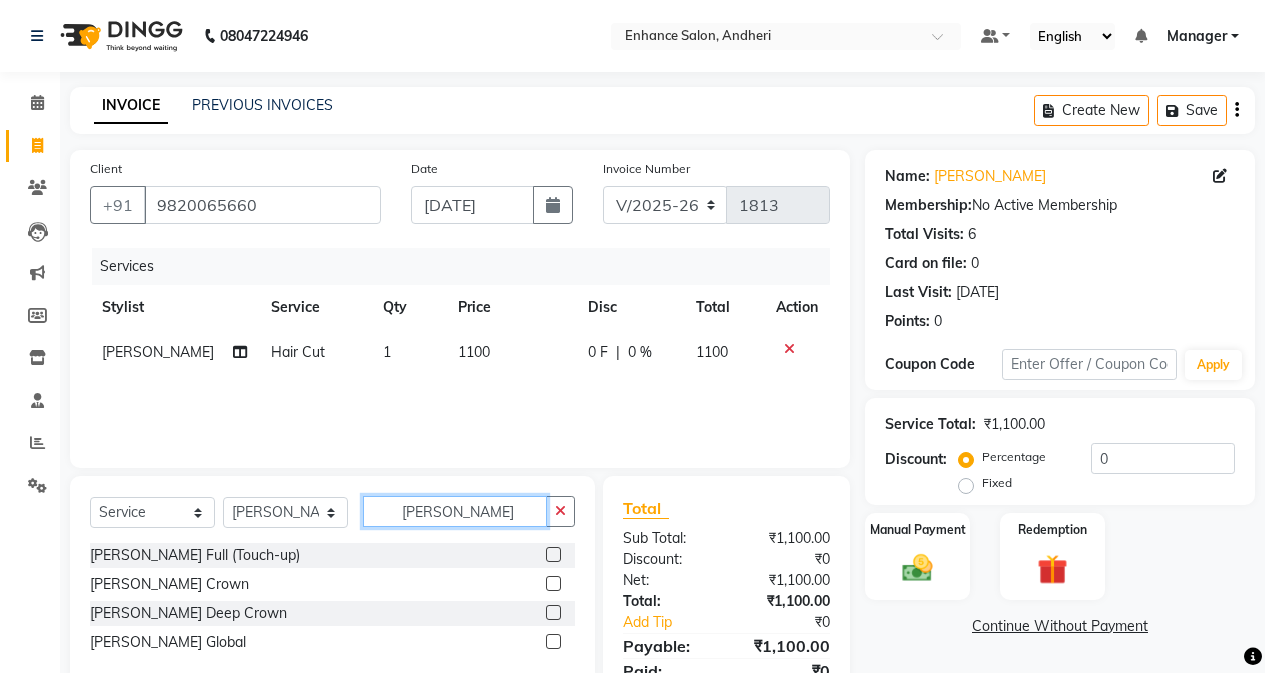 type on "[PERSON_NAME]" 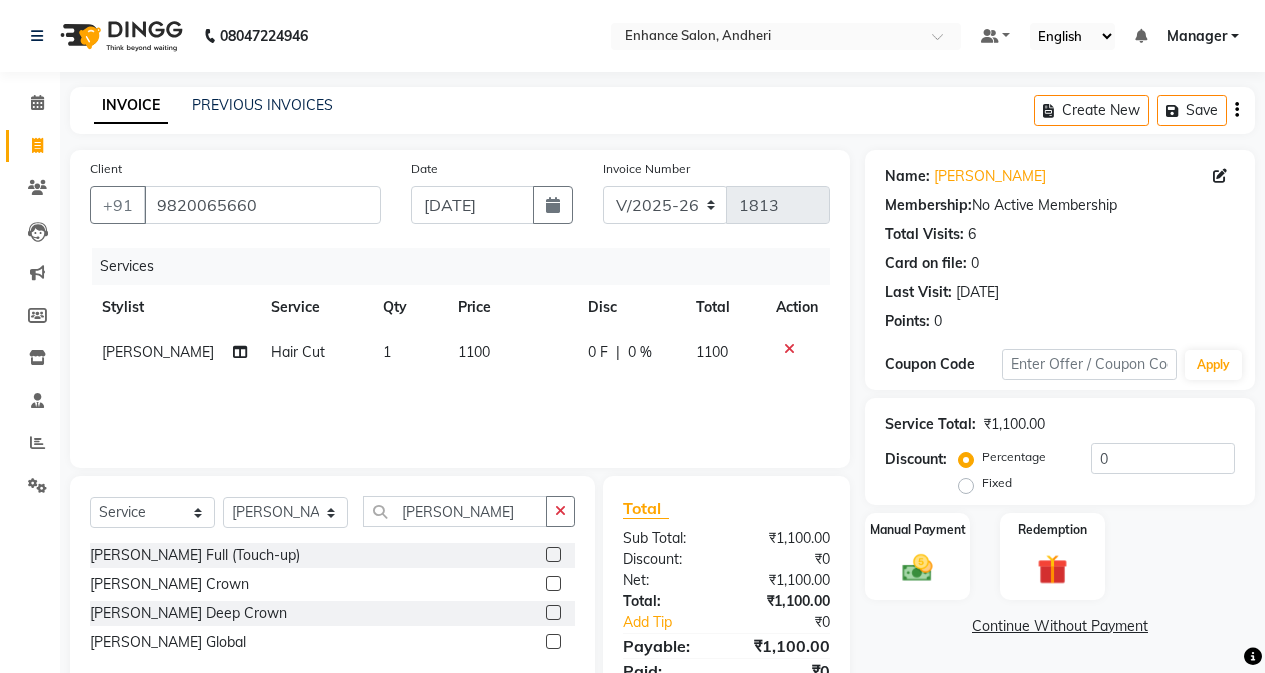 click 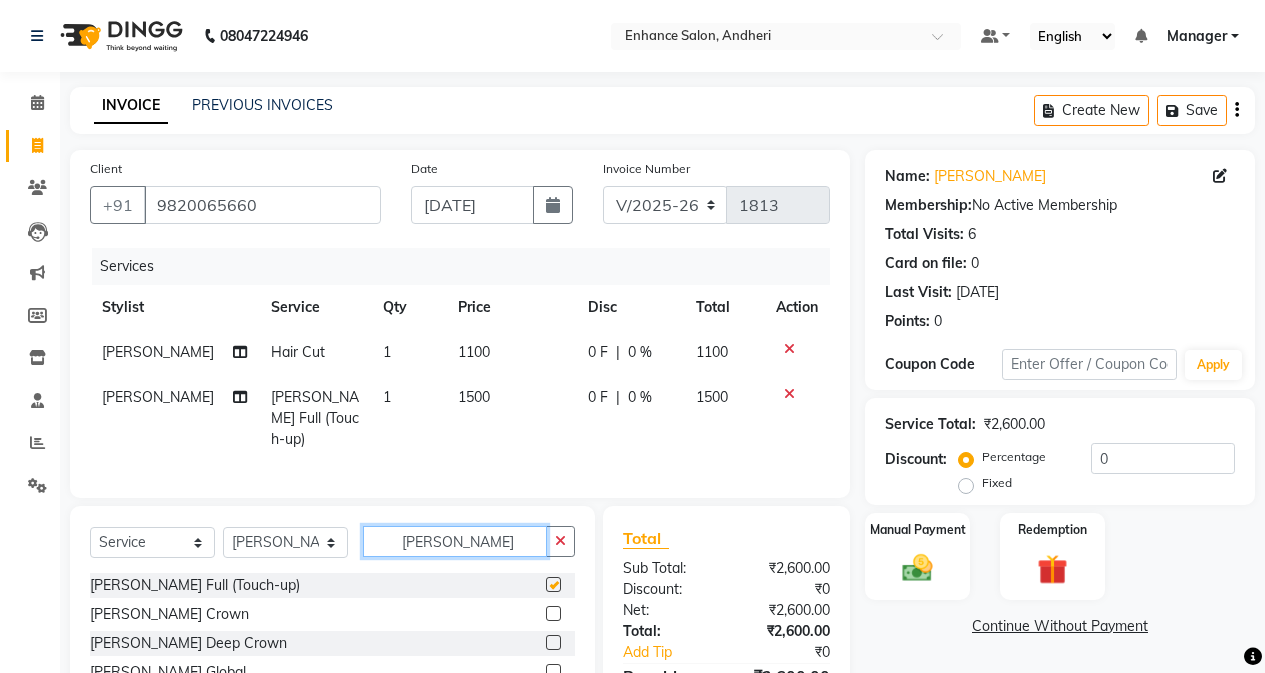 click on "[PERSON_NAME]" 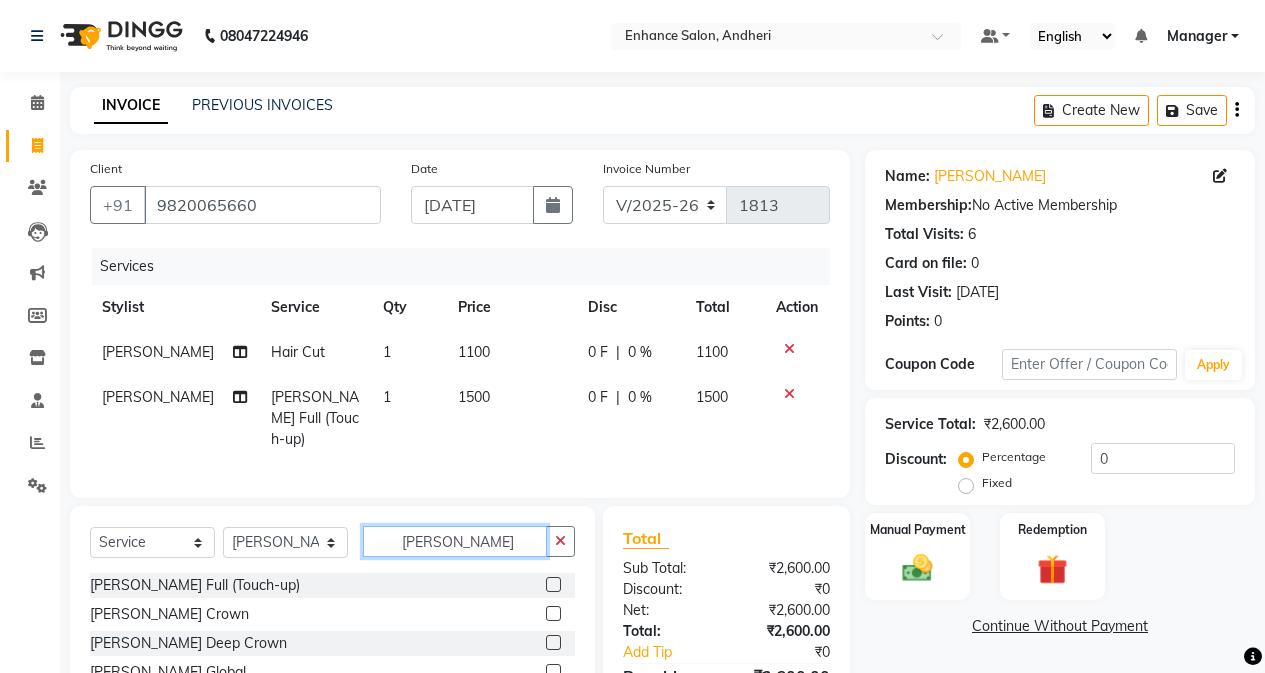 checkbox on "false" 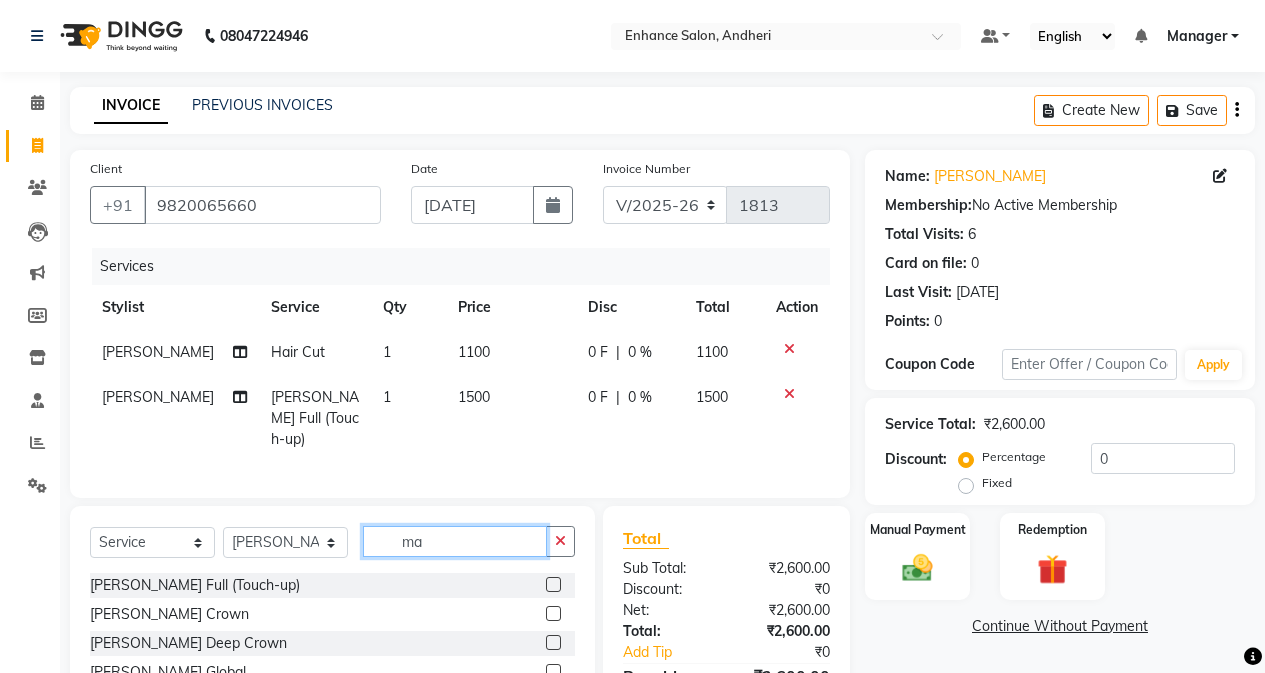 type on "m" 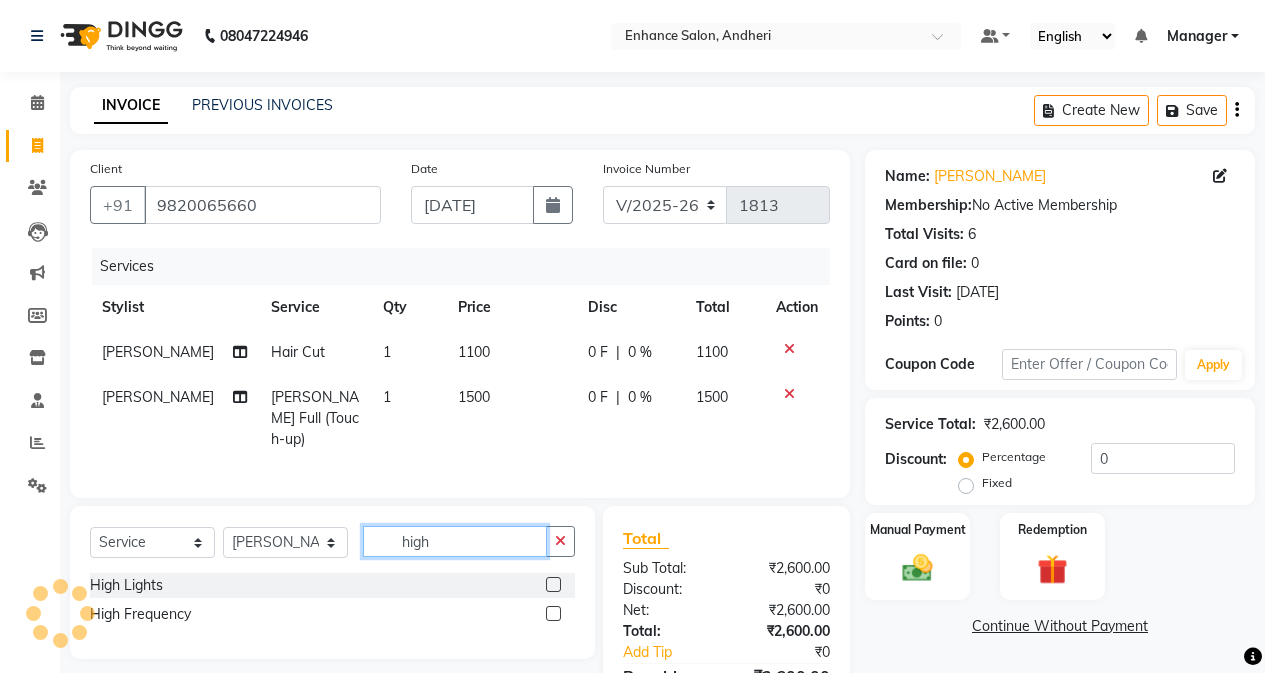 type on "high" 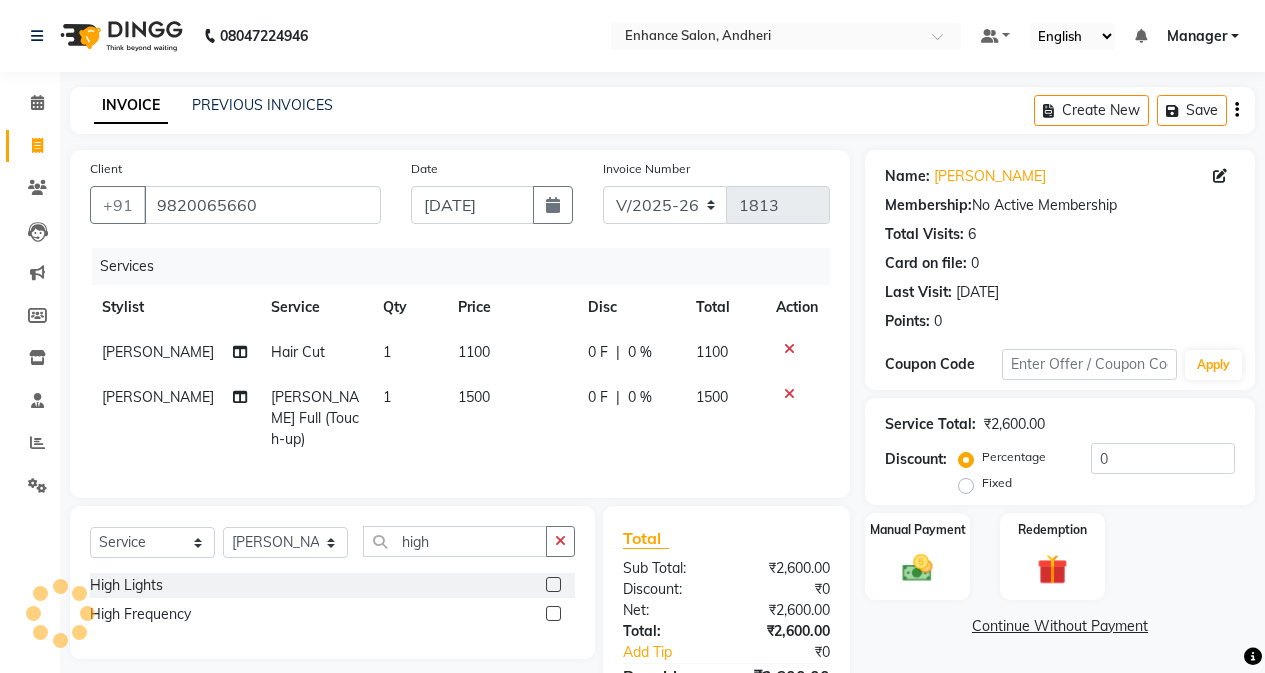 click 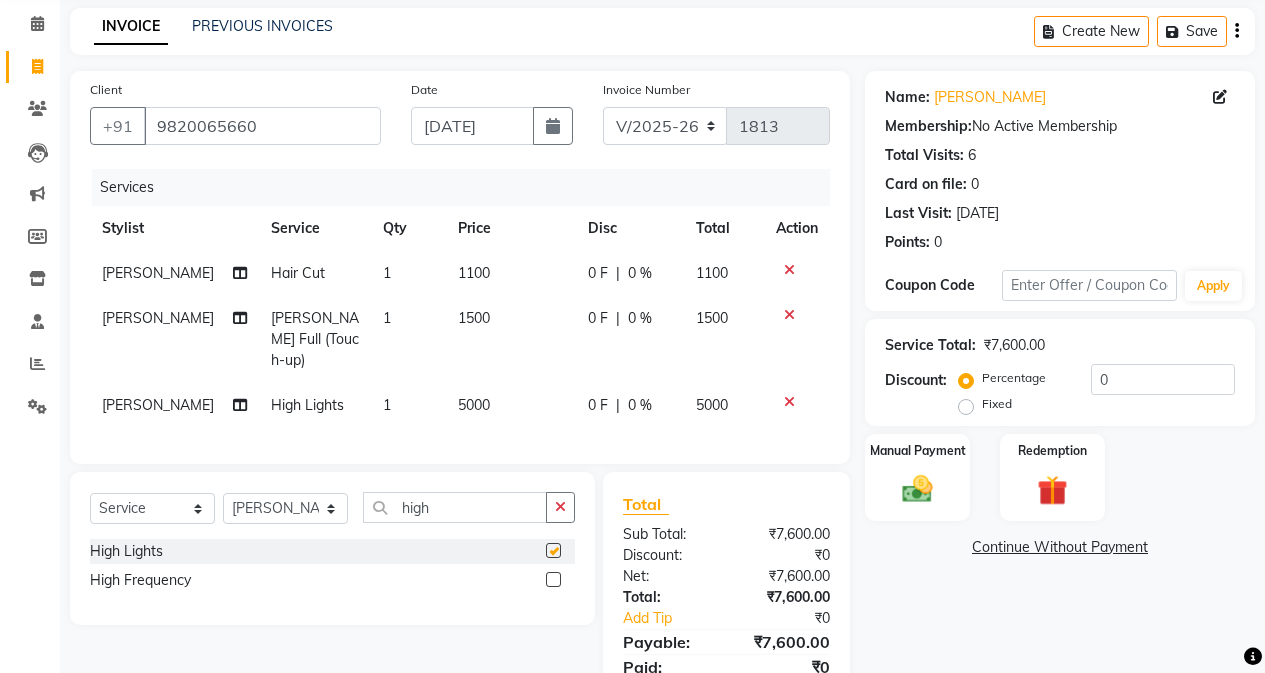 checkbox on "false" 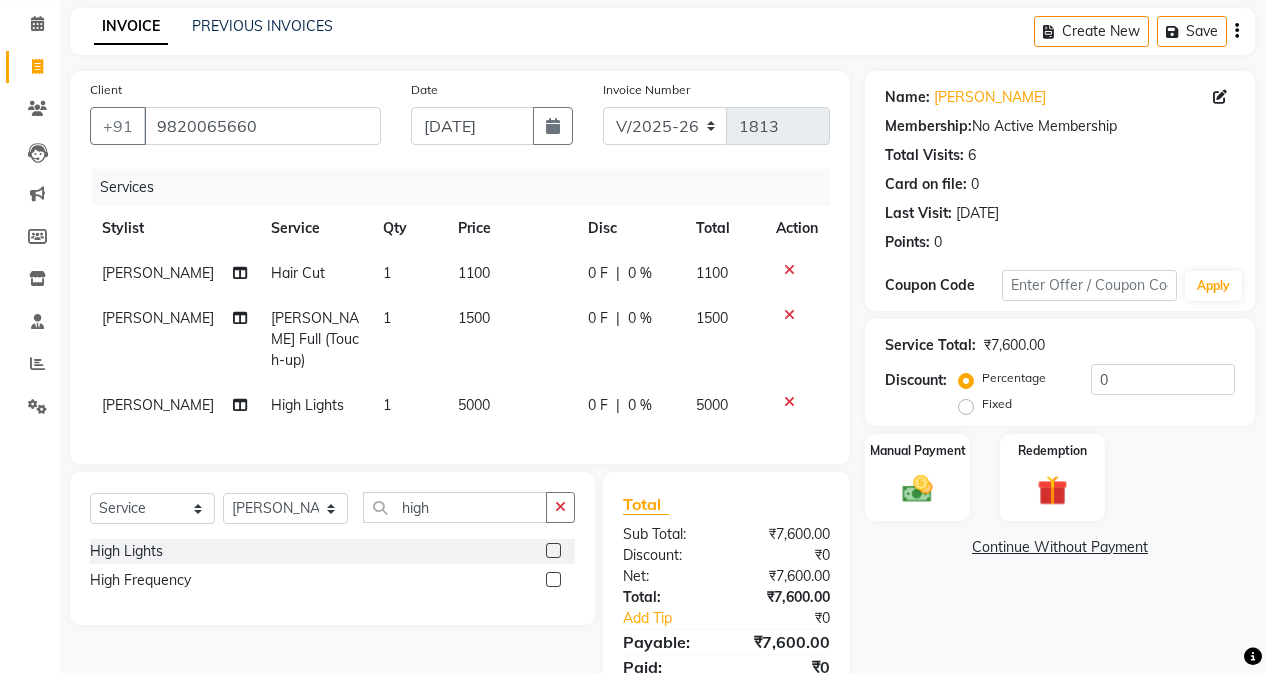 scroll, scrollTop: 154, scrollLeft: 0, axis: vertical 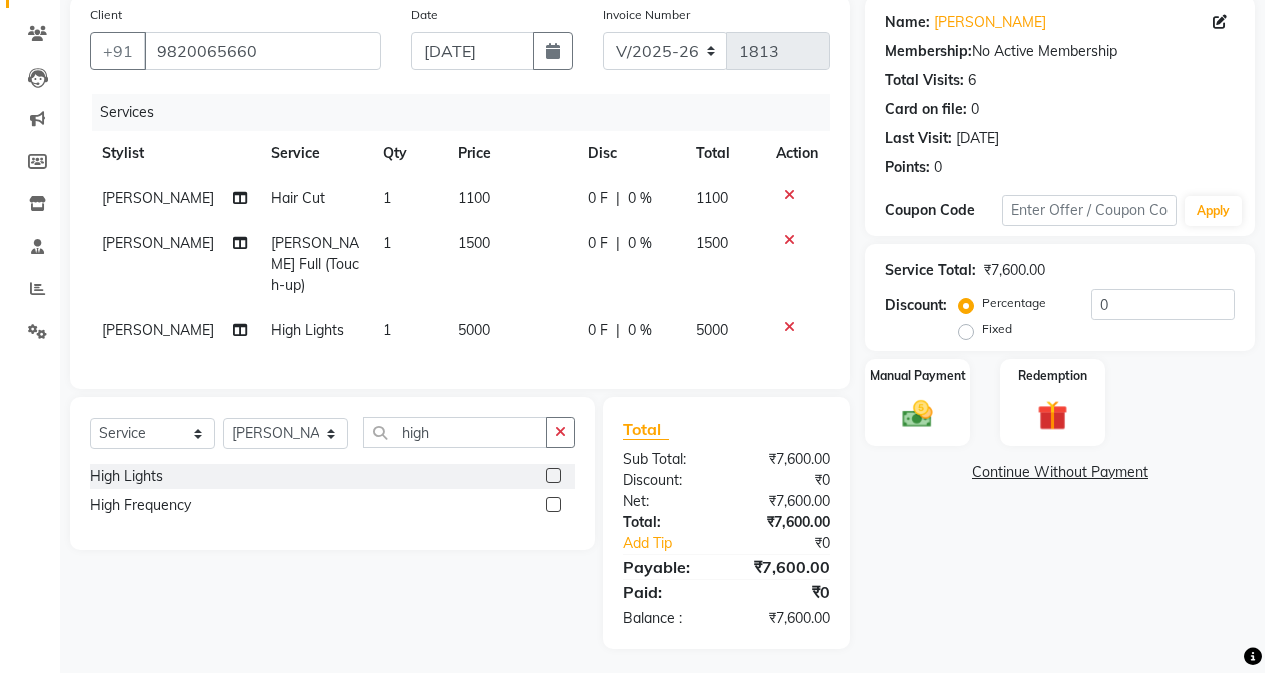 drag, startPoint x: 492, startPoint y: 342, endPoint x: 489, endPoint y: 308, distance: 34.132095 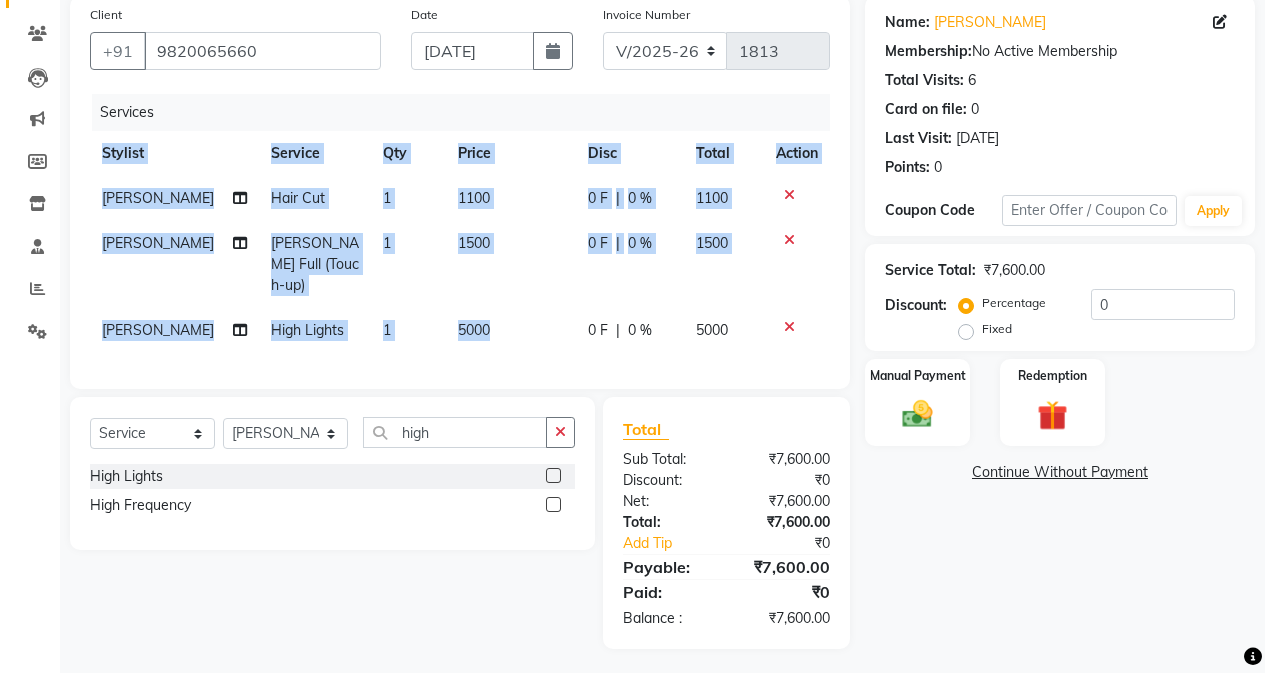 click on "5000" 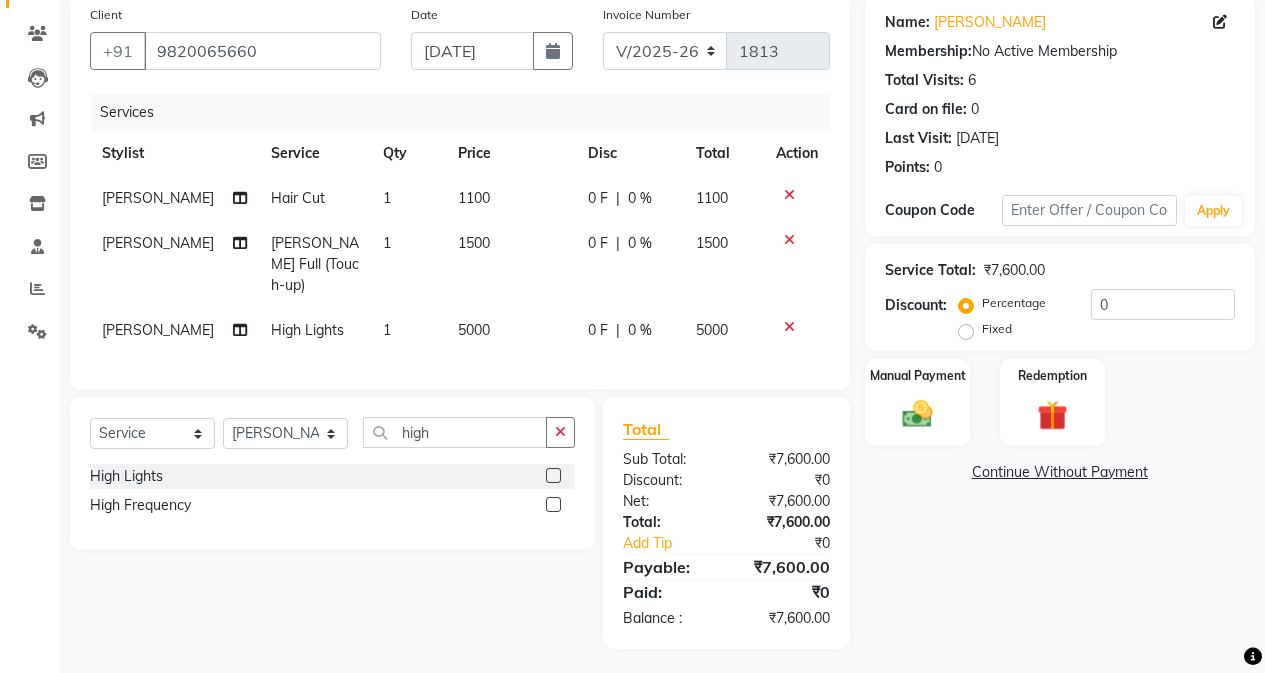 select on "61729" 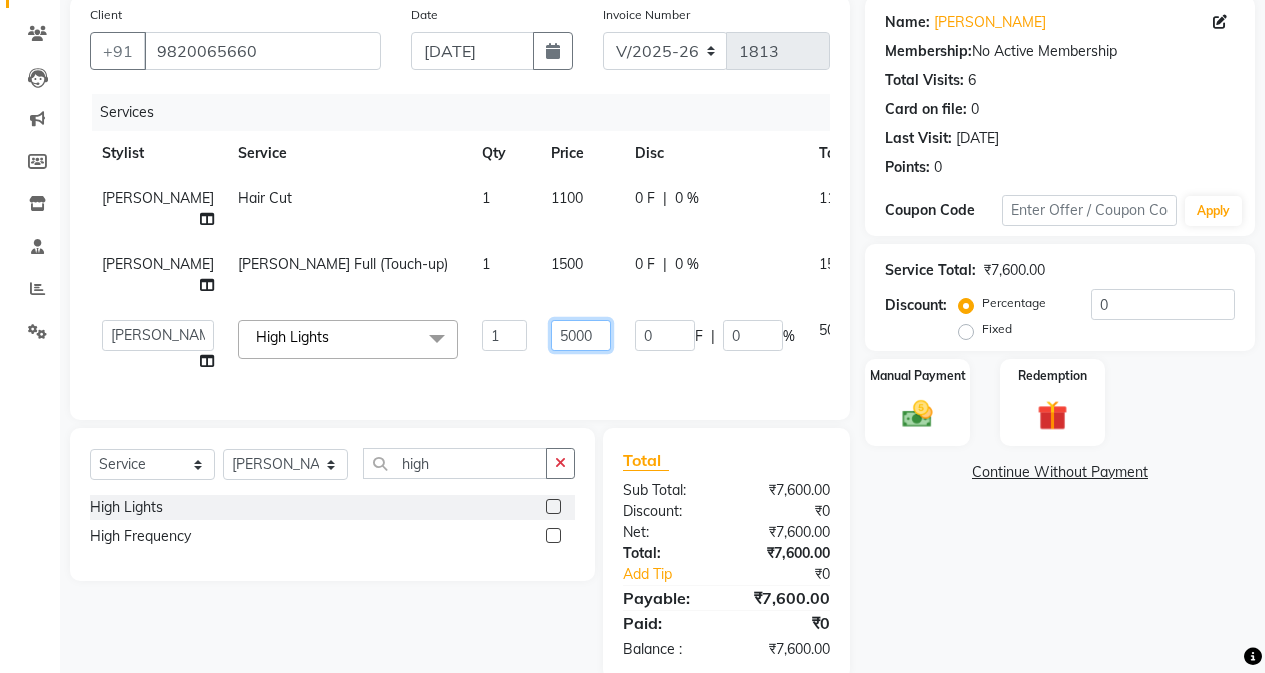 click on "5000" 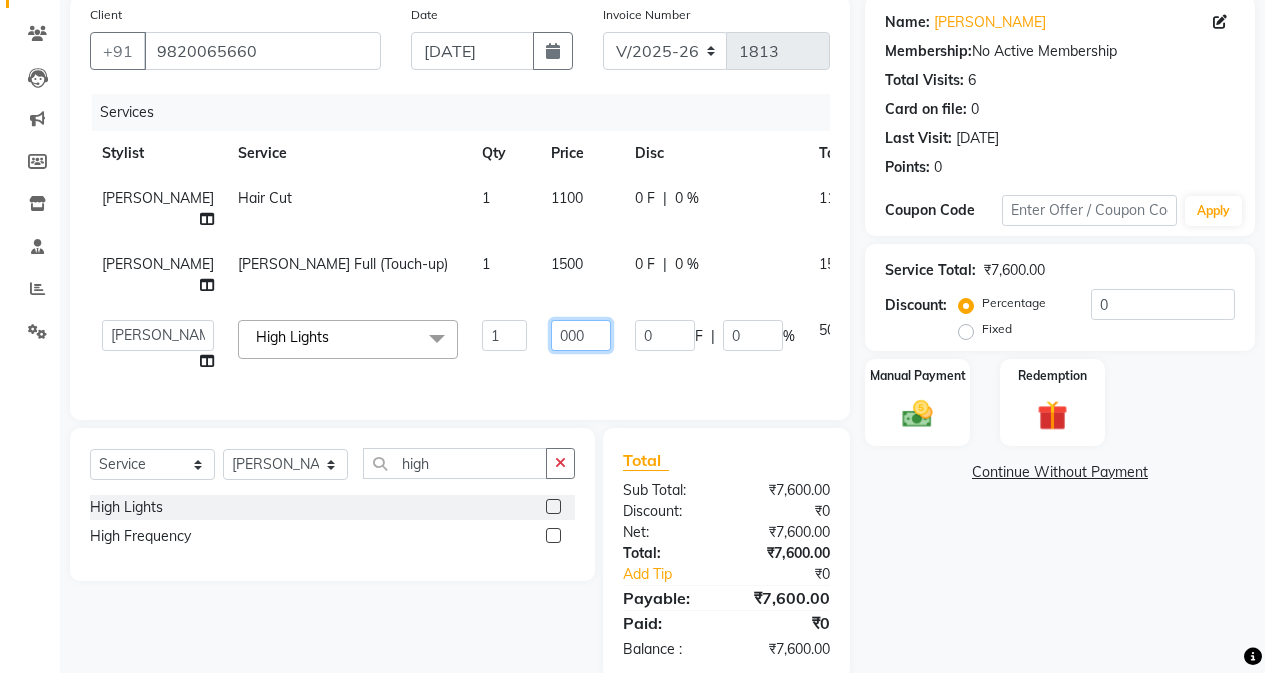 type on "3000" 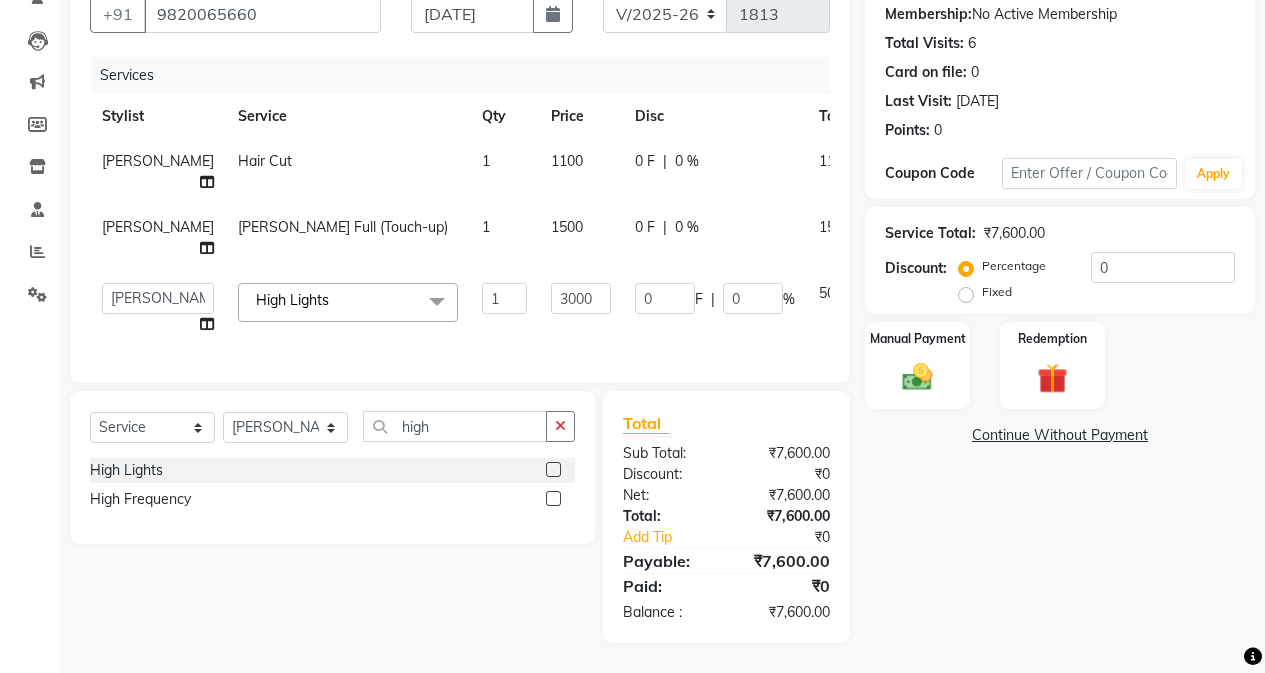 drag, startPoint x: 1048, startPoint y: 565, endPoint x: 970, endPoint y: 520, distance: 90.04999 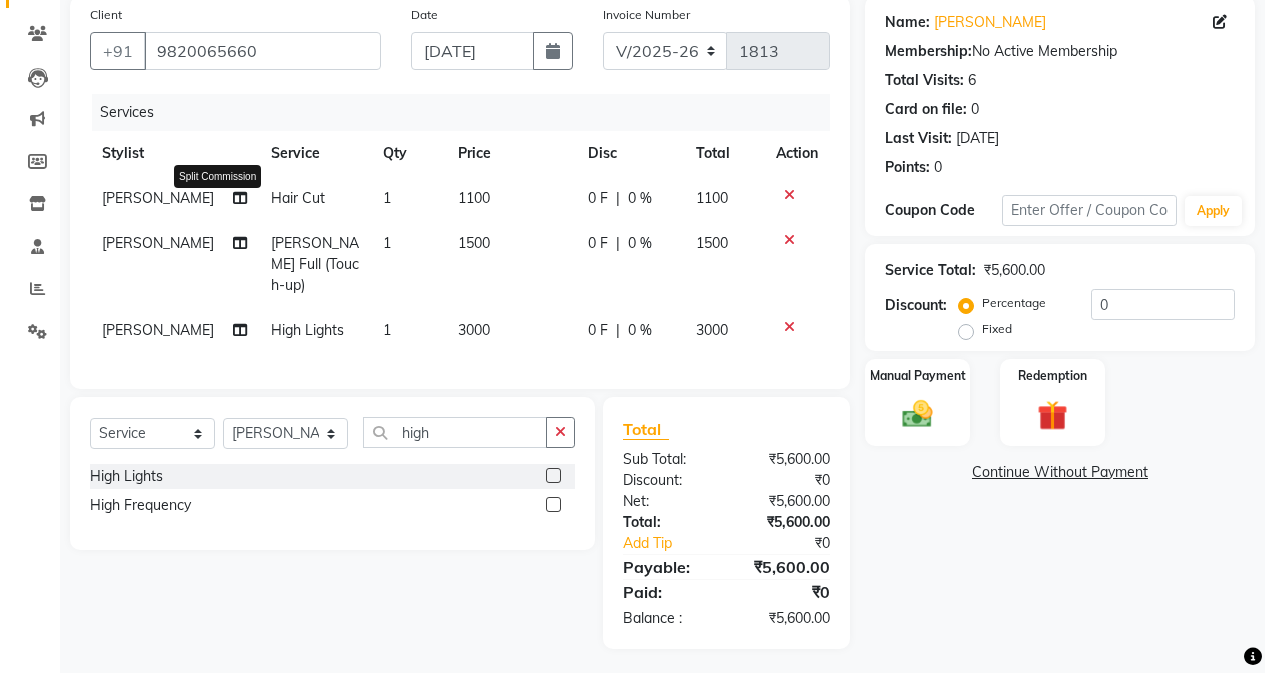 click 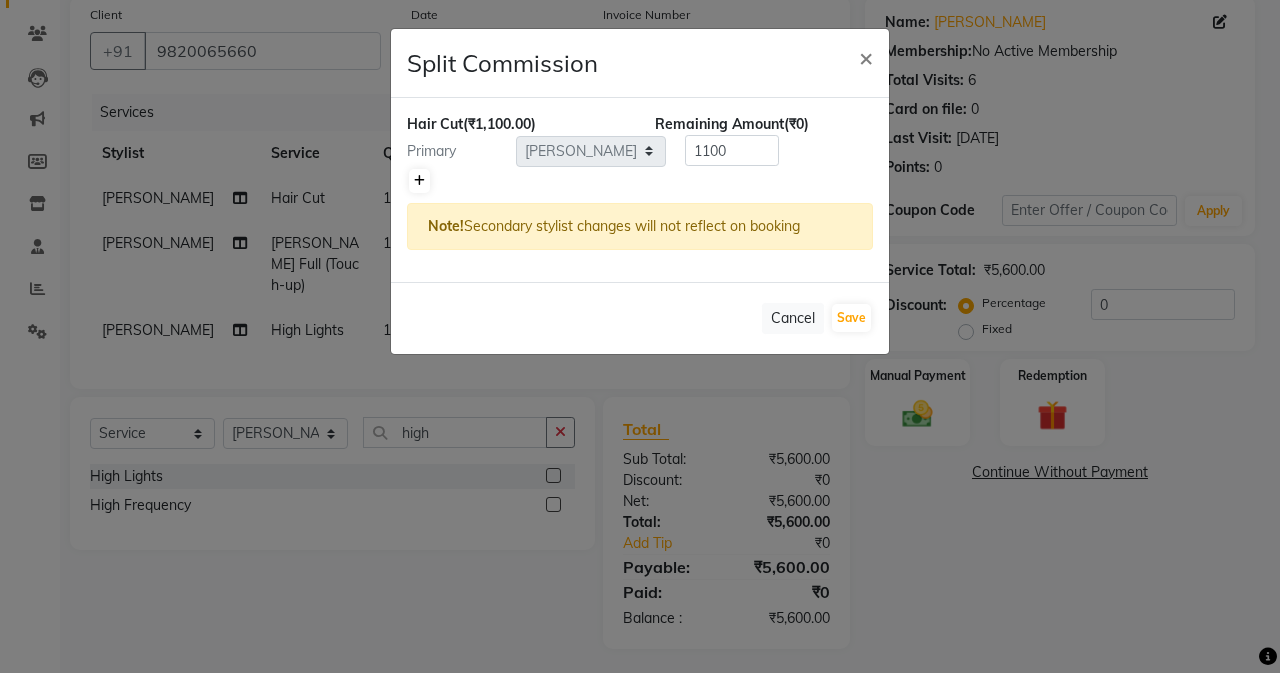 click 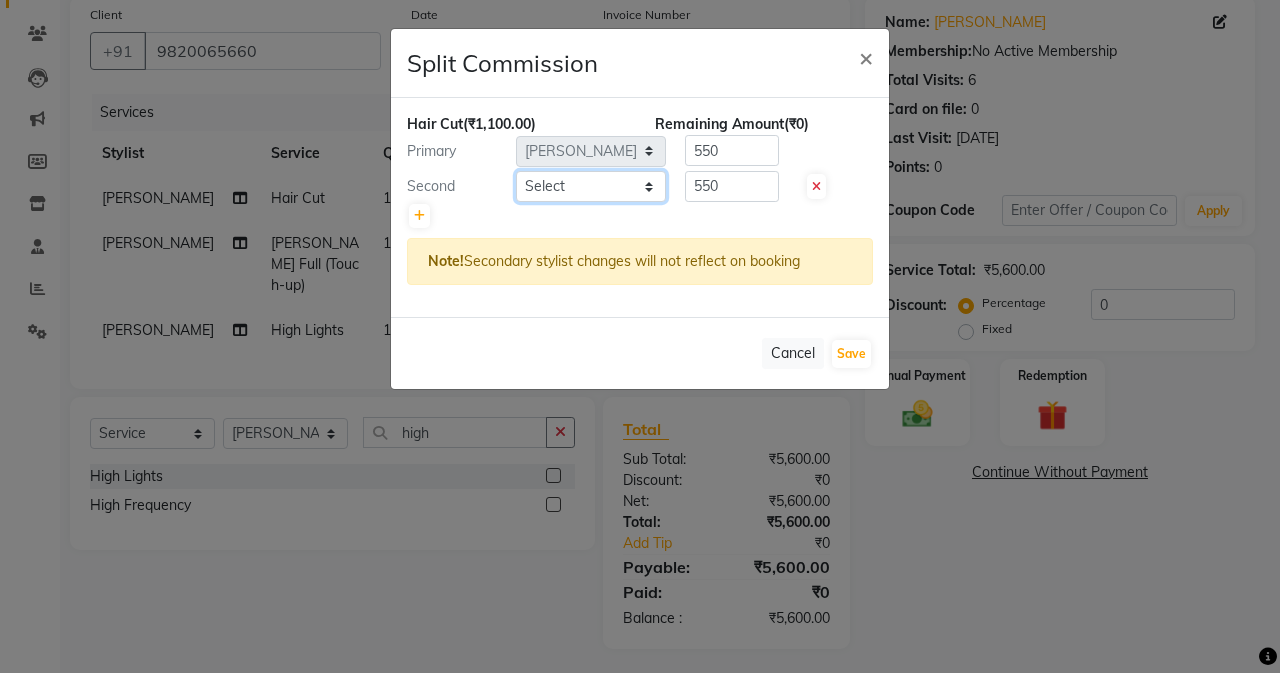 click on "Select  Admin   [PERSON_NAME]   [PERSON_NAME]   Manager   [PERSON_NAME]   [PERSON_NAME]   [PERSON_NAME]   POONAM [PERSON_NAME] [PERSON_NAME] nails   [PERSON_NAME] MANGELA   [PERSON_NAME]   [PERSON_NAME]   [PERSON_NAME] [PERSON_NAME]" 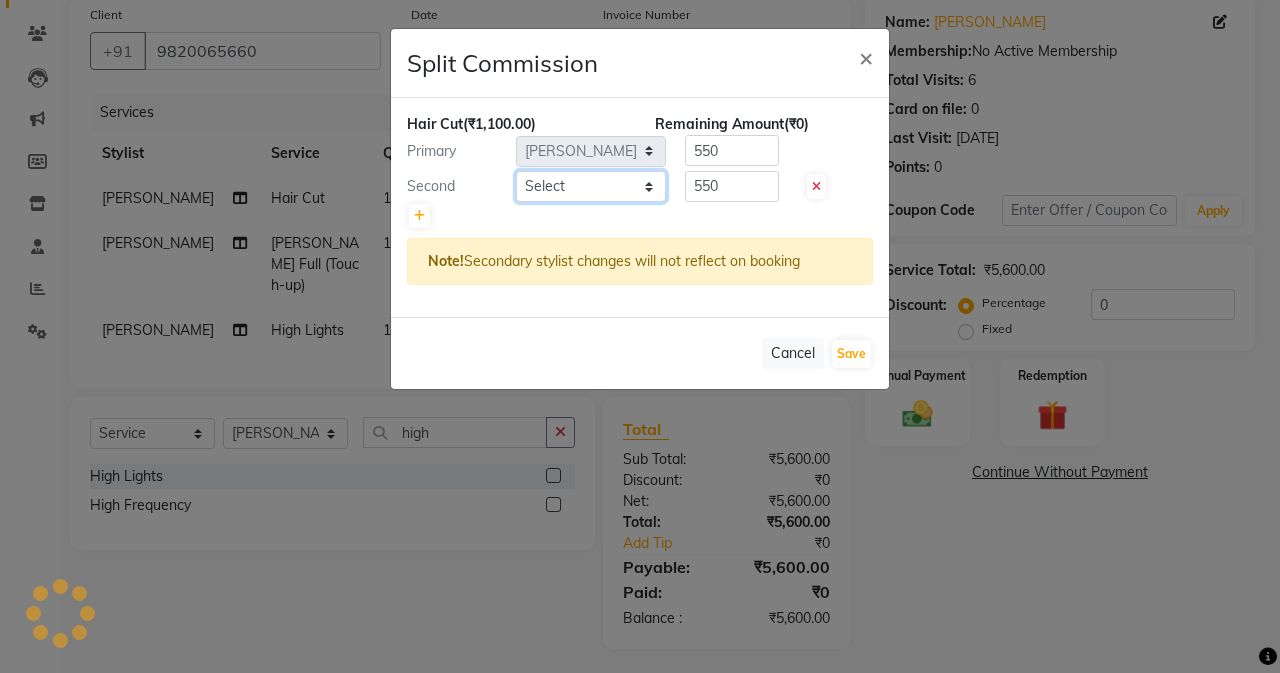 select on "61733" 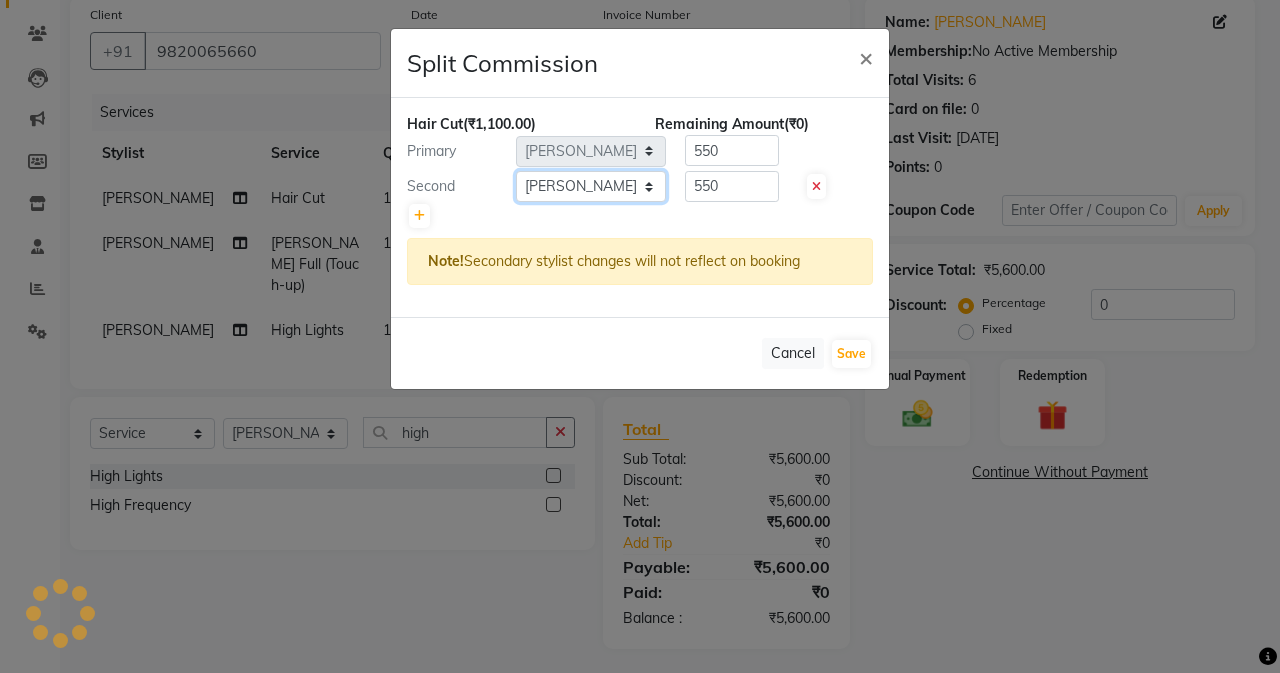 click on "Select  Admin   [PERSON_NAME]   [PERSON_NAME]   Manager   [PERSON_NAME]   [PERSON_NAME]   [PERSON_NAME]   POONAM [PERSON_NAME] [PERSON_NAME] nails   [PERSON_NAME] MANGELA   [PERSON_NAME]   [PERSON_NAME]   [PERSON_NAME] [PERSON_NAME]" 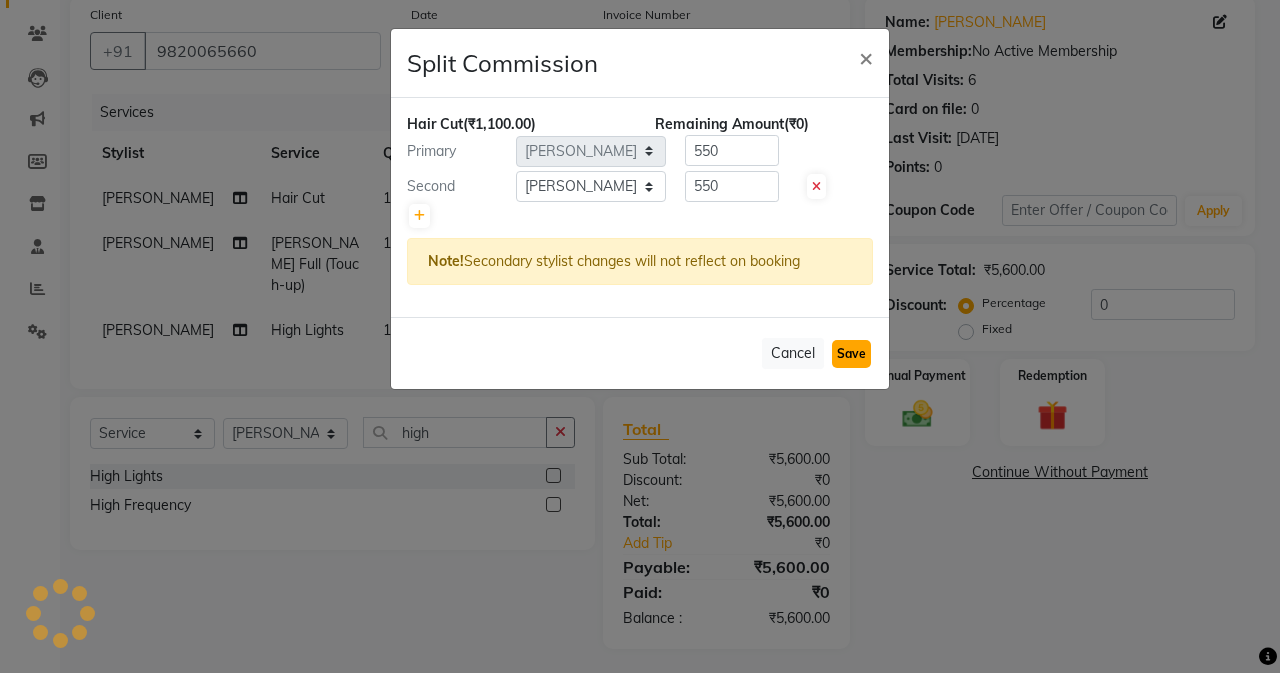click on "Save" 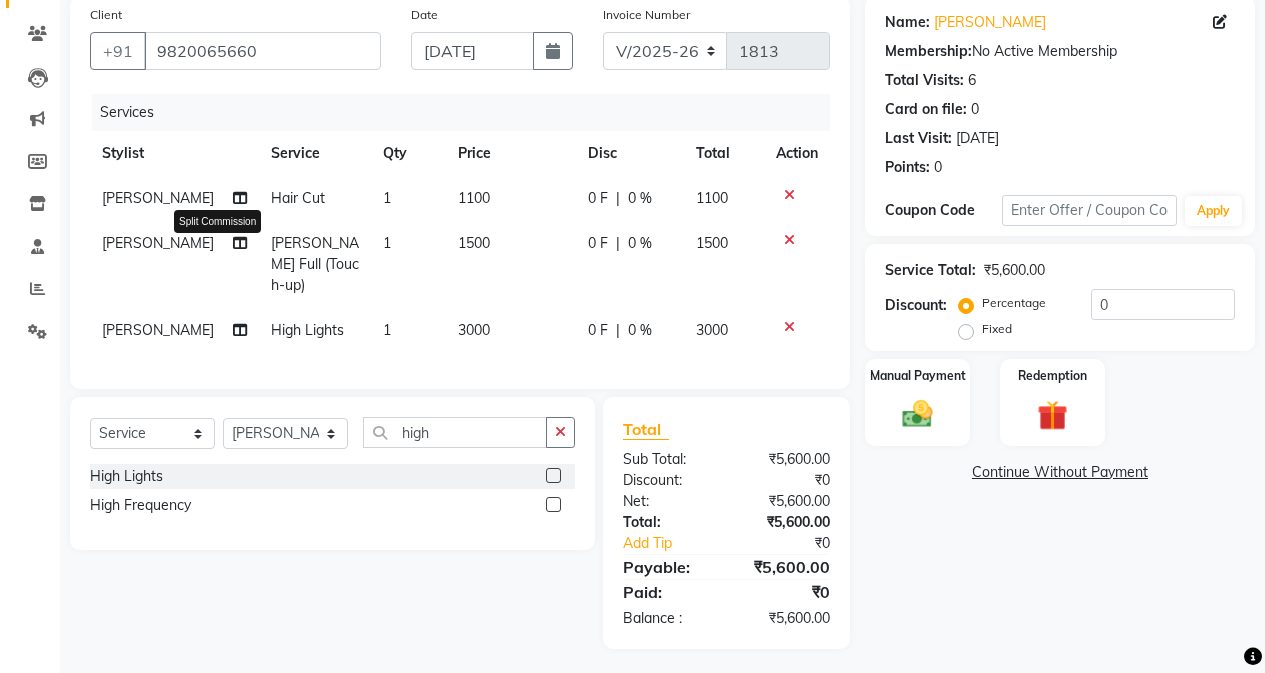 click 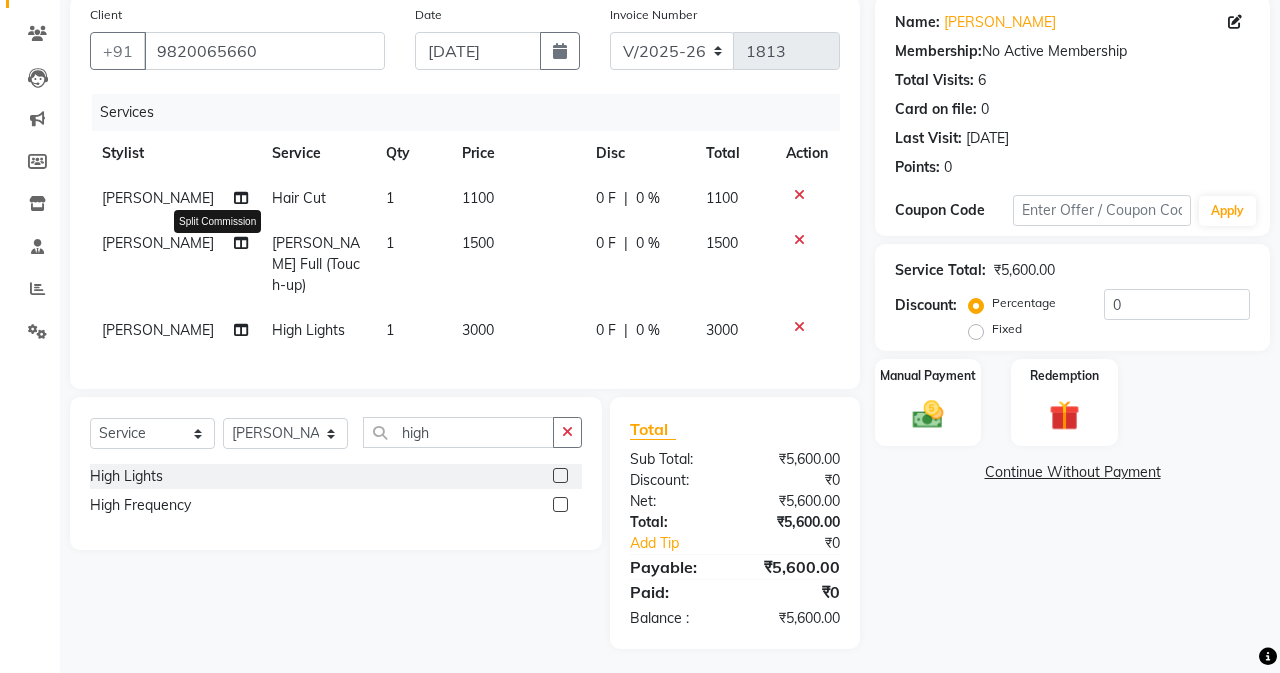 select on "61729" 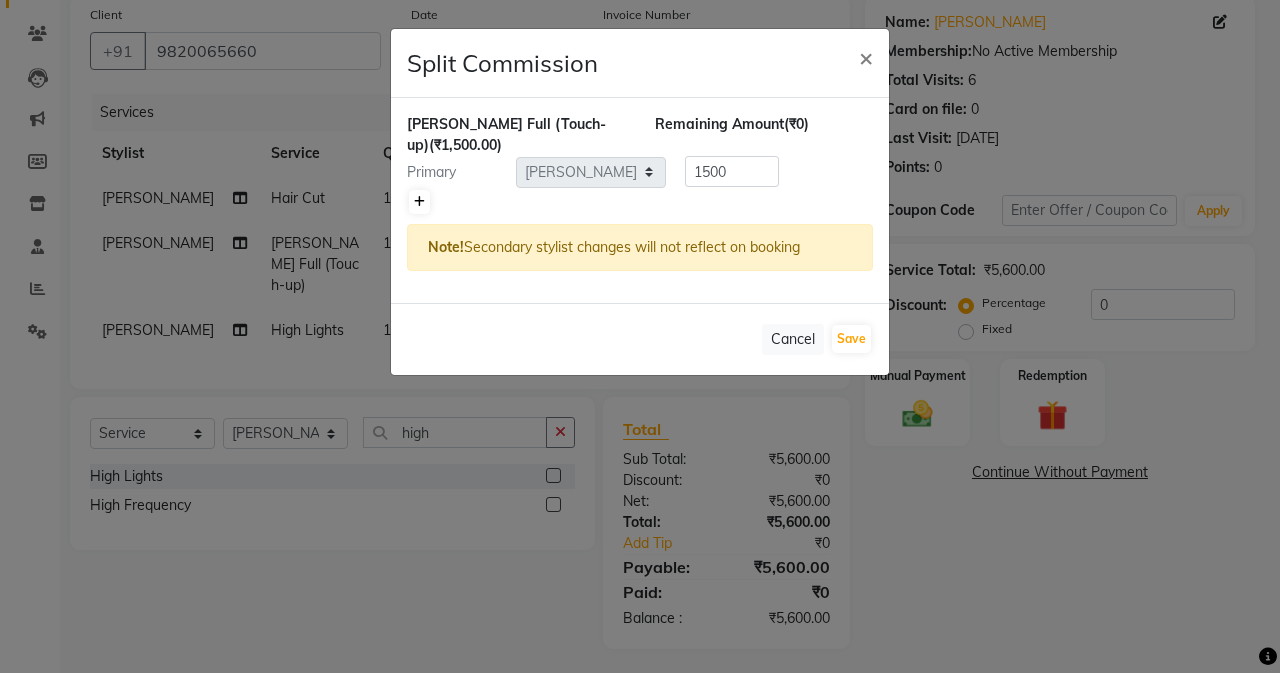 click 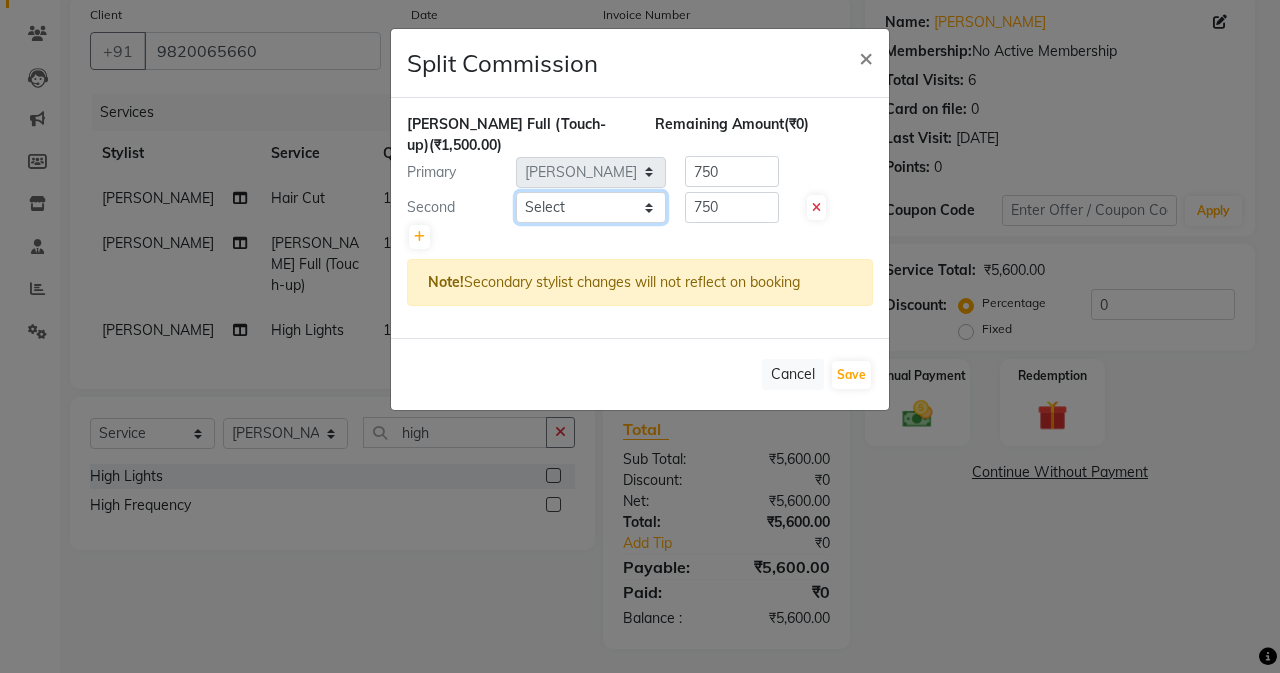 click on "Select  Admin   [PERSON_NAME]   [PERSON_NAME]   Manager   [PERSON_NAME]   [PERSON_NAME]   [PERSON_NAME]   POONAM [PERSON_NAME] [PERSON_NAME] nails   [PERSON_NAME] MANGELA   [PERSON_NAME]   [PERSON_NAME]   [PERSON_NAME] [PERSON_NAME]" 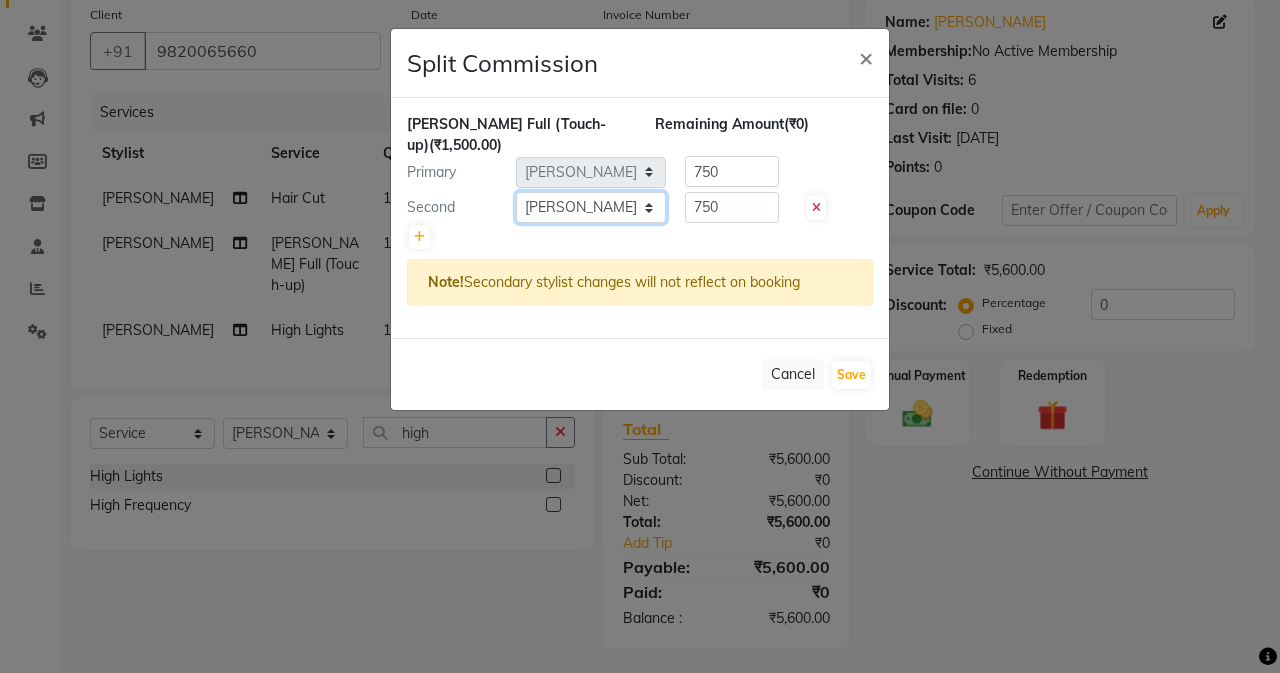 click on "Select  Admin   [PERSON_NAME]   [PERSON_NAME]   Manager   [PERSON_NAME]   [PERSON_NAME]   [PERSON_NAME]   POONAM [PERSON_NAME] [PERSON_NAME] nails   [PERSON_NAME] MANGELA   [PERSON_NAME]   [PERSON_NAME]   [PERSON_NAME] [PERSON_NAME]" 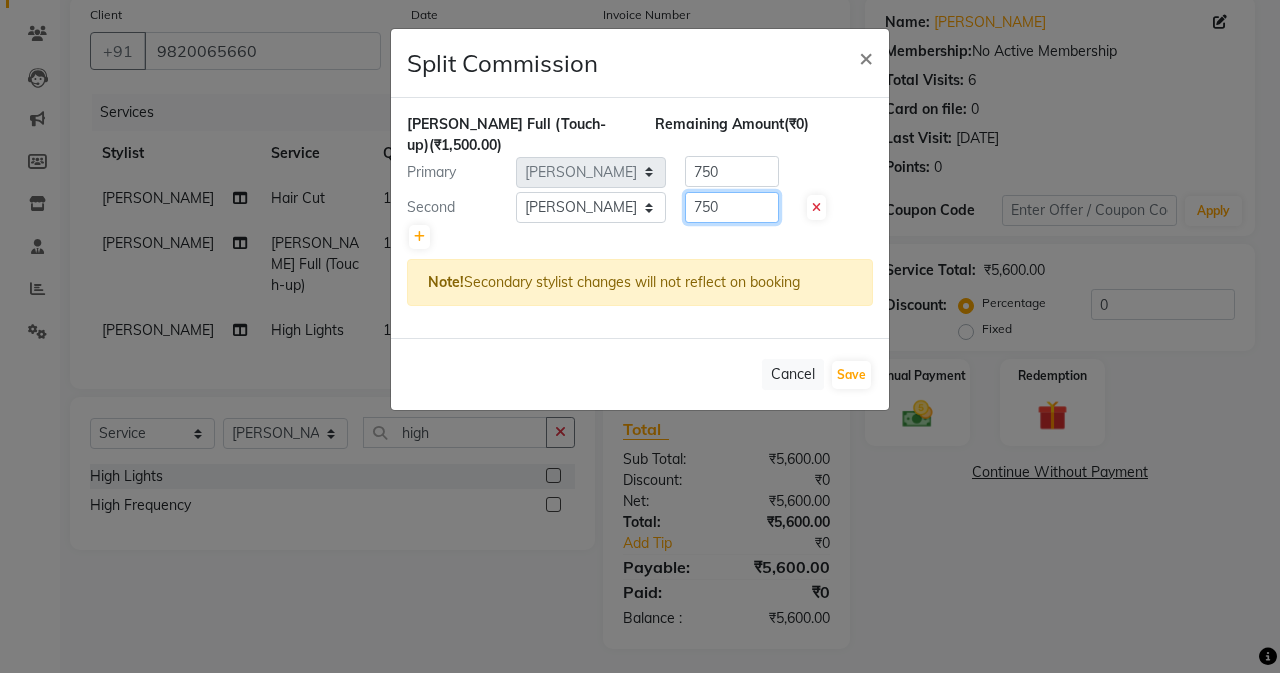 click on "750" 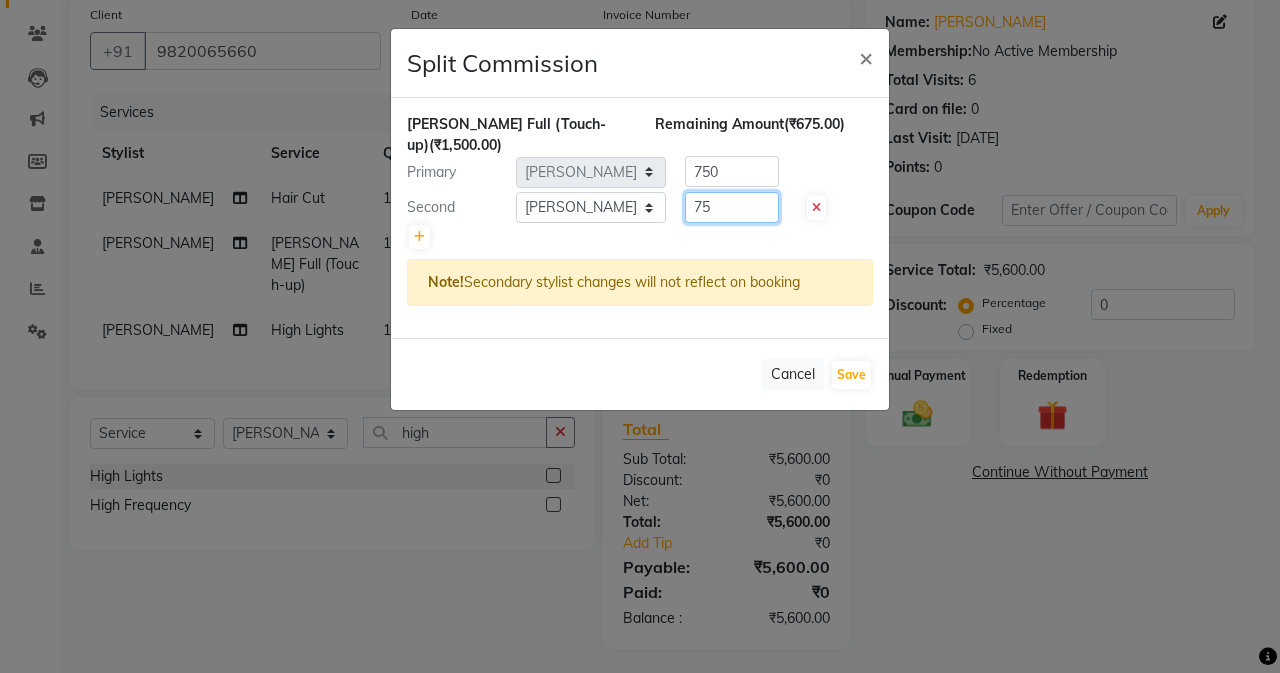 type on "7" 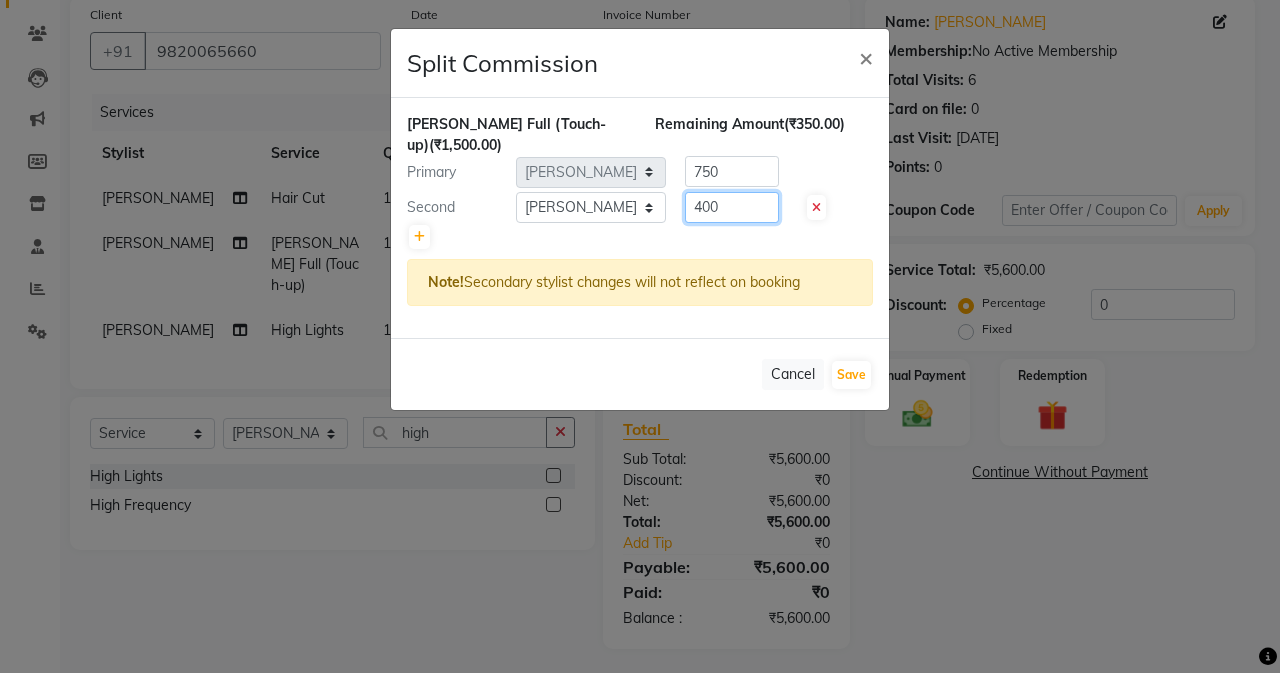 type 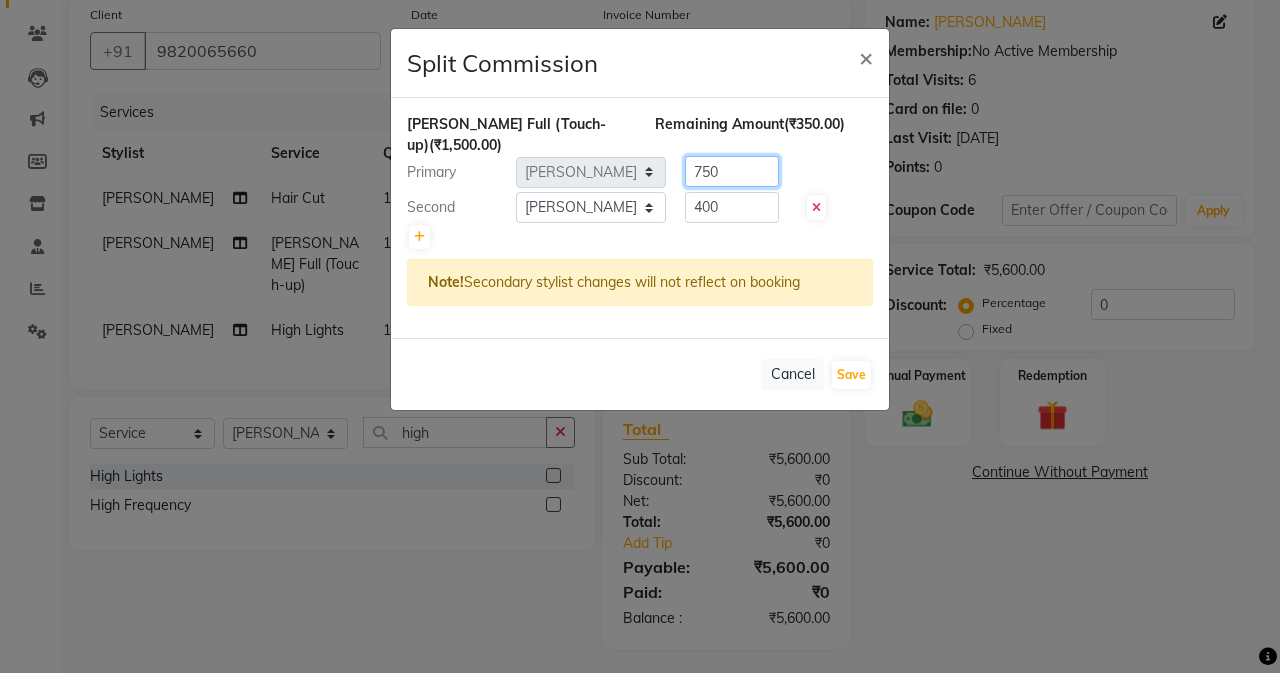 click on "750" 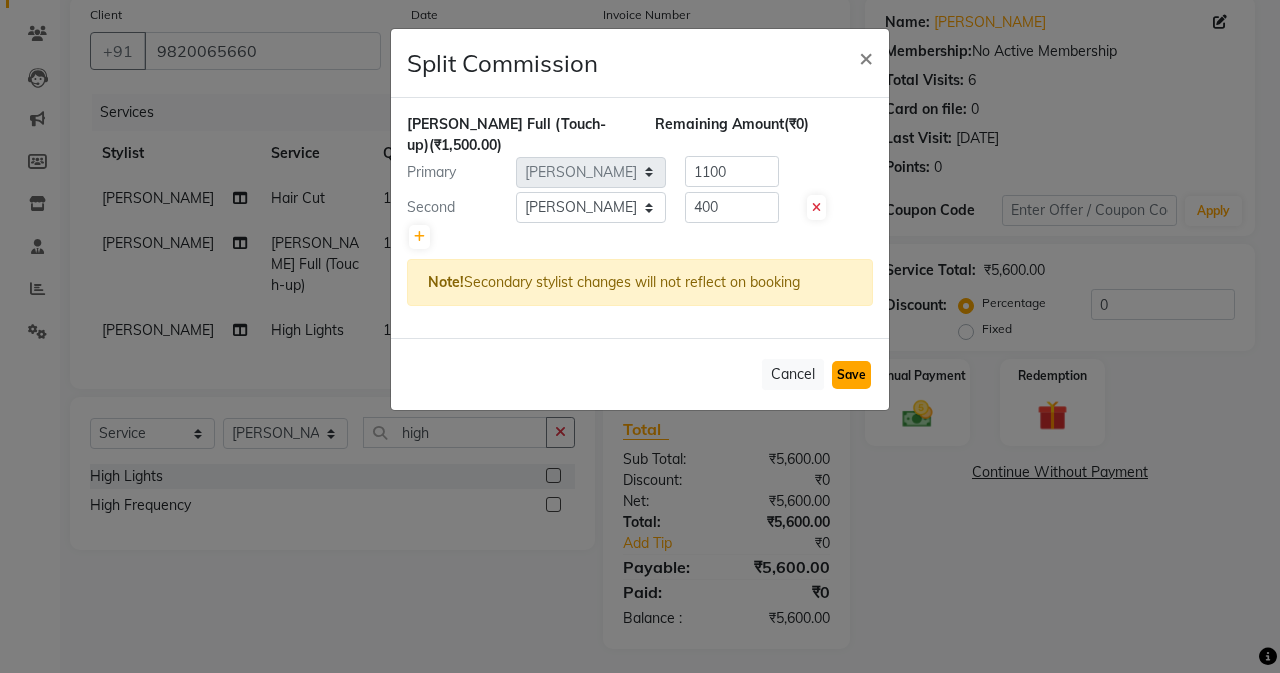 click on "Save" 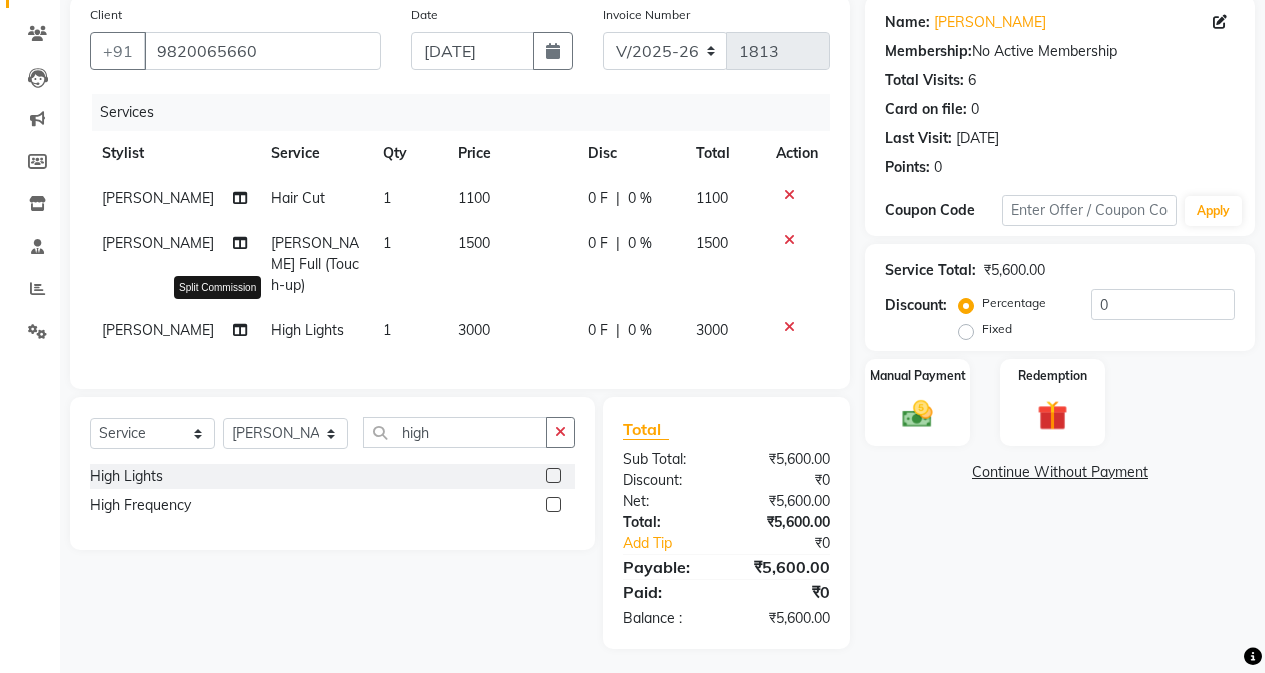 click 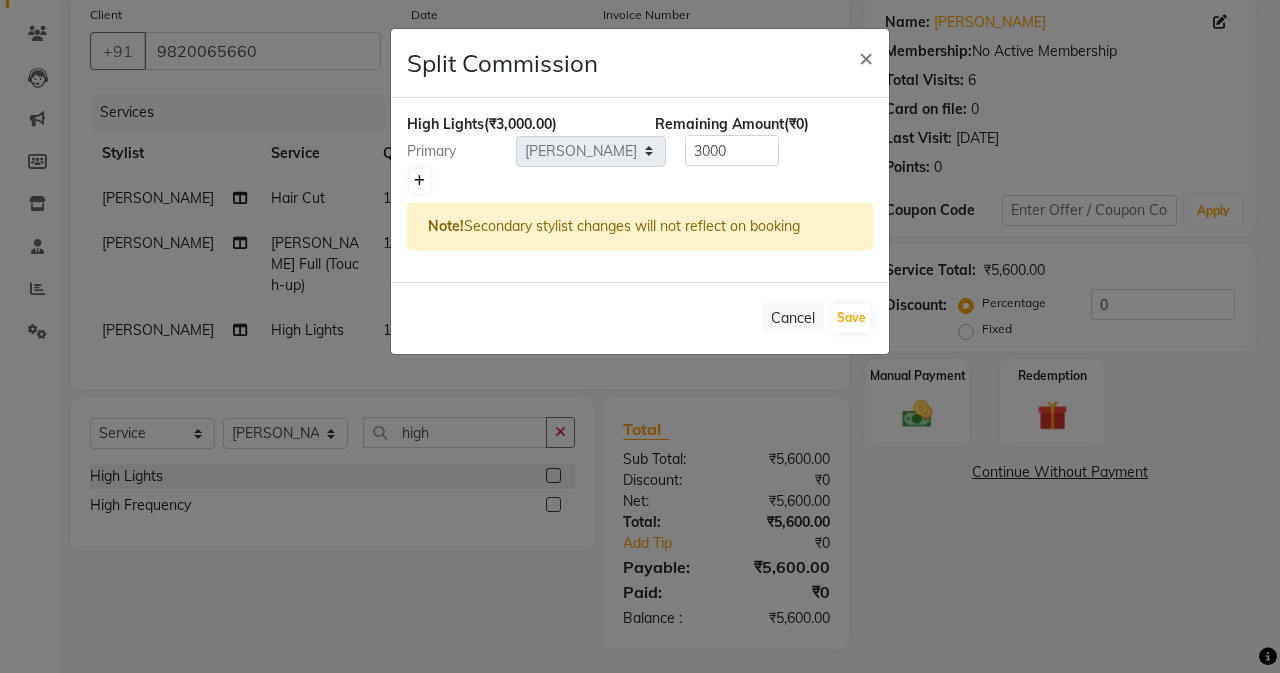 click 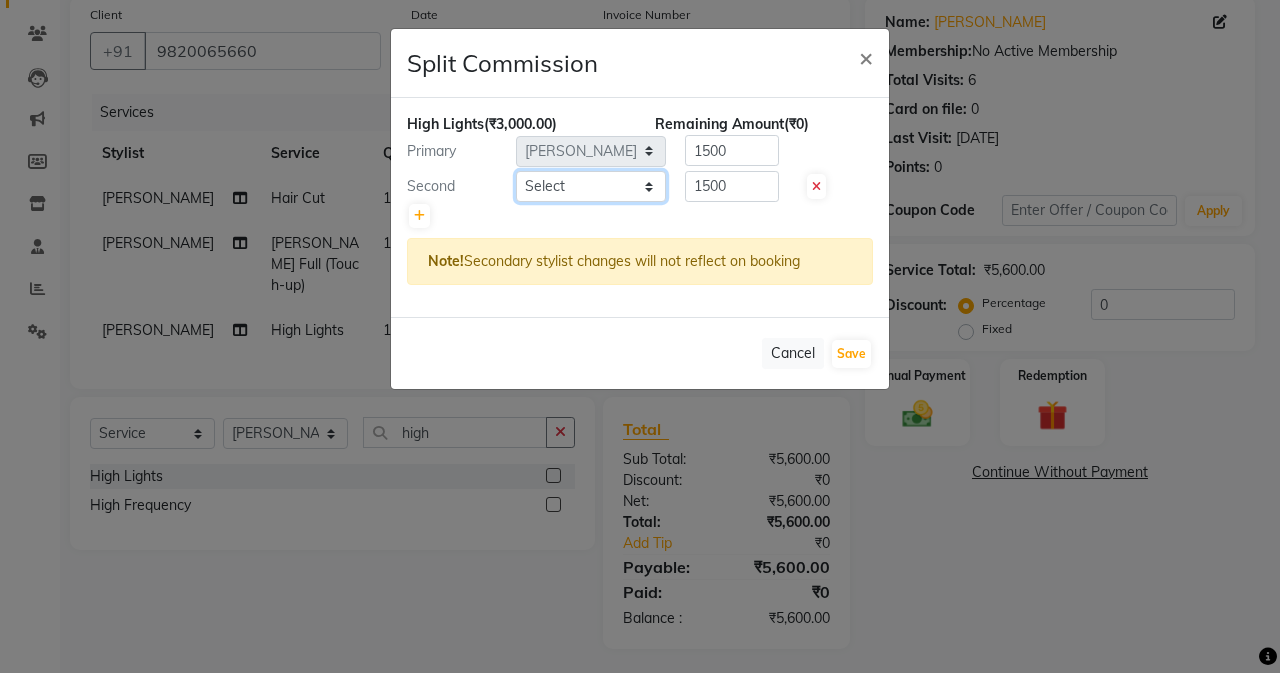 click on "Select  Admin   [PERSON_NAME]   [PERSON_NAME]   Manager   [PERSON_NAME]   [PERSON_NAME]   [PERSON_NAME]   POONAM [PERSON_NAME] [PERSON_NAME] nails   [PERSON_NAME] MANGELA   [PERSON_NAME]   [PERSON_NAME]   [PERSON_NAME] [PERSON_NAME]" 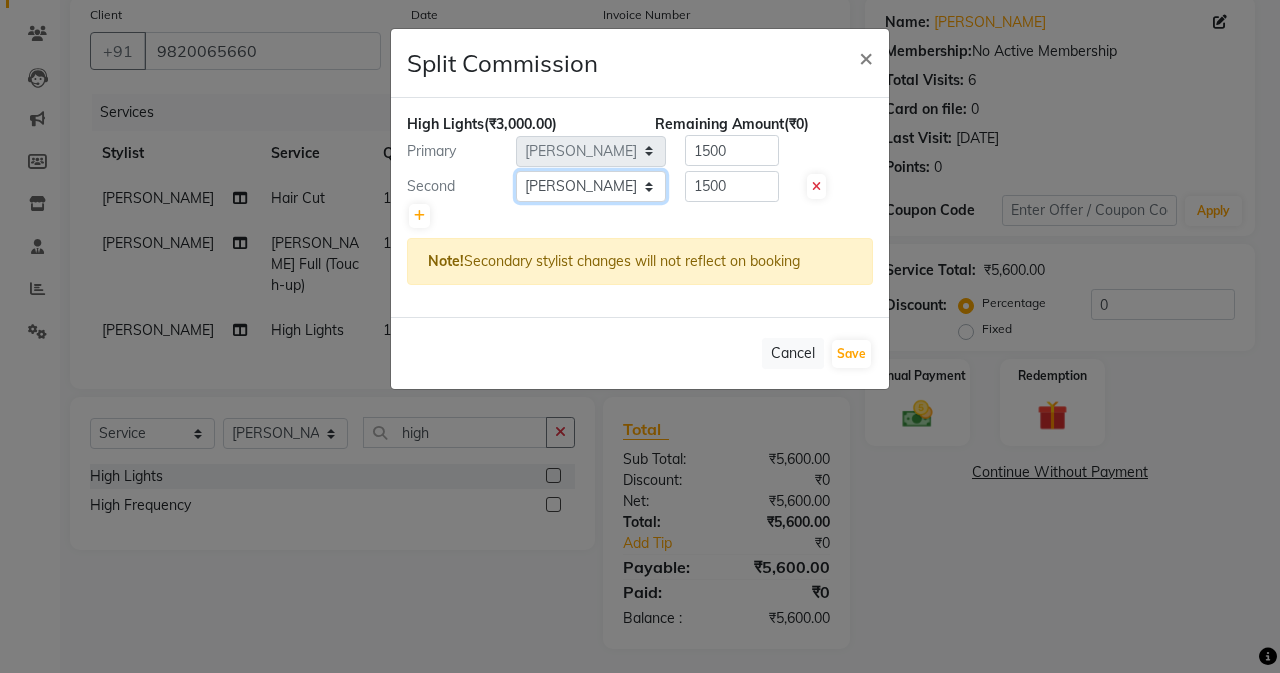 click on "Select  Admin   [PERSON_NAME]   [PERSON_NAME]   Manager   [PERSON_NAME]   [PERSON_NAME]   [PERSON_NAME]   POONAM [PERSON_NAME] [PERSON_NAME] nails   [PERSON_NAME] MANGELA   [PERSON_NAME]   [PERSON_NAME]   [PERSON_NAME] [PERSON_NAME]" 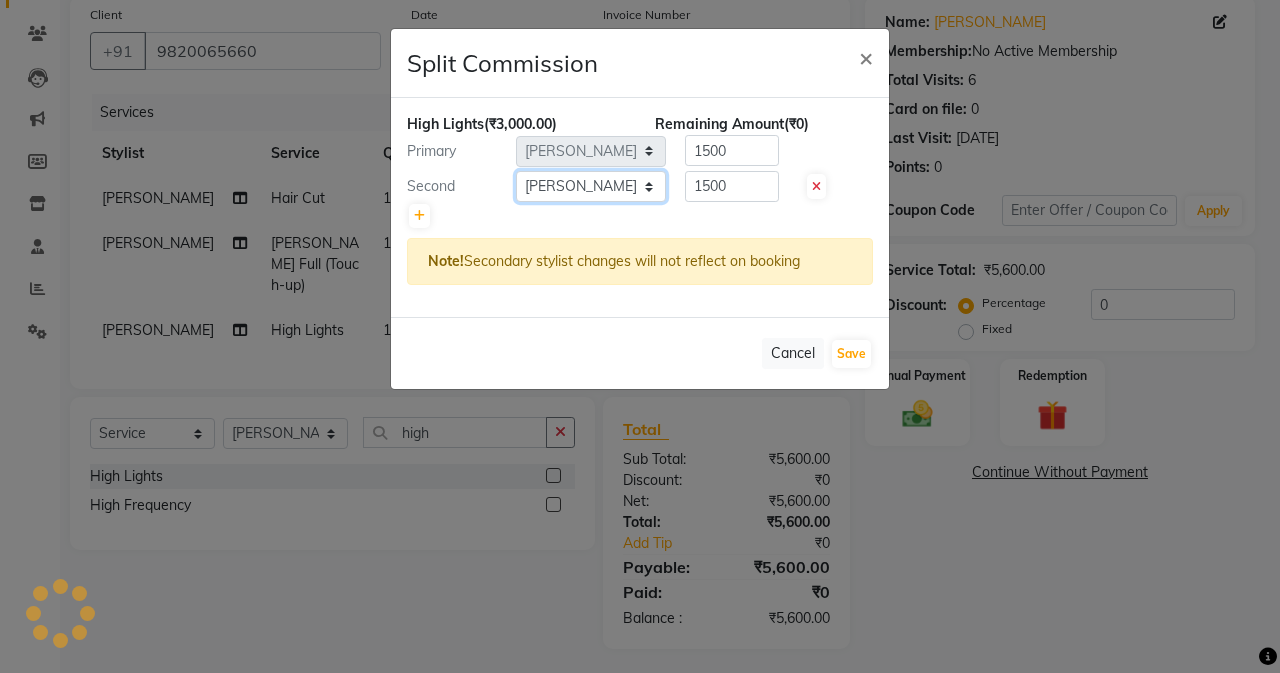 click on "Select  Admin   [PERSON_NAME]   [PERSON_NAME]   Manager   [PERSON_NAME]   [PERSON_NAME]   [PERSON_NAME]   POONAM [PERSON_NAME] [PERSON_NAME] nails   [PERSON_NAME] MANGELA   [PERSON_NAME]   [PERSON_NAME]   [PERSON_NAME] [PERSON_NAME]" 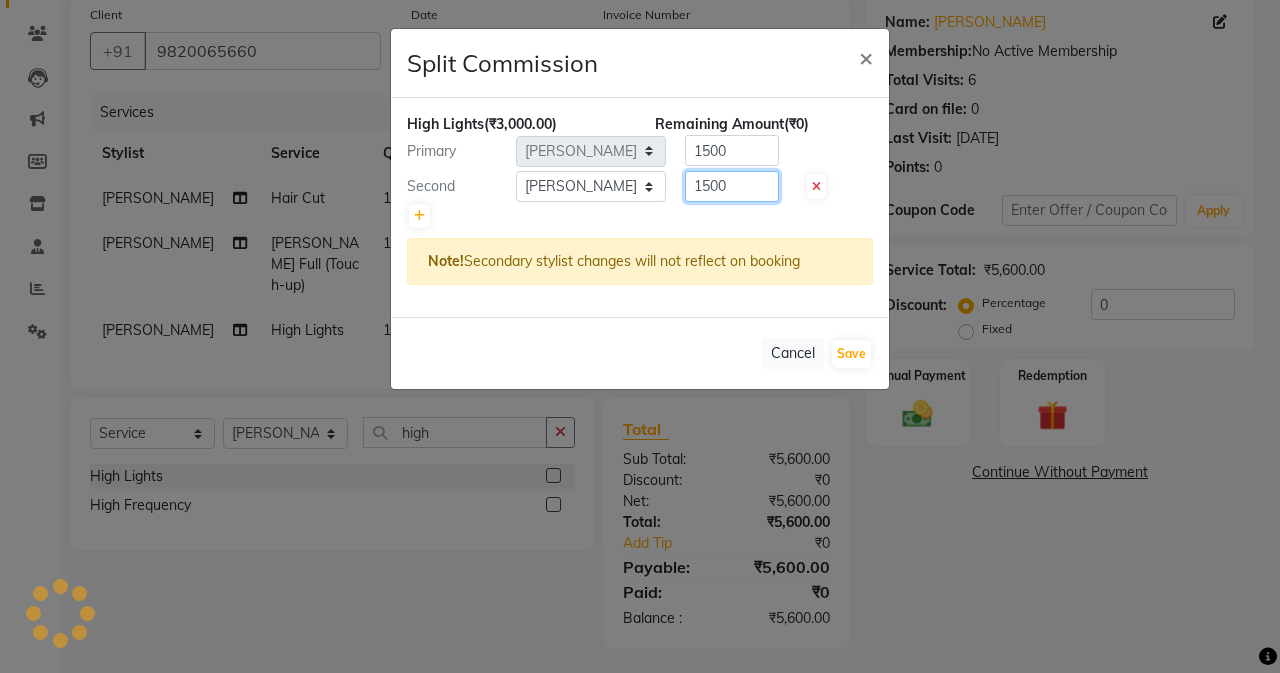 click on "1500" 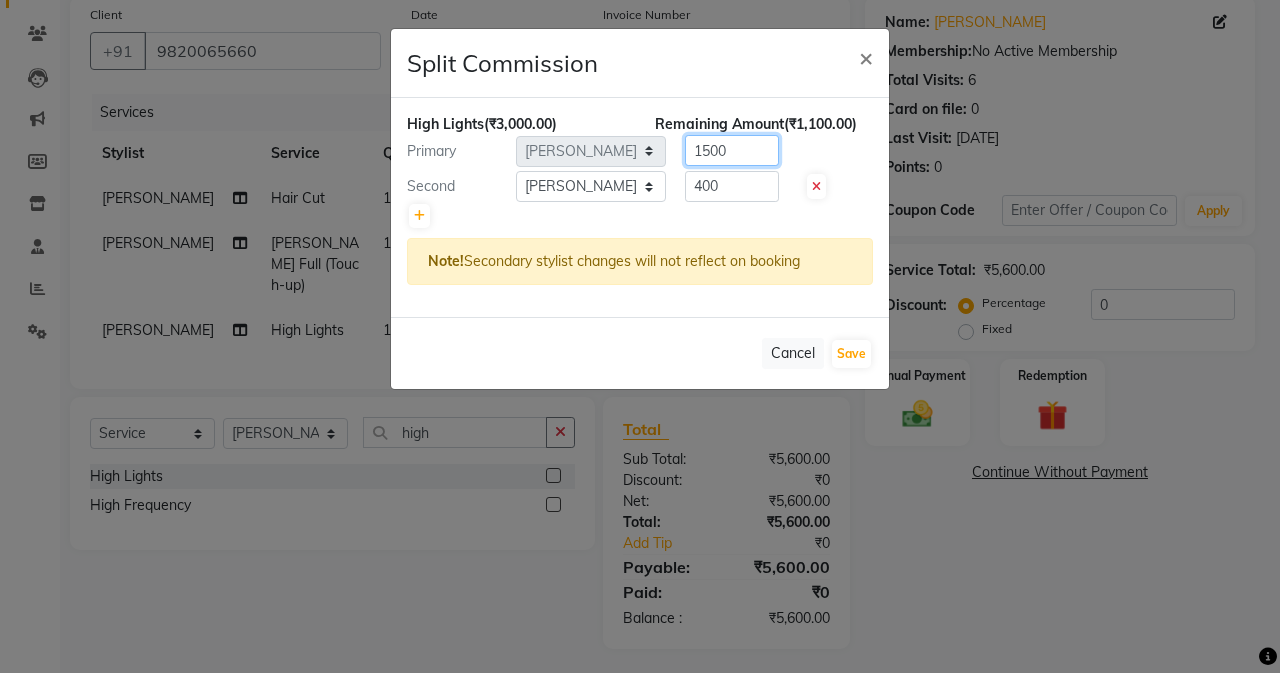 click on "1500" 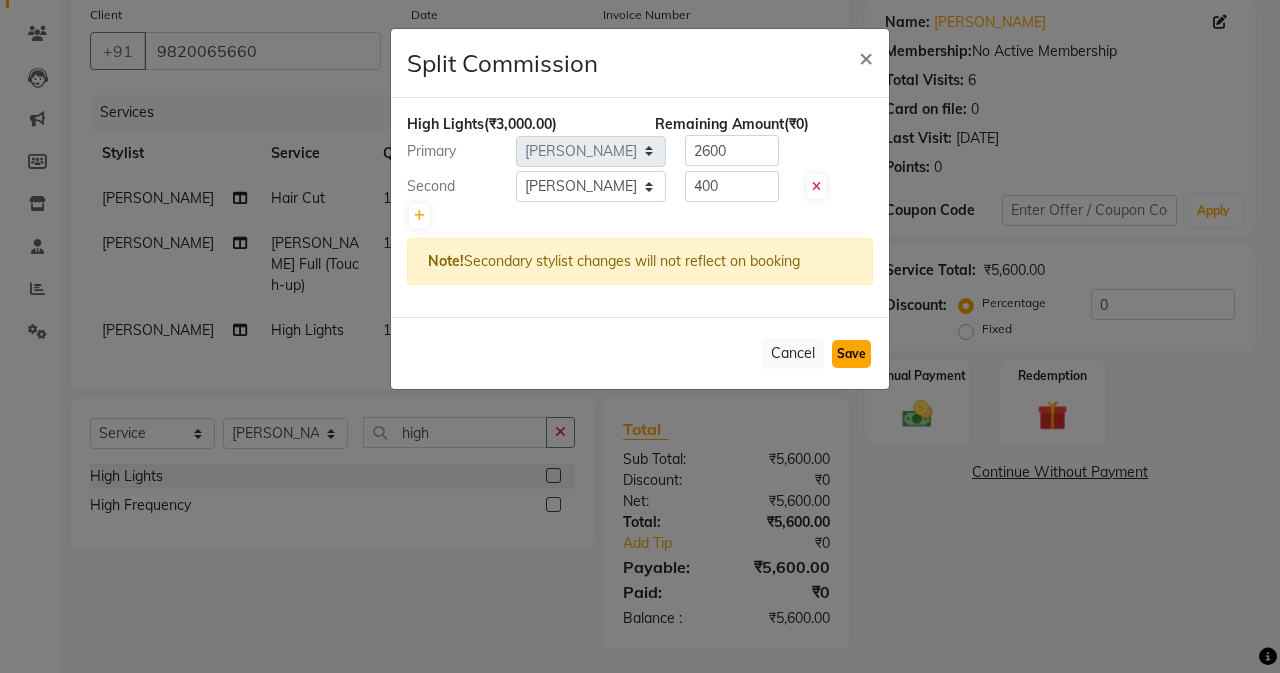 click on "Save" 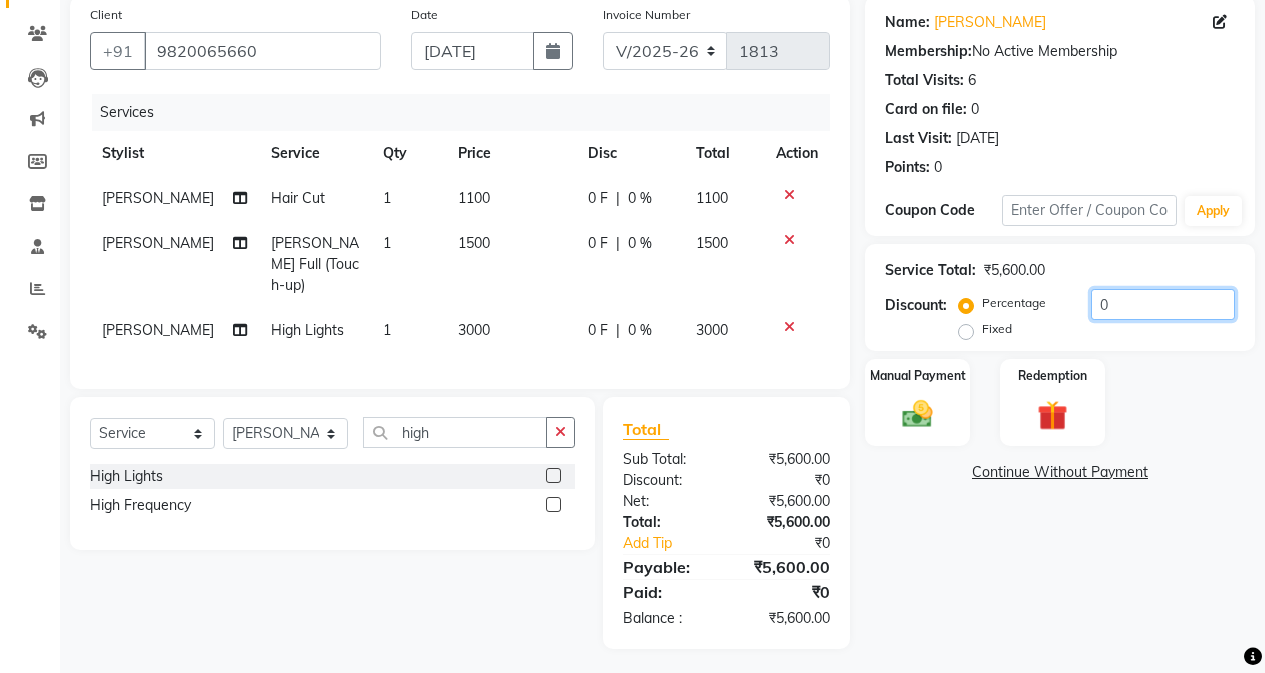 click on "0" 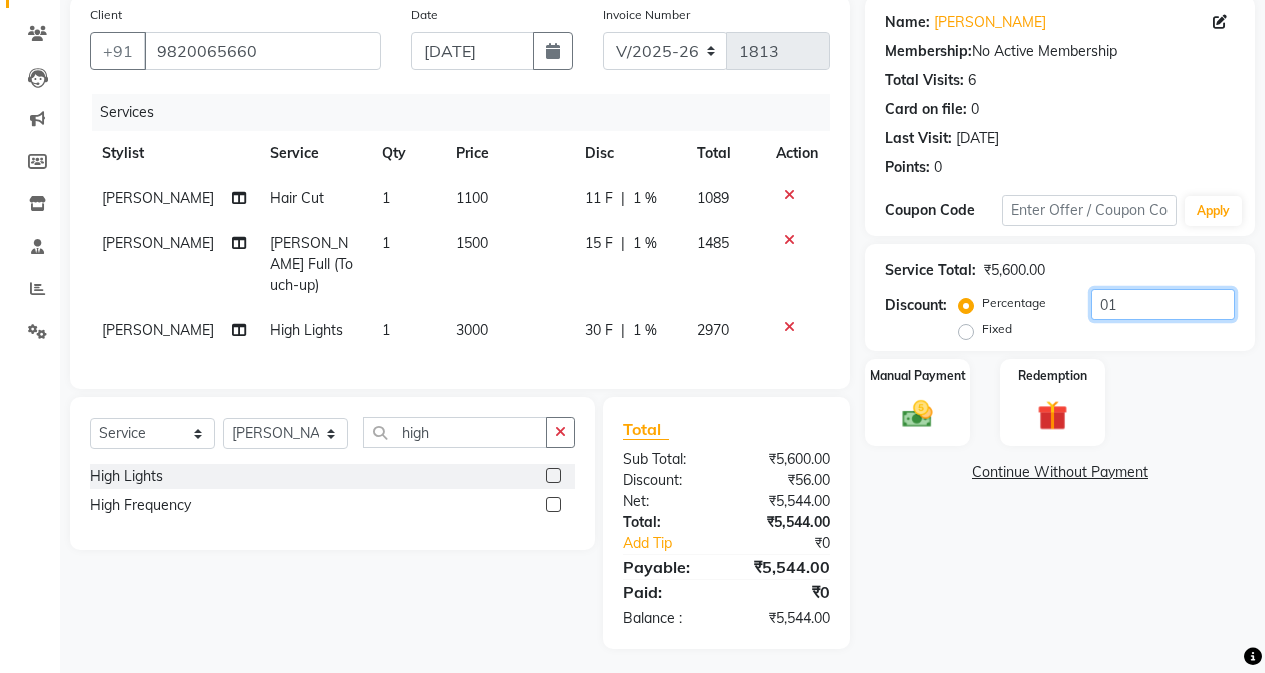 click on "01" 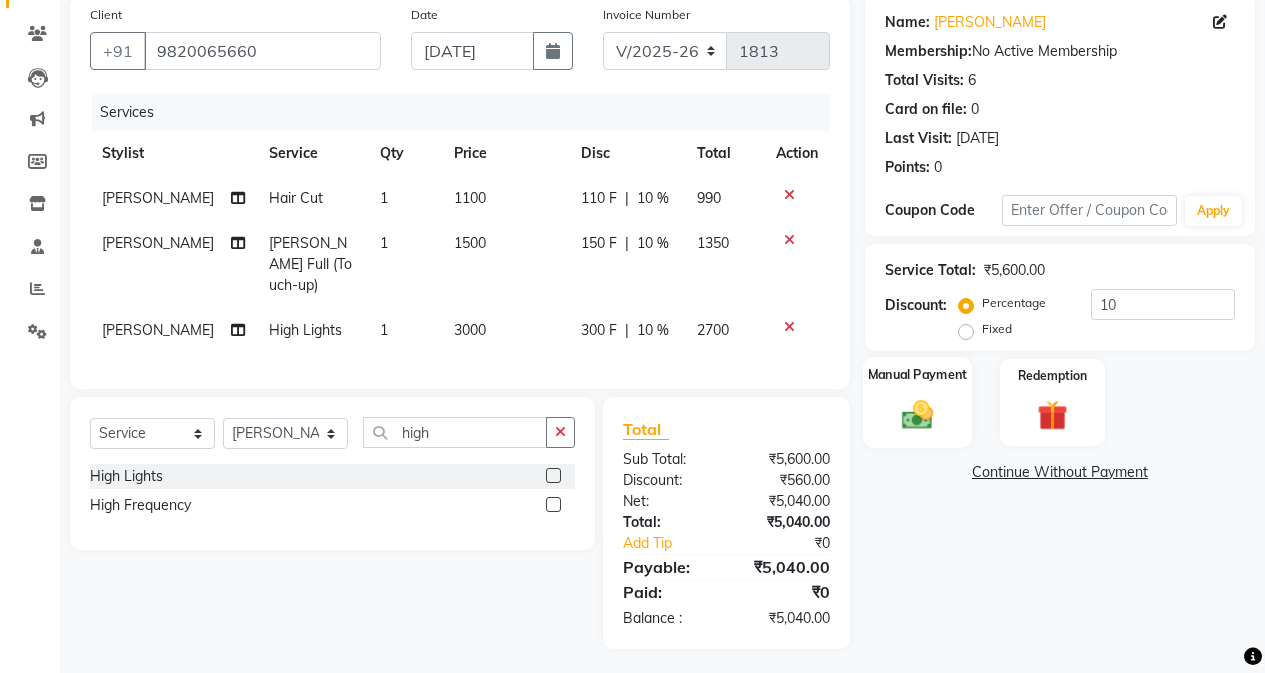 click on "Manual Payment" 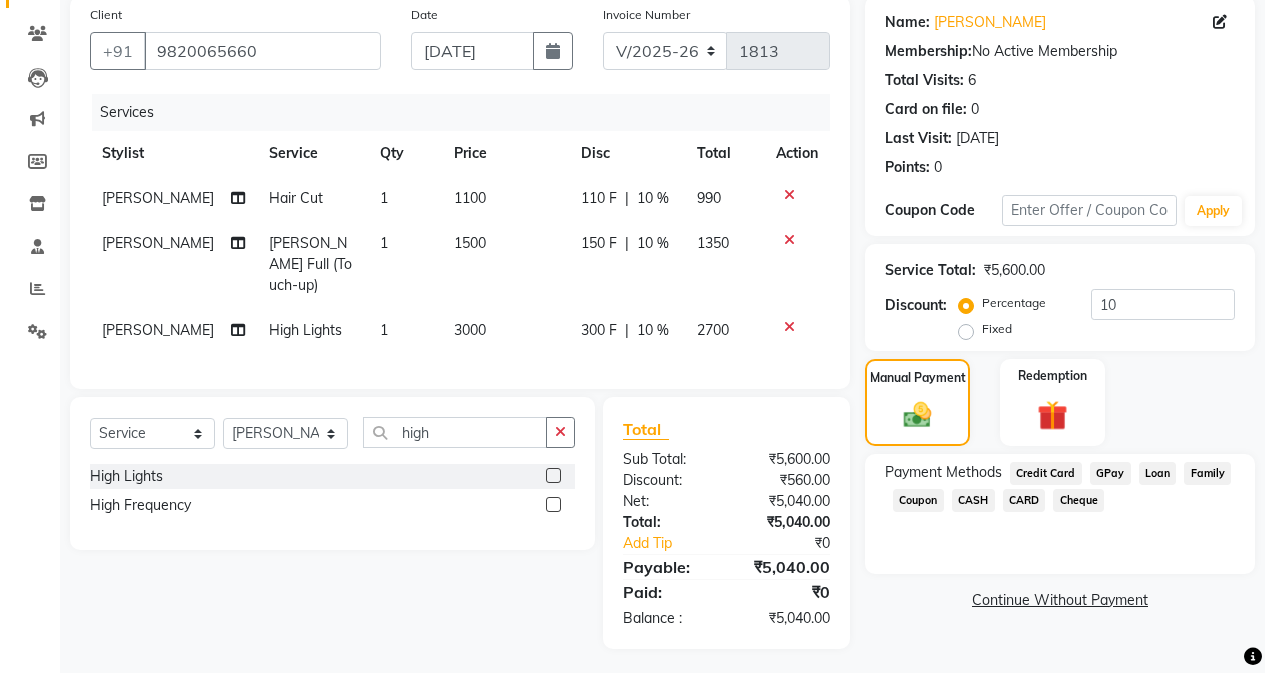 click on "CARD" 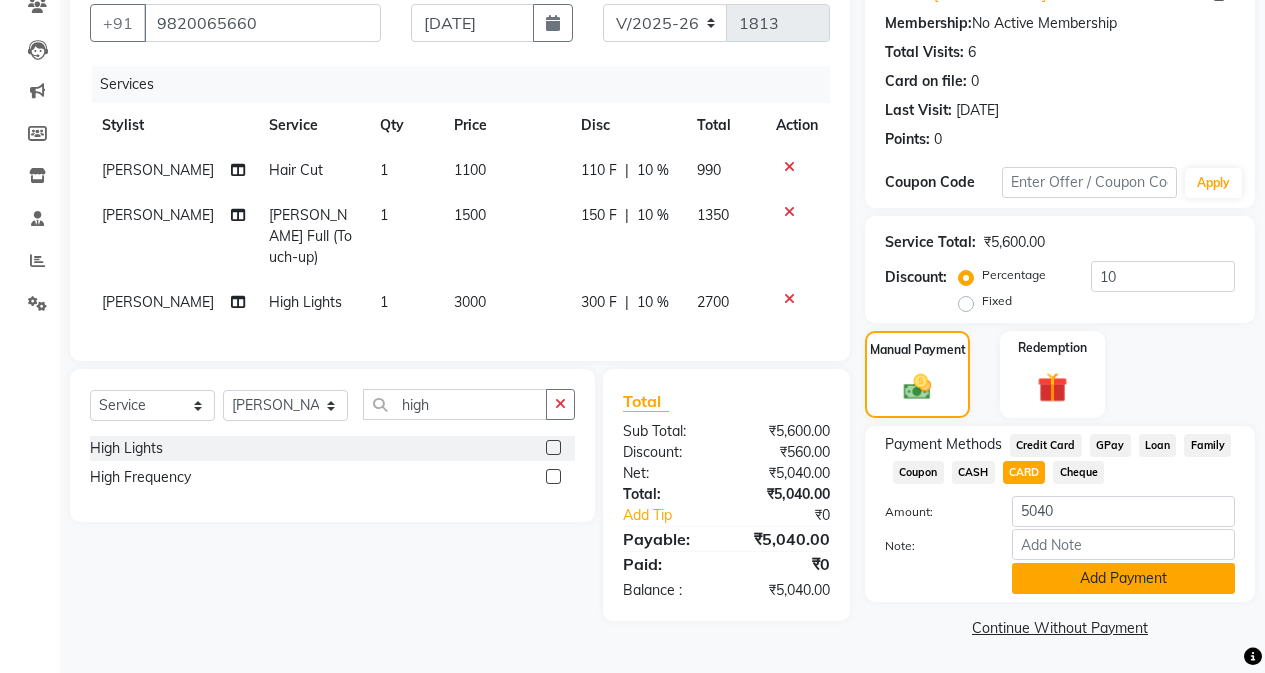 click on "Add Payment" 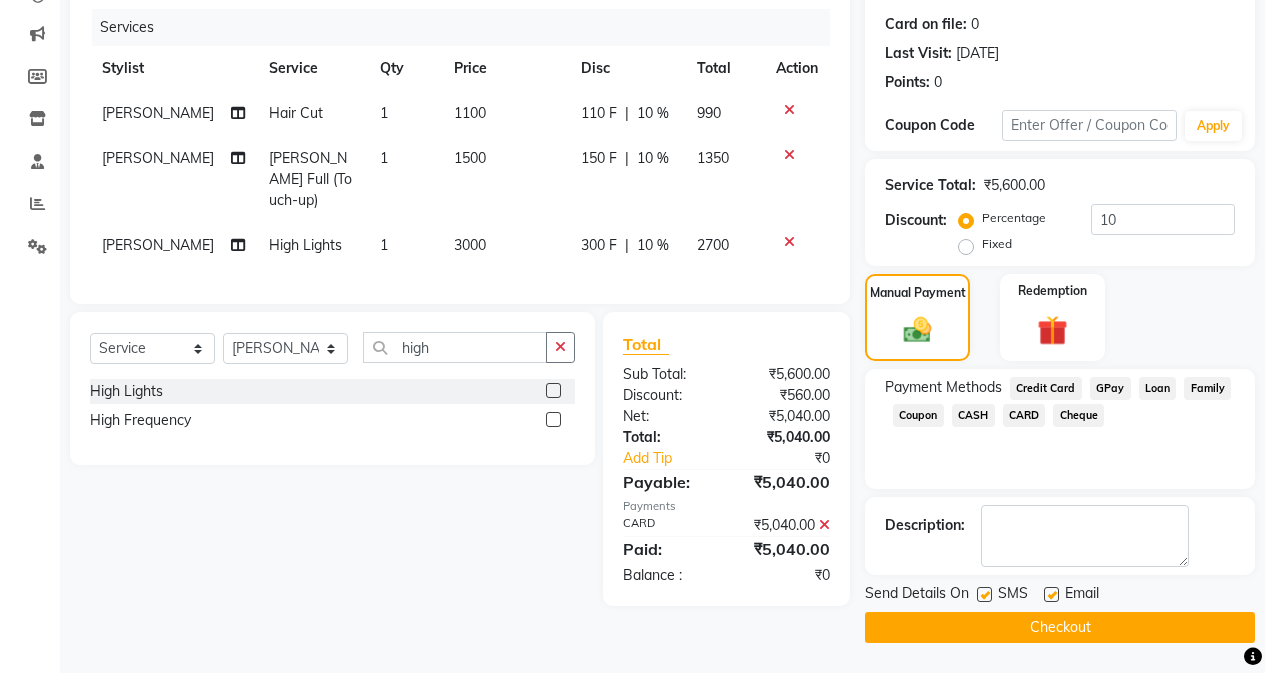 click on "Checkout" 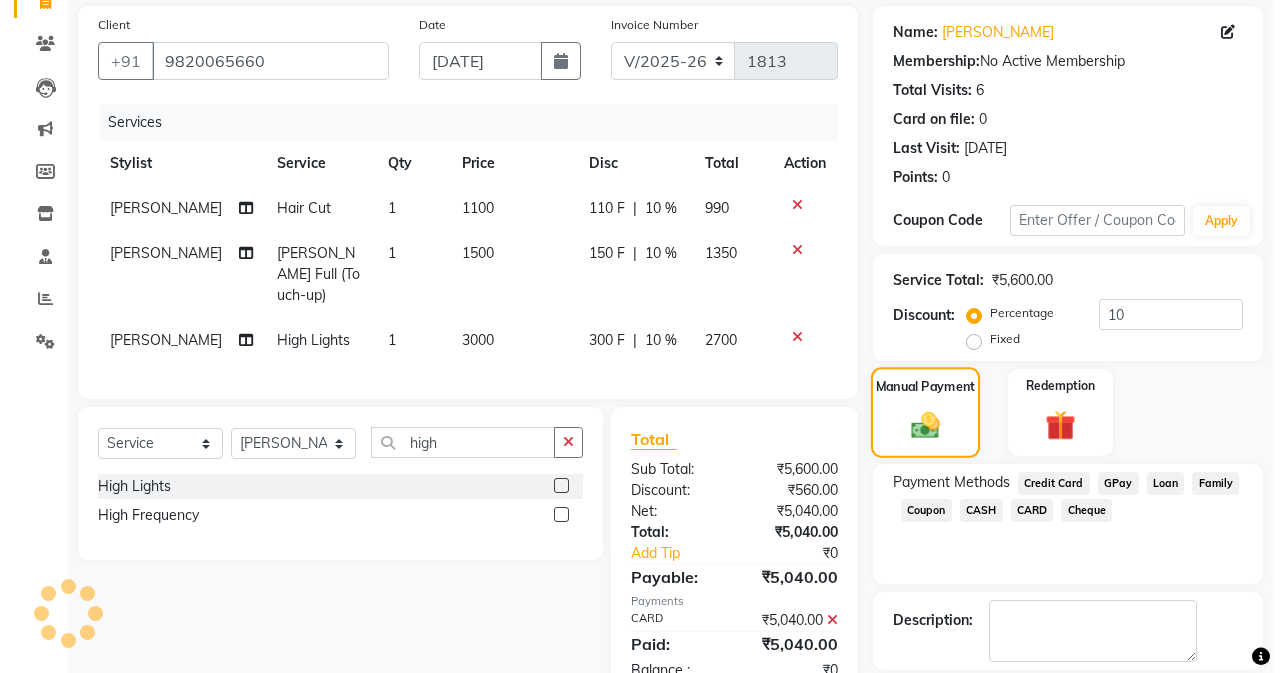 scroll, scrollTop: 0, scrollLeft: 0, axis: both 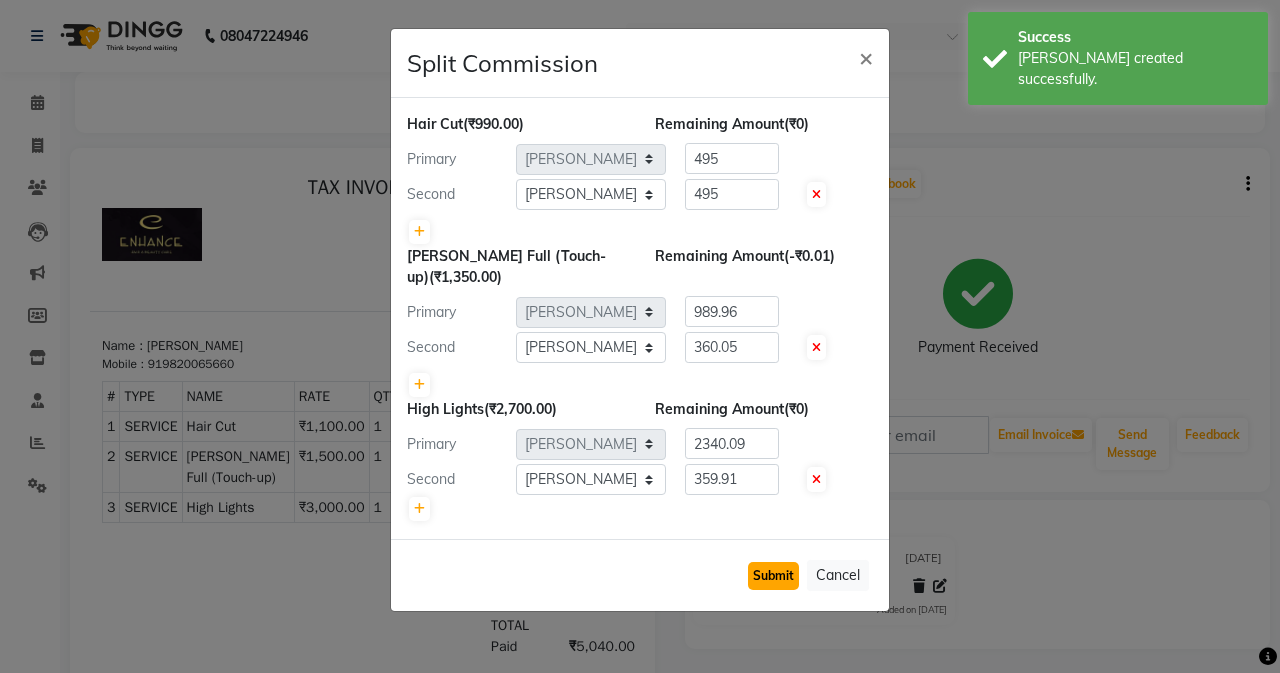 click on "Submit" 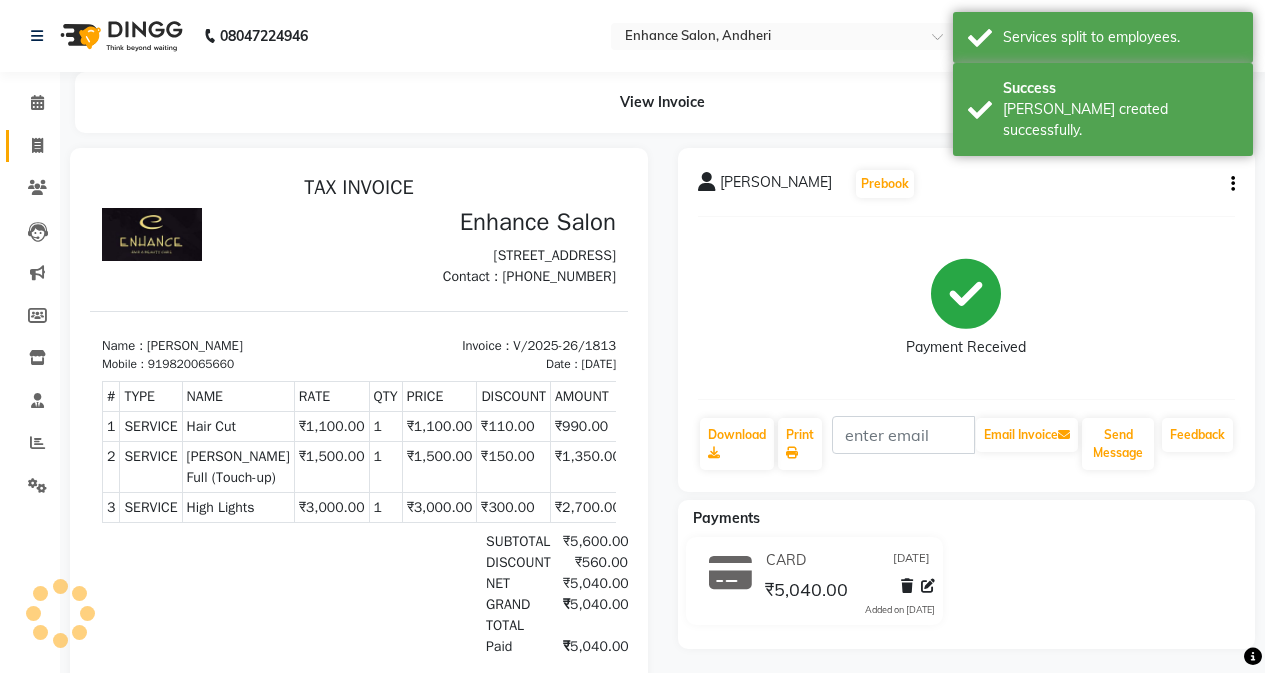 click on "Invoice" 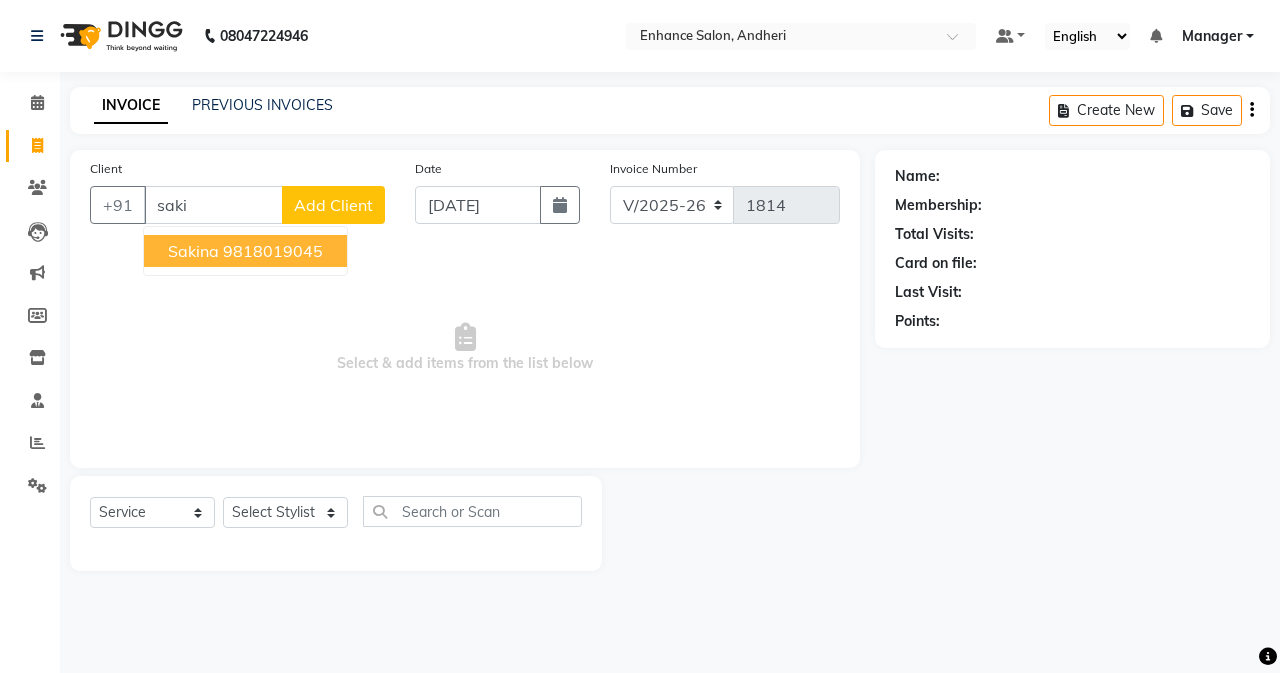 click on "9818019045" at bounding box center (273, 251) 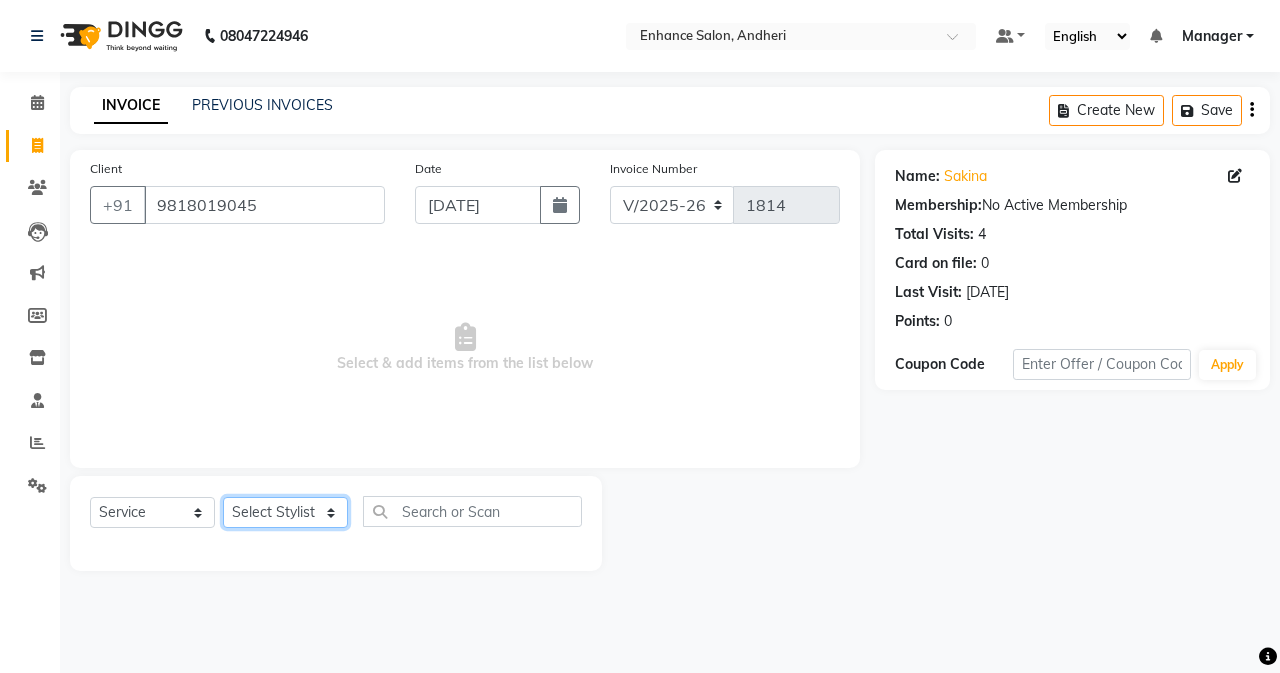 drag, startPoint x: 264, startPoint y: 525, endPoint x: 270, endPoint y: 497, distance: 28.635643 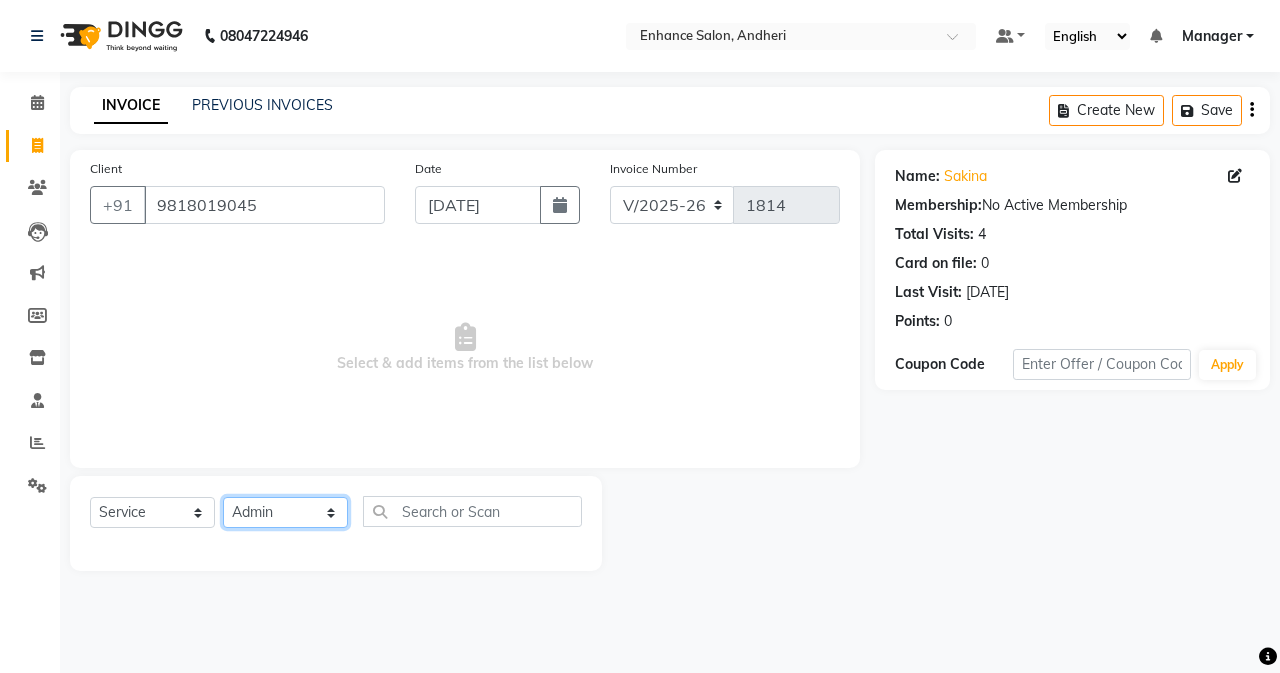 click on "Select Stylist Admin [PERSON_NAME] [PERSON_NAME] Manager [PERSON_NAME] [PERSON_NAME] [PERSON_NAME] POONAM [PERSON_NAME] [PERSON_NAME] nails [PERSON_NAME] MANGELA [PERSON_NAME] [PERSON_NAME] [PERSON_NAME] [PERSON_NAME]" 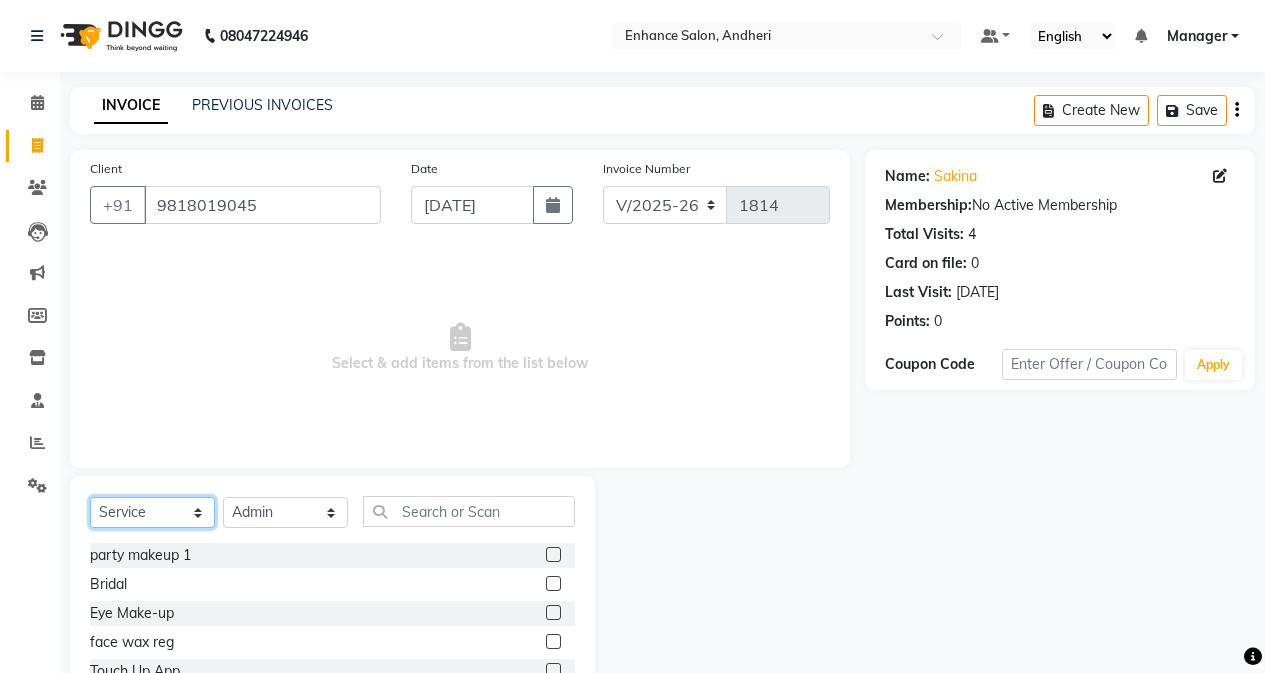 drag, startPoint x: 128, startPoint y: 511, endPoint x: 135, endPoint y: 497, distance: 15.652476 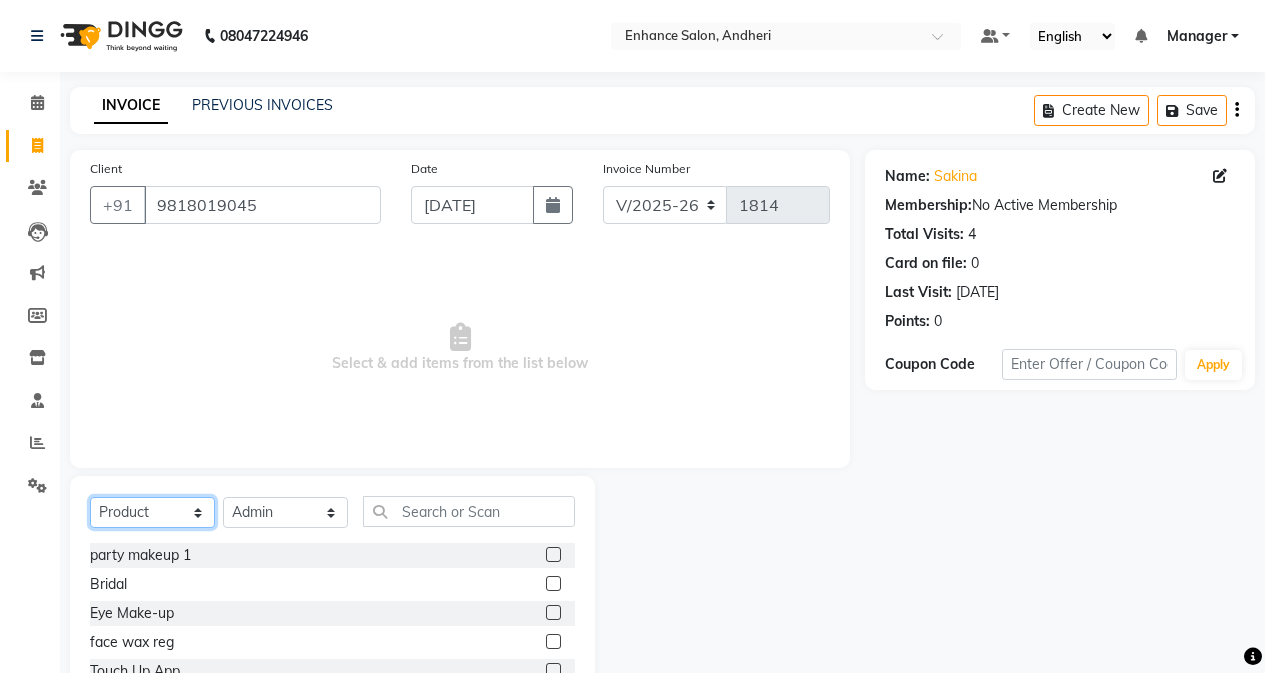 click on "Select  Service  Product  Membership  Package Voucher Prepaid Gift Card" 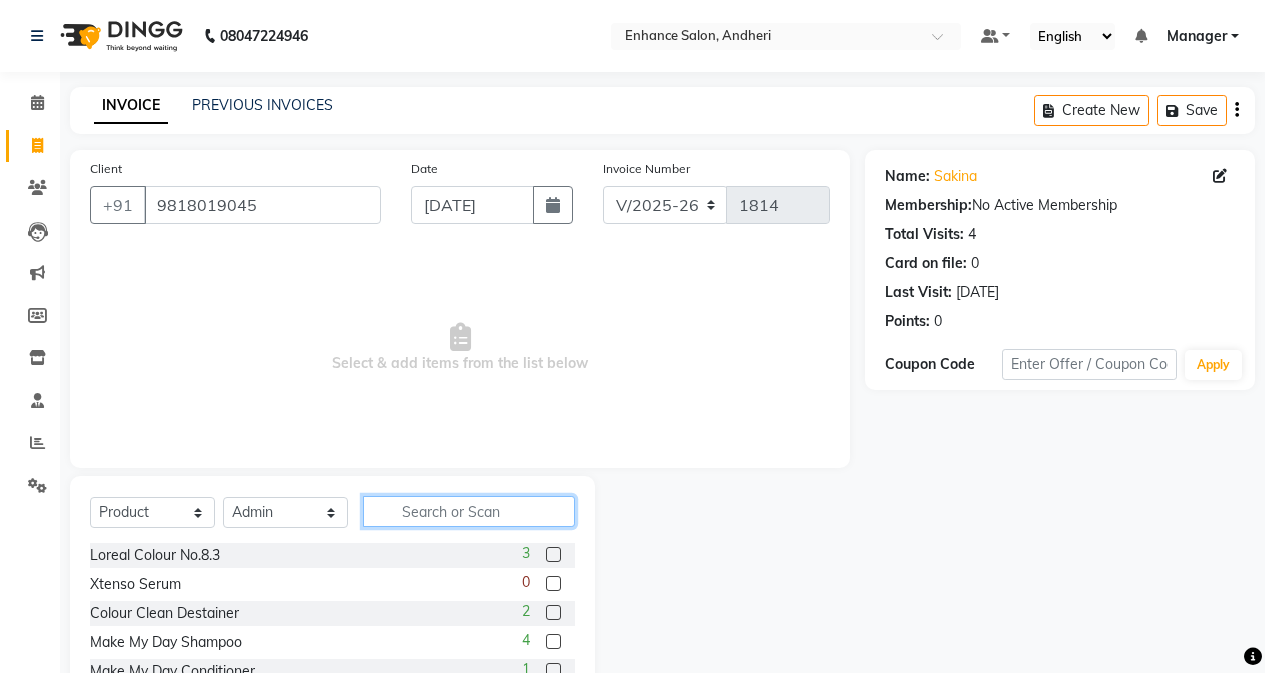 drag, startPoint x: 424, startPoint y: 523, endPoint x: 415, endPoint y: 498, distance: 26.57066 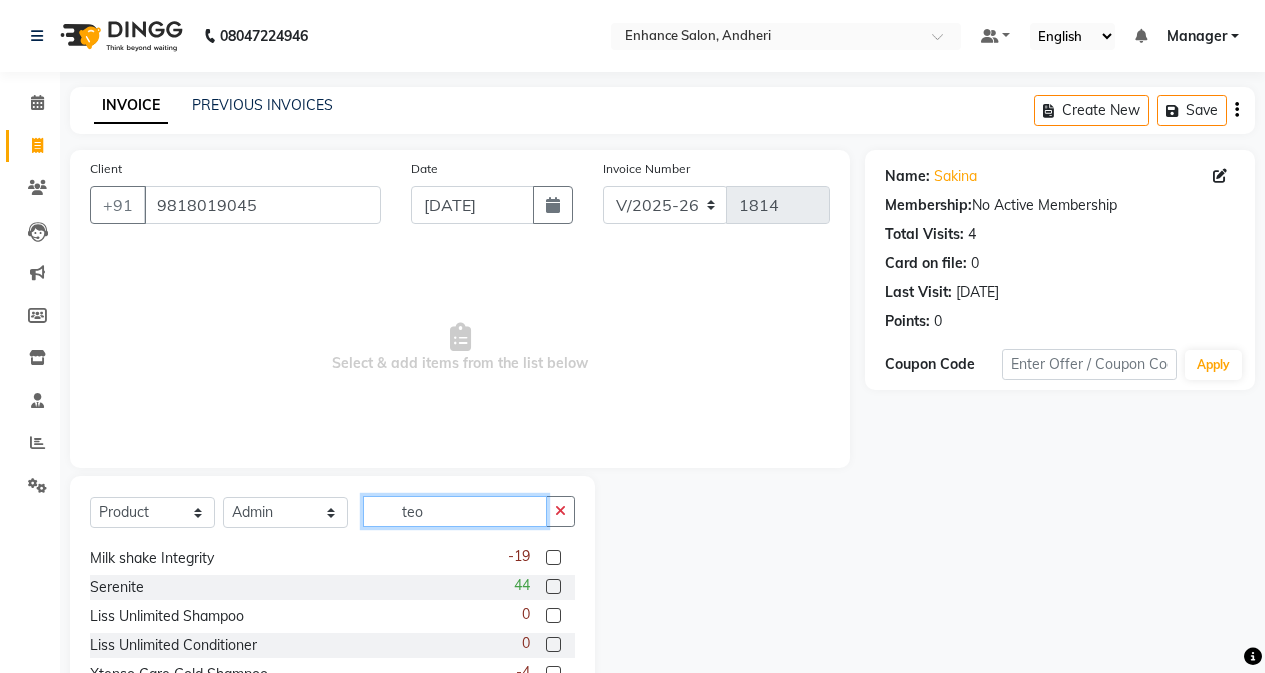 scroll, scrollTop: 0, scrollLeft: 0, axis: both 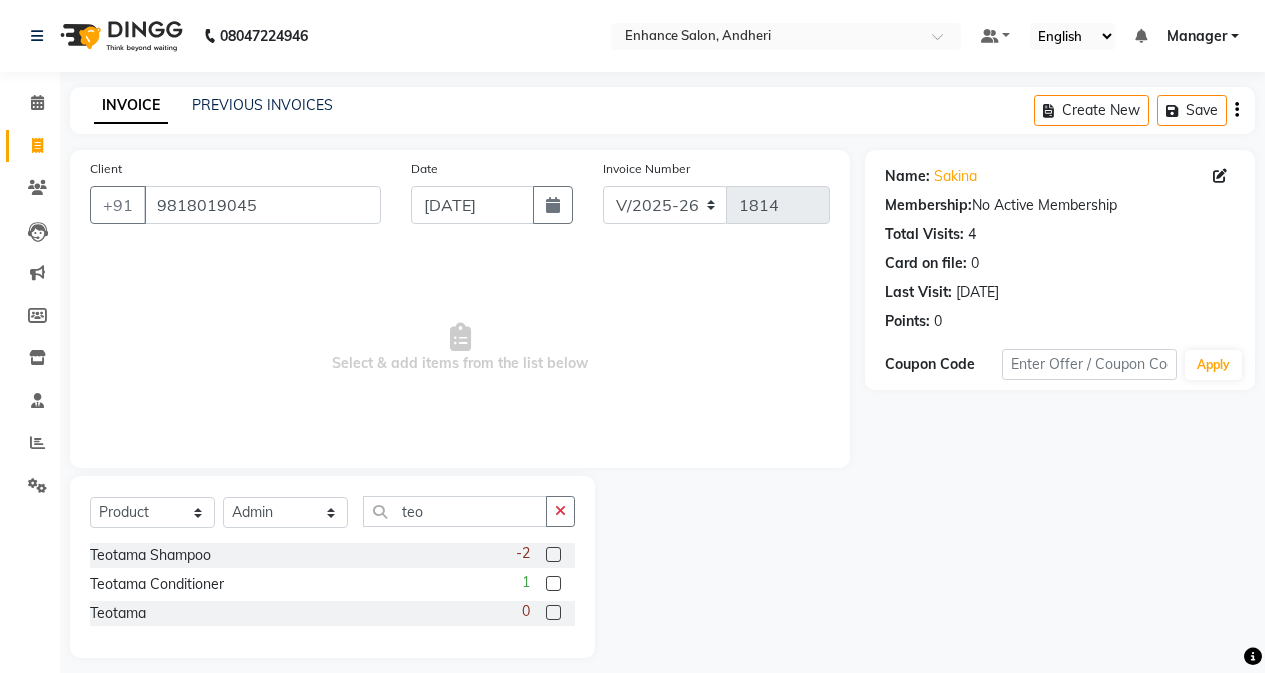 click 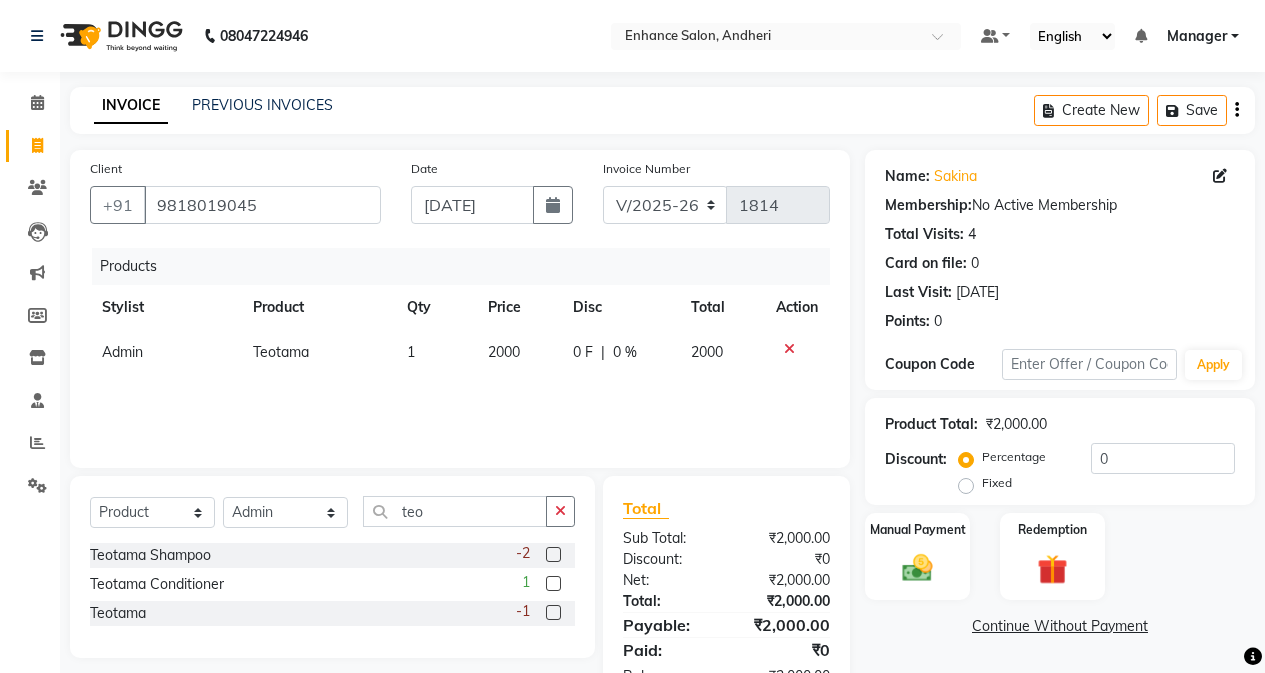 click on "2000" 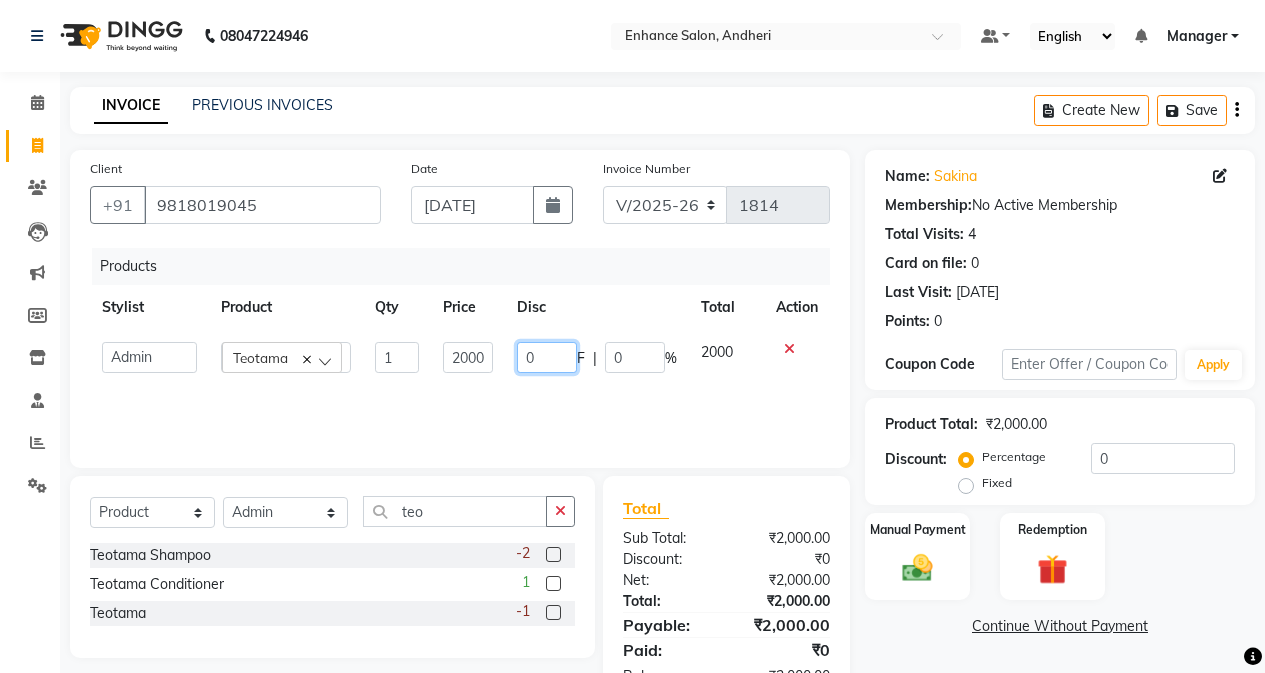 click on "0" 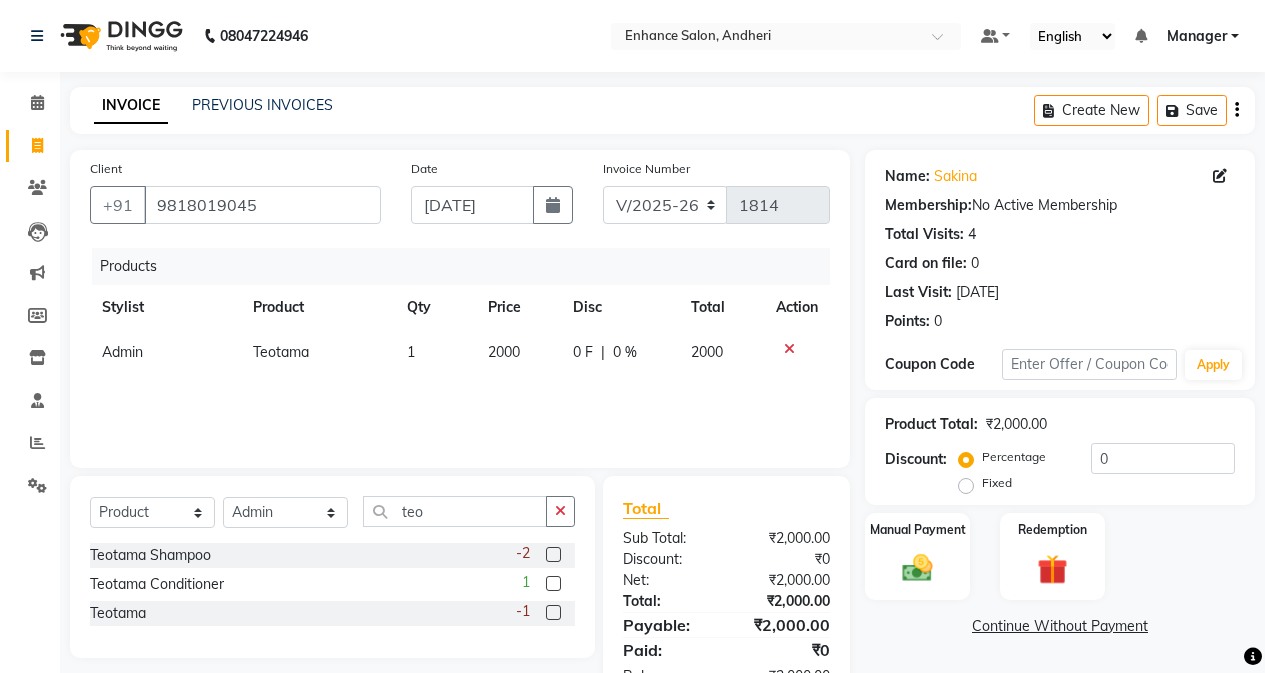 click on "2000" 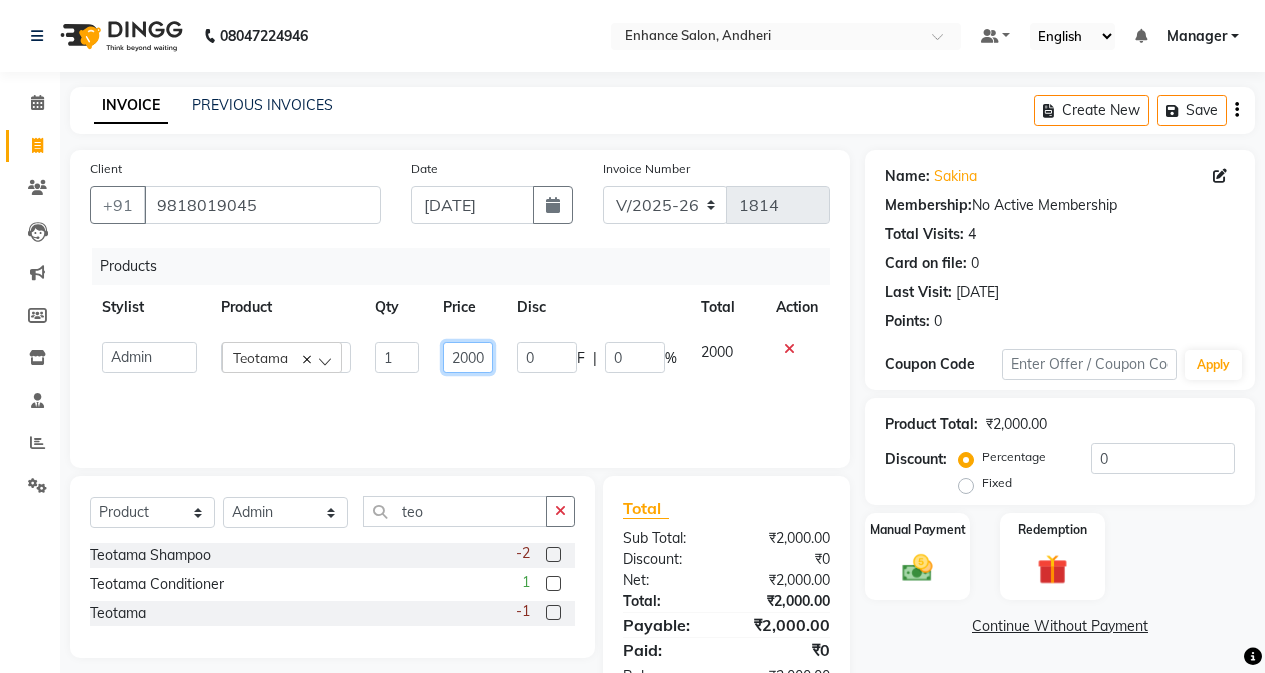 click on "2000" 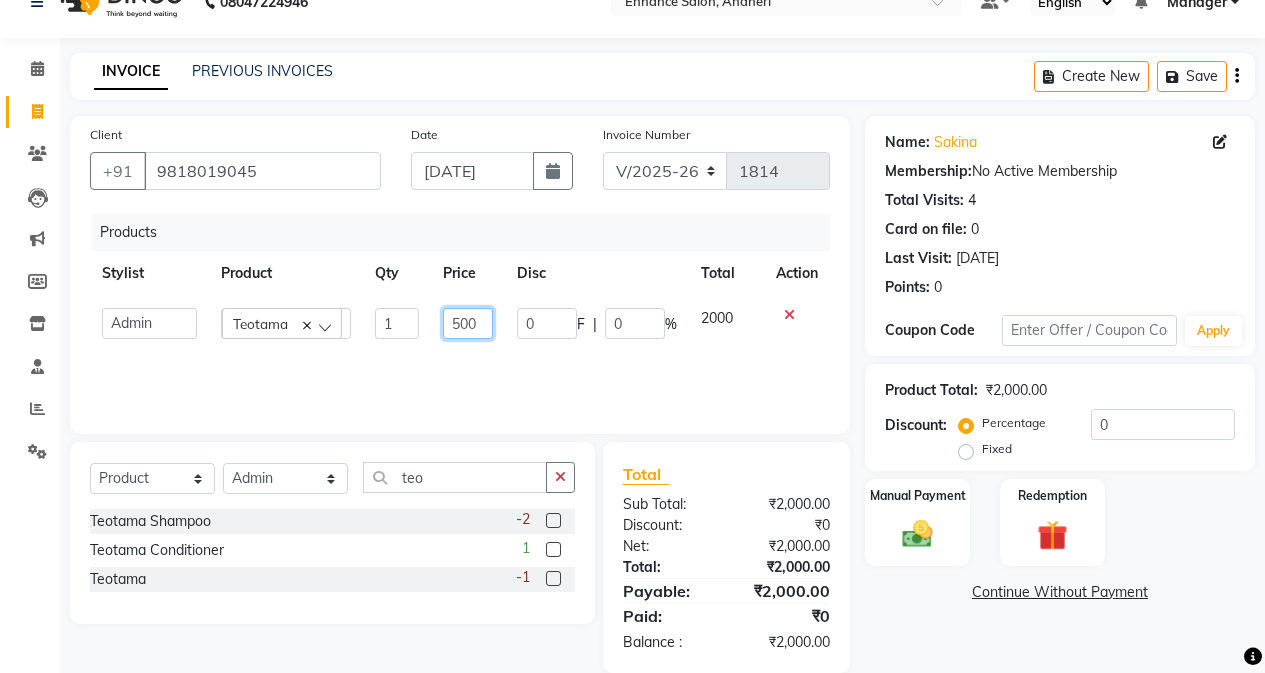 scroll, scrollTop: 64, scrollLeft: 0, axis: vertical 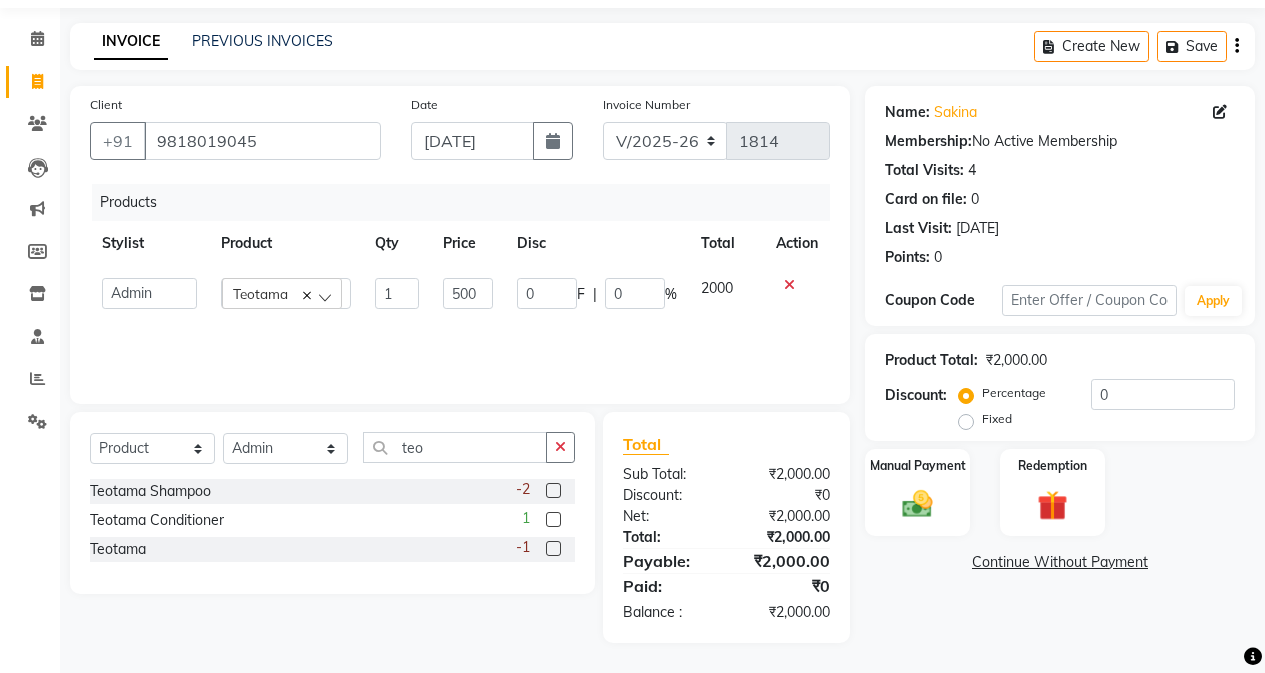 click on "Name: Sakina  Membership:  No Active Membership  Total Visits:  4 Card on file:  0 Last Visit:   [DATE] Points:   0  Coupon Code Apply Product Total:  ₹2,000.00  Discount:  Percentage   Fixed  0 Manual Payment Redemption  Continue Without Payment" 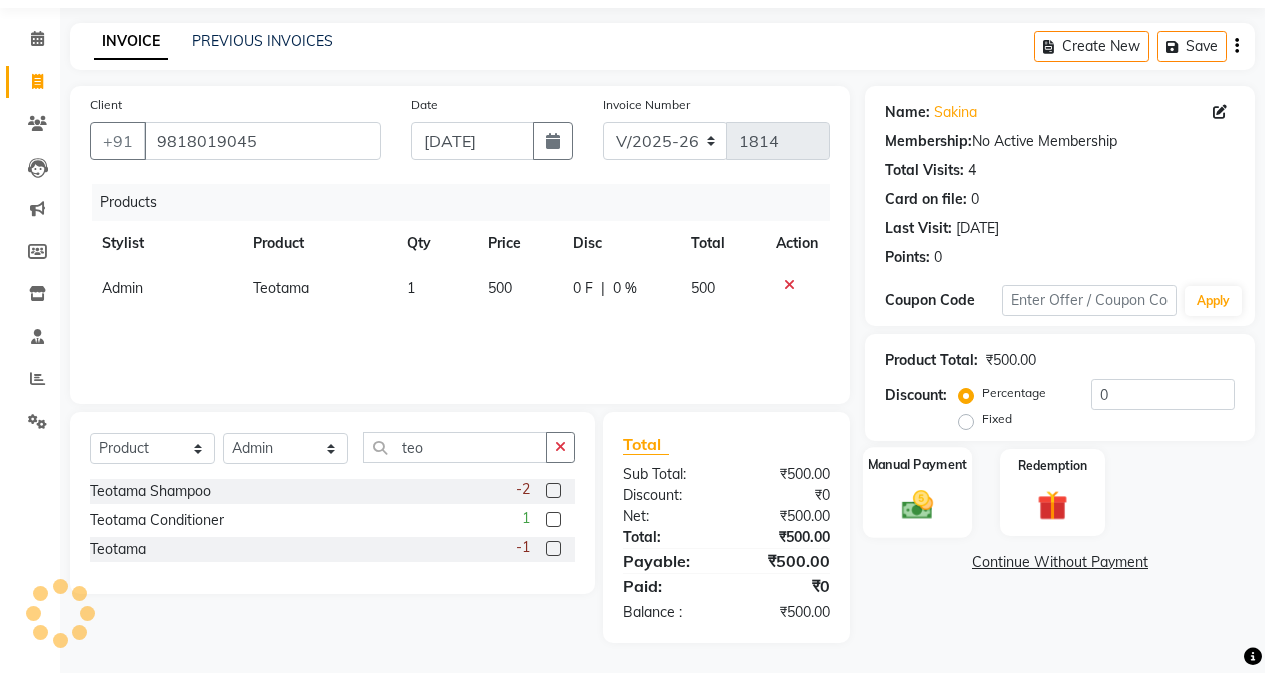 click on "Manual Payment" 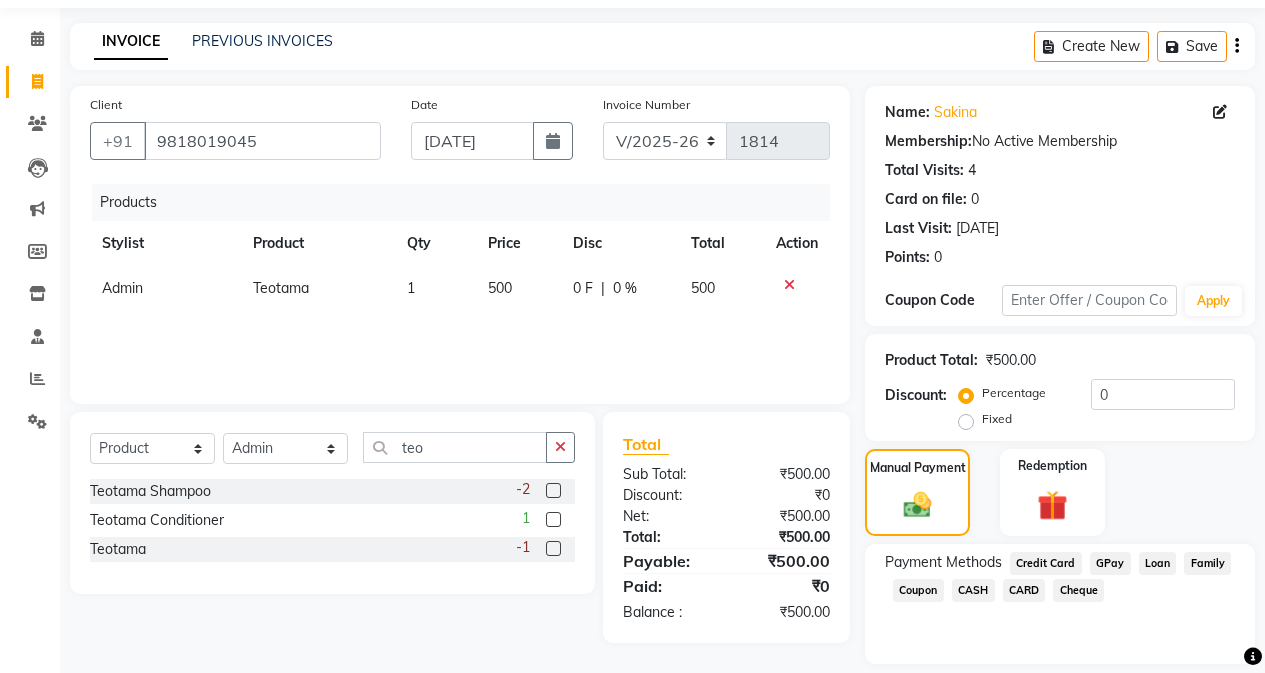 click on "CASH" 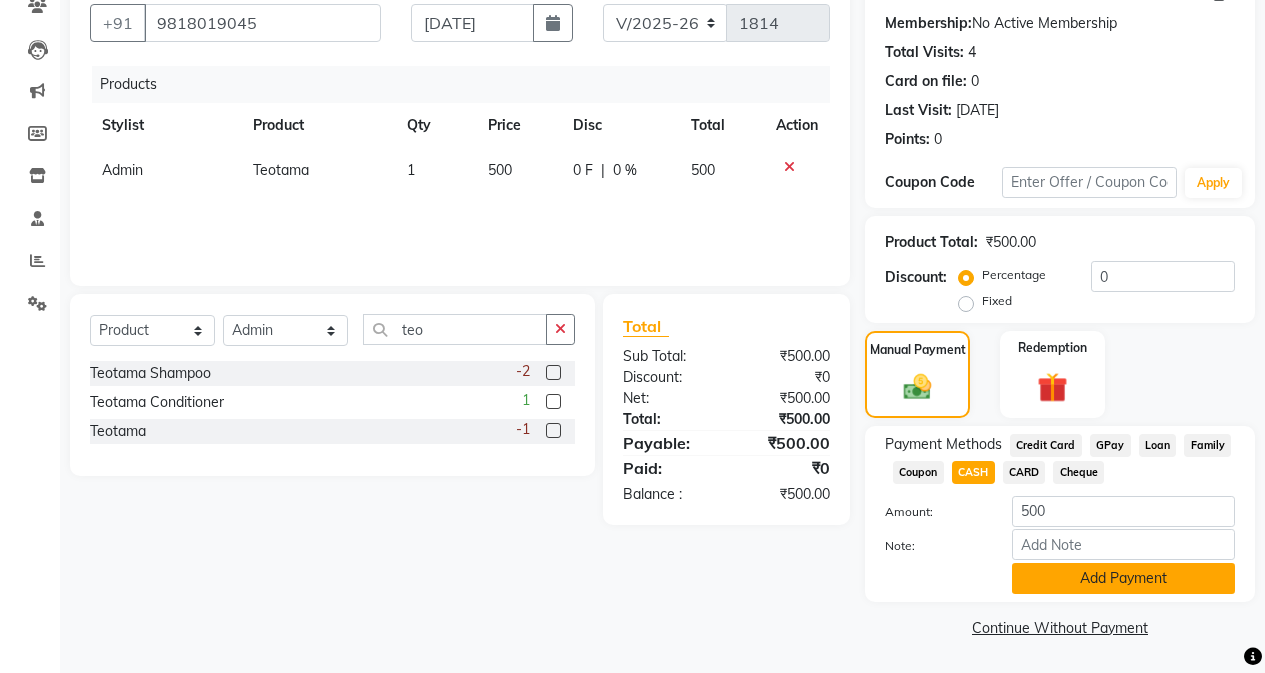 click on "Add Payment" 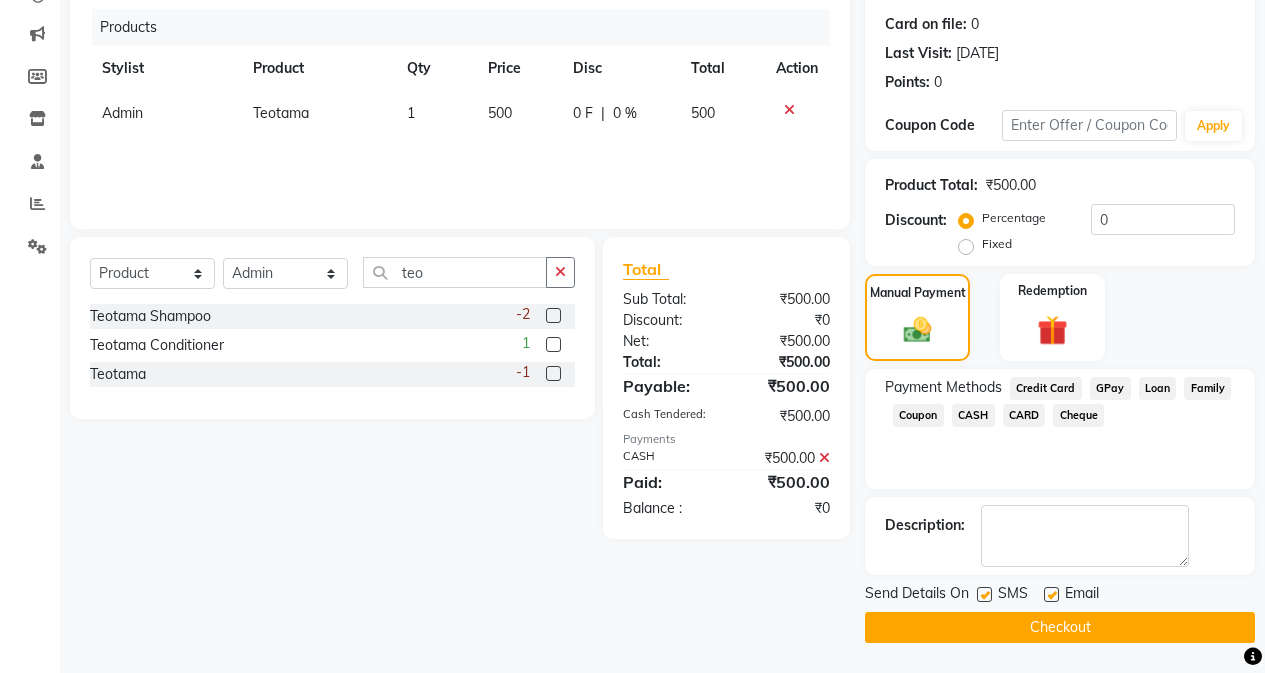 click on "Checkout" 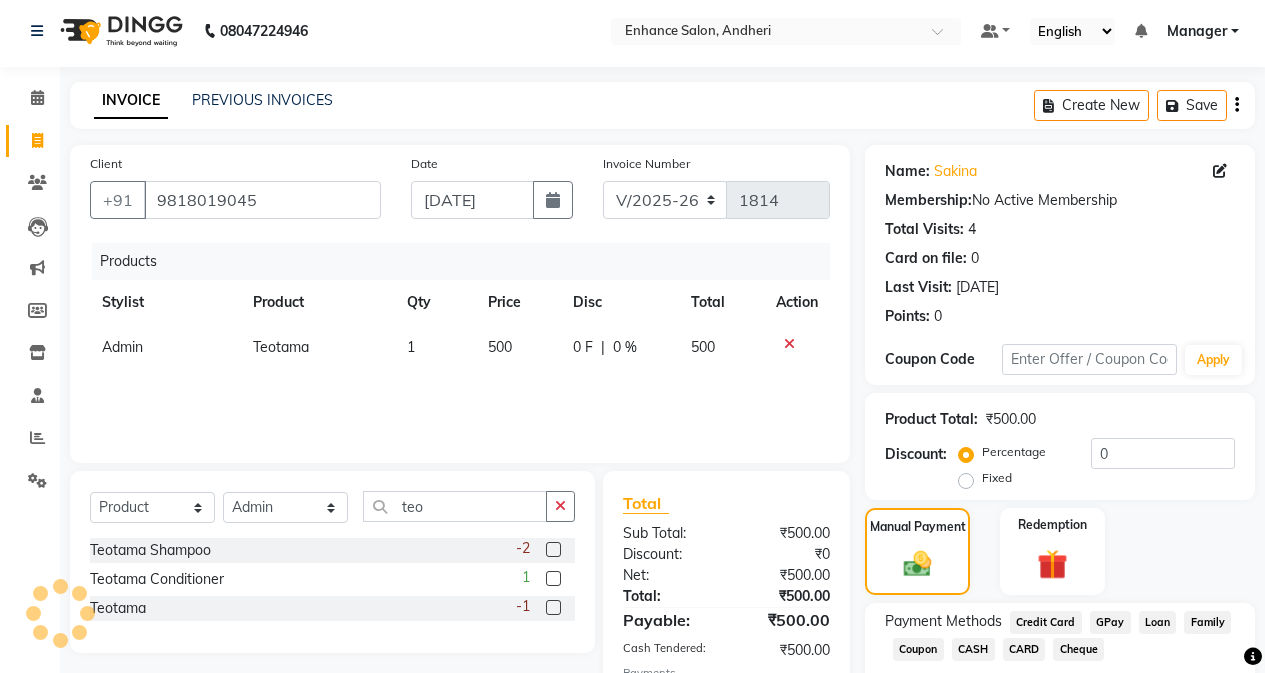 scroll, scrollTop: 0, scrollLeft: 0, axis: both 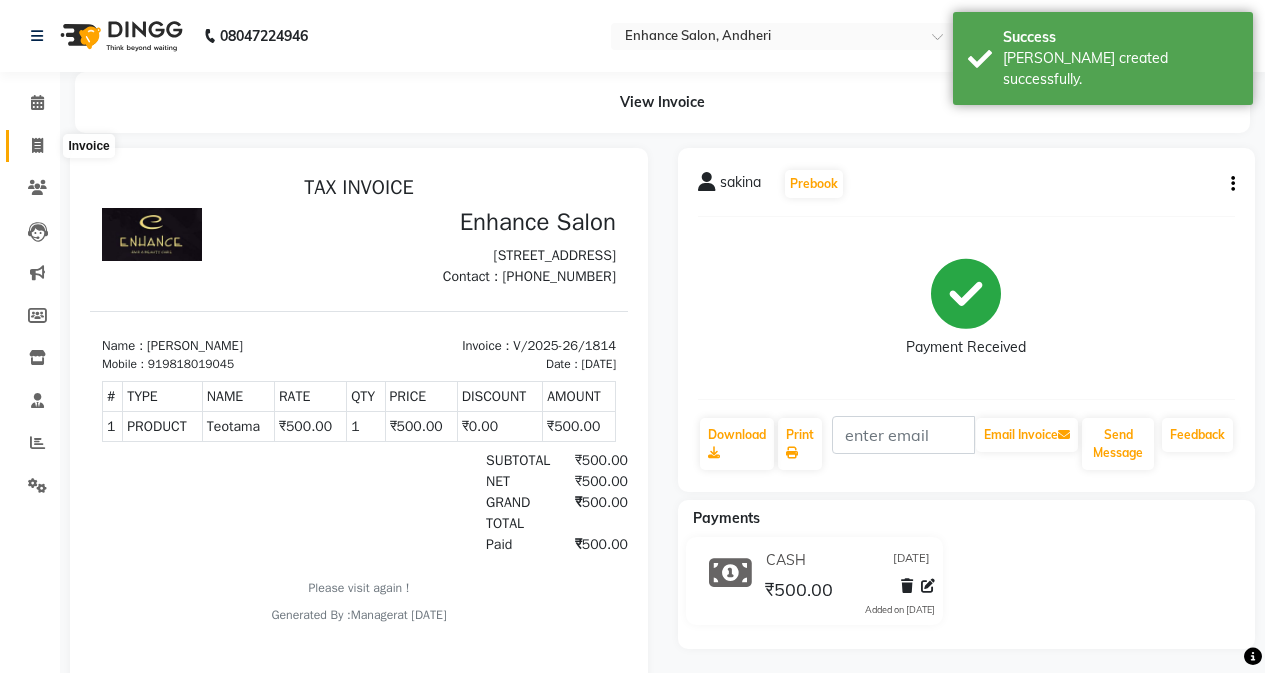 click 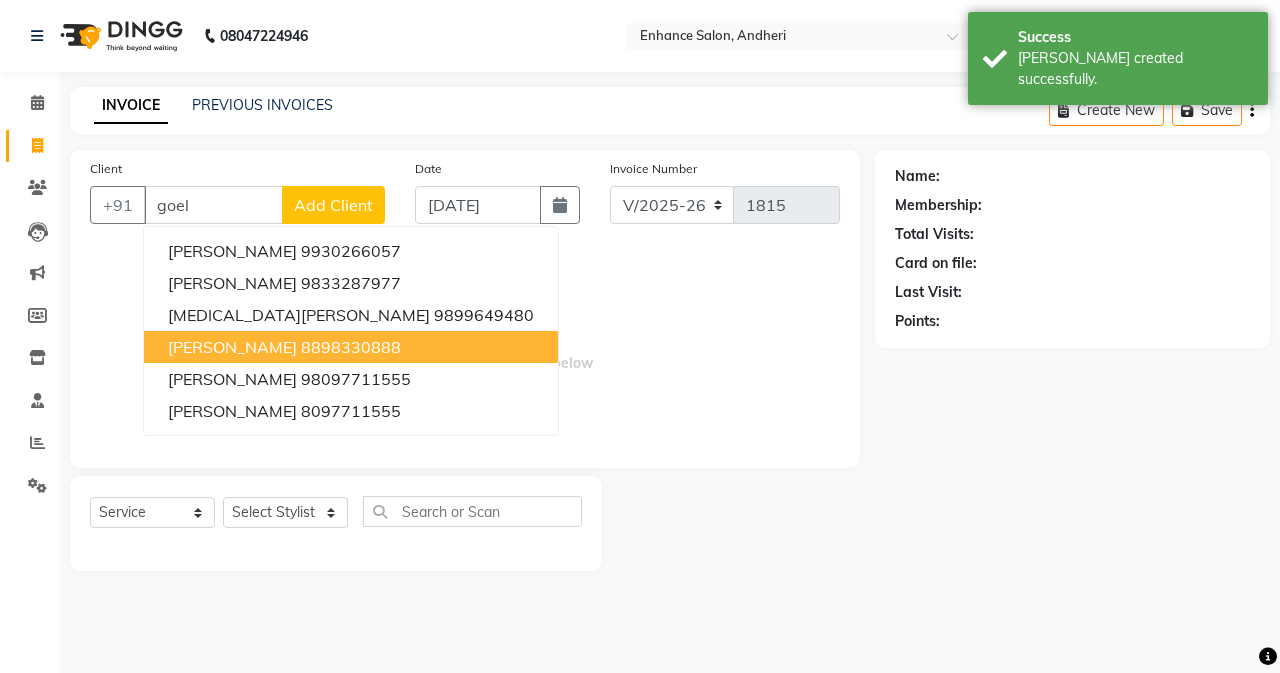 click on "[PERSON_NAME]  8898330888" at bounding box center (351, 347) 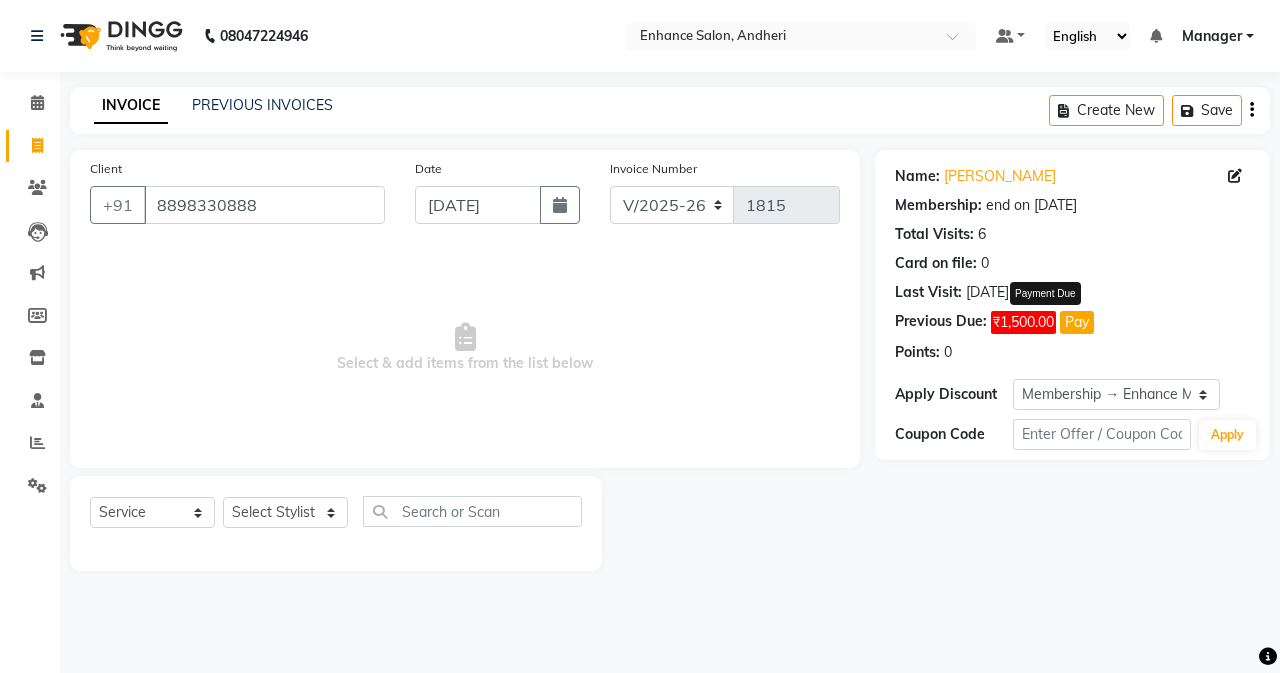 click on "Pay" 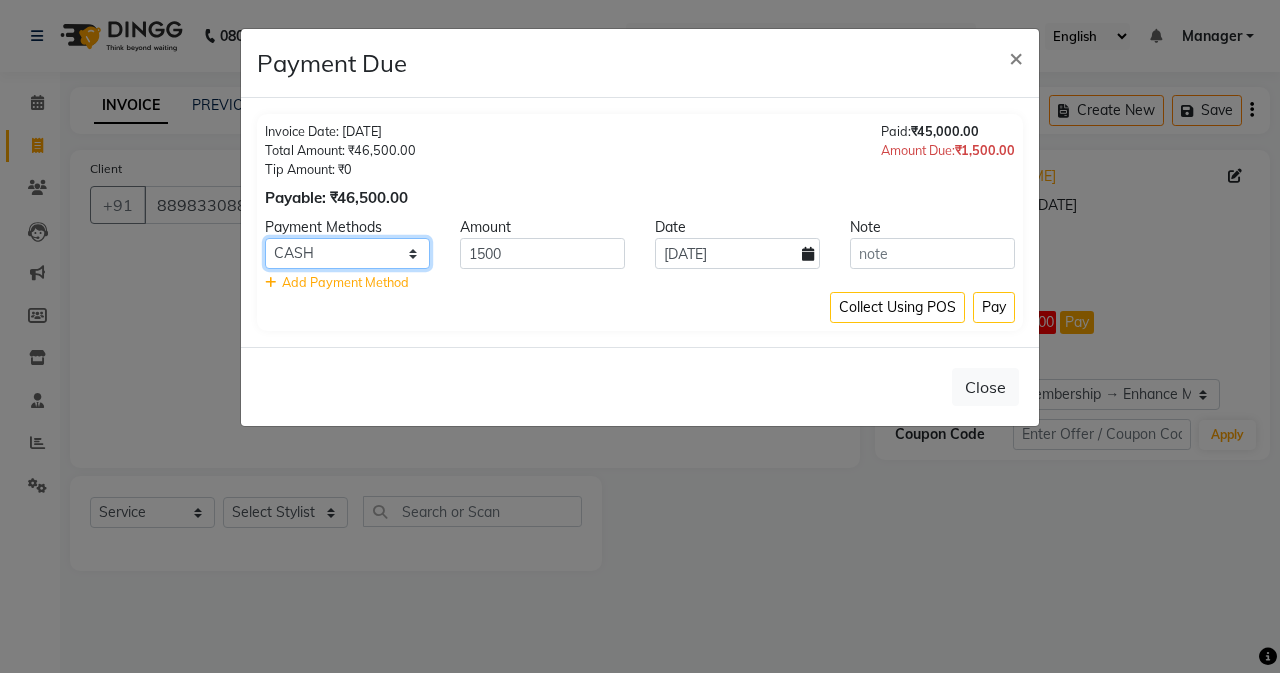click on "Credit Card GPay Loan Family Coupon CASH CARD Cheque" 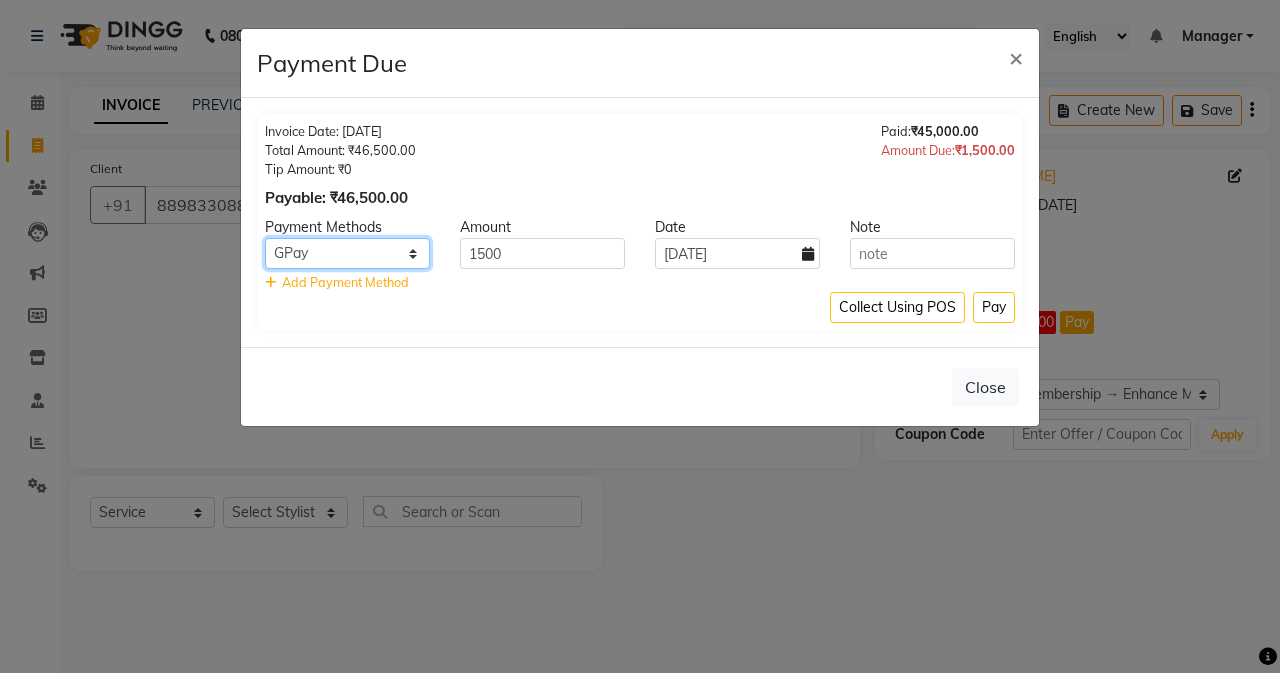 click on "Credit Card GPay Loan Family Coupon CASH CARD Cheque" 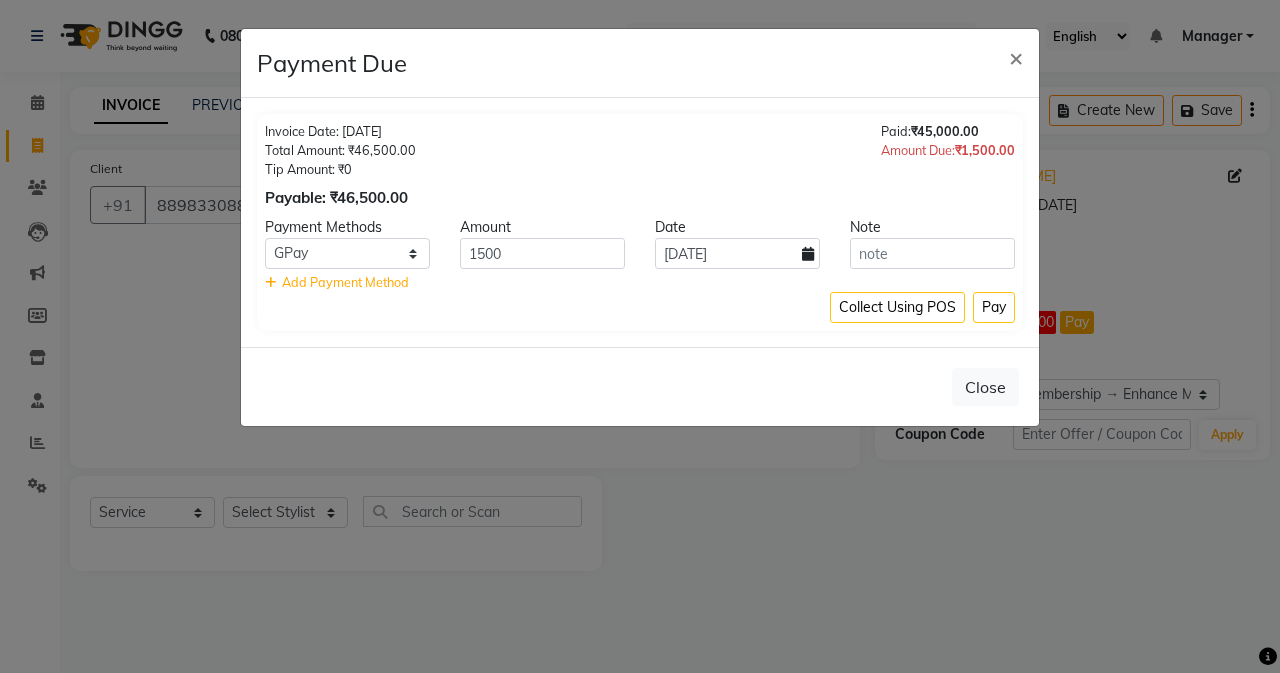 click on "Pay" 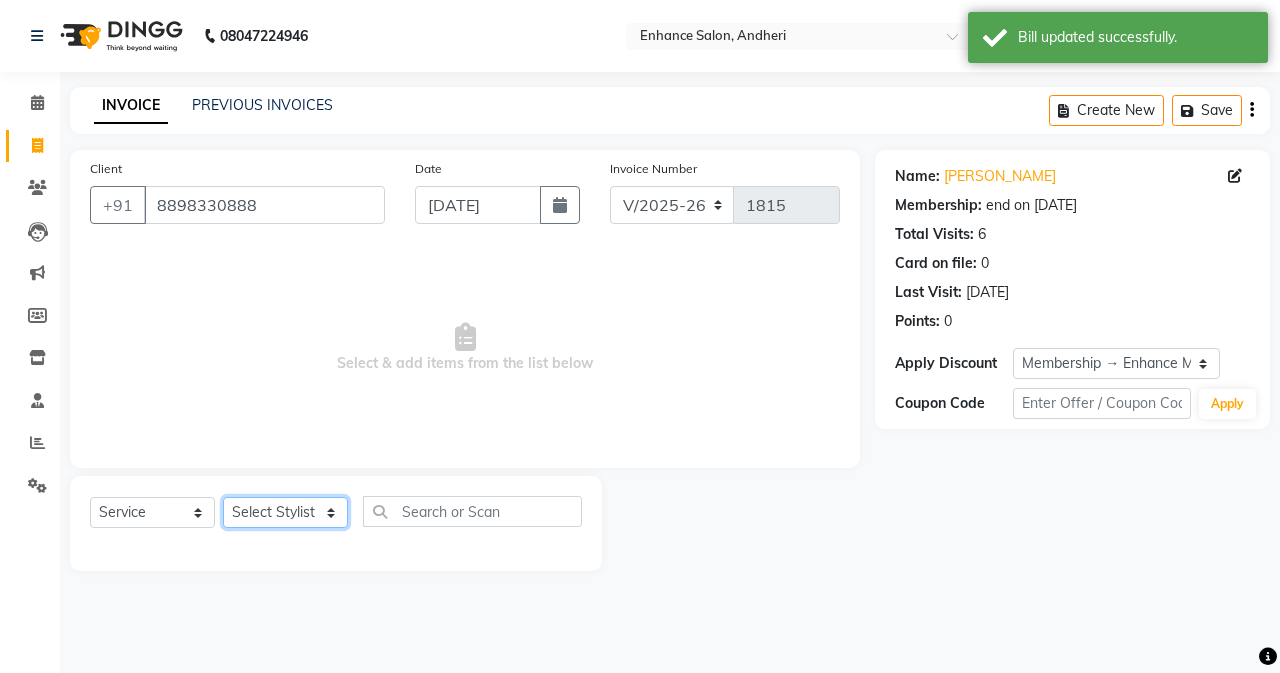 click on "Select Stylist Admin [PERSON_NAME] [PERSON_NAME] Manager [PERSON_NAME] [PERSON_NAME] [PERSON_NAME] POONAM [PERSON_NAME] [PERSON_NAME] nails [PERSON_NAME] MANGELA [PERSON_NAME] [PERSON_NAME] [PERSON_NAME] [PERSON_NAME]" 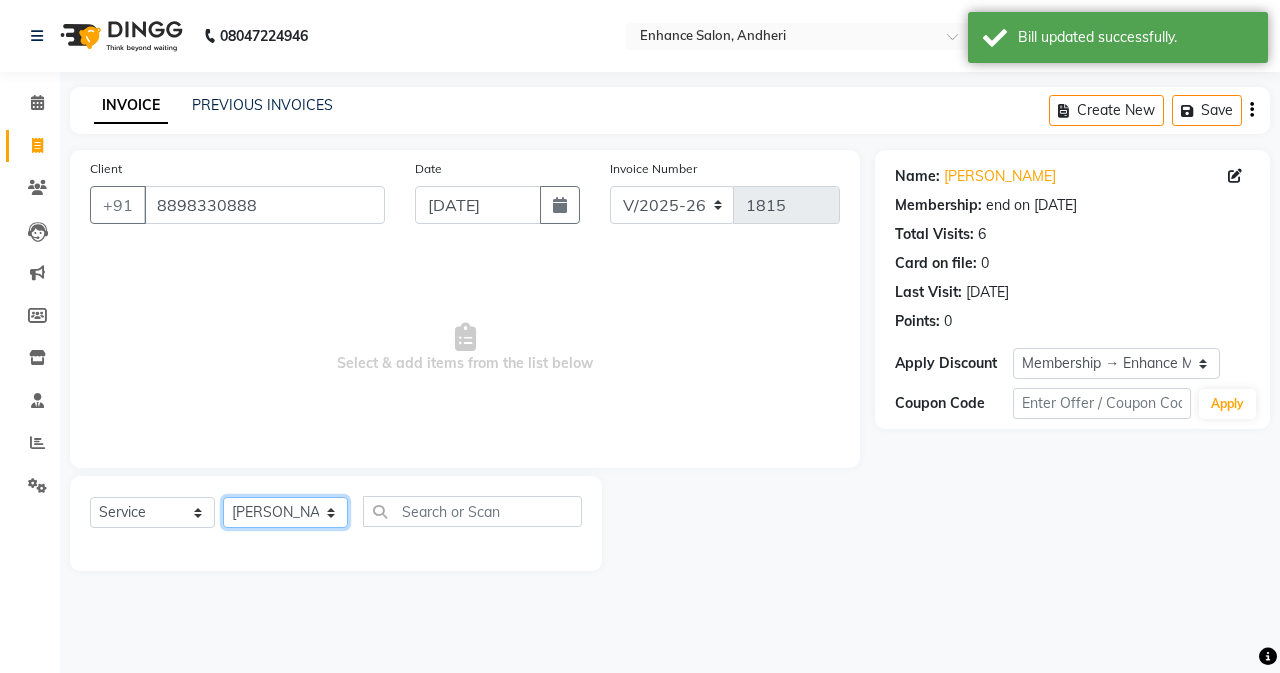 click on "Select Stylist Admin [PERSON_NAME] [PERSON_NAME] Manager [PERSON_NAME] [PERSON_NAME] [PERSON_NAME] POONAM [PERSON_NAME] [PERSON_NAME] nails [PERSON_NAME] MANGELA [PERSON_NAME] [PERSON_NAME] [PERSON_NAME] [PERSON_NAME]" 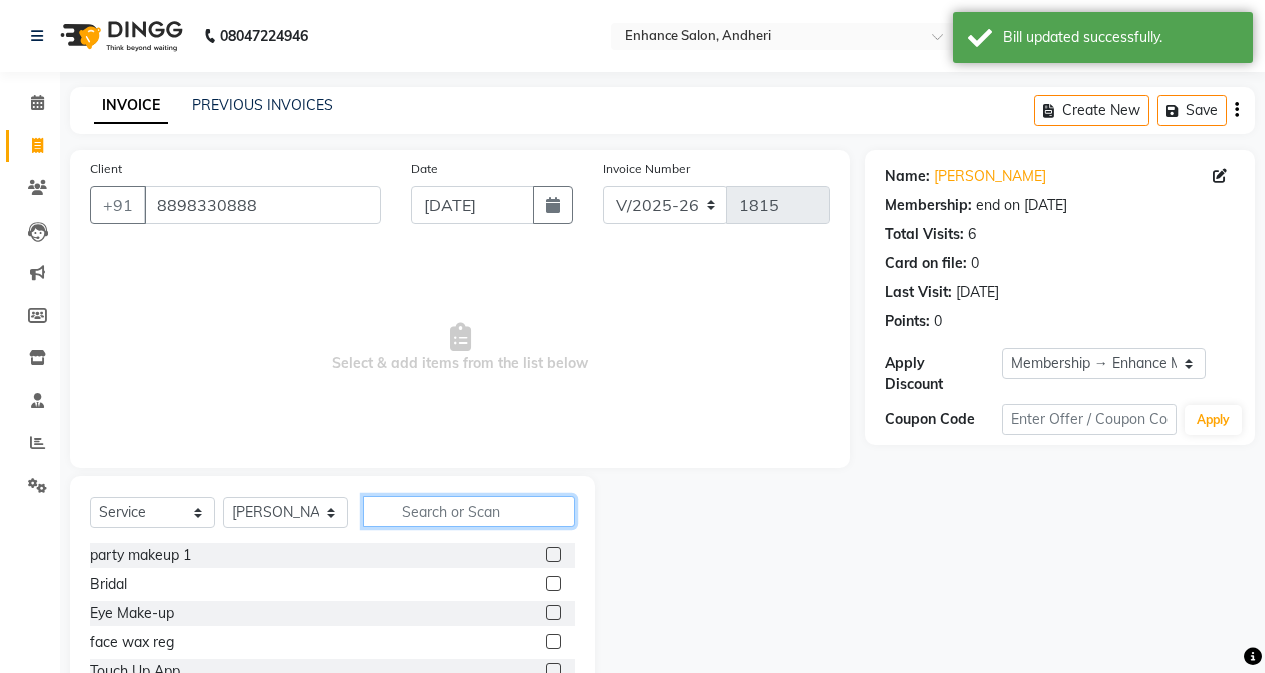 click 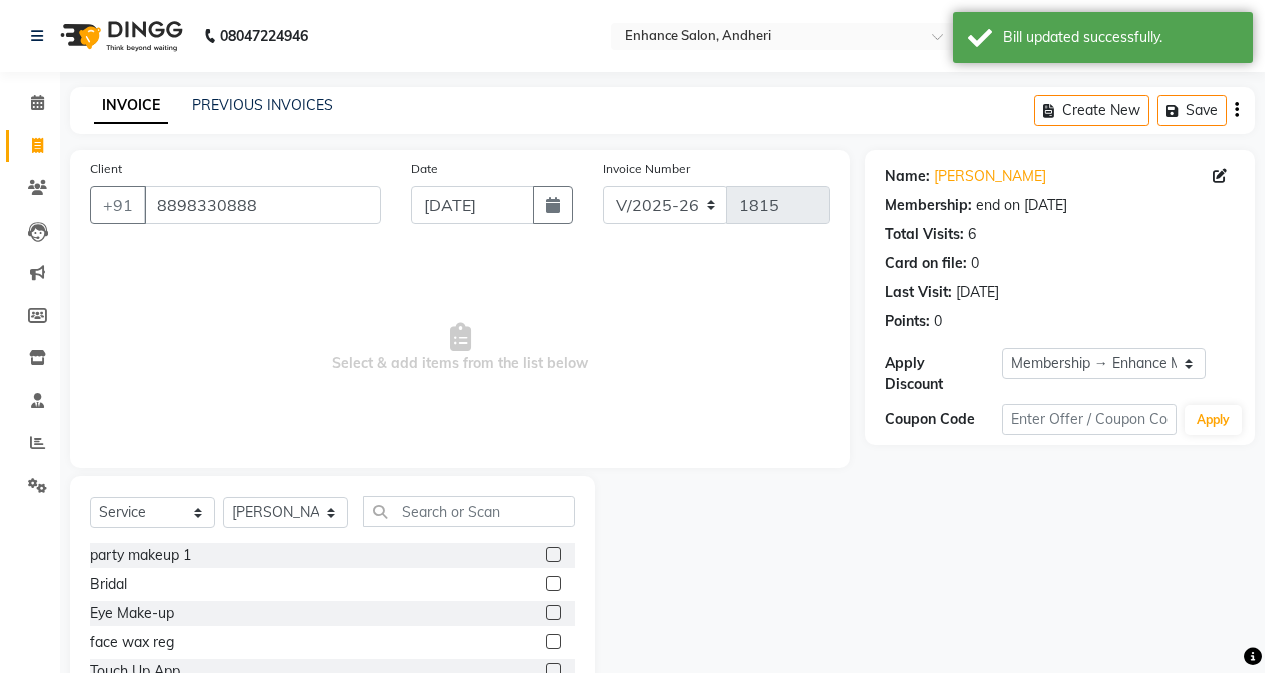 drag, startPoint x: 536, startPoint y: 557, endPoint x: 534, endPoint y: 546, distance: 11.18034 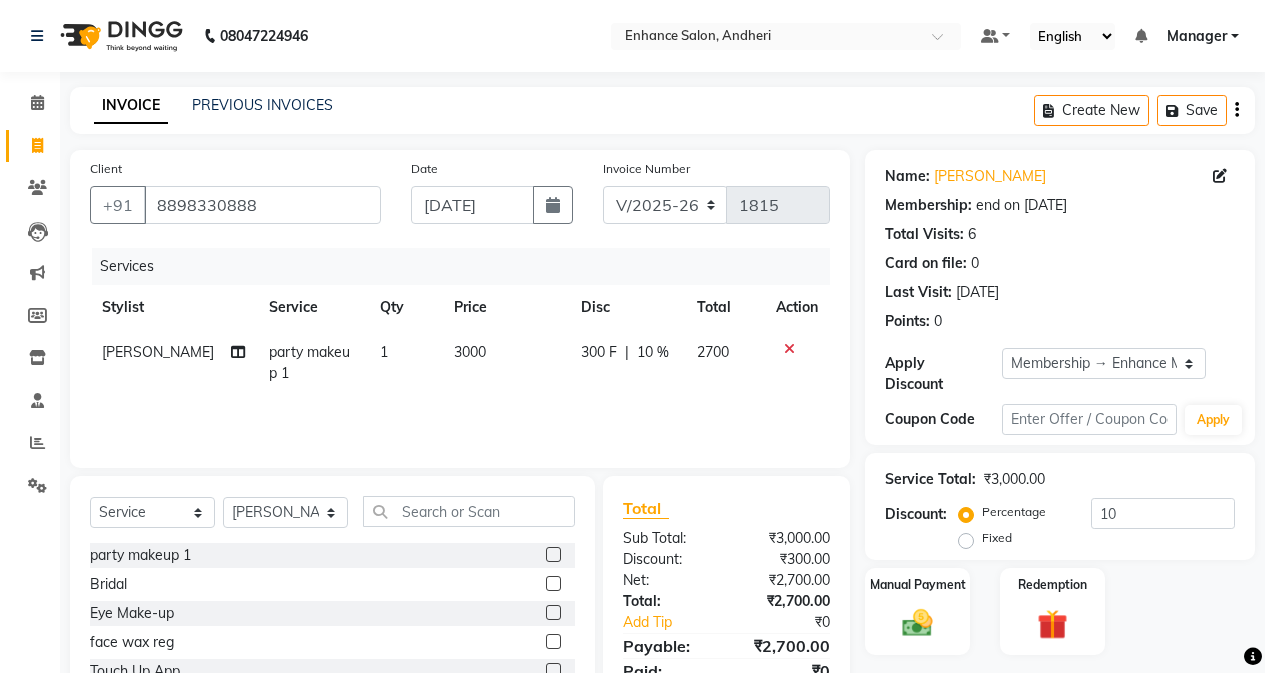 click on "3000" 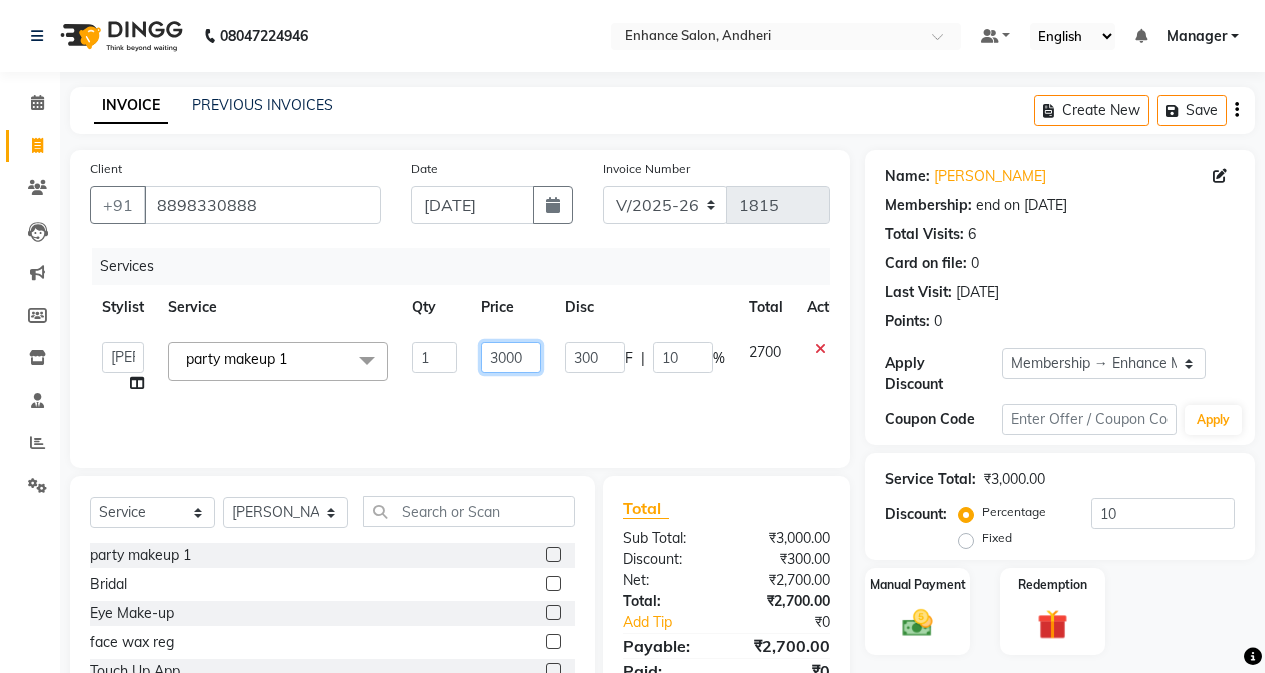 click on "3000" 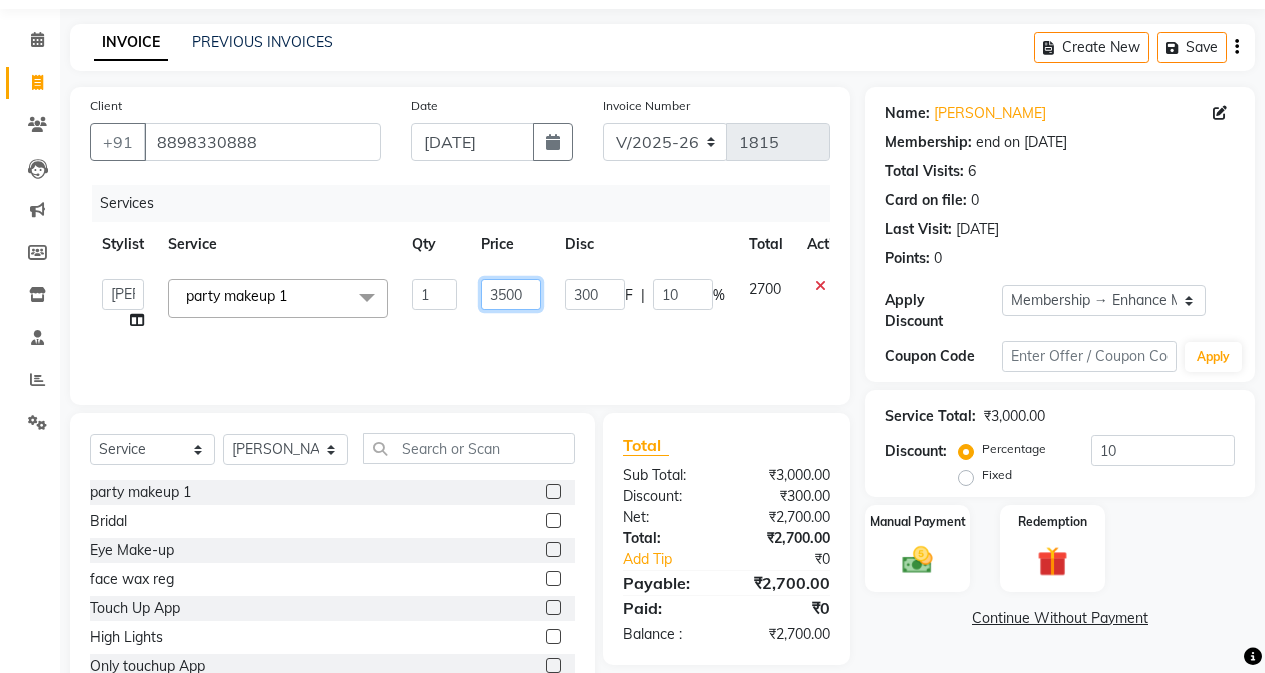 scroll, scrollTop: 128, scrollLeft: 0, axis: vertical 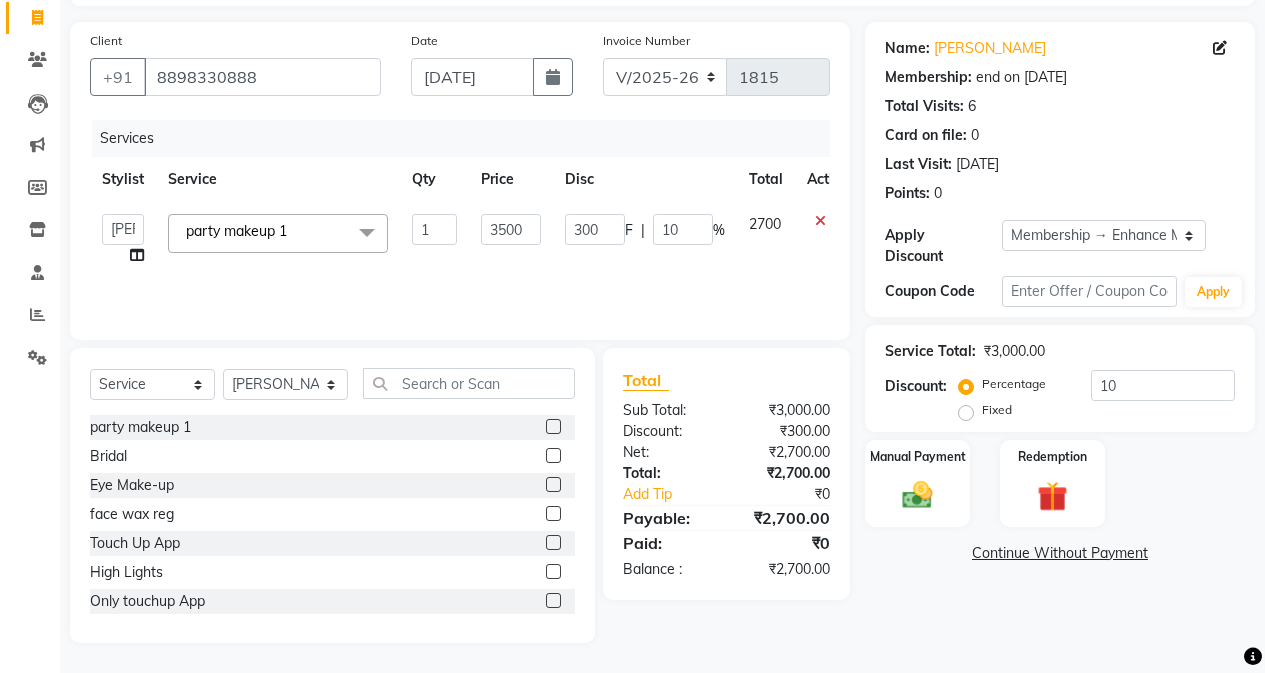 click on "Service Total:  ₹3,000.00  Discount:  Percentage   Fixed  10" 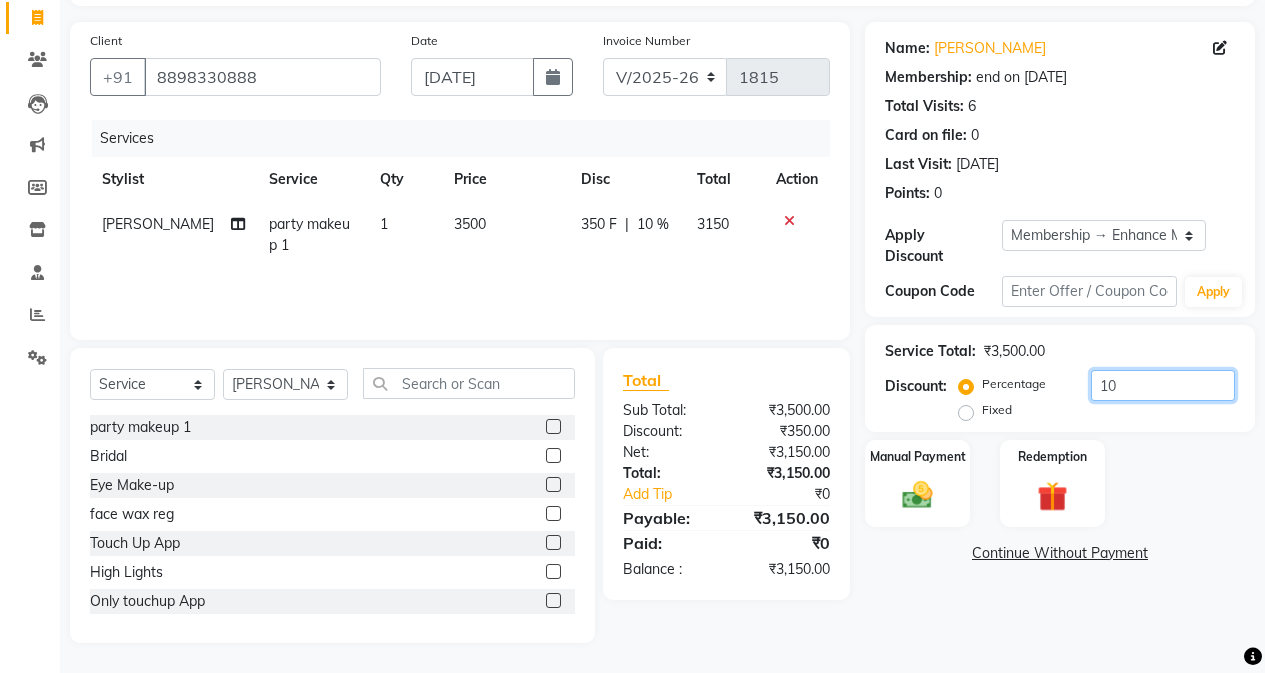 click on "10" 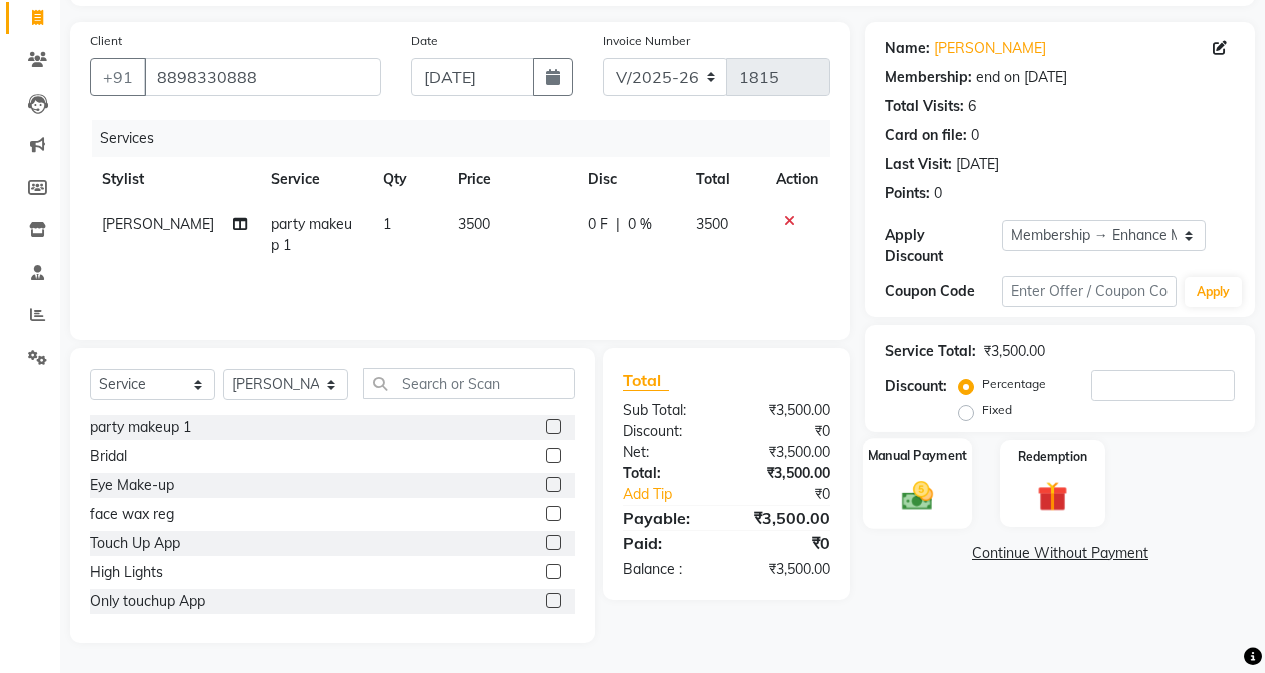 click 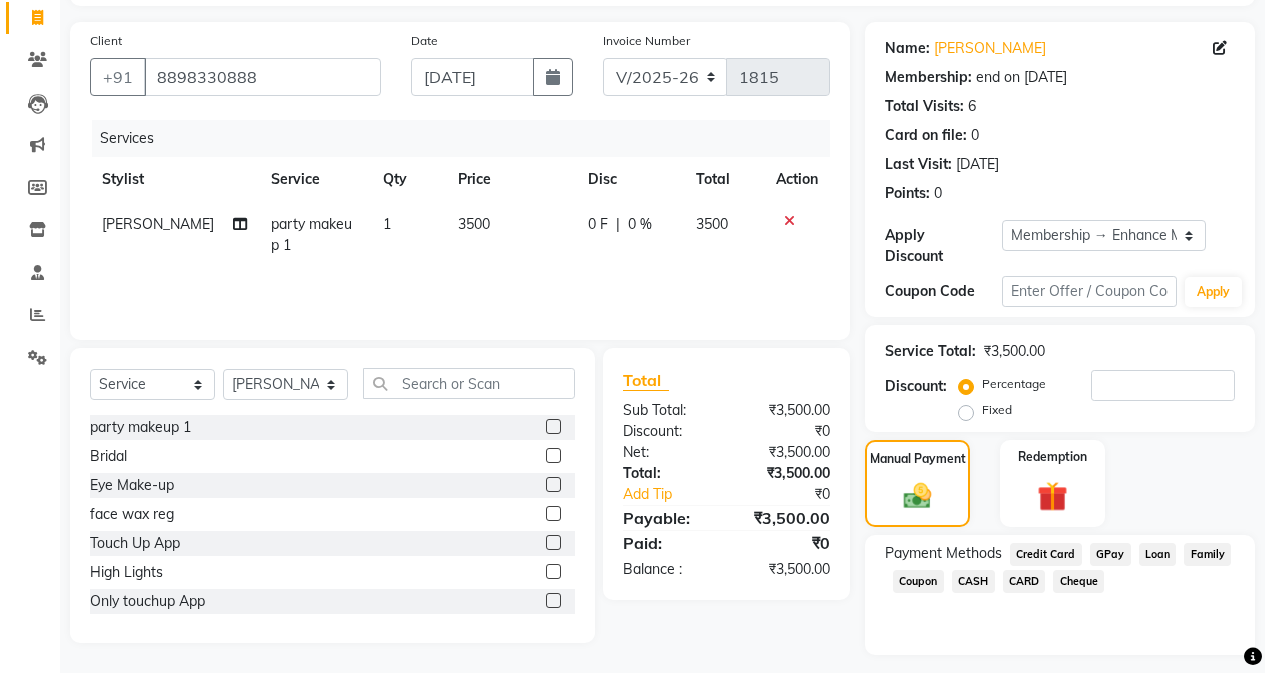 click on "GPay" 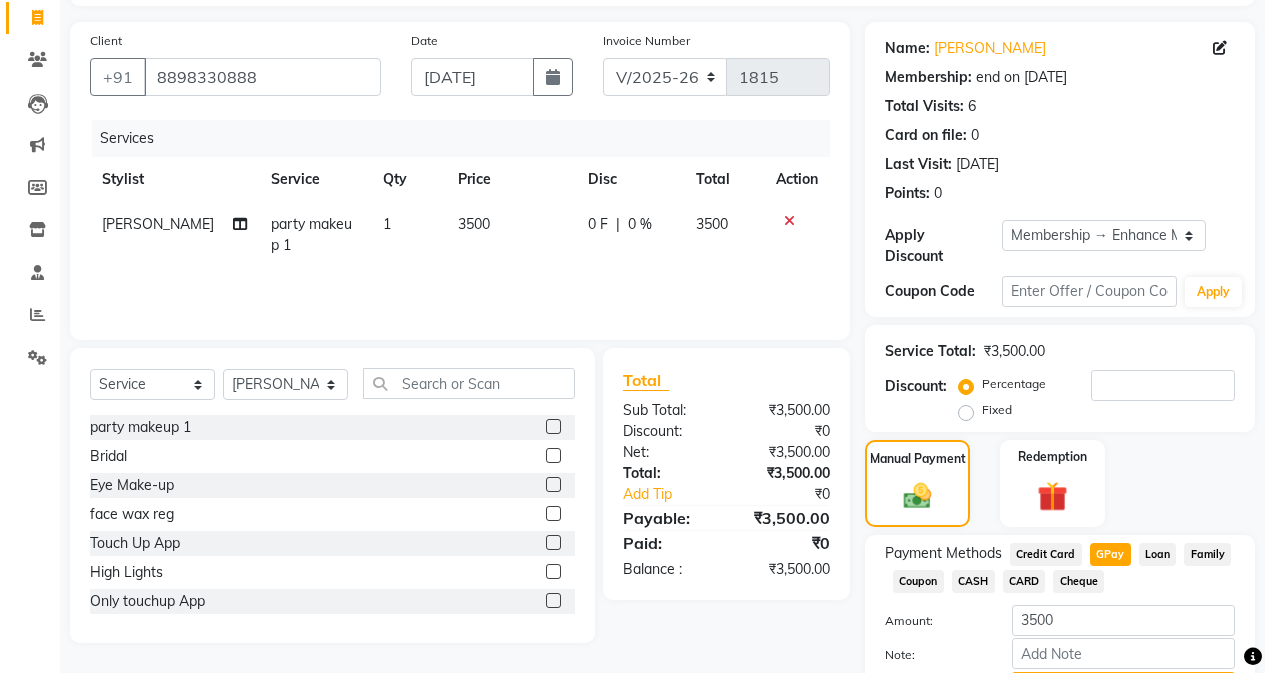 scroll, scrollTop: 221, scrollLeft: 0, axis: vertical 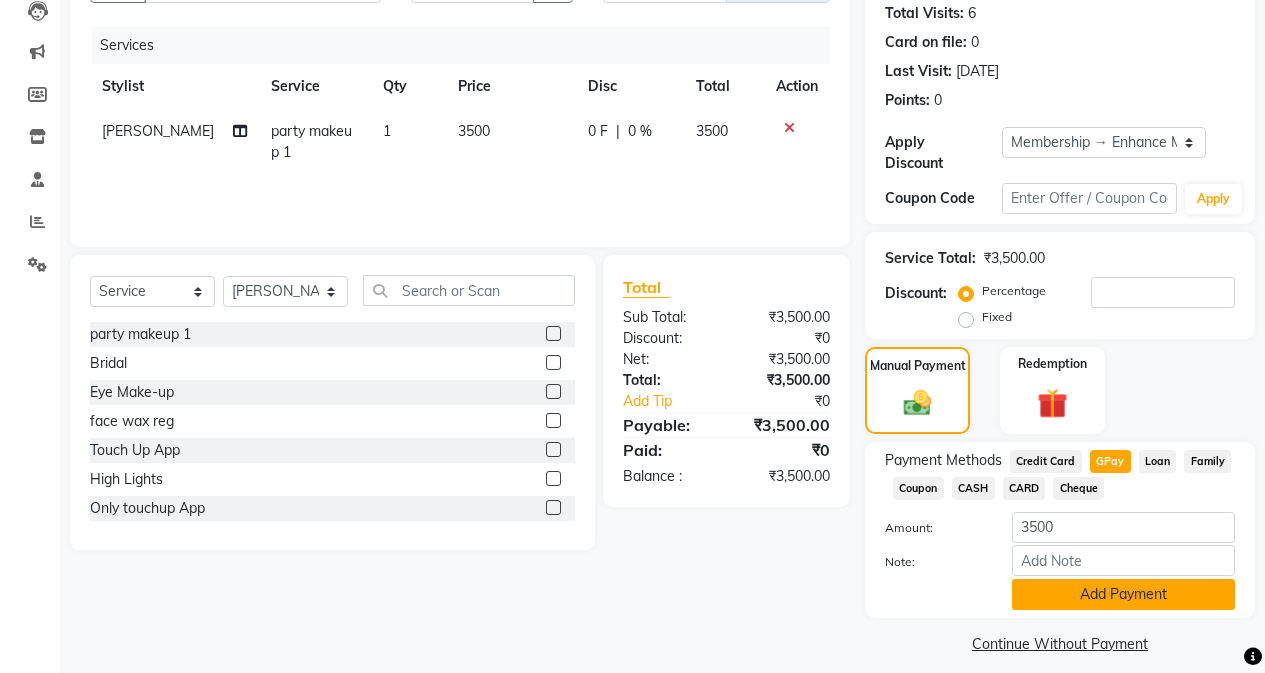 click on "Add Payment" 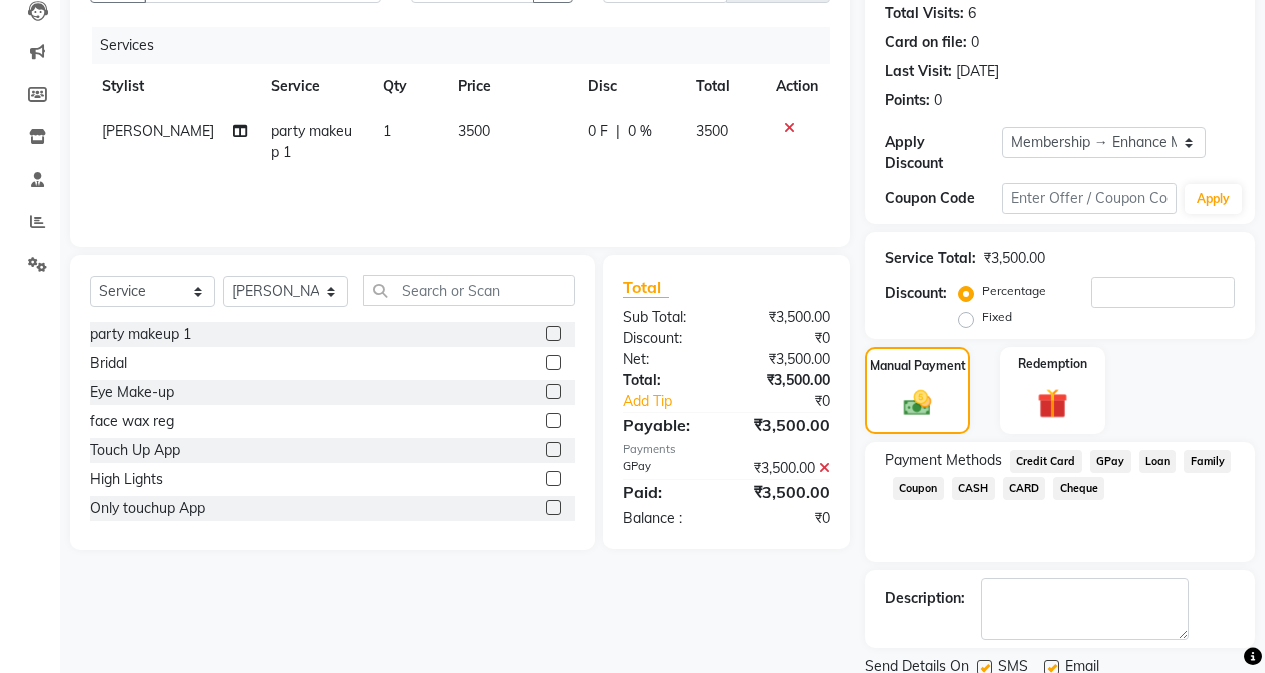 click on "Payment Methods  Credit Card   GPay   Loan   Family   Coupon   CASH   CARD   Cheque" 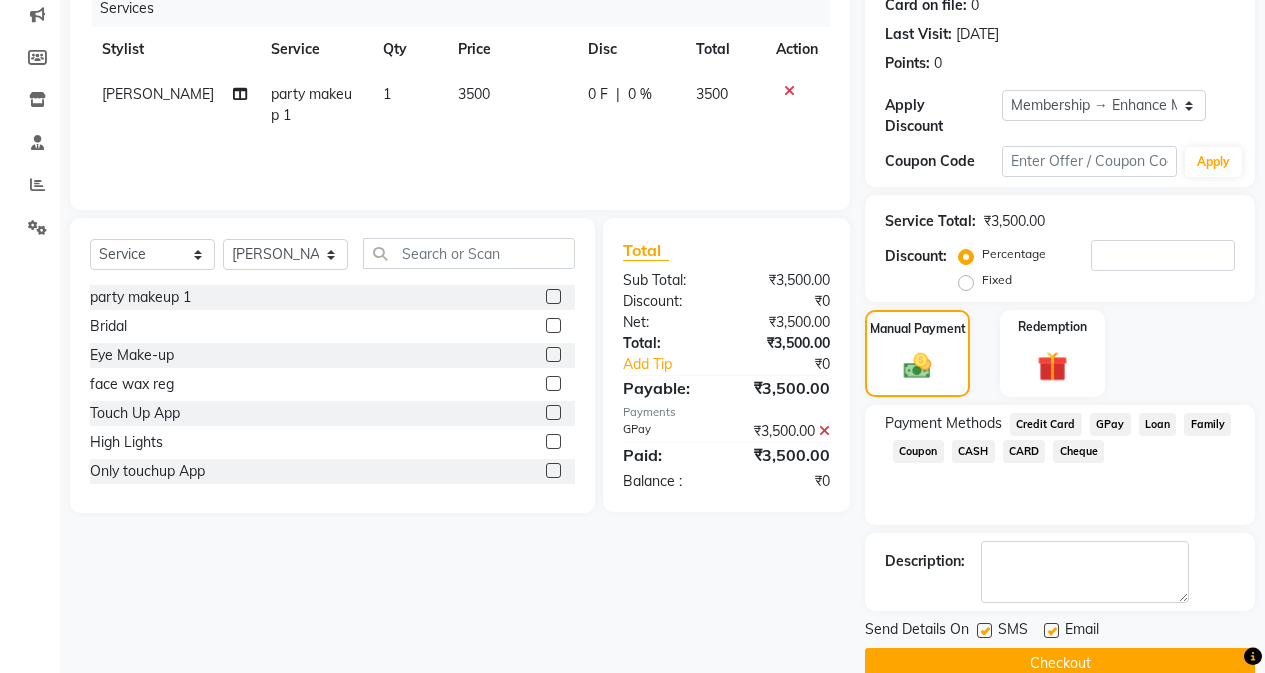 scroll, scrollTop: 278, scrollLeft: 0, axis: vertical 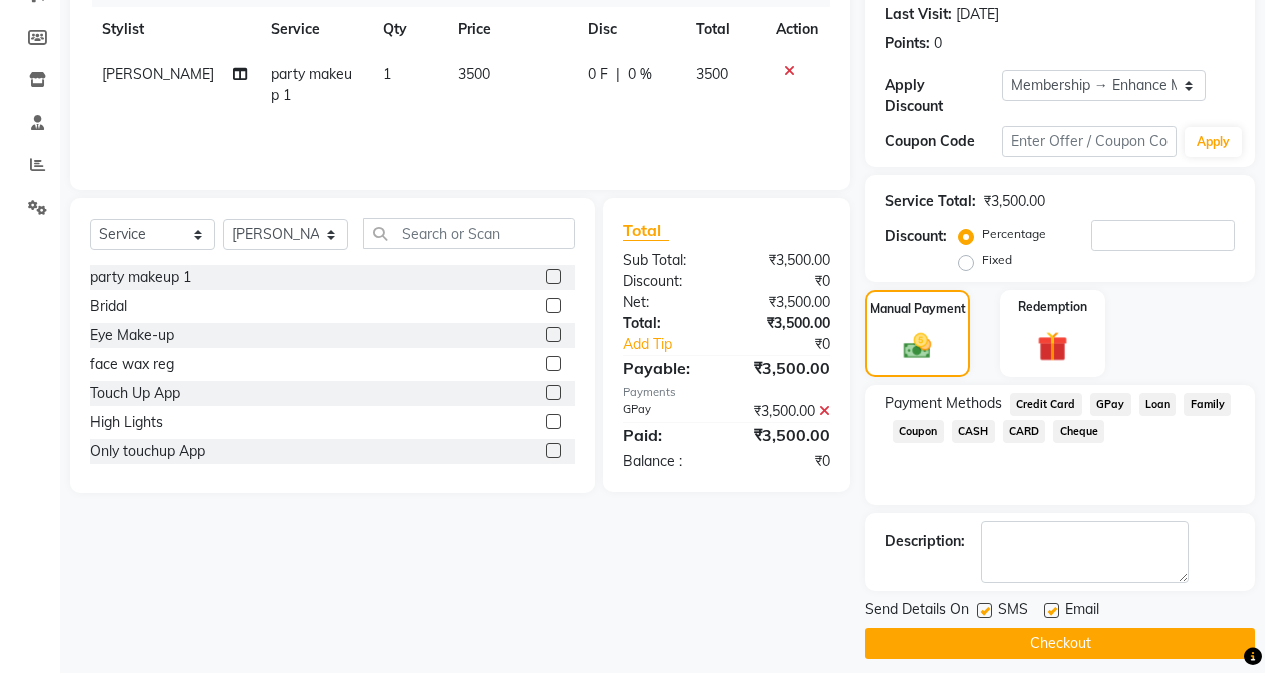 click on "Checkout" 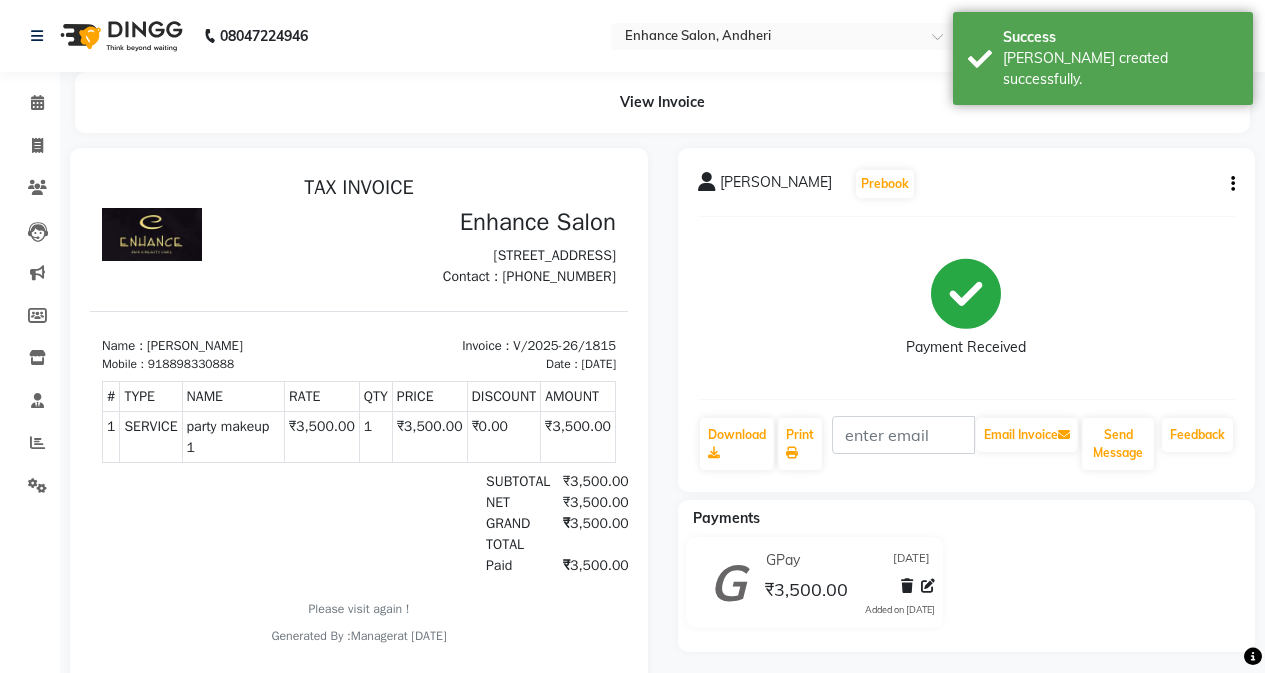 scroll, scrollTop: 0, scrollLeft: 0, axis: both 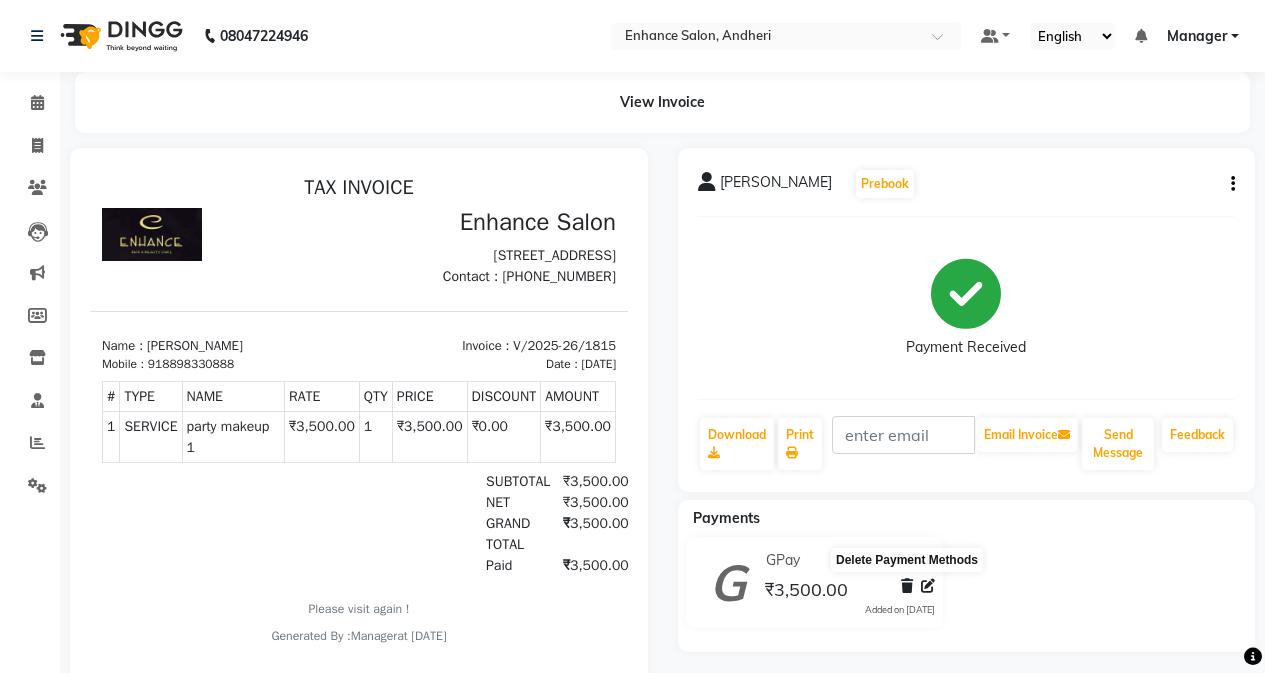drag, startPoint x: 901, startPoint y: 586, endPoint x: 908, endPoint y: 575, distance: 13.038404 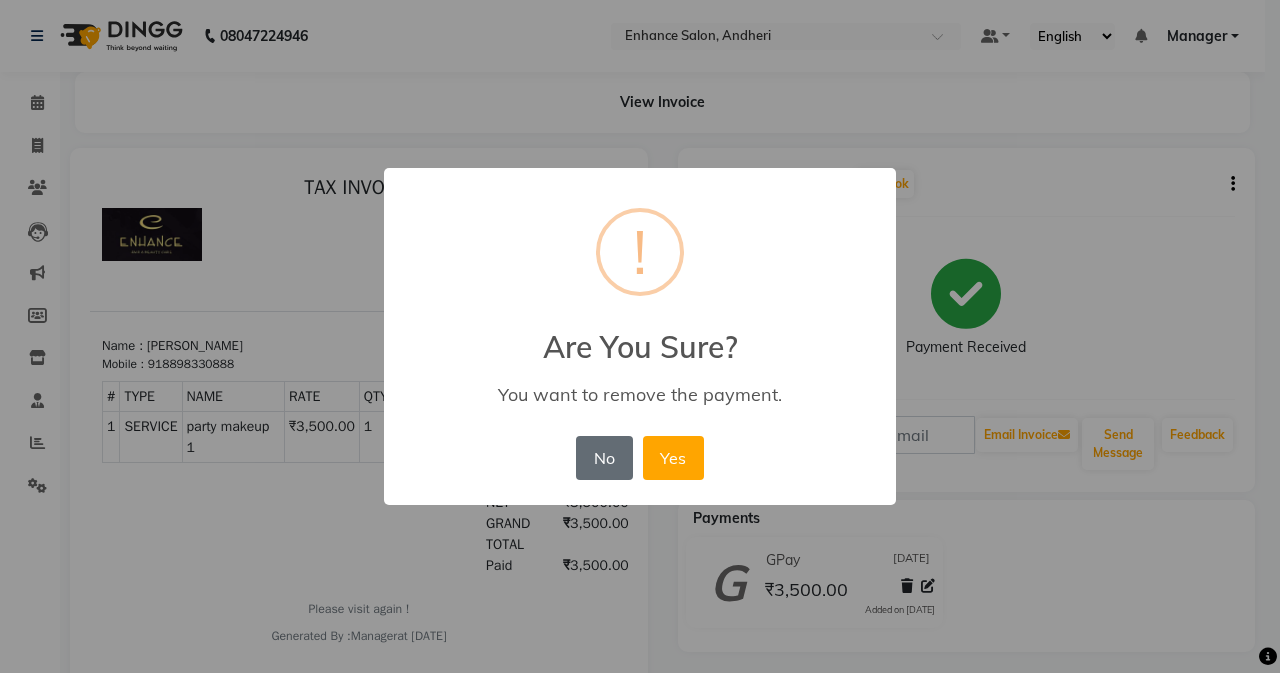 click on "No" at bounding box center [604, 458] 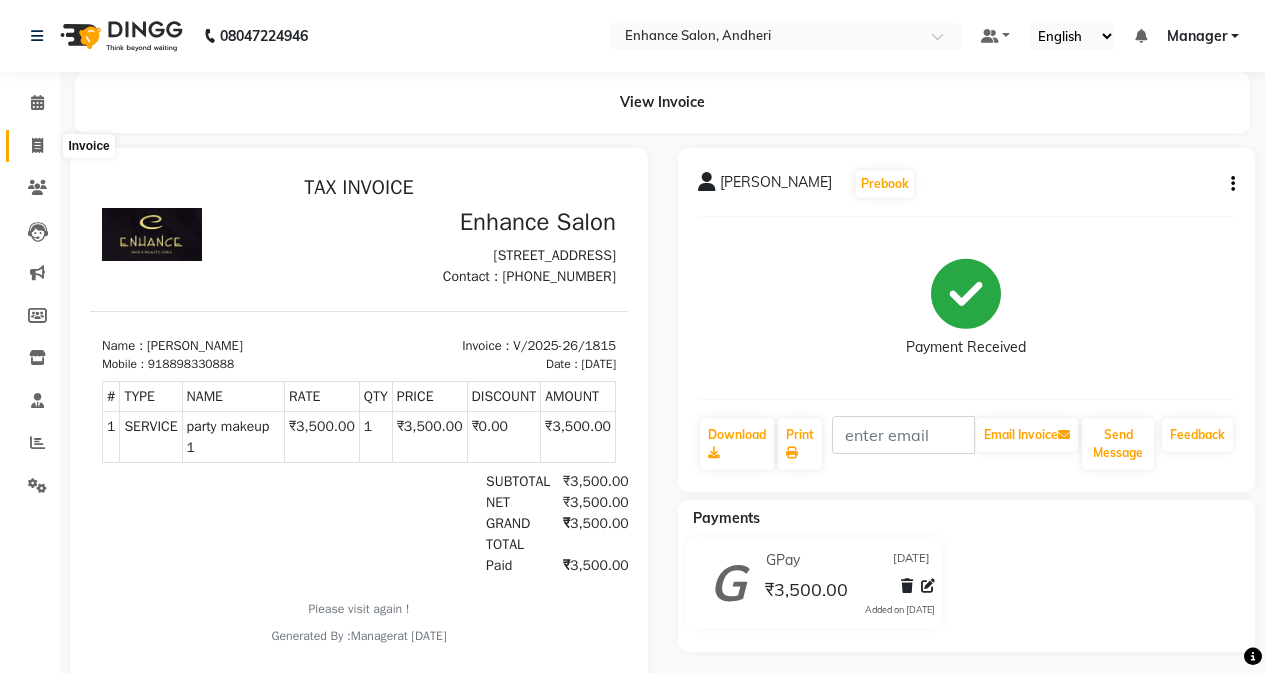 click 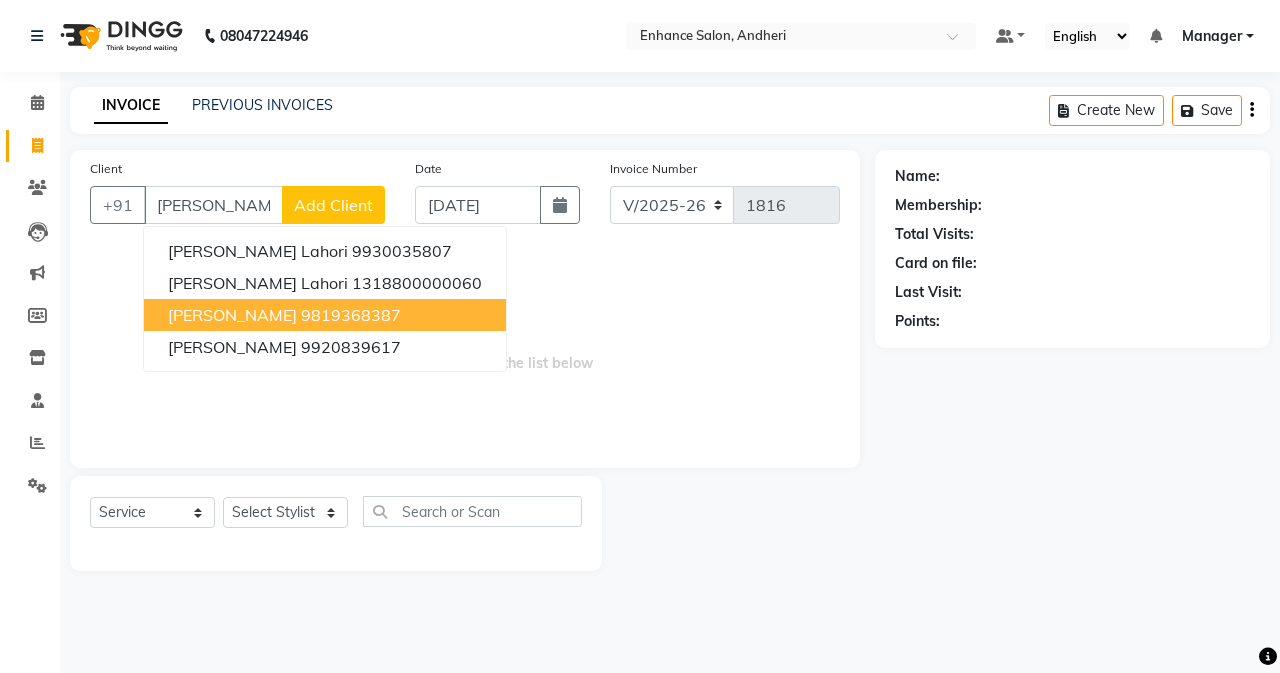 drag, startPoint x: 250, startPoint y: 315, endPoint x: 264, endPoint y: 431, distance: 116.841774 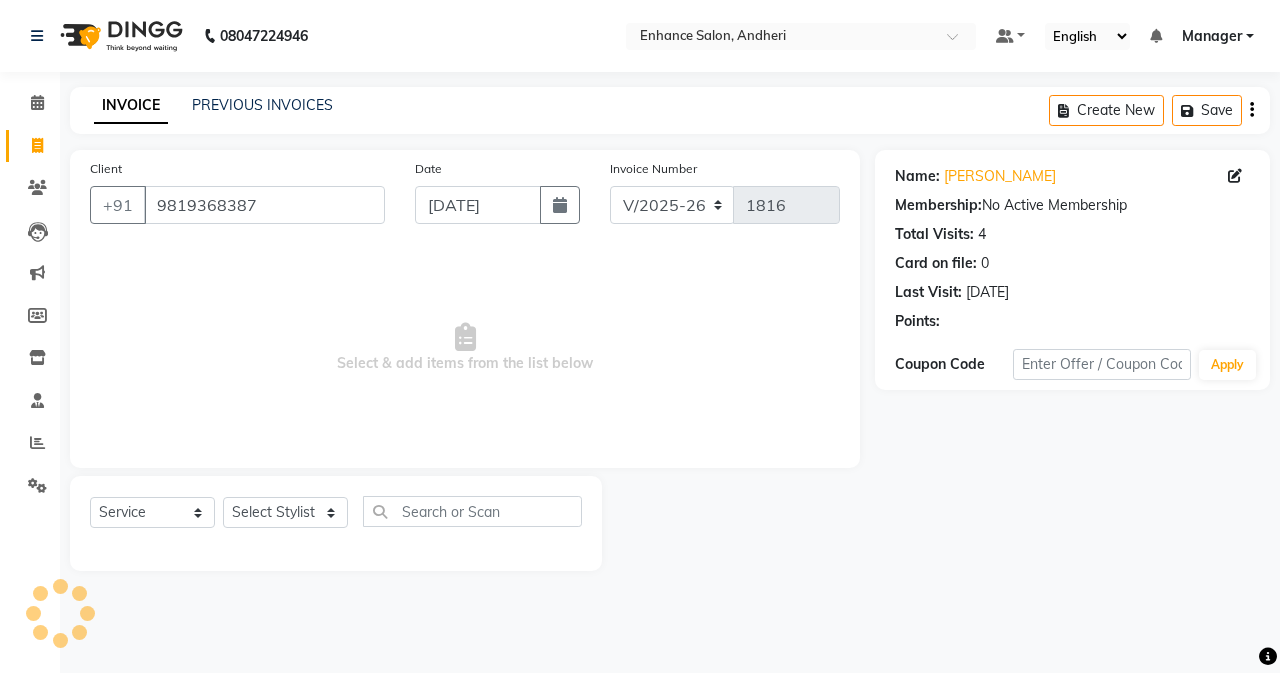 click on "Select  Service  Product  Membership  Package Voucher Prepaid Gift Card  Select Stylist Admin [PERSON_NAME] [PERSON_NAME] Manager [PERSON_NAME] [PERSON_NAME] [PERSON_NAME] POONAM [PERSON_NAME] [PERSON_NAME] nails [PERSON_NAME] MANGELA [PERSON_NAME] [PERSON_NAME] [PERSON_NAME] [PERSON_NAME]" 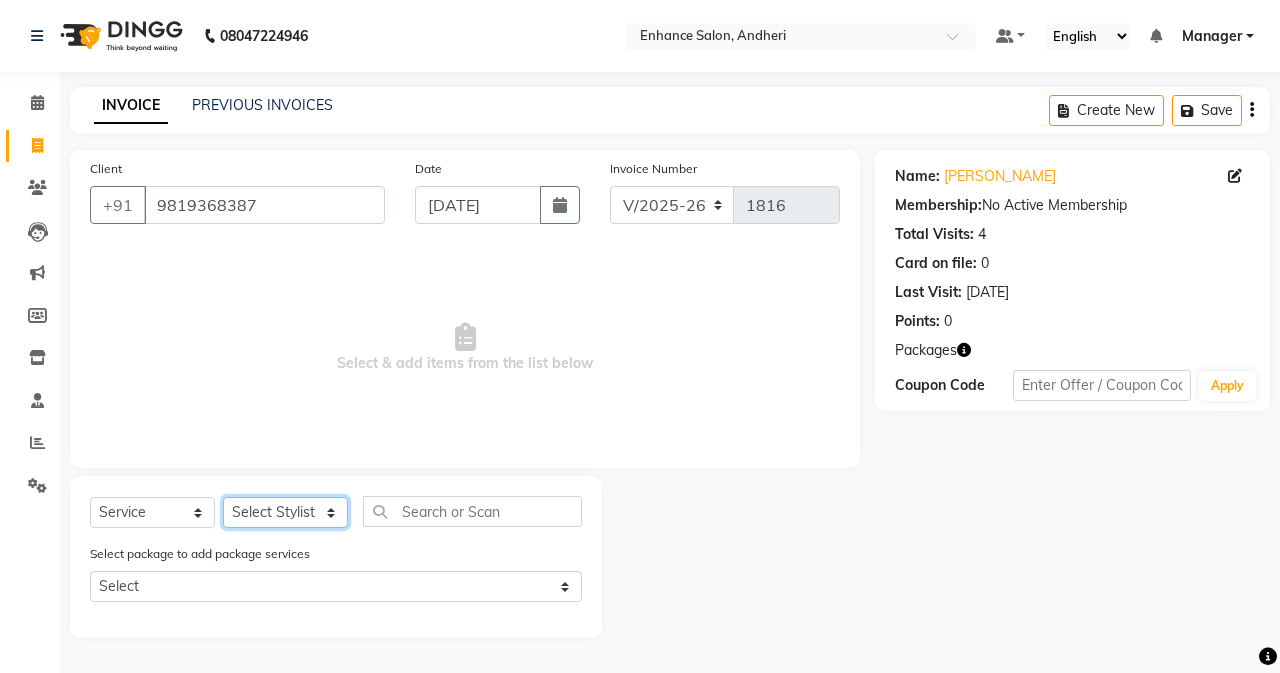 click on "Select Stylist Admin [PERSON_NAME] [PERSON_NAME] Manager [PERSON_NAME] [PERSON_NAME] [PERSON_NAME] POONAM [PERSON_NAME] [PERSON_NAME] nails [PERSON_NAME] MANGELA [PERSON_NAME] [PERSON_NAME] [PERSON_NAME] [PERSON_NAME]" 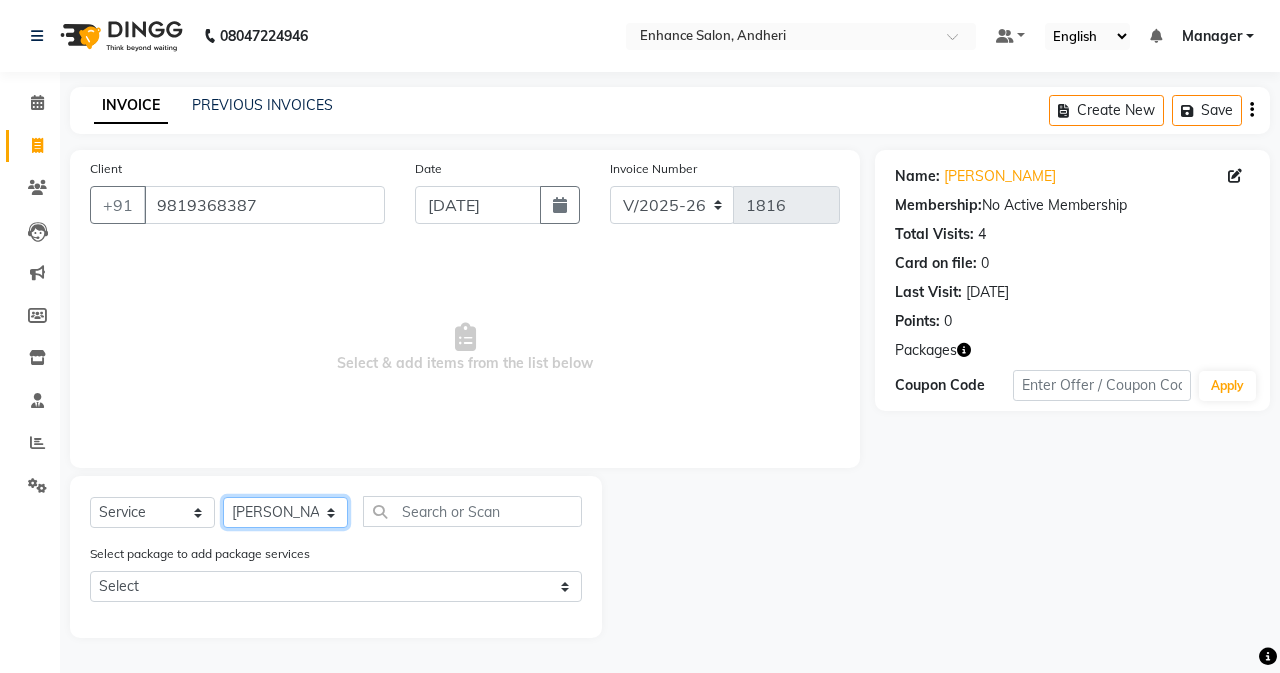 click on "Select Stylist Admin [PERSON_NAME] [PERSON_NAME] Manager [PERSON_NAME] [PERSON_NAME] [PERSON_NAME] POONAM [PERSON_NAME] [PERSON_NAME] nails [PERSON_NAME] MANGELA [PERSON_NAME] [PERSON_NAME] [PERSON_NAME] [PERSON_NAME]" 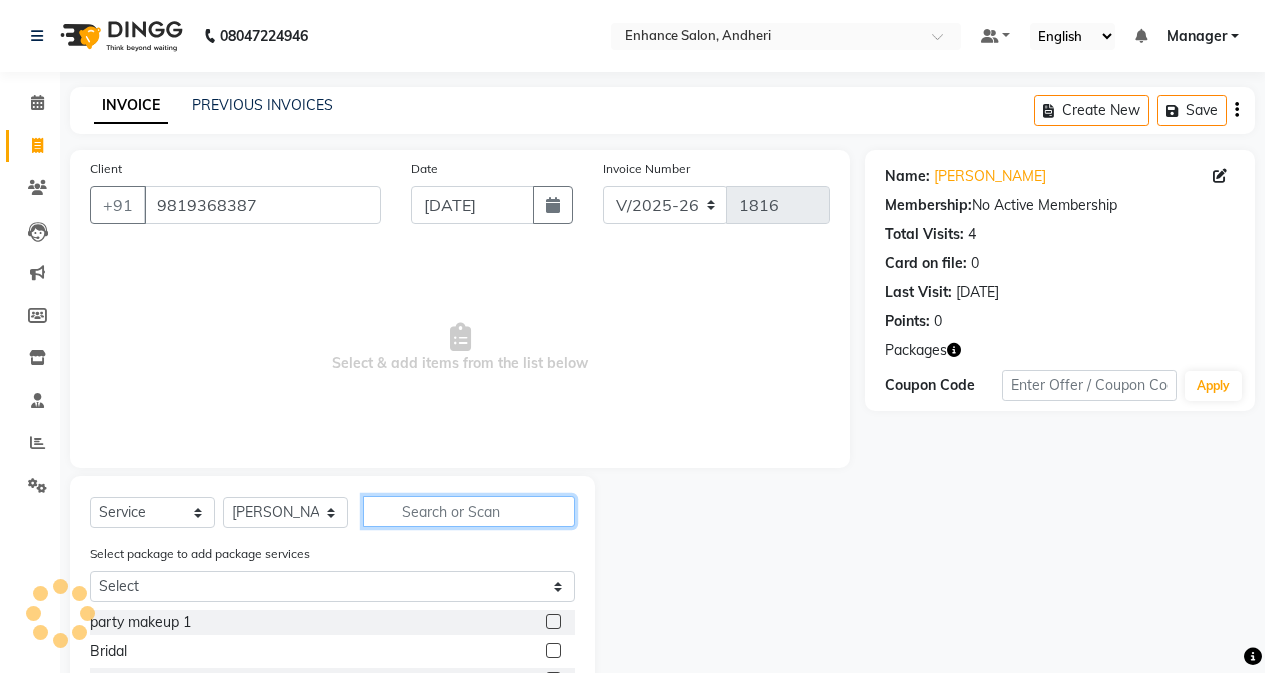 click 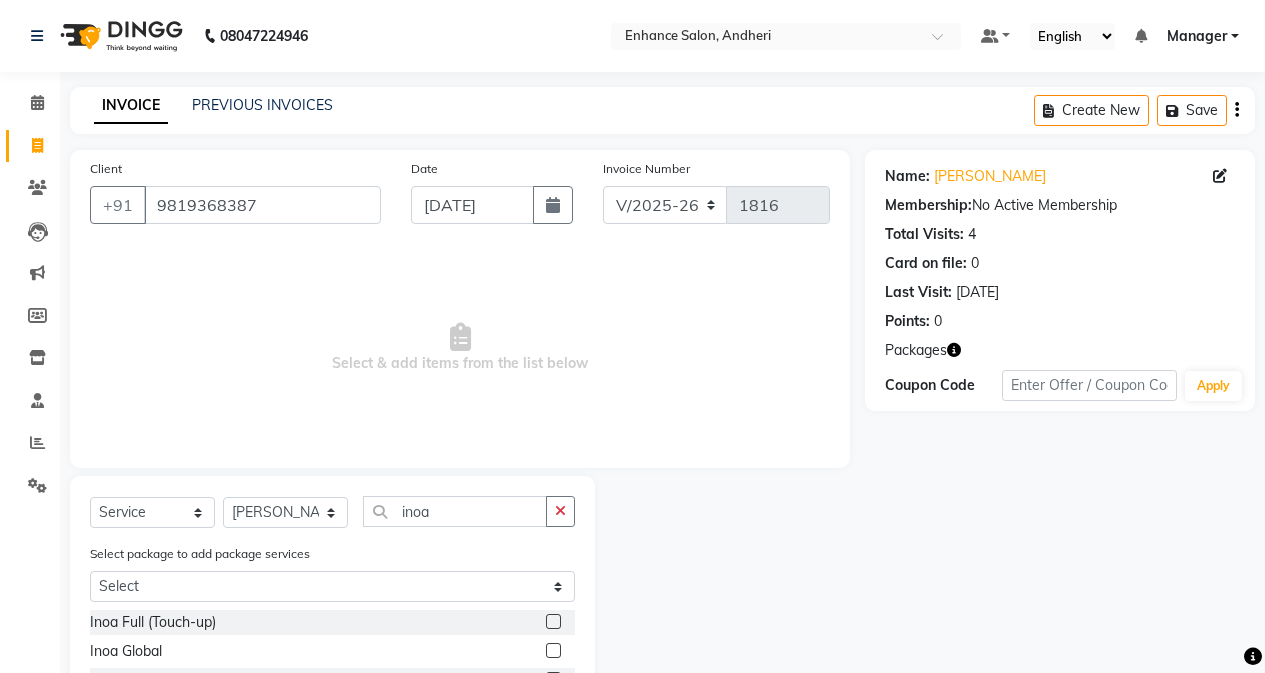 click on "Inoa Full (Touch-up)" 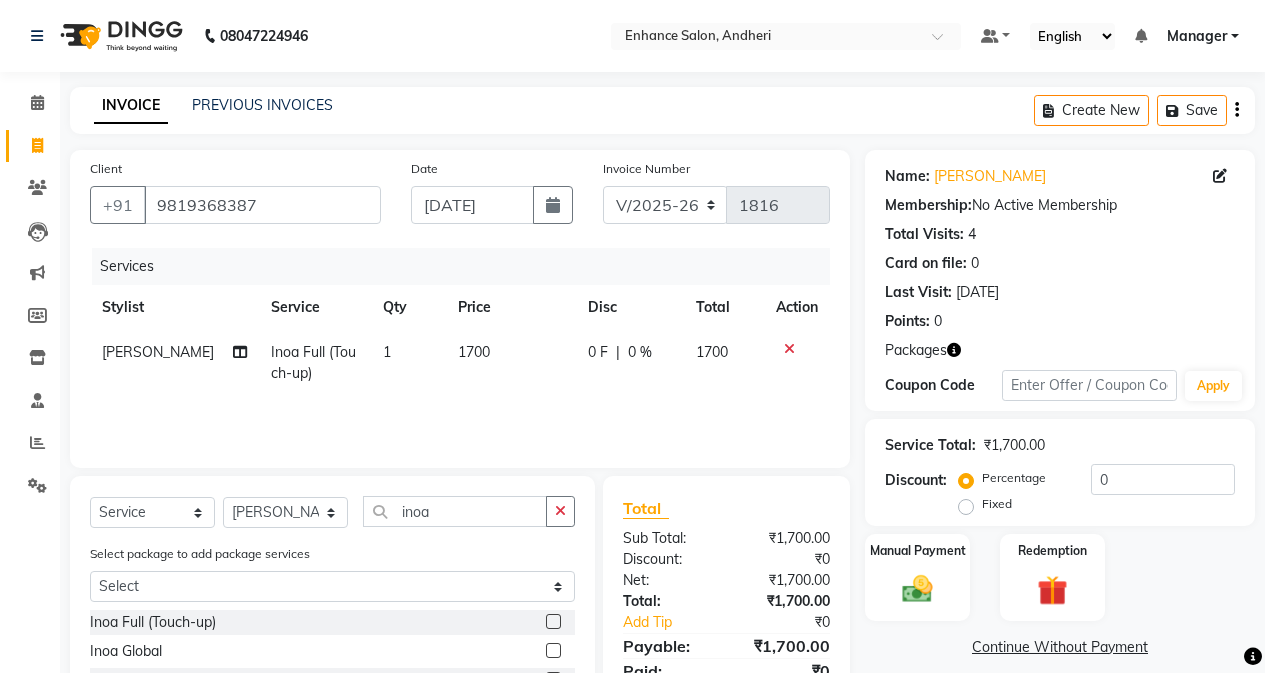click on "1700" 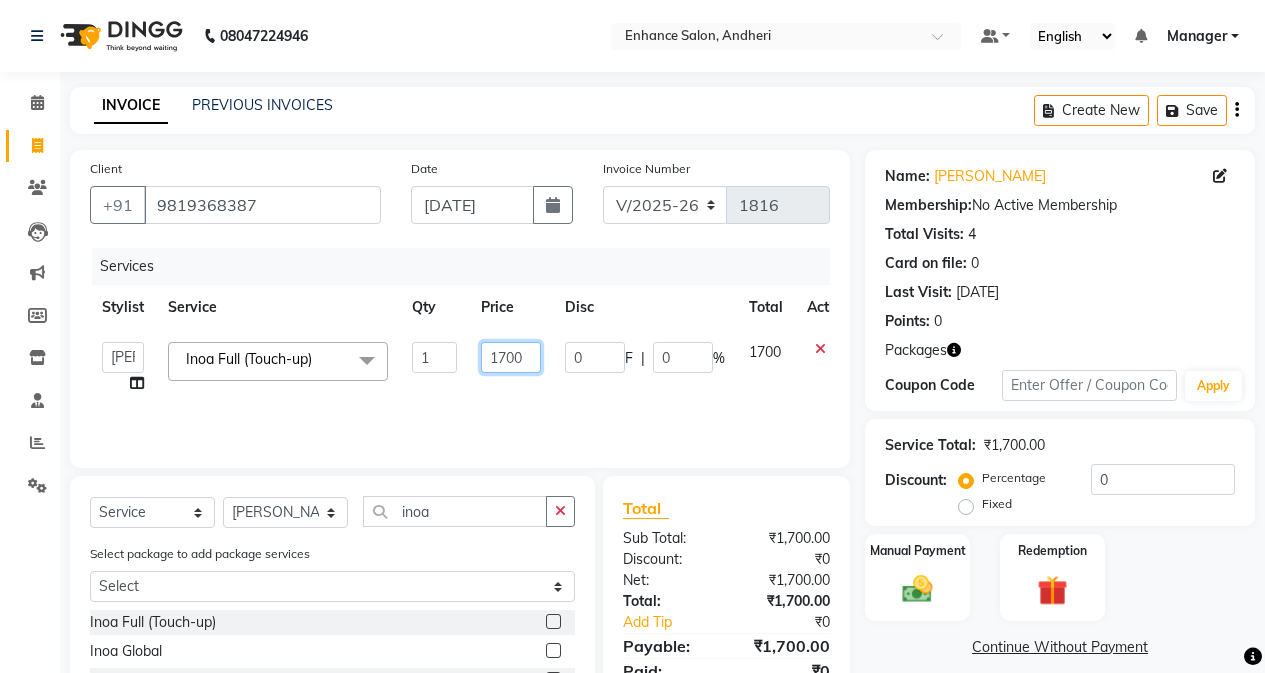click on "1700" 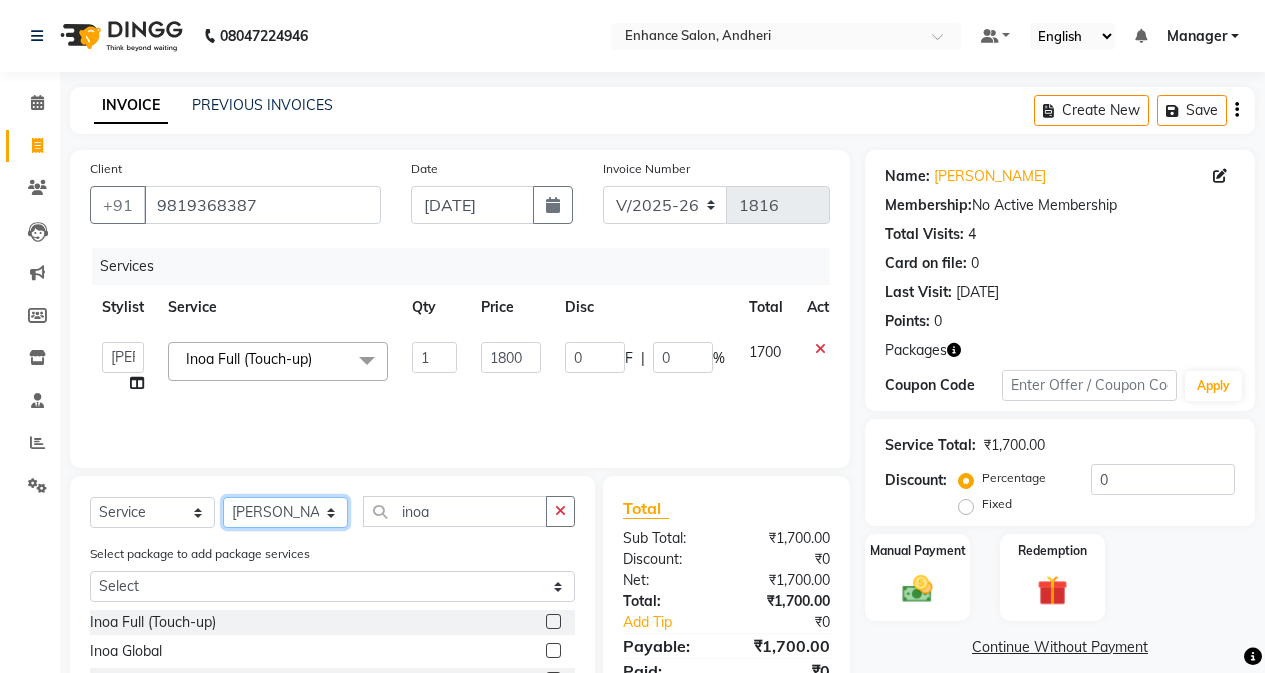 drag, startPoint x: 322, startPoint y: 514, endPoint x: 318, endPoint y: 497, distance: 17.464249 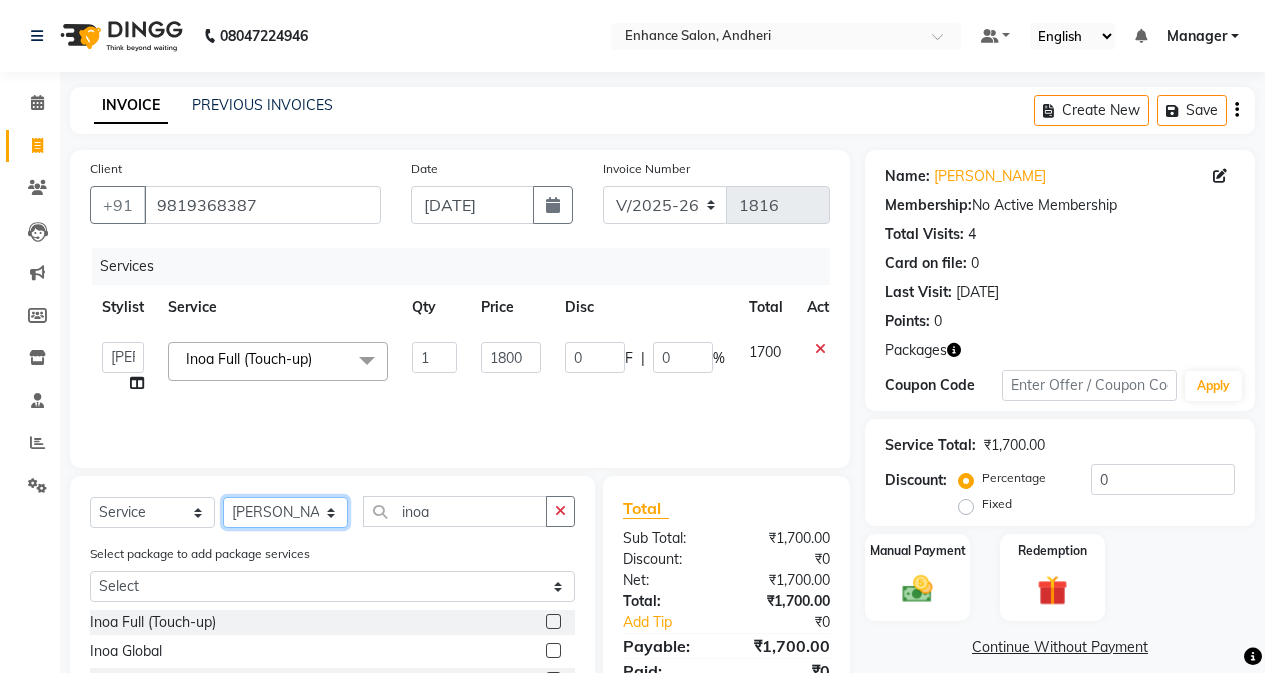 click on "Select Stylist Admin [PERSON_NAME] [PERSON_NAME] Manager [PERSON_NAME] [PERSON_NAME] [PERSON_NAME] POONAM [PERSON_NAME] [PERSON_NAME] nails [PERSON_NAME] MANGELA [PERSON_NAME] [PERSON_NAME] [PERSON_NAME] [PERSON_NAME]" 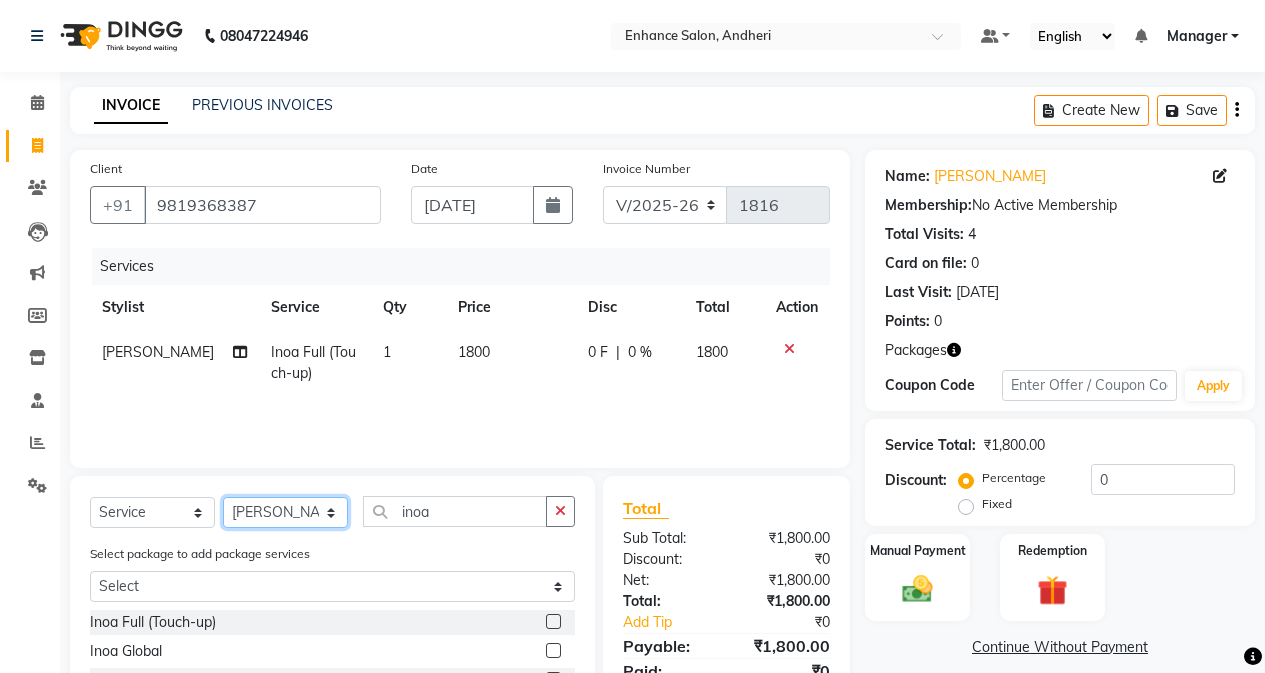 click on "Select Stylist Admin [PERSON_NAME] [PERSON_NAME] Manager [PERSON_NAME] [PERSON_NAME] [PERSON_NAME] POONAM [PERSON_NAME] [PERSON_NAME] nails [PERSON_NAME] MANGELA [PERSON_NAME] [PERSON_NAME] [PERSON_NAME] [PERSON_NAME]" 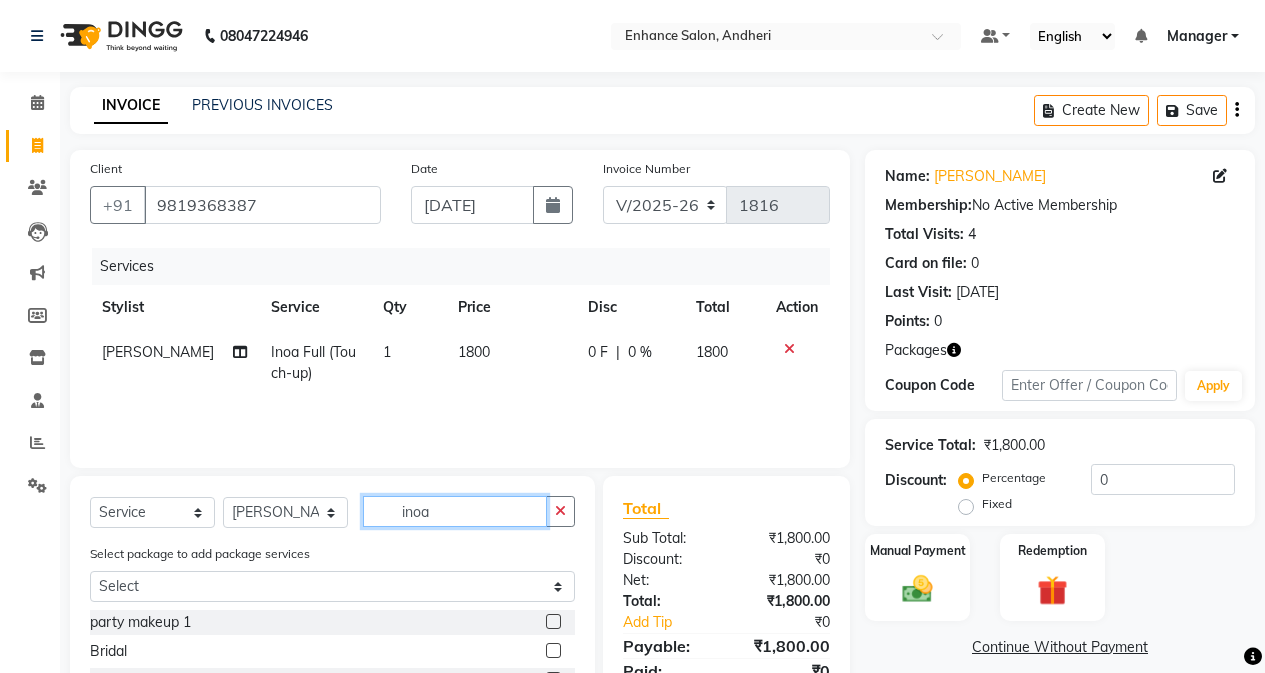 click on "inoa" 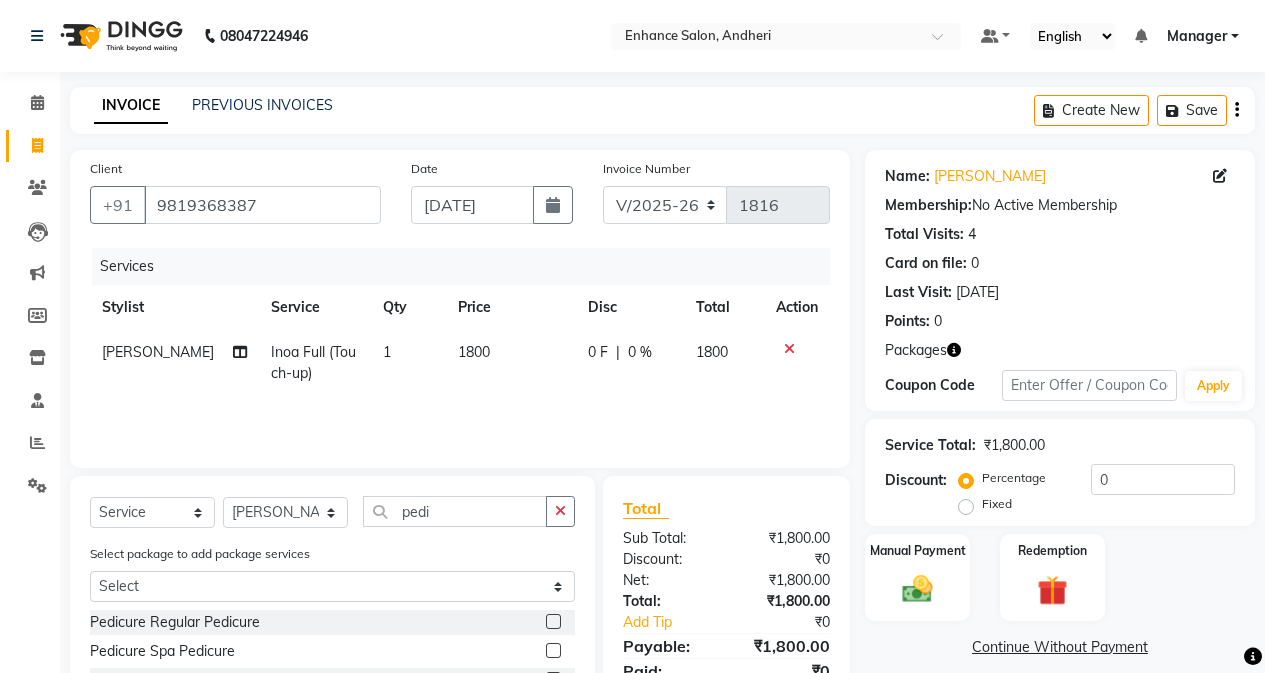 click 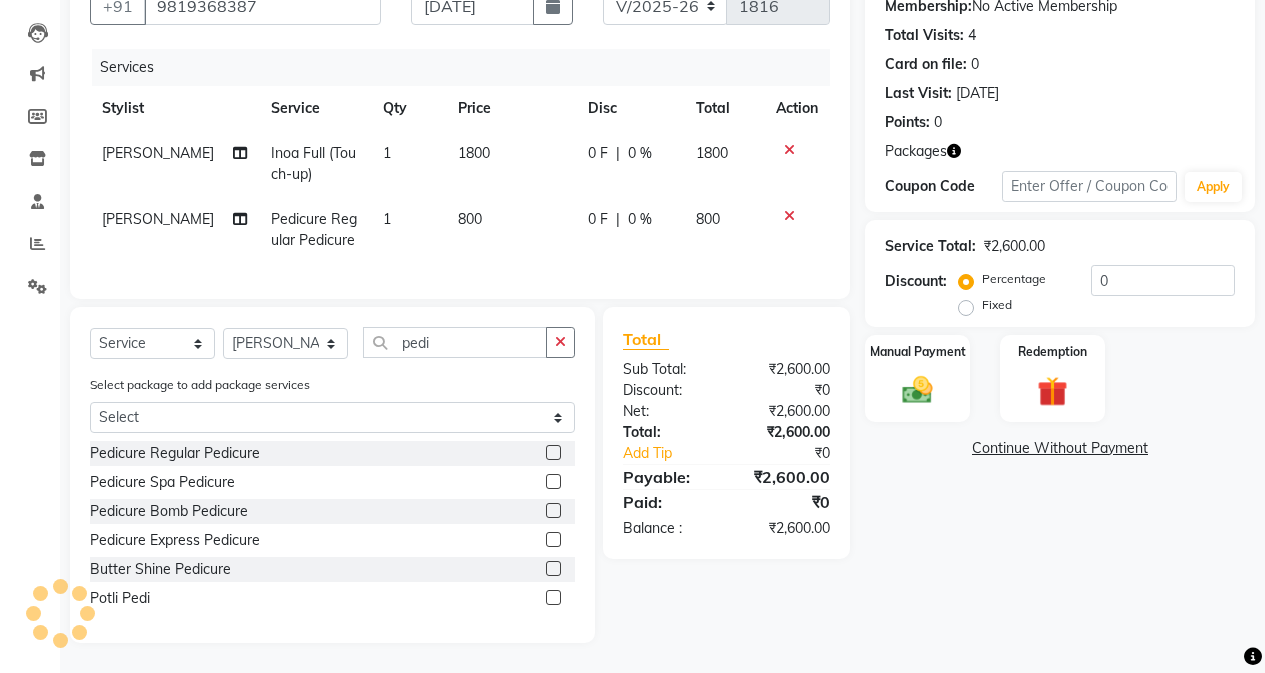 scroll, scrollTop: 214, scrollLeft: 0, axis: vertical 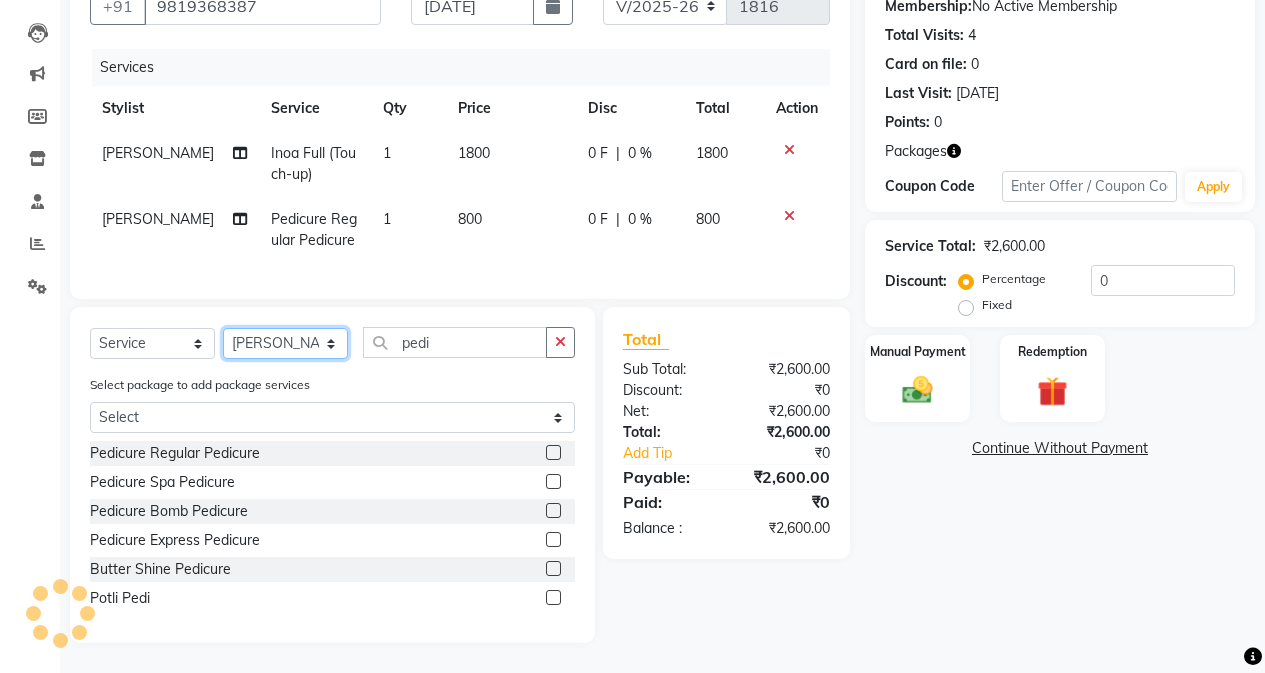 drag, startPoint x: 313, startPoint y: 343, endPoint x: 309, endPoint y: 328, distance: 15.524175 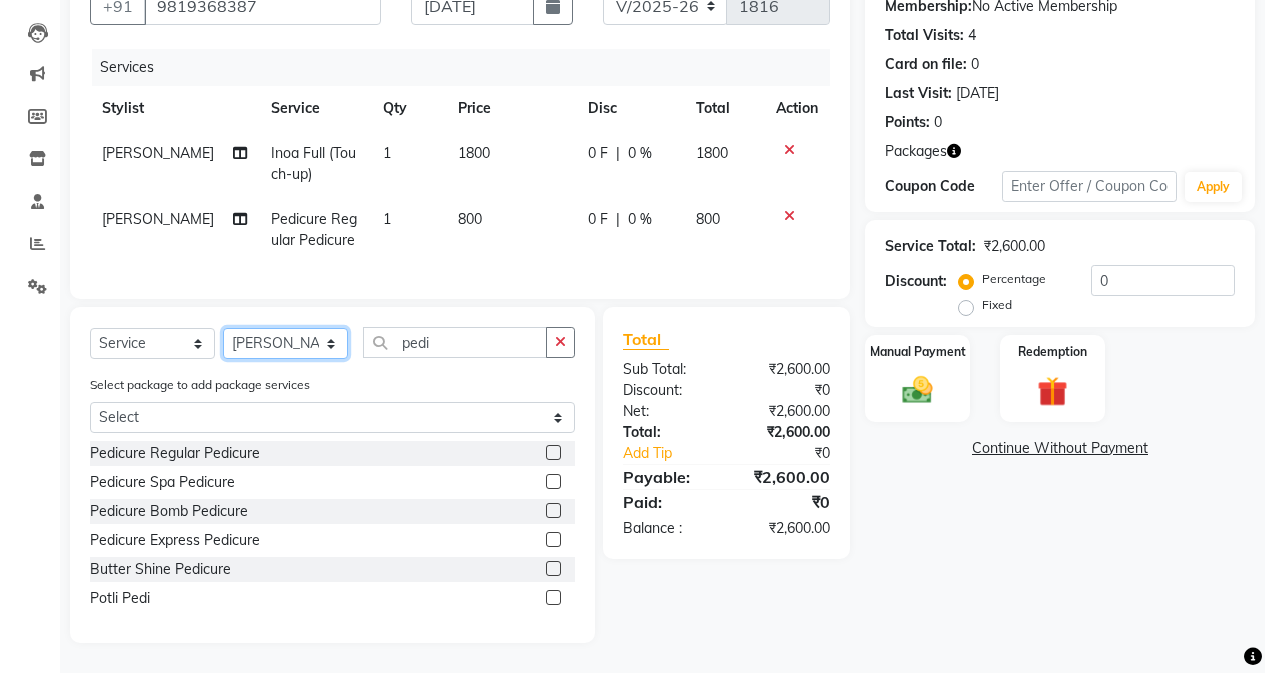 click on "Select Stylist Admin [PERSON_NAME] [PERSON_NAME] Manager [PERSON_NAME] [PERSON_NAME] [PERSON_NAME] POONAM [PERSON_NAME] [PERSON_NAME] nails [PERSON_NAME] MANGELA [PERSON_NAME] [PERSON_NAME] [PERSON_NAME] [PERSON_NAME]" 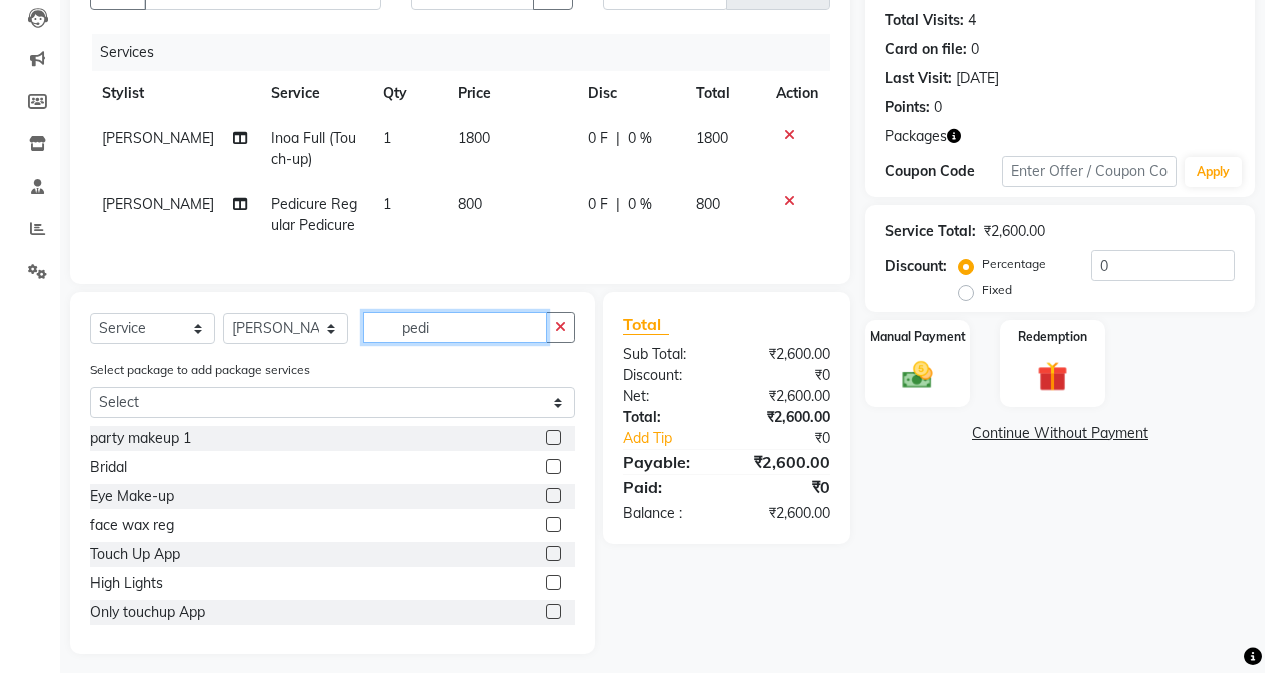 click on "Select  Service  Product  Membership  Package Voucher Prepaid Gift Card  Select Stylist Admin [PERSON_NAME] [PERSON_NAME] Manager [PERSON_NAME] [PERSON_NAME] [PERSON_NAME] POONAM [PERSON_NAME] [PERSON_NAME] nails [PERSON_NAME] MANGELA [PERSON_NAME] [PERSON_NAME] [PERSON_NAME] [PERSON_NAME] pedi Select package to add package services Select Enhance Membership party makeup 1  Bridal  Eye Make-up  face wax reg  Touch Up App  High Lights  Only touchup App  Side locks peel 400  inner spa  inner spa tube  service tip  previous balance  food  Dandruff treatment  Prepaid  Deposit  Aroma Gold serum  K18  saree drape  Moisture Plus shampoo  Colour conditioner MilkShake  Massage Head  Massage Neck & Shoulder  Massage Neck, Shoulder & Back  Massage Arms  Massage Legs  Massage Feet  Massage Body  wedding  sangeet  cocktail  Mehendi  reception  Student  [PERSON_NAME] Full (Touch-up)  [PERSON_NAME] Crown  [PERSON_NAME] Deep Crown  [PERSON_NAME] Global  Inoa Full (Touch-up)  Inoa Global  Inoa Crown  Inoa Deep Crown  Nanoplatia  [MEDICAL_DATA]  Deep Conditioning  Hair Wash  Hair Cut  Straight Cut  tip" 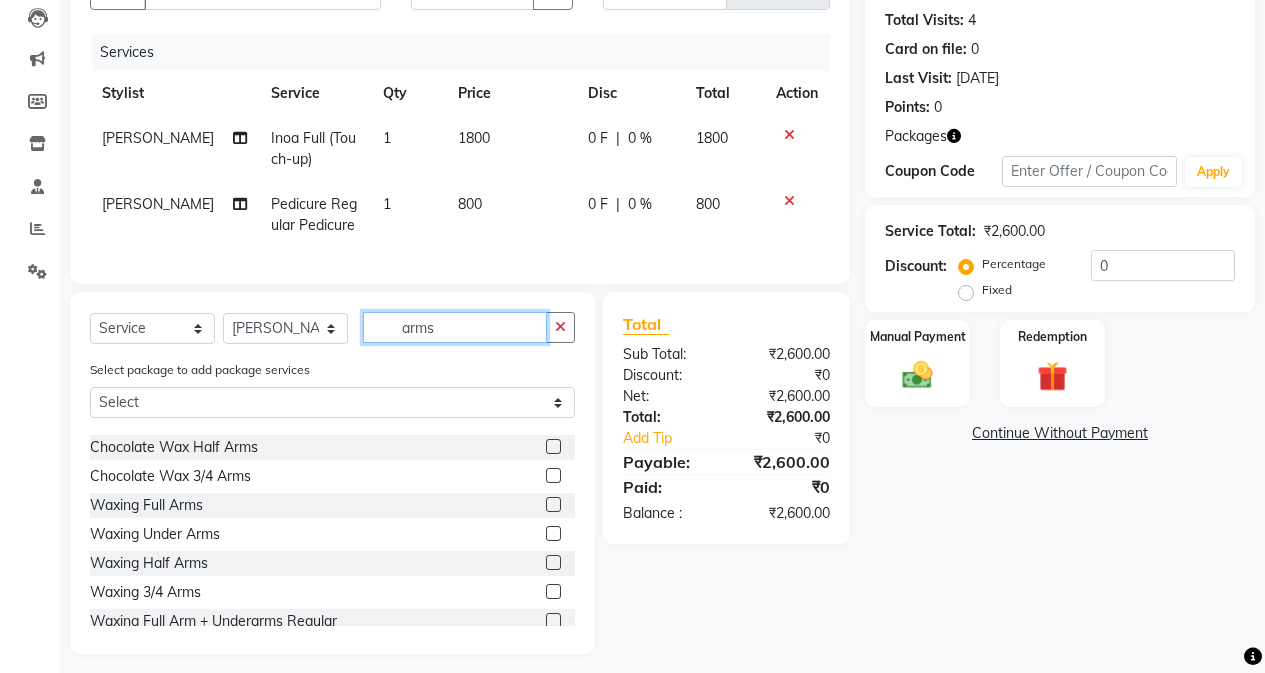 scroll, scrollTop: 264, scrollLeft: 0, axis: vertical 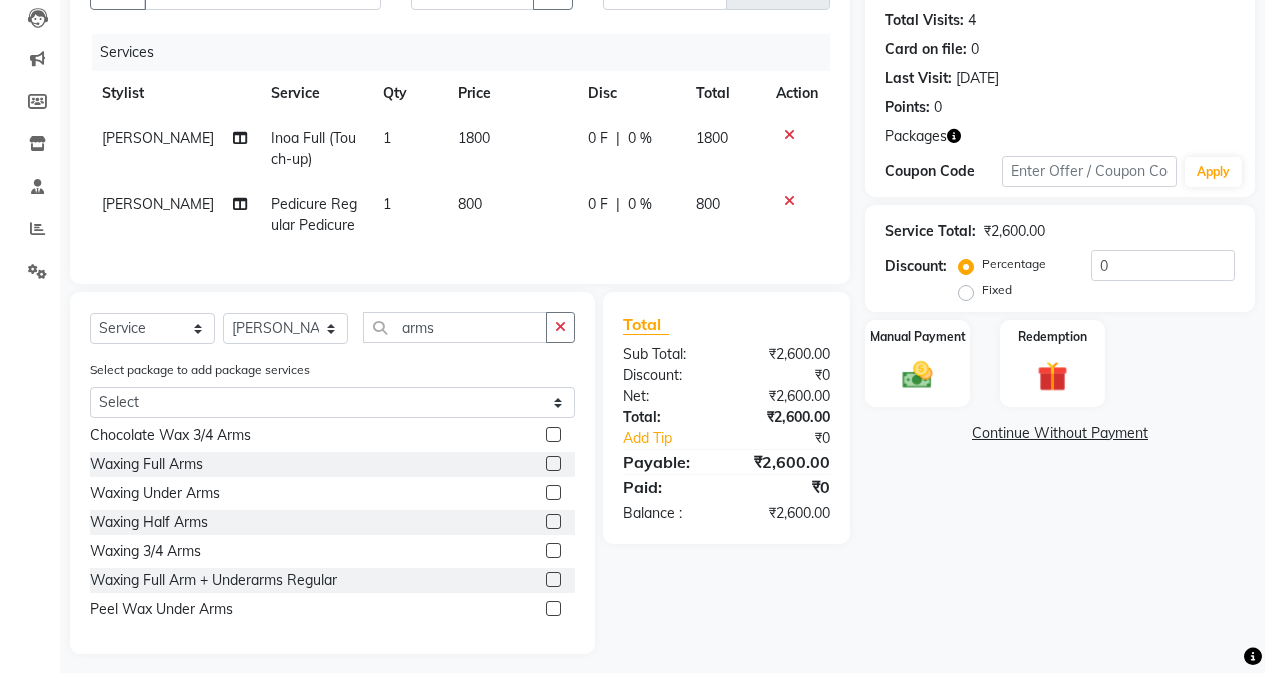drag, startPoint x: 538, startPoint y: 598, endPoint x: 520, endPoint y: 457, distance: 142.14429 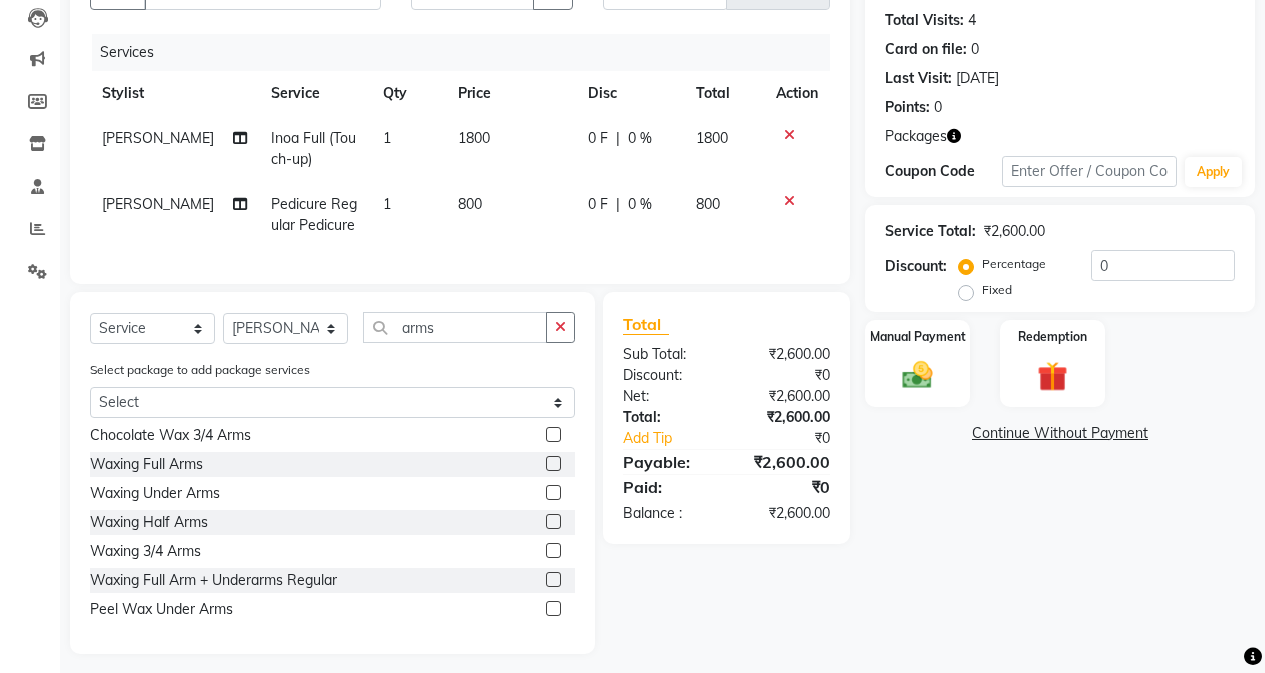 click 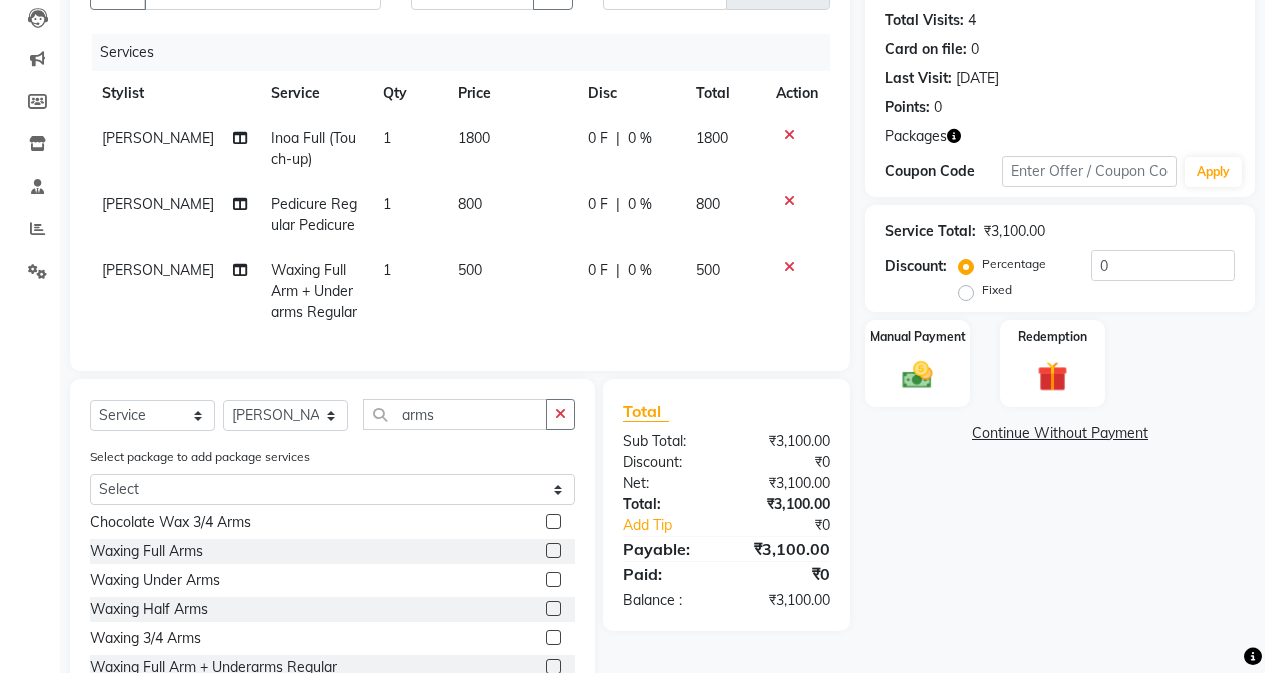 click on "500" 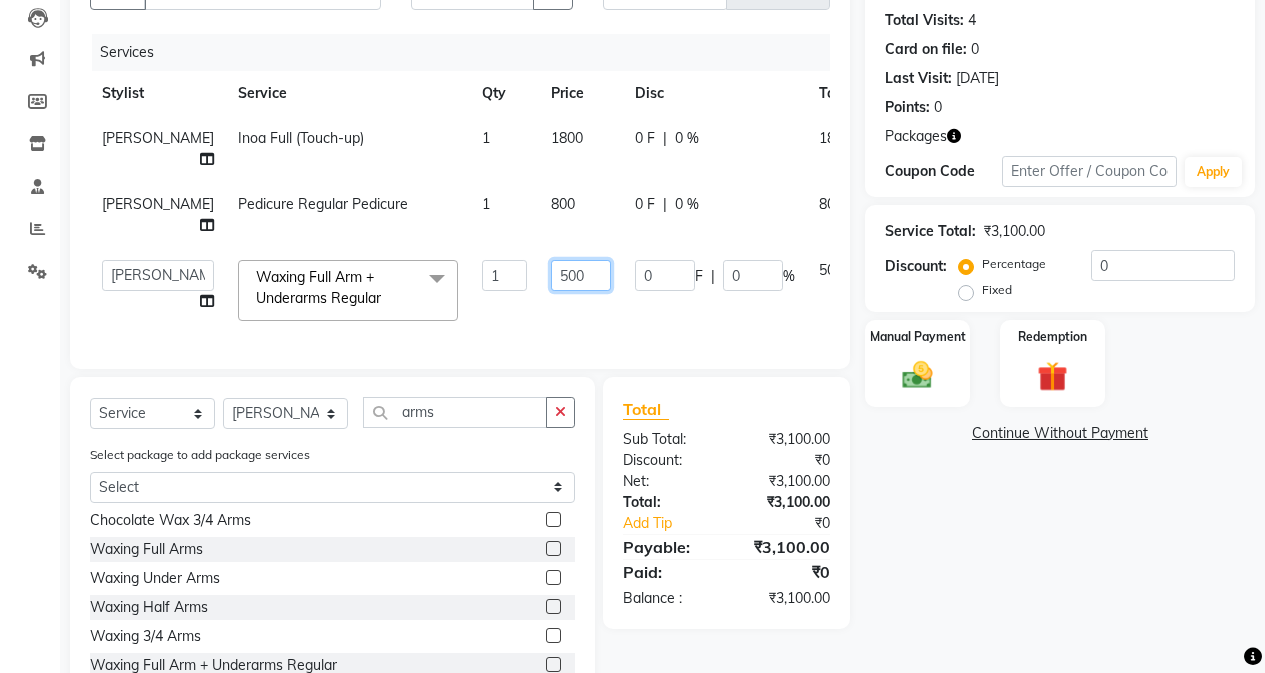 click on "500" 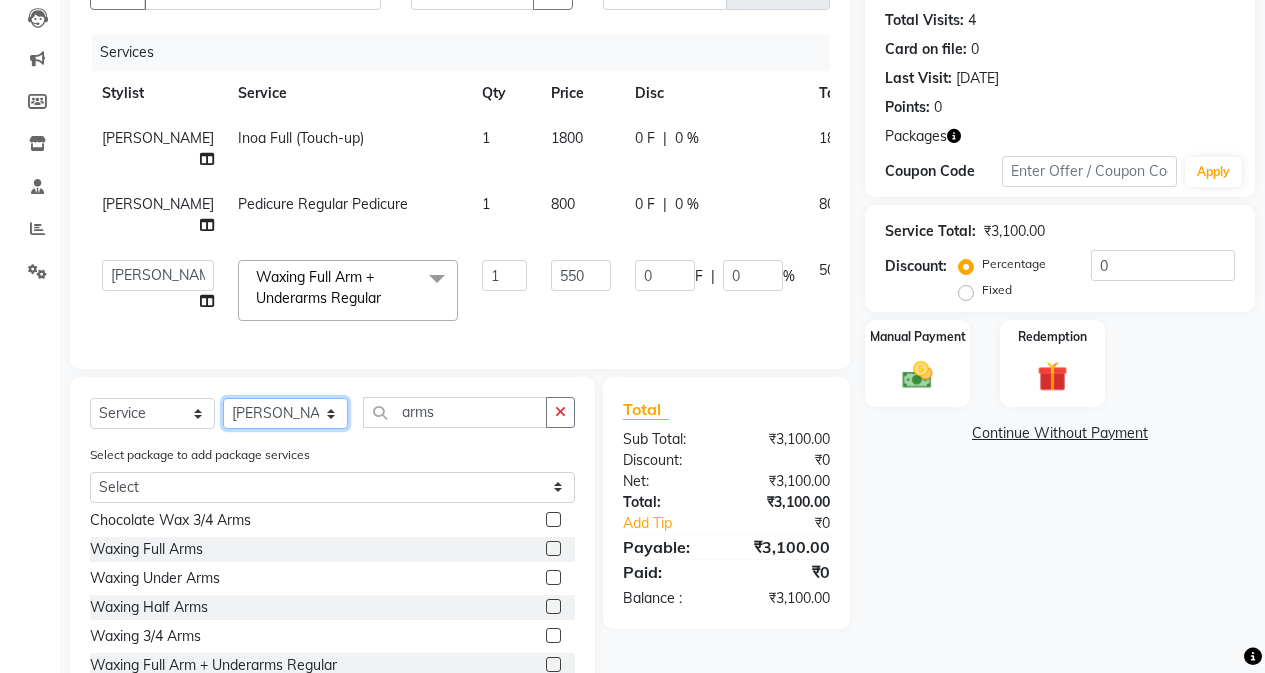 click on "Select Stylist Admin [PERSON_NAME] [PERSON_NAME] Manager [PERSON_NAME] [PERSON_NAME] [PERSON_NAME] POONAM [PERSON_NAME] [PERSON_NAME] nails [PERSON_NAME] MANGELA [PERSON_NAME] [PERSON_NAME] [PERSON_NAME] [PERSON_NAME]" 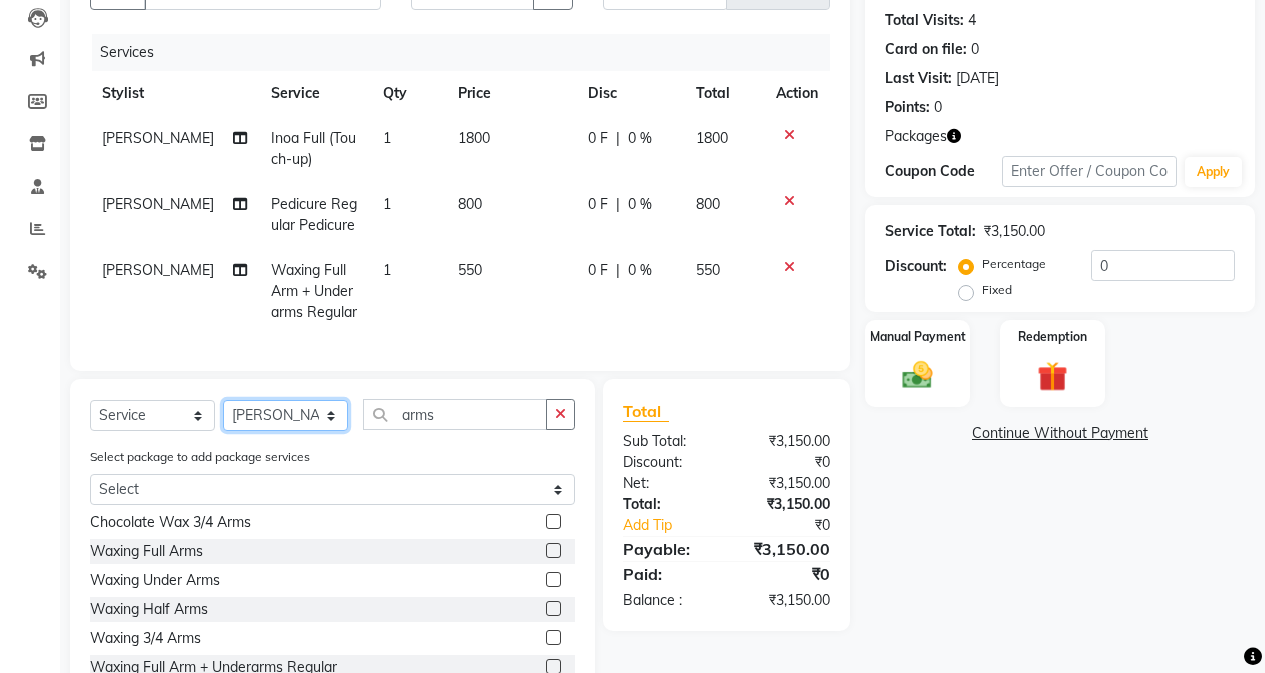click on "Select Stylist Admin [PERSON_NAME] [PERSON_NAME] Manager [PERSON_NAME] [PERSON_NAME] [PERSON_NAME] POONAM [PERSON_NAME] [PERSON_NAME] nails [PERSON_NAME] MANGELA [PERSON_NAME] [PERSON_NAME] [PERSON_NAME] [PERSON_NAME]" 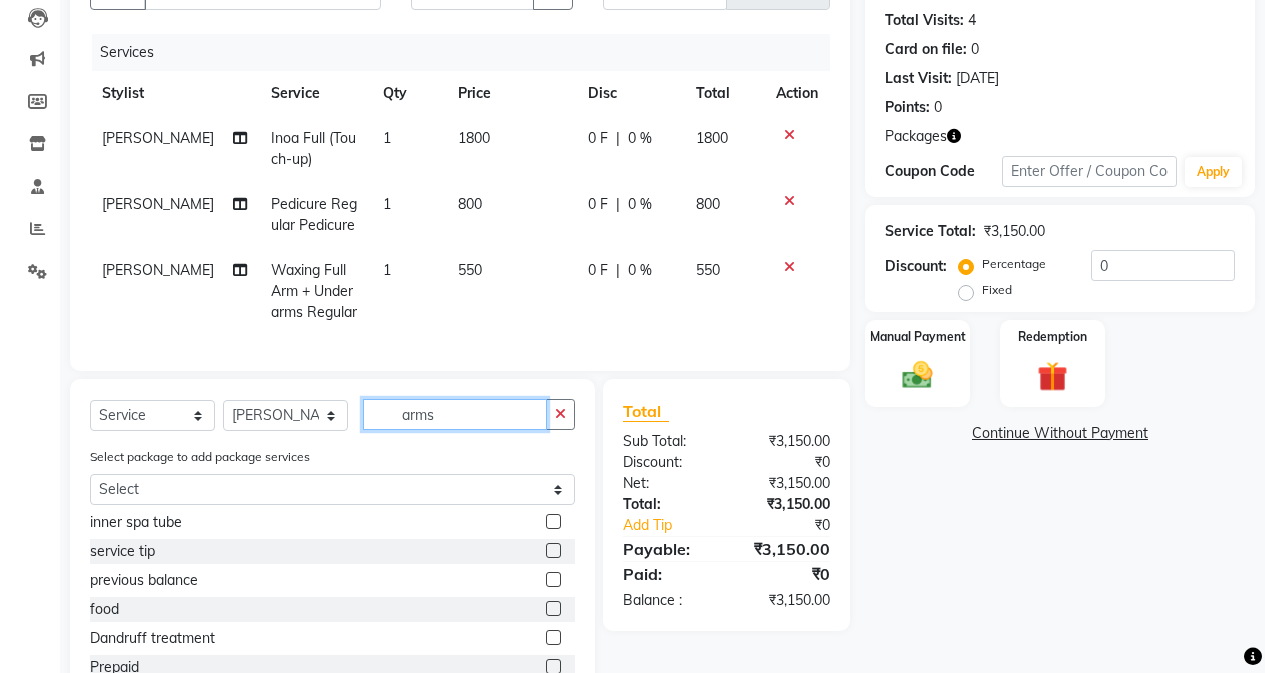 click on "arms" 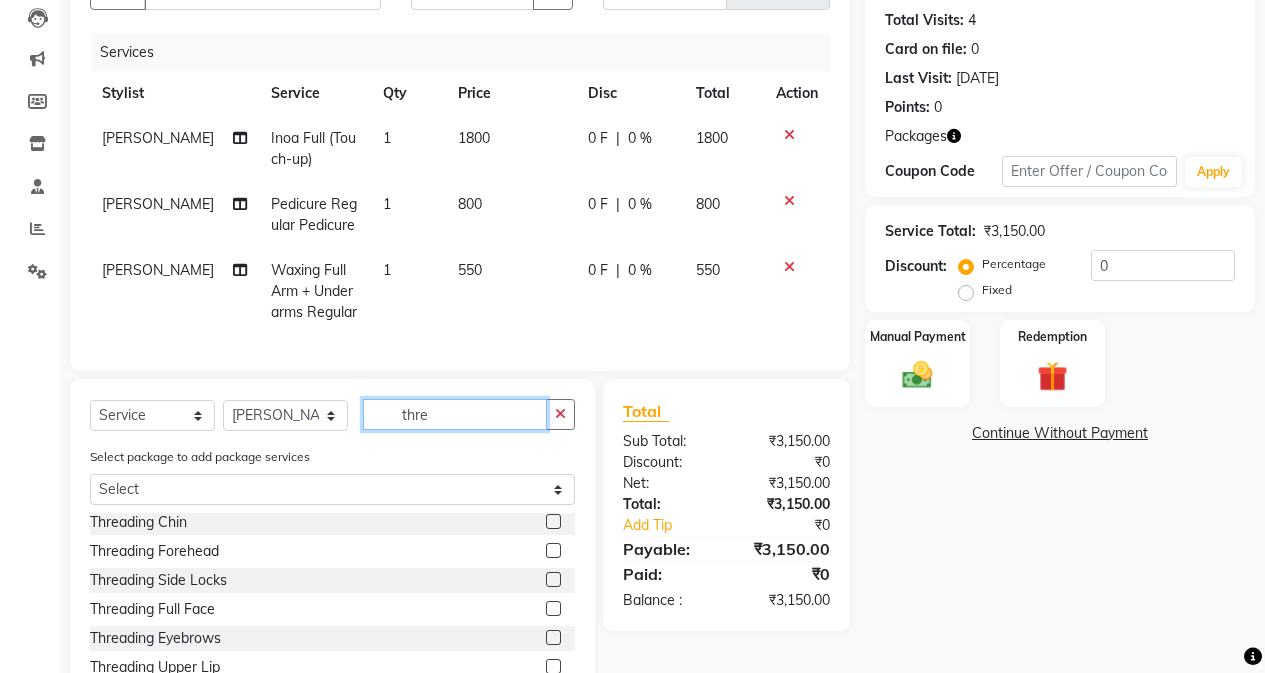 scroll, scrollTop: 3, scrollLeft: 0, axis: vertical 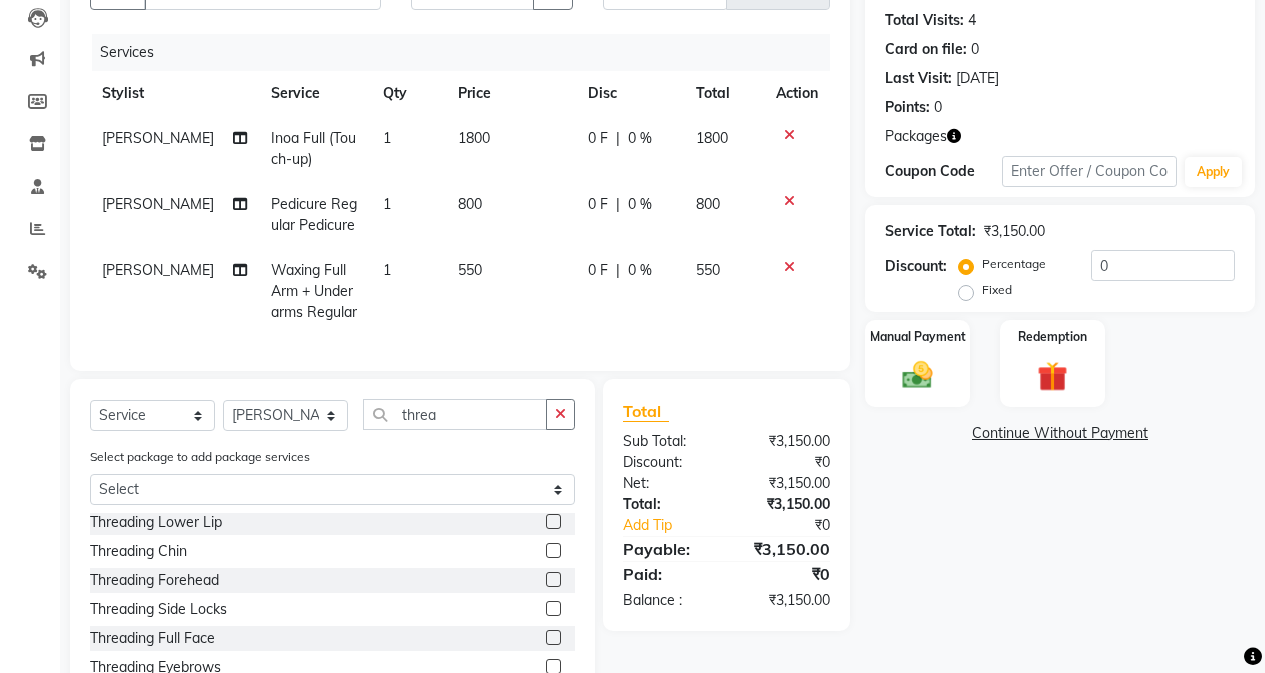 drag, startPoint x: 543, startPoint y: 651, endPoint x: 532, endPoint y: 637, distance: 17.804493 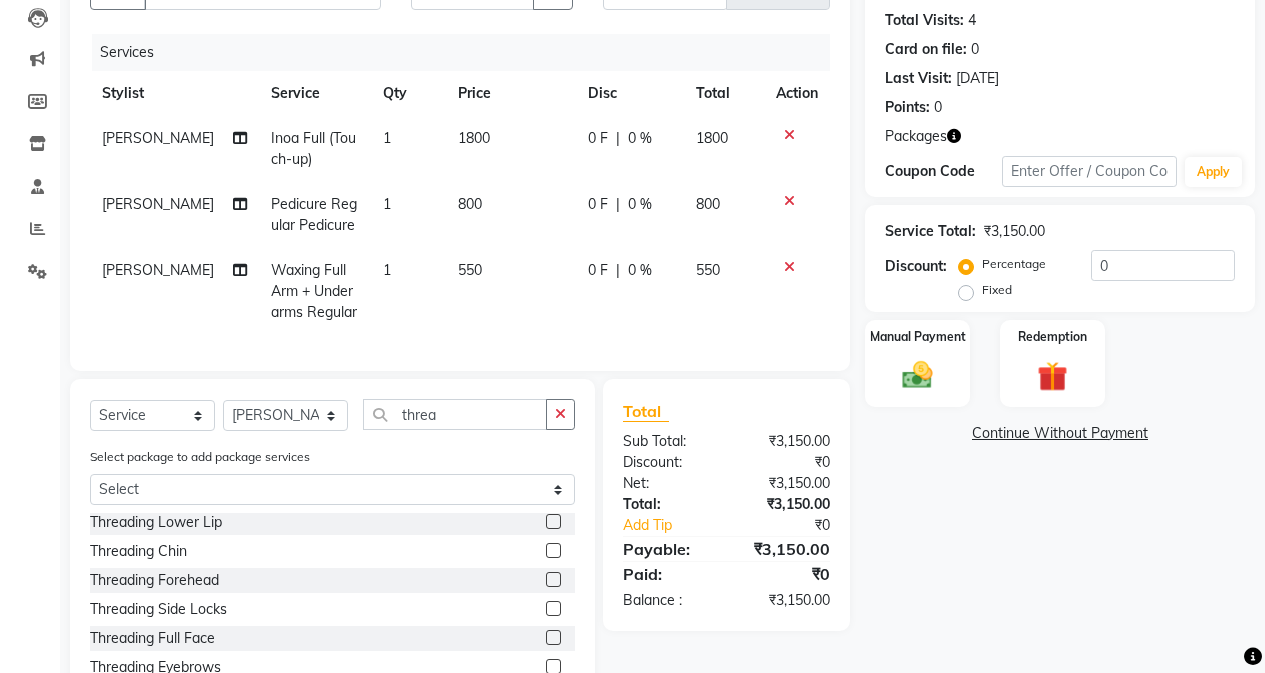 click 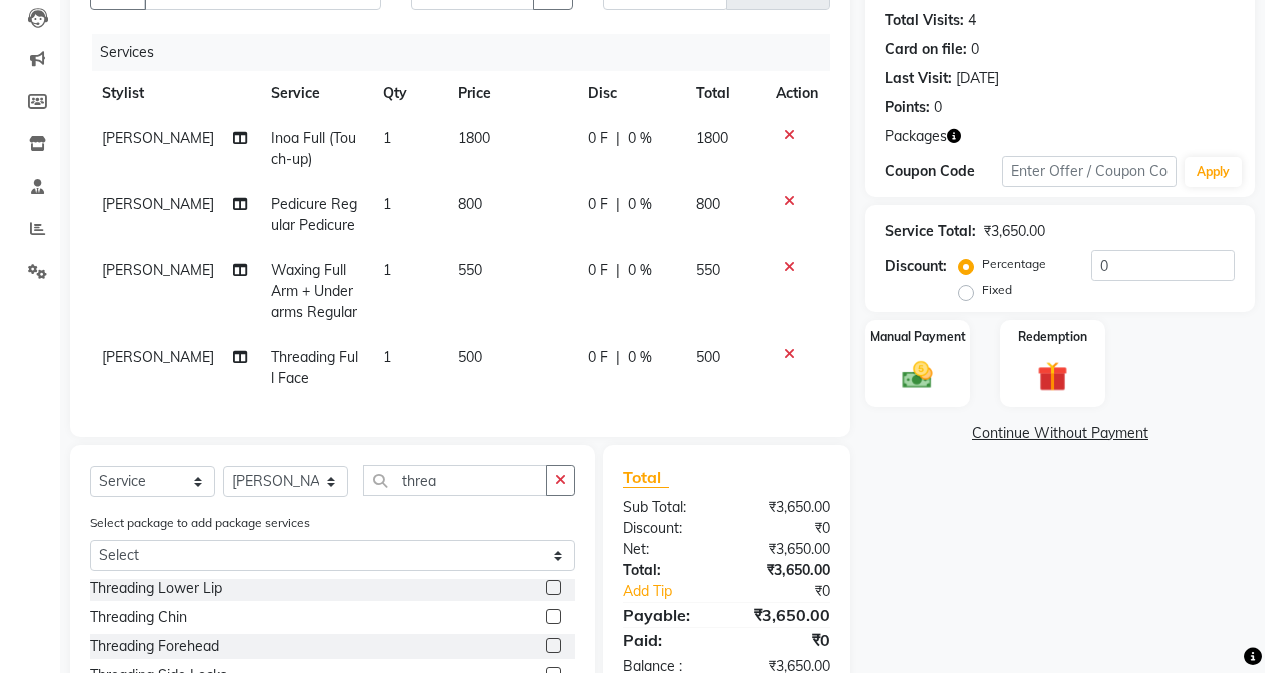 click on "500" 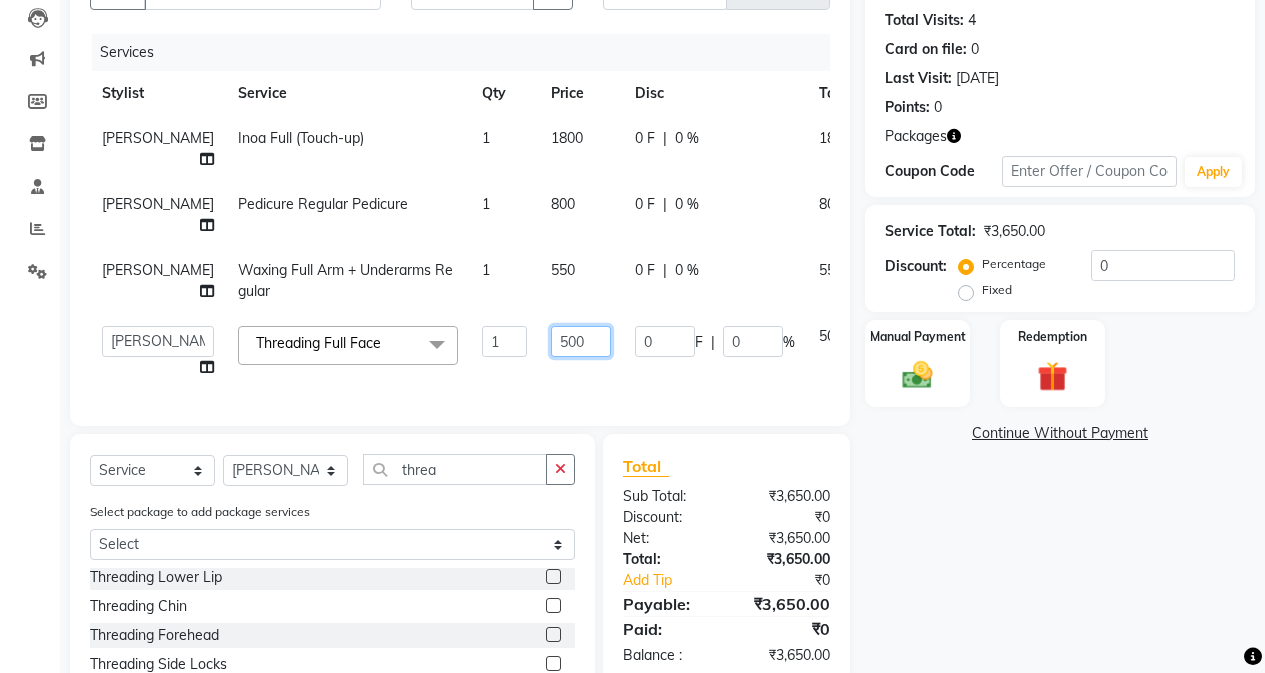 click on "500" 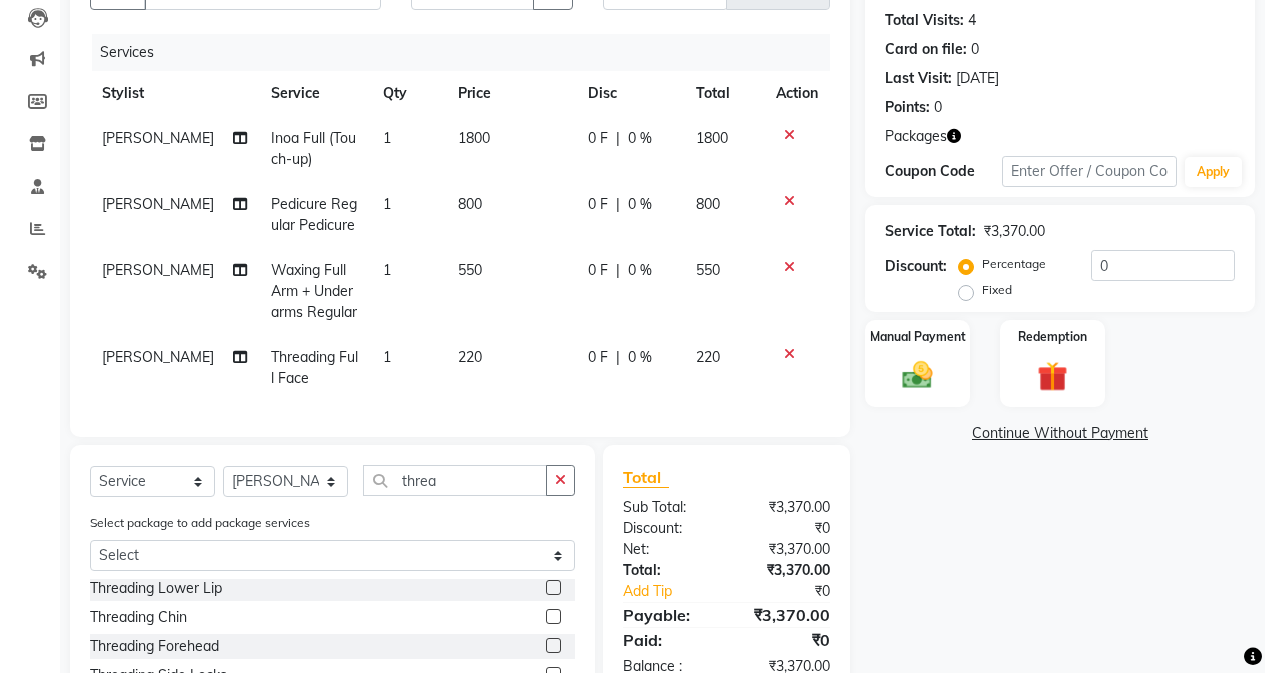 click on "Name: [PERSON_NAME] Membership:  No Active Membership  Total Visits:  4 Card on file:  0 Last Visit:   [DATE] Points:   0  Packages Coupon Code Apply Service Total:  ₹3,370.00  Discount:  Percentage   Fixed  0 Manual Payment Redemption  Continue Without Payment" 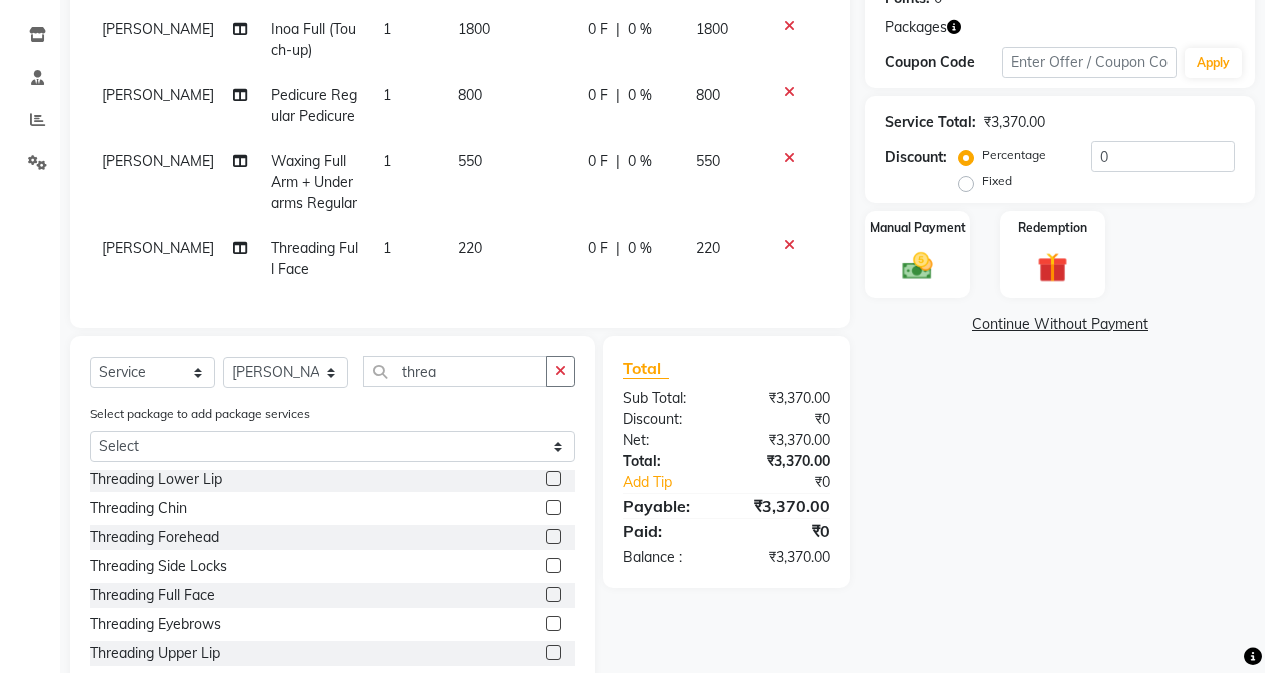 scroll, scrollTop: 393, scrollLeft: 0, axis: vertical 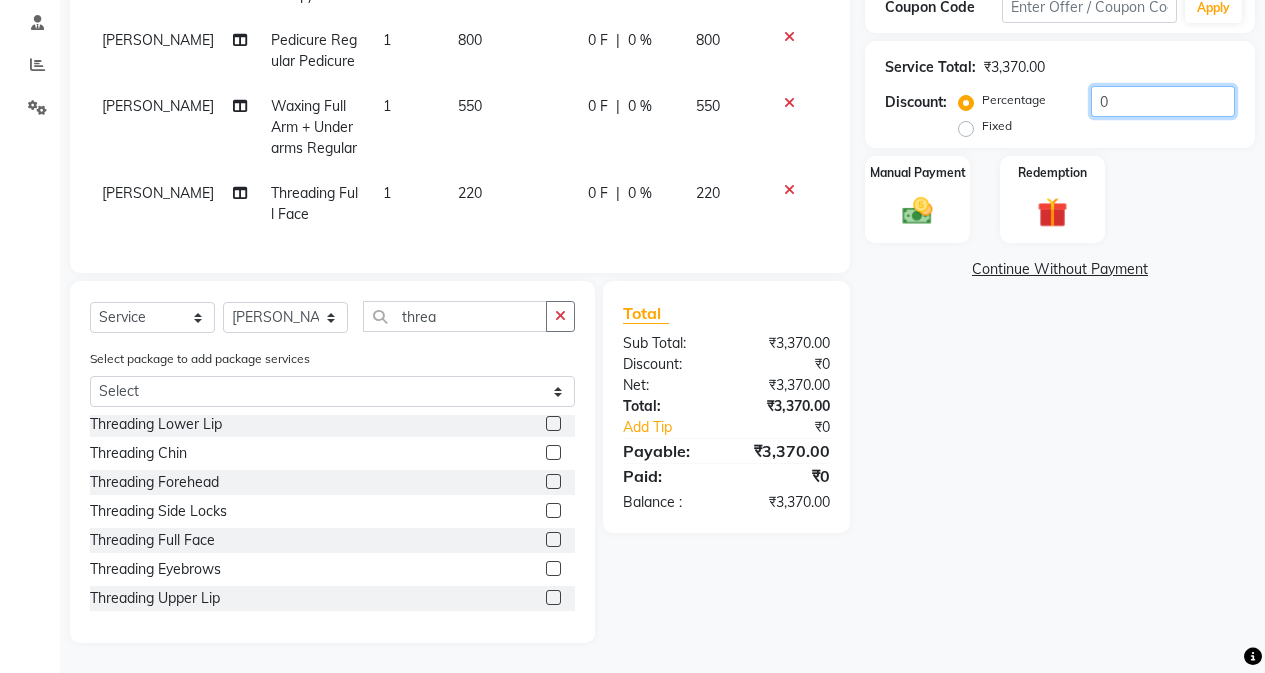 click on "0" 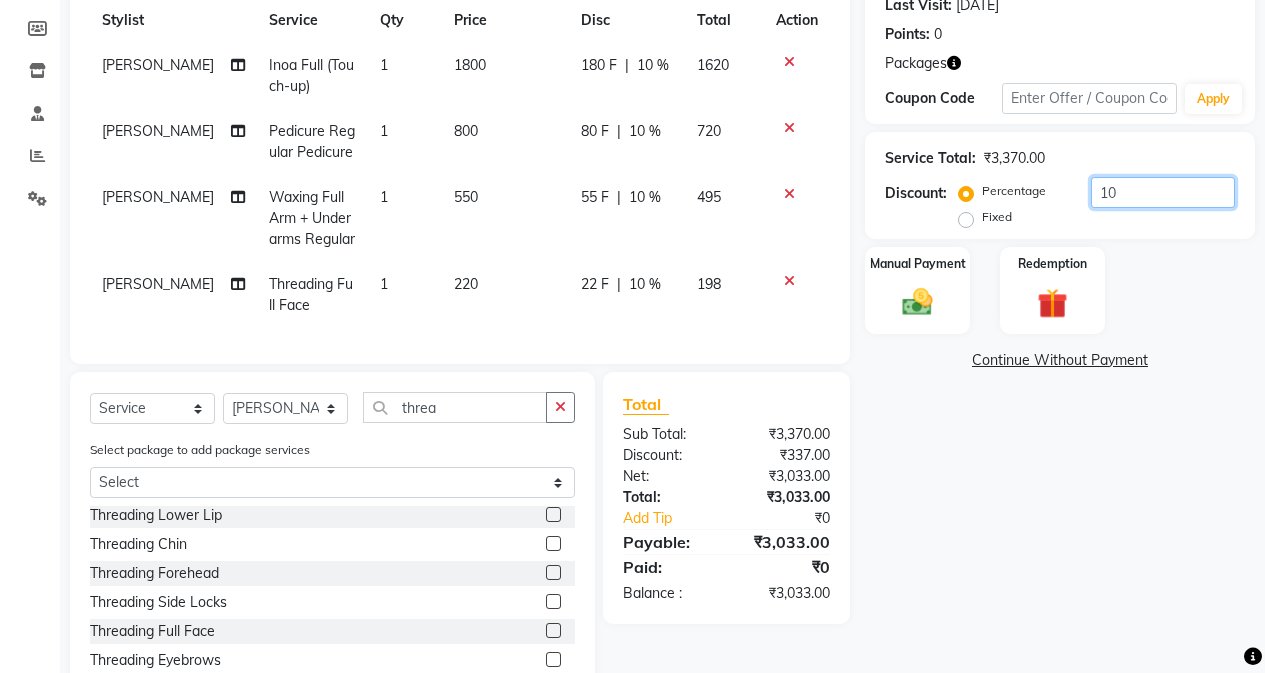 scroll, scrollTop: 0, scrollLeft: 0, axis: both 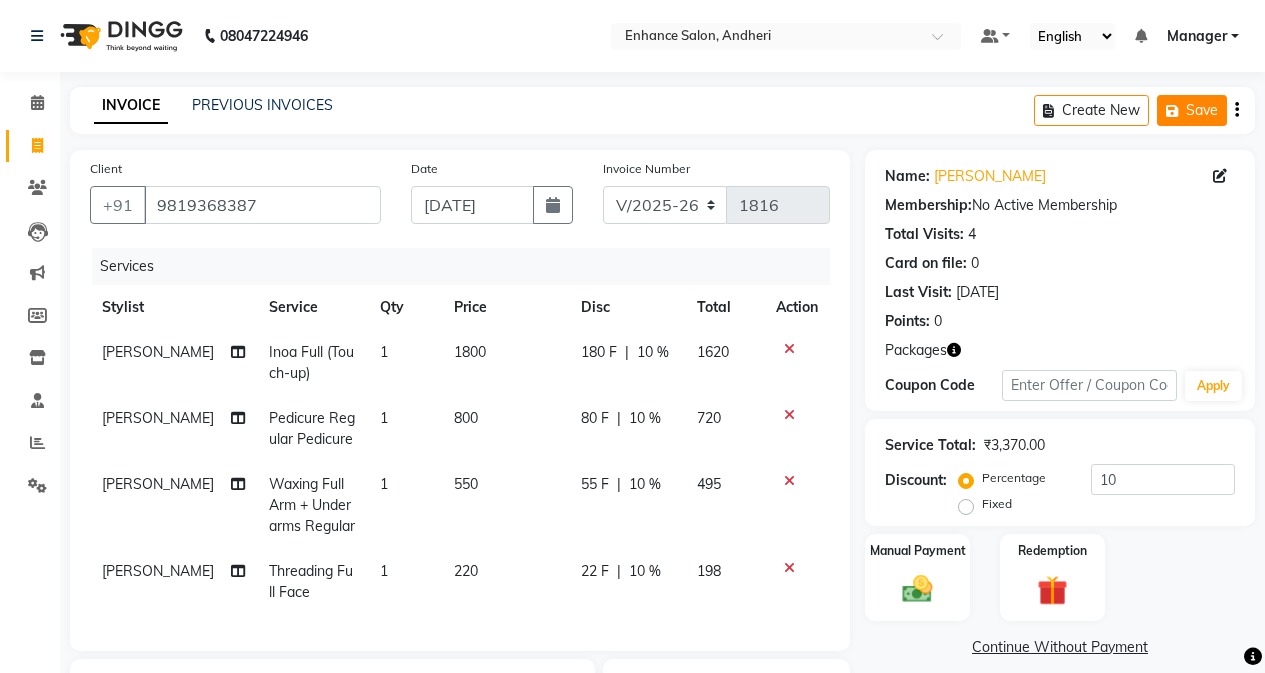 click 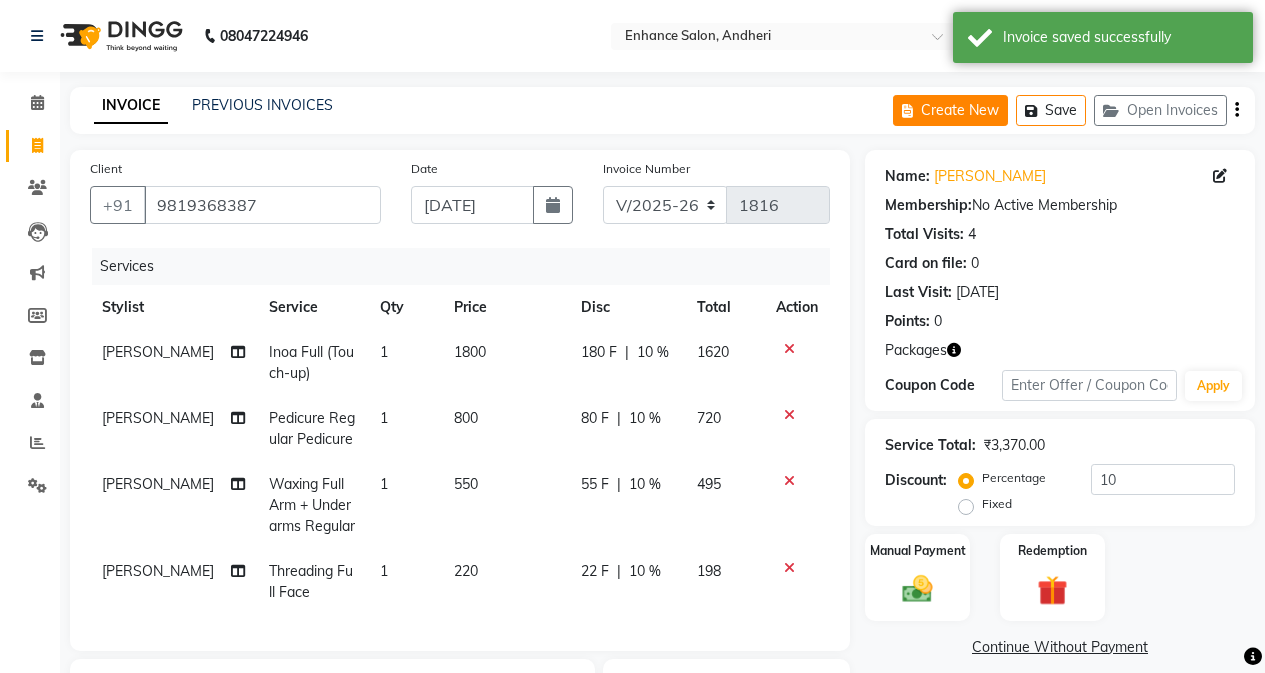 click on "Create New" 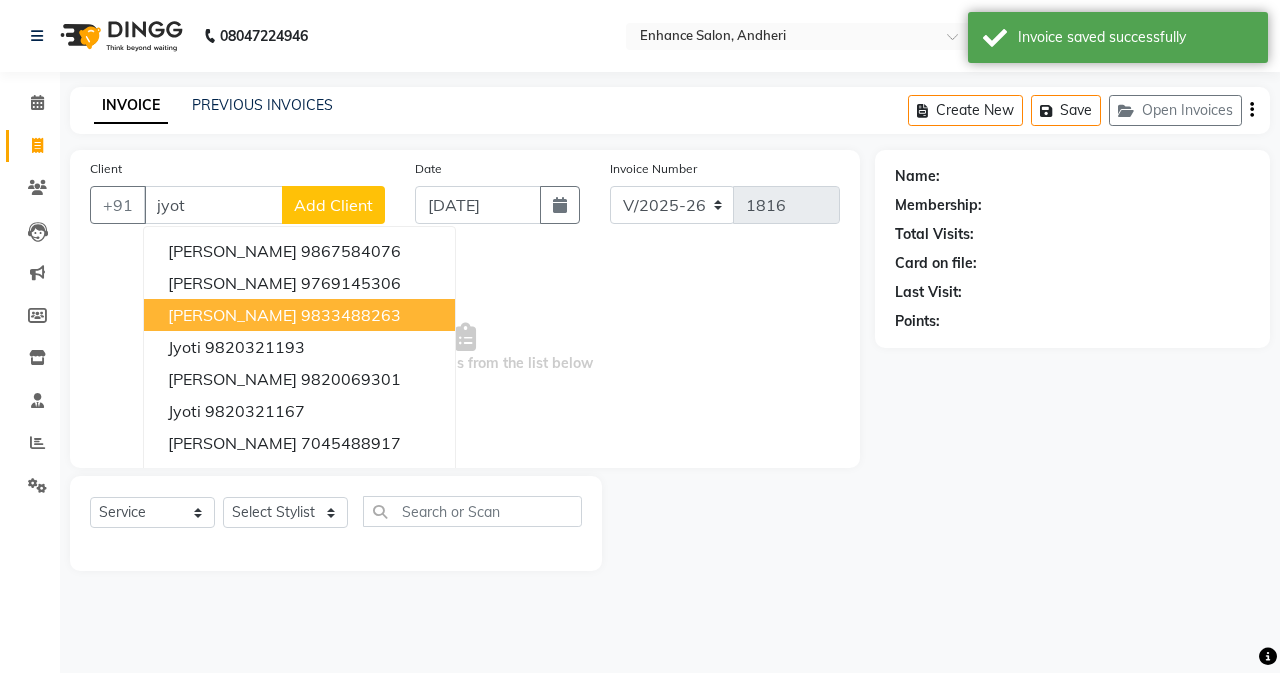 click on "[PERSON_NAME]" at bounding box center [232, 315] 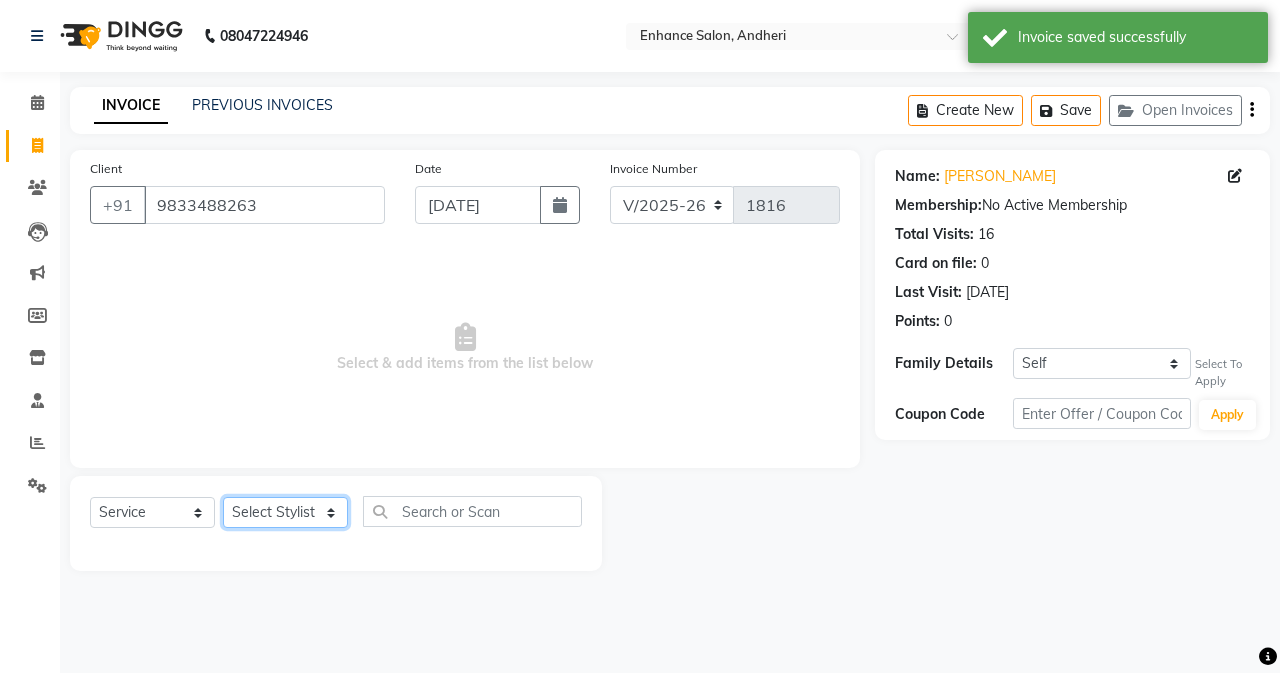 drag, startPoint x: 295, startPoint y: 516, endPoint x: 289, endPoint y: 498, distance: 18.973665 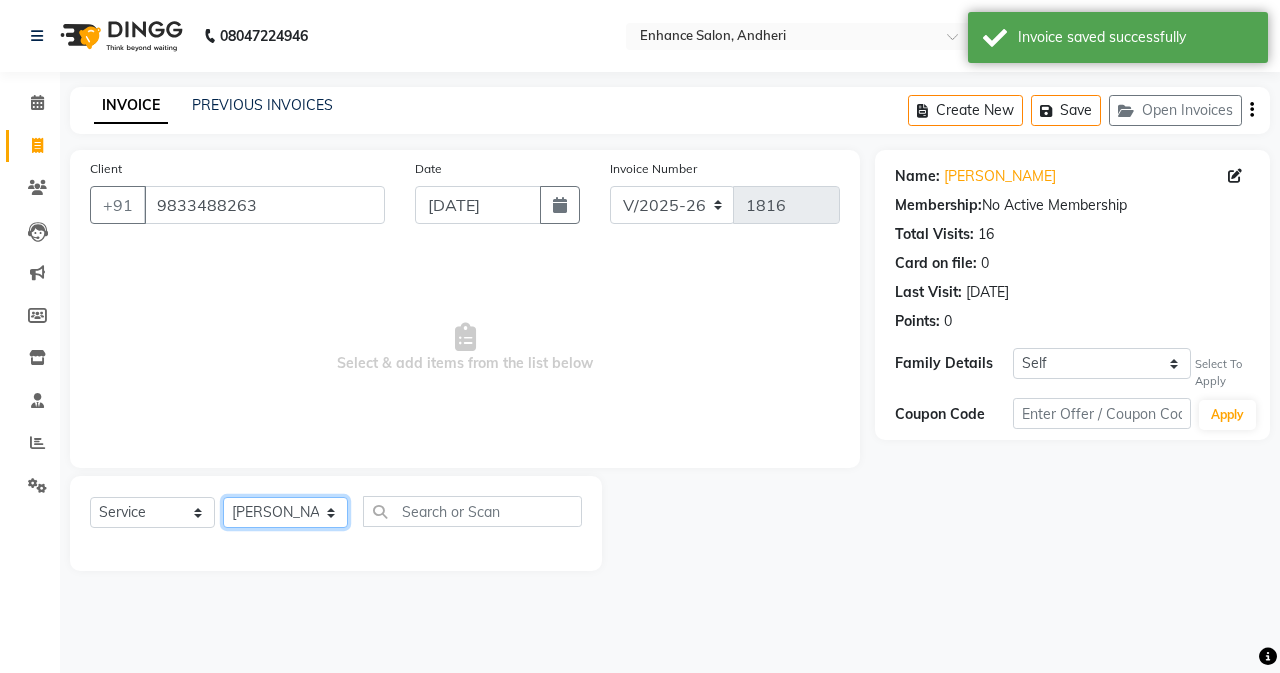 click on "Select Stylist Admin [PERSON_NAME] [PERSON_NAME] Manager [PERSON_NAME] [PERSON_NAME] [PERSON_NAME] POONAM [PERSON_NAME] [PERSON_NAME] nails [PERSON_NAME] MANGELA [PERSON_NAME] [PERSON_NAME] [PERSON_NAME] [PERSON_NAME]" 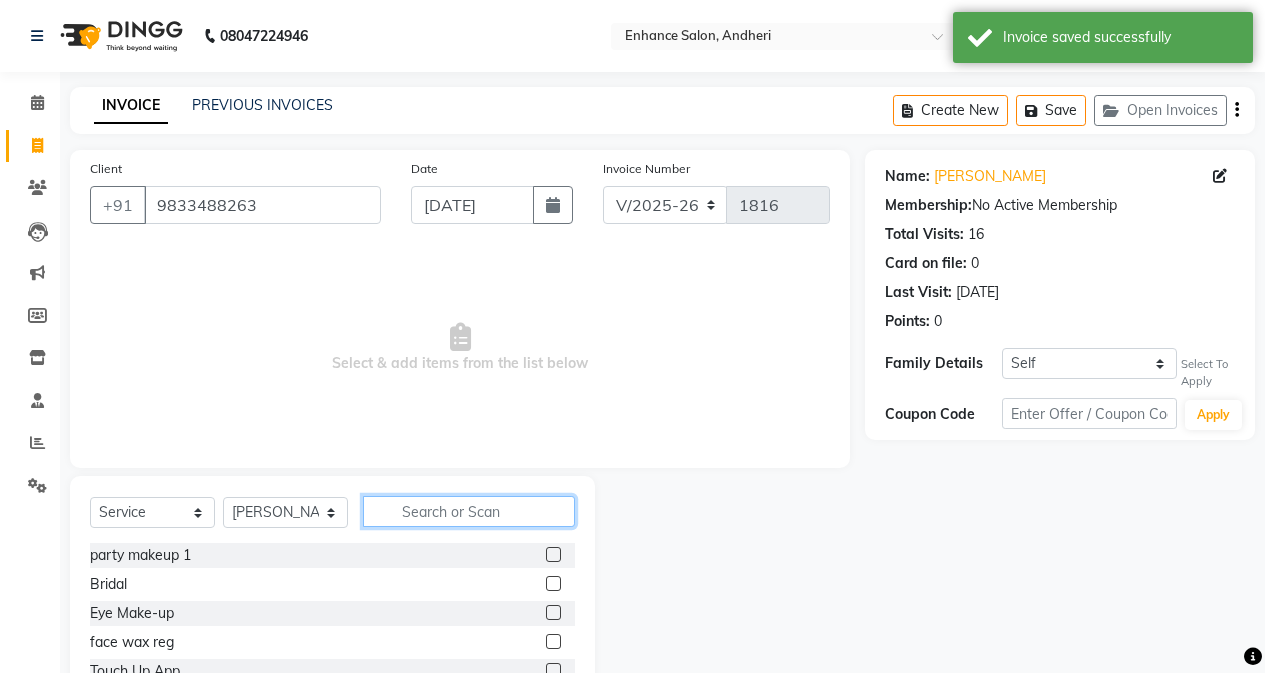 click 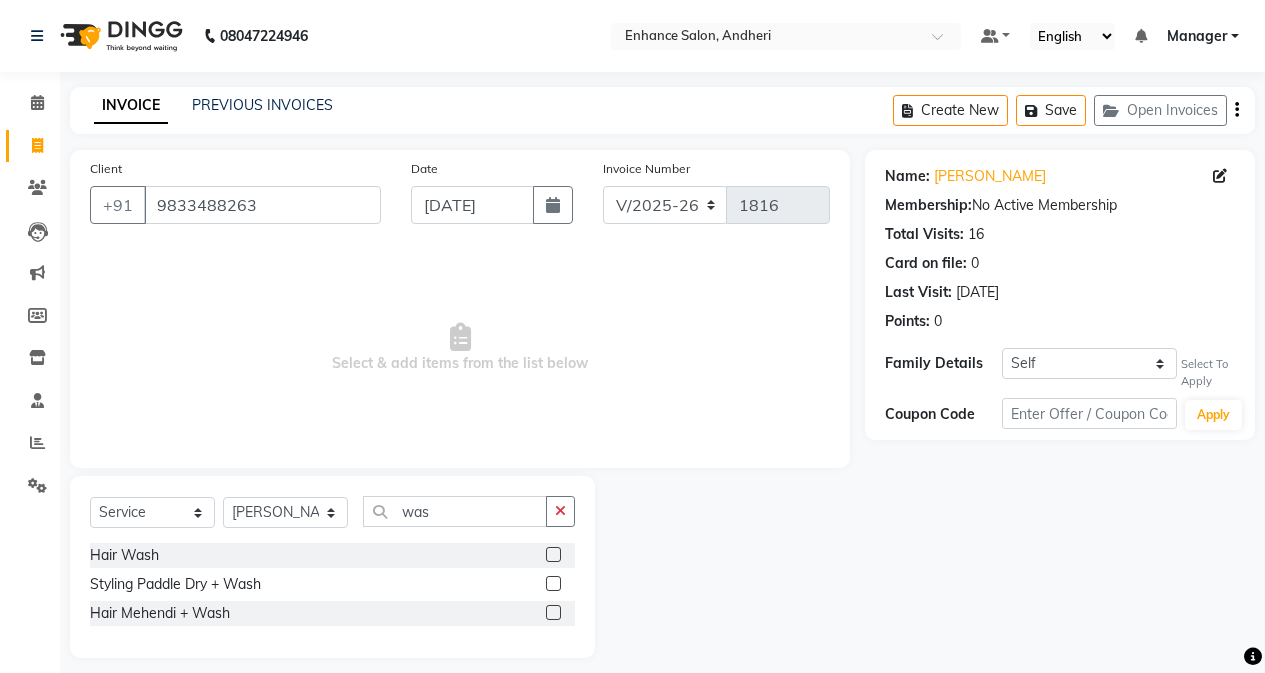 click 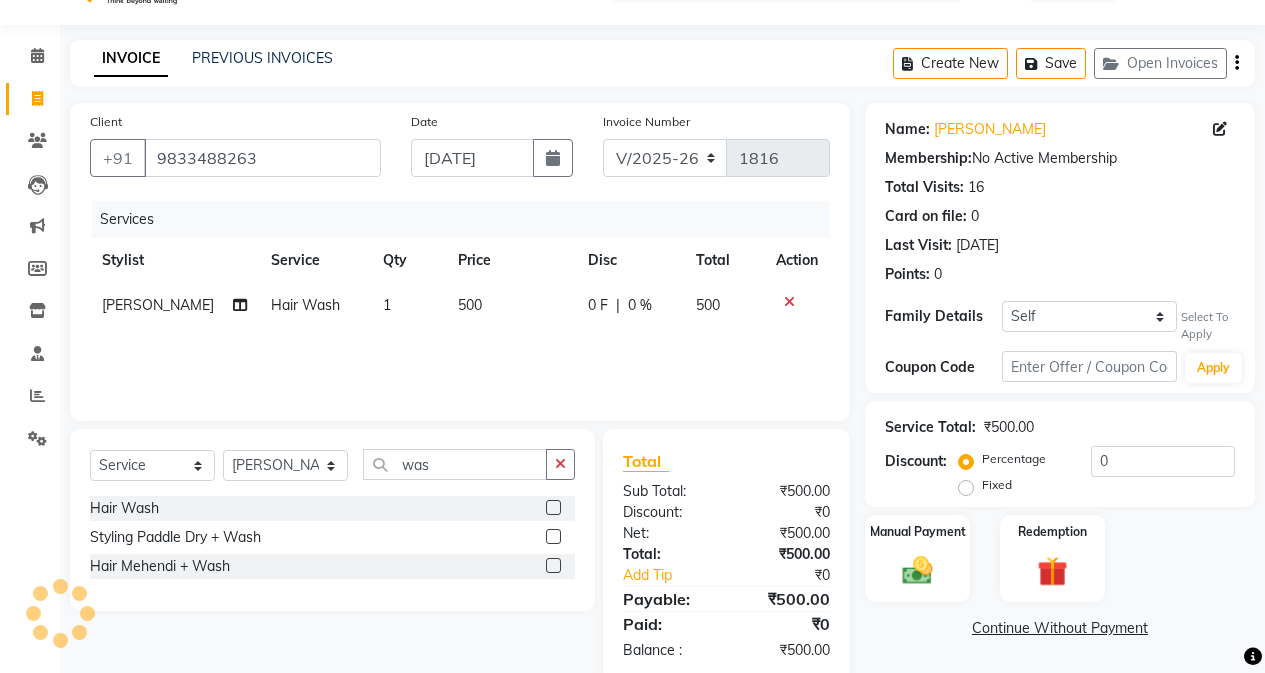 scroll, scrollTop: 85, scrollLeft: 0, axis: vertical 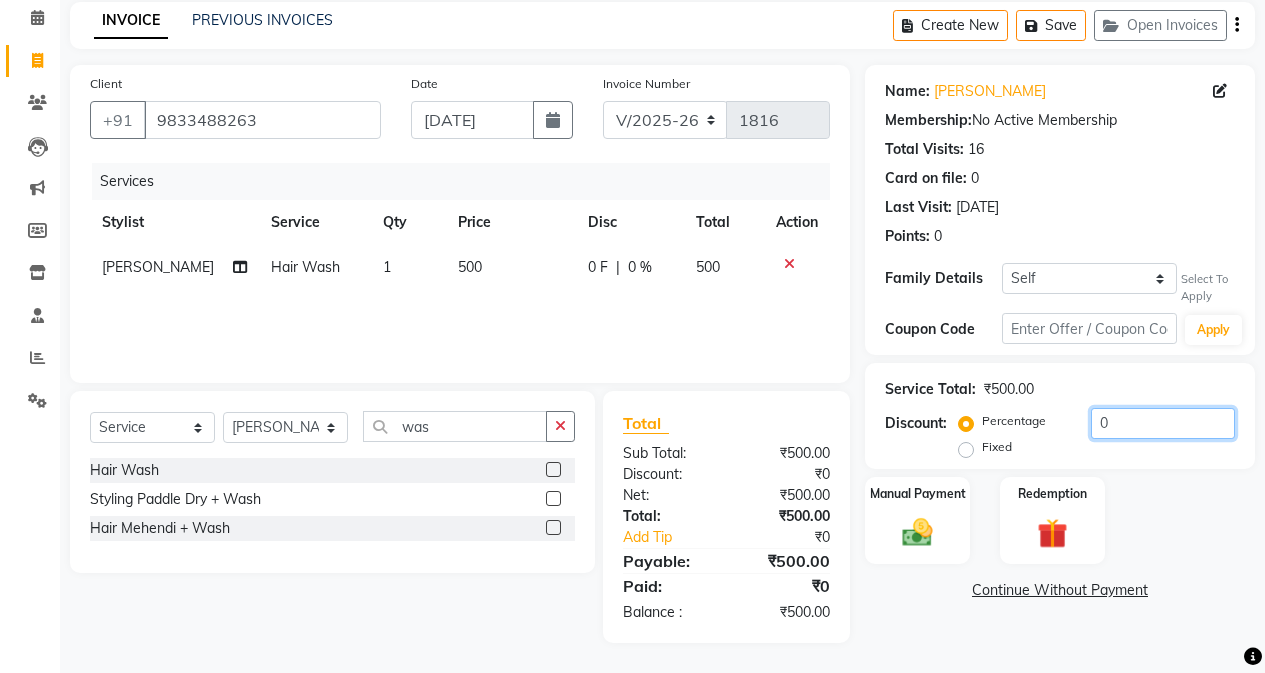 click on "0" 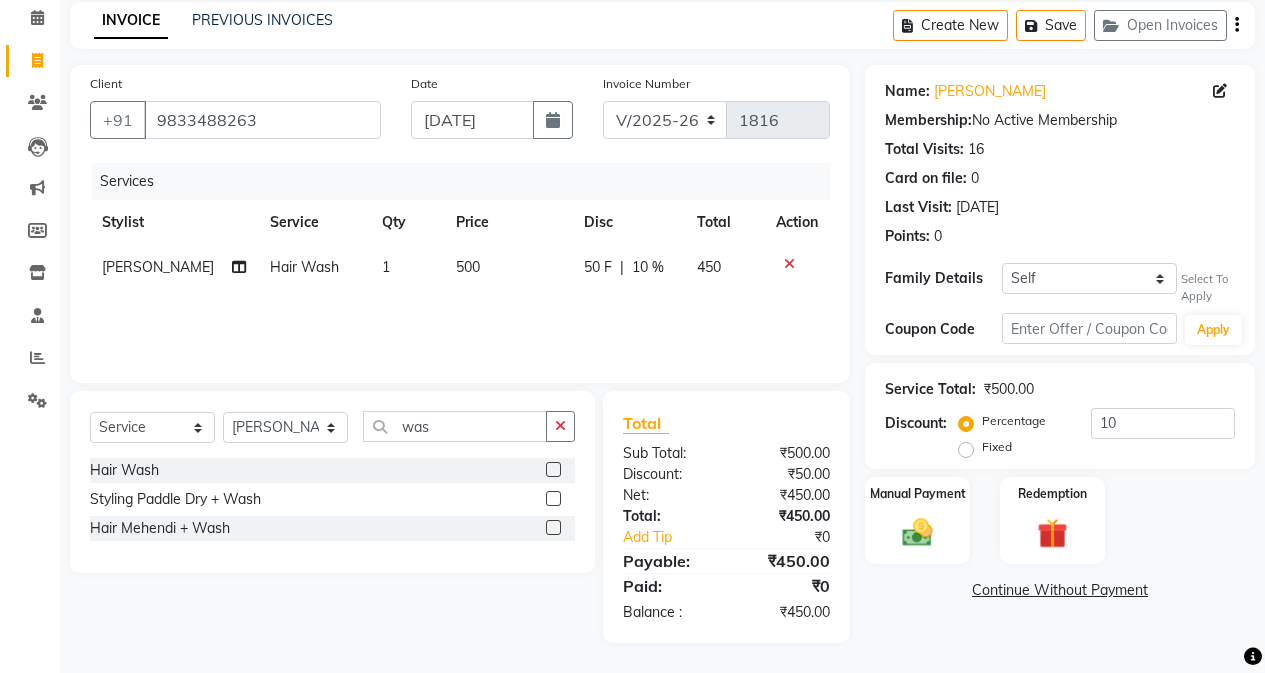 click on "Continue Without Payment" 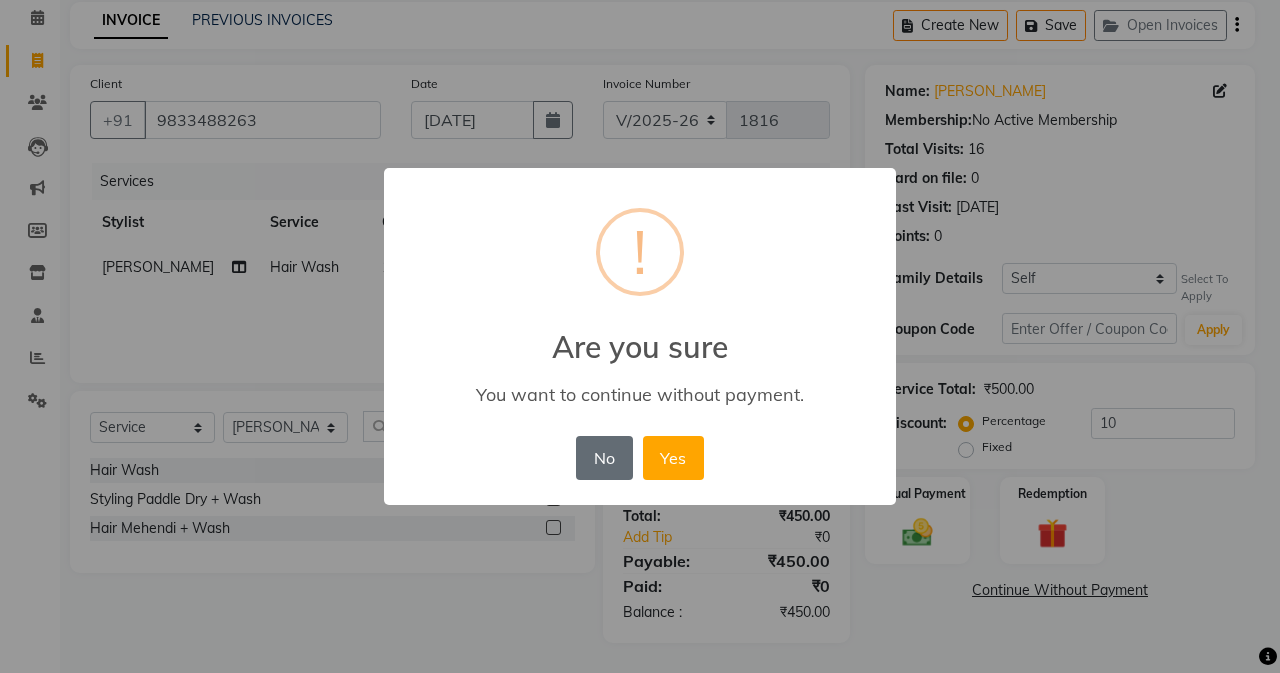 click on "No" at bounding box center [604, 458] 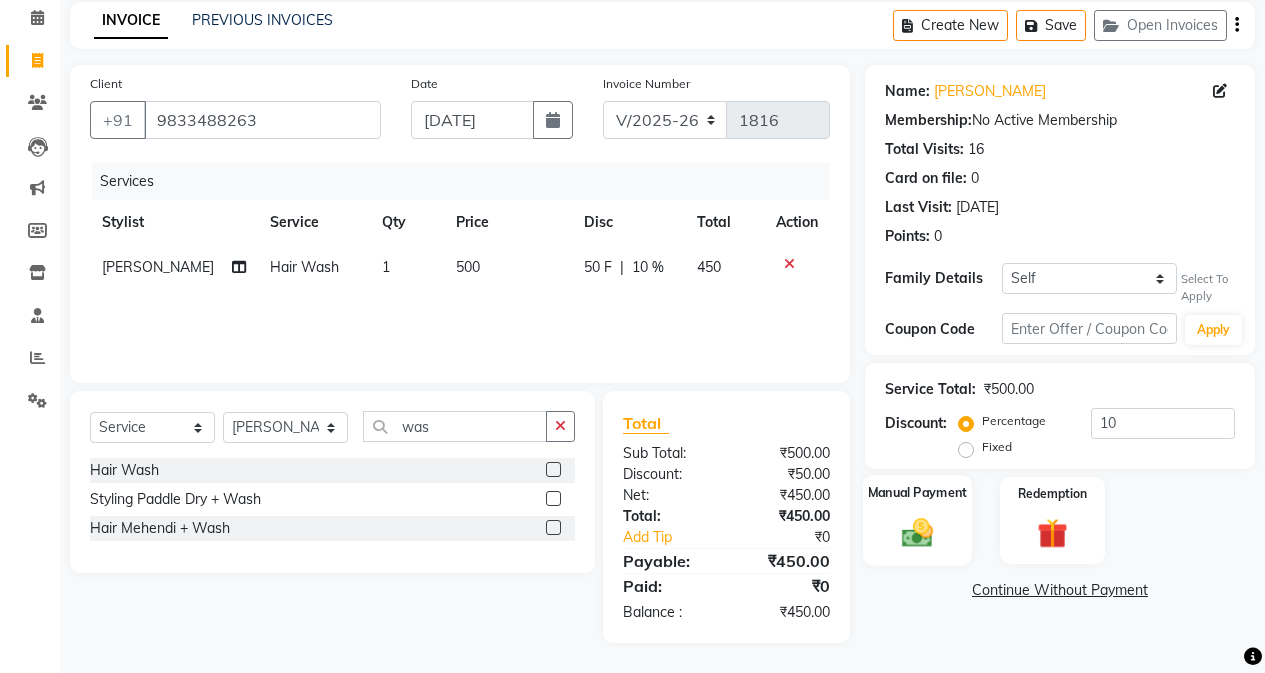 click on "Manual Payment" 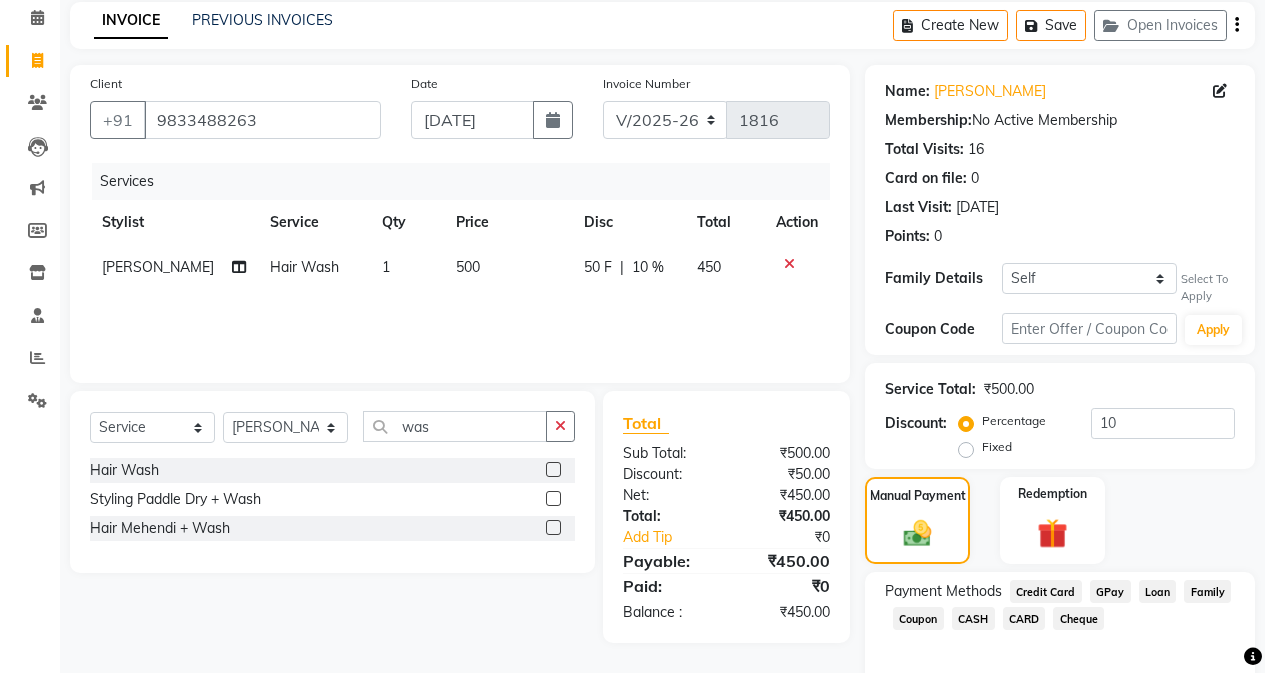 click on "CASH" 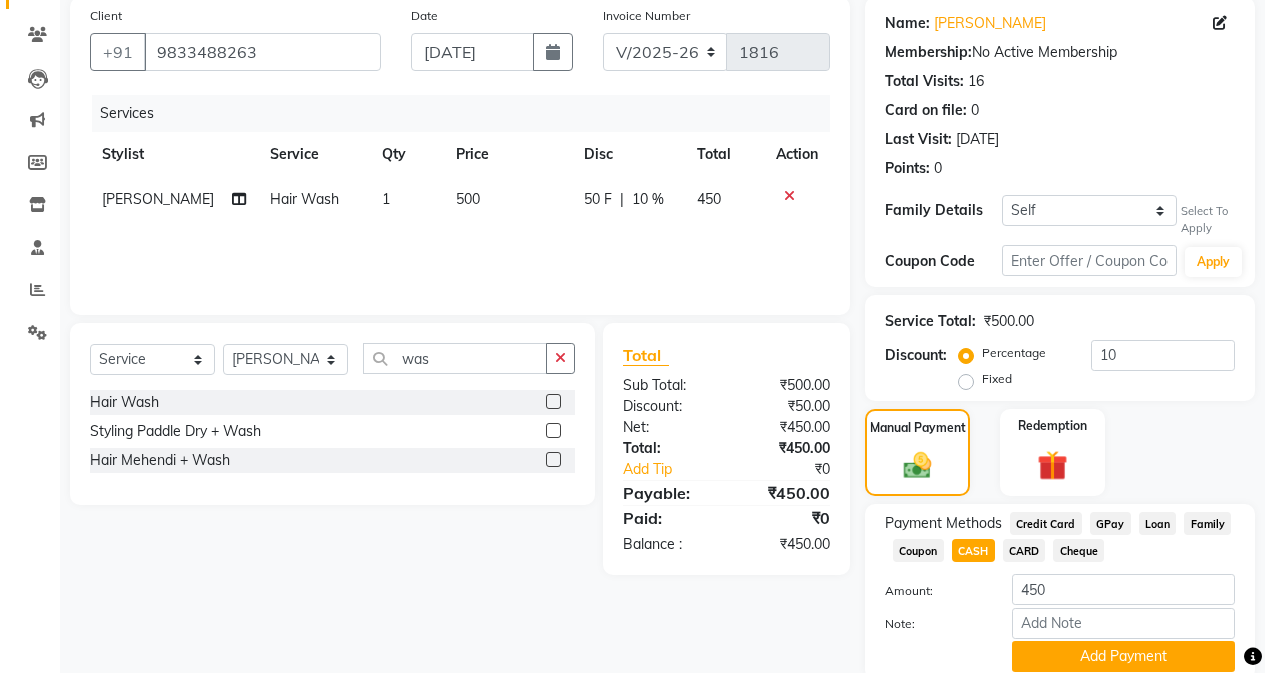 scroll, scrollTop: 231, scrollLeft: 0, axis: vertical 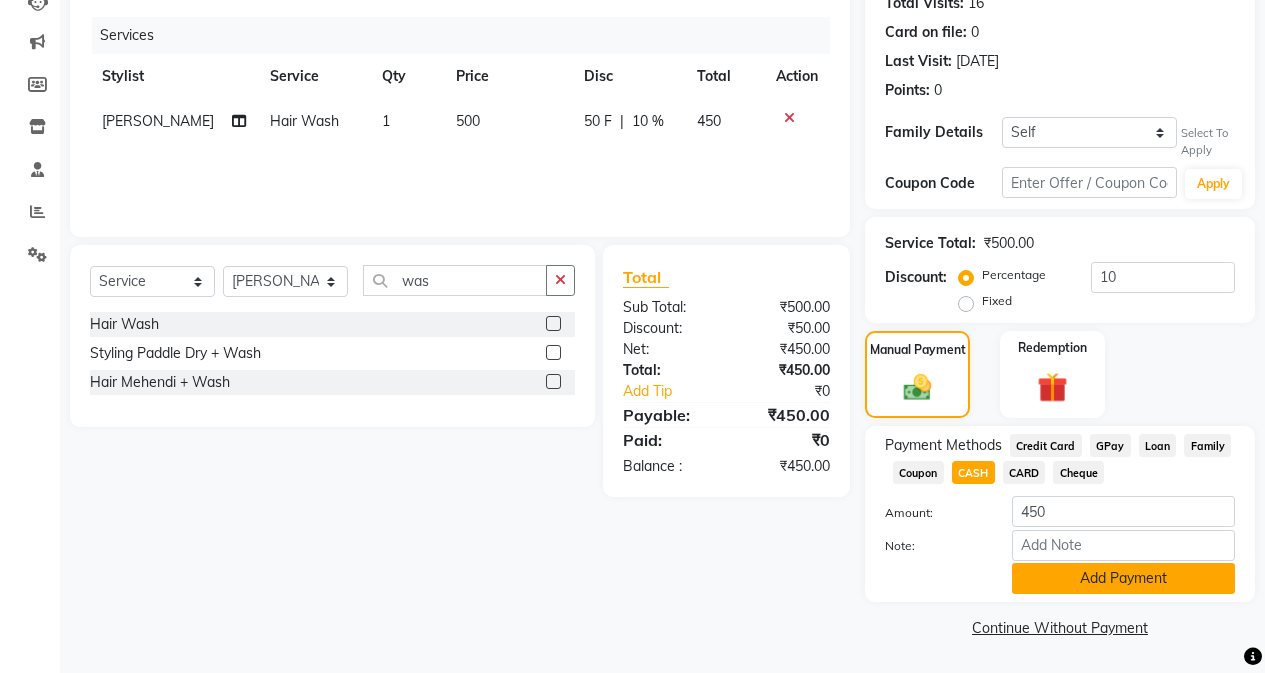 click on "Add Payment" 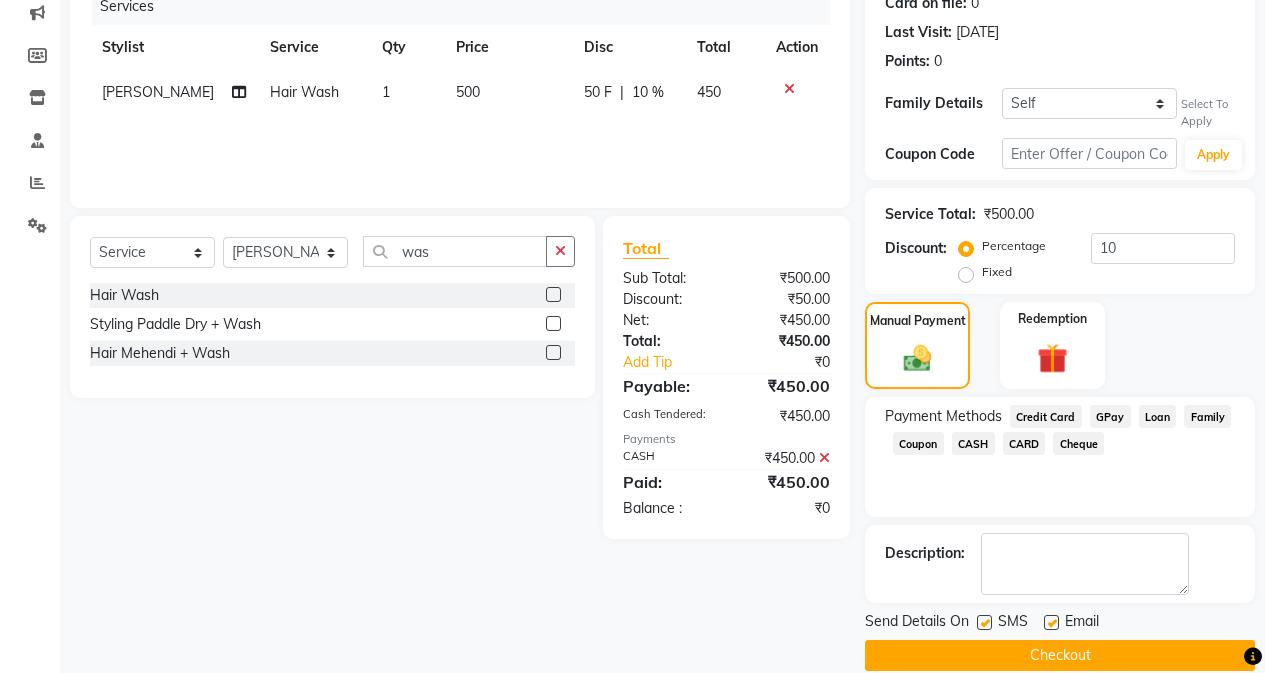 scroll, scrollTop: 288, scrollLeft: 0, axis: vertical 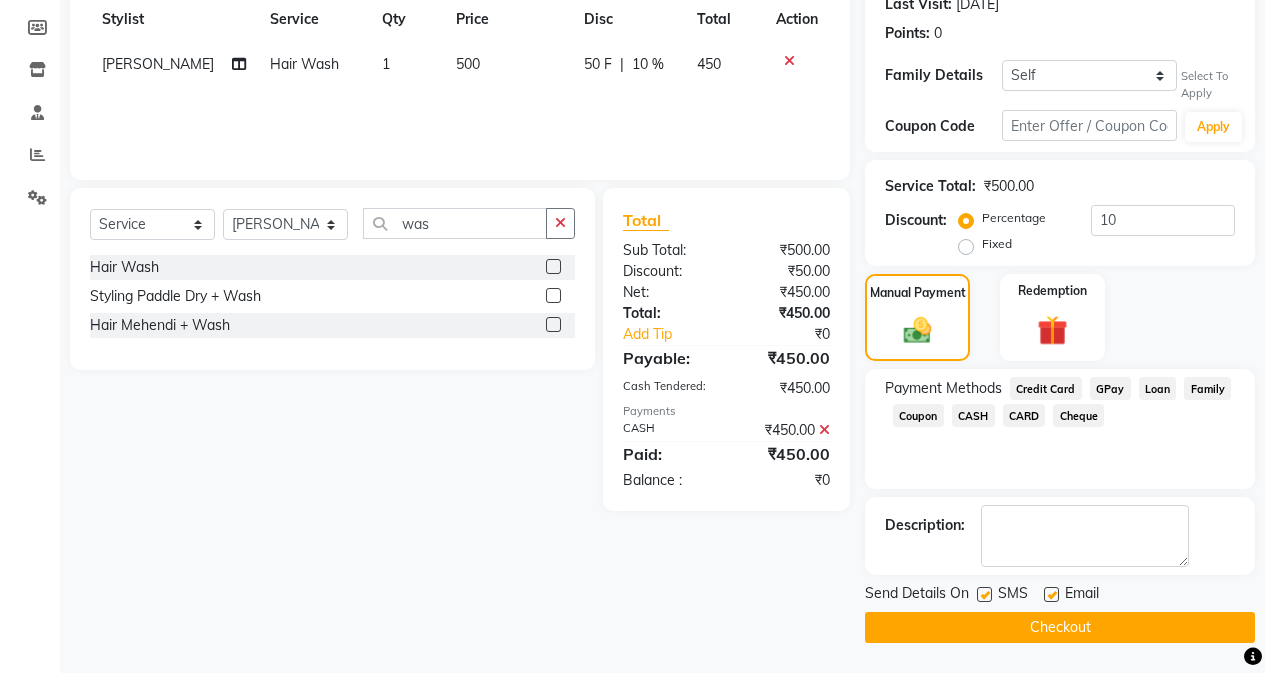 click on "Checkout" 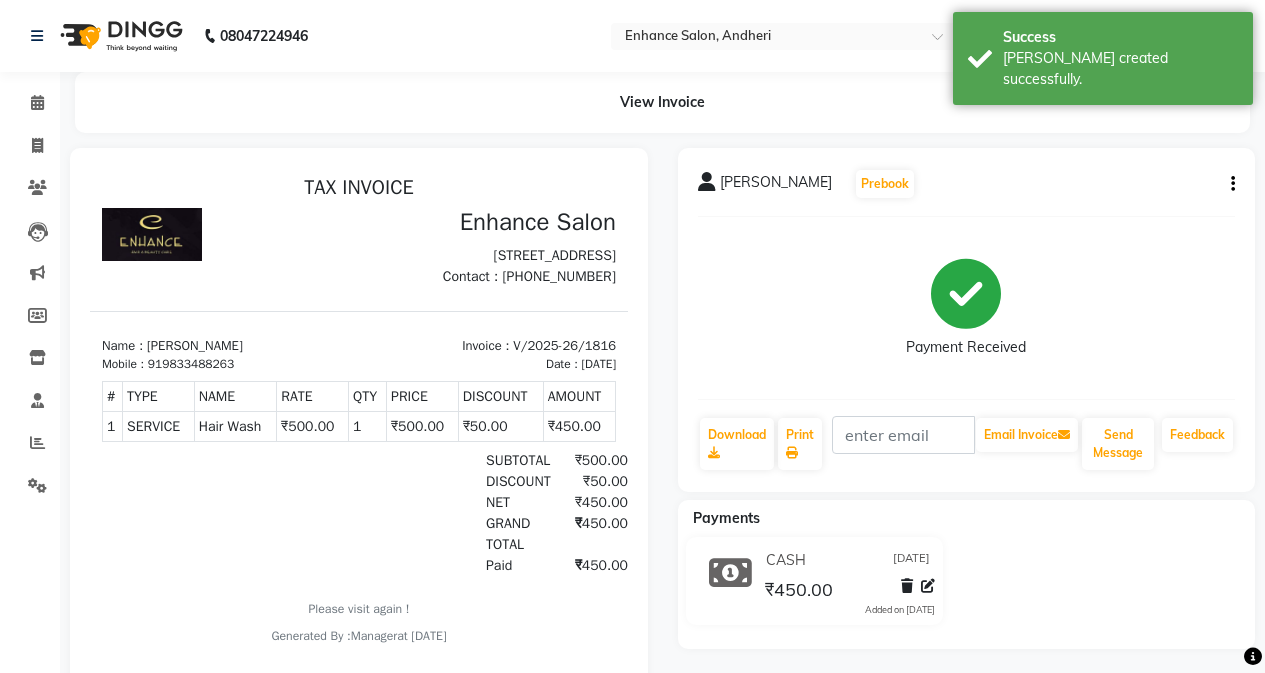 scroll, scrollTop: 0, scrollLeft: 0, axis: both 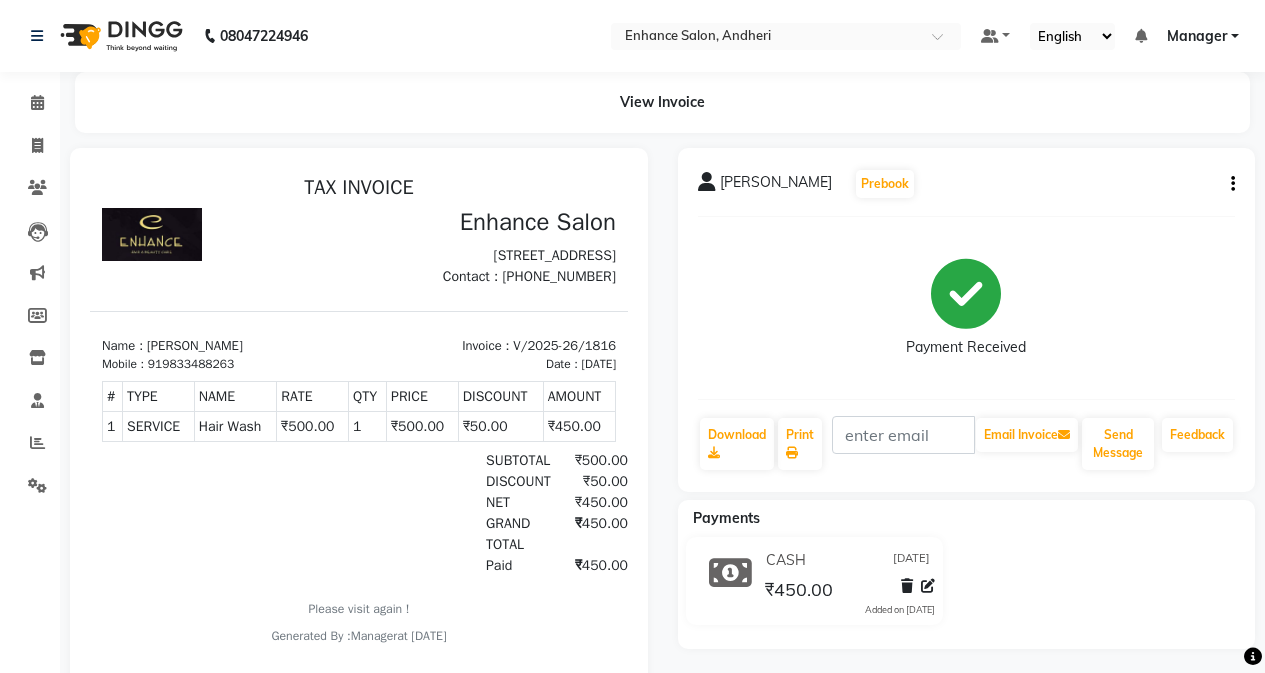 drag, startPoint x: 998, startPoint y: 627, endPoint x: 919, endPoint y: 608, distance: 81.25269 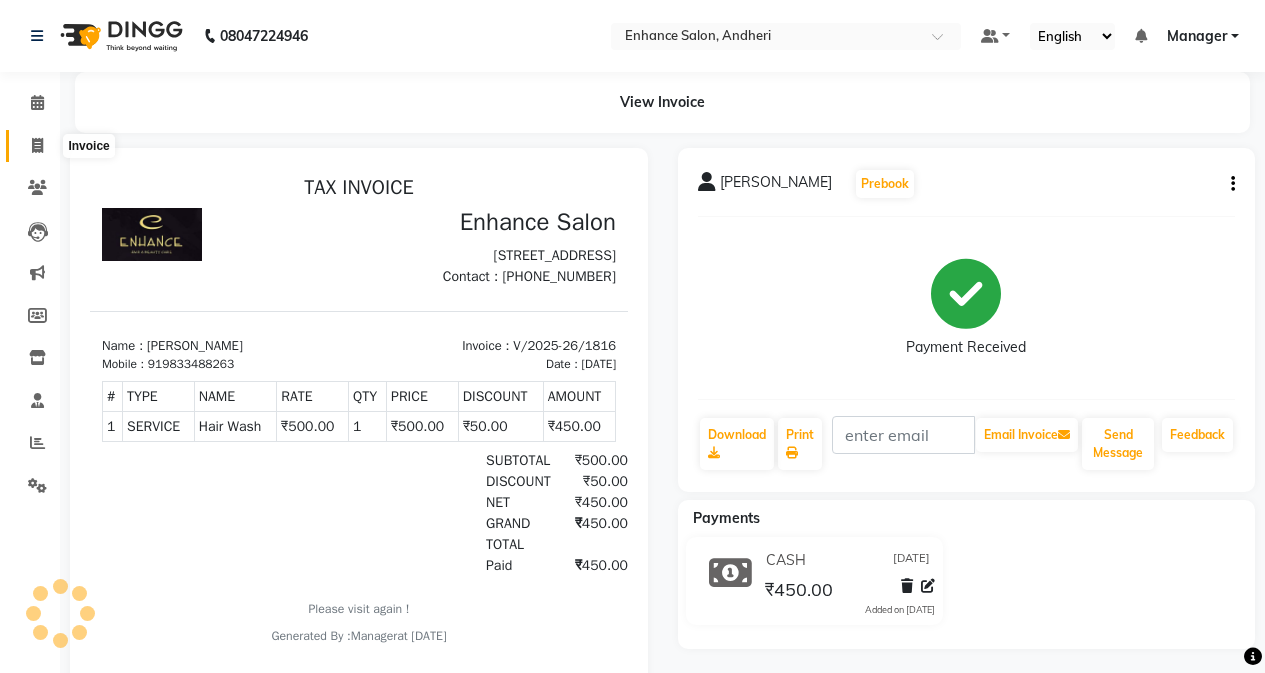 click 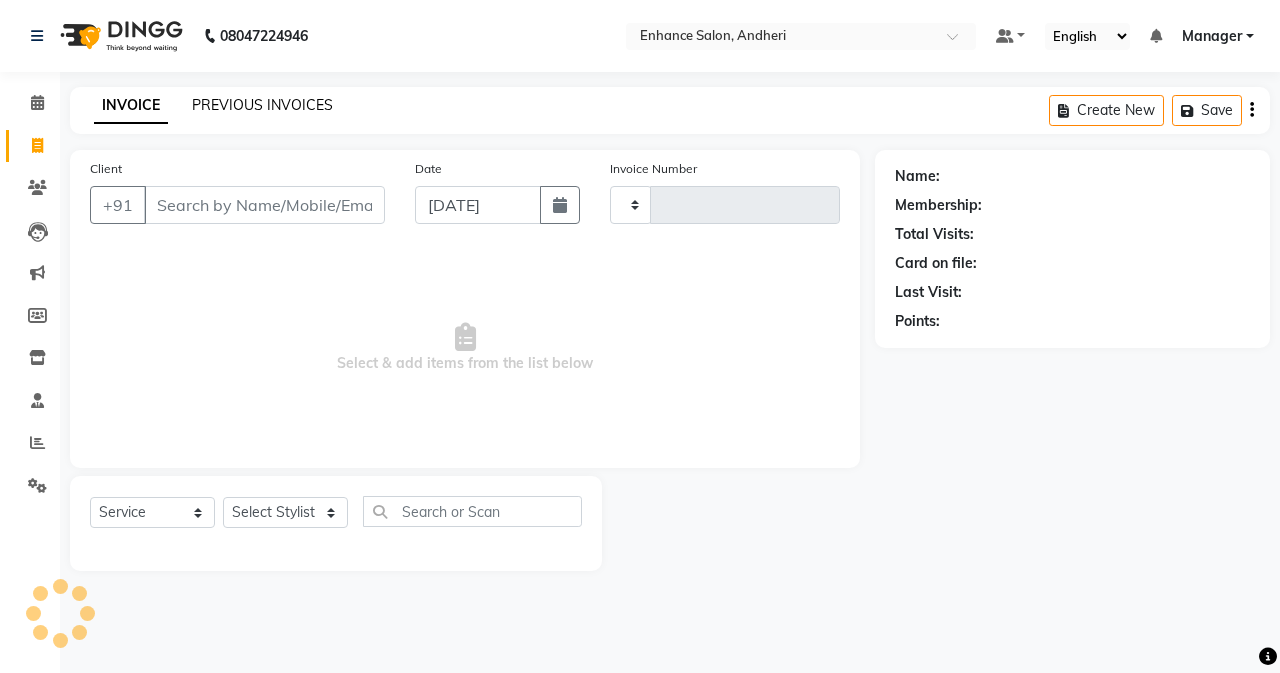 click on "PREVIOUS INVOICES" 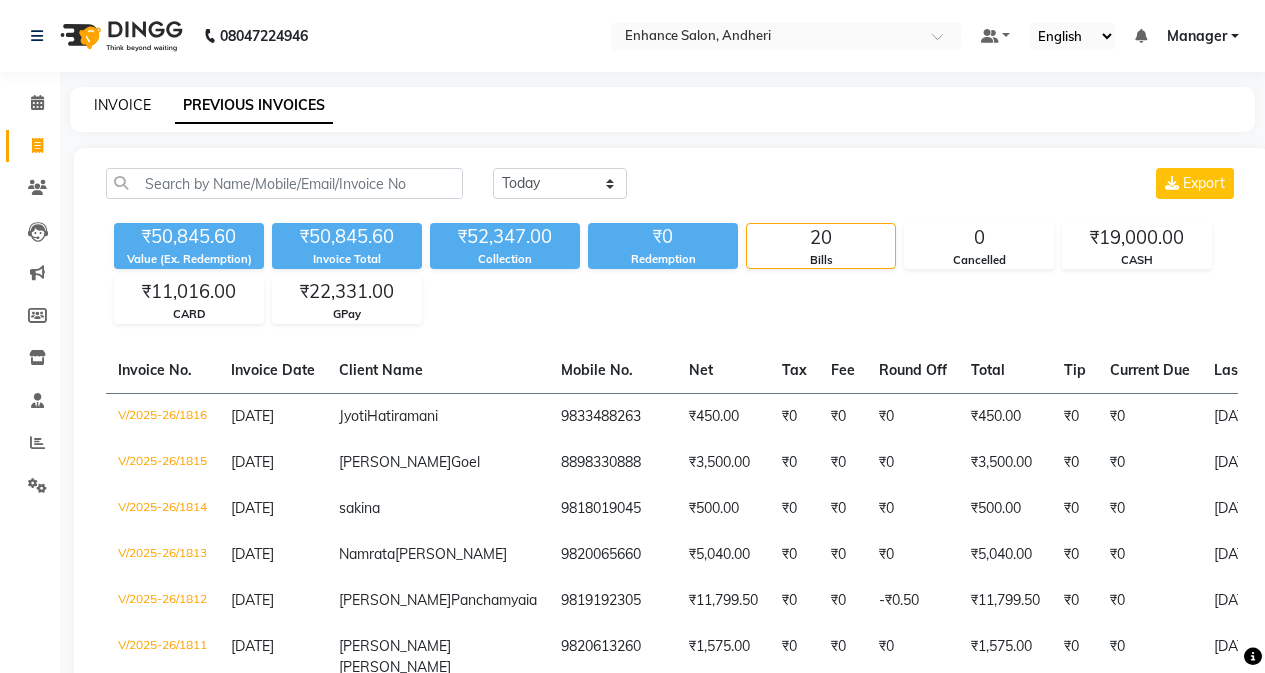 click on "INVOICE" 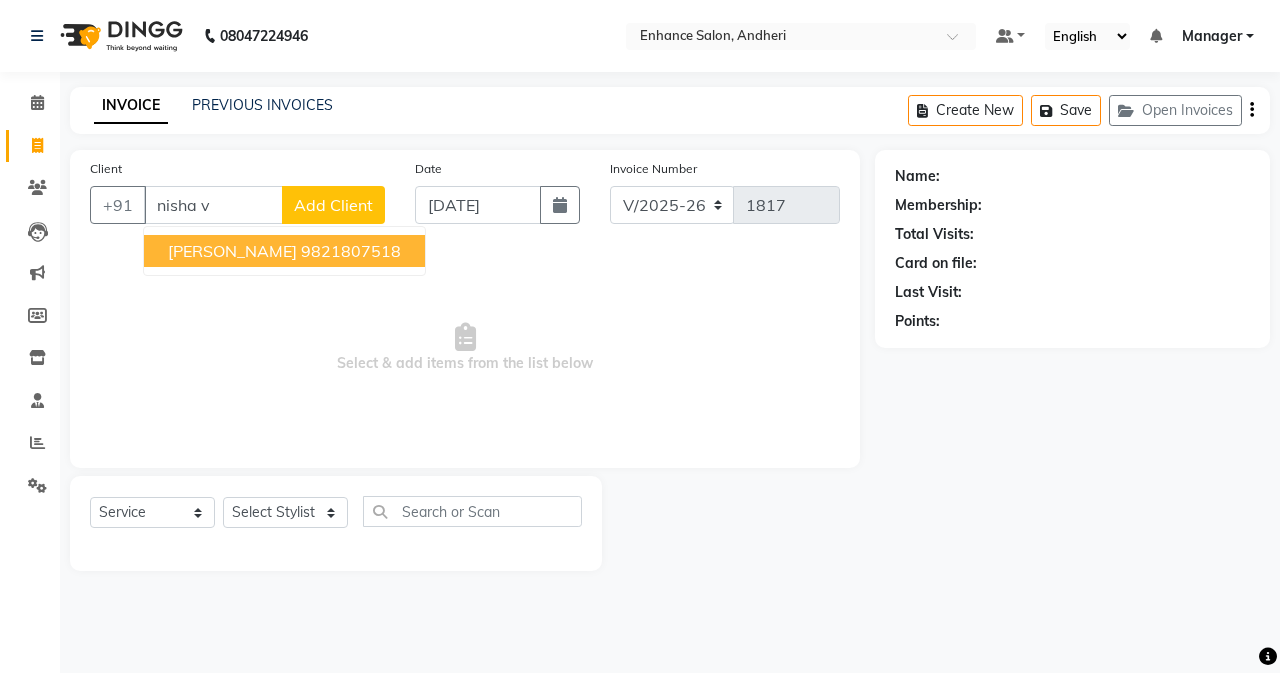 drag, startPoint x: 283, startPoint y: 259, endPoint x: 293, endPoint y: 408, distance: 149.33519 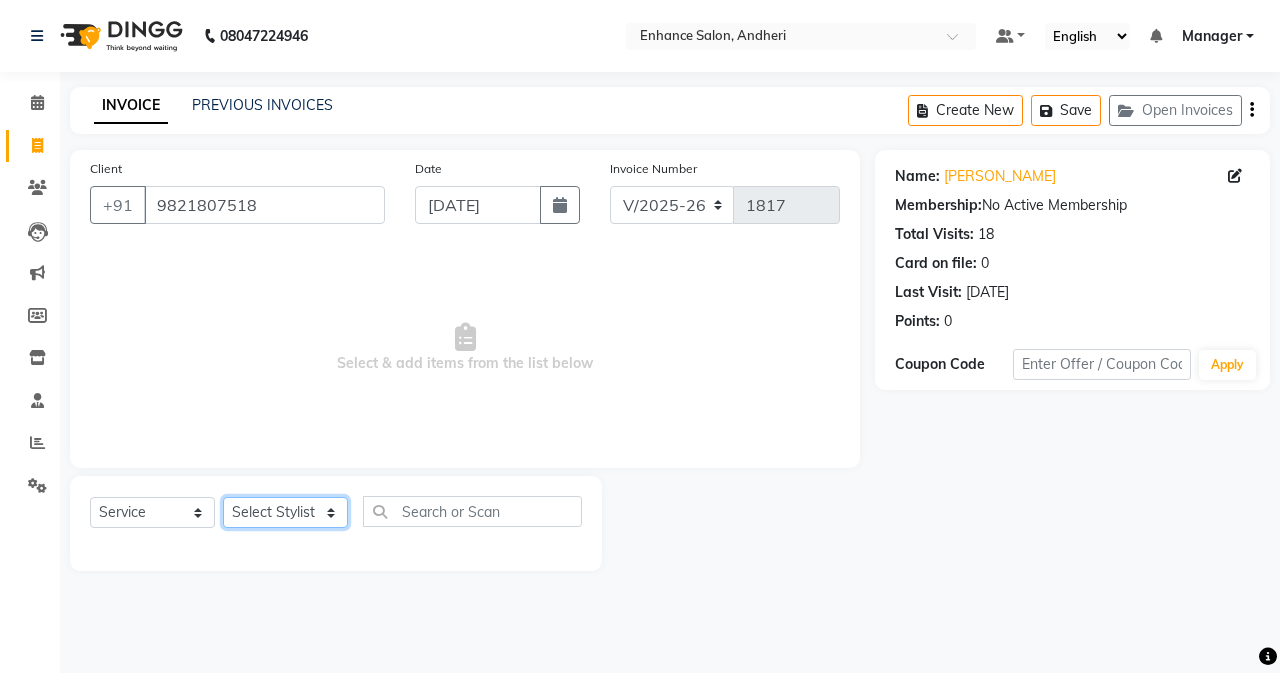 click on "Select Stylist Admin [PERSON_NAME] [PERSON_NAME] Manager [PERSON_NAME] [PERSON_NAME] [PERSON_NAME] POONAM [PERSON_NAME] [PERSON_NAME] nails [PERSON_NAME] MANGELA [PERSON_NAME] [PERSON_NAME] [PERSON_NAME] [PERSON_NAME]" 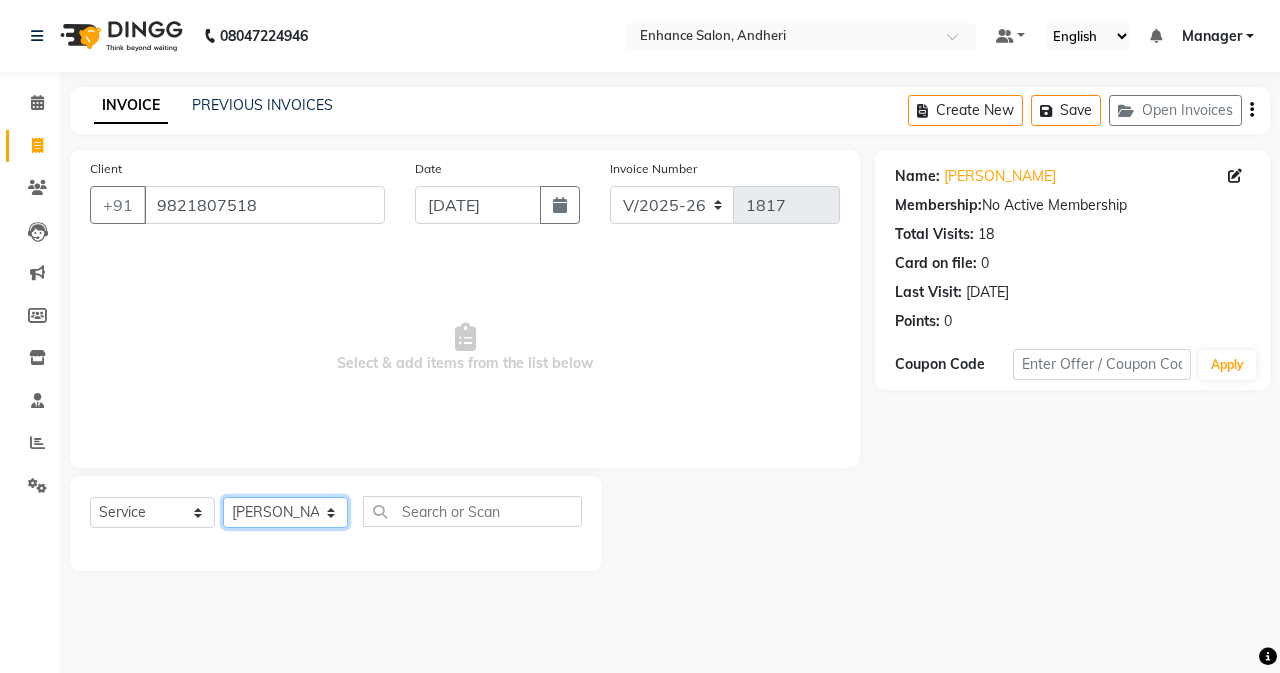click on "Select Stylist Admin [PERSON_NAME] [PERSON_NAME] Manager [PERSON_NAME] [PERSON_NAME] [PERSON_NAME] POONAM [PERSON_NAME] [PERSON_NAME] nails [PERSON_NAME] MANGELA [PERSON_NAME] [PERSON_NAME] [PERSON_NAME] [PERSON_NAME]" 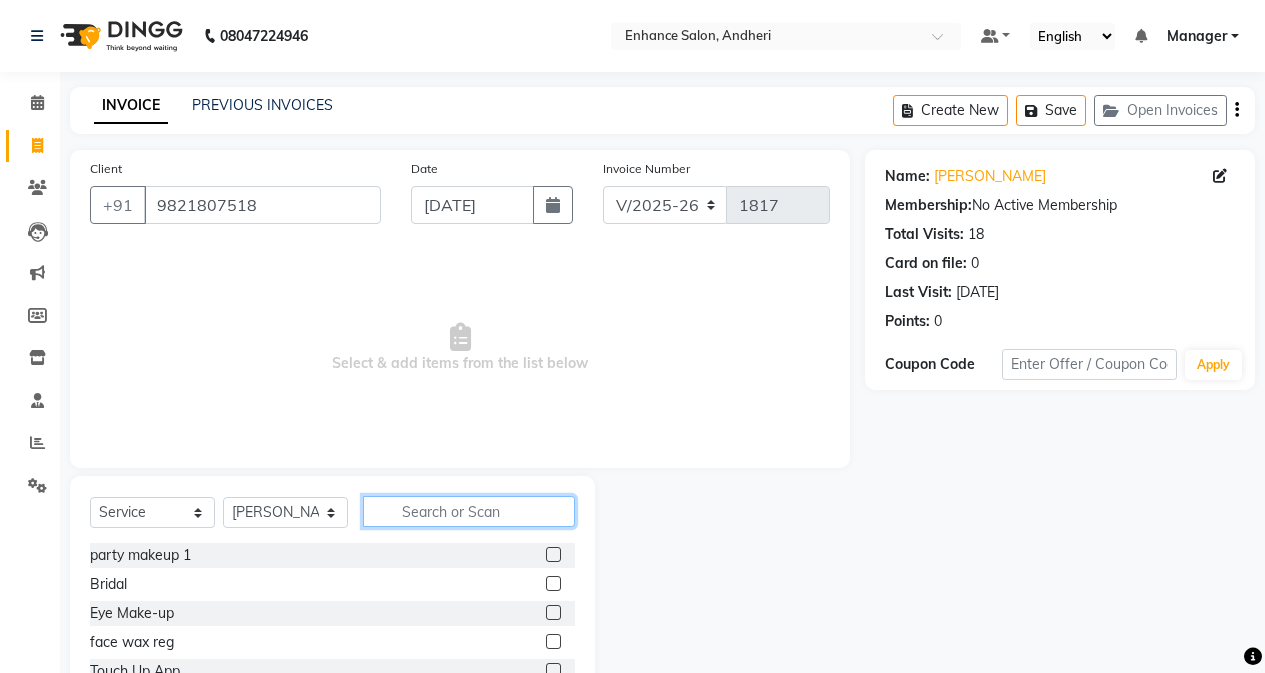 click 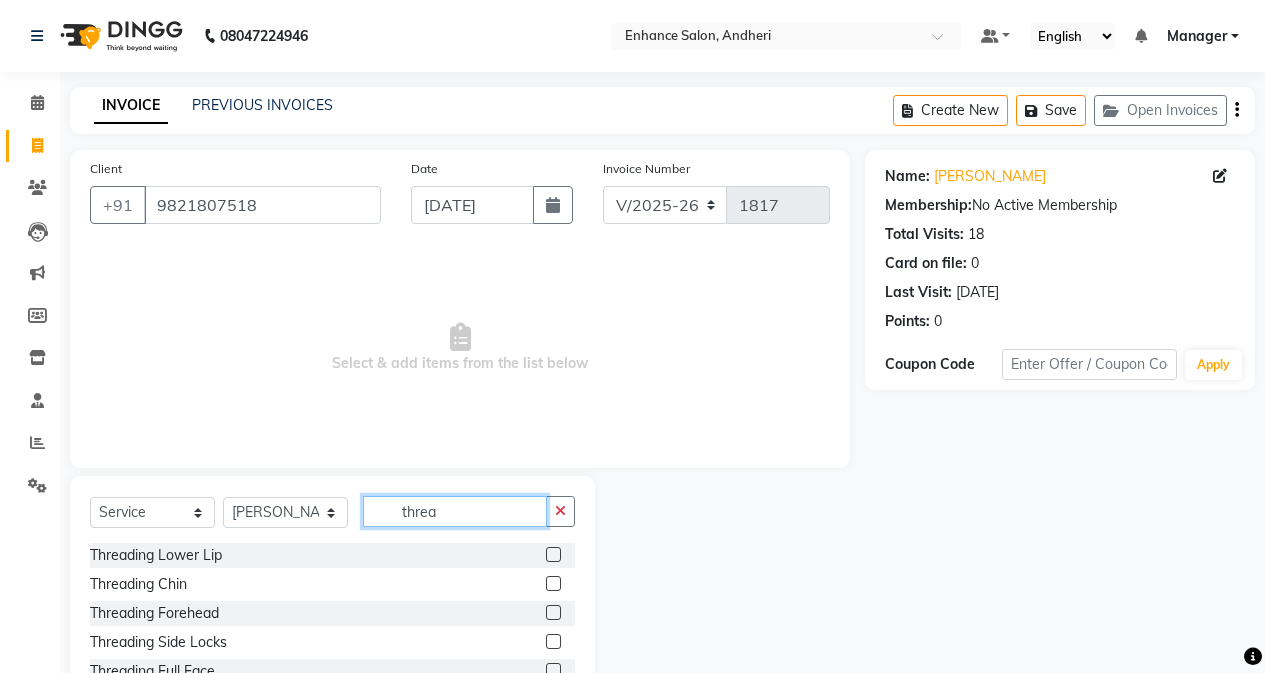 scroll, scrollTop: 3, scrollLeft: 0, axis: vertical 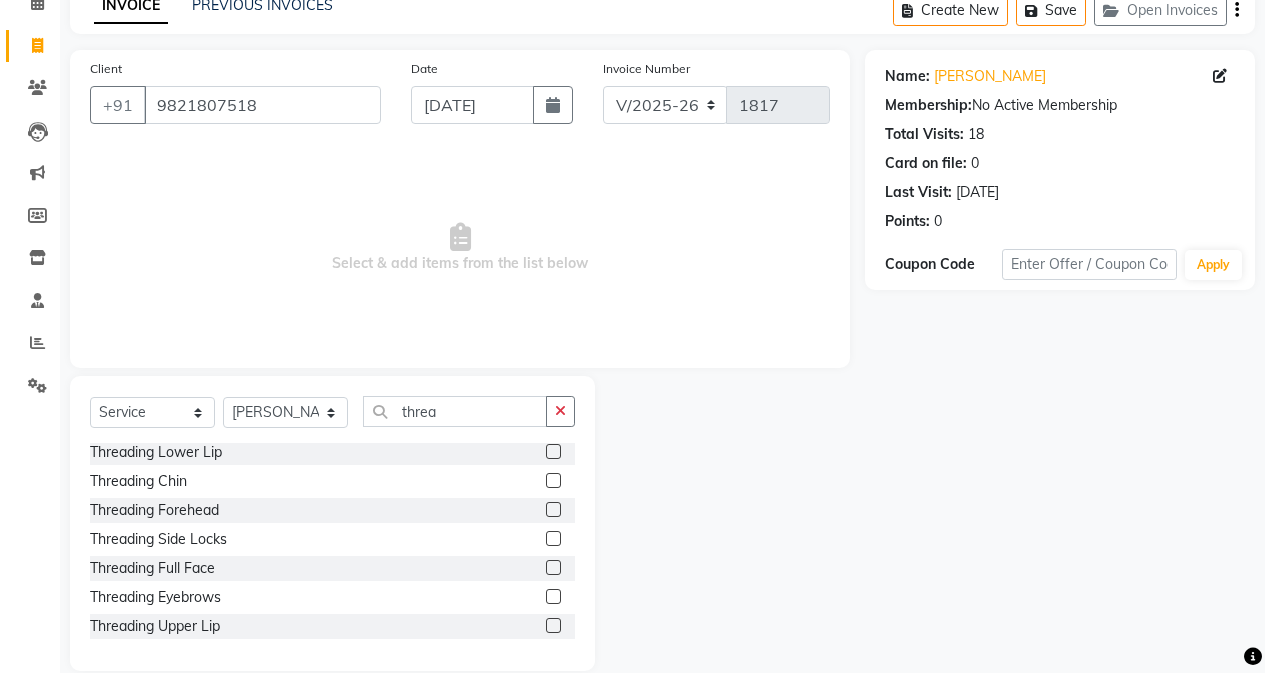 click 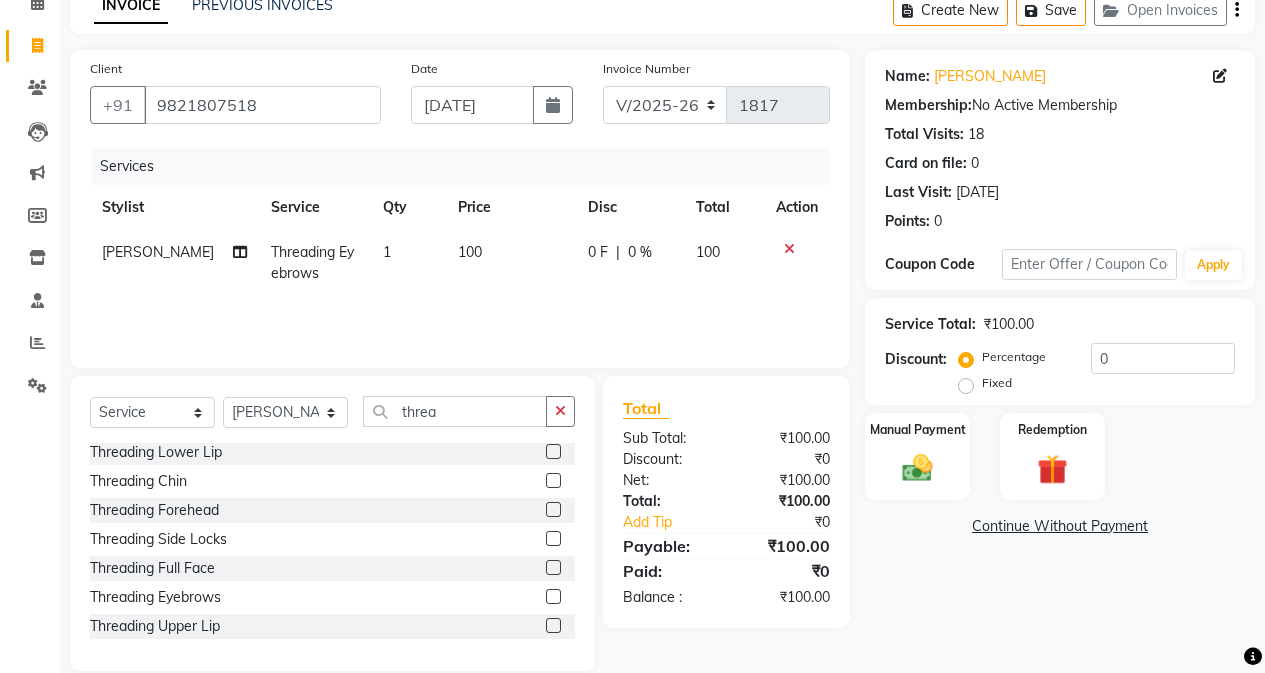 click 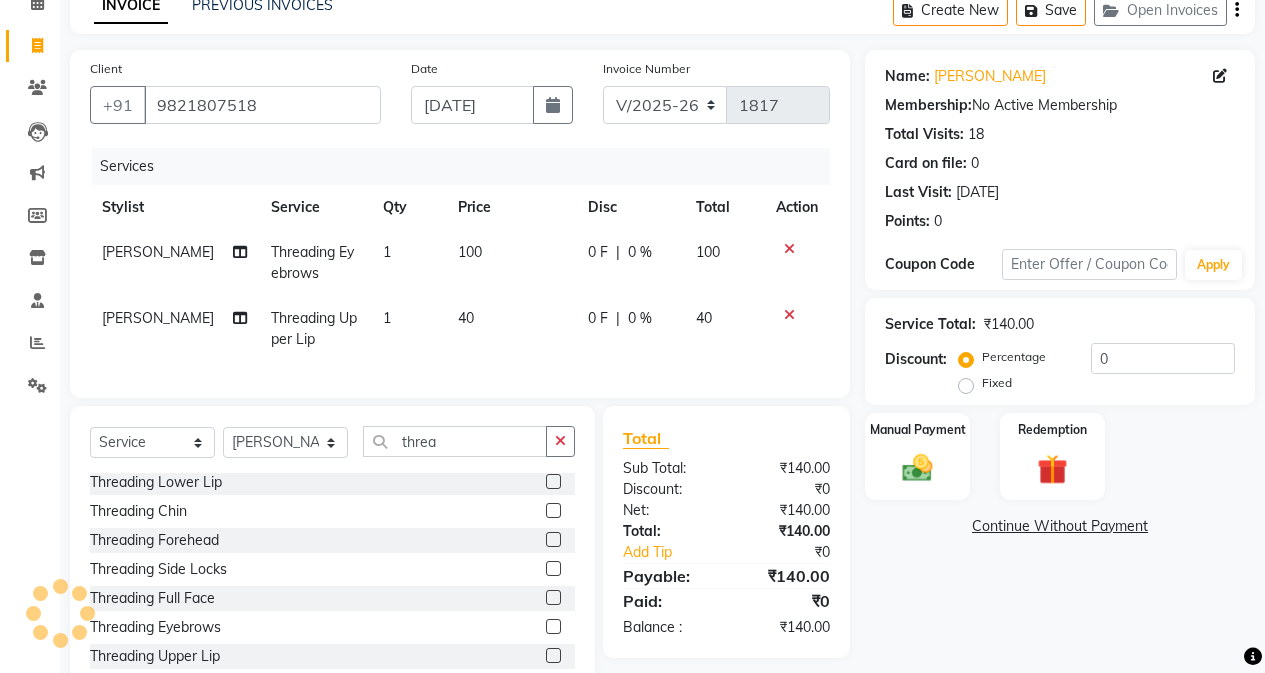click 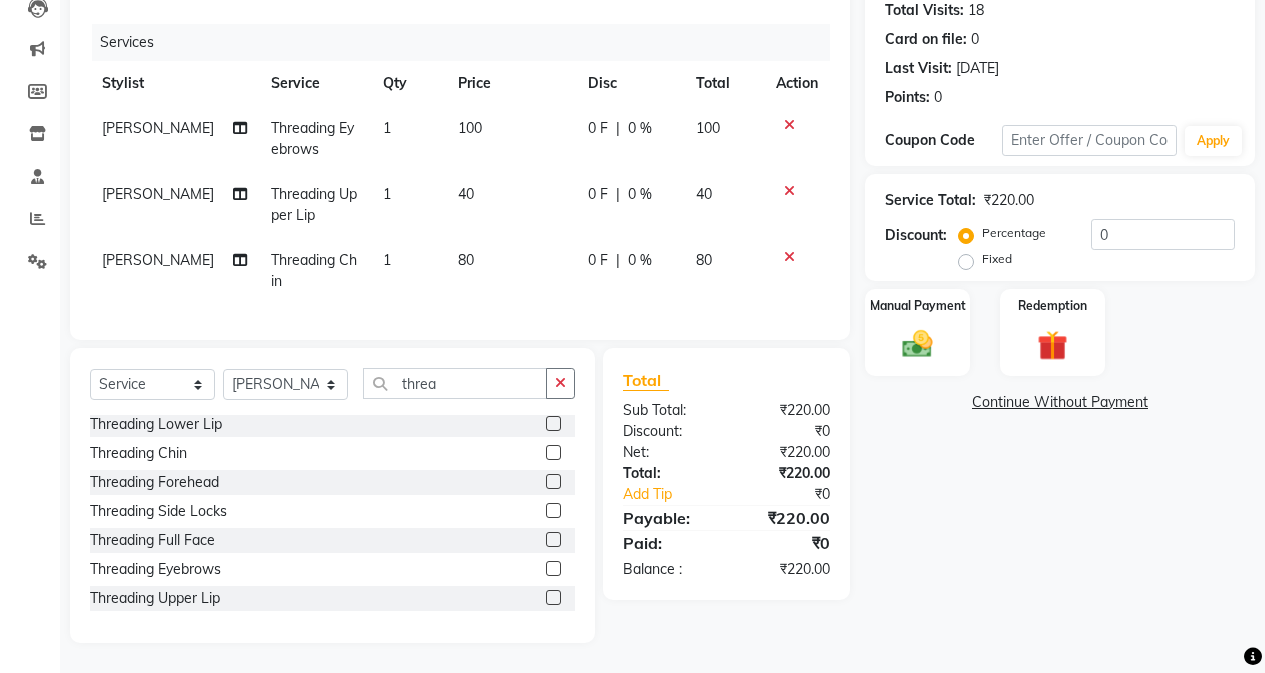 scroll, scrollTop: 0, scrollLeft: 0, axis: both 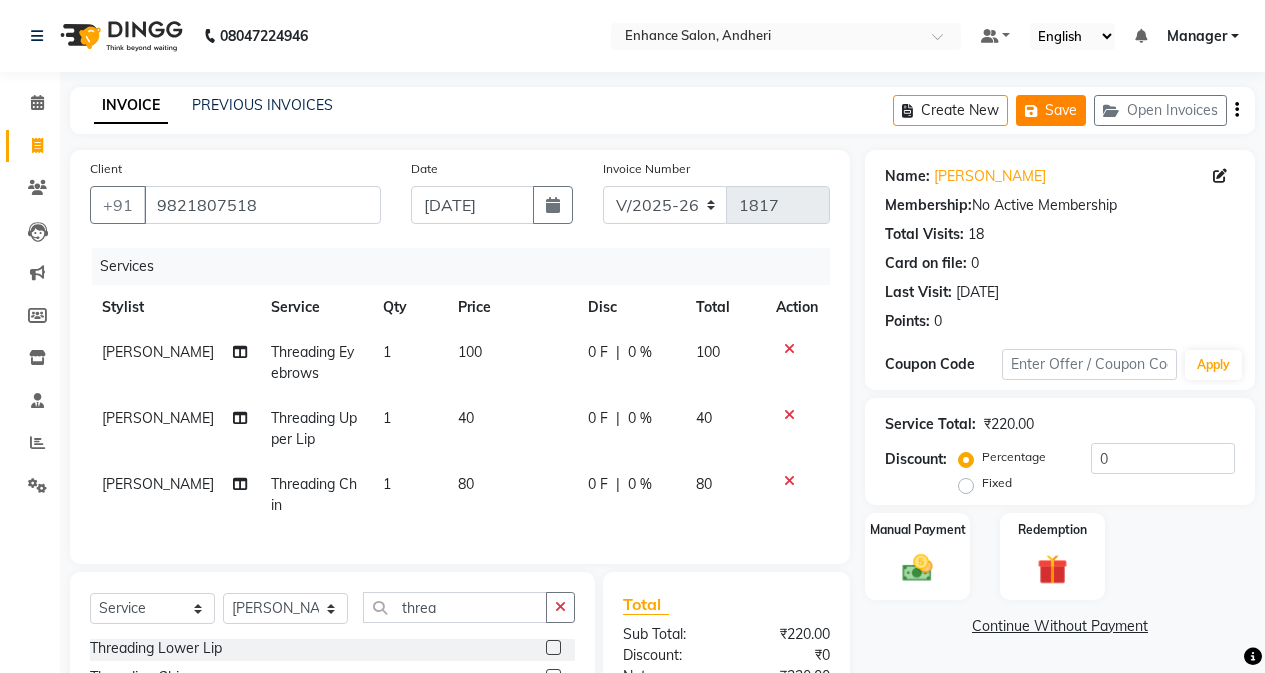 click on "Save" 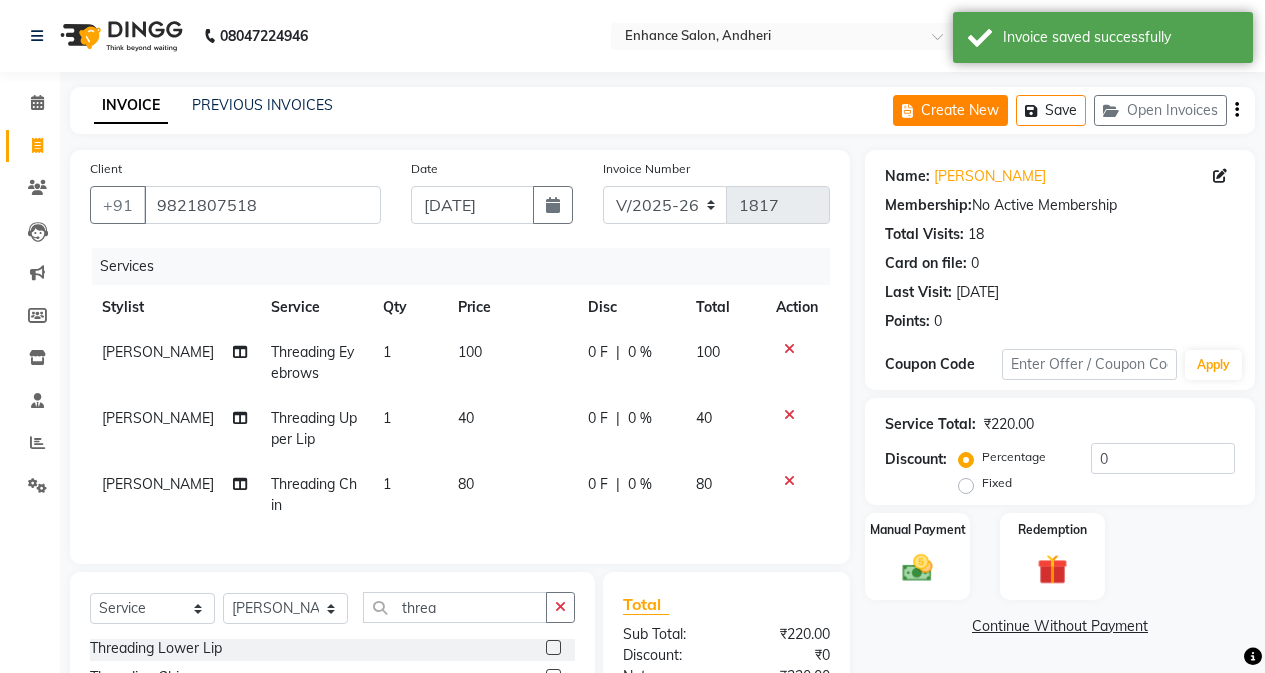 click on "Create New" 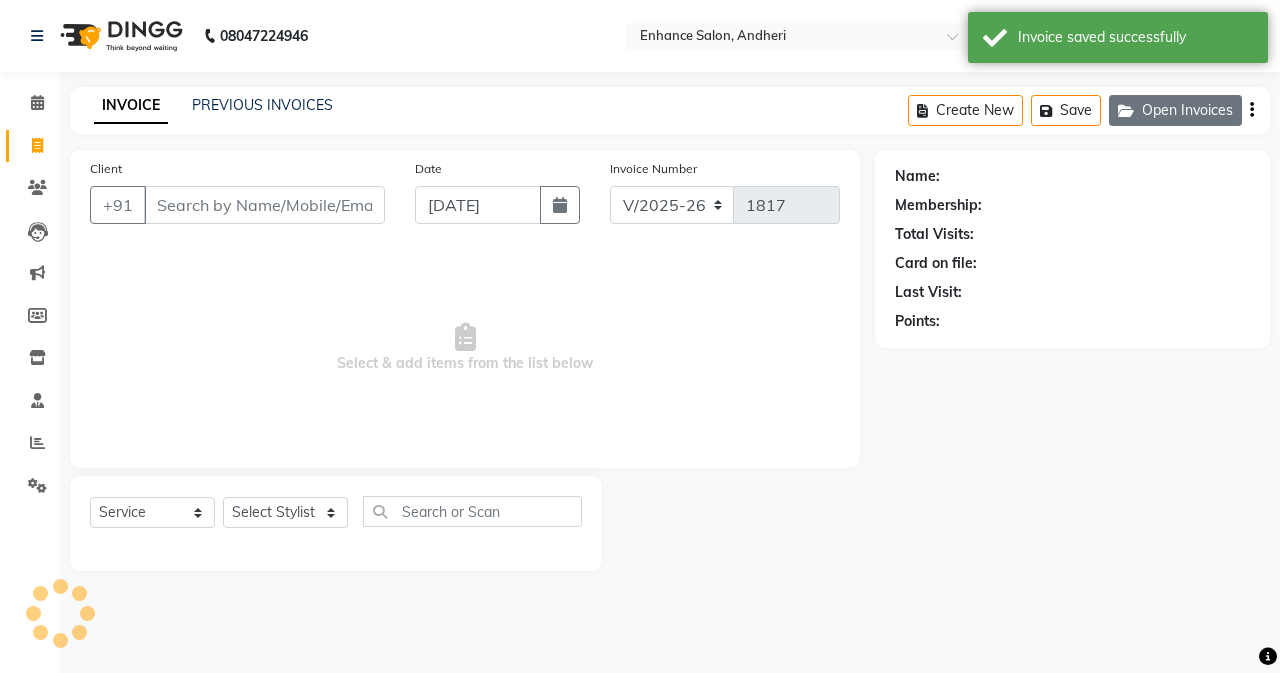 click on "Open Invoices" 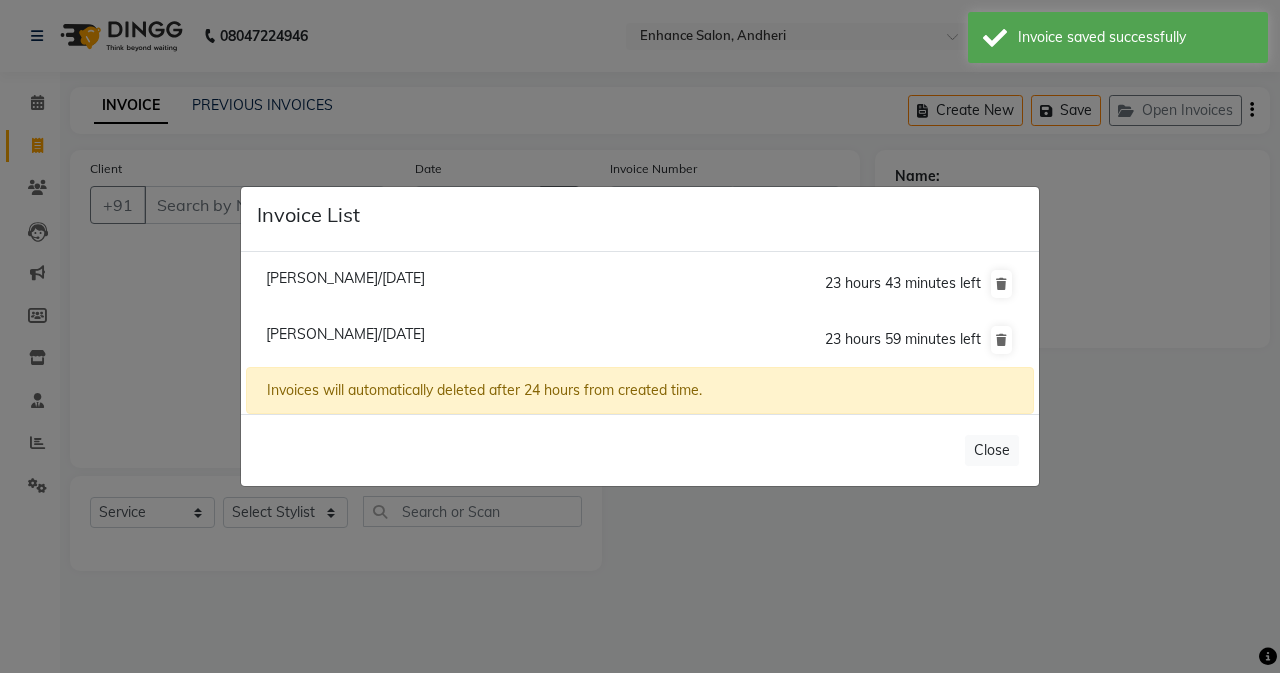 click on "[PERSON_NAME]/[DATE]  23 hours 43 minutes left" 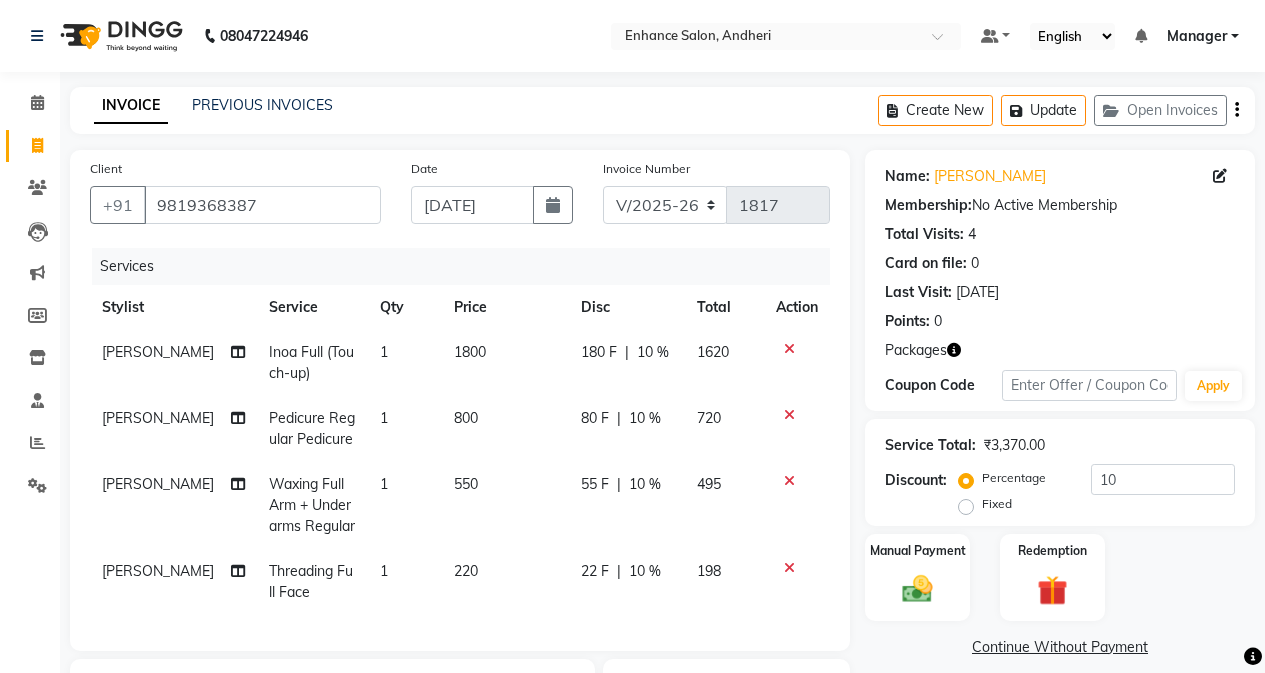 click on "INVOICE PREVIOUS INVOICES Create New   Update   Open Invoices" 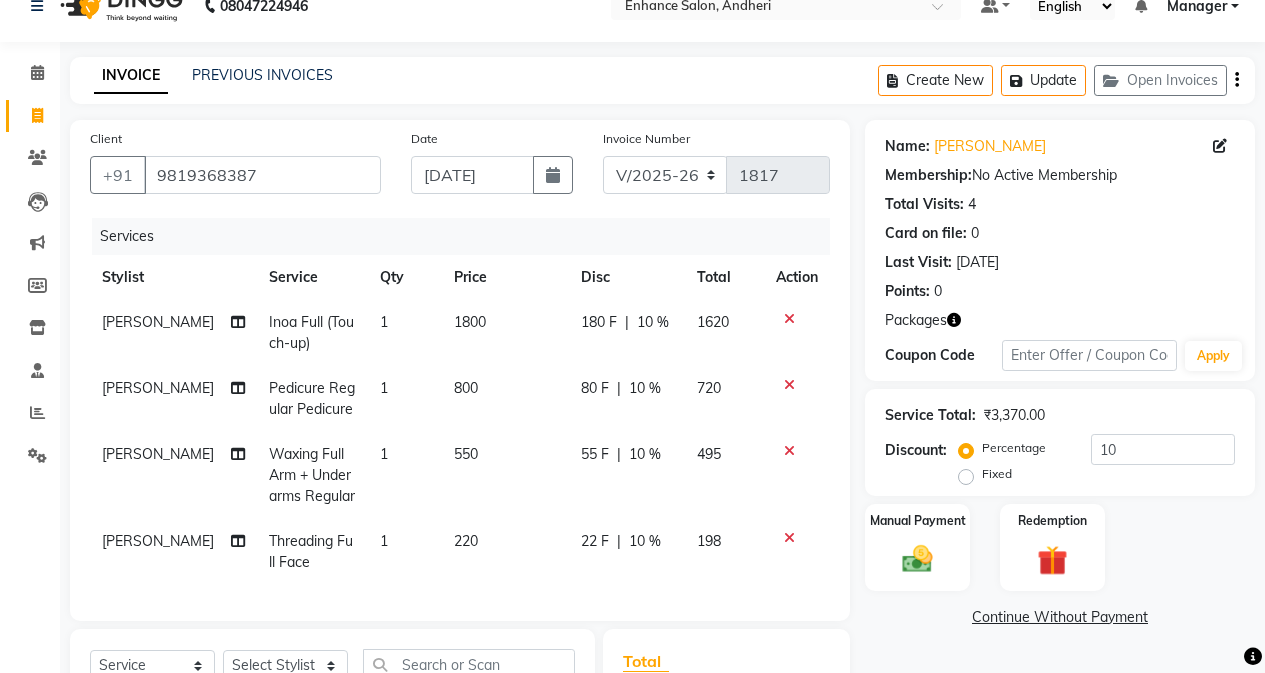 scroll, scrollTop: 283, scrollLeft: 0, axis: vertical 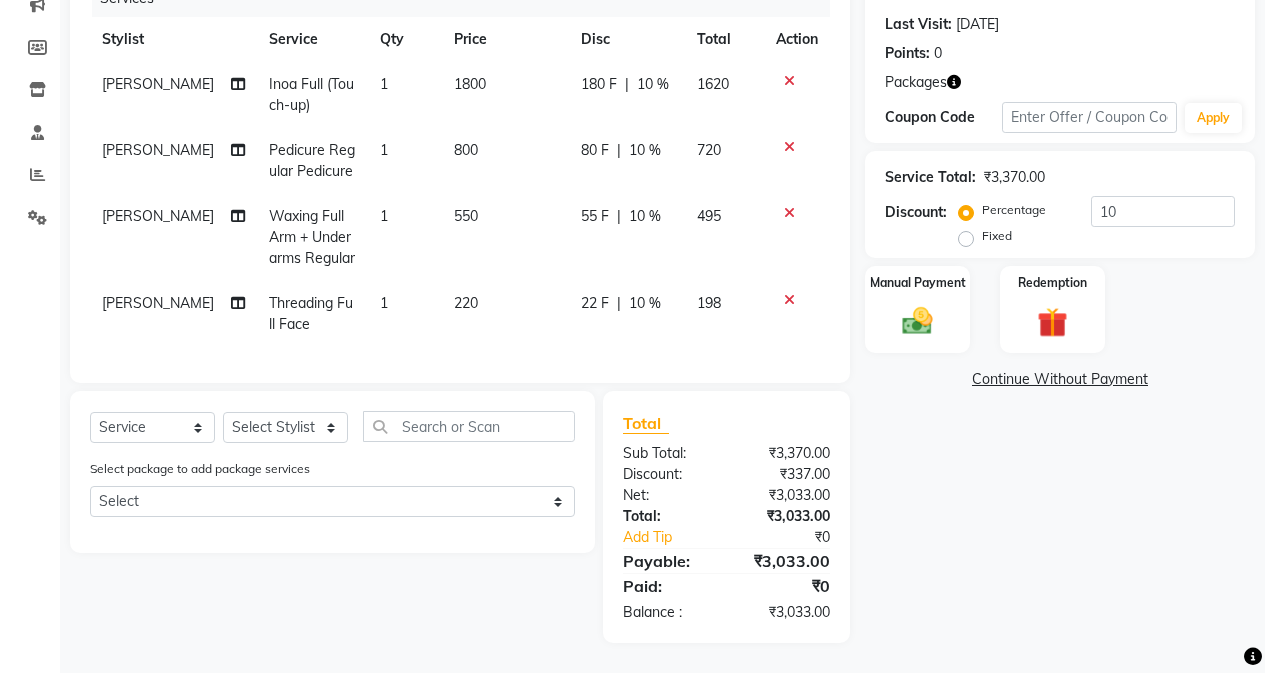click on "220" 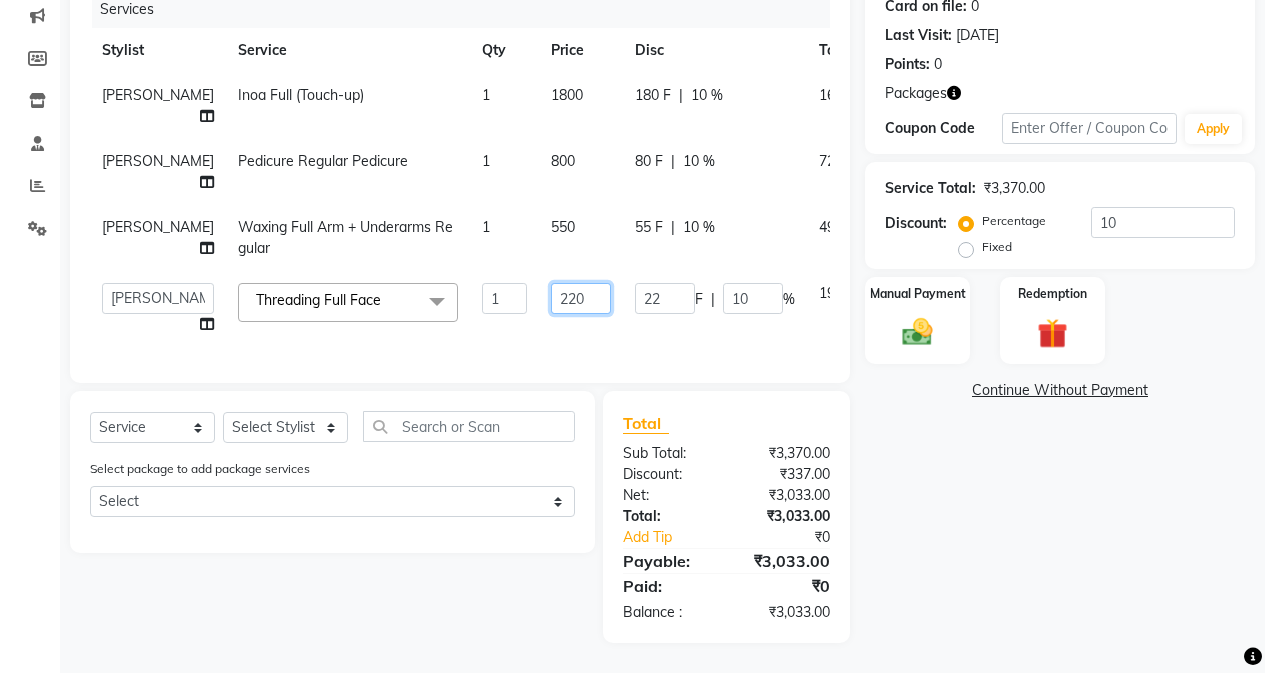 click on "220" 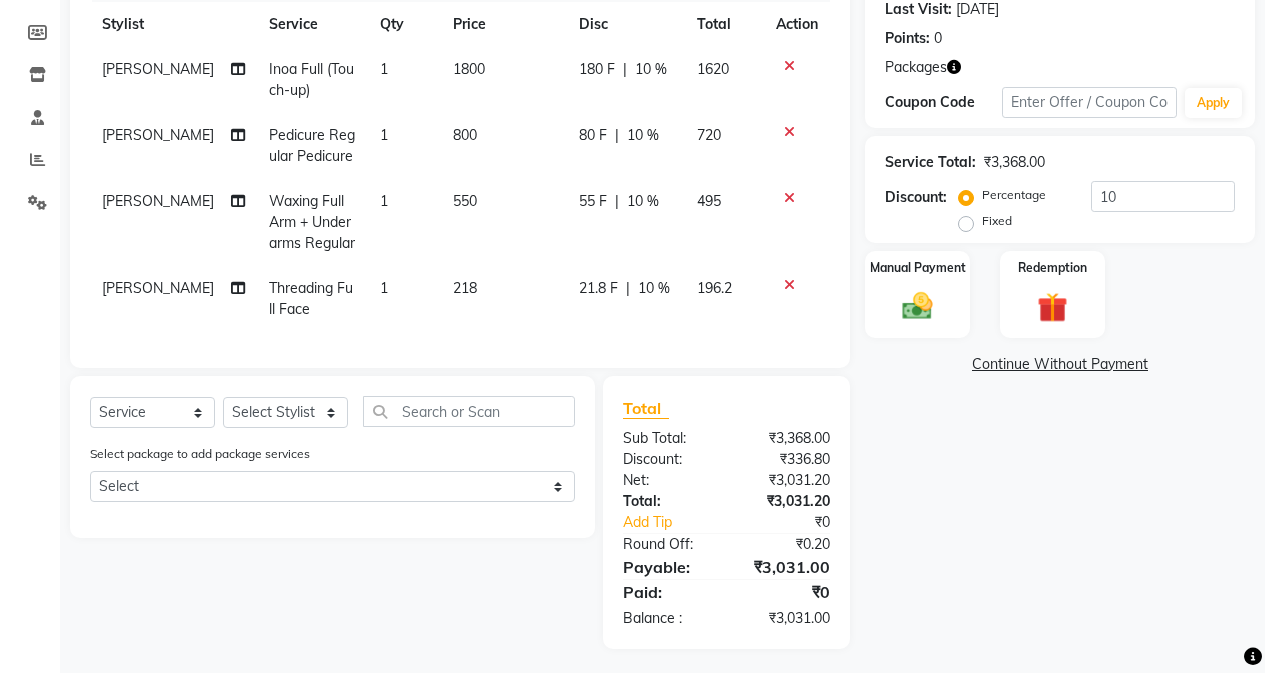 click on "Name: [PERSON_NAME] Membership:  No Active Membership  Total Visits:  4 Card on file:  0 Last Visit:   [DATE] Points:   0  Packages Coupon Code Apply Service Total:  ₹3,368.00  Discount:  Percentage   Fixed  10 Manual Payment Redemption  Continue Without Payment" 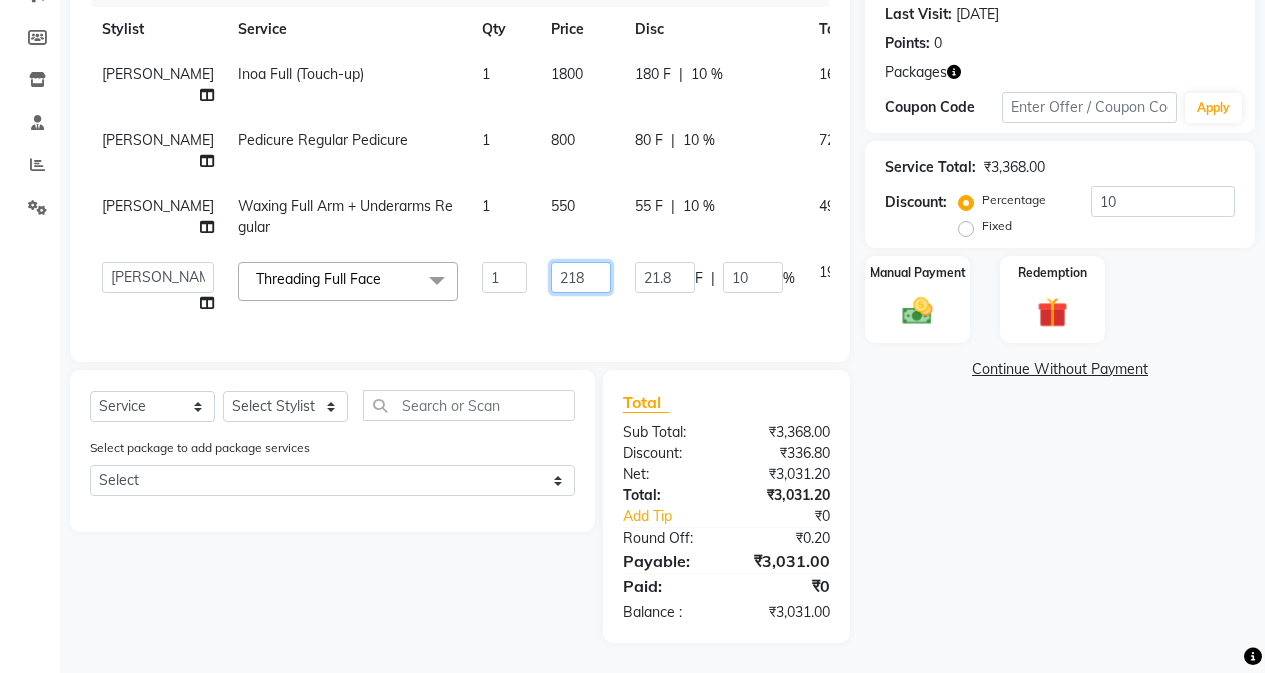 click on "218" 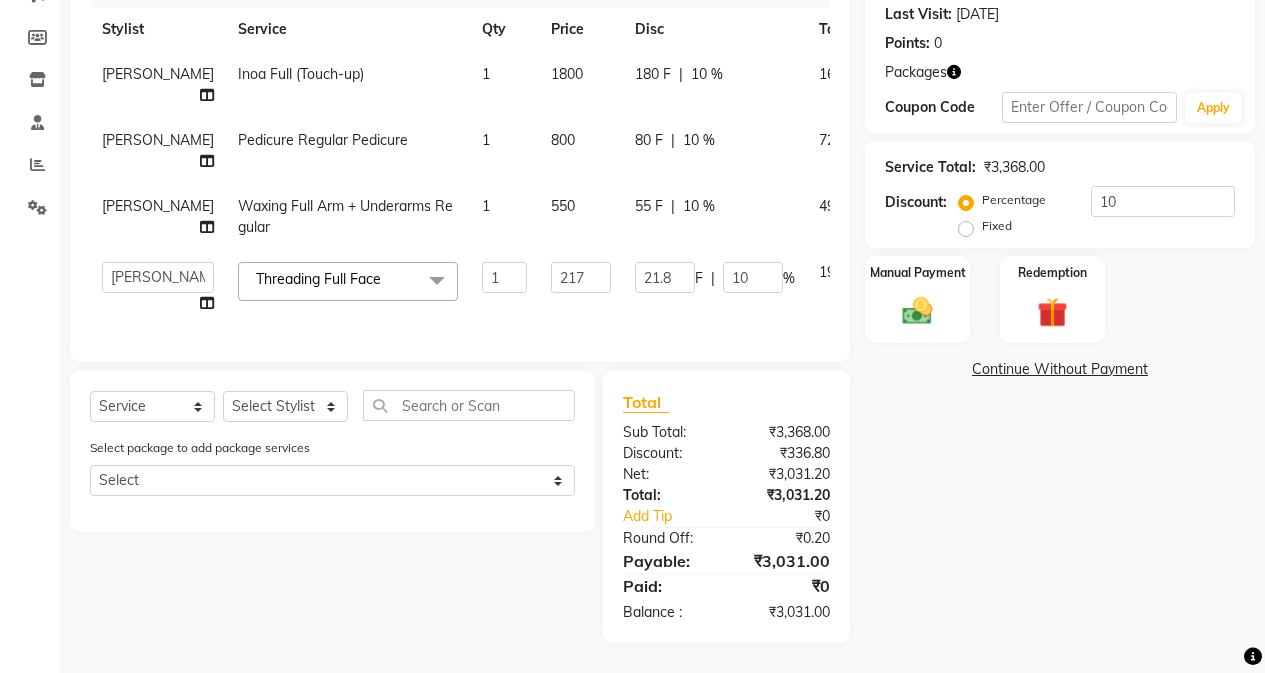 click on "Name: [PERSON_NAME] Membership:  No Active Membership  Total Visits:  4 Card on file:  0 Last Visit:   [DATE] Points:   0  Packages Coupon Code Apply Service Total:  ₹3,368.00  Discount:  Percentage   Fixed  10 Manual Payment Redemption  Continue Without Payment" 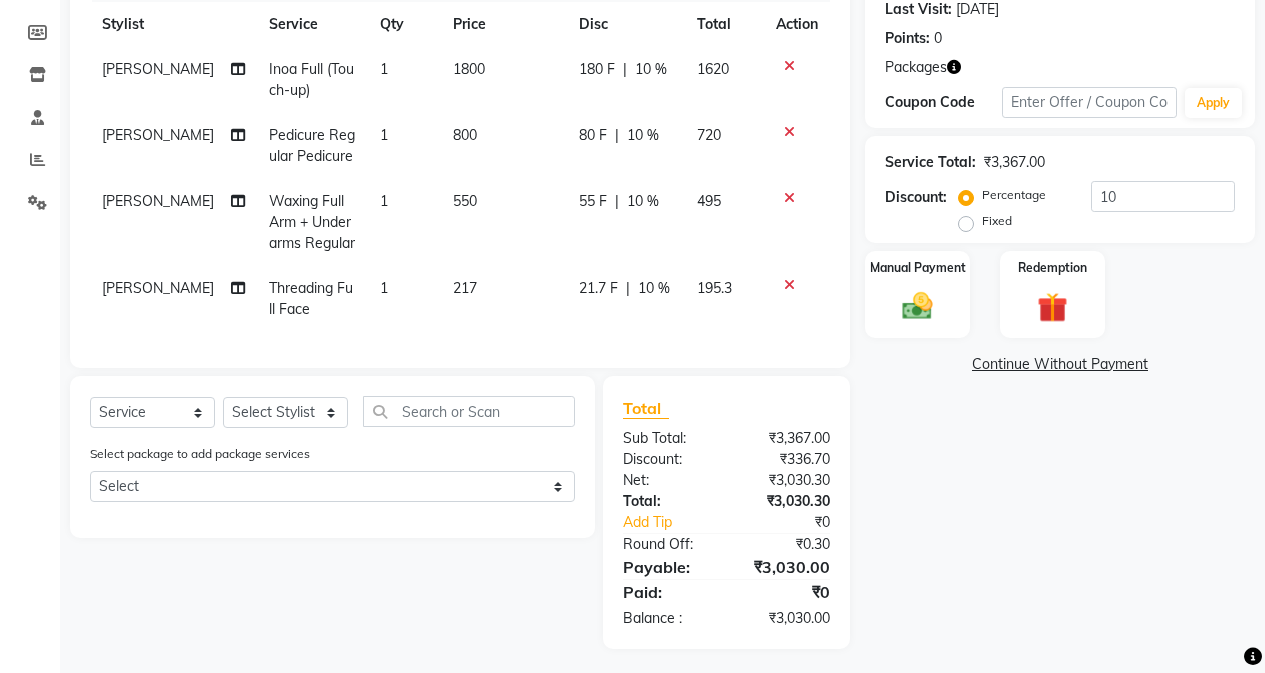 drag, startPoint x: 924, startPoint y: 314, endPoint x: 946, endPoint y: 342, distance: 35.608986 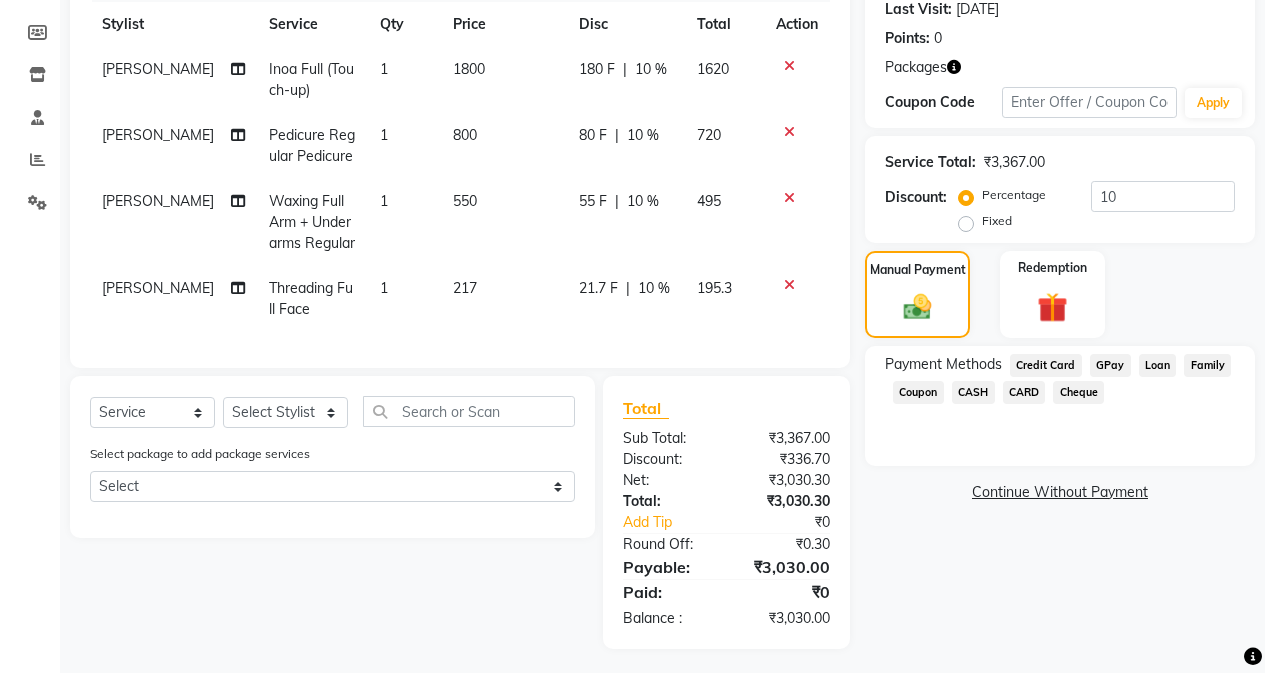 click on "217" 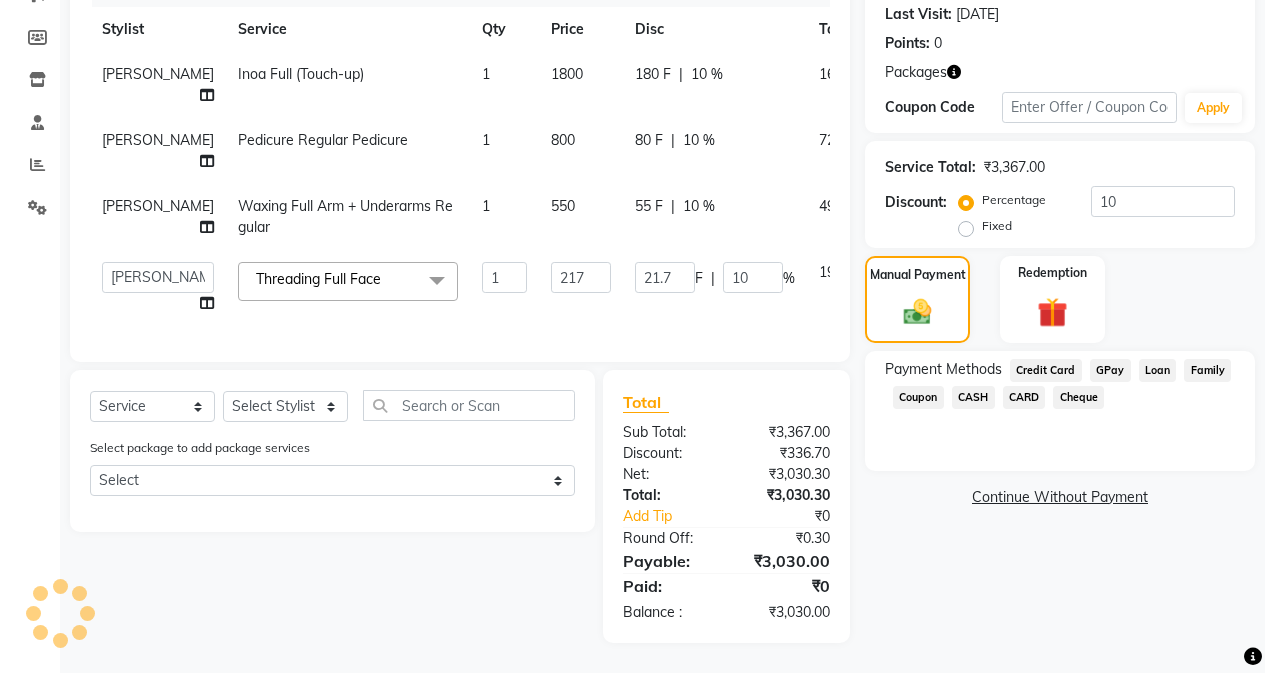click on "550" 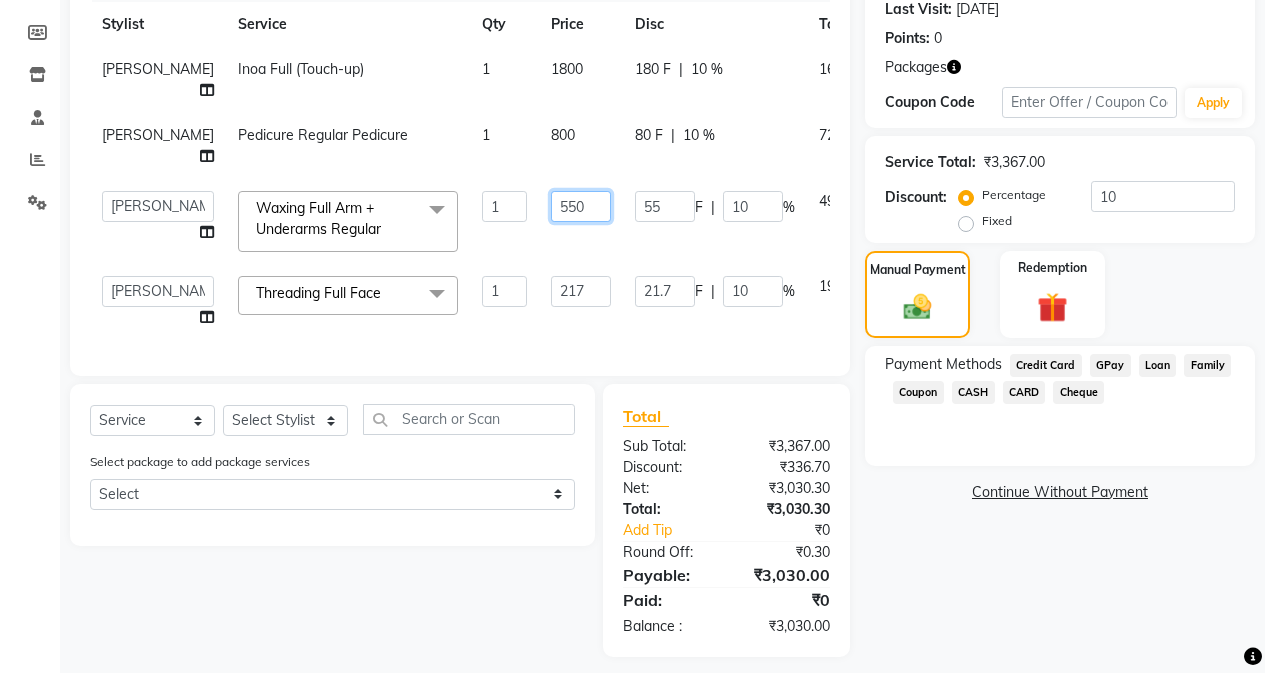 click on "550" 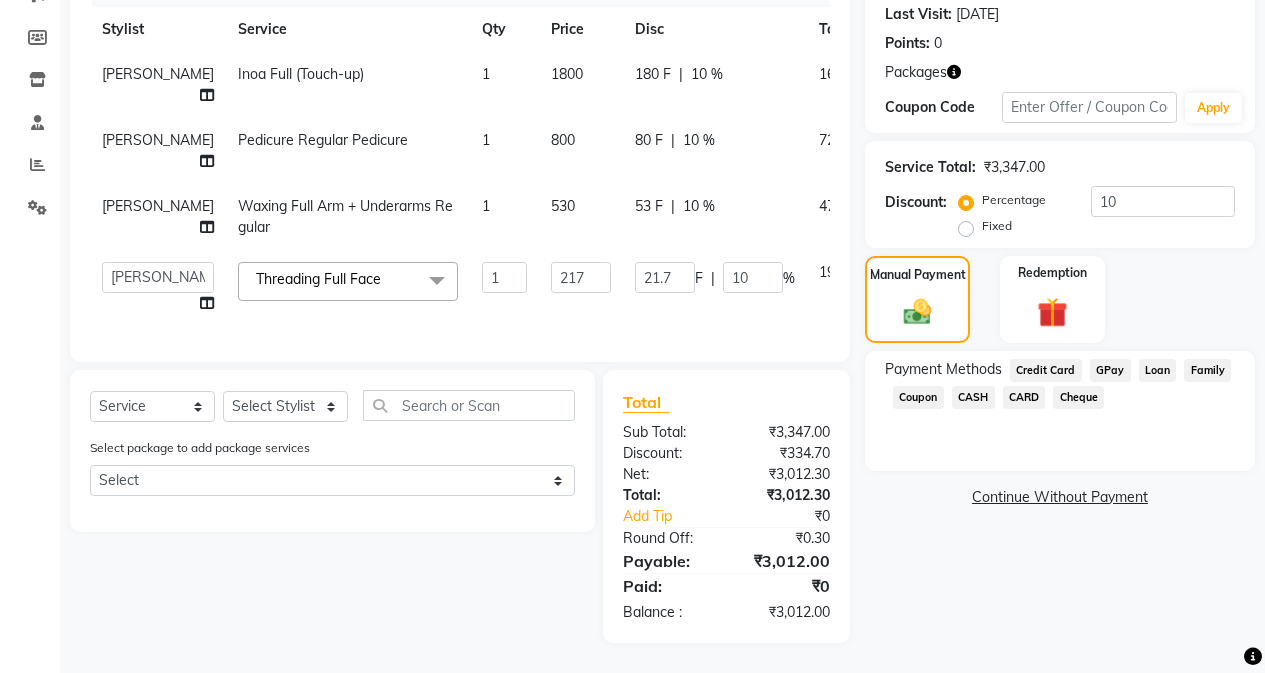 click on "Name: [PERSON_NAME] Membership:  No Active Membership  Total Visits:  4 Card on file:  0 Last Visit:   [DATE] Points:   0  Packages Coupon Code Apply Service Total:  ₹3,347.00  Discount:  Percentage   Fixed  10 Manual Payment Redemption Payment Methods  Credit Card   GPay   Loan   Family   Coupon   CASH   CARD   Cheque   Continue Without Payment" 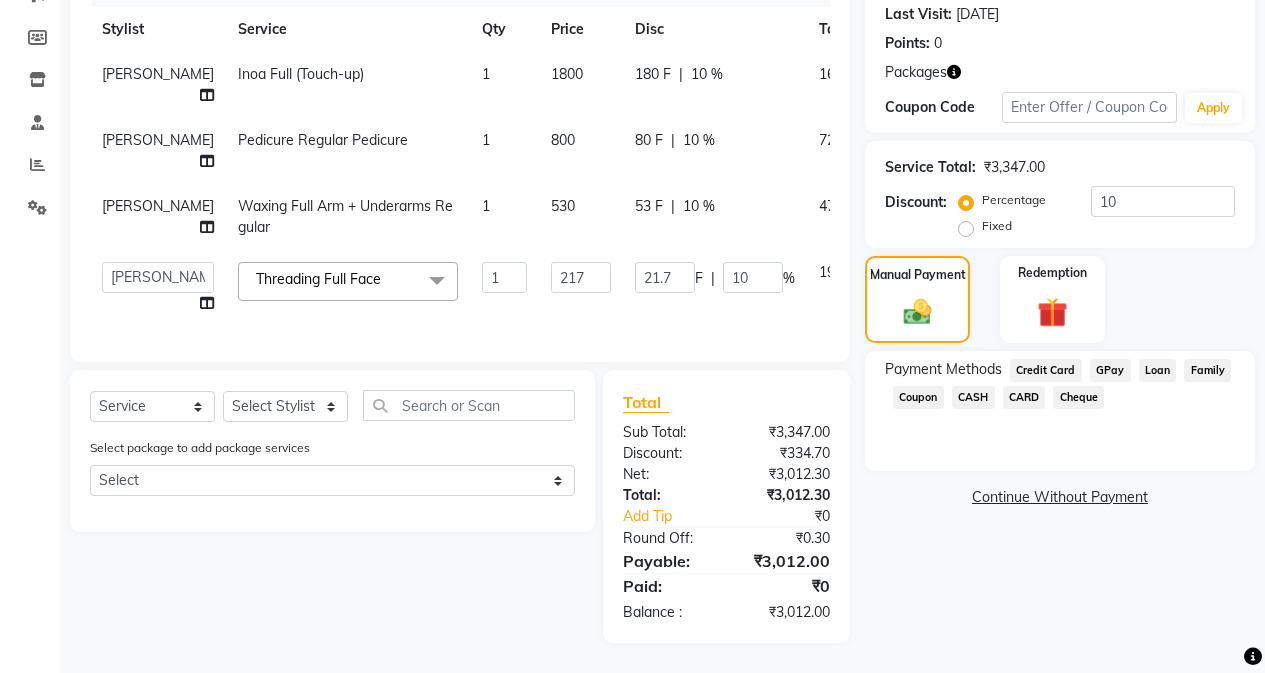 click on "53 F | 10 %" 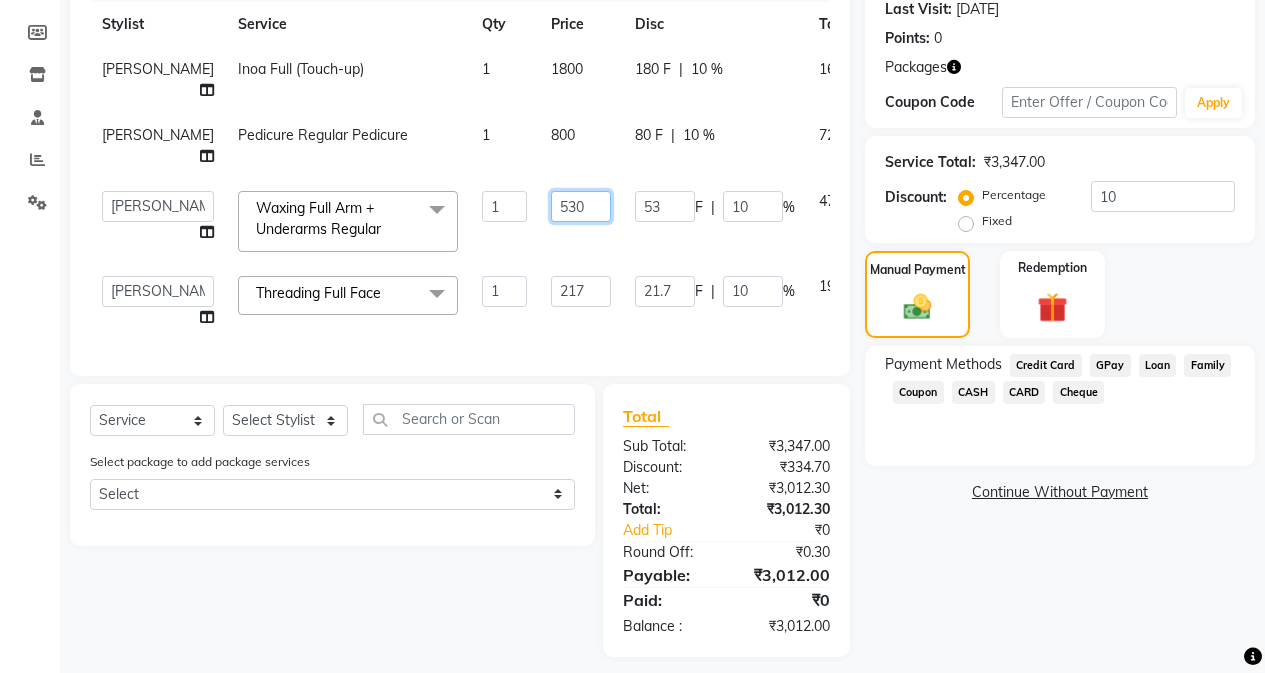 click on "530" 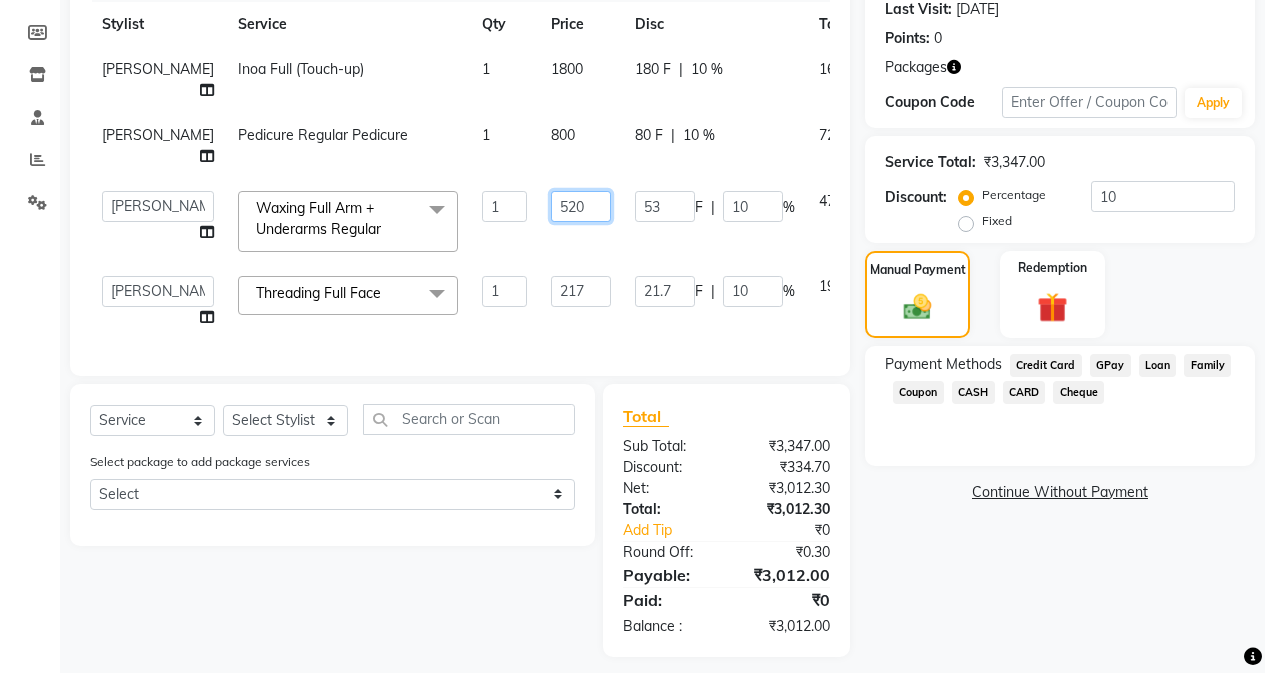 scroll, scrollTop: 312, scrollLeft: 0, axis: vertical 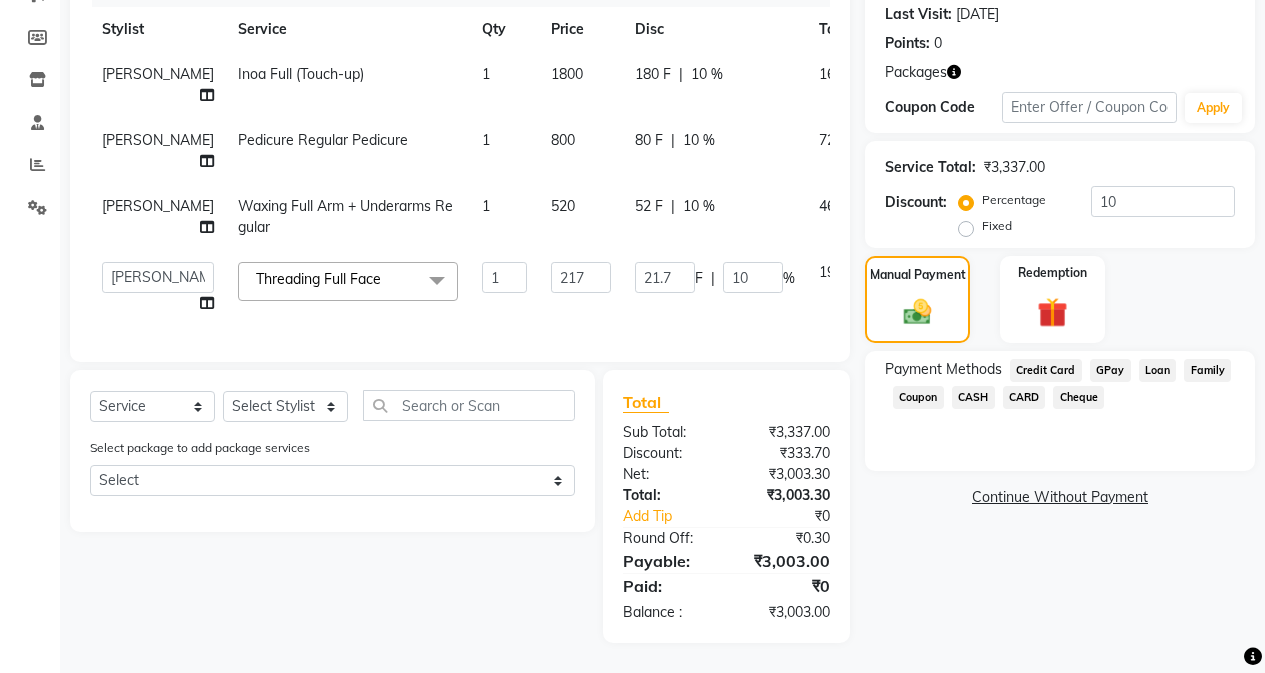 drag, startPoint x: 887, startPoint y: 568, endPoint x: 851, endPoint y: 514, distance: 64.899925 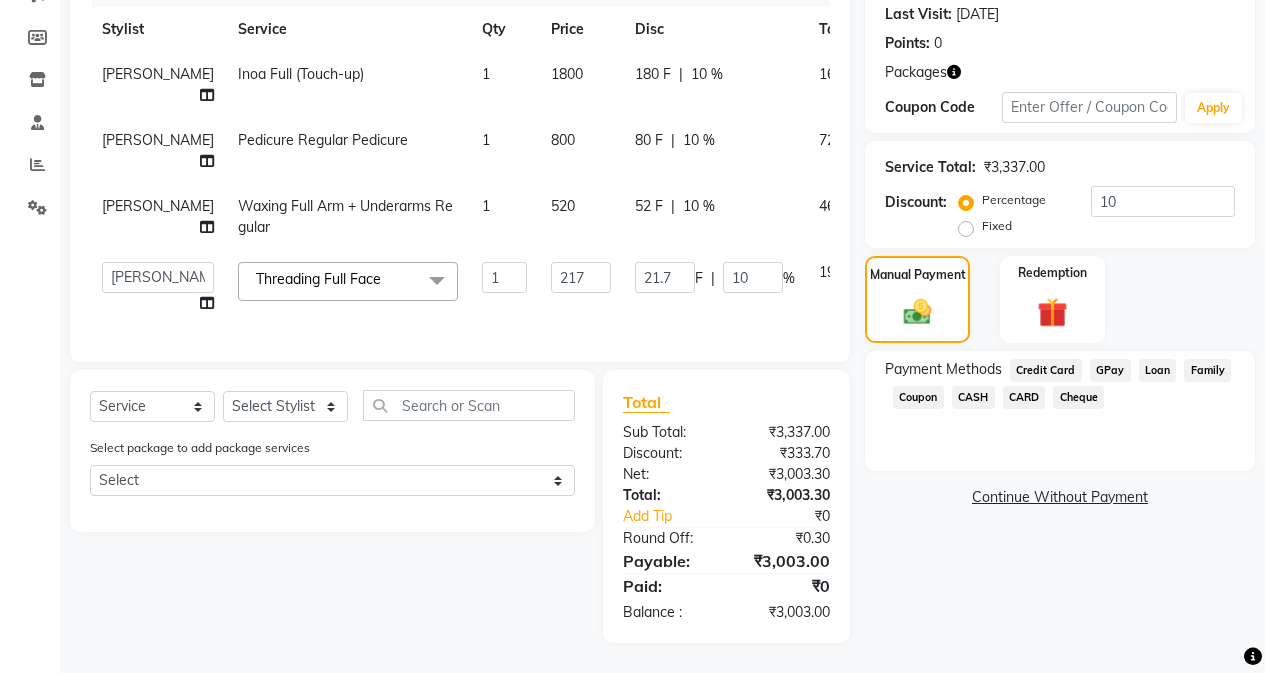 click on "Name: [PERSON_NAME] Membership:  No Active Membership  Total Visits:  4 Card on file:  0 Last Visit:   [DATE] Points:   0  Packages Coupon Code Apply Service Total:  ₹3,337.00  Discount:  Percentage   Fixed  10 Manual Payment Redemption Payment Methods  Credit Card   GPay   Loan   Family   Coupon   CASH   CARD   Cheque   Continue Without Payment" 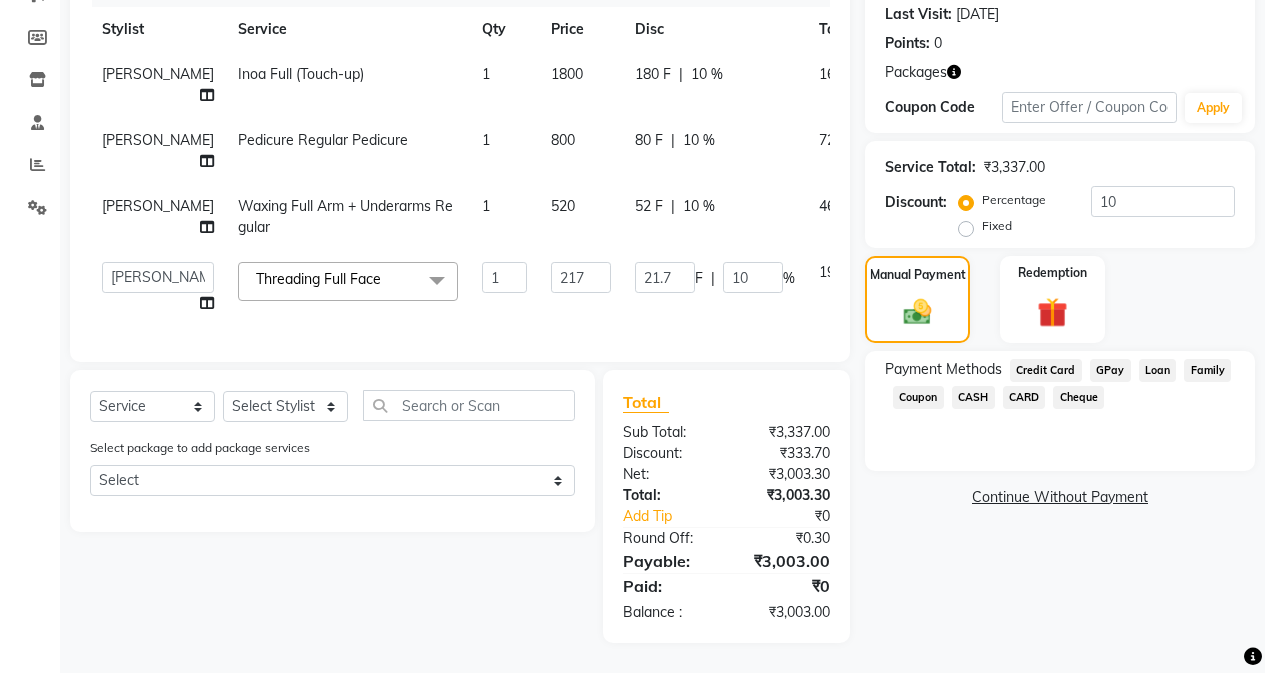 click on "520" 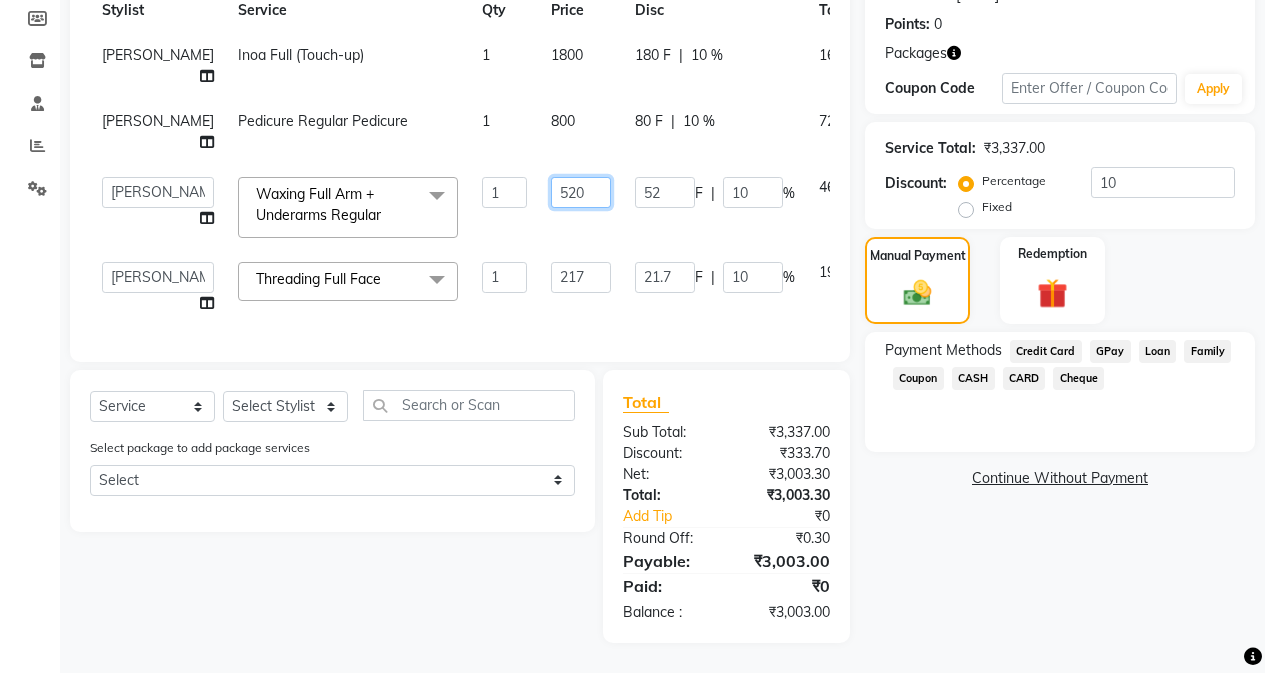 click on "520" 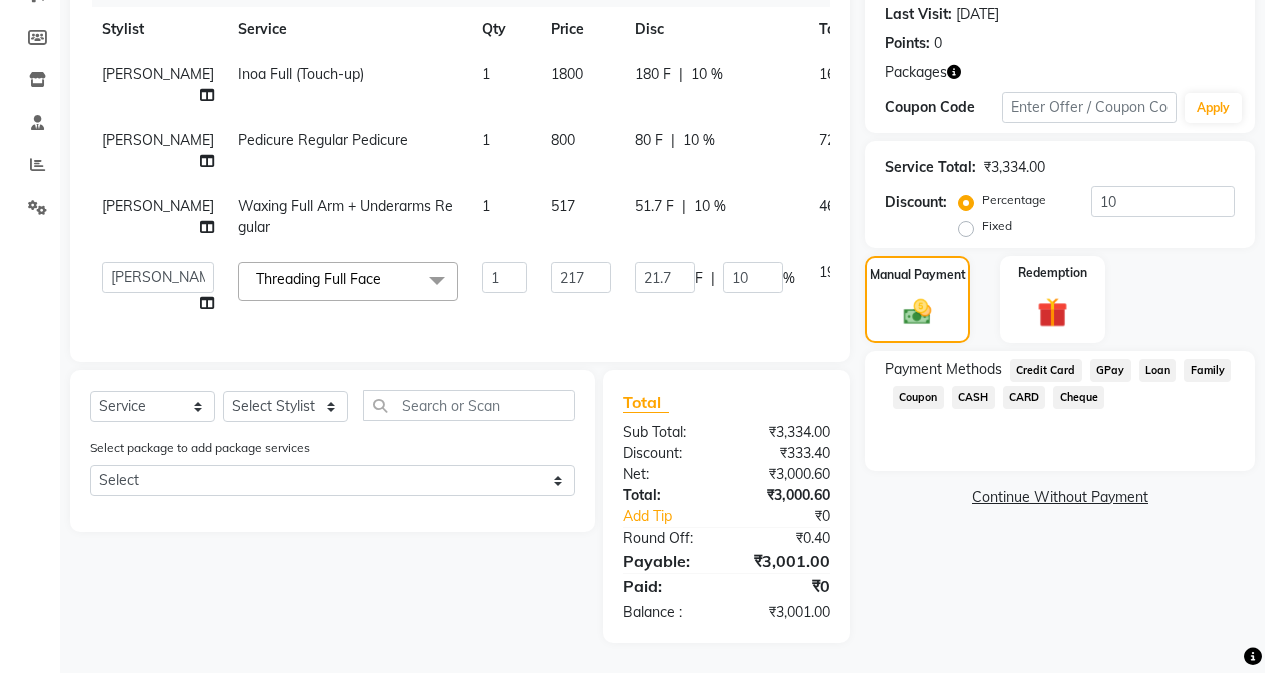 click on "Name: [PERSON_NAME] Membership:  No Active Membership  Total Visits:  4 Card on file:  0 Last Visit:   [DATE] Points:   0  Packages Coupon Code Apply Service Total:  ₹3,334.00  Discount:  Percentage   Fixed  10 Manual Payment Redemption Payment Methods  Credit Card   GPay   Loan   Family   Coupon   CASH   CARD   Cheque   Continue Without Payment" 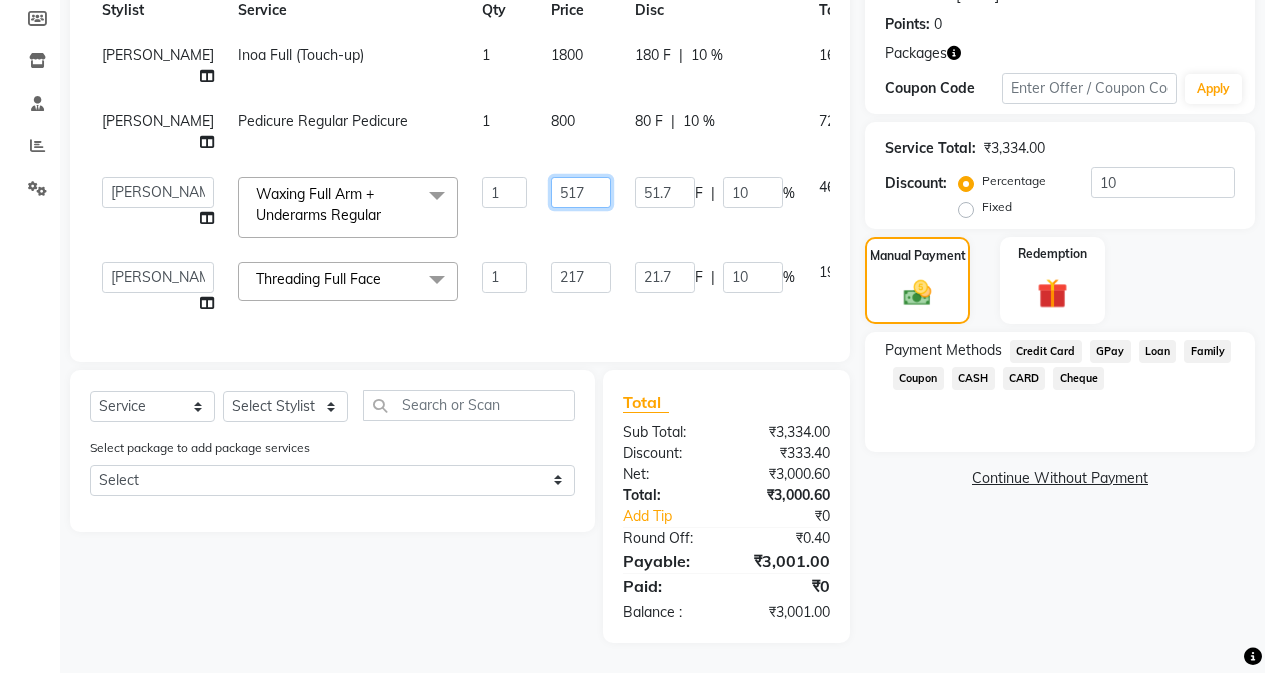 click on "517" 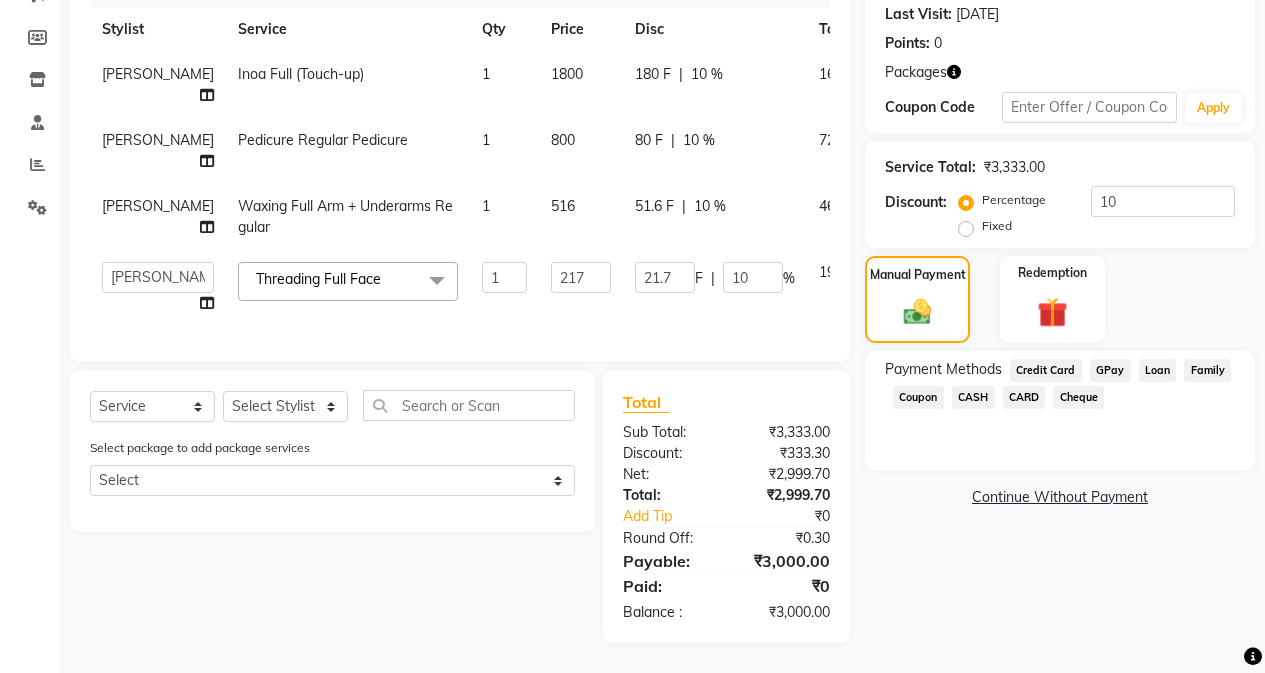 click on "Name: [PERSON_NAME] Membership:  No Active Membership  Total Visits:  4 Card on file:  0 Last Visit:   [DATE] Points:   0  Packages Coupon Code Apply Service Total:  ₹3,333.00  Discount:  Percentage   Fixed  10 Manual Payment Redemption Payment Methods  Credit Card   GPay   Loan   Family   Coupon   CASH   CARD   Cheque   Continue Without Payment" 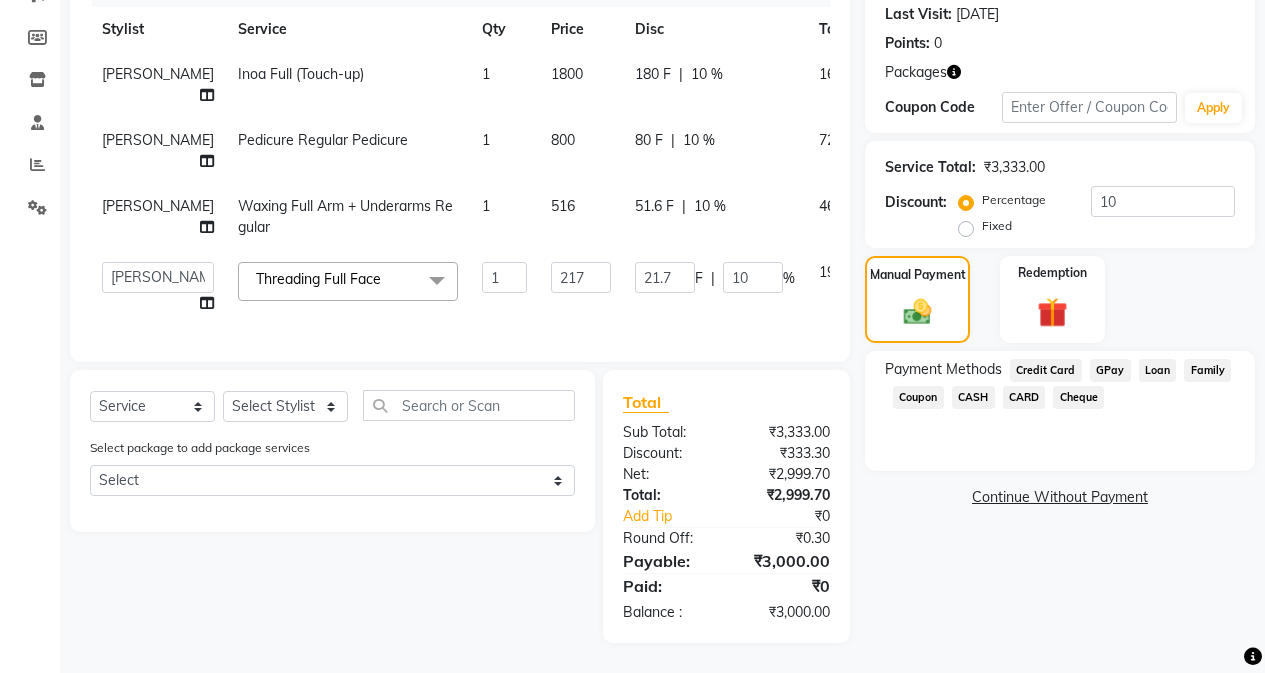 click on "CASH" 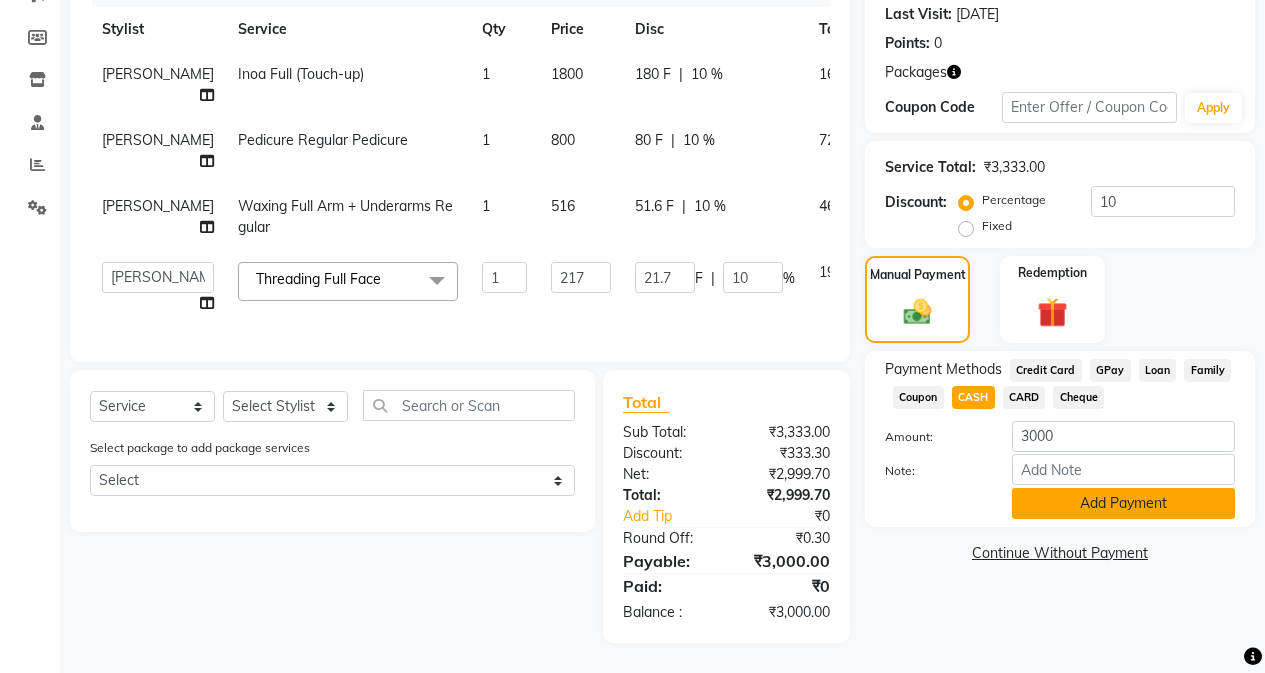 click on "Add Payment" 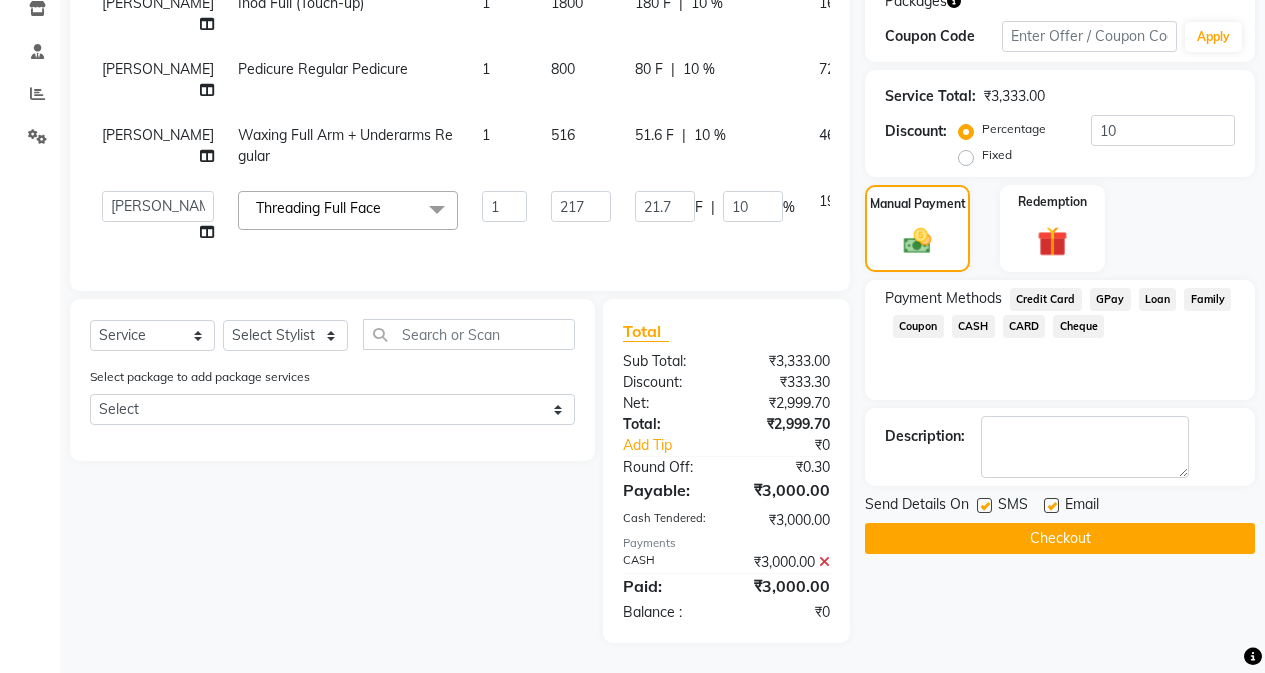 scroll, scrollTop: 385, scrollLeft: 0, axis: vertical 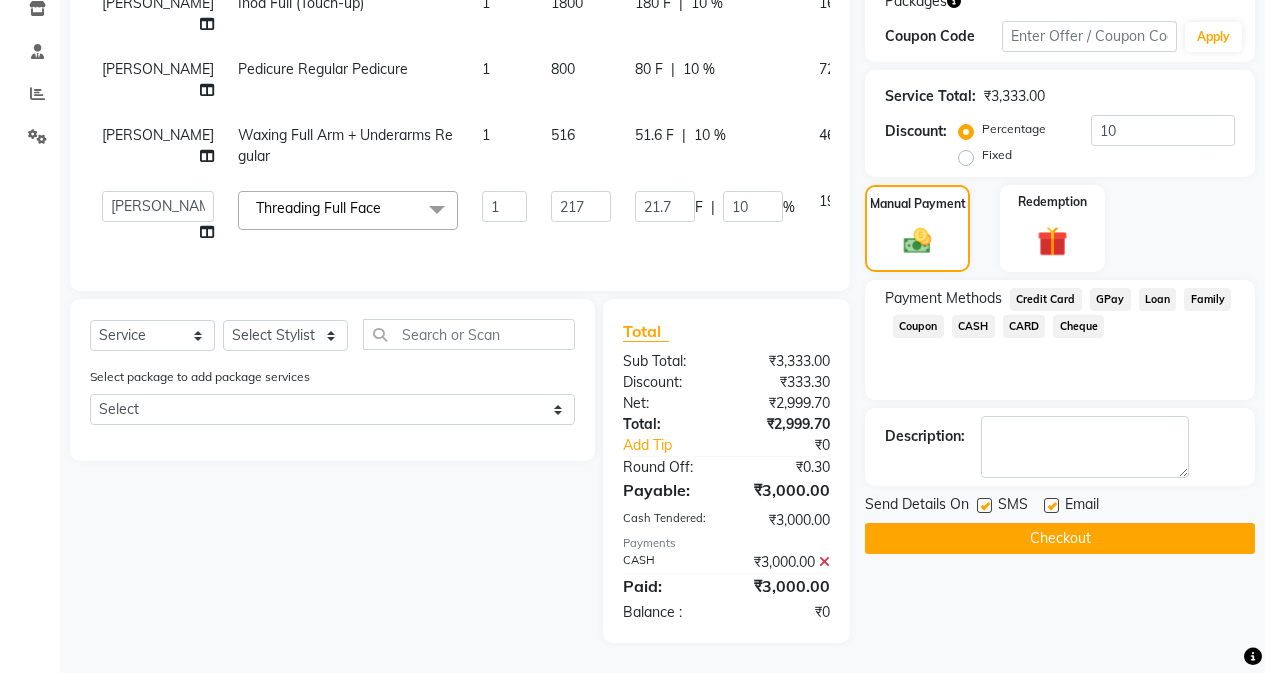 click on "Checkout" 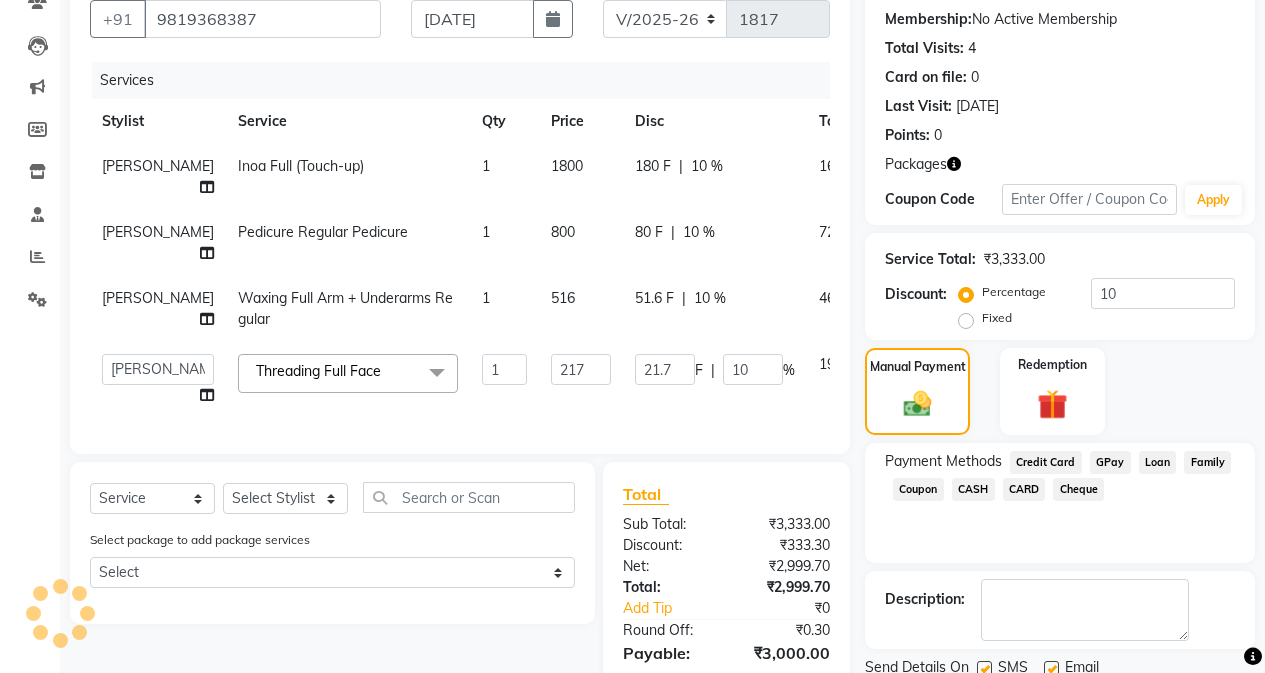 scroll, scrollTop: 185, scrollLeft: 0, axis: vertical 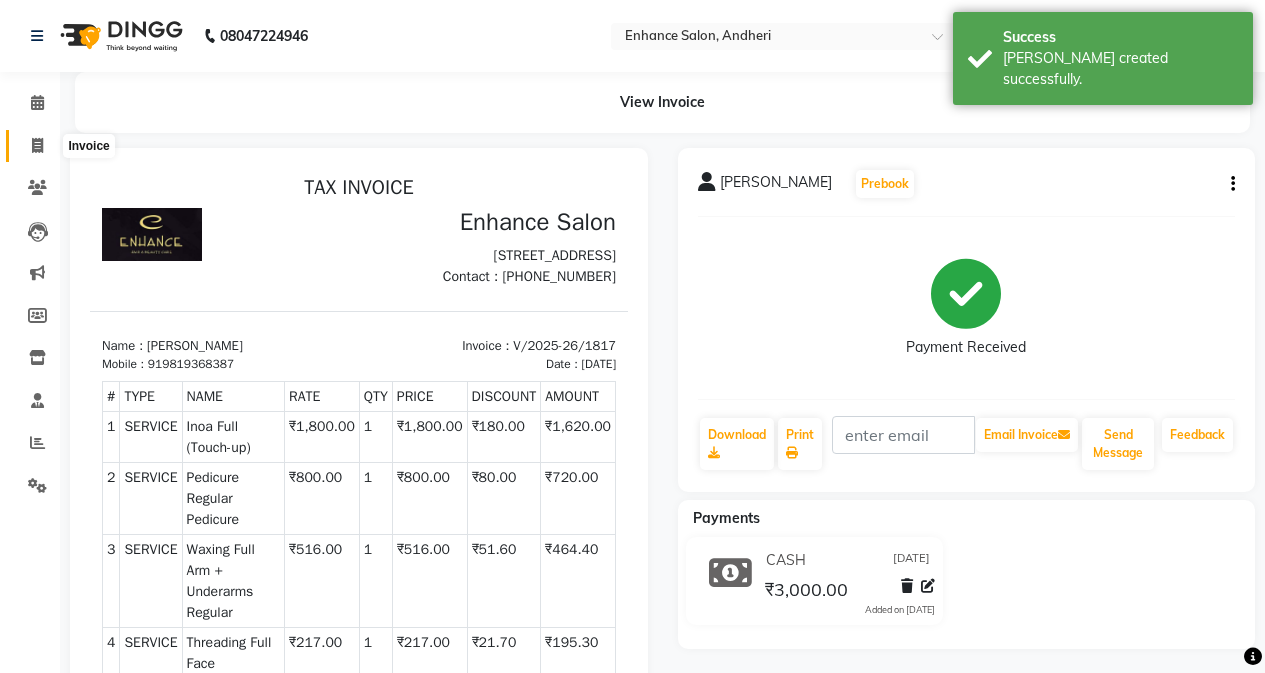 click 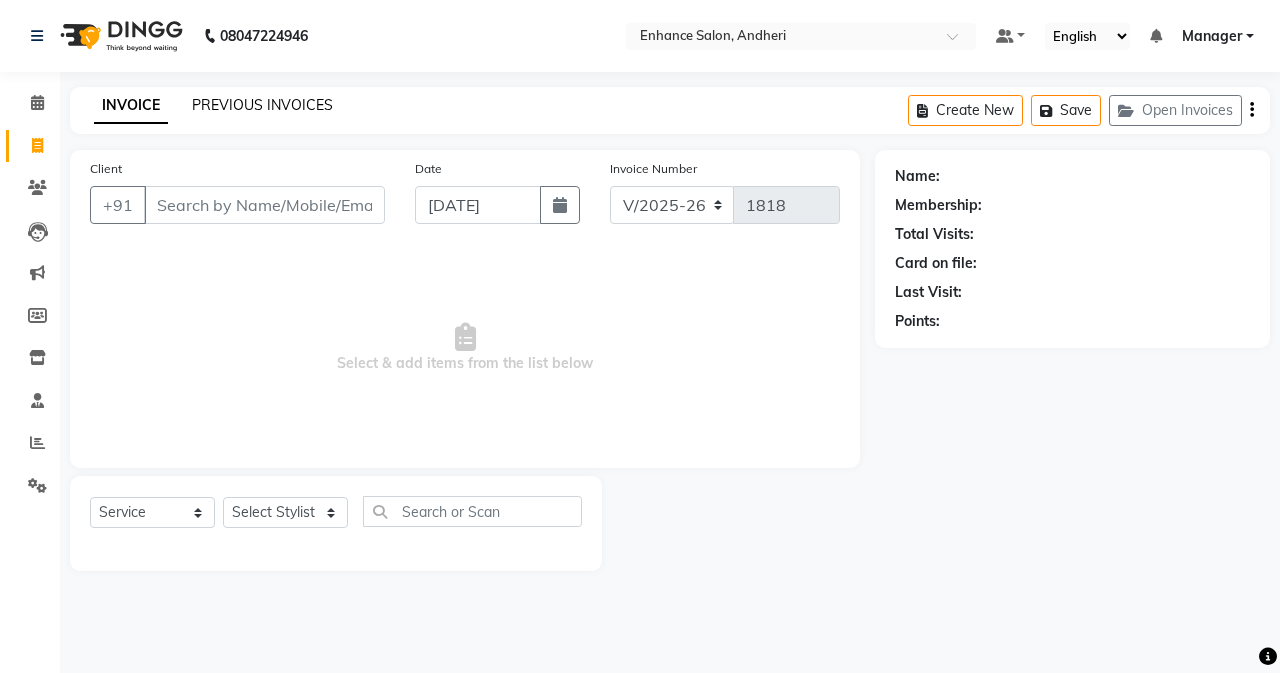 click on "PREVIOUS INVOICES" 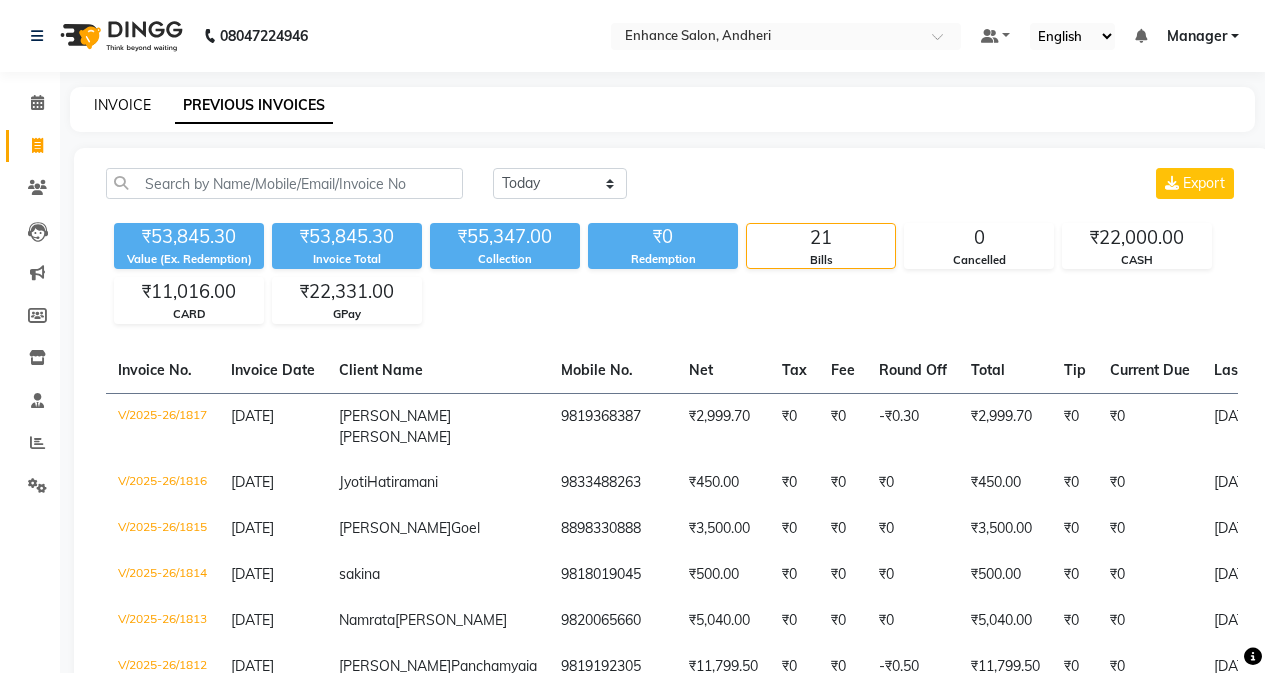 click on "INVOICE" 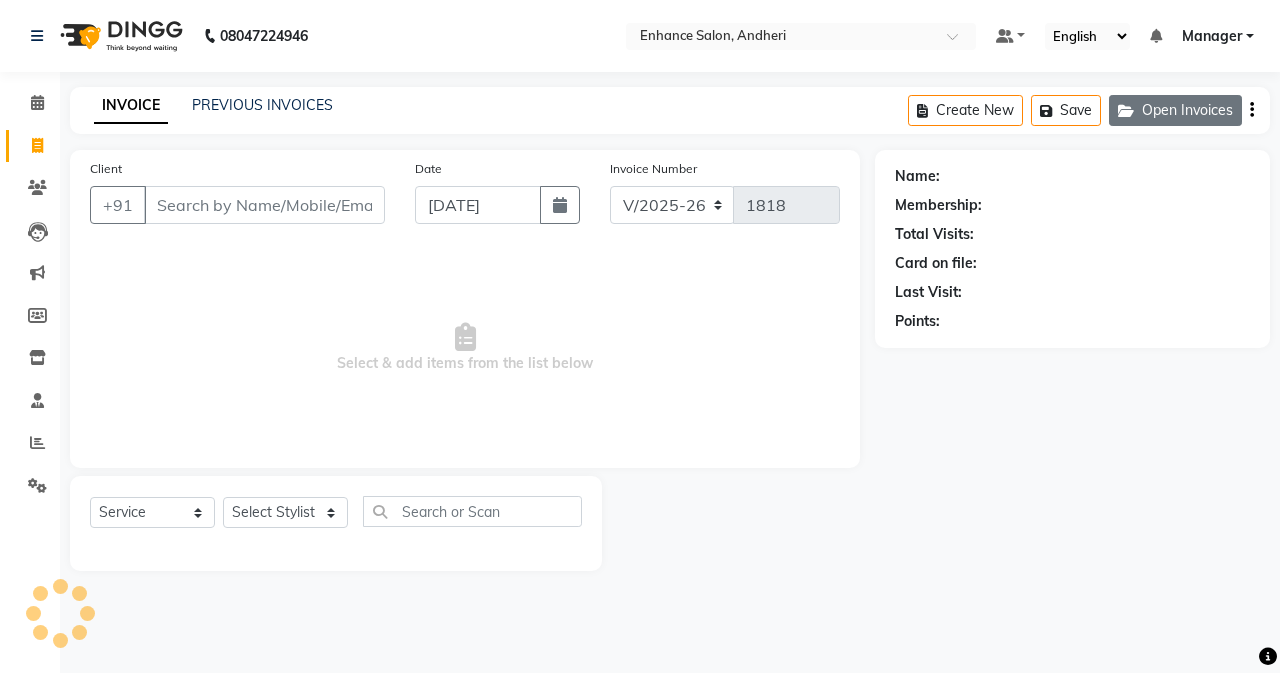 click on "Open Invoices" 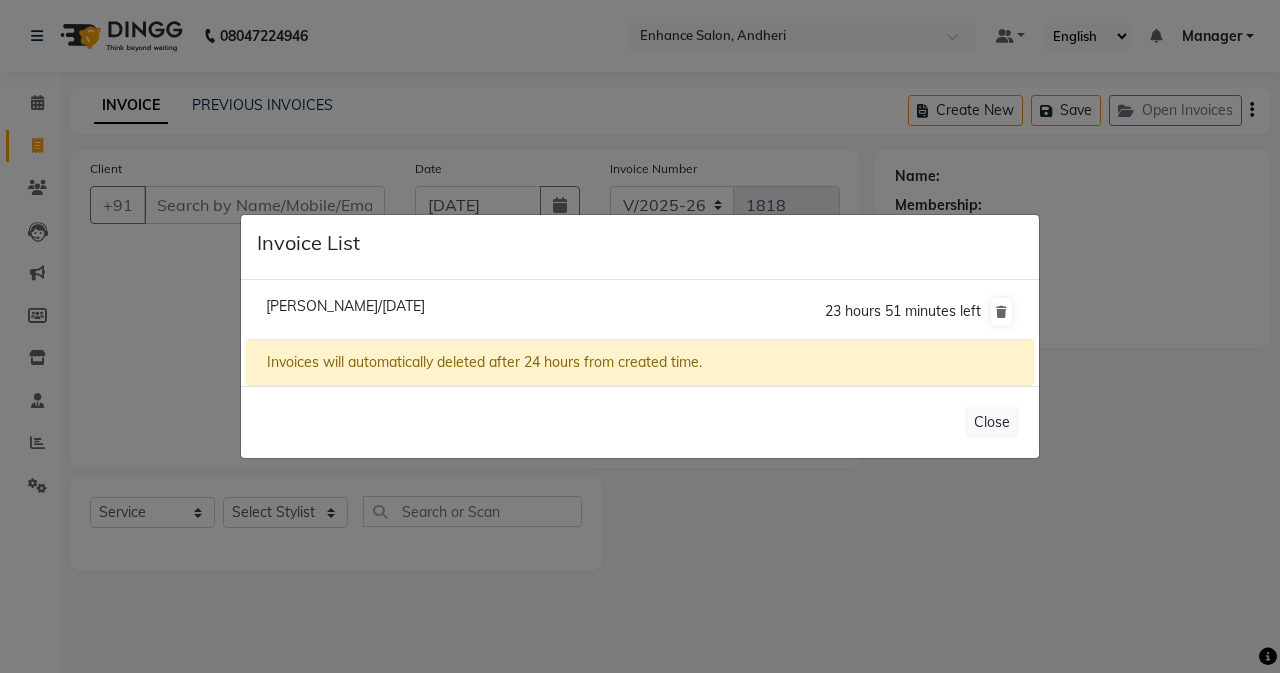 click on "[PERSON_NAME]/[DATE]" 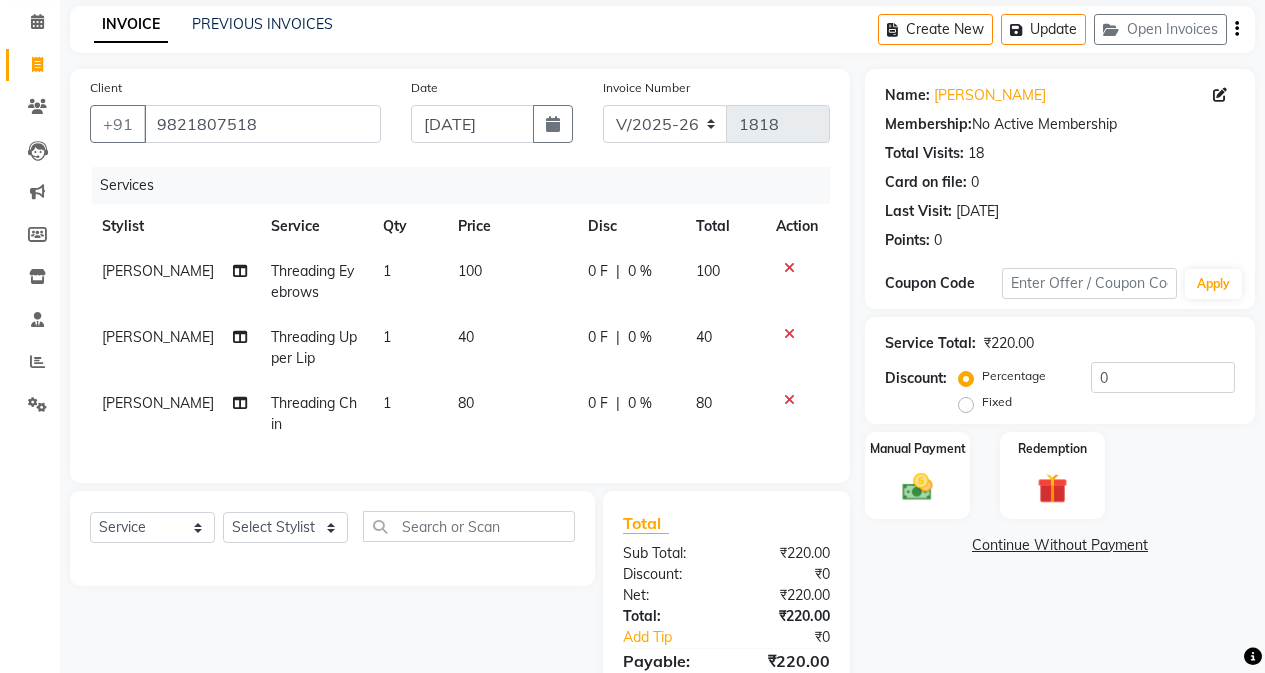 scroll, scrollTop: 196, scrollLeft: 0, axis: vertical 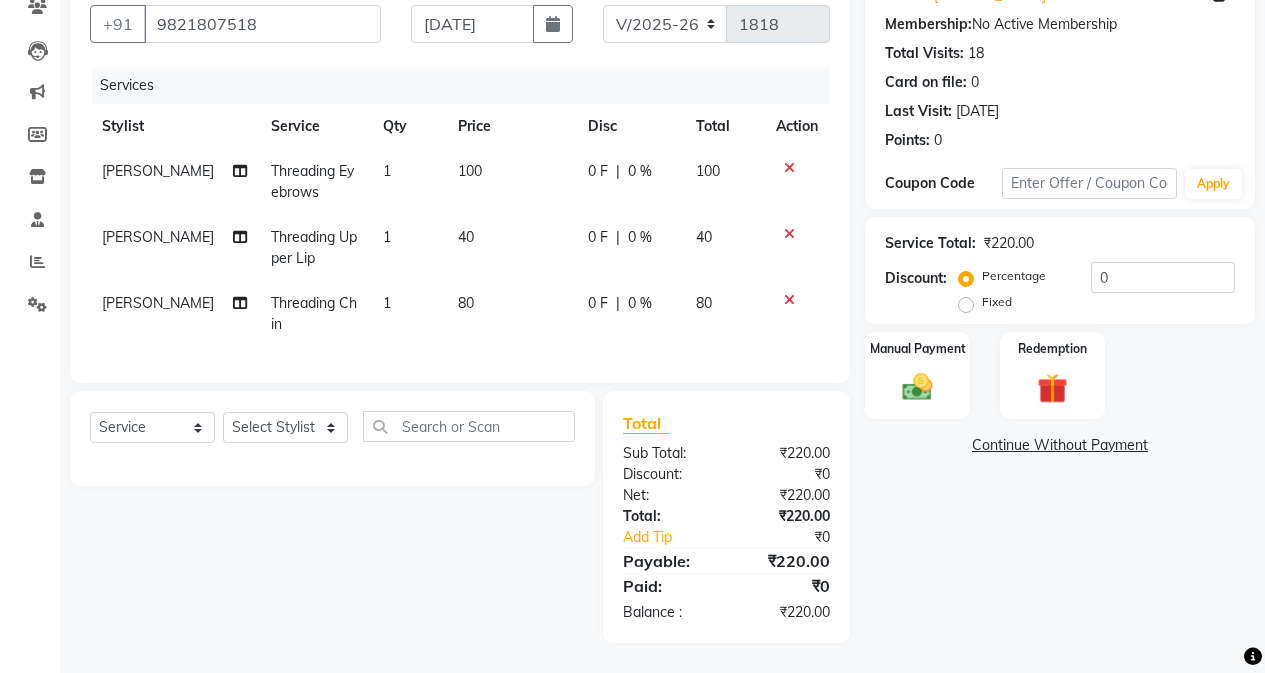 click 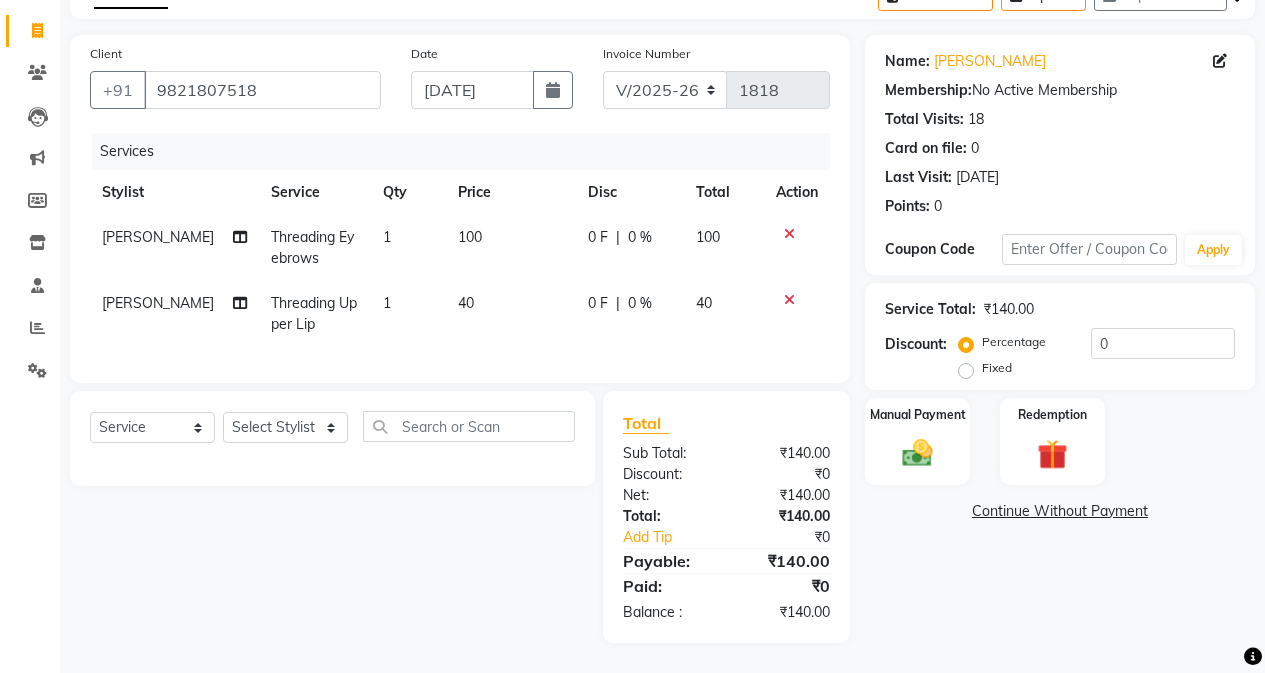 click 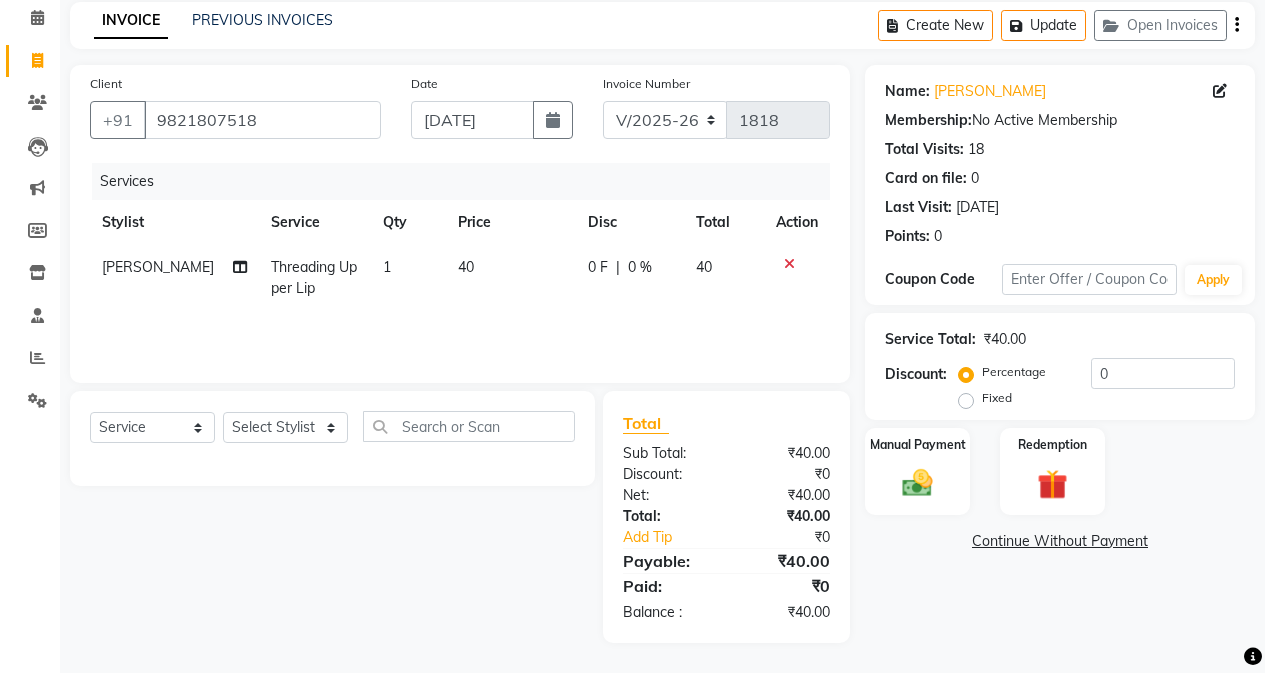 click 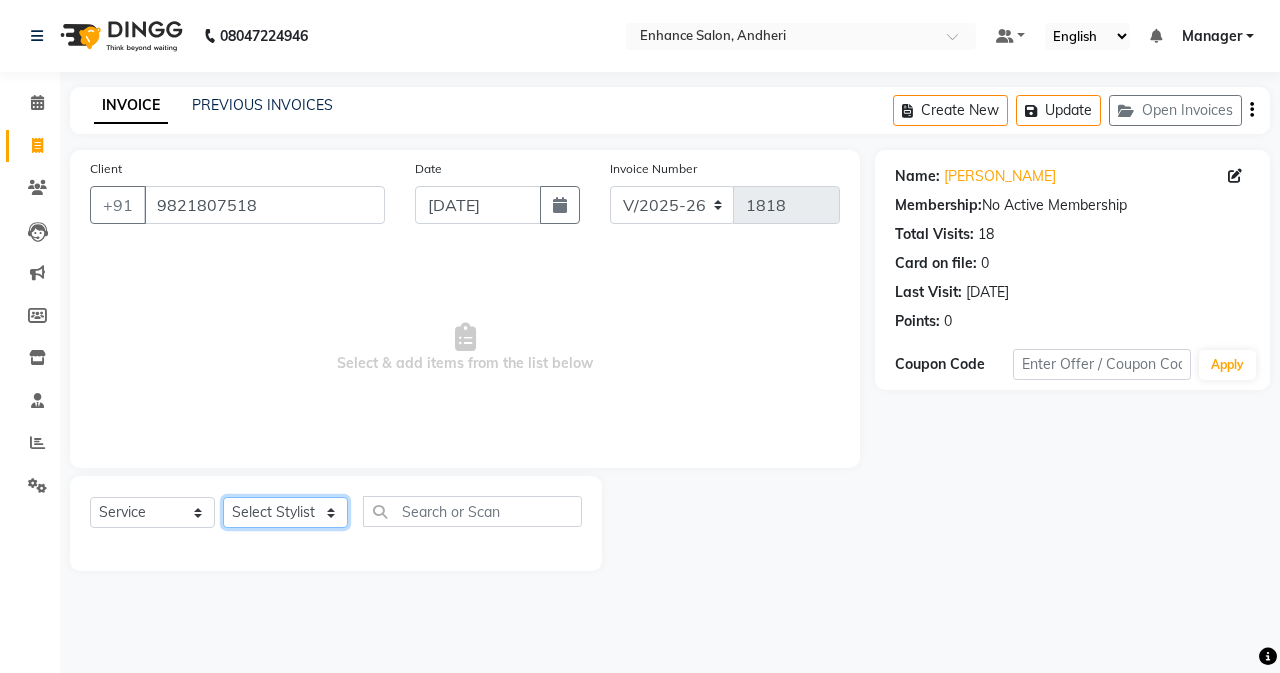drag, startPoint x: 310, startPoint y: 515, endPoint x: 308, endPoint y: 498, distance: 17.117243 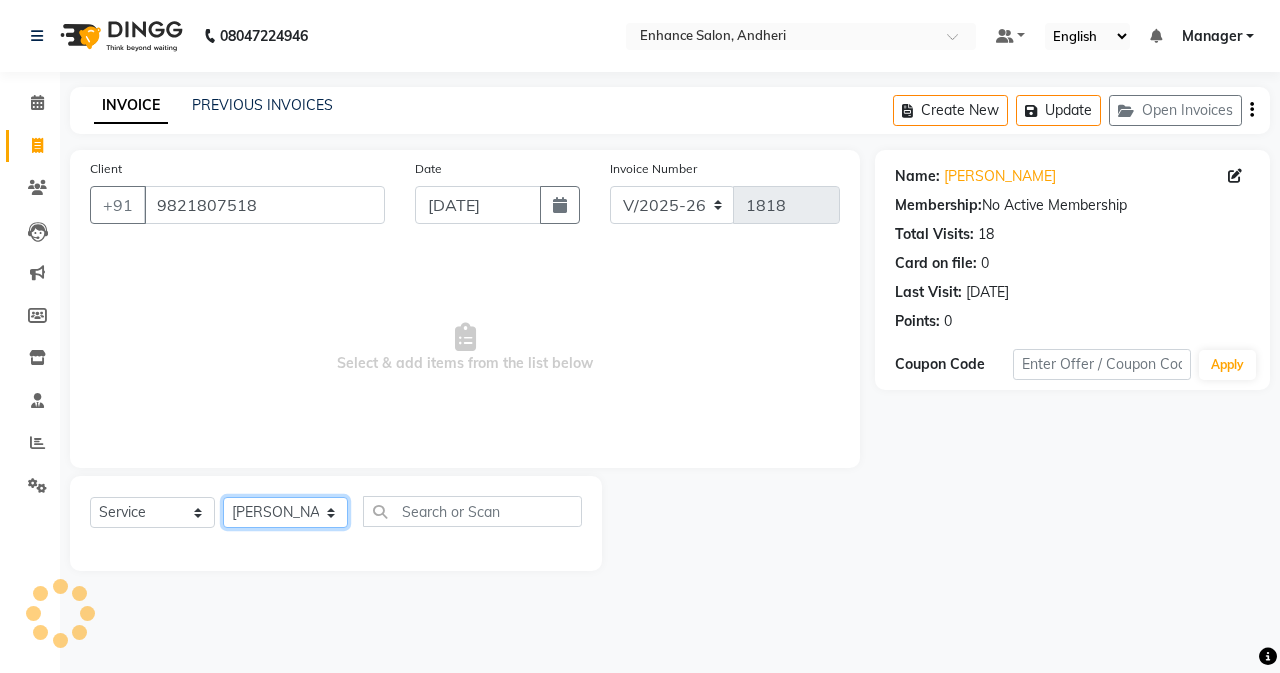click on "Select Stylist Admin [PERSON_NAME] [PERSON_NAME] Manager [PERSON_NAME] [PERSON_NAME] [PERSON_NAME] POONAM [PERSON_NAME] [PERSON_NAME] nails [PERSON_NAME] MANGELA [PERSON_NAME] [PERSON_NAME] [PERSON_NAME] [PERSON_NAME]" 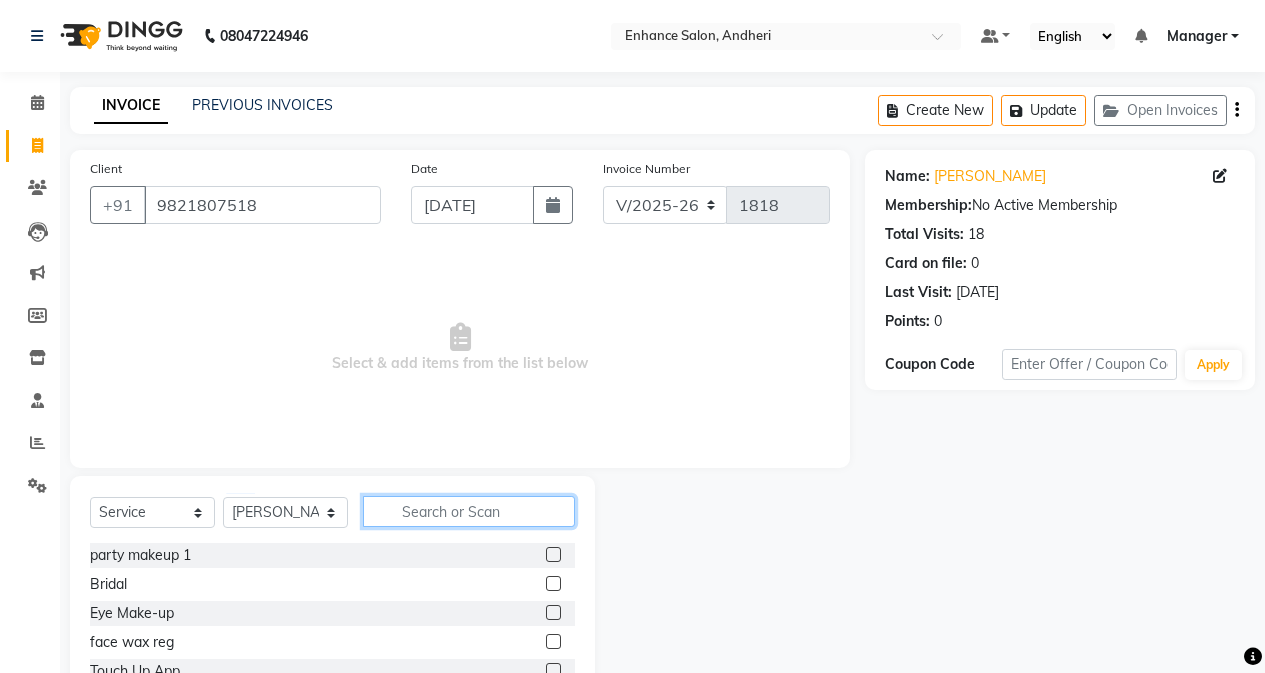 drag, startPoint x: 442, startPoint y: 526, endPoint x: 437, endPoint y: 517, distance: 10.29563 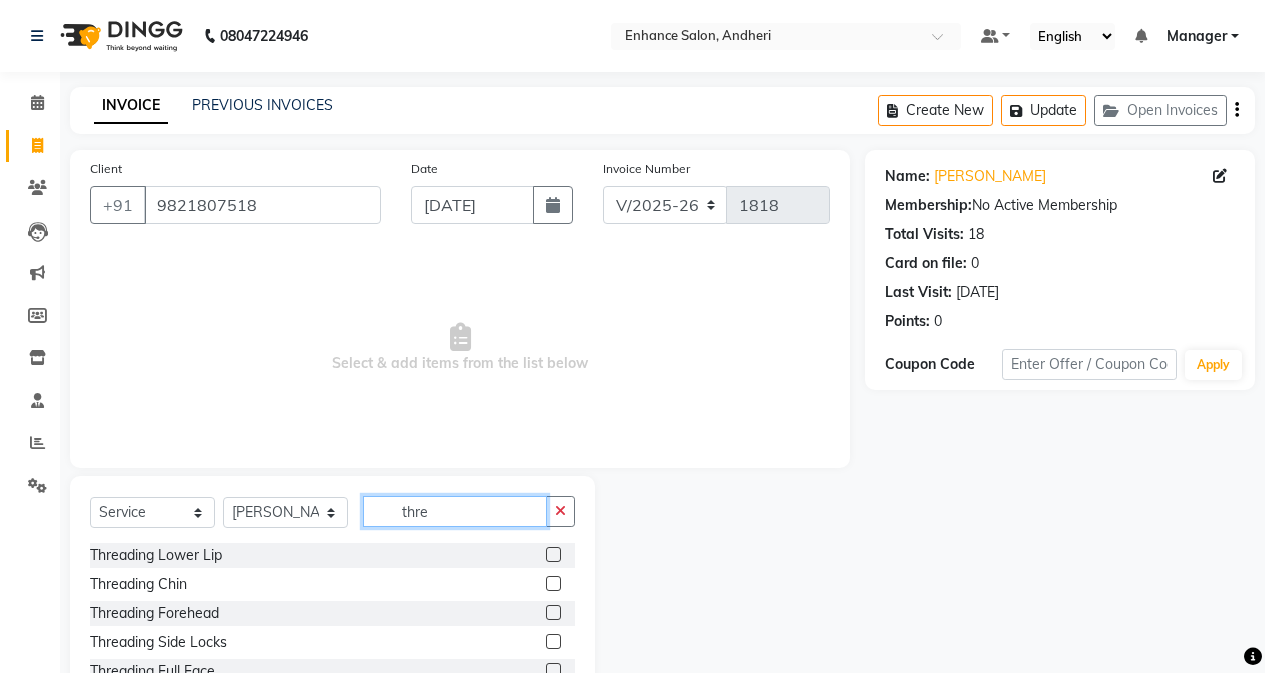 scroll, scrollTop: 3, scrollLeft: 0, axis: vertical 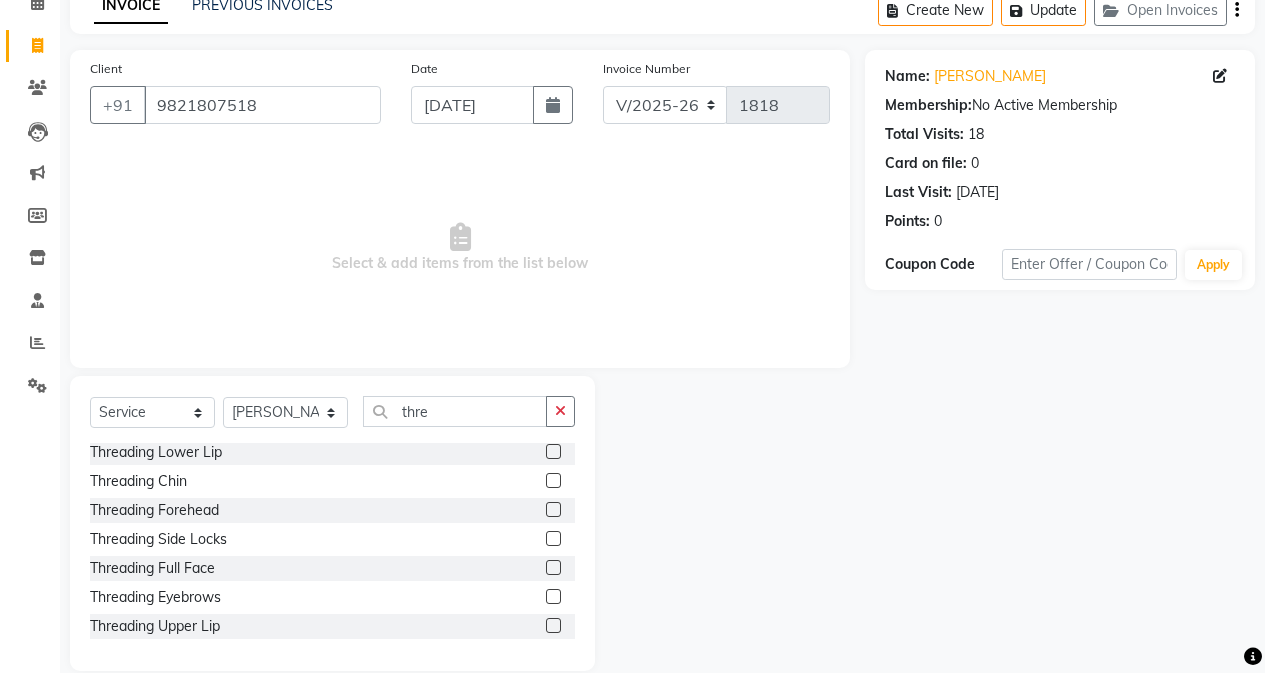 click 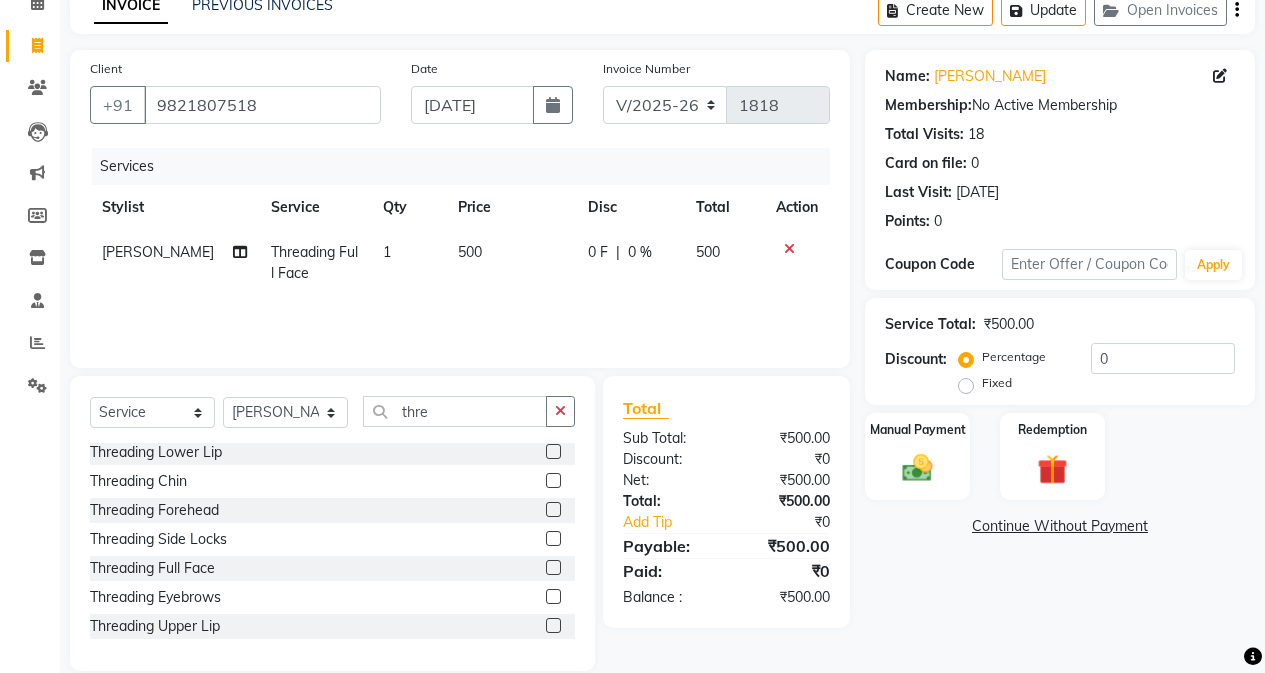 click on "500" 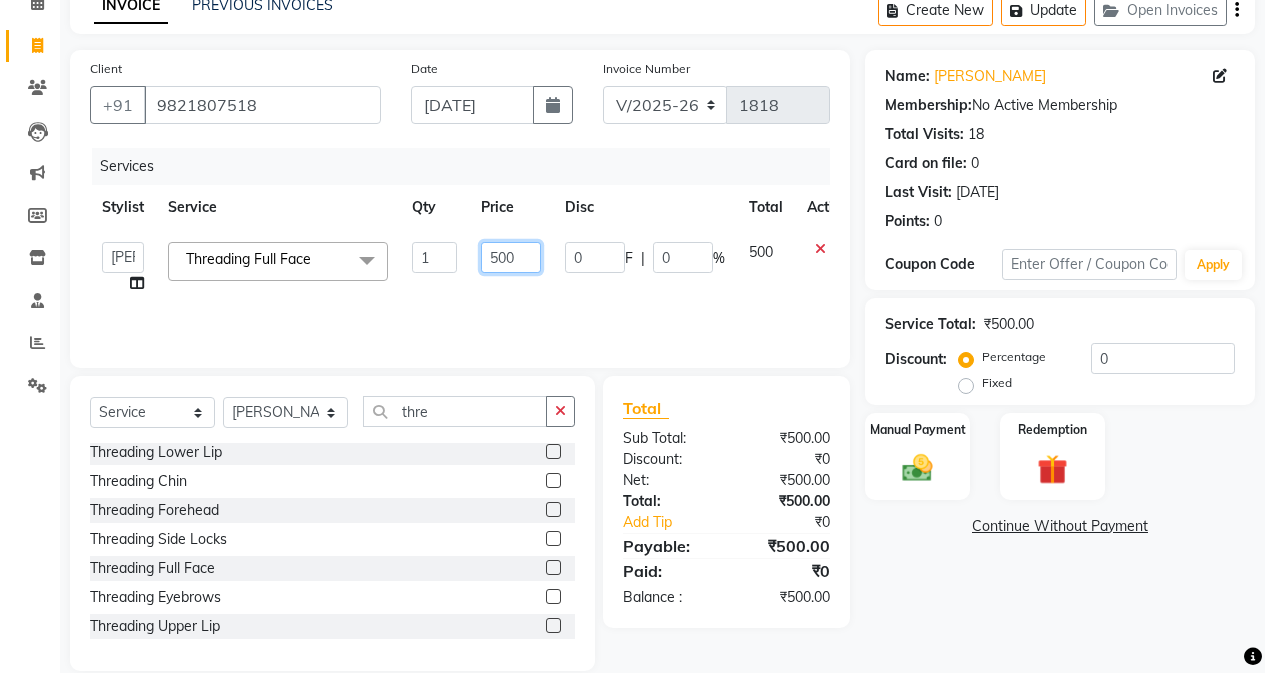 click on "500" 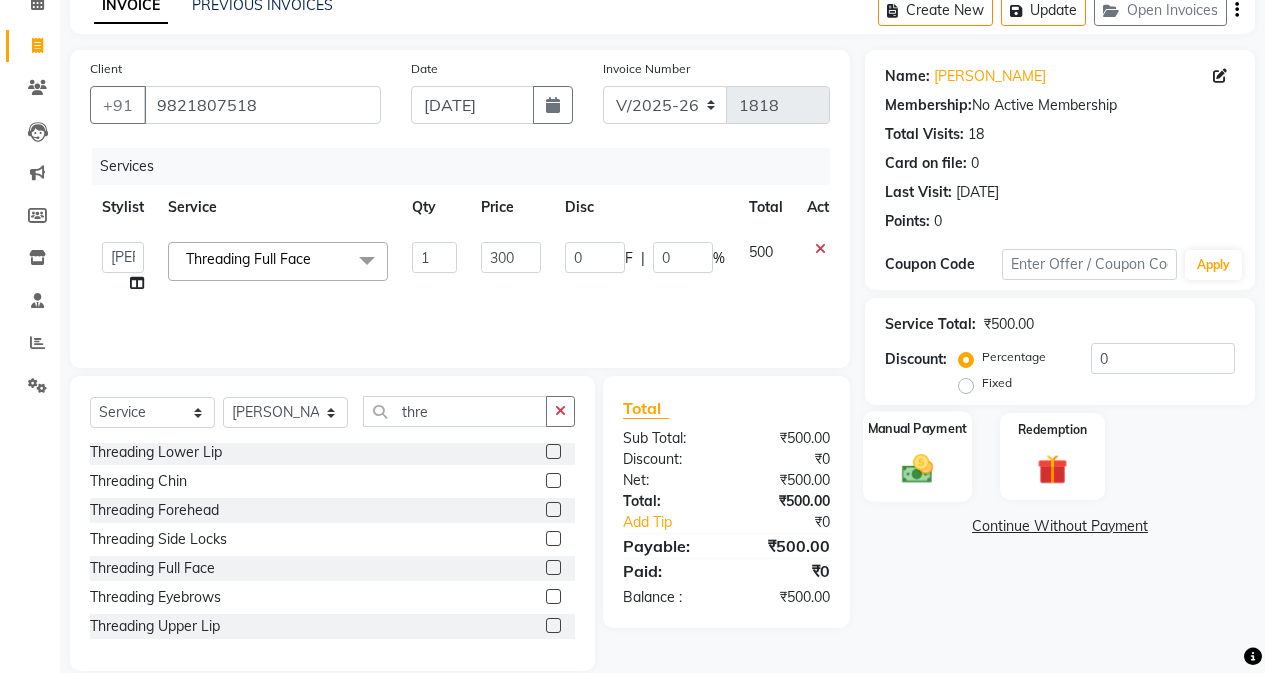 click 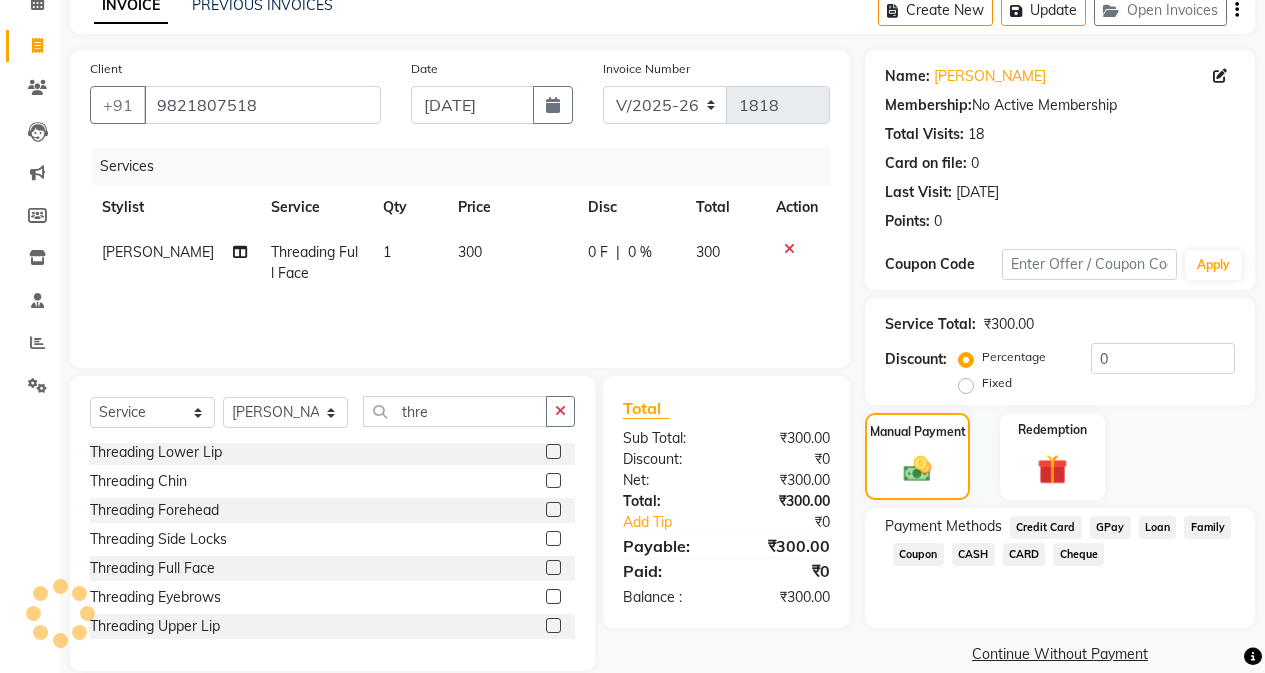 click on "CASH" 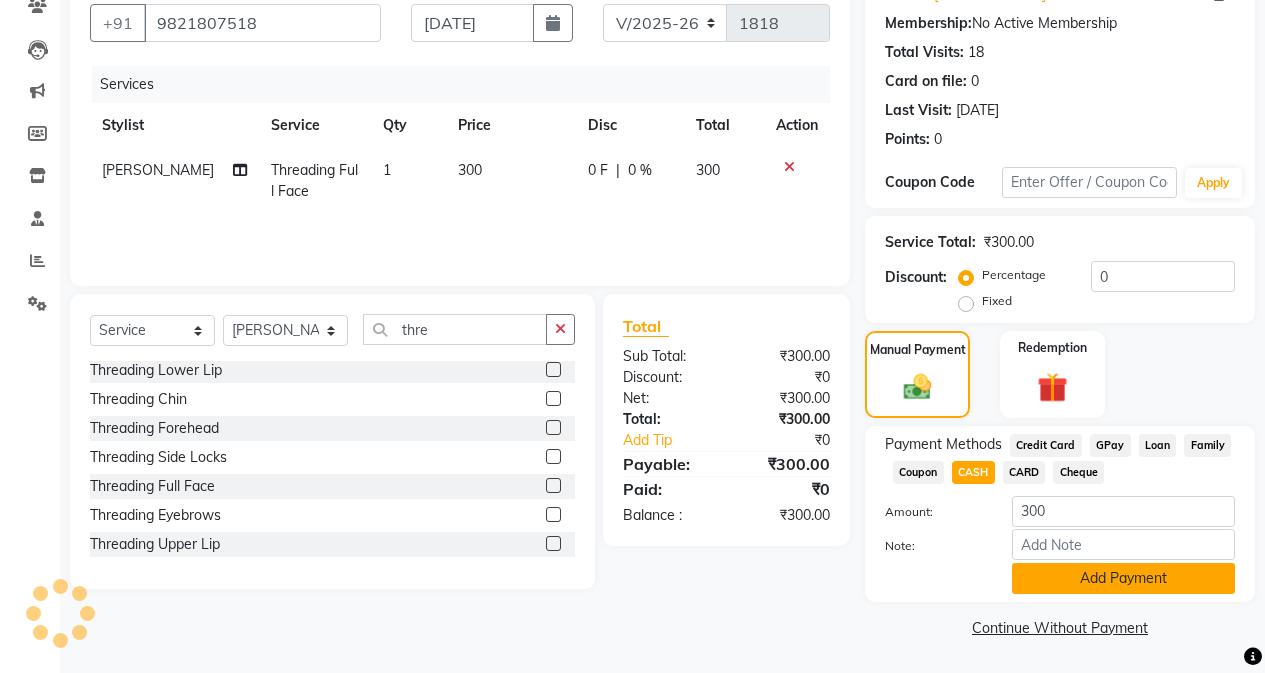 click on "Add Payment" 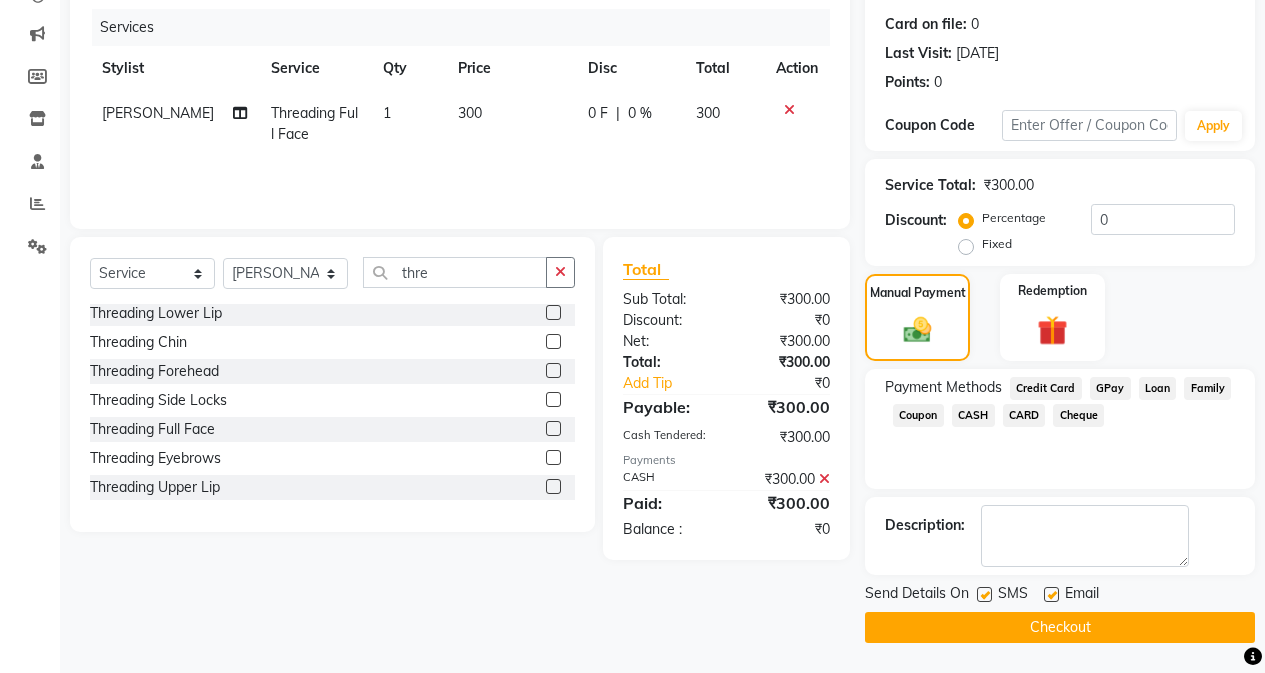 drag, startPoint x: 993, startPoint y: 624, endPoint x: 978, endPoint y: 597, distance: 30.88689 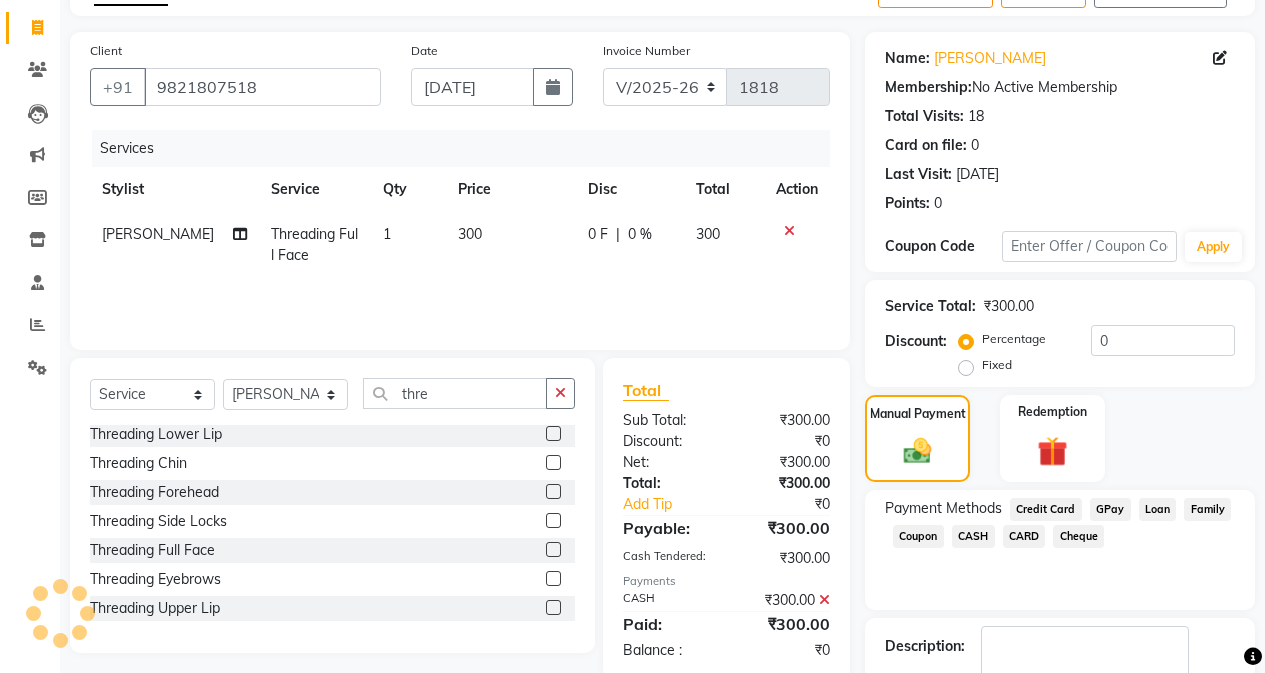 scroll, scrollTop: 0, scrollLeft: 0, axis: both 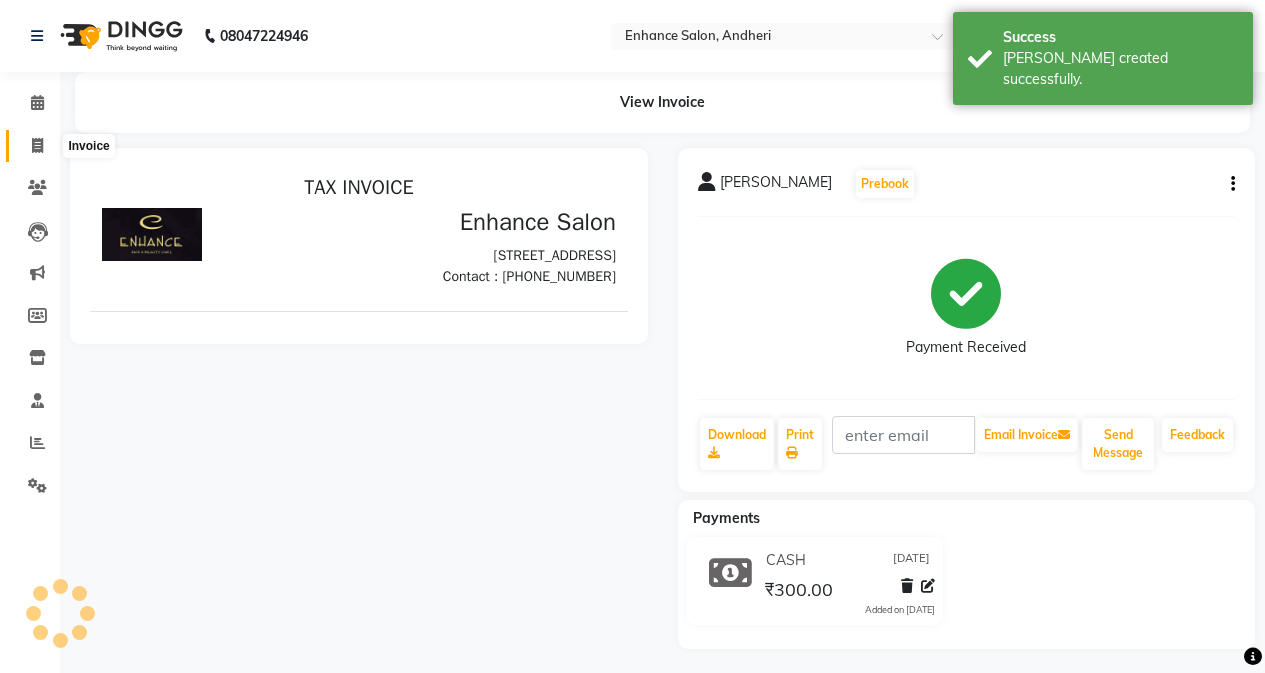 click 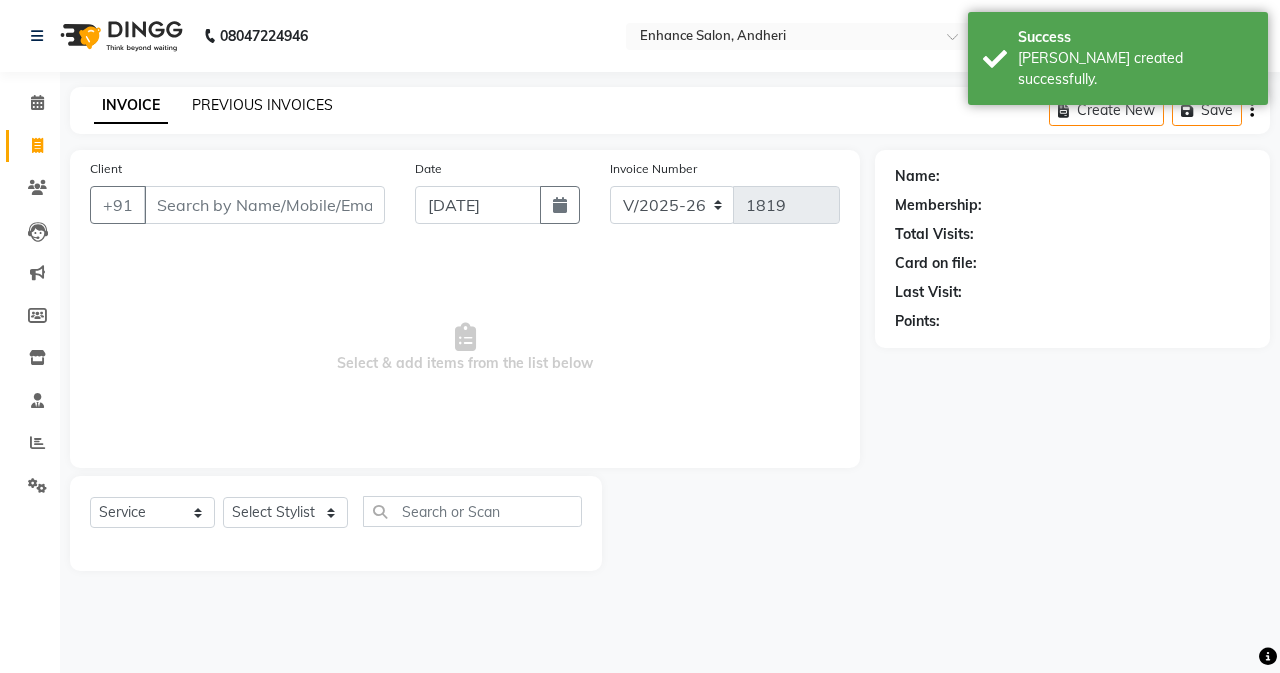 click on "PREVIOUS INVOICES" 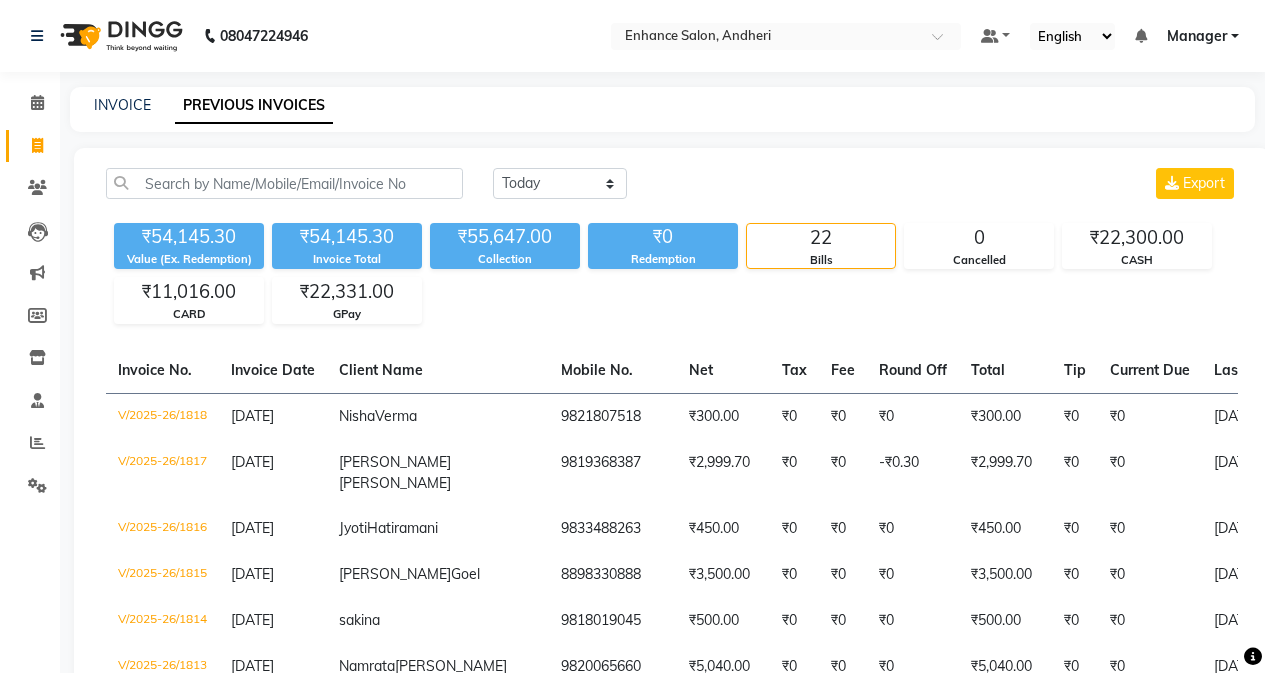 click on "INVOICE" 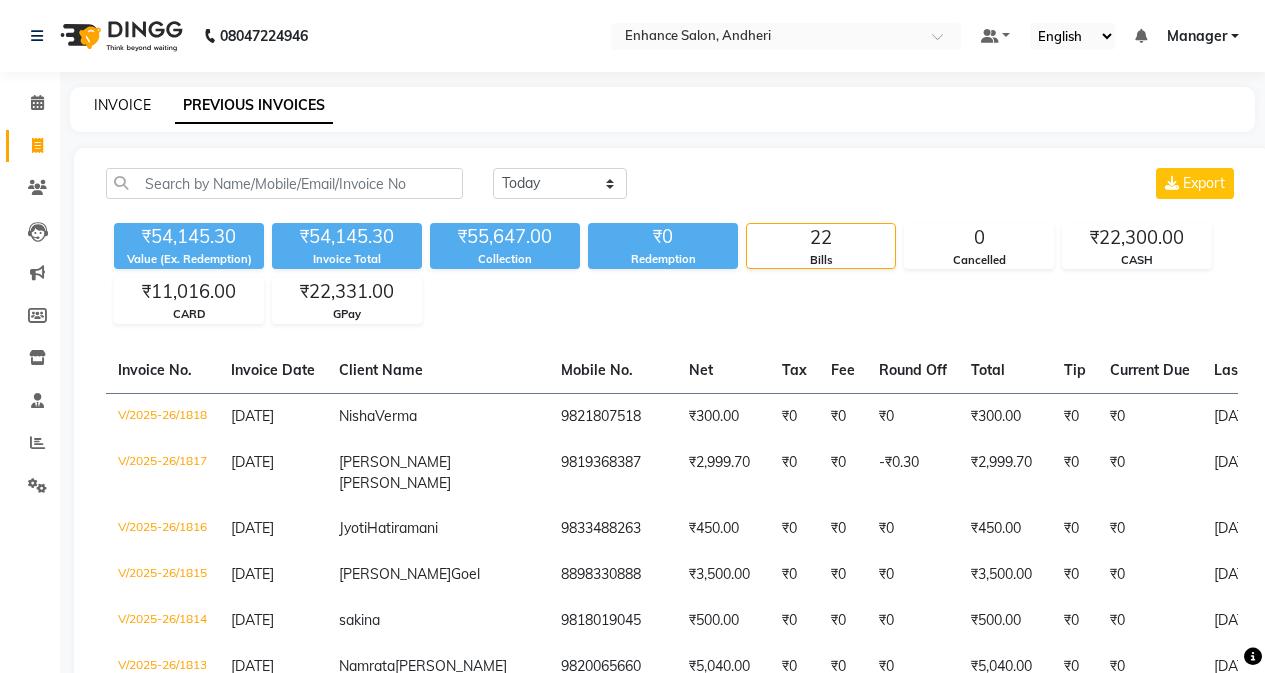 click on "INVOICE" 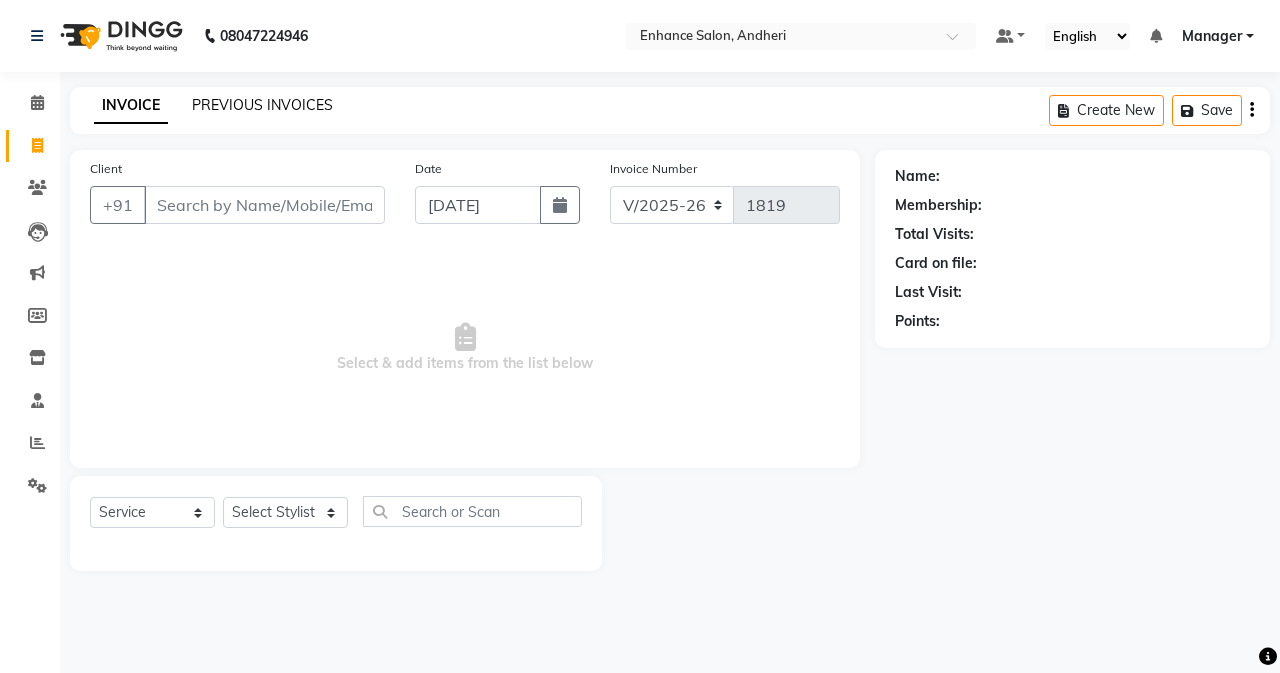 click on "PREVIOUS INVOICES" 